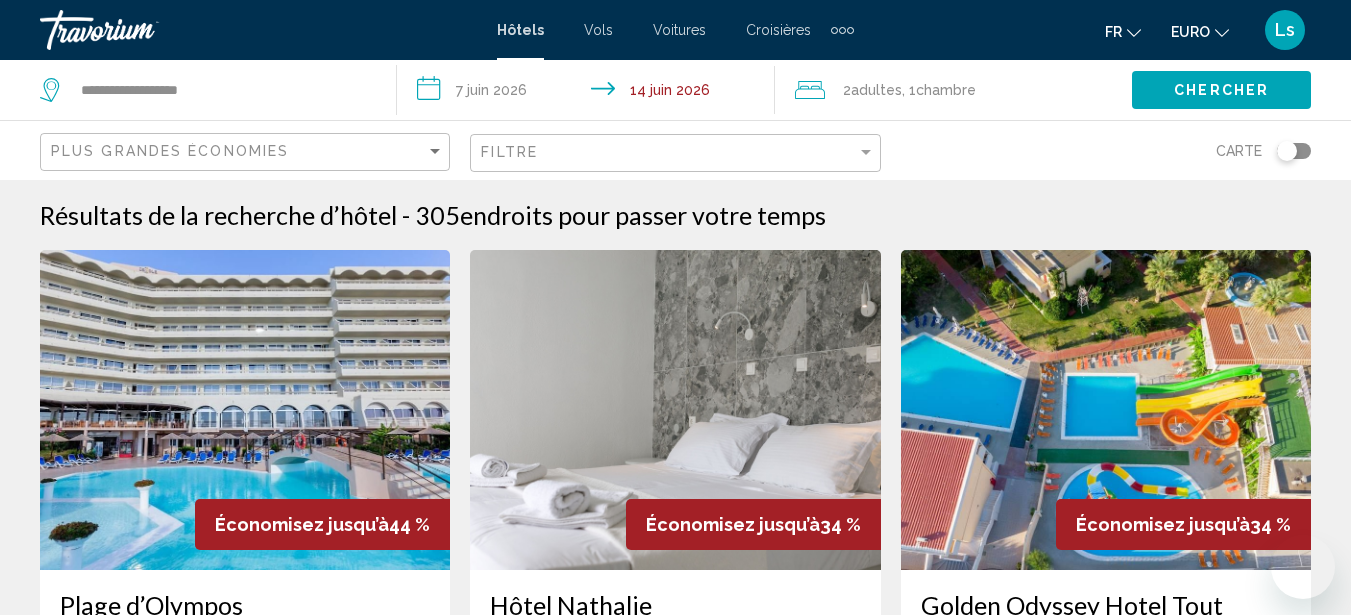 scroll, scrollTop: 1680, scrollLeft: 0, axis: vertical 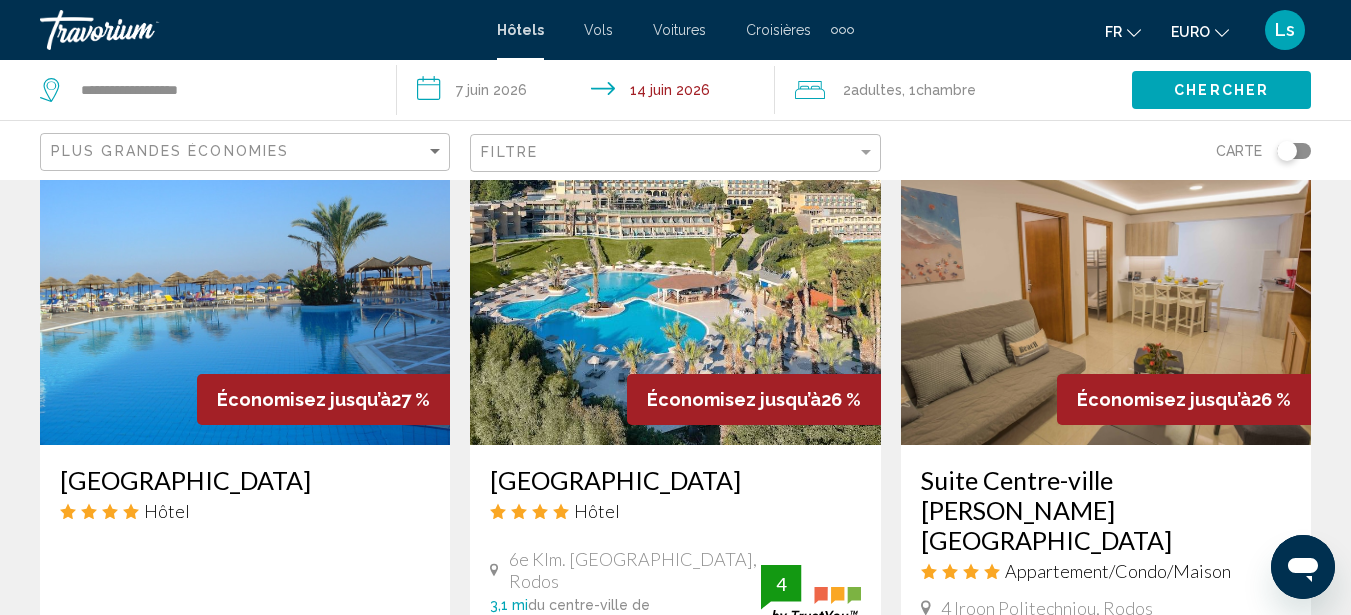 type 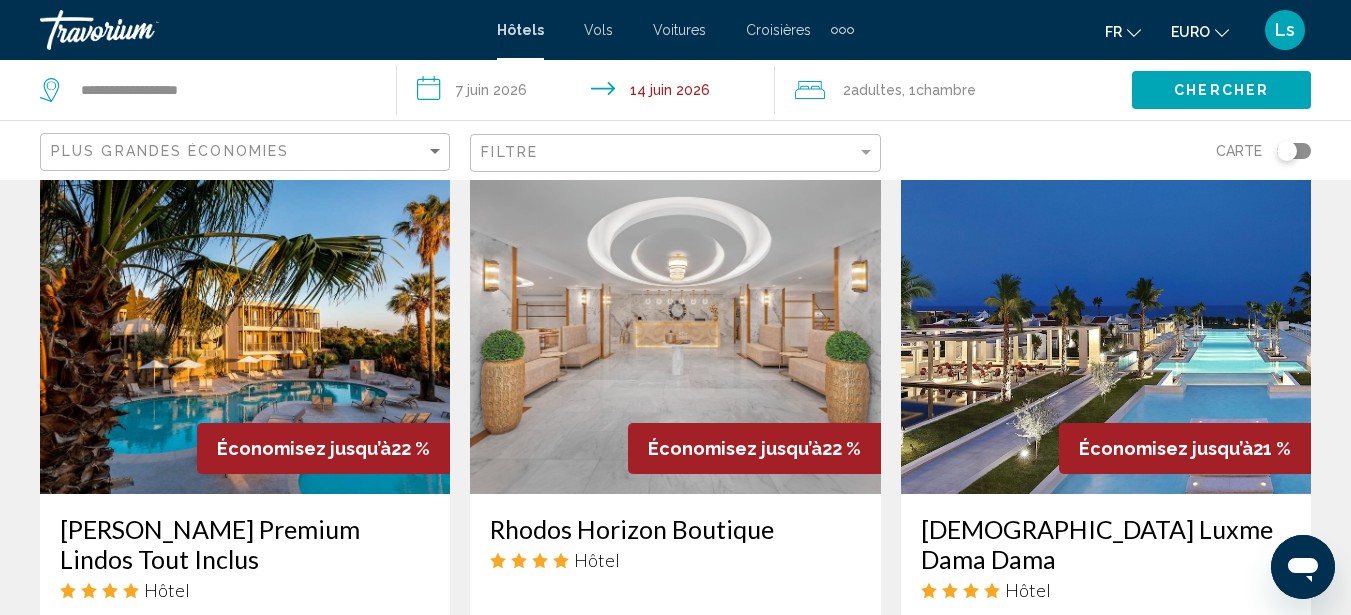 scroll, scrollTop: 2480, scrollLeft: 0, axis: vertical 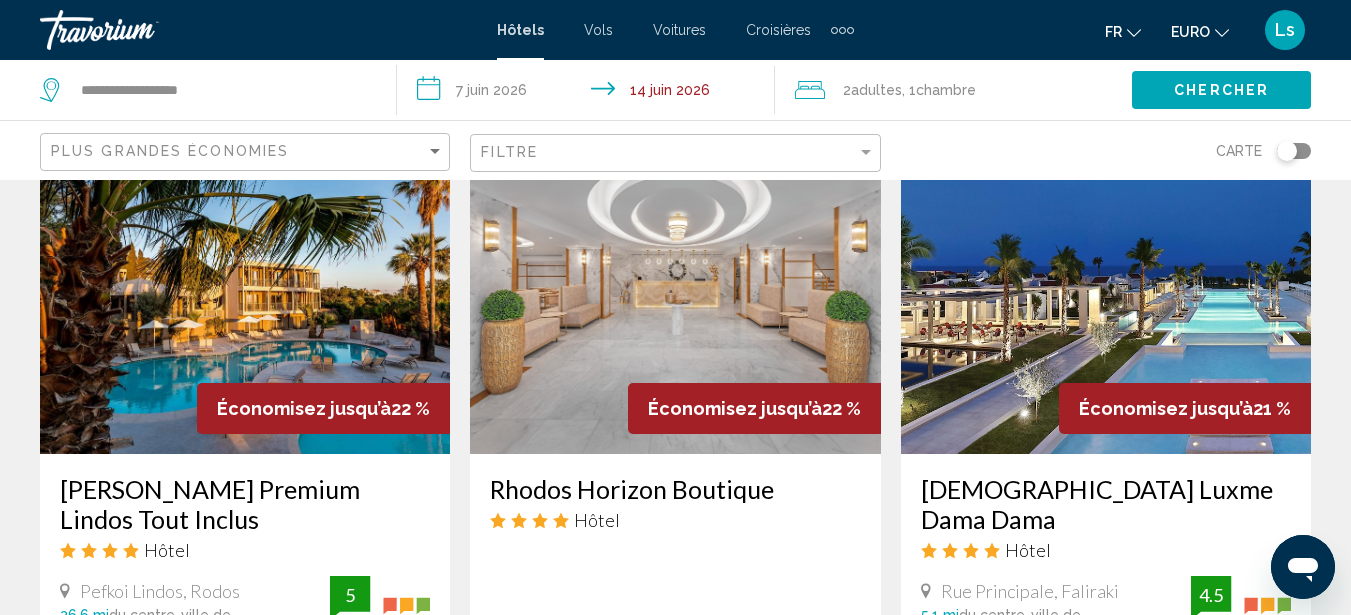 click at bounding box center (245, 294) 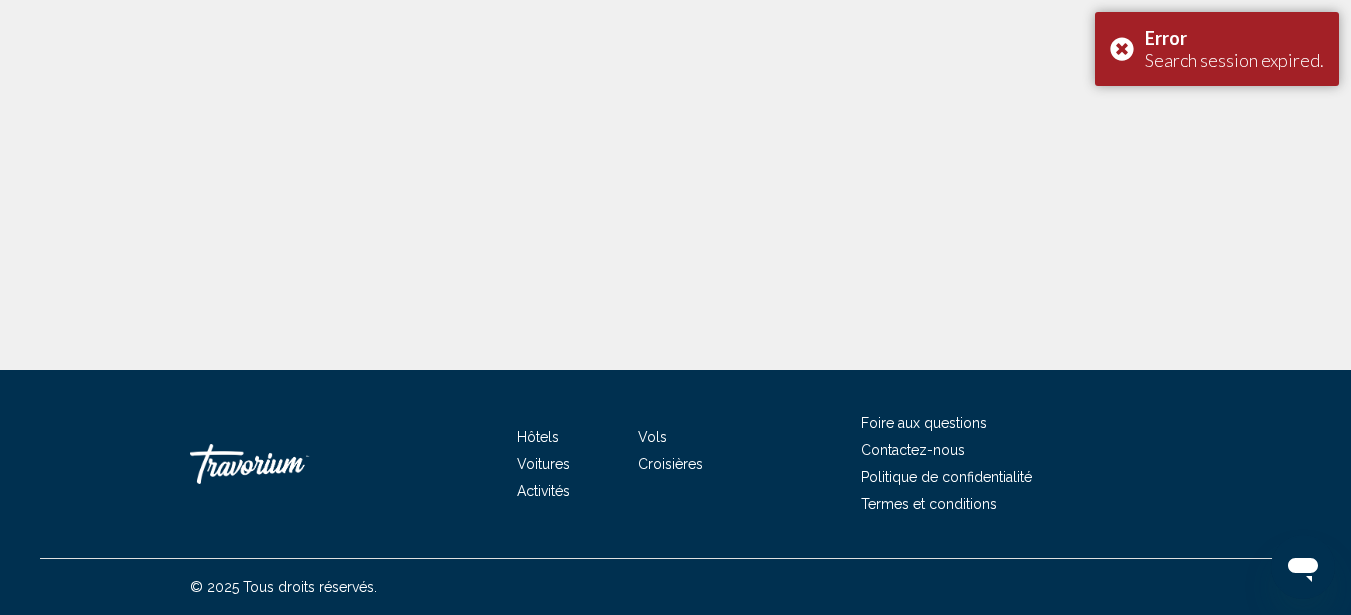 scroll, scrollTop: 0, scrollLeft: 0, axis: both 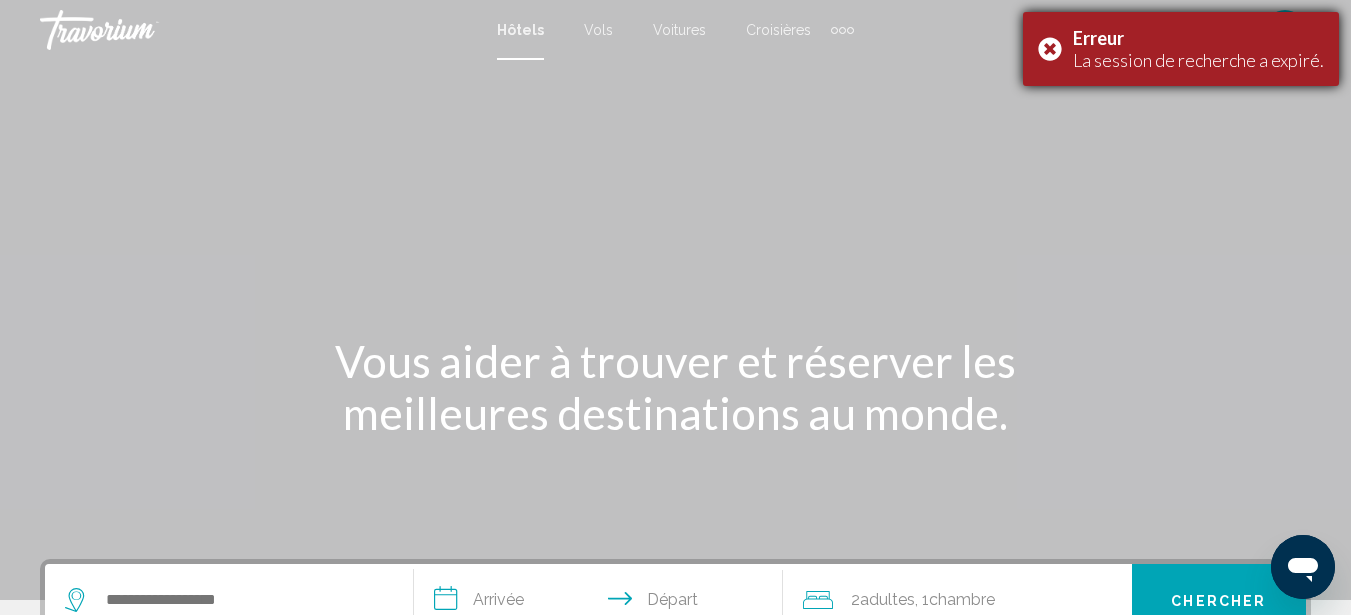 click on "Erreur   La session de recherche a expiré." at bounding box center (1181, 49) 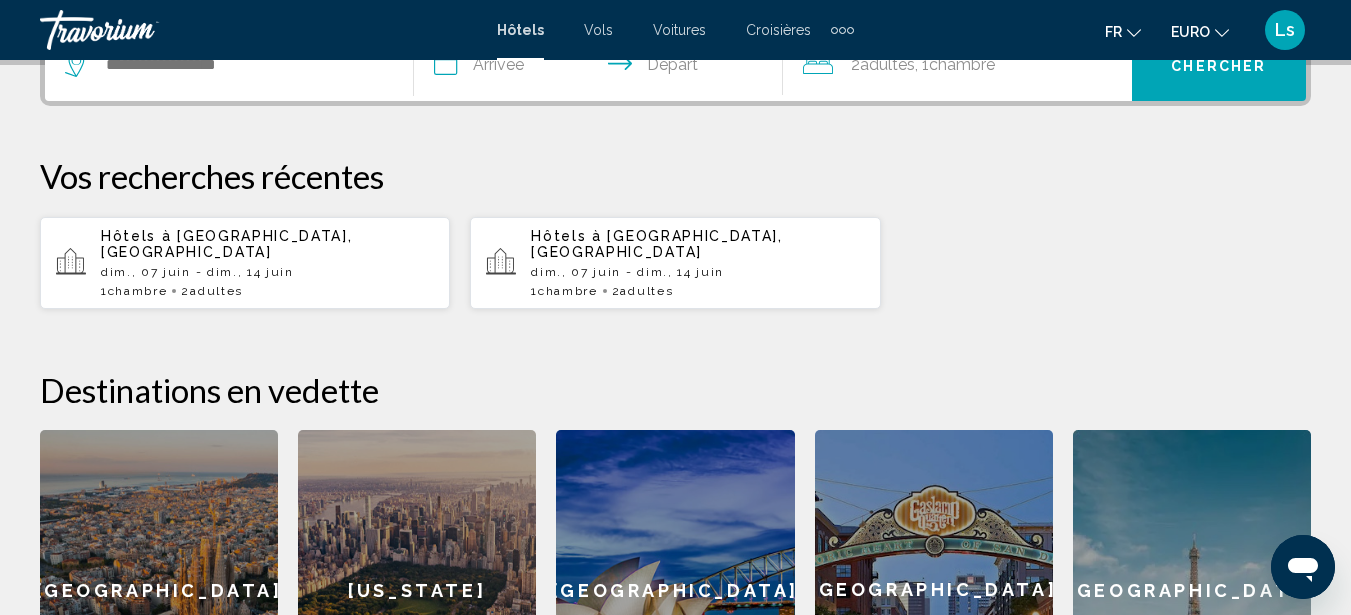 scroll, scrollTop: 135, scrollLeft: 0, axis: vertical 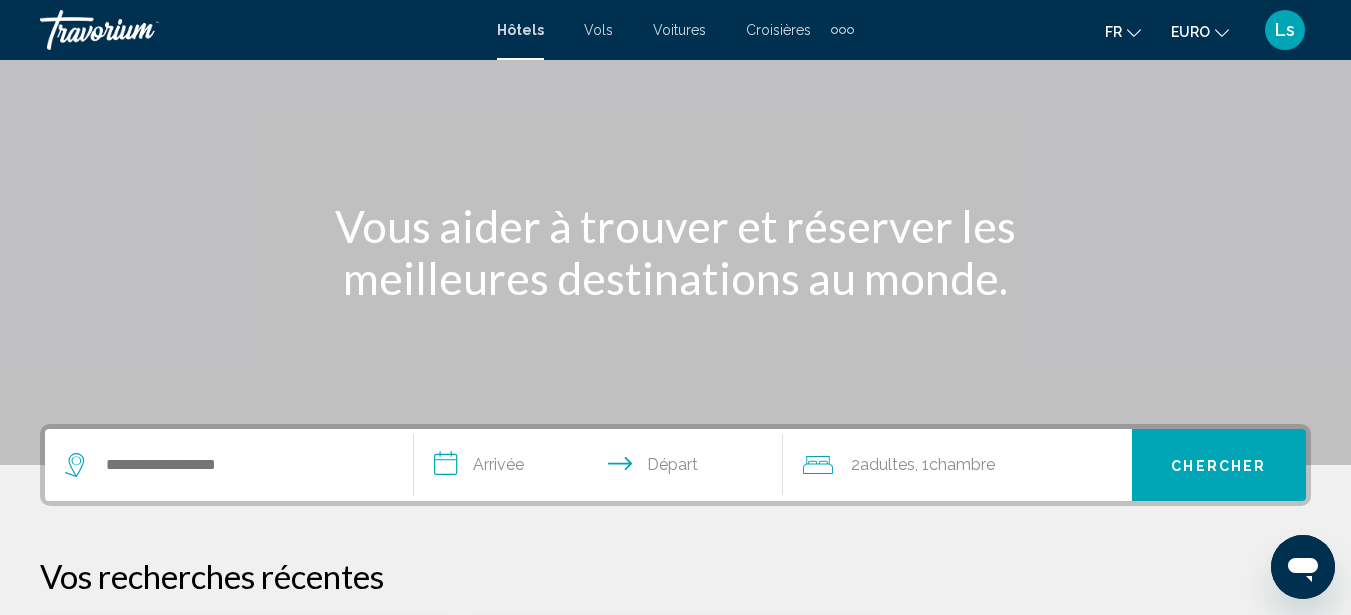 click at bounding box center (229, 465) 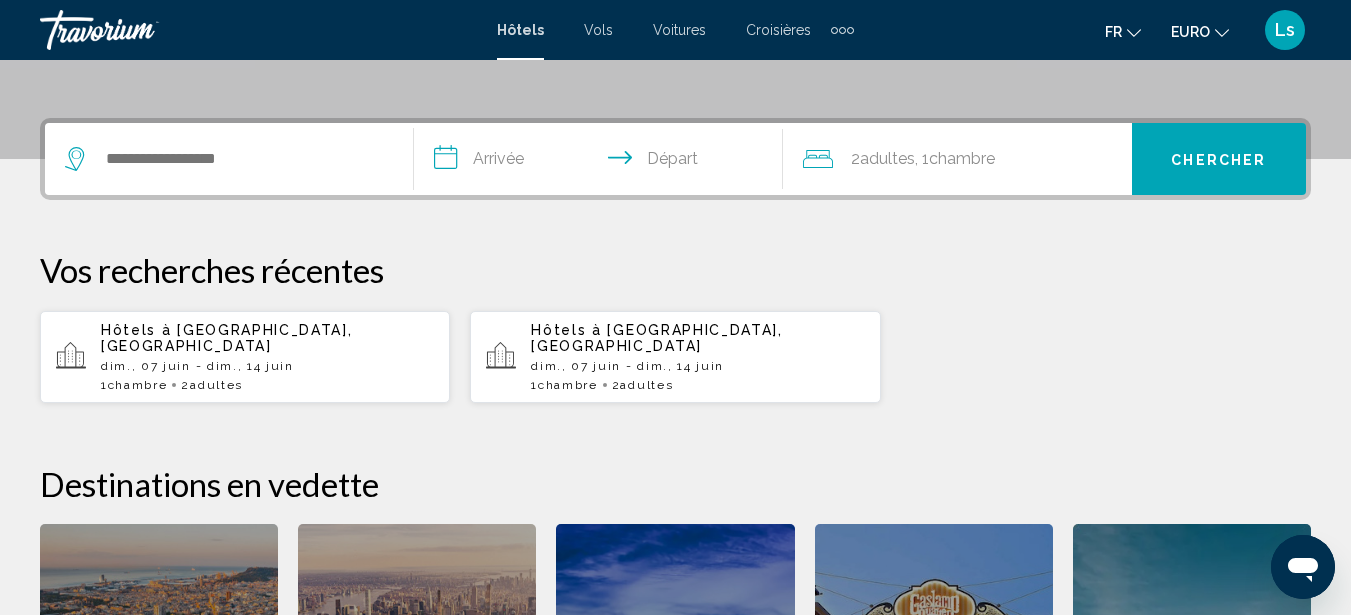 scroll, scrollTop: 494, scrollLeft: 0, axis: vertical 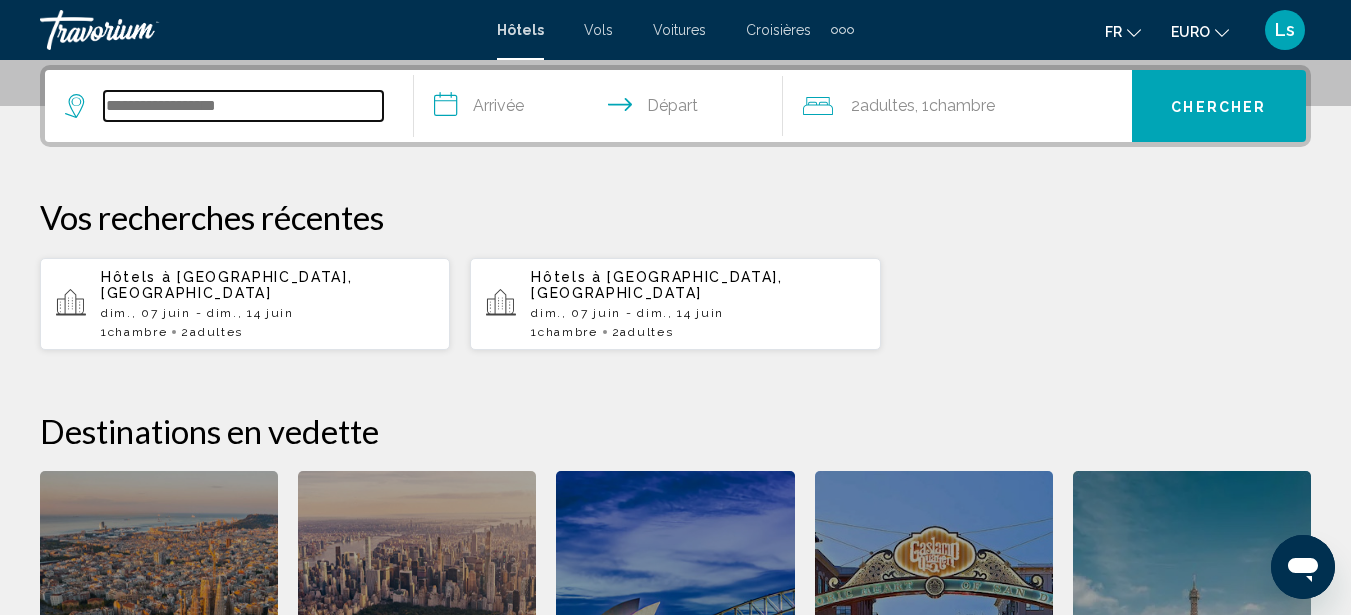 click at bounding box center (243, 106) 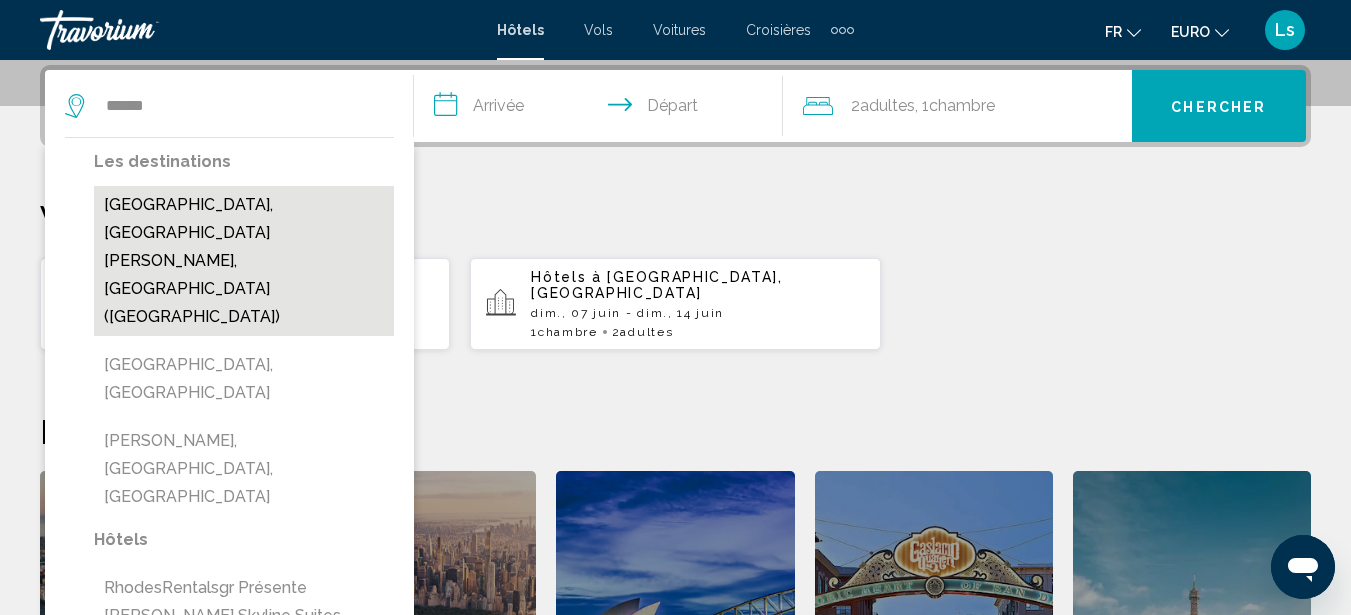 click on "[GEOGRAPHIC_DATA], [GEOGRAPHIC_DATA][PERSON_NAME], [GEOGRAPHIC_DATA] ([GEOGRAPHIC_DATA])" at bounding box center [244, 261] 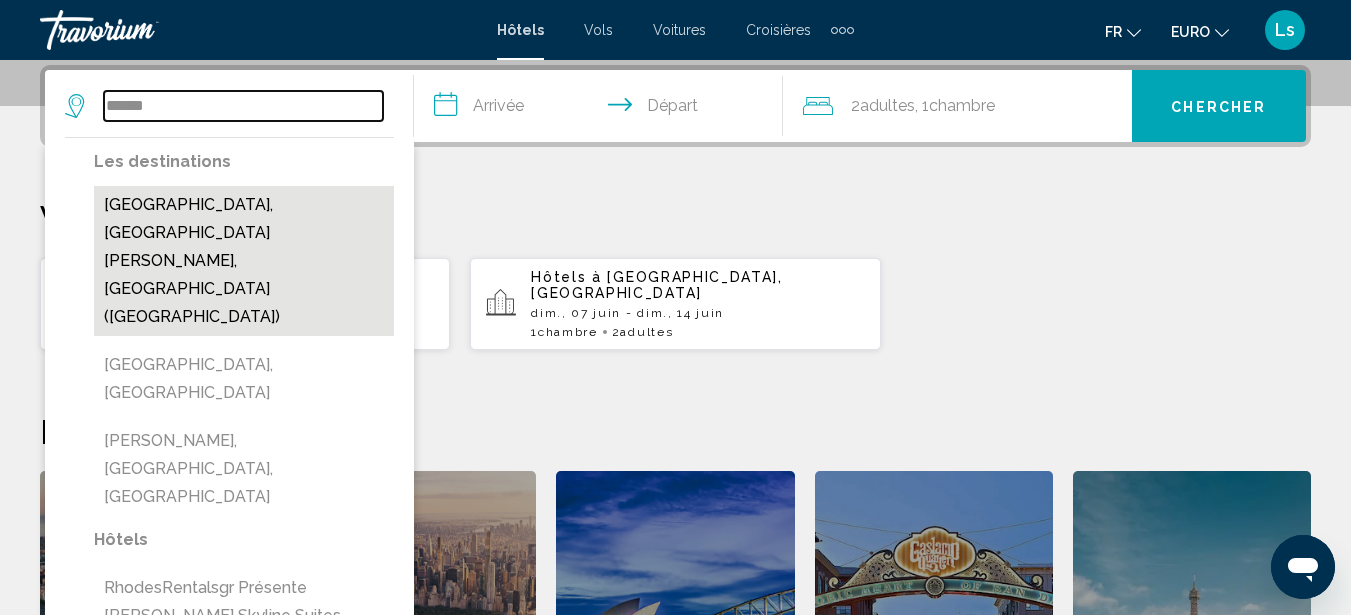 type on "**********" 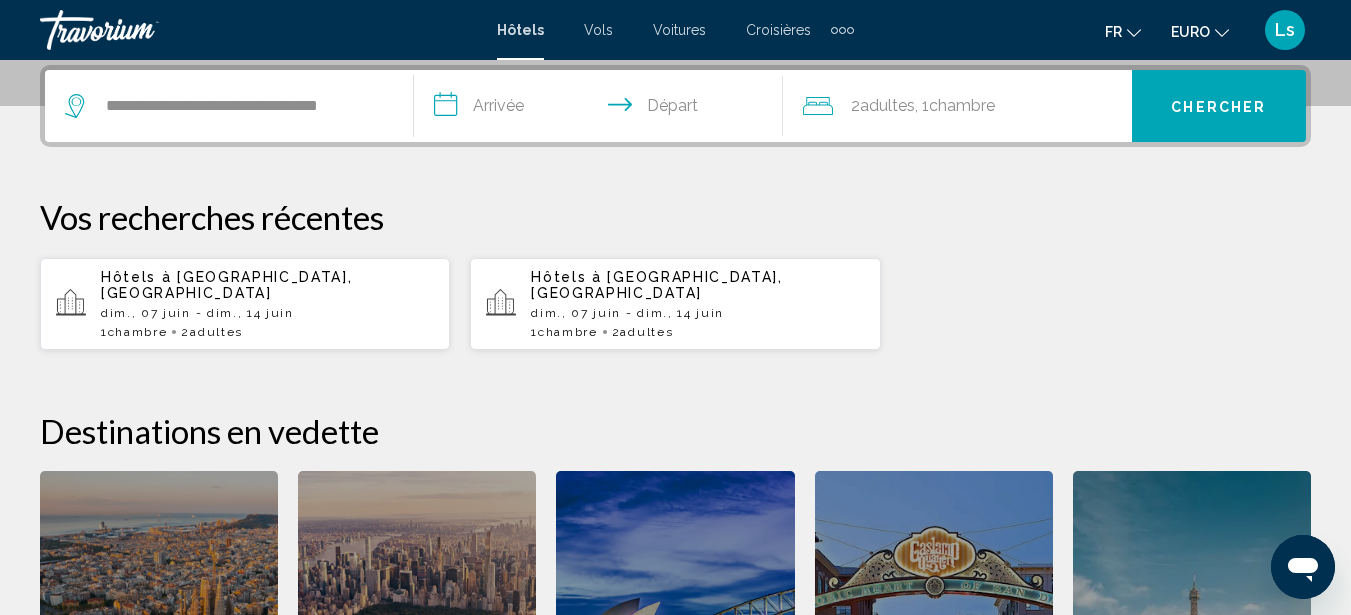 click on "**********" at bounding box center (602, 109) 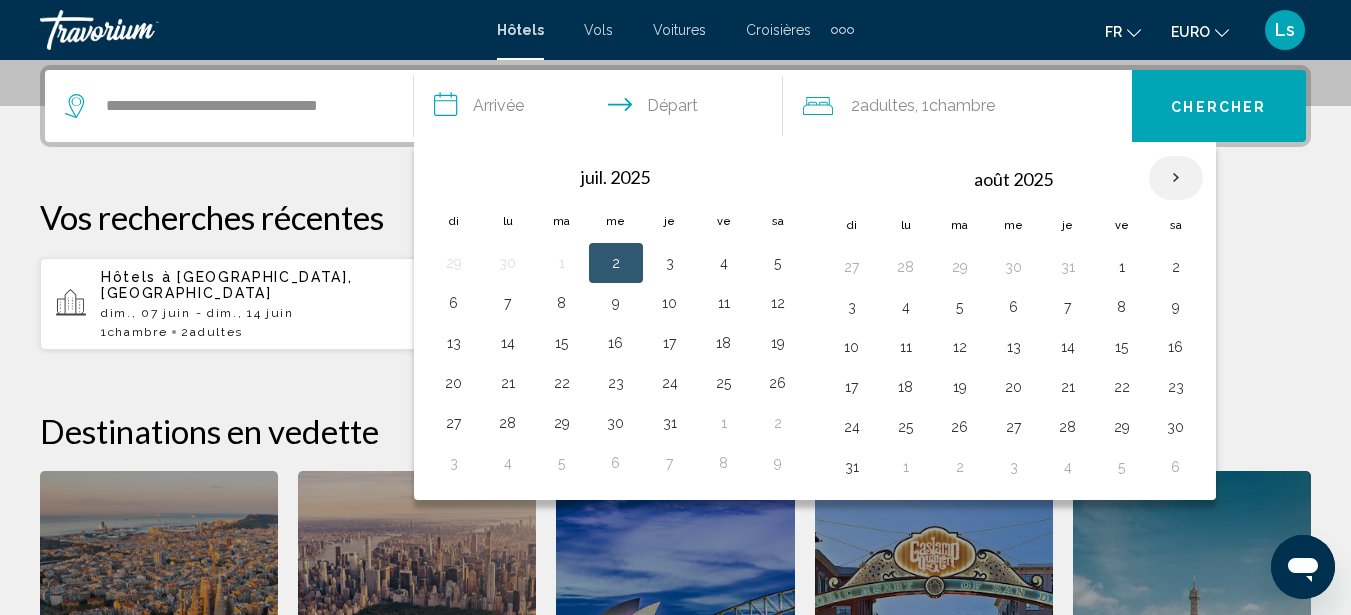 click at bounding box center (1176, 178) 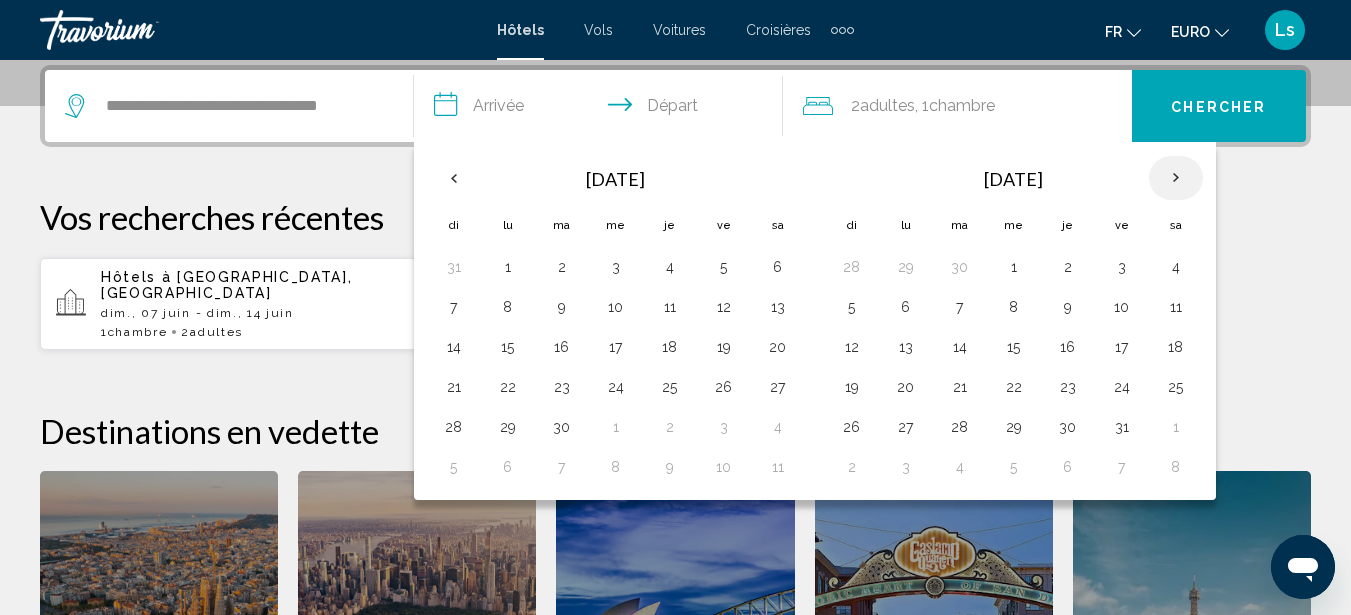 click at bounding box center [1176, 178] 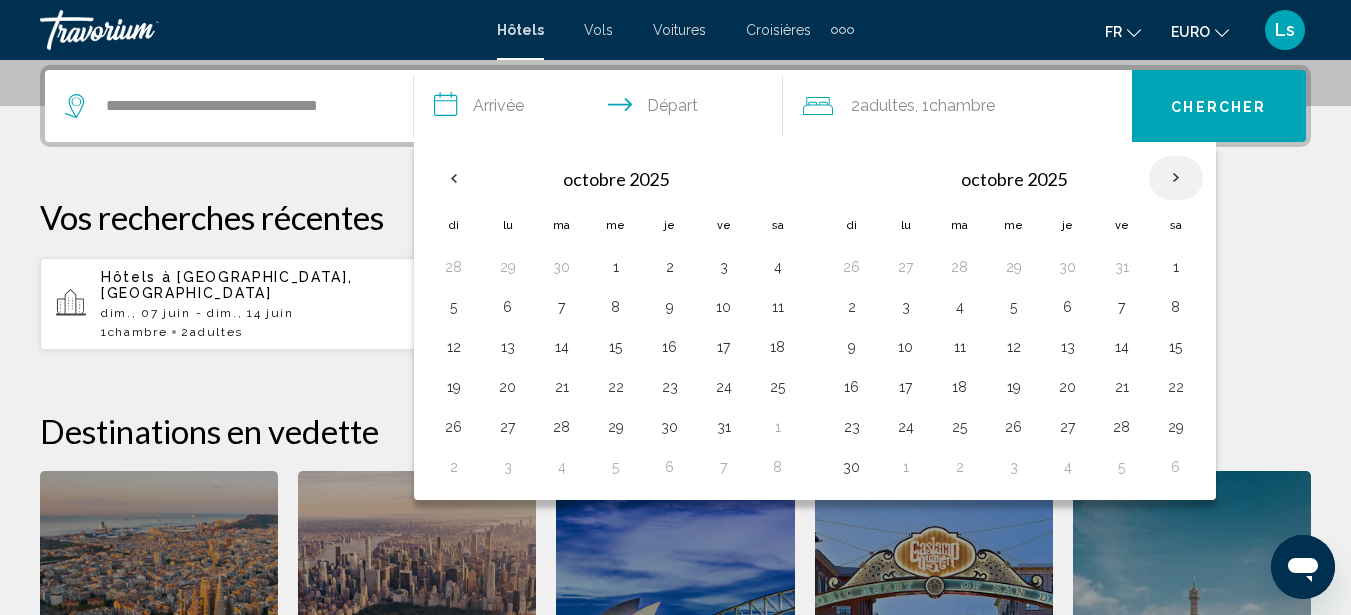 click at bounding box center (1176, 178) 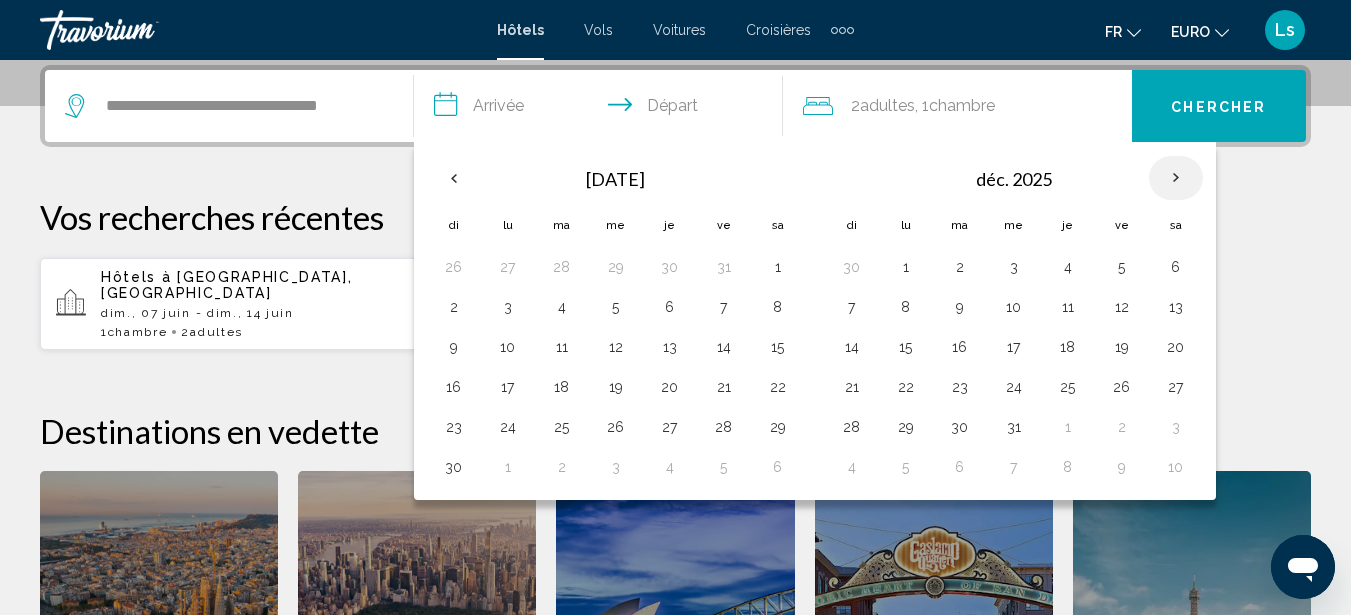 click at bounding box center (1176, 178) 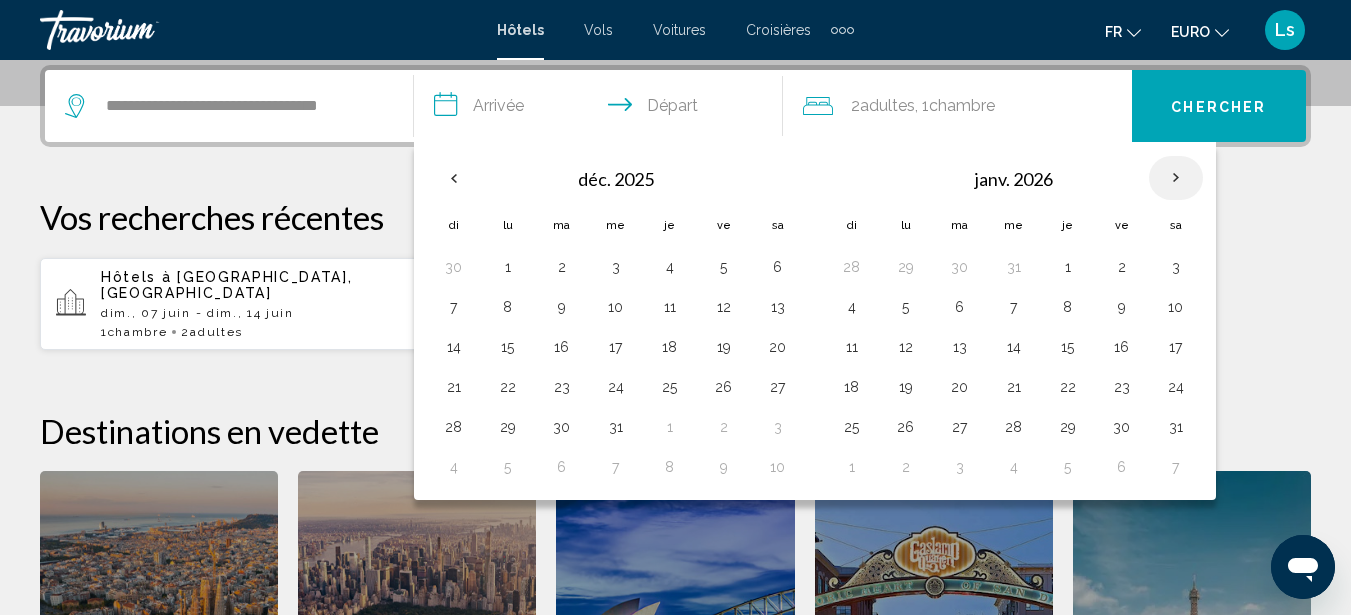 click at bounding box center (1176, 178) 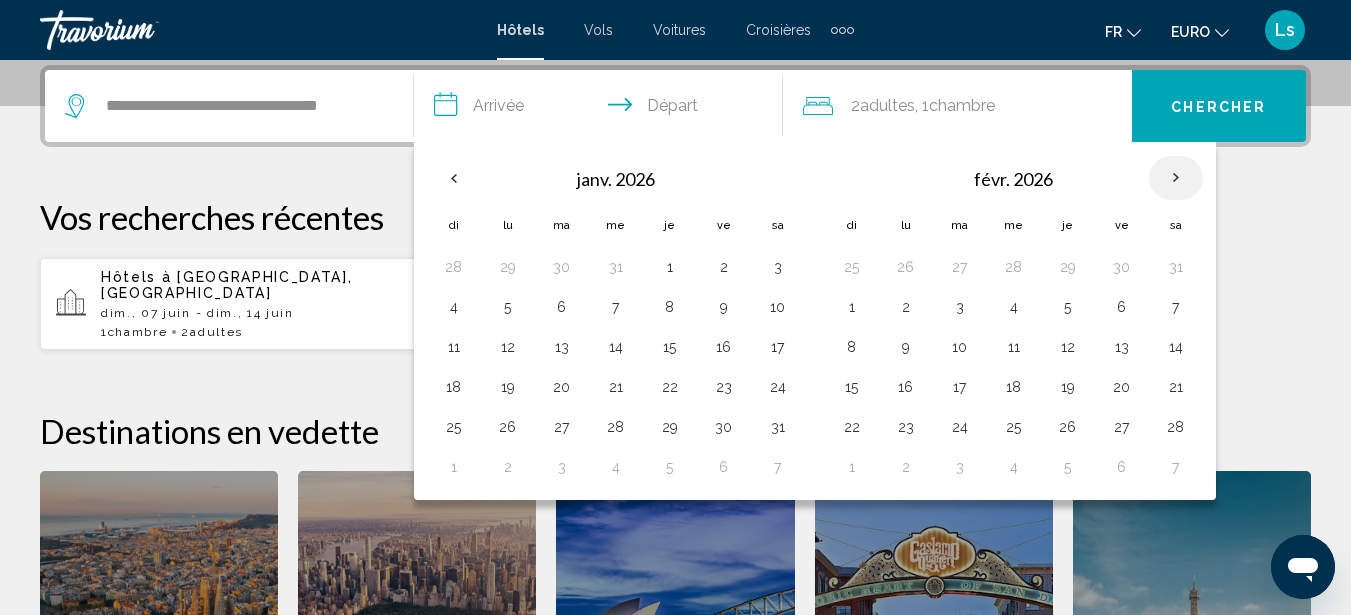 click at bounding box center [1176, 178] 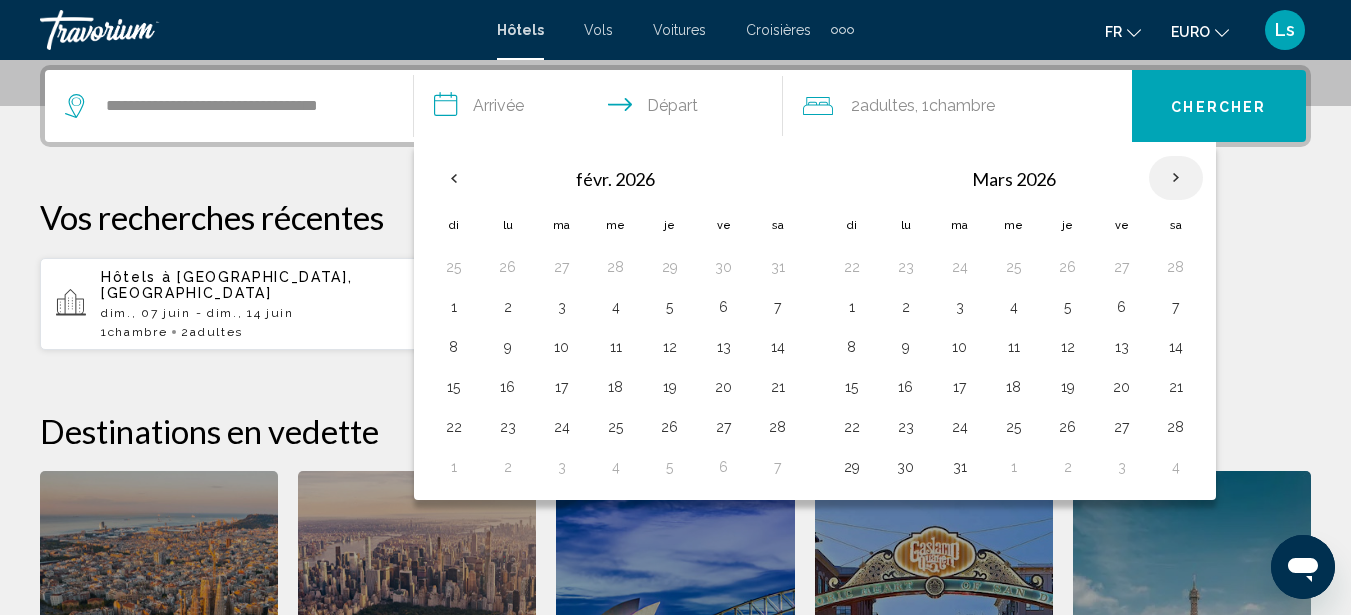 click at bounding box center (1176, 178) 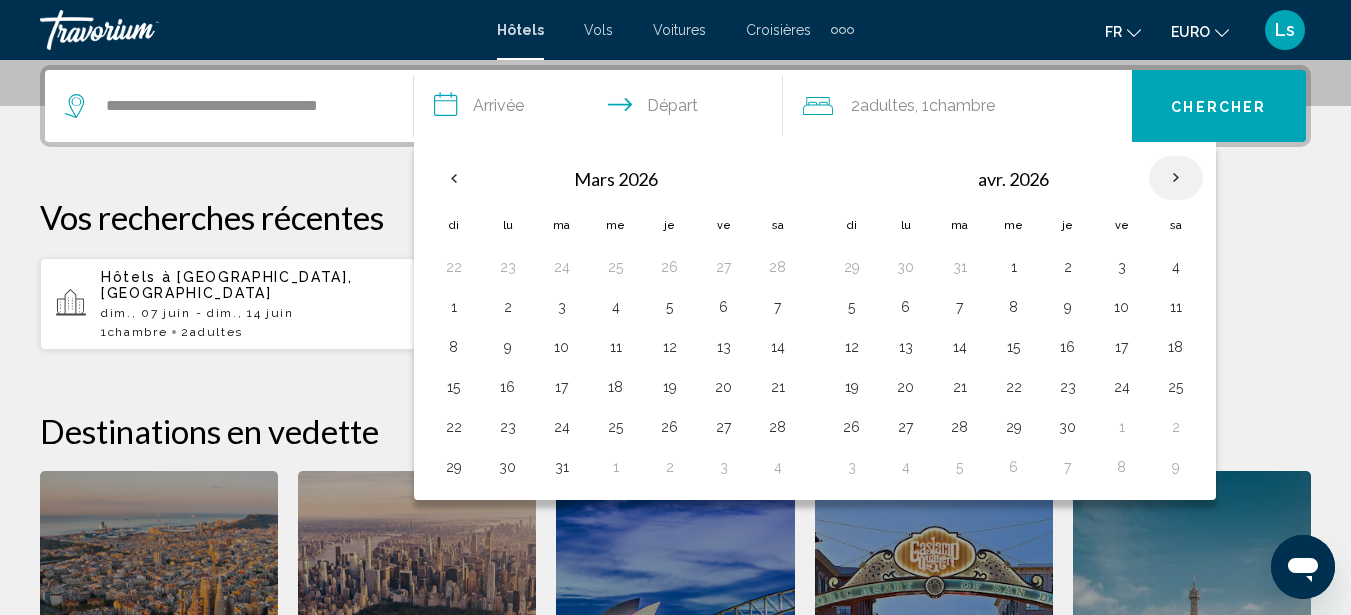 click at bounding box center (1176, 178) 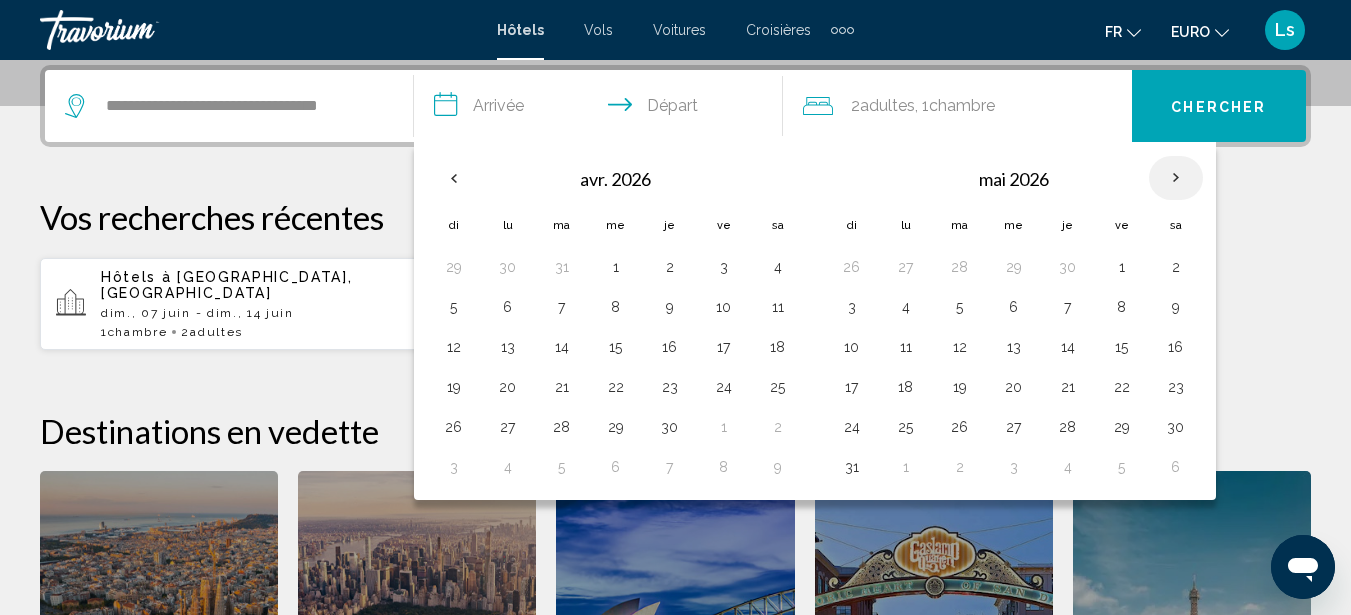 click at bounding box center (1176, 178) 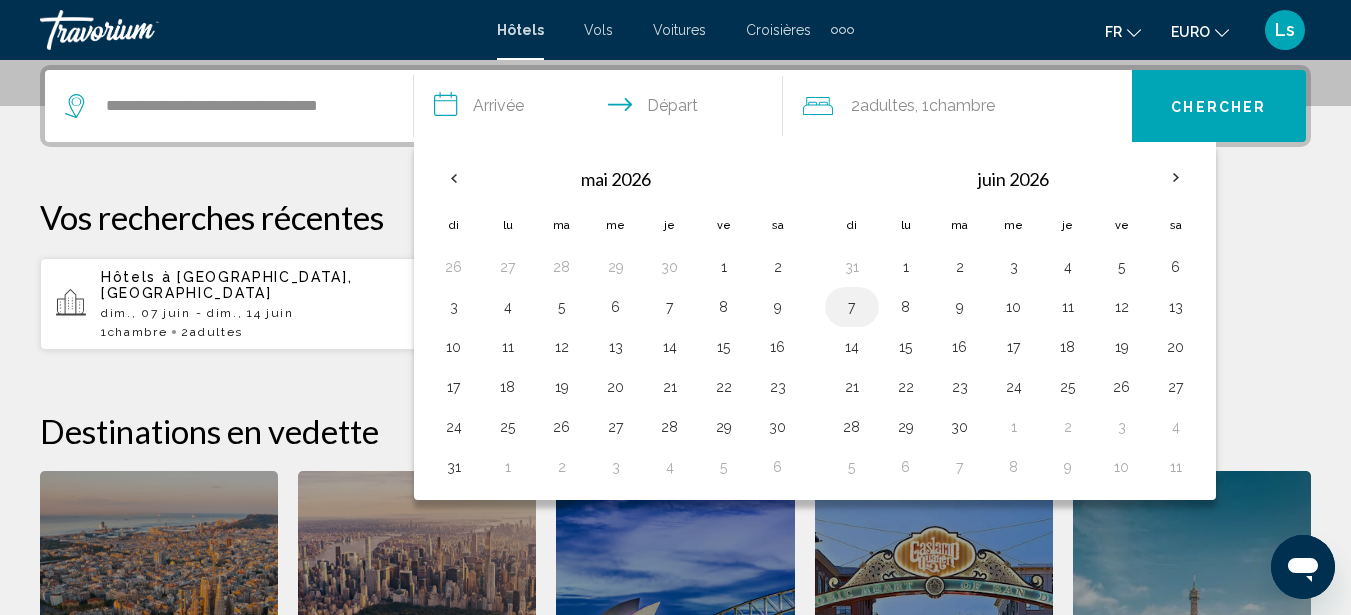 click on "7" at bounding box center (852, 307) 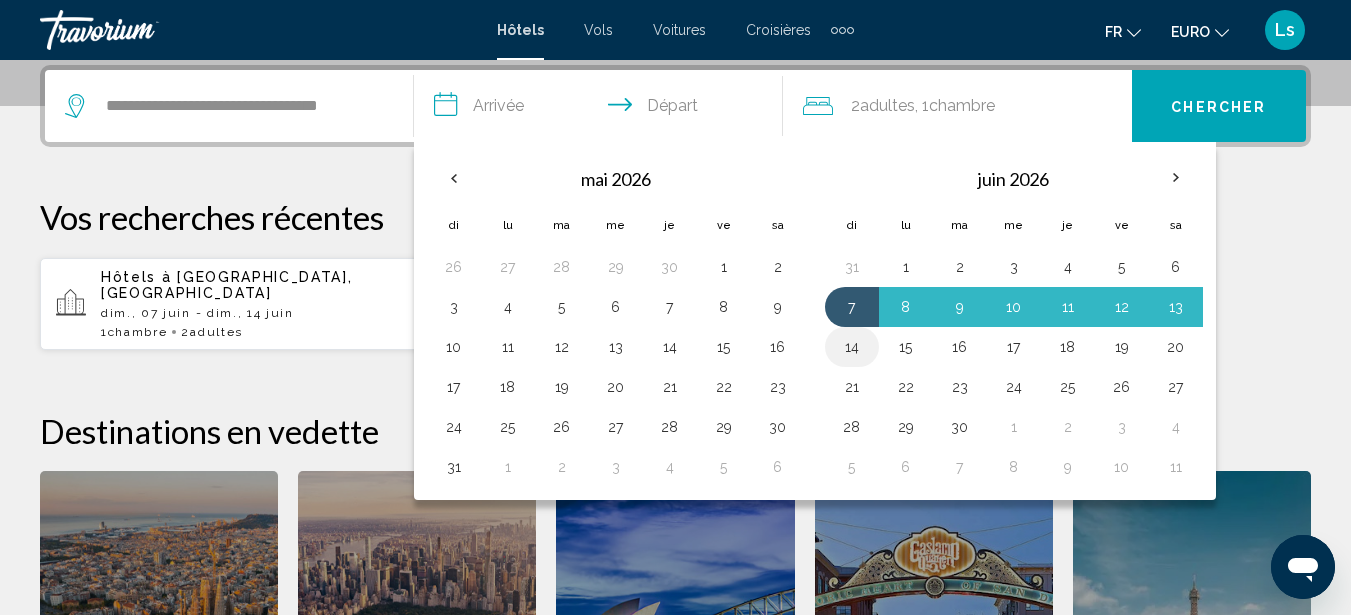 click on "14" at bounding box center [852, 347] 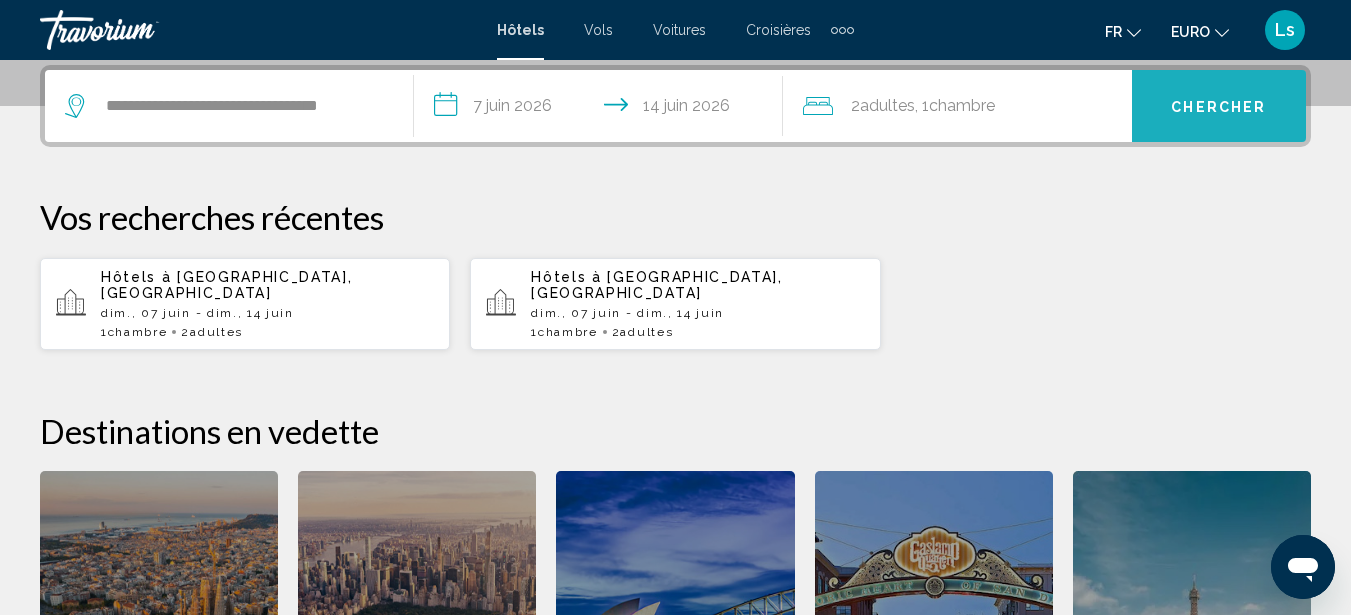 click on "Chercher" at bounding box center (1218, 107) 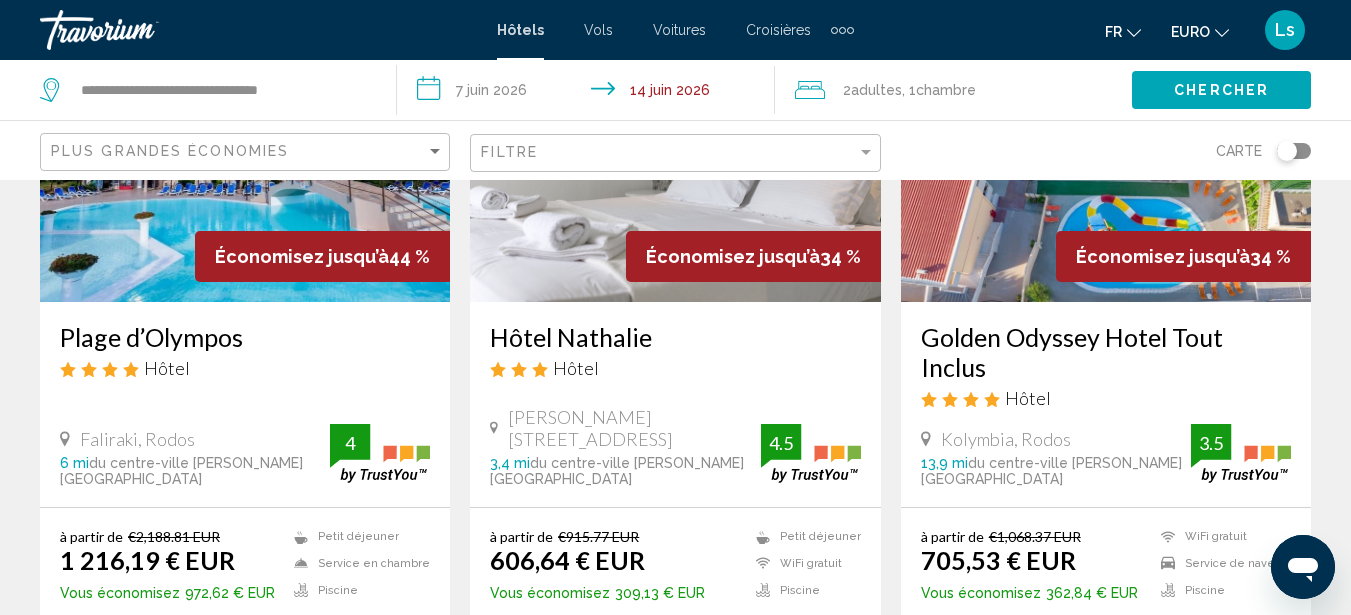 scroll, scrollTop: 0, scrollLeft: 0, axis: both 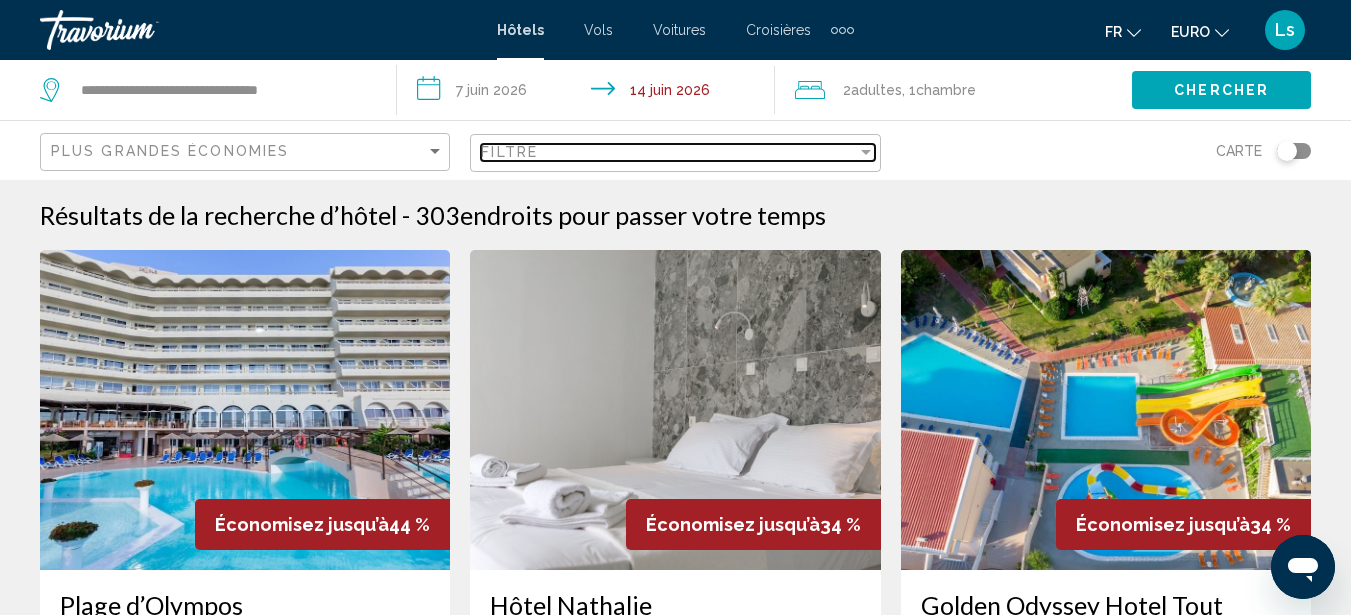 click on "Filtre" at bounding box center (668, 152) 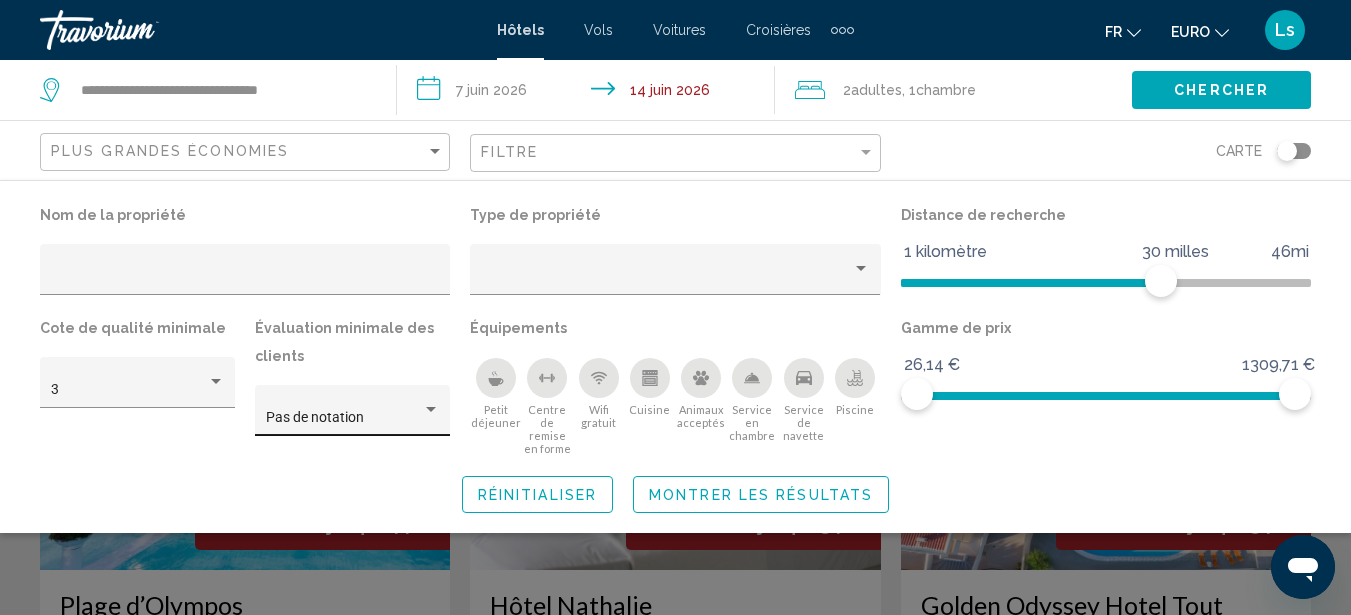 click on "Pas de notation" 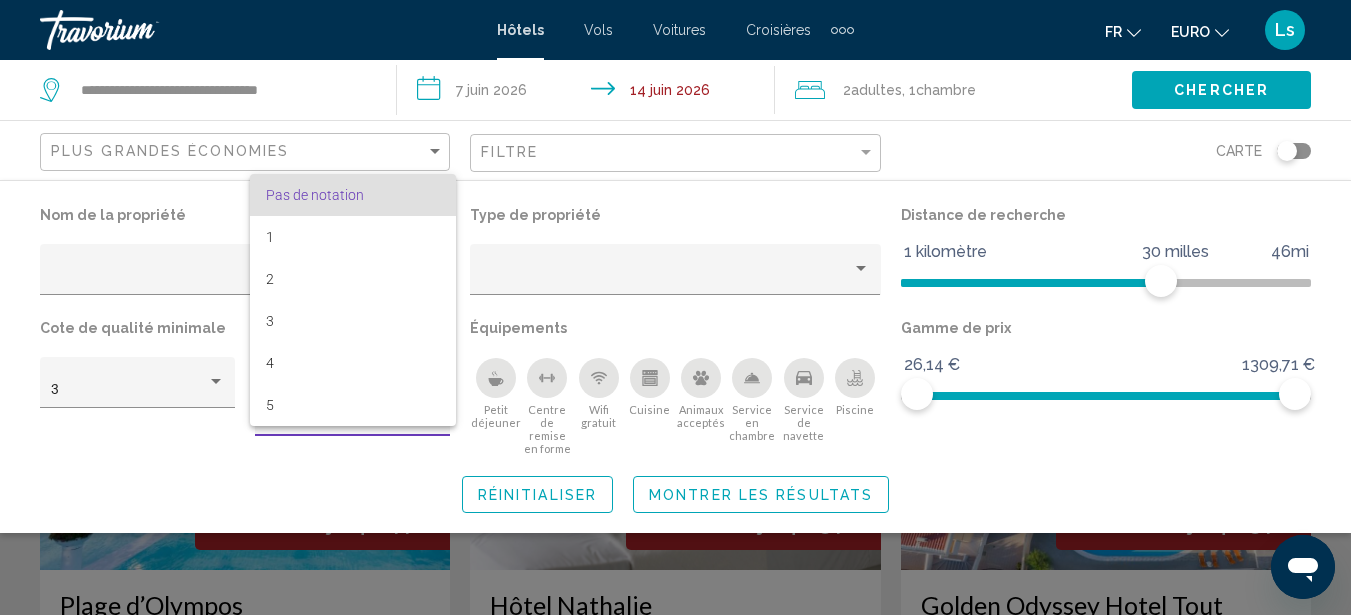 click at bounding box center [675, 307] 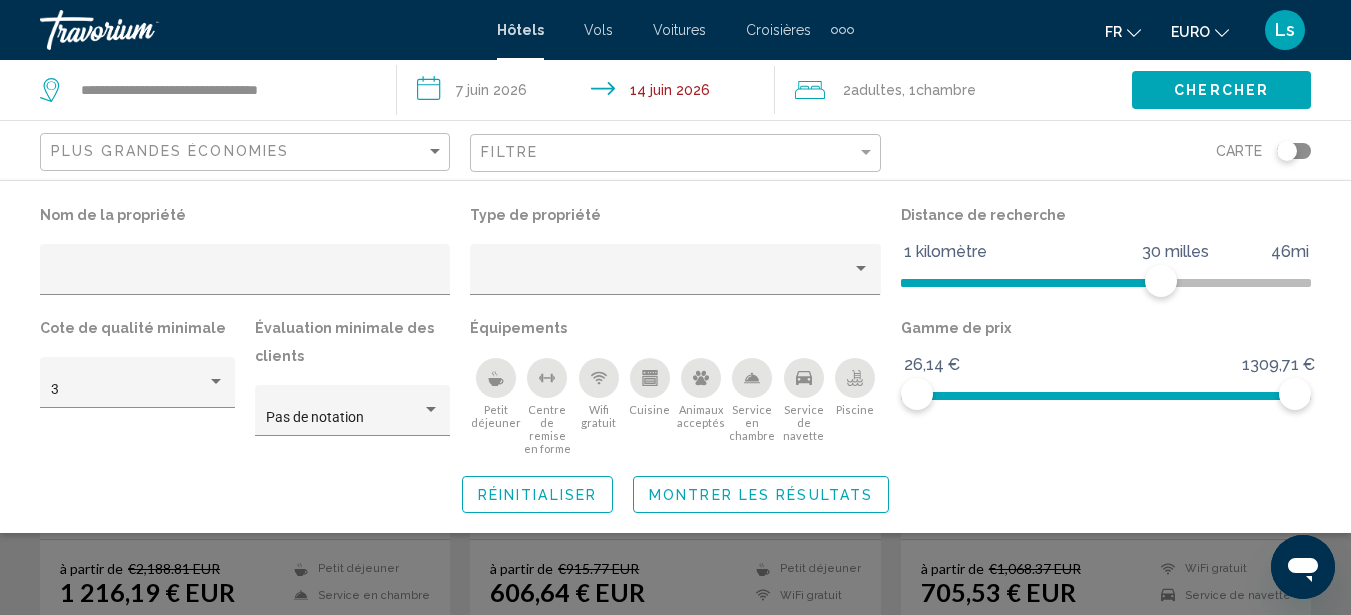 scroll, scrollTop: 230, scrollLeft: 0, axis: vertical 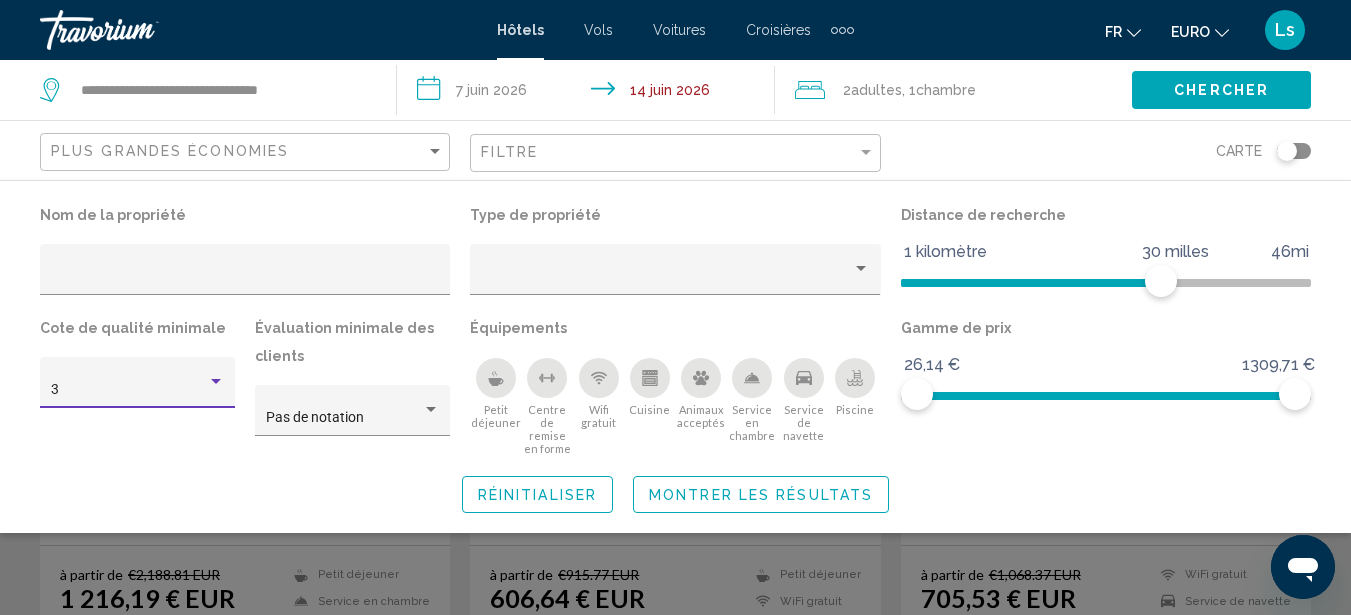 click on "3" at bounding box center (129, 390) 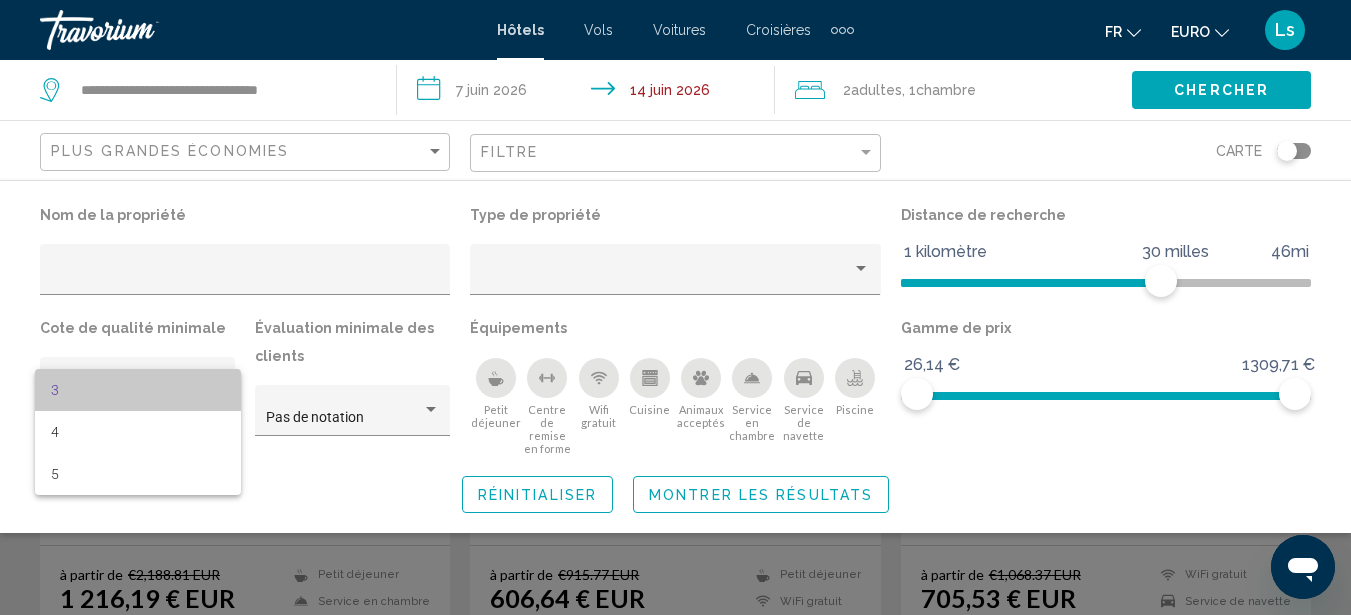 click on "3" at bounding box center [138, 390] 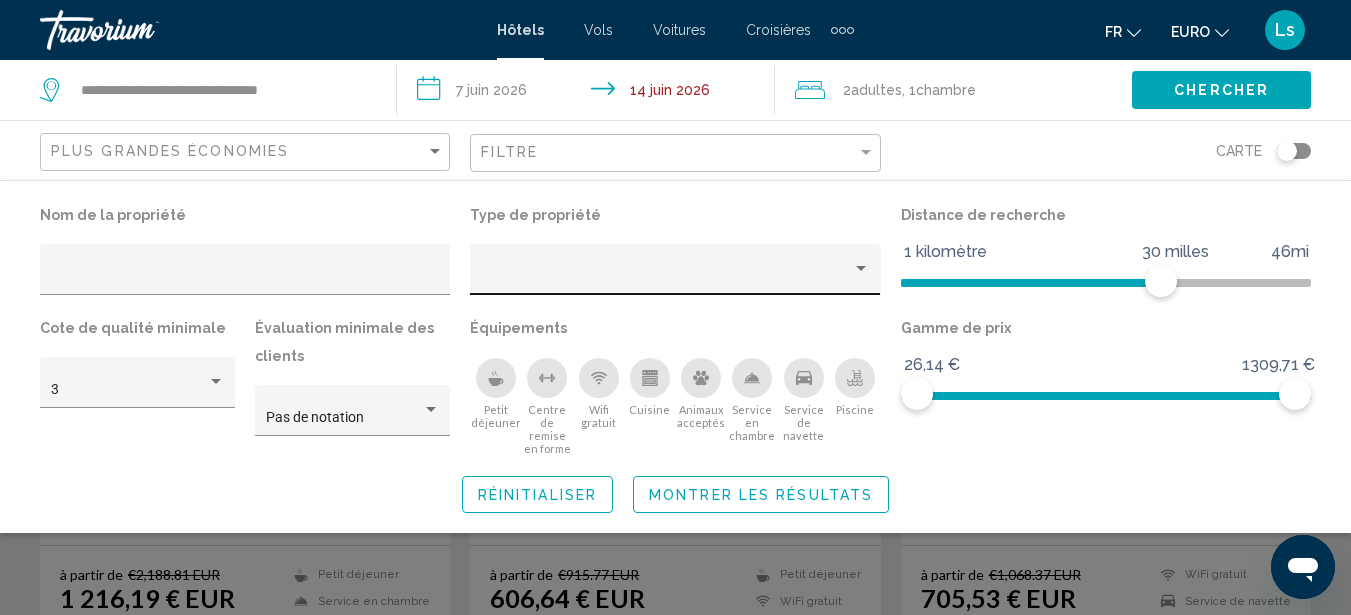 click 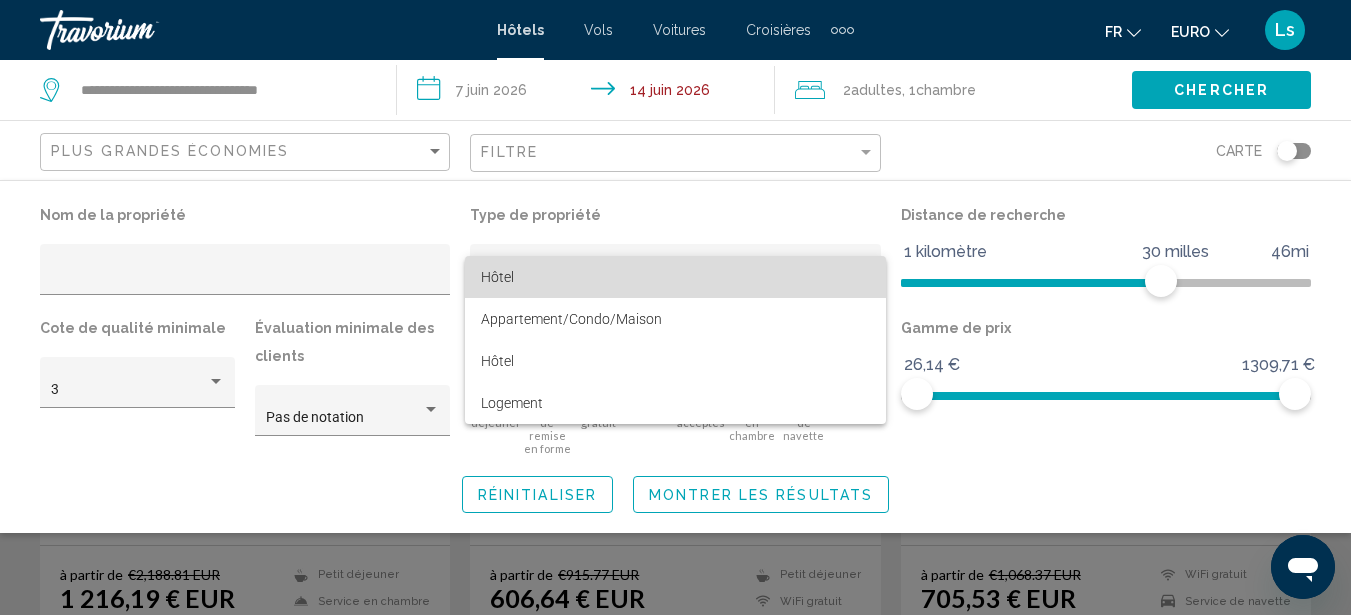 click on "Hôtel" at bounding box center [675, 277] 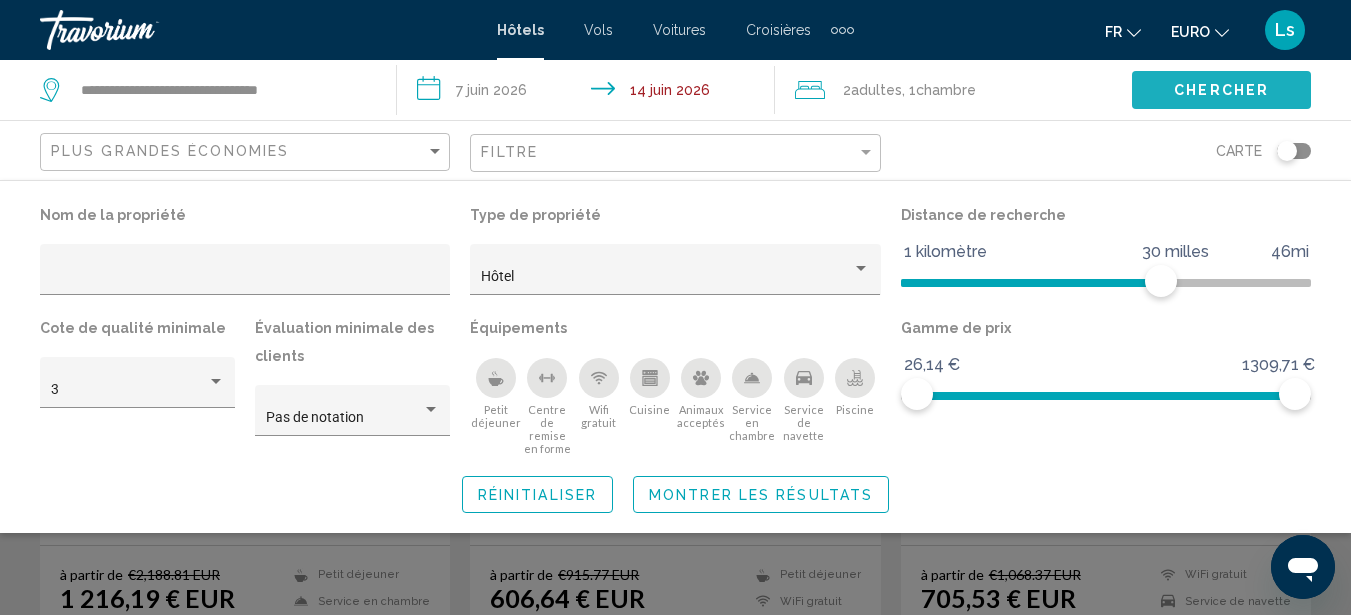 click on "Chercher" 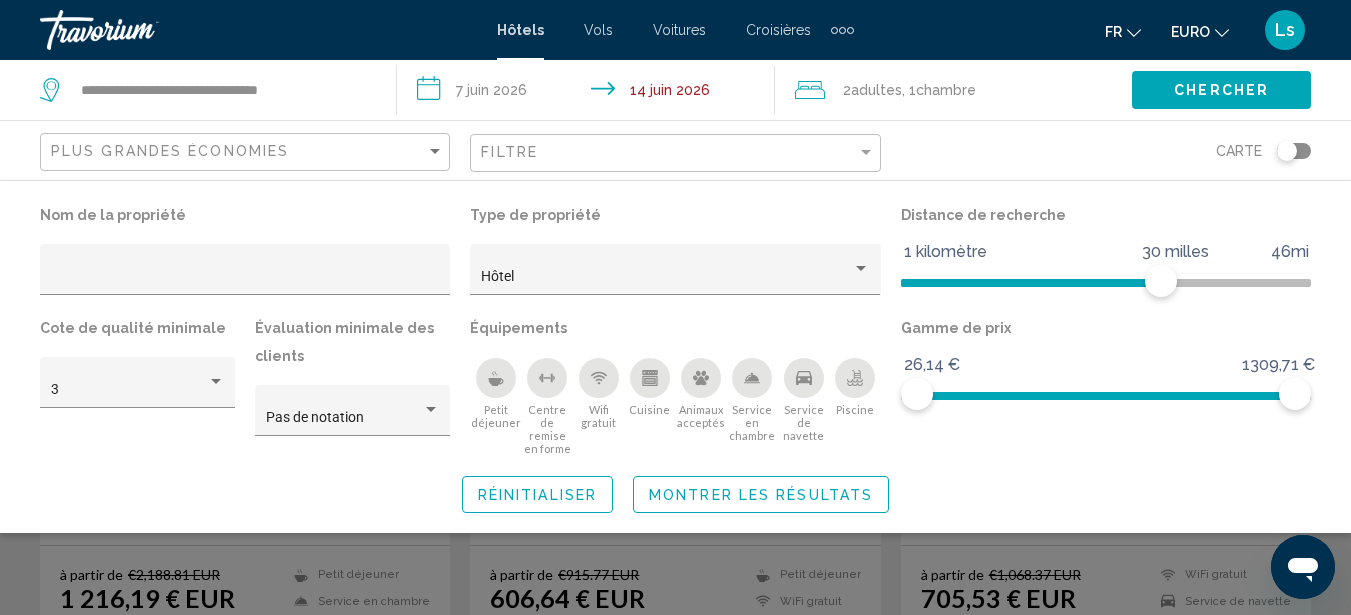 click on "Chercher" 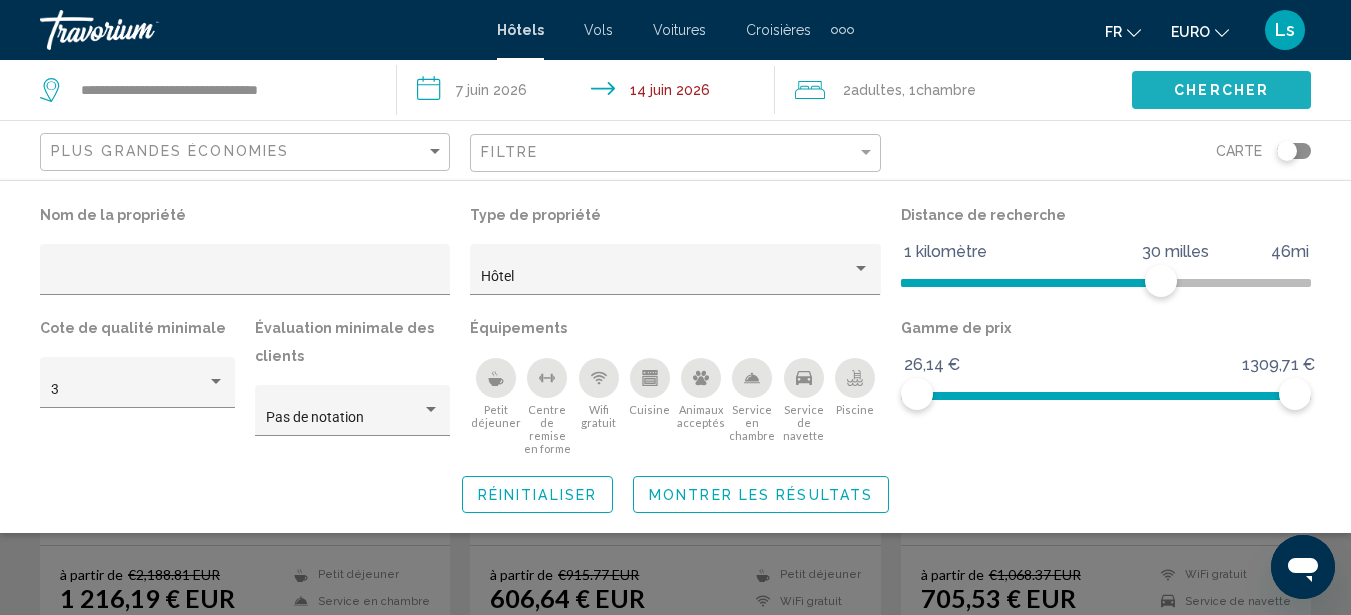 click on "Chercher" 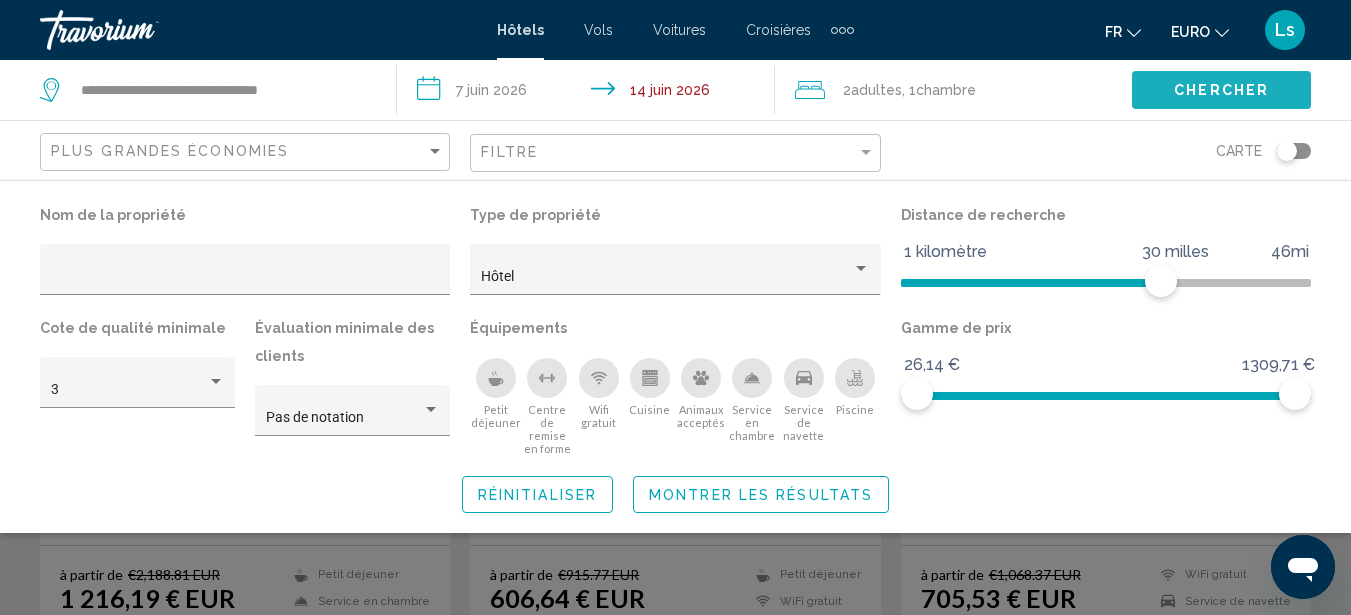 click on "Chercher" 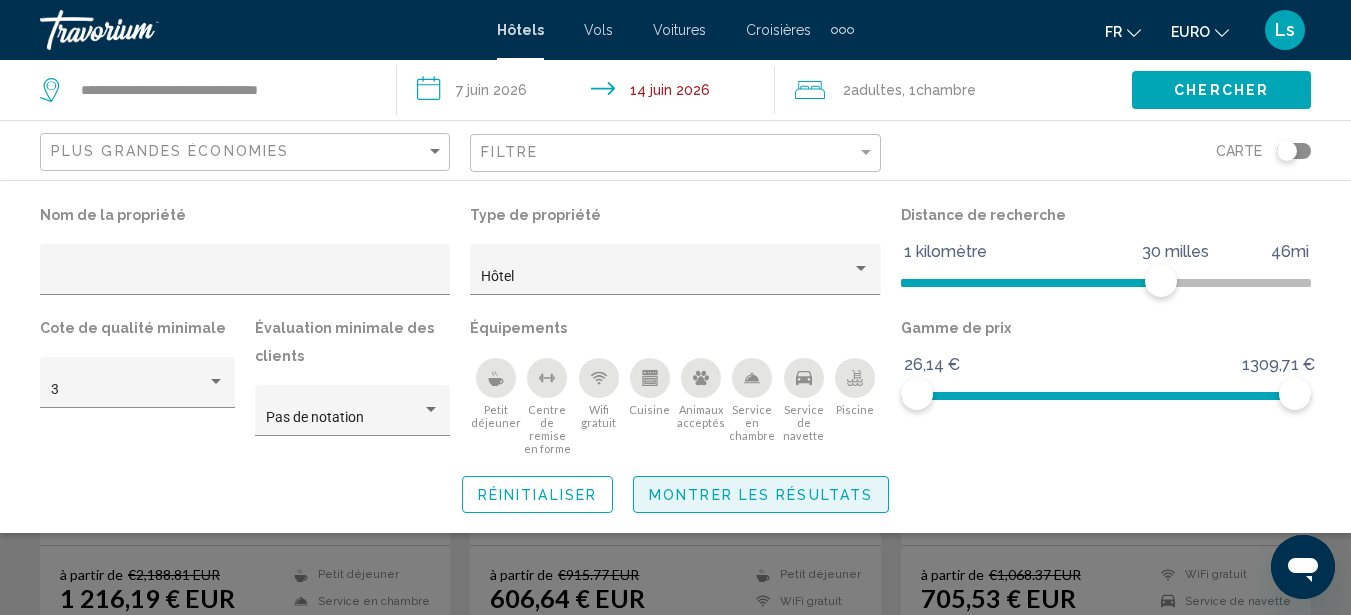 click on "Montrer les résultats" 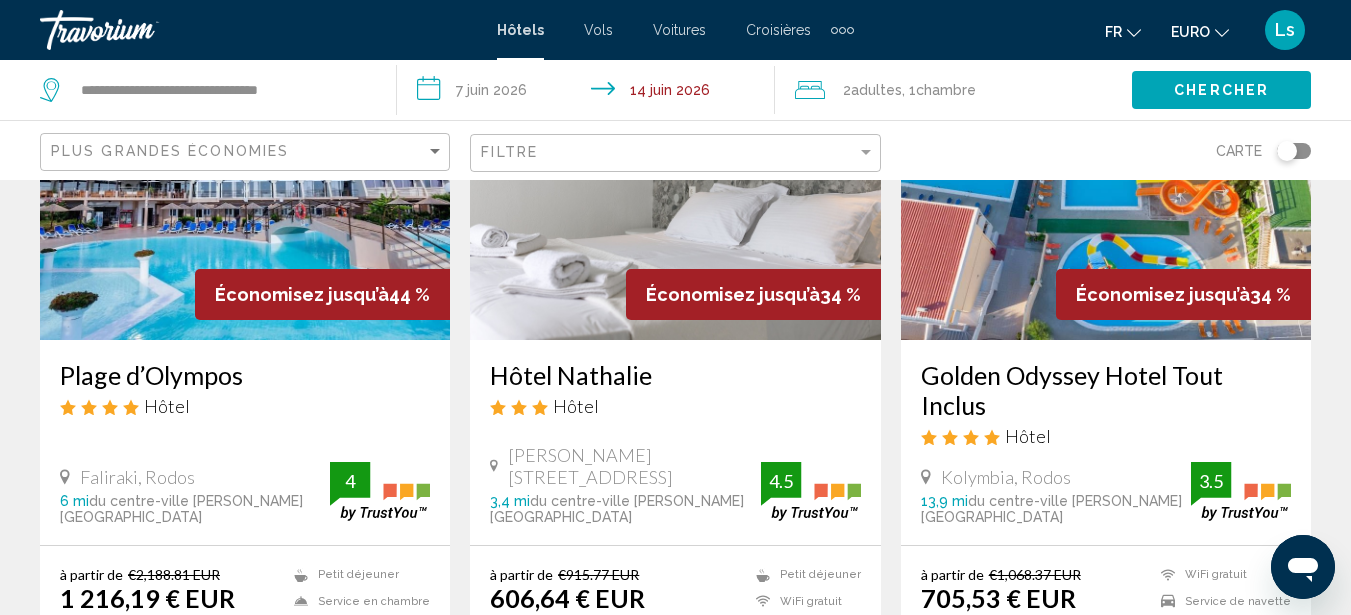 click at bounding box center (245, 180) 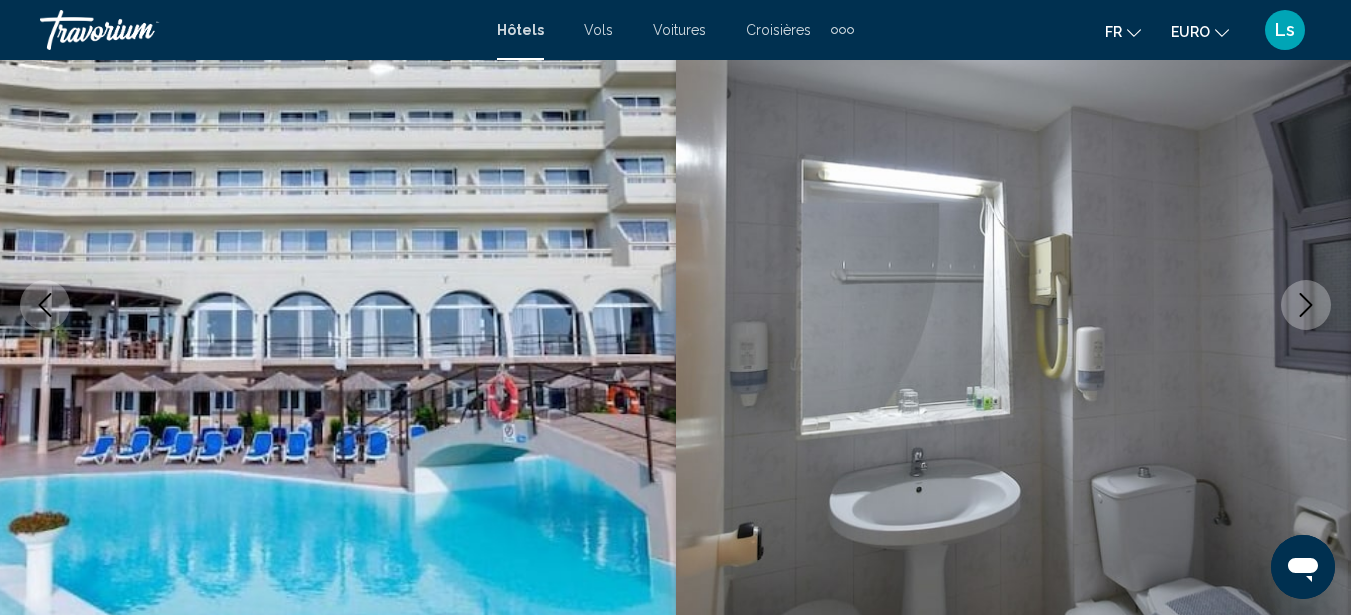 scroll, scrollTop: 0, scrollLeft: 0, axis: both 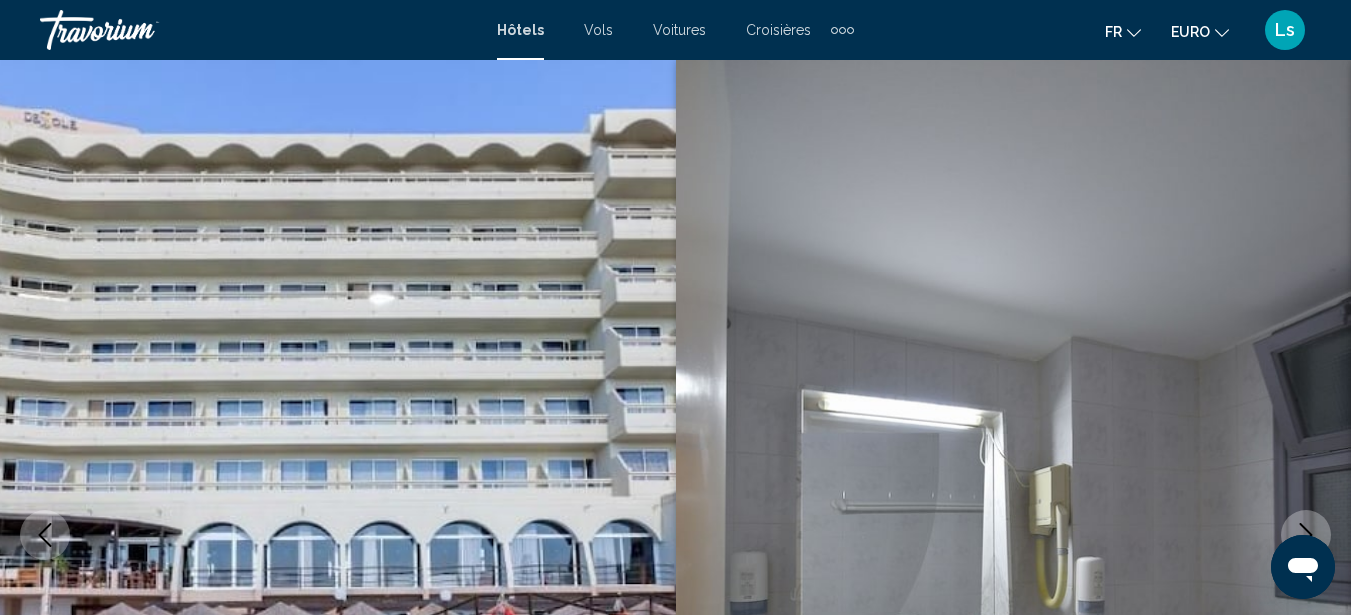 type 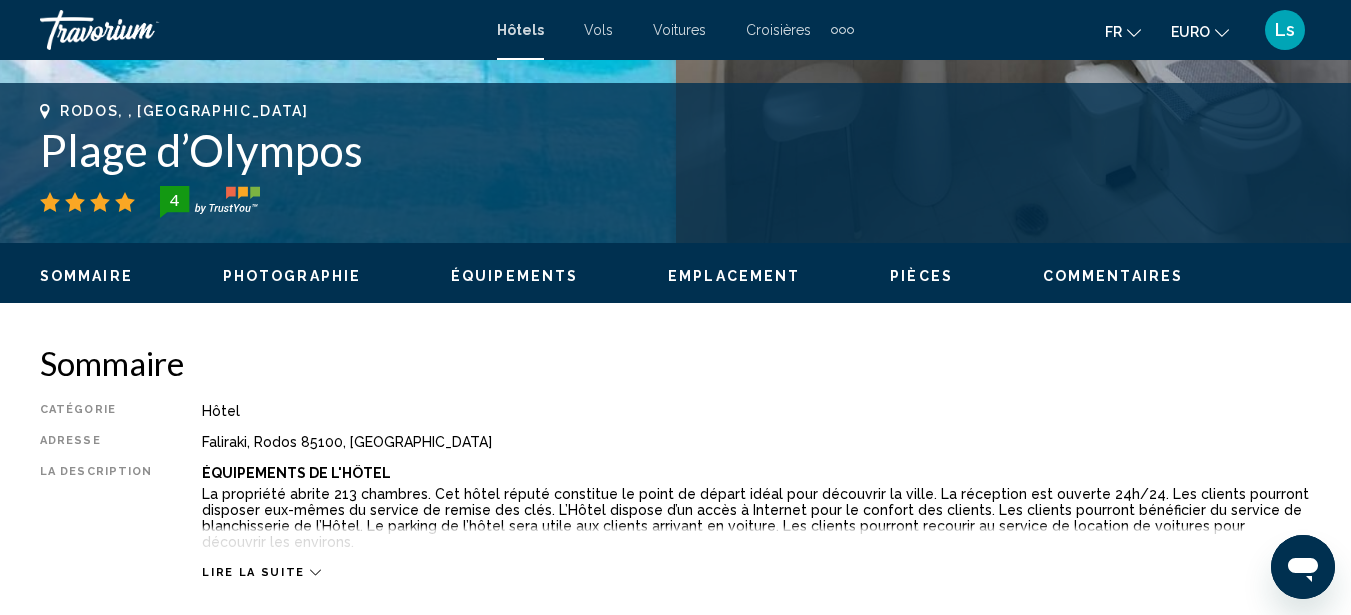 scroll, scrollTop: 800, scrollLeft: 0, axis: vertical 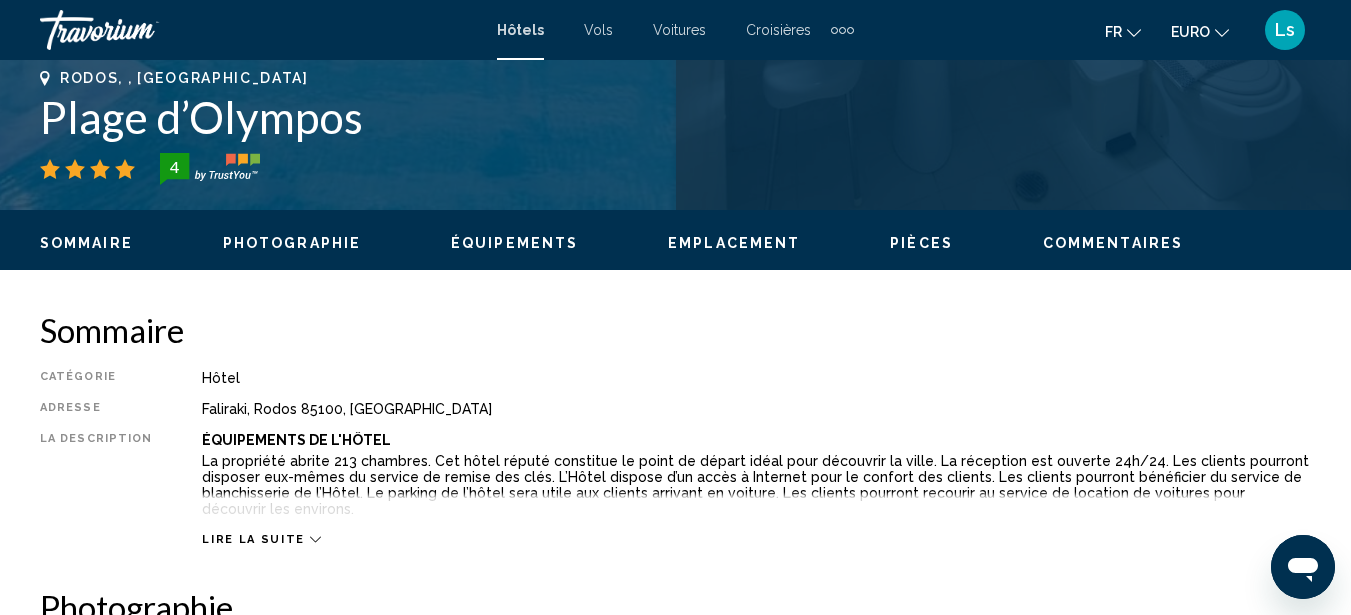 click on "Photographie" at bounding box center (292, 243) 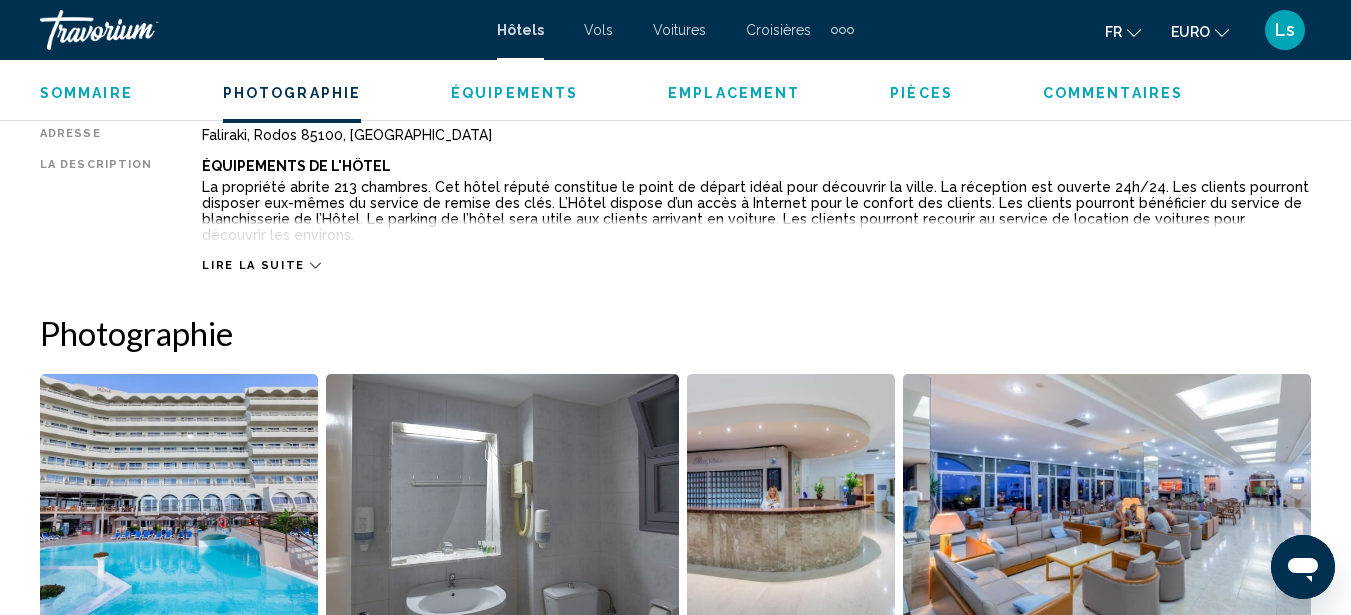 scroll, scrollTop: 1251, scrollLeft: 0, axis: vertical 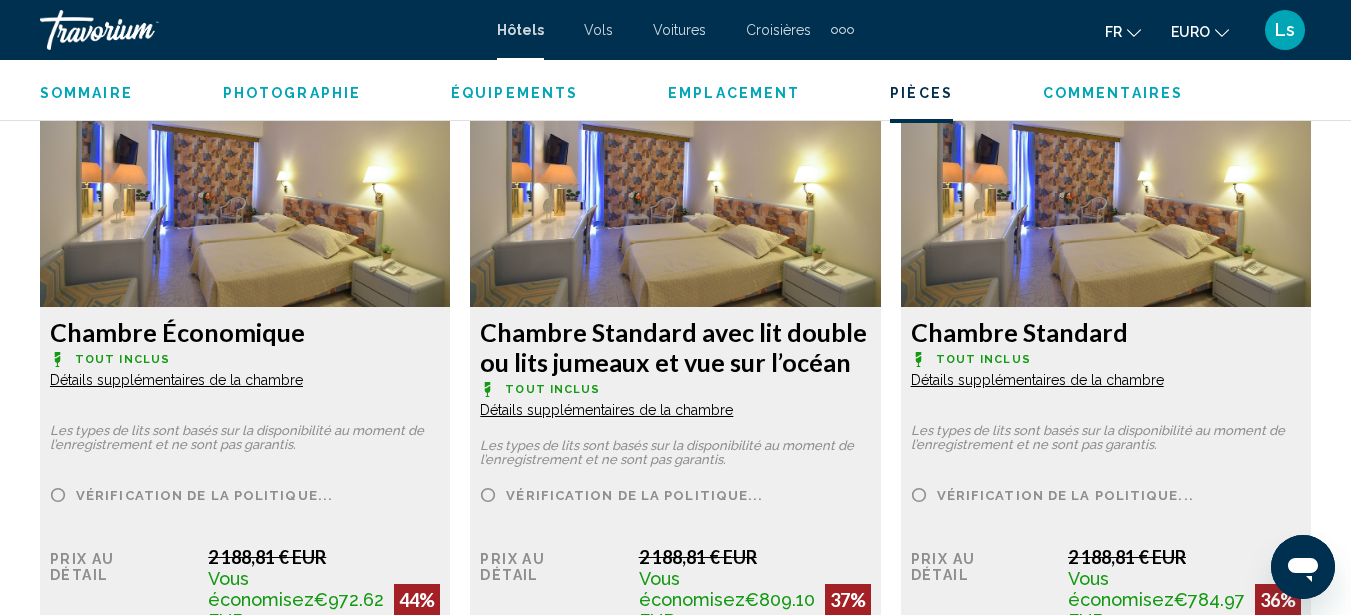 click on "Sommaire
Photographie
Équipements
Emplacement
Pièces
Commentaires
Voir les disponibilités" 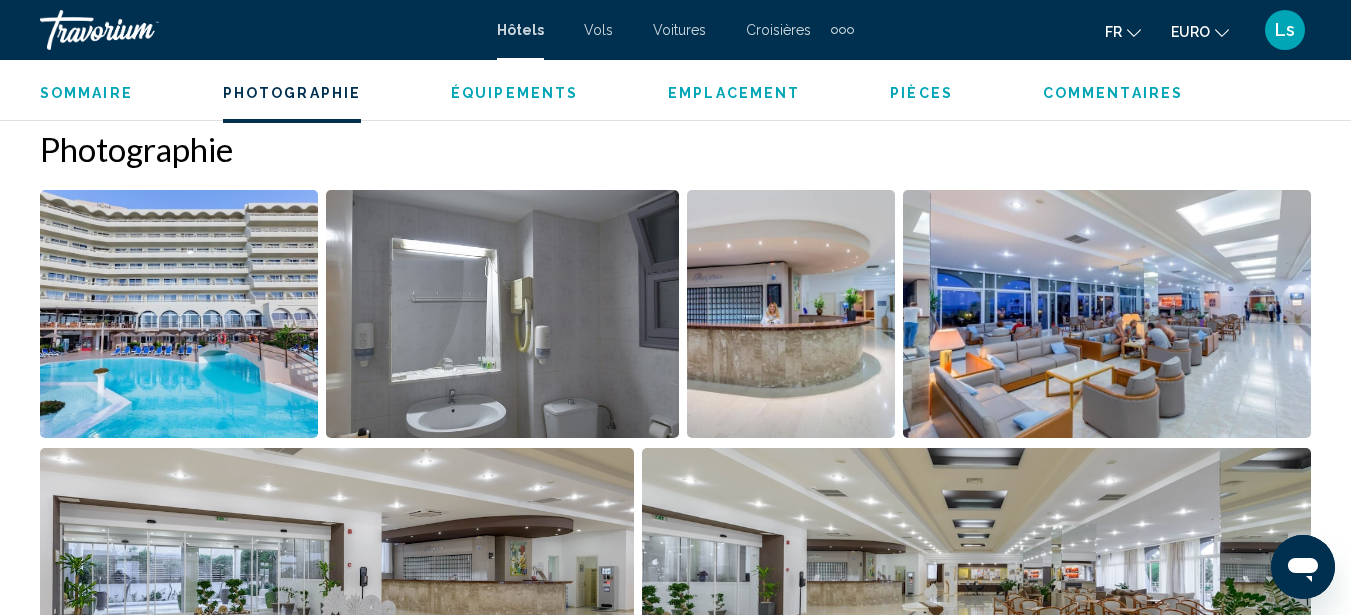 scroll, scrollTop: 1252, scrollLeft: 0, axis: vertical 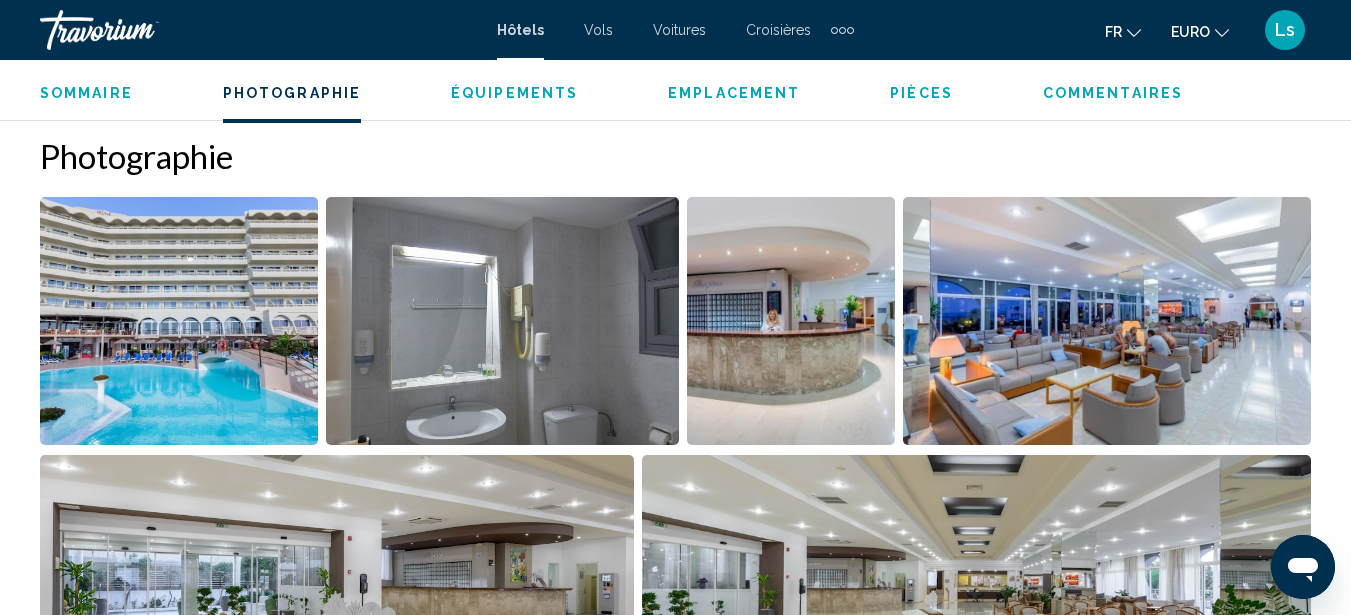 click at bounding box center [179, 321] 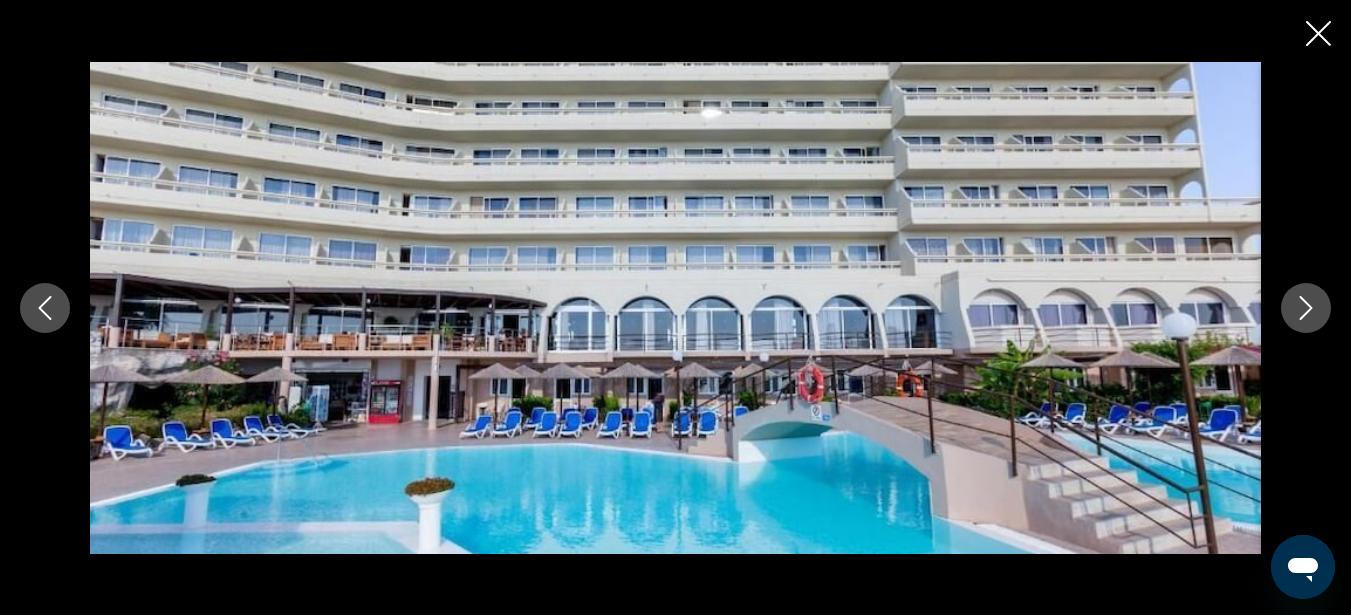 click at bounding box center (1306, 308) 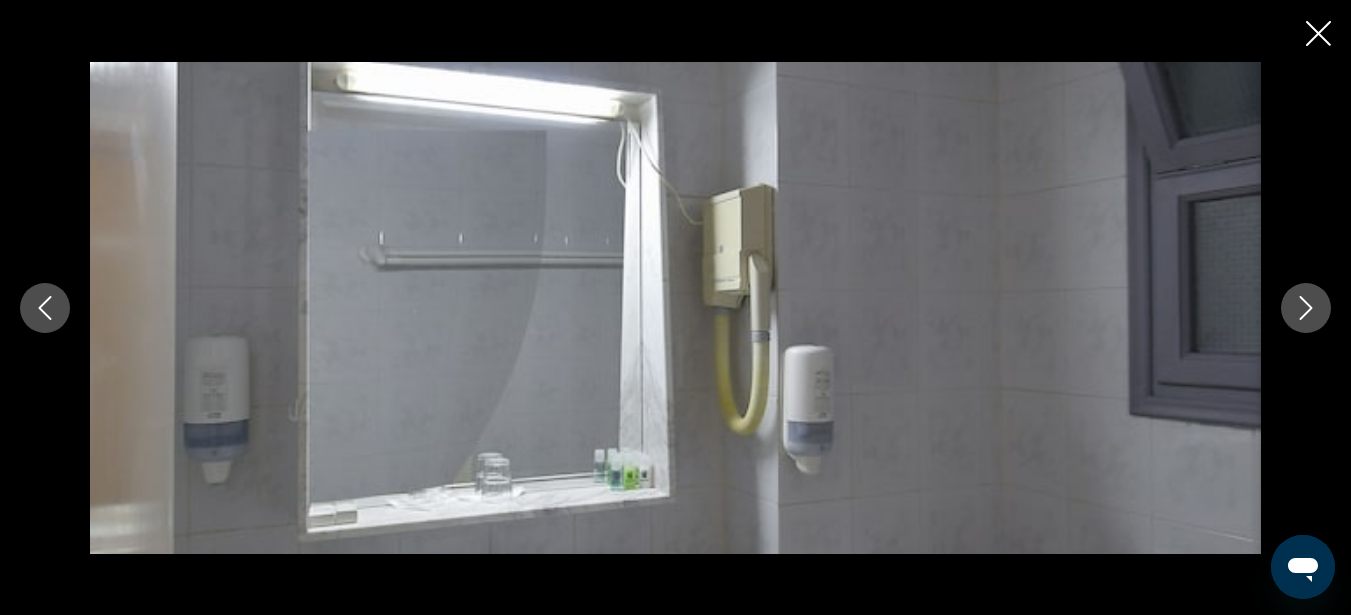 click at bounding box center (1306, 308) 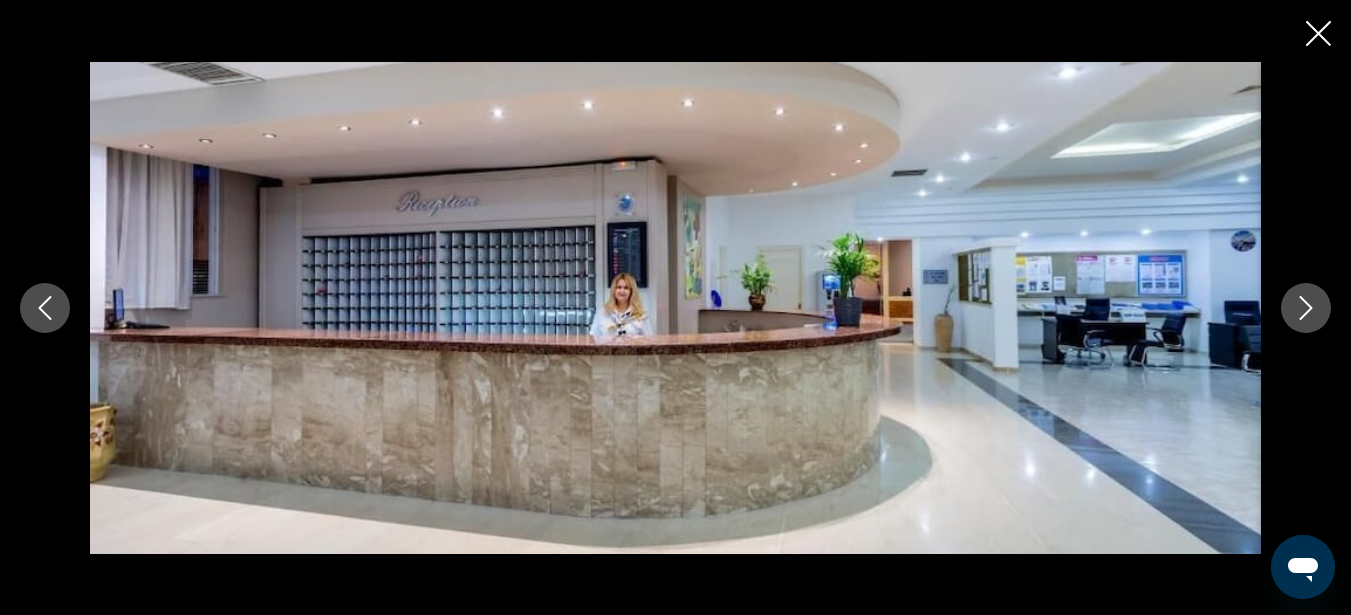 click at bounding box center [1306, 308] 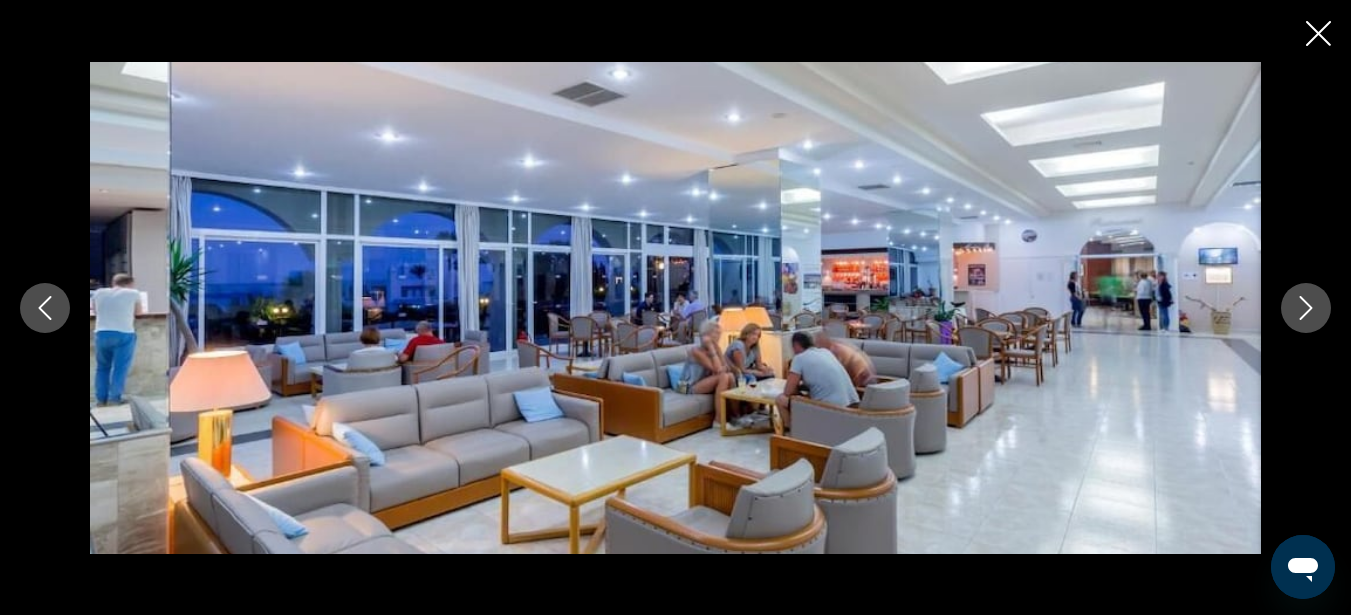 click at bounding box center (1306, 308) 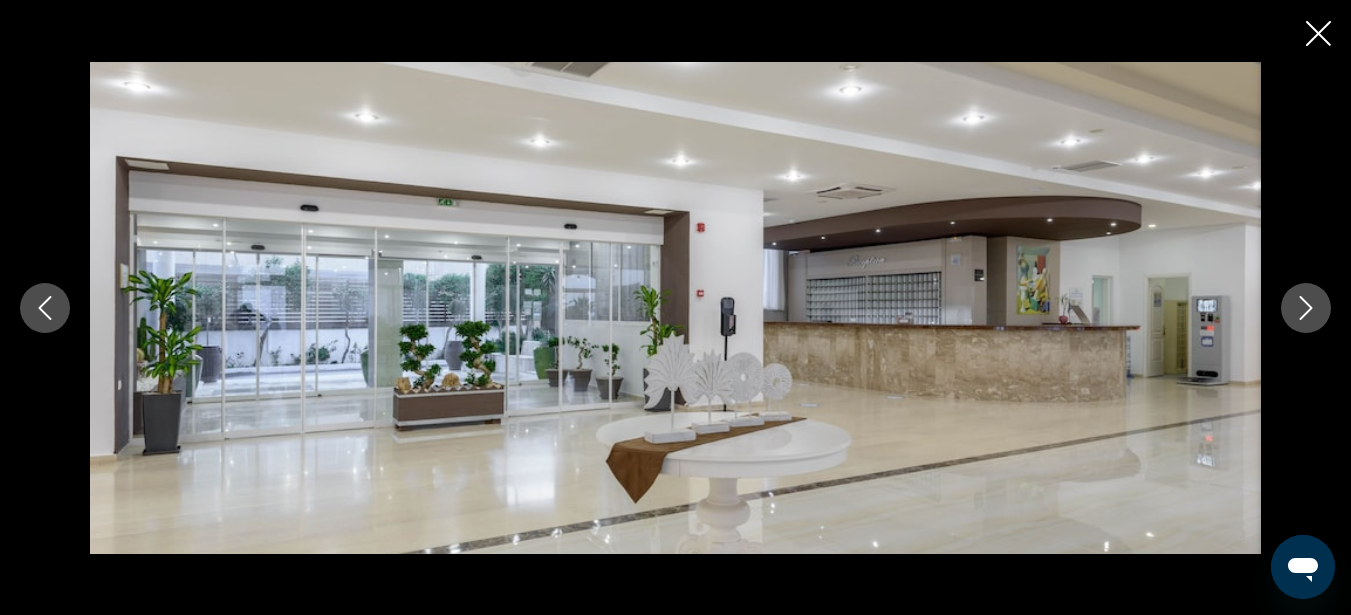 click at bounding box center [1306, 308] 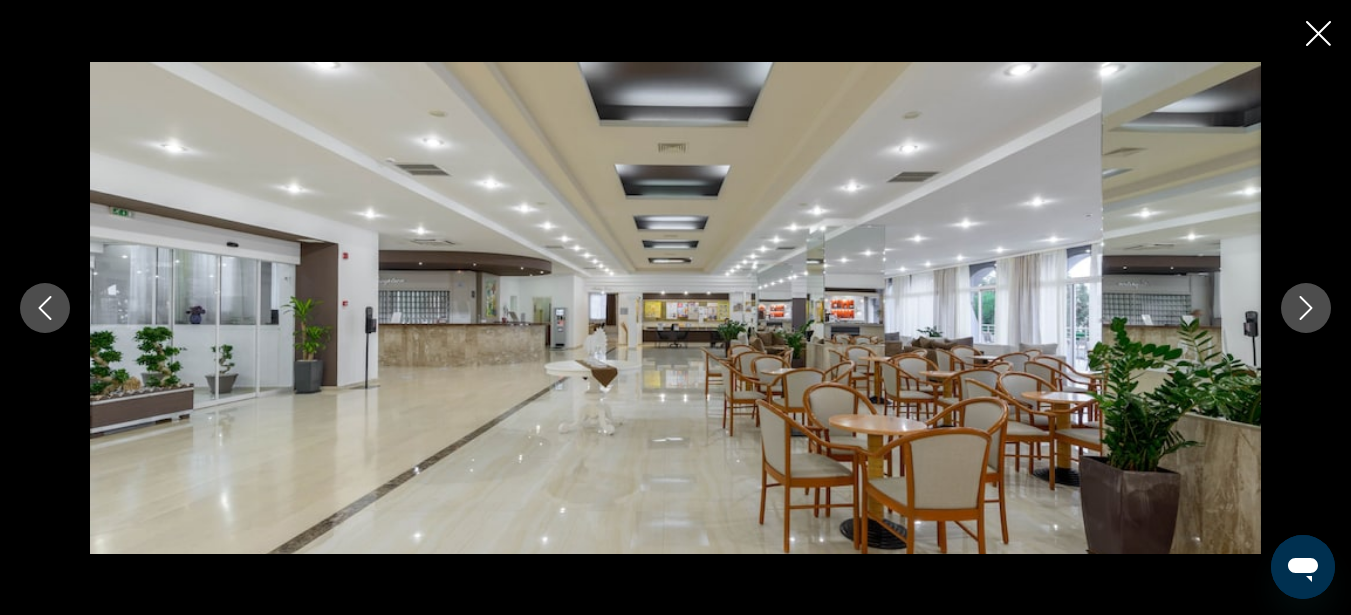 click at bounding box center [1306, 308] 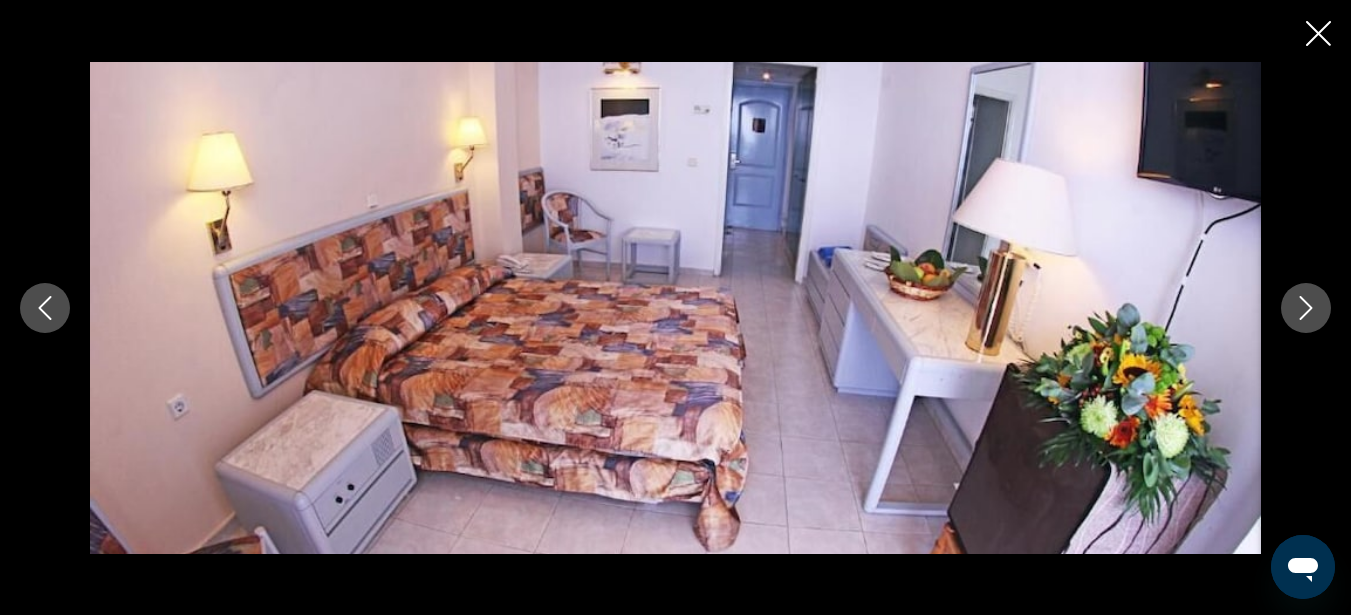 click at bounding box center (1306, 308) 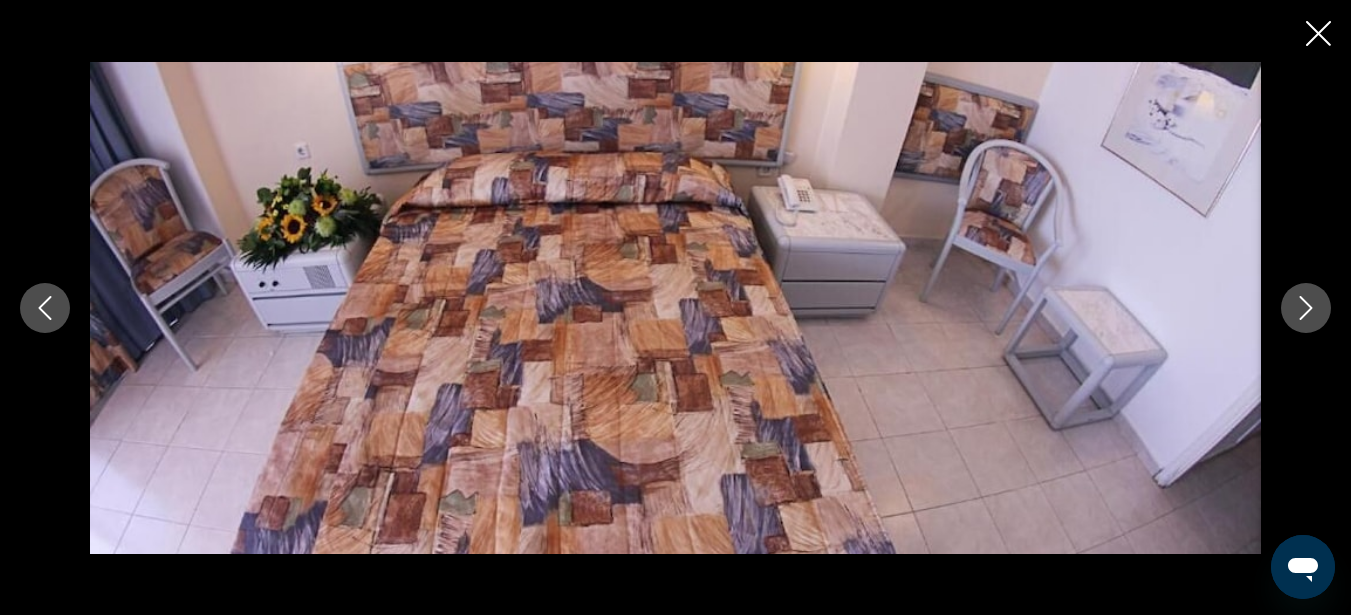 click at bounding box center [1306, 308] 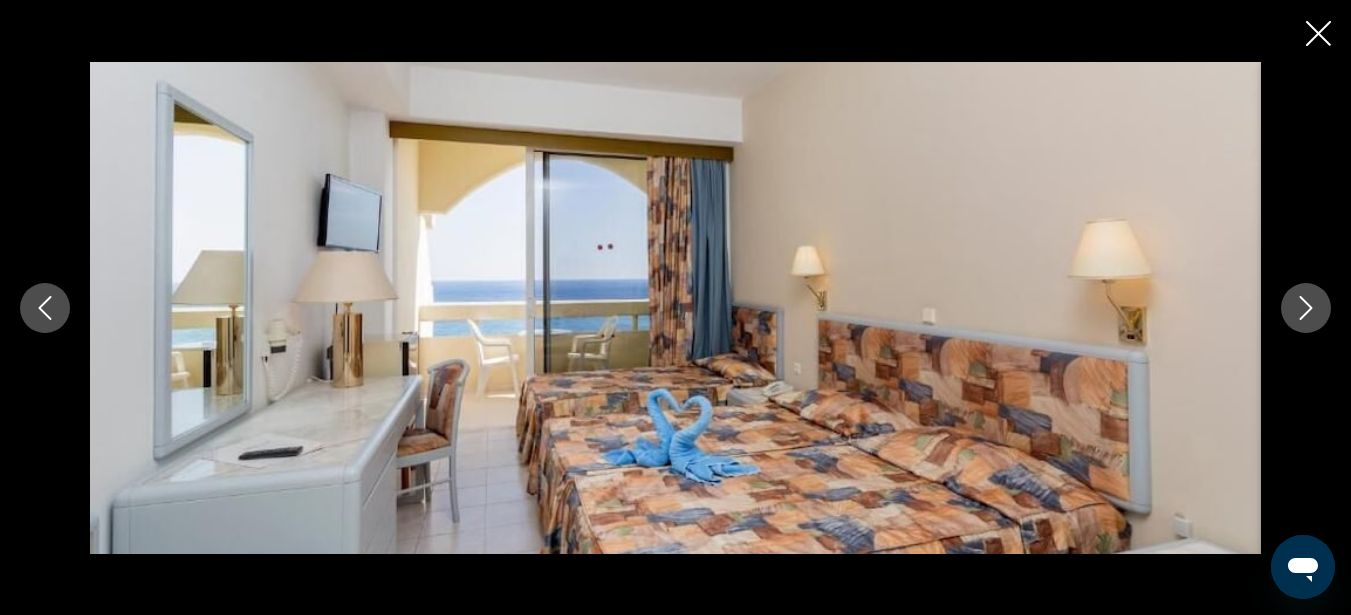 click at bounding box center (1306, 308) 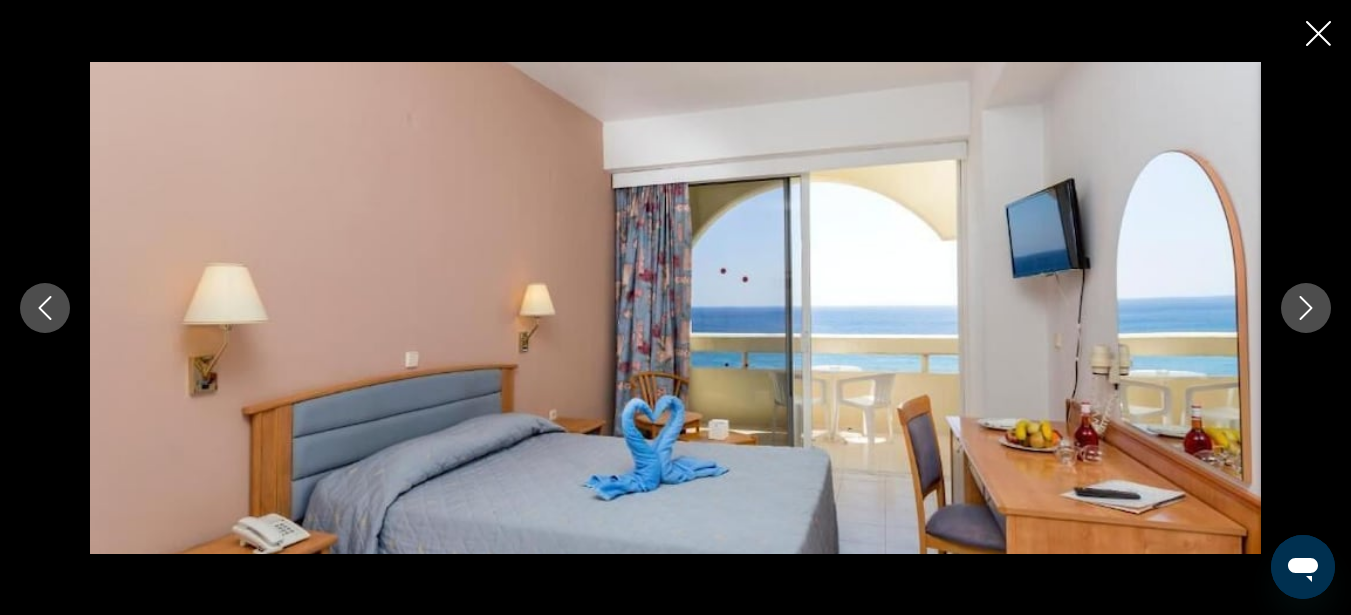 click at bounding box center (1306, 308) 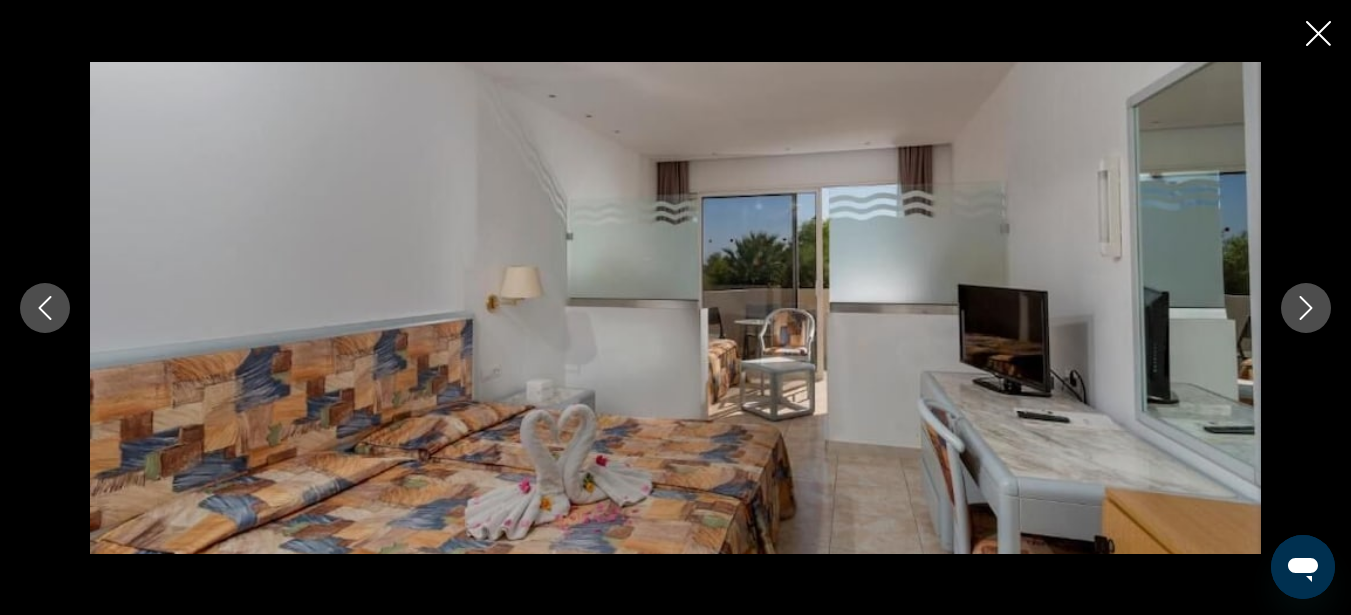 click at bounding box center (1306, 308) 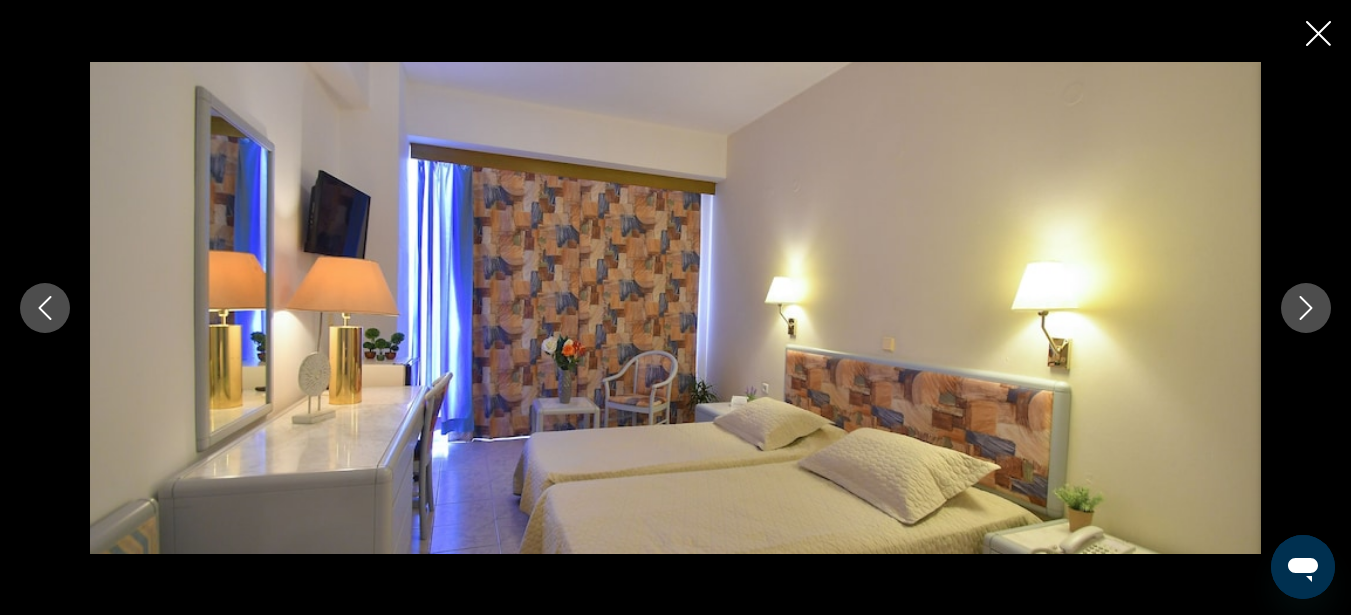 click at bounding box center [675, 307] 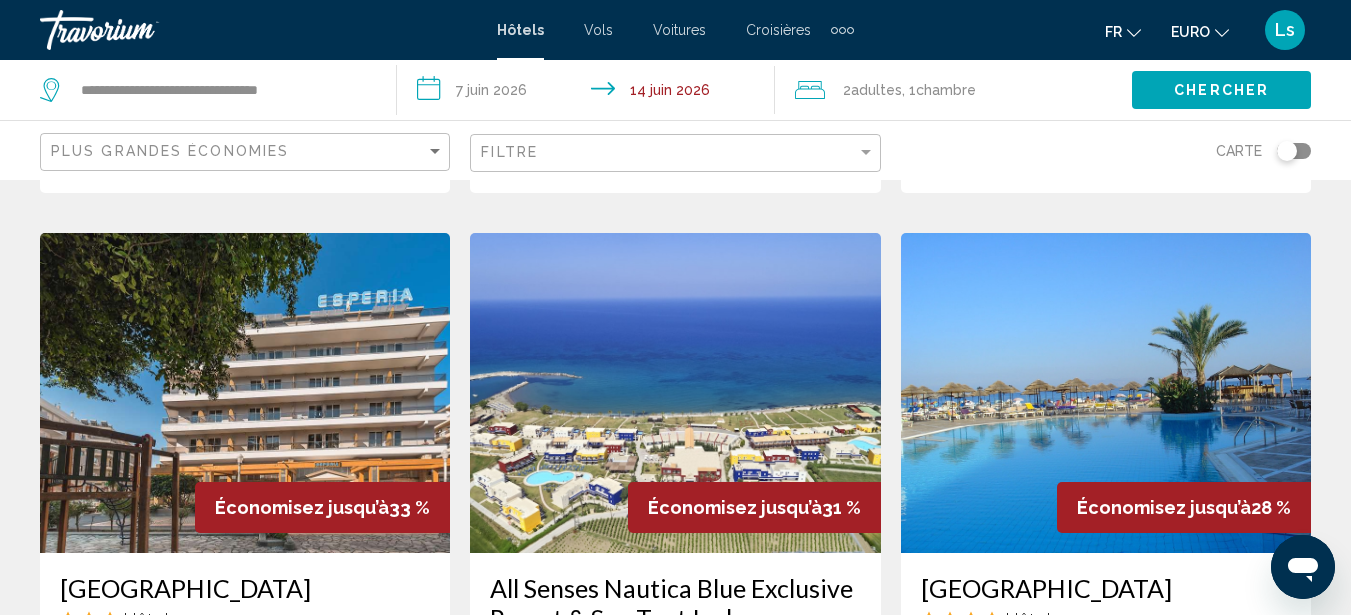 scroll, scrollTop: 800, scrollLeft: 0, axis: vertical 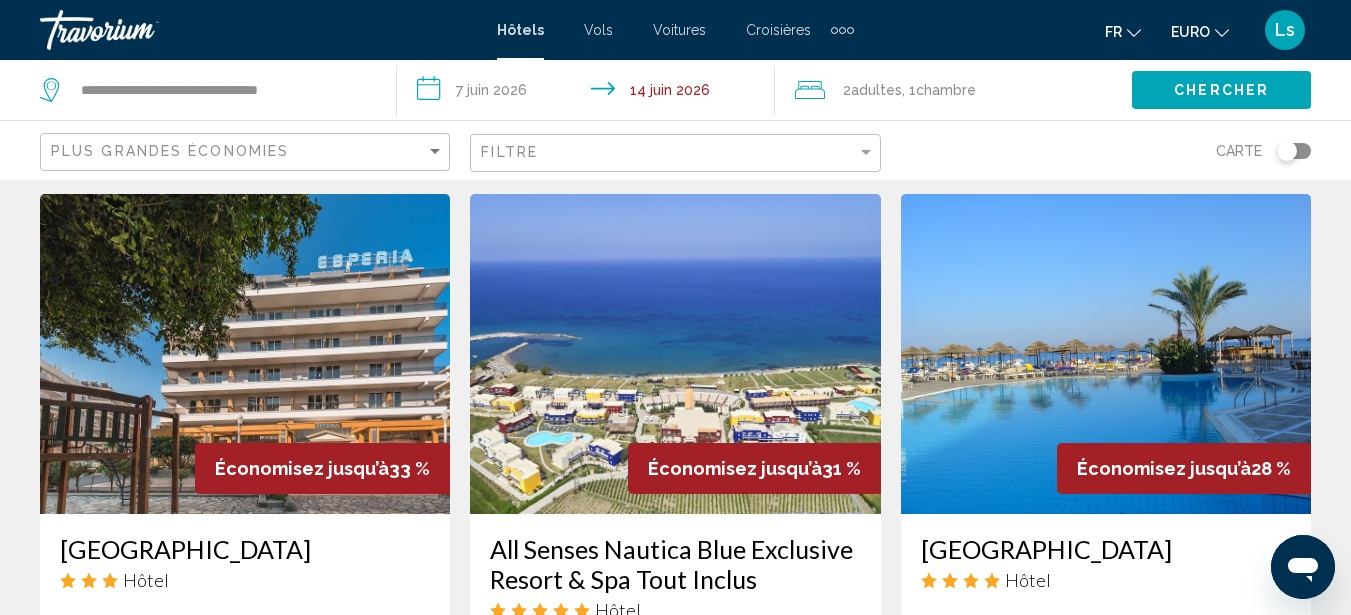 click at bounding box center [1106, 354] 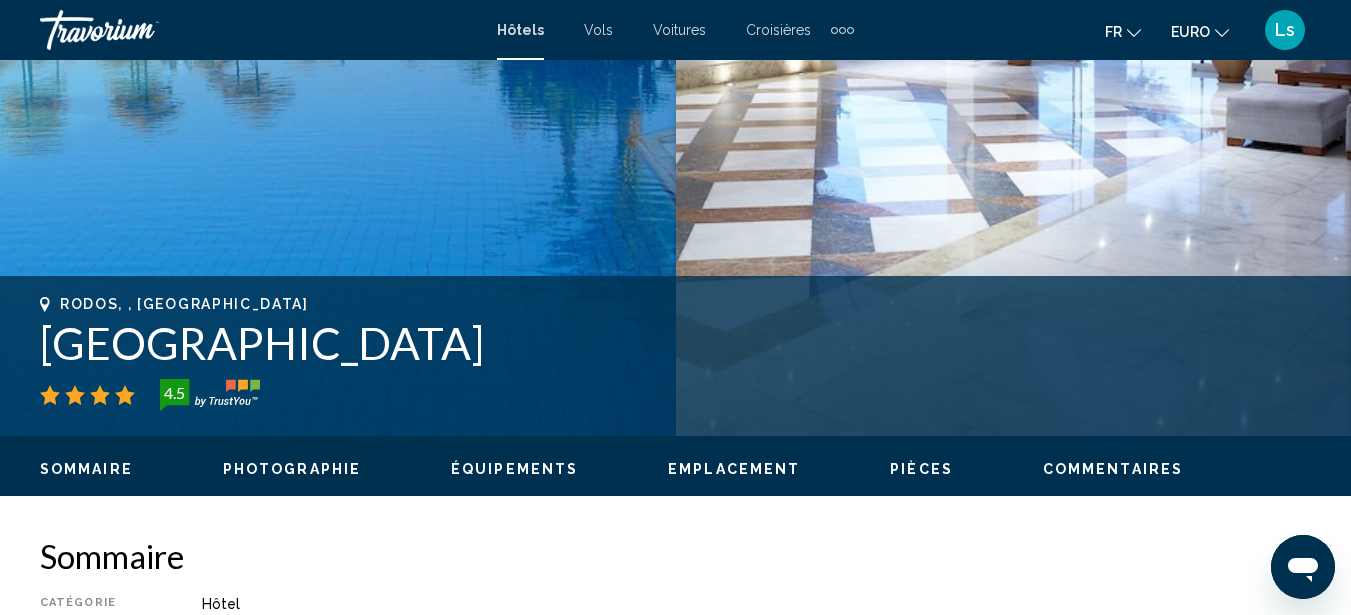 scroll, scrollTop: 600, scrollLeft: 0, axis: vertical 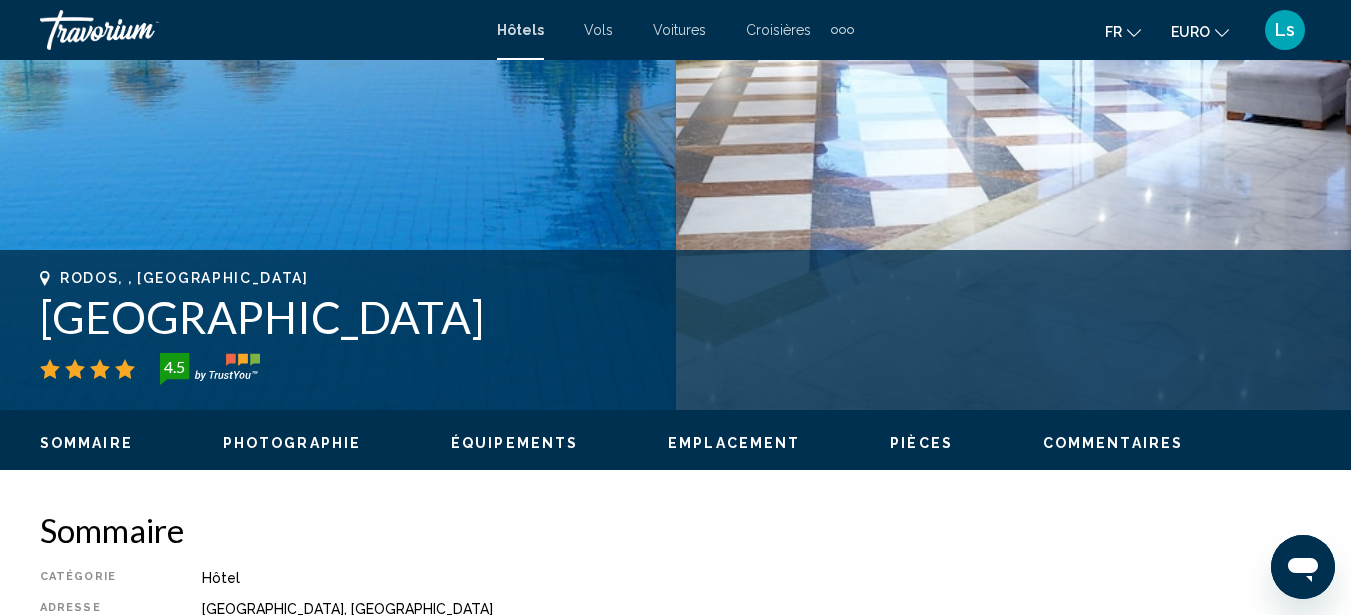 click on "Photographie" at bounding box center [292, 443] 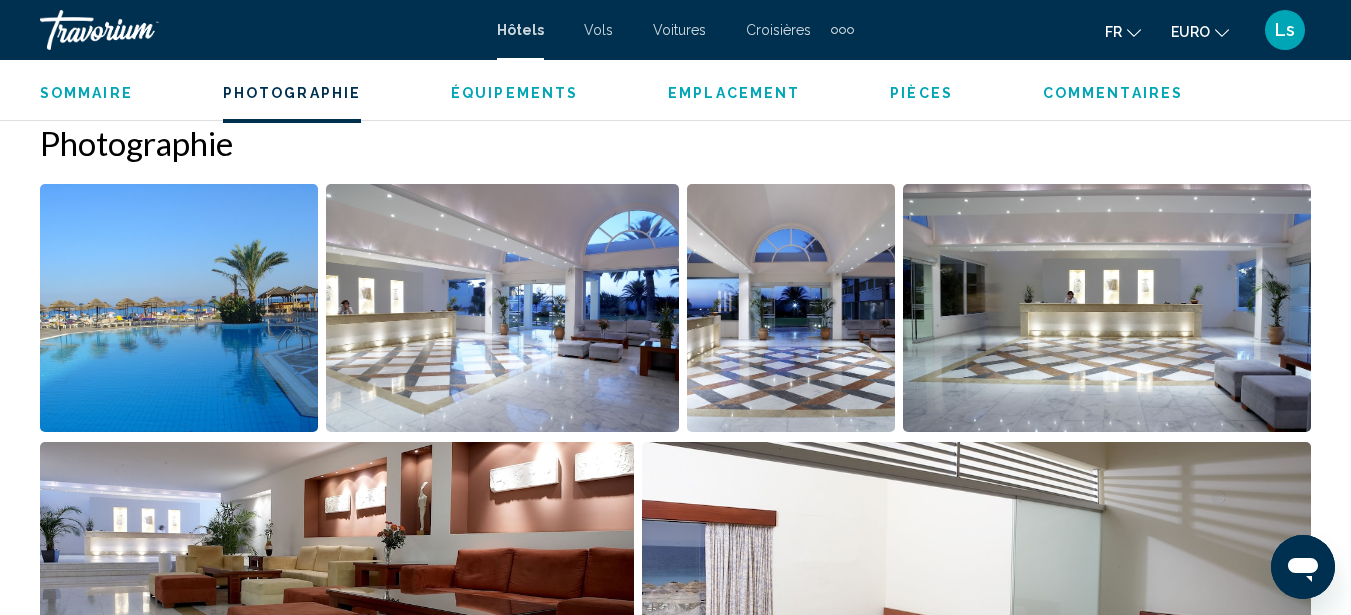 scroll, scrollTop: 1327, scrollLeft: 0, axis: vertical 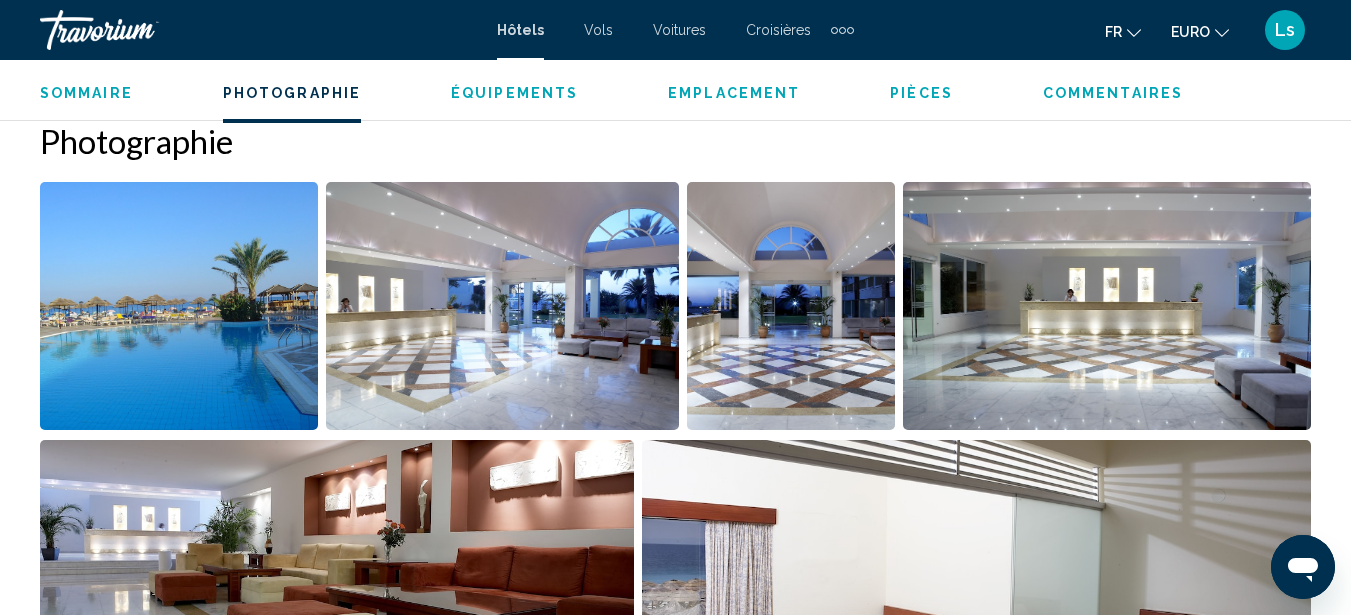 click at bounding box center [179, 306] 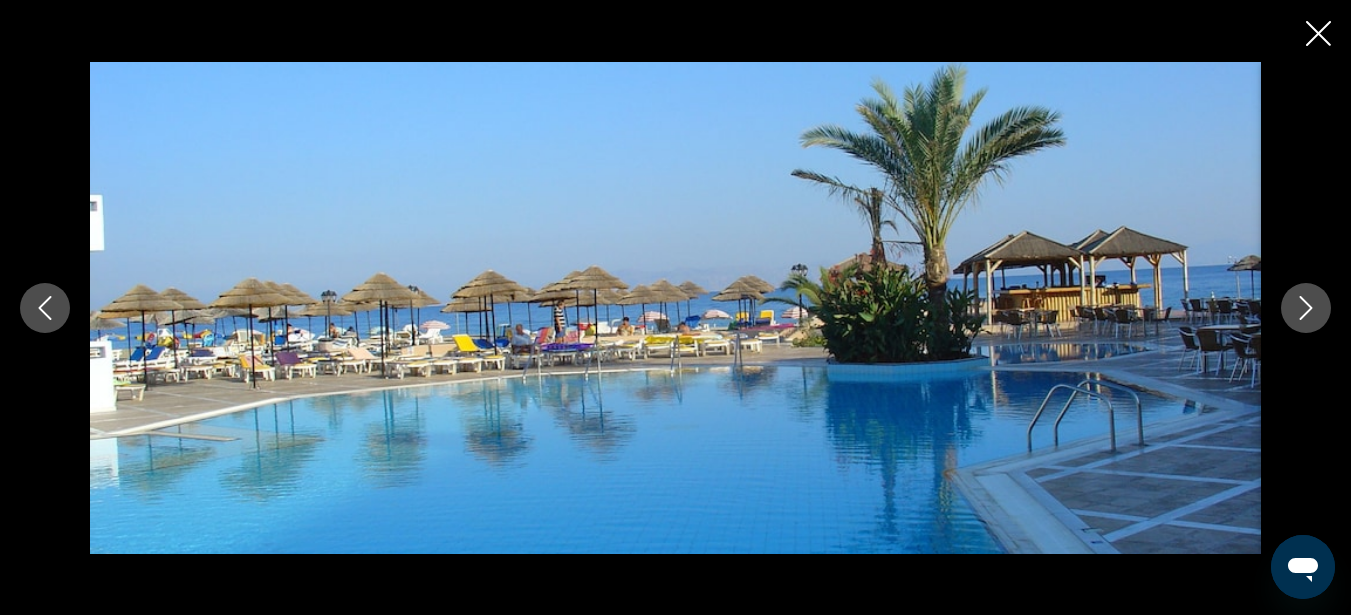 click 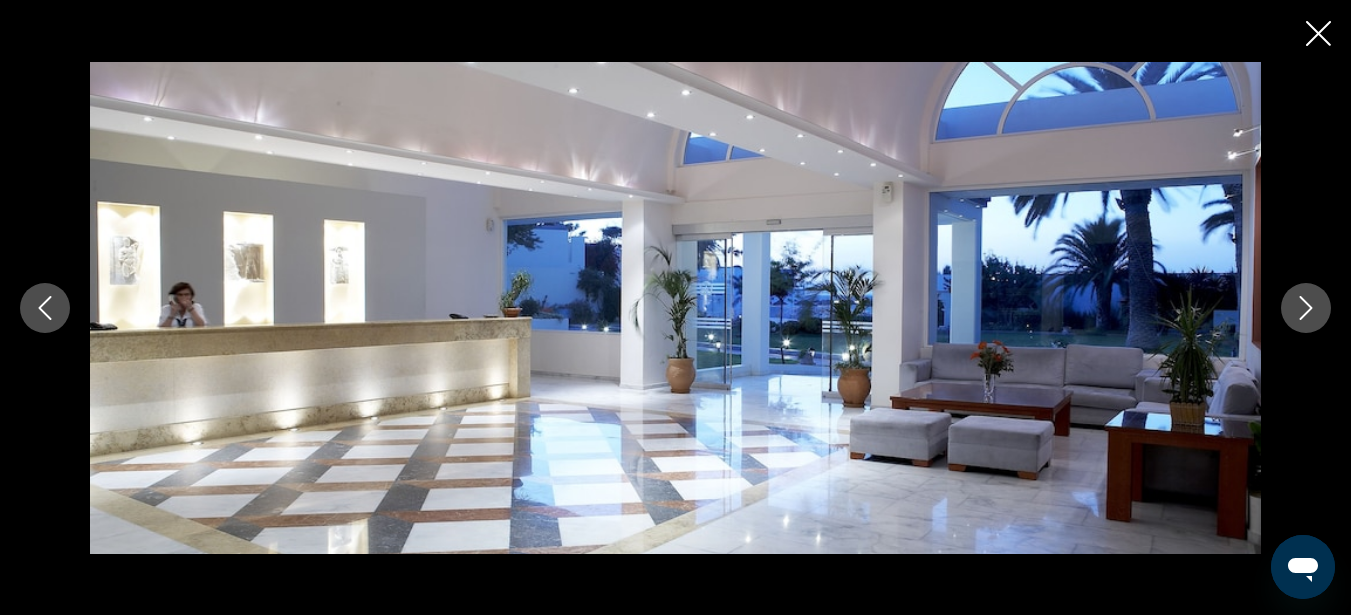 click 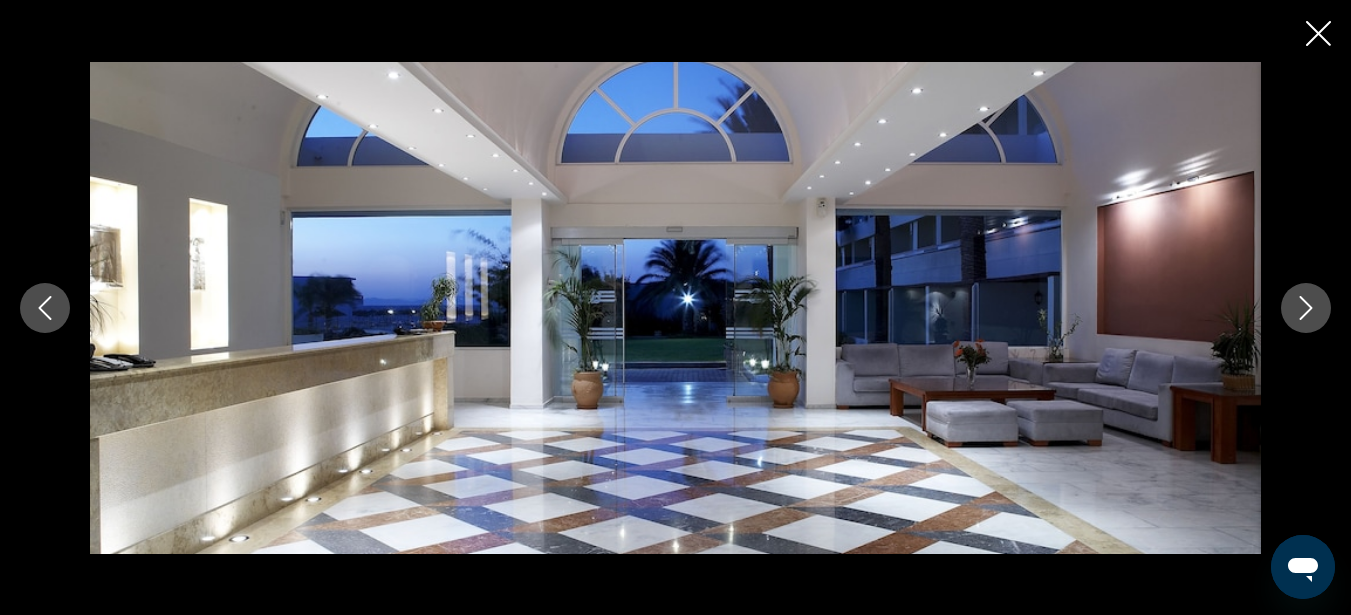 click 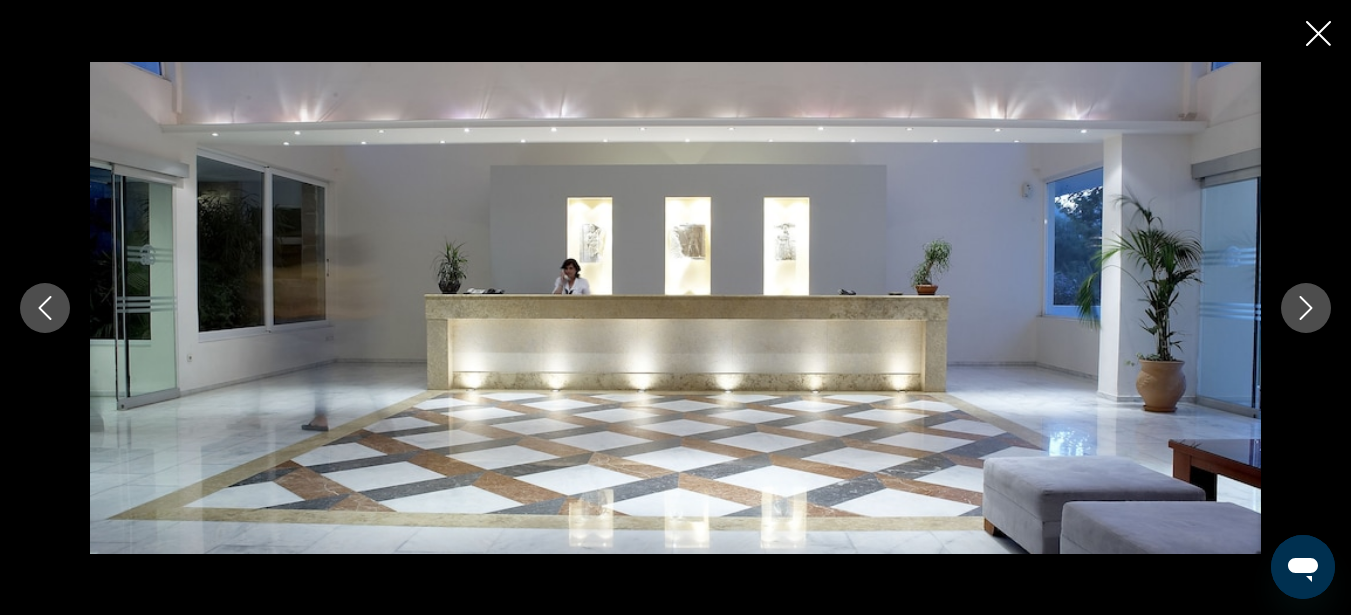 click 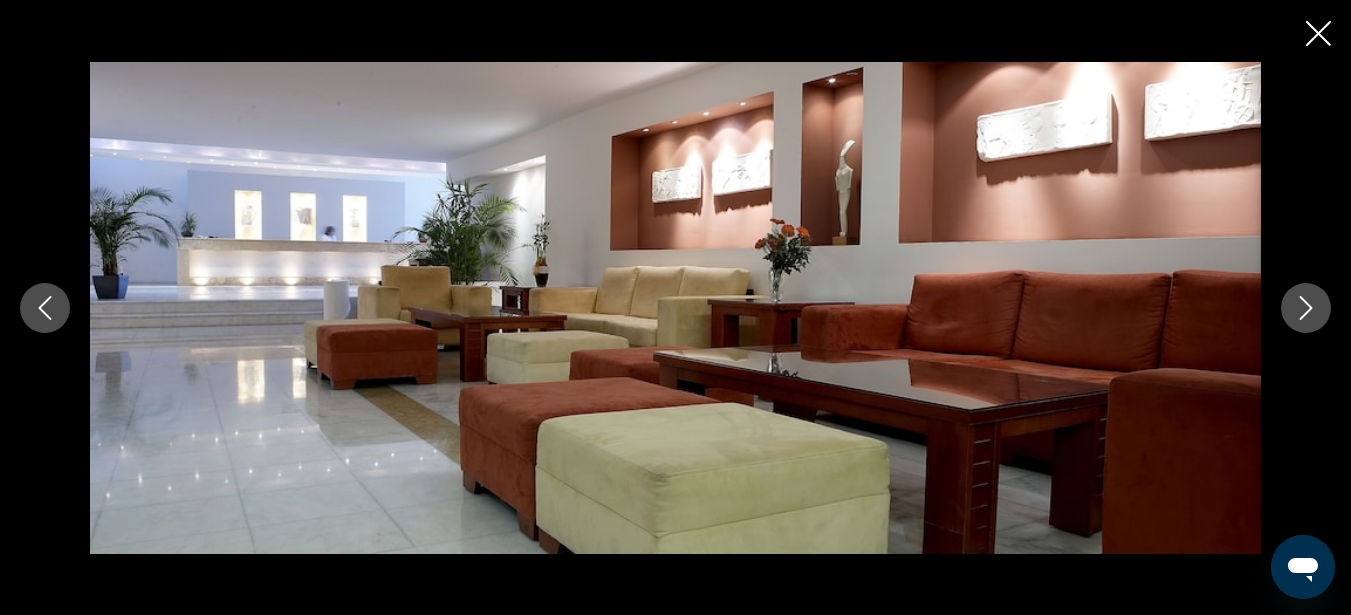 click 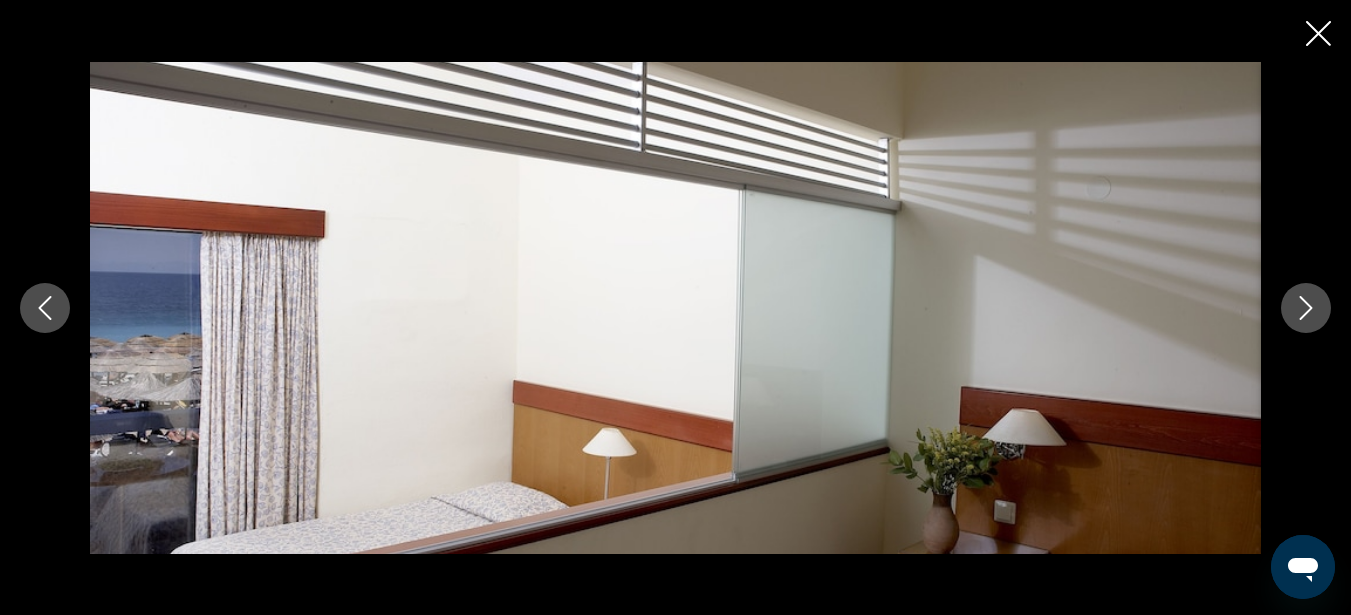 click 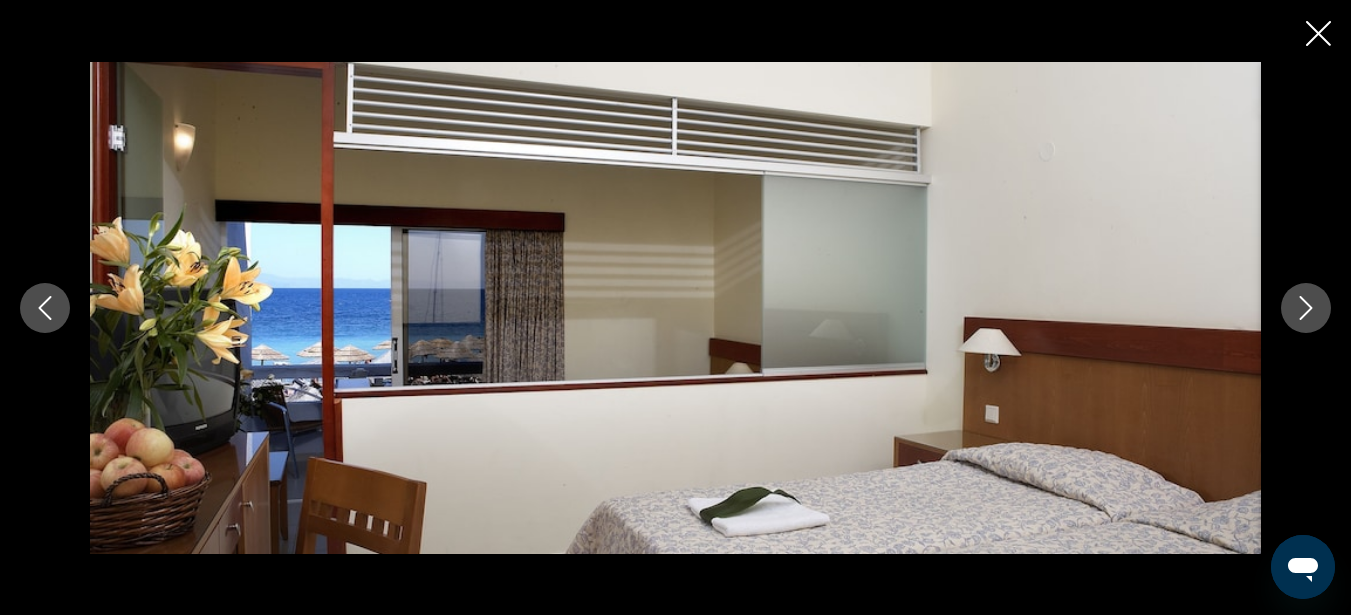 click 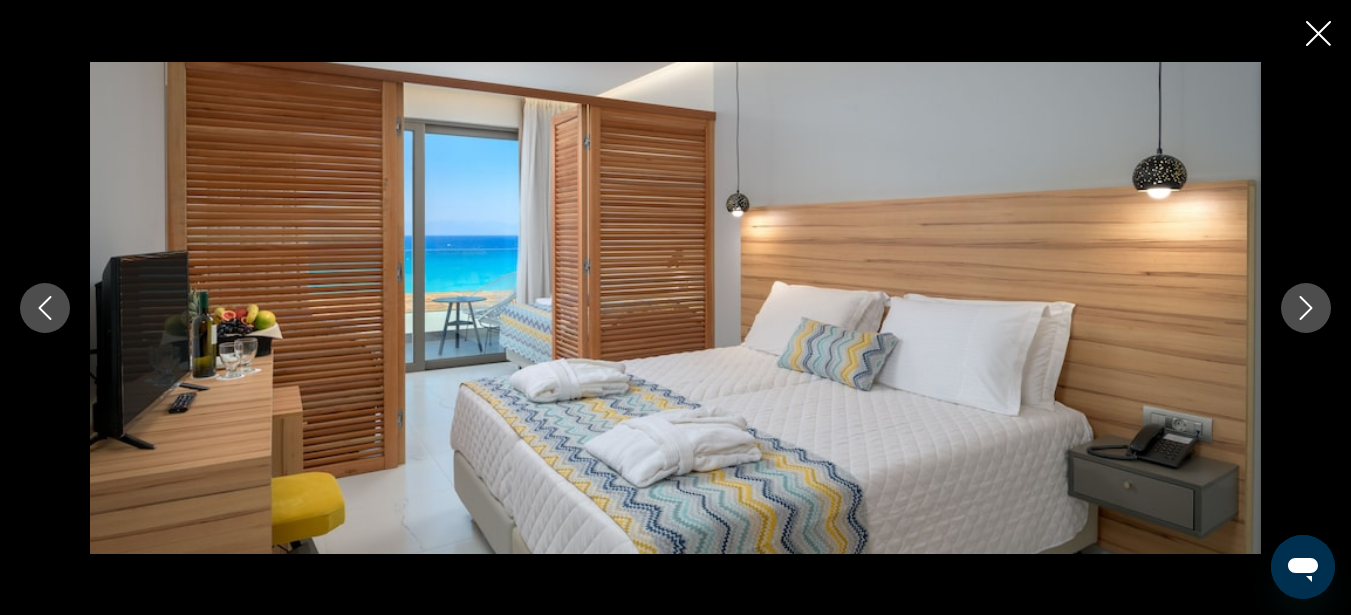 click 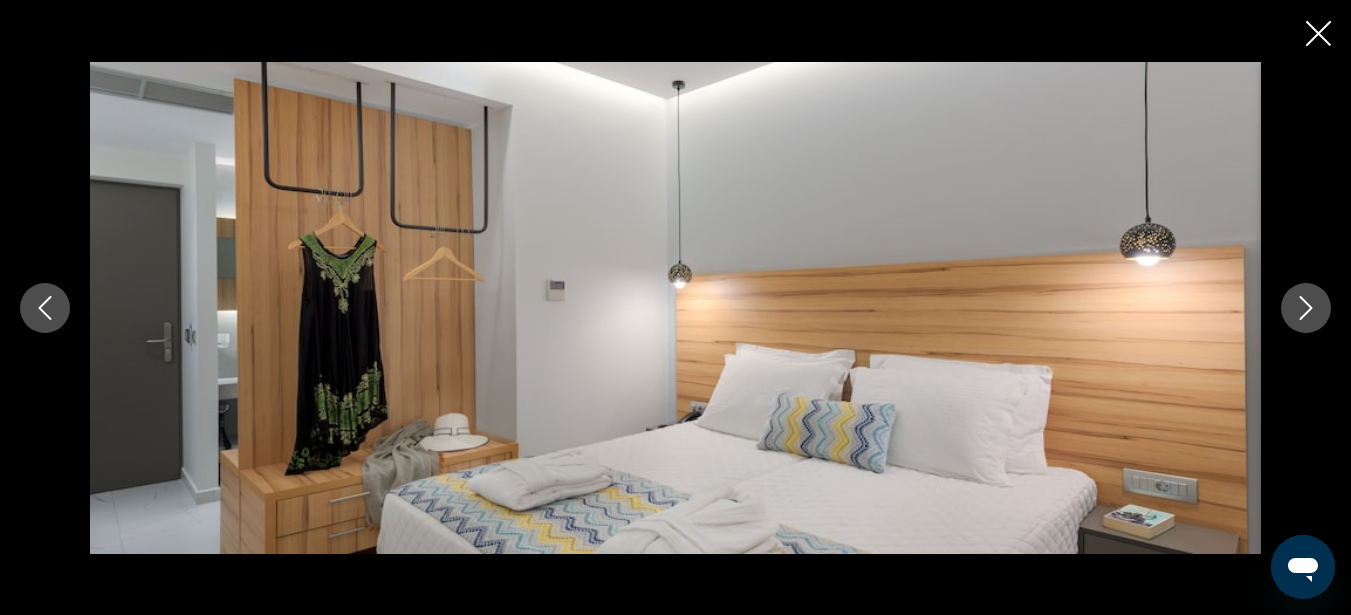 click 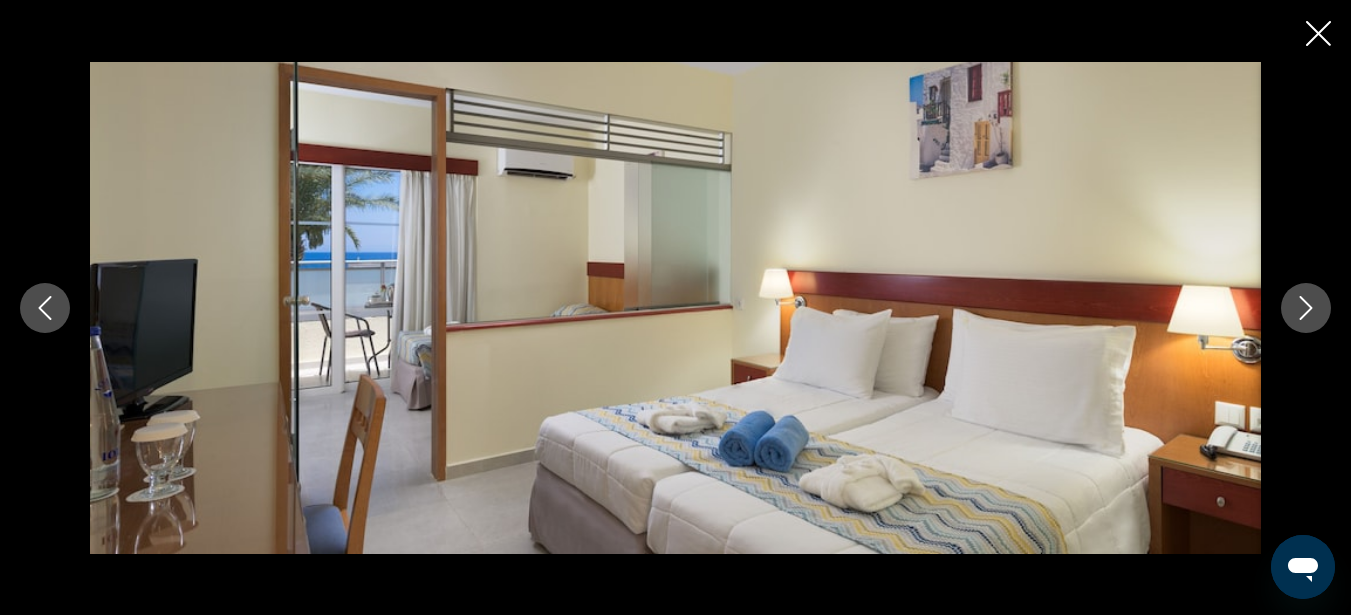 click 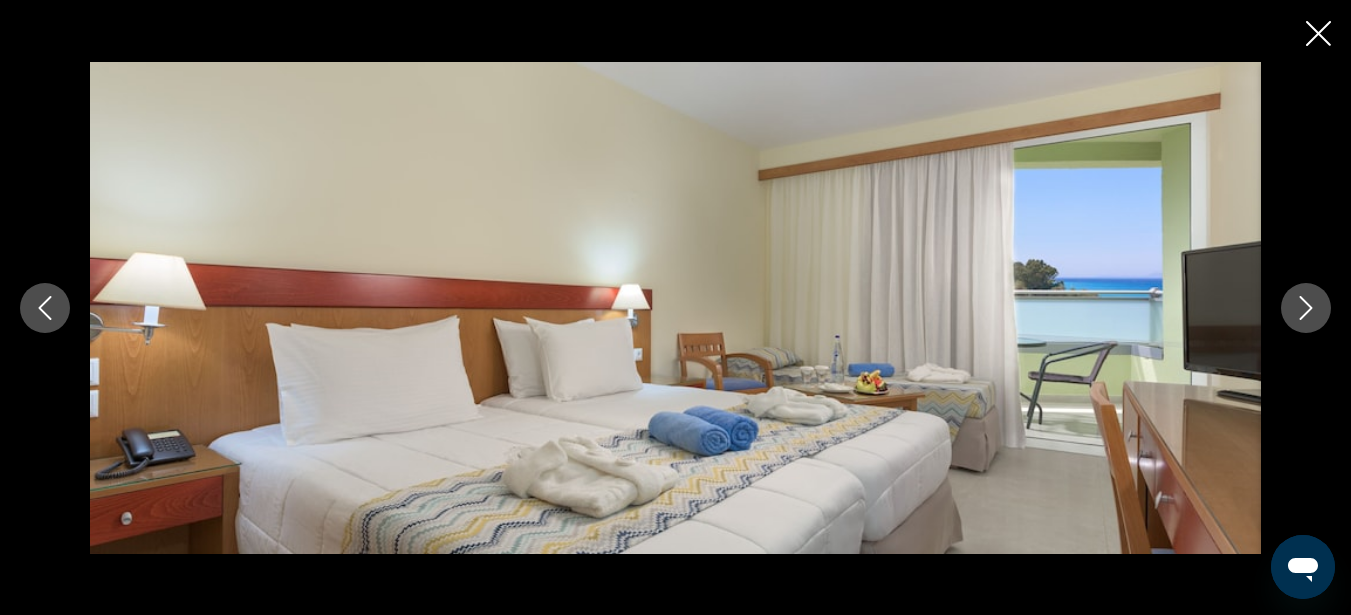 click 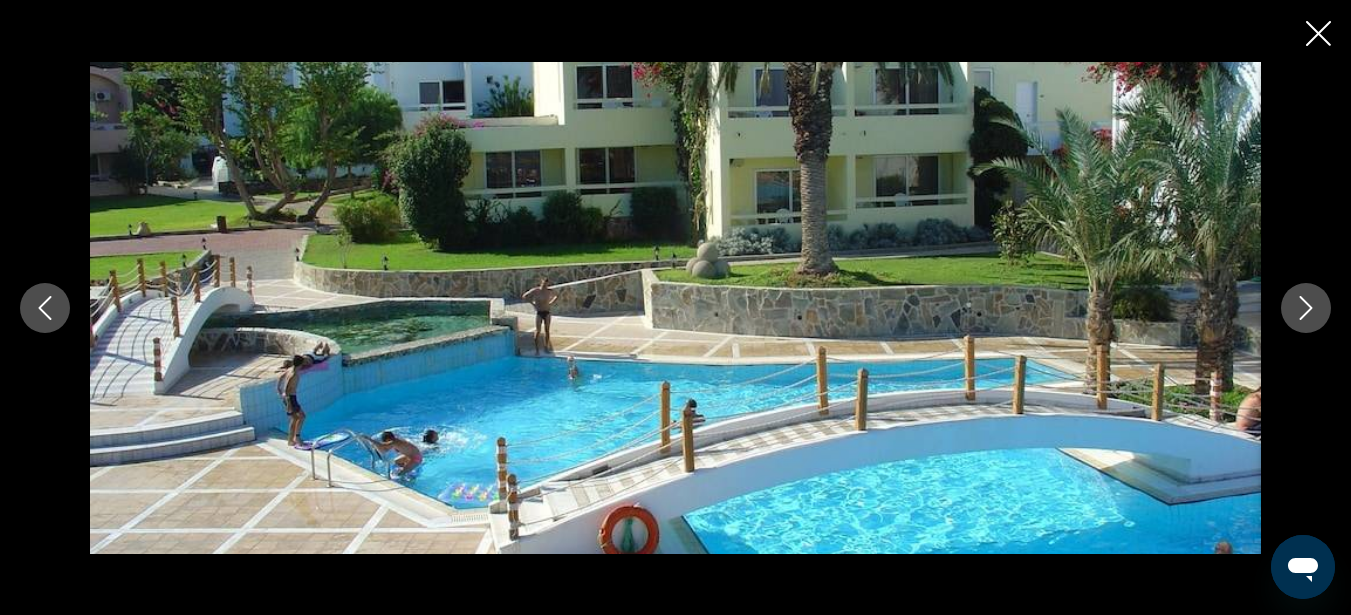 click 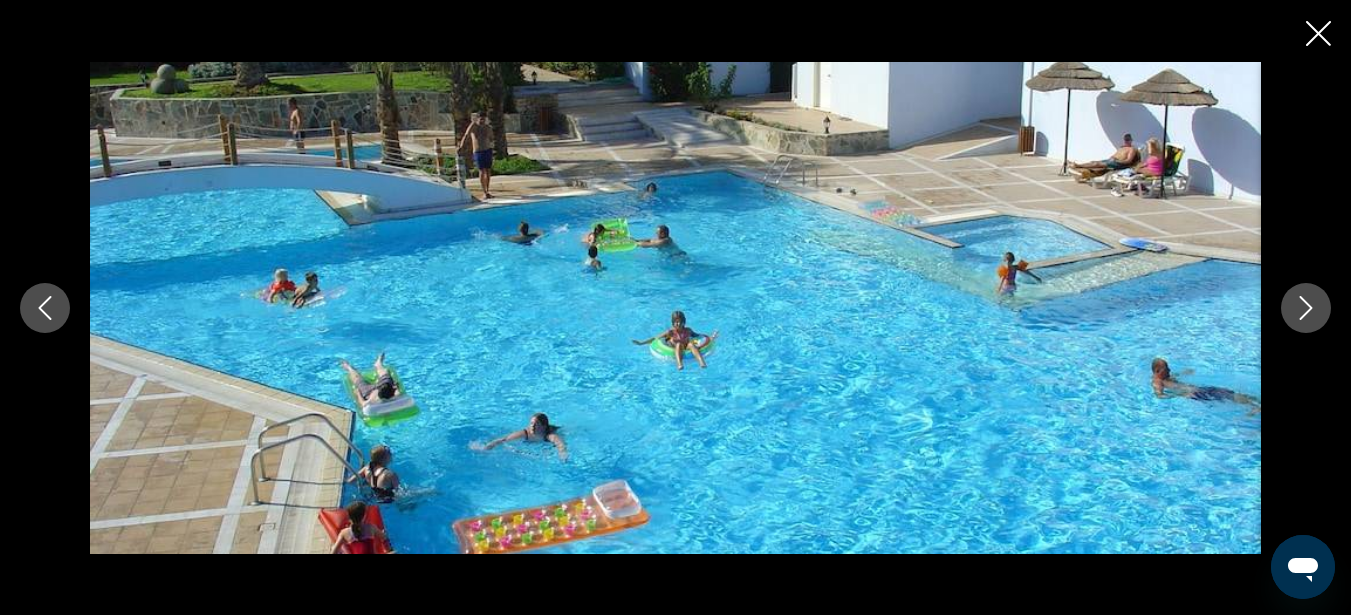click 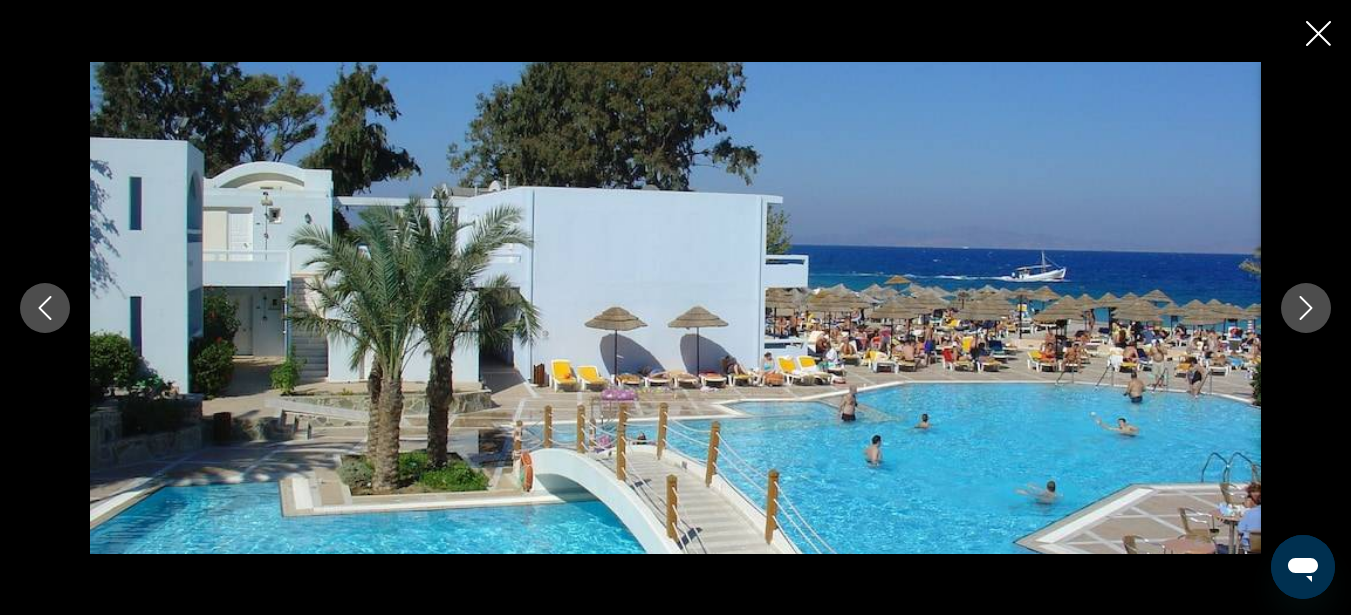 click 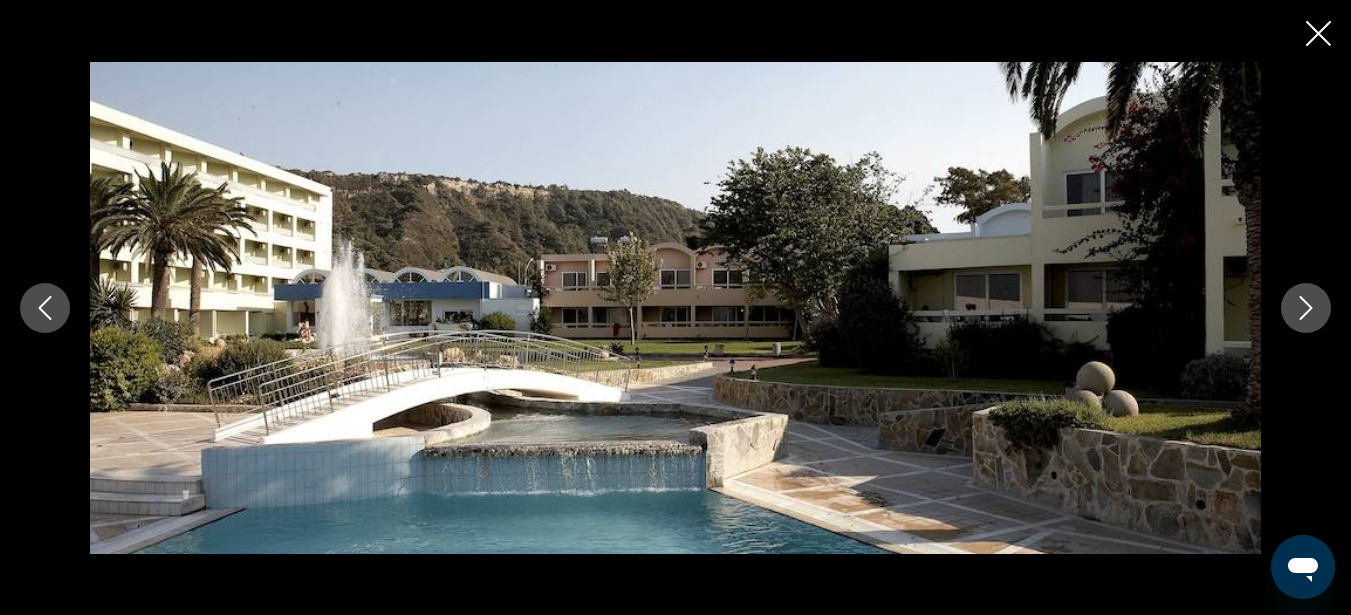click 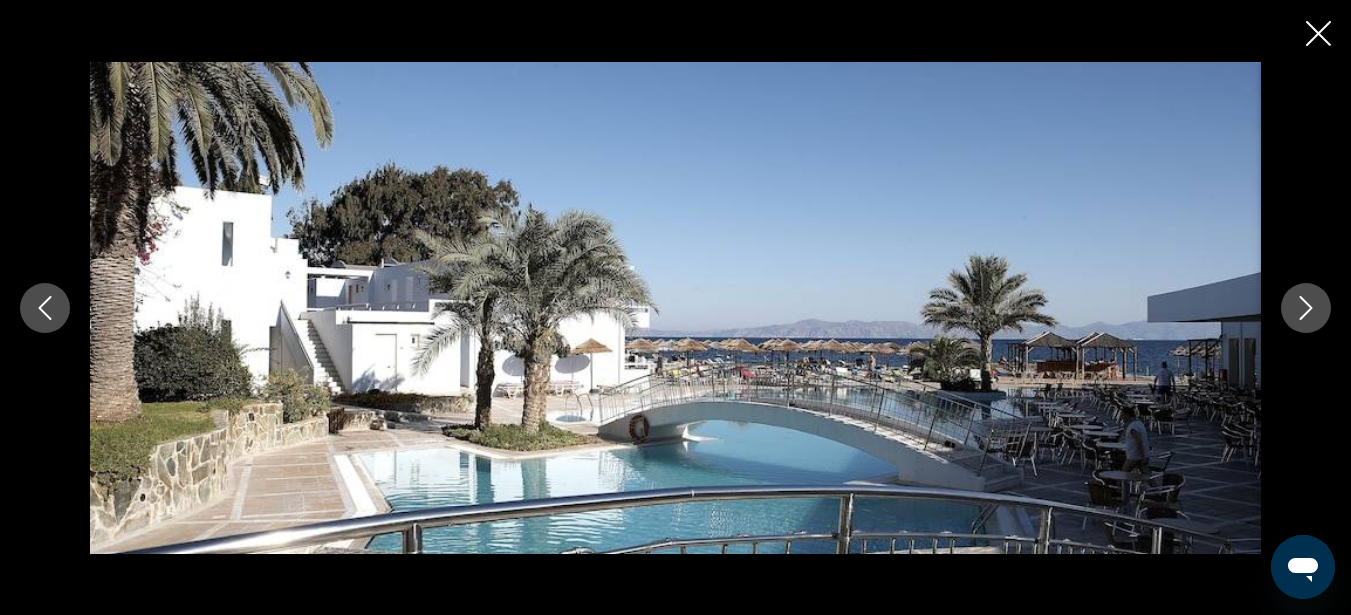 click 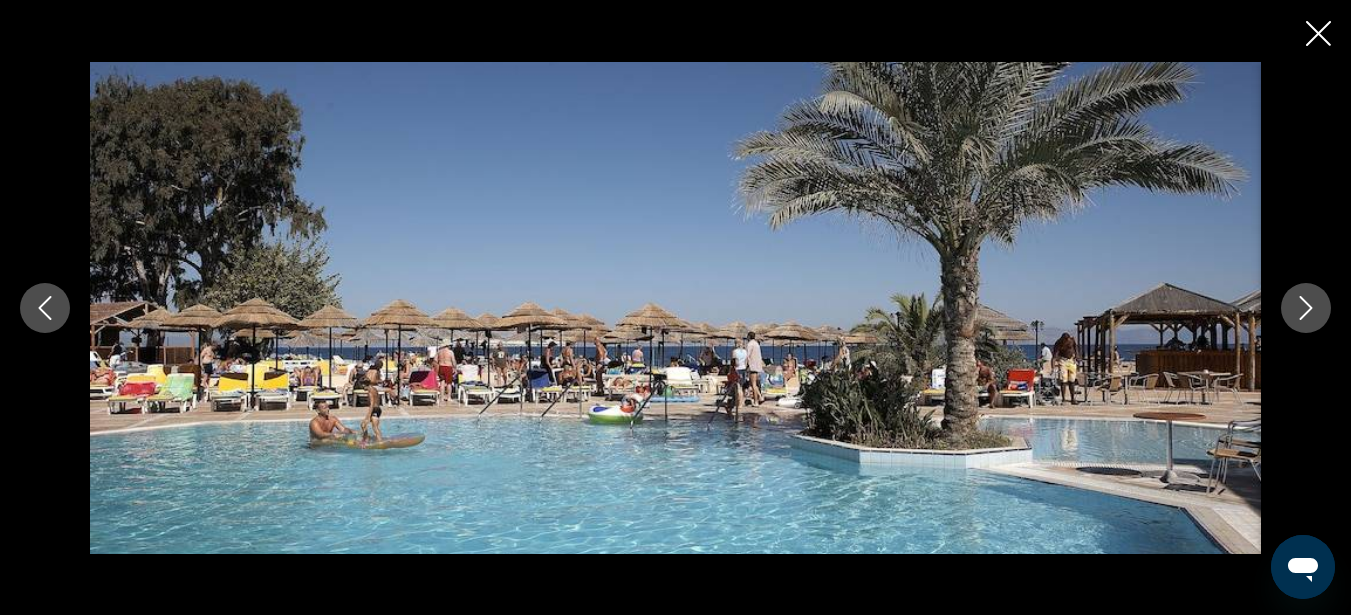 click 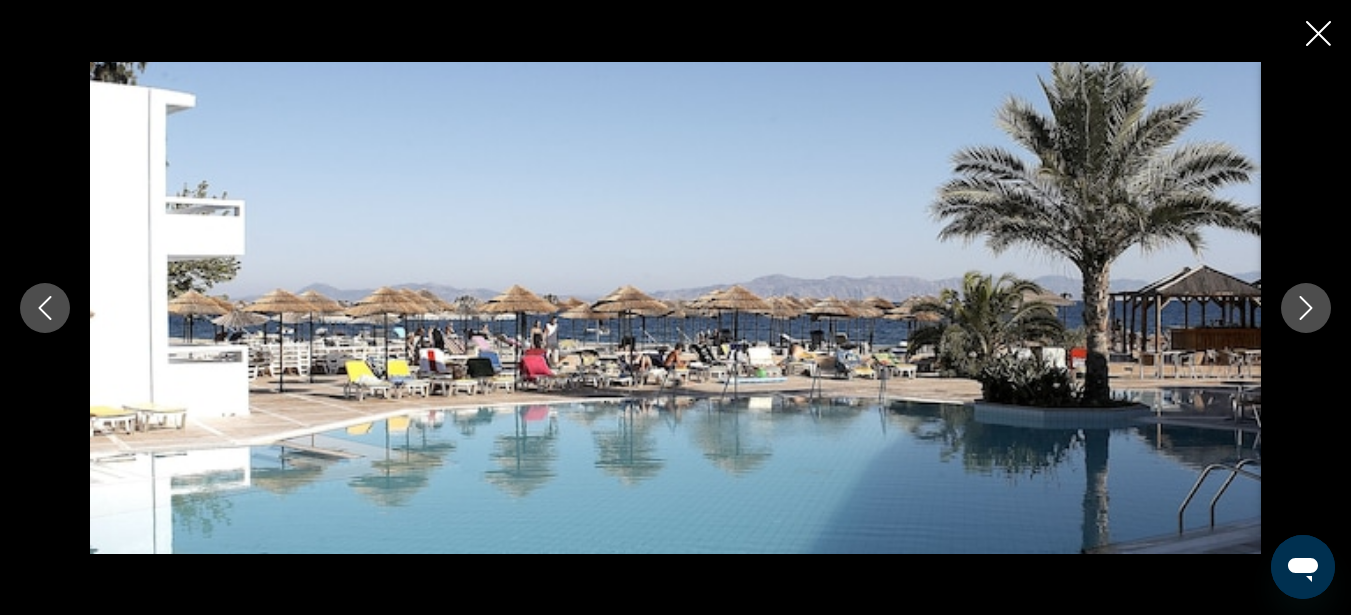 click 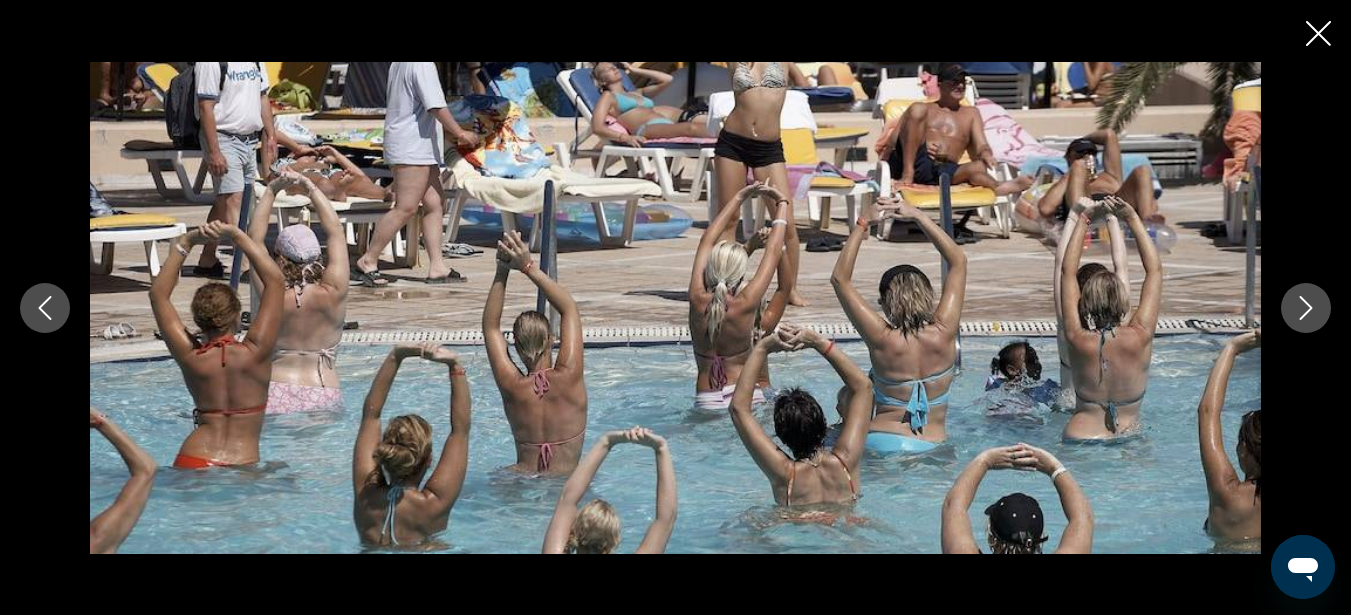 click 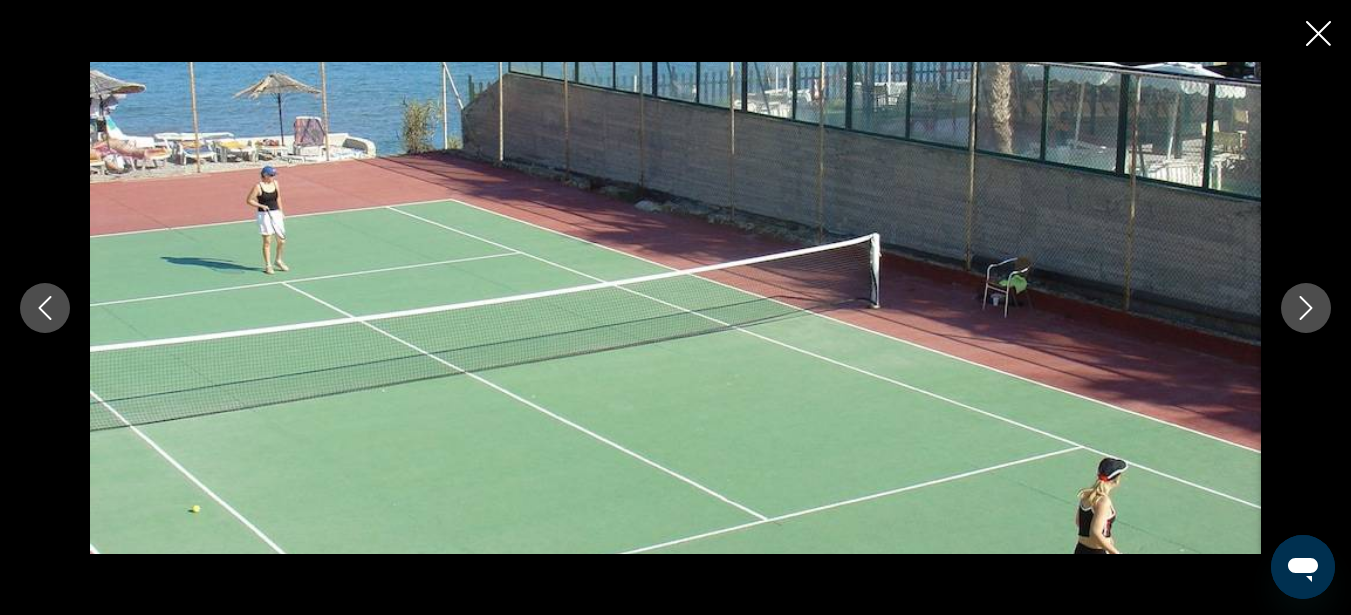 click 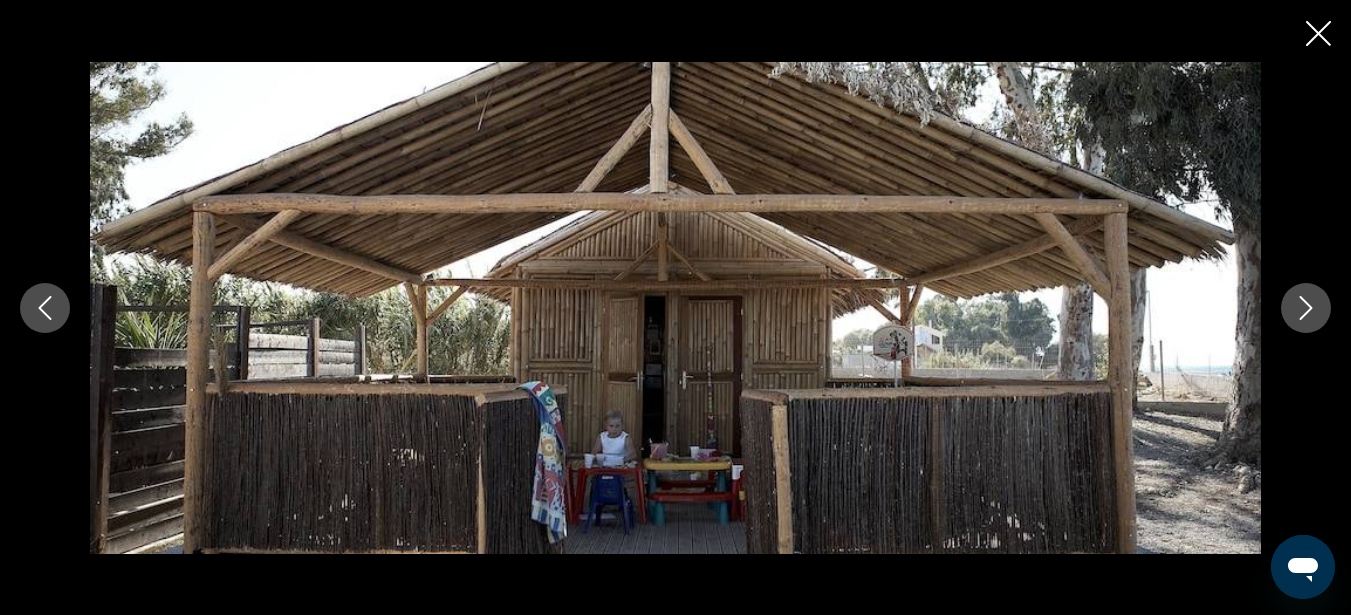 click 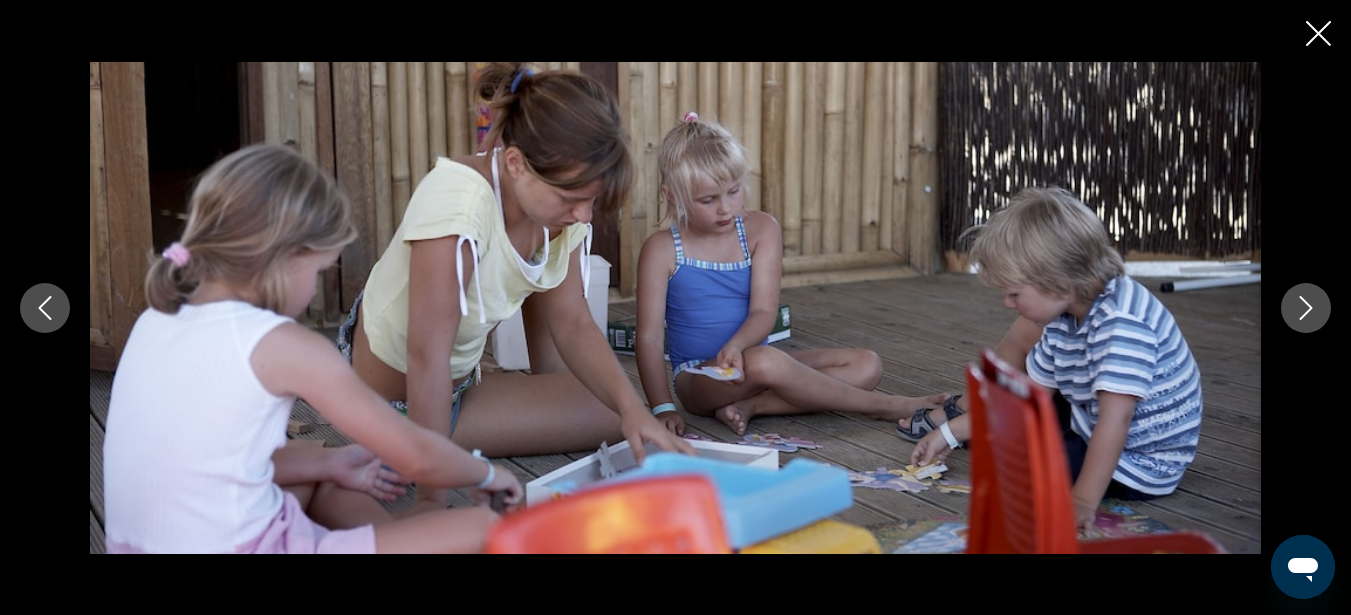 click 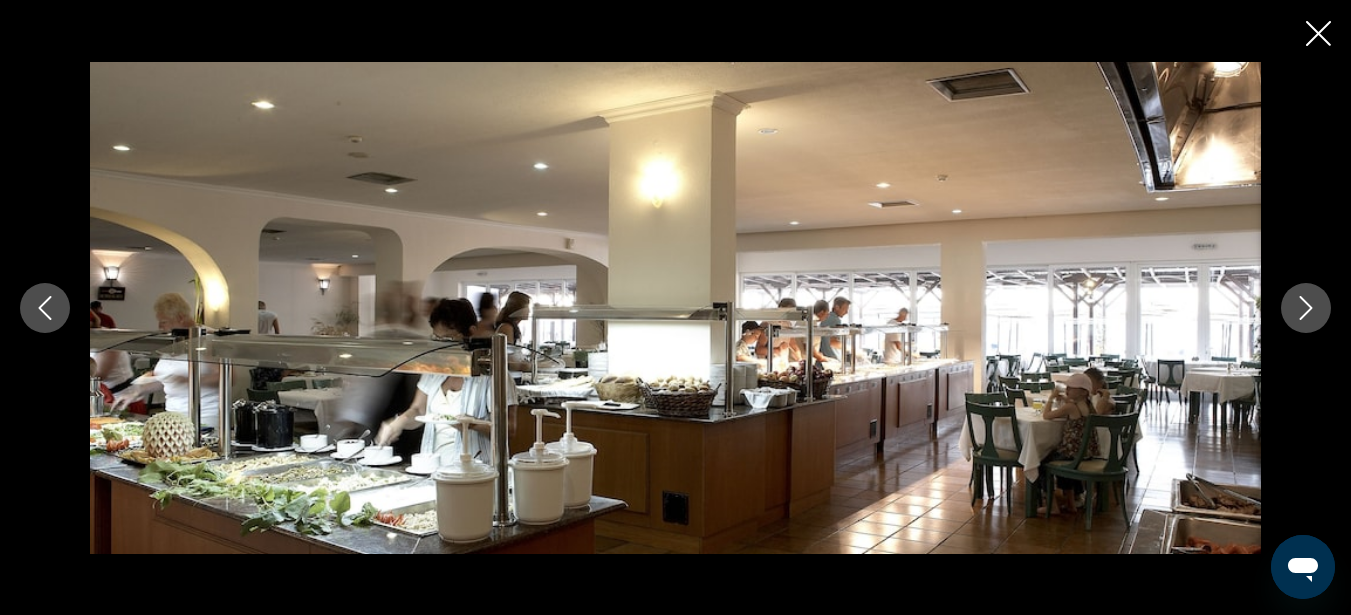 click 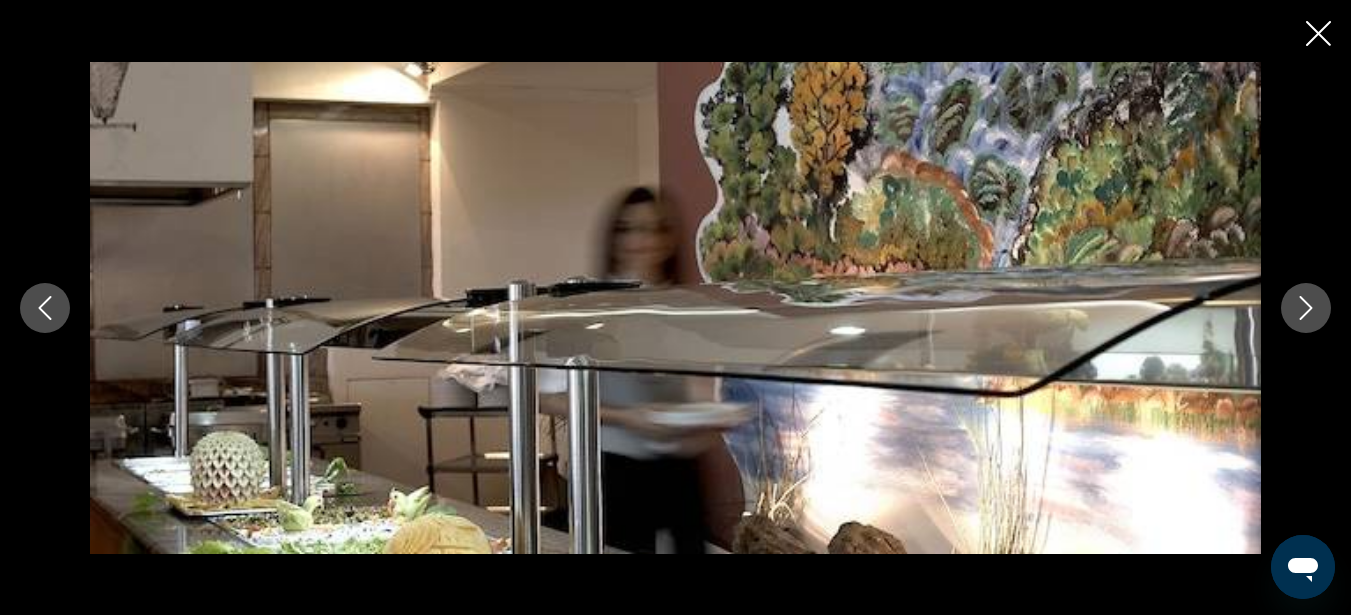 click 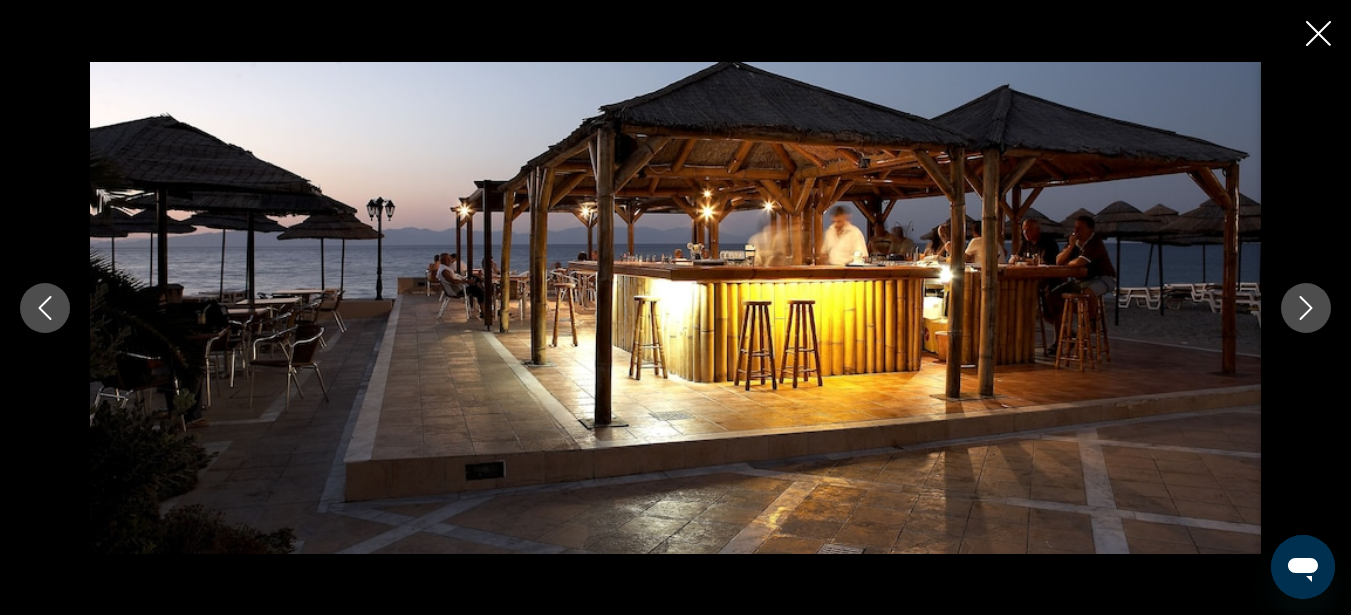 click 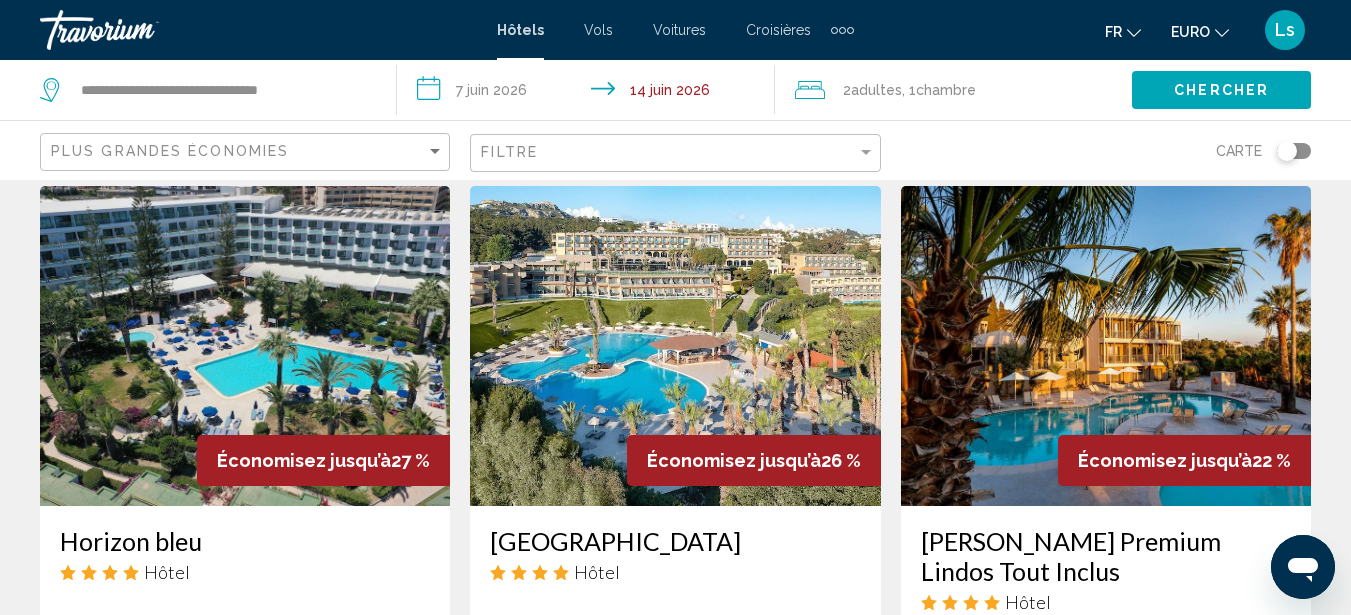 scroll, scrollTop: 1627, scrollLeft: 0, axis: vertical 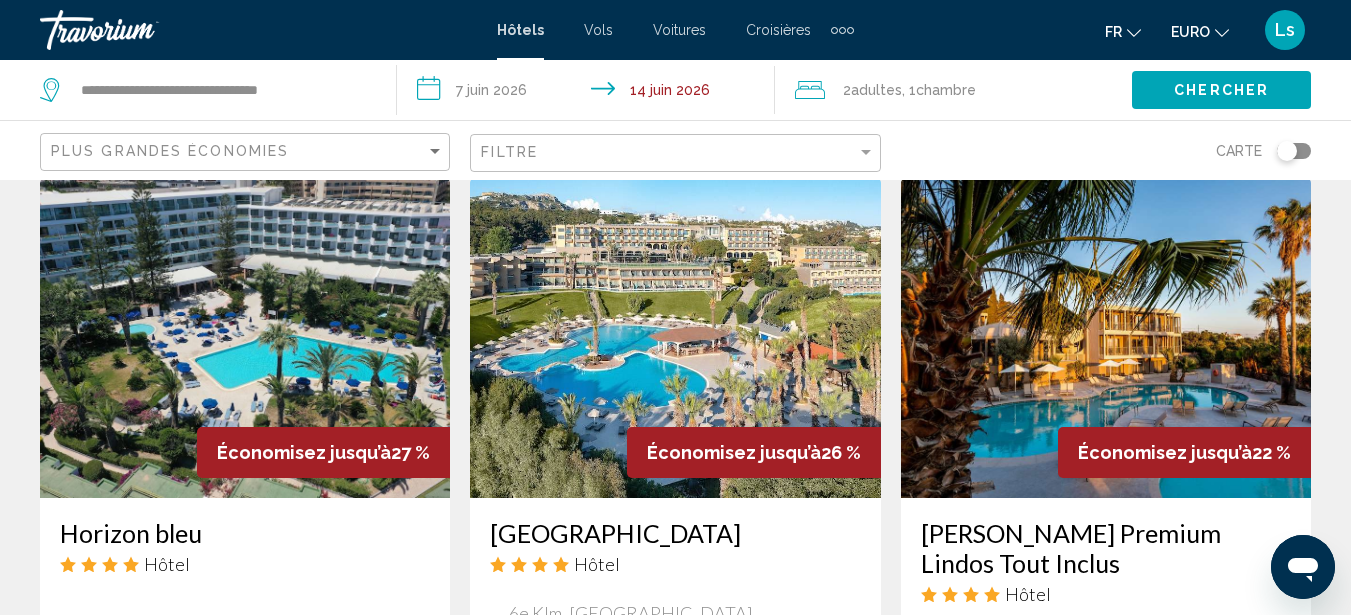 click at bounding box center [1106, 338] 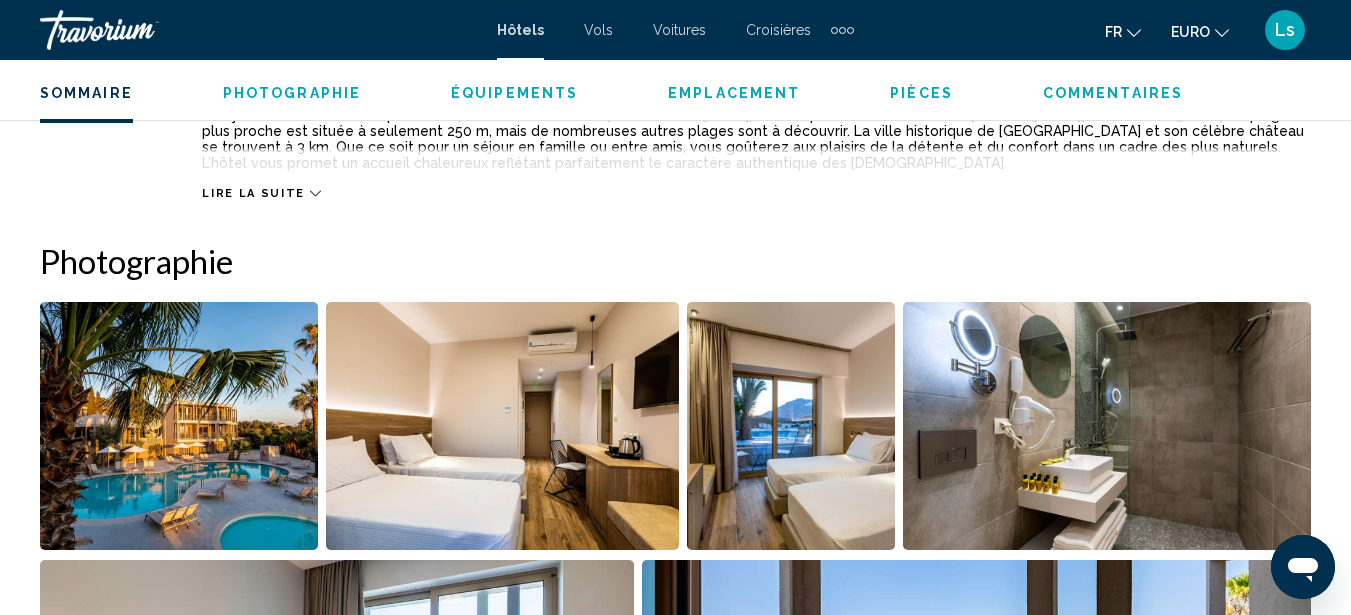 scroll, scrollTop: 1051, scrollLeft: 0, axis: vertical 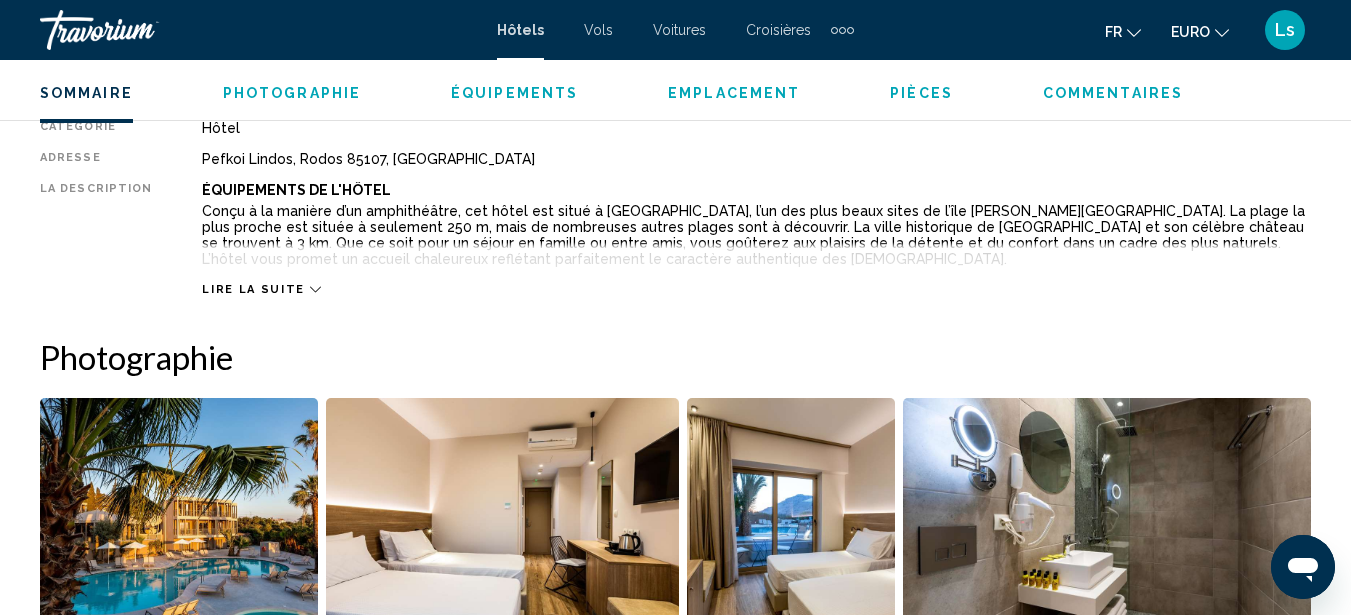click at bounding box center (179, 522) 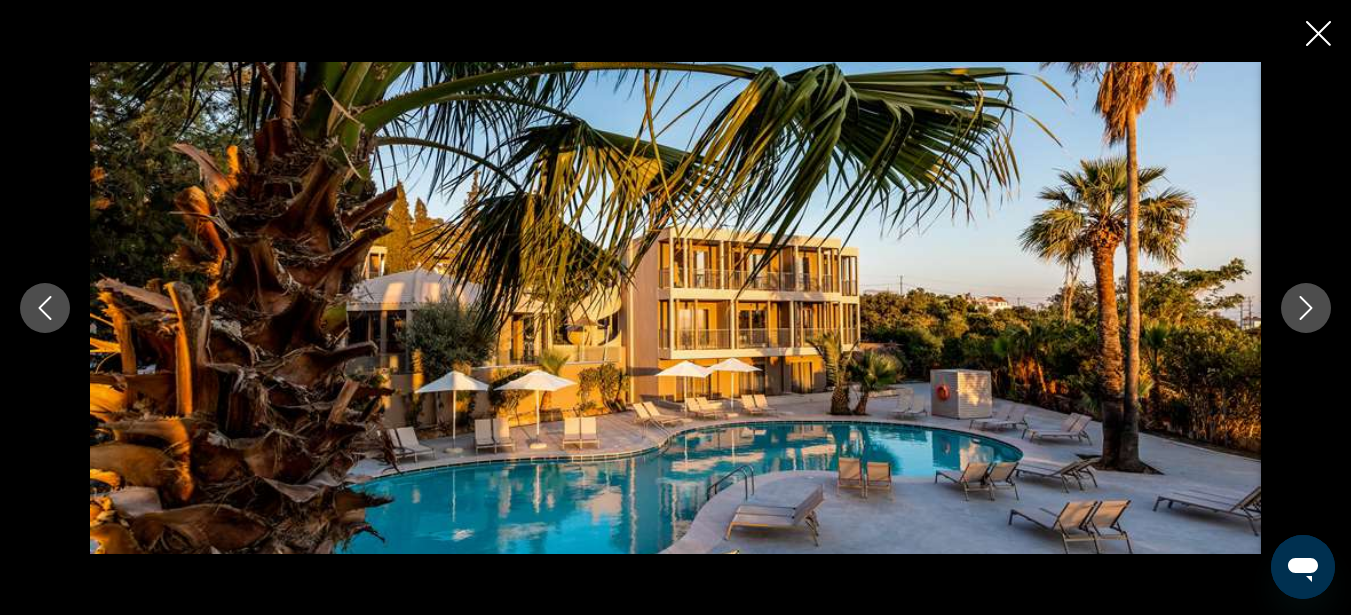 click 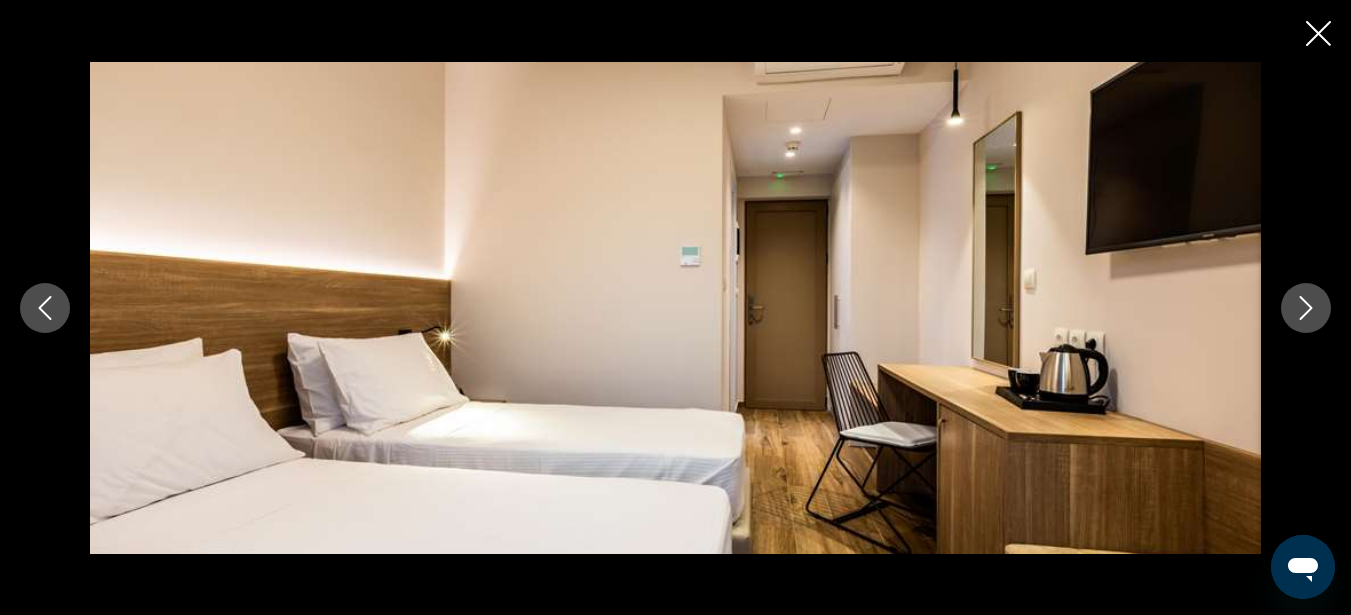 click 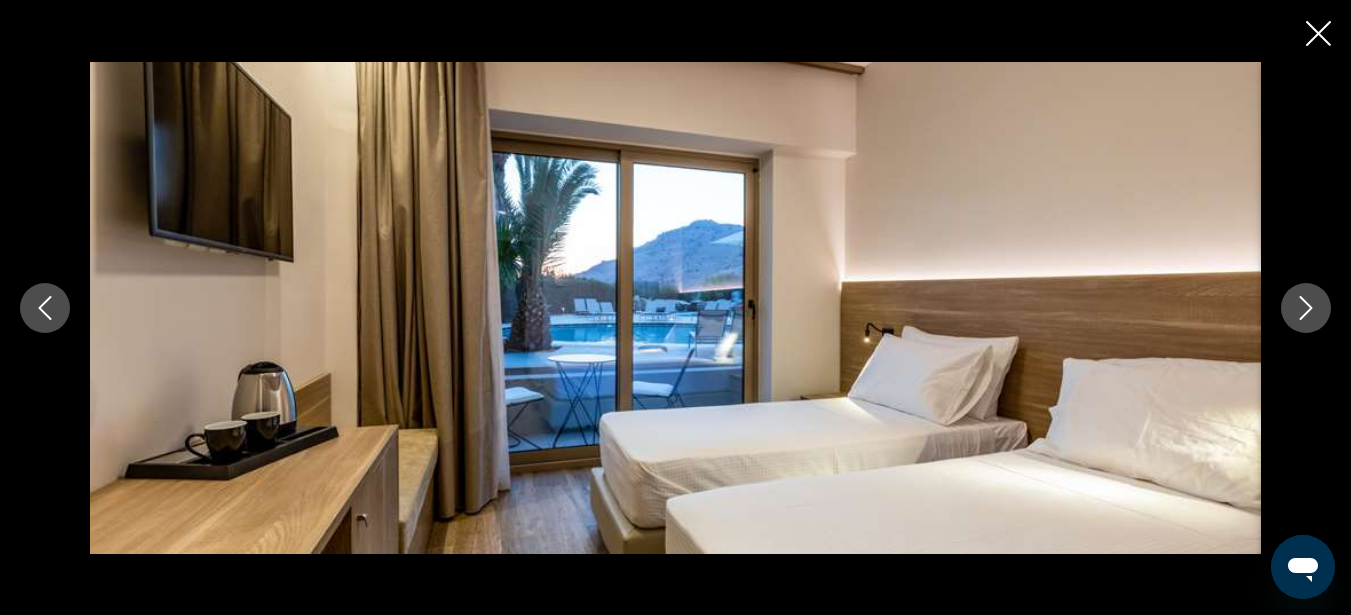 click 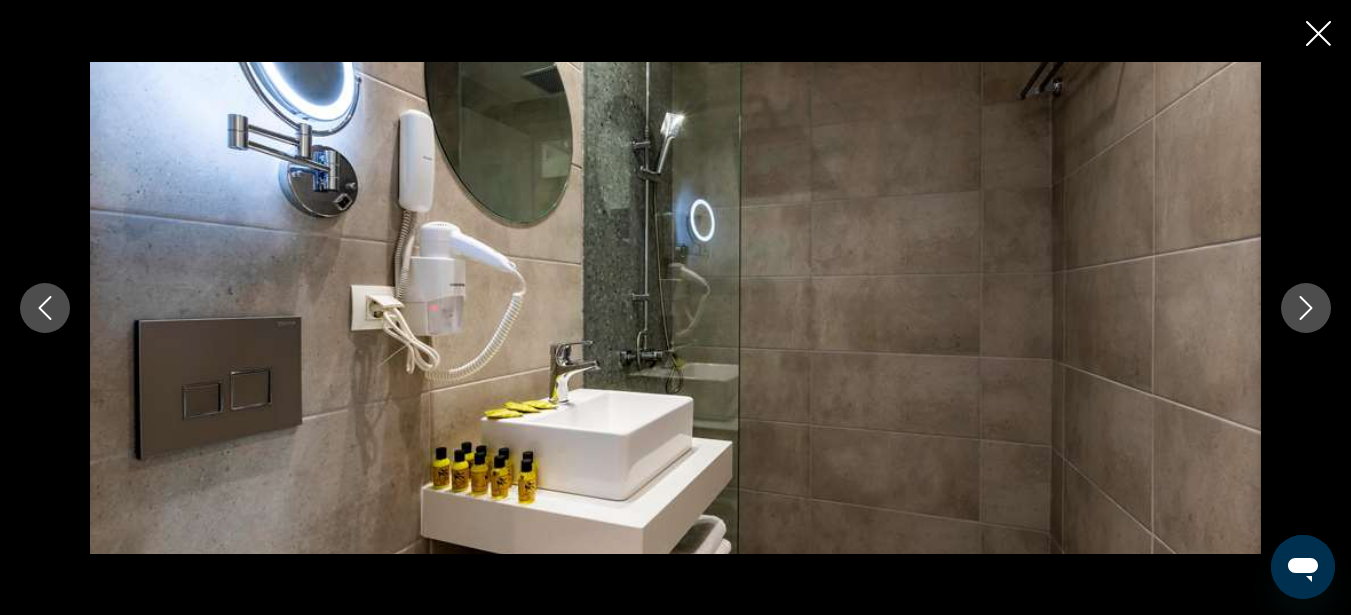 click 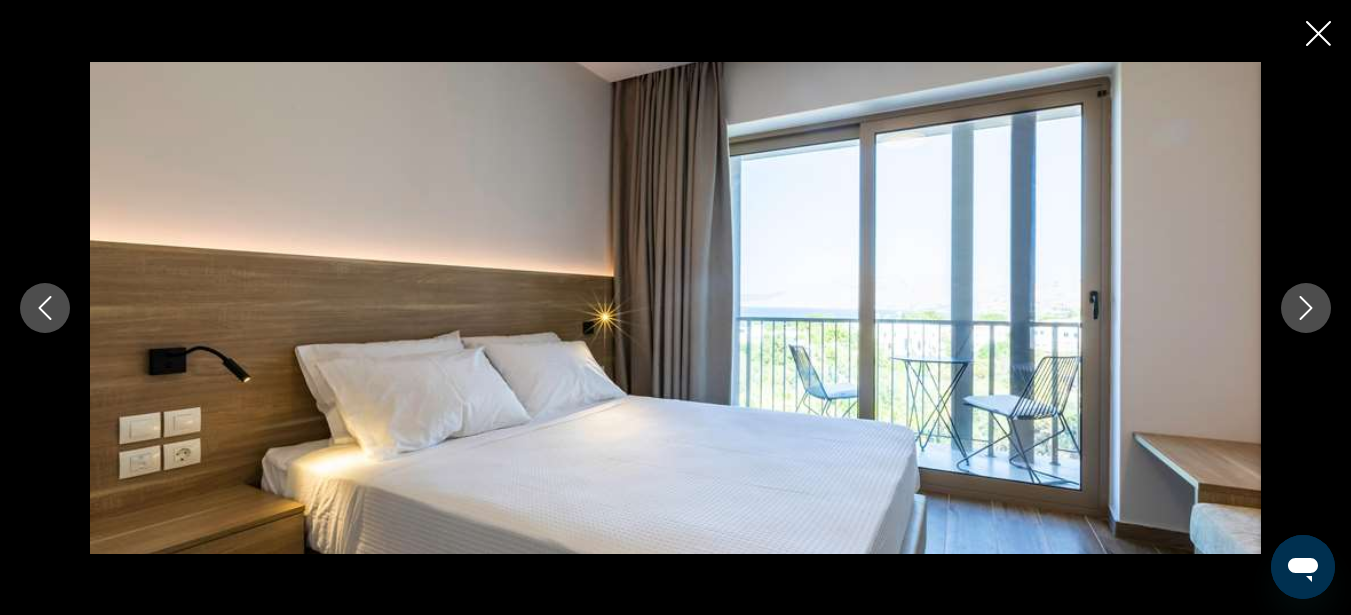 click 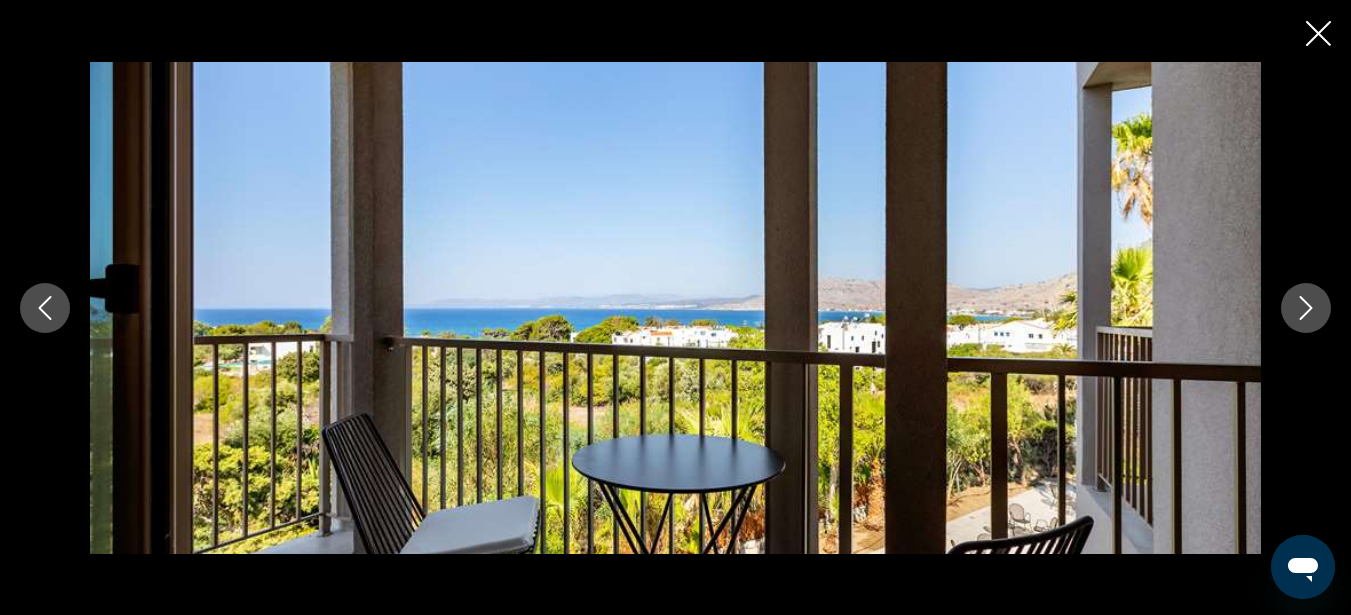 click 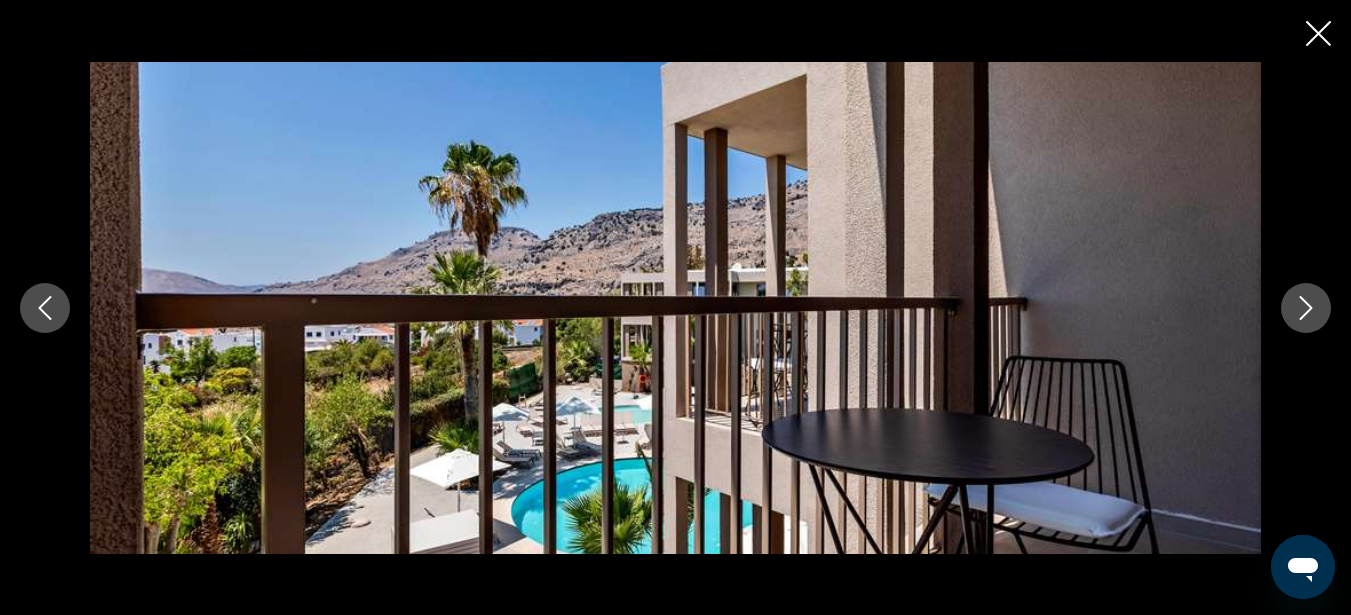 click 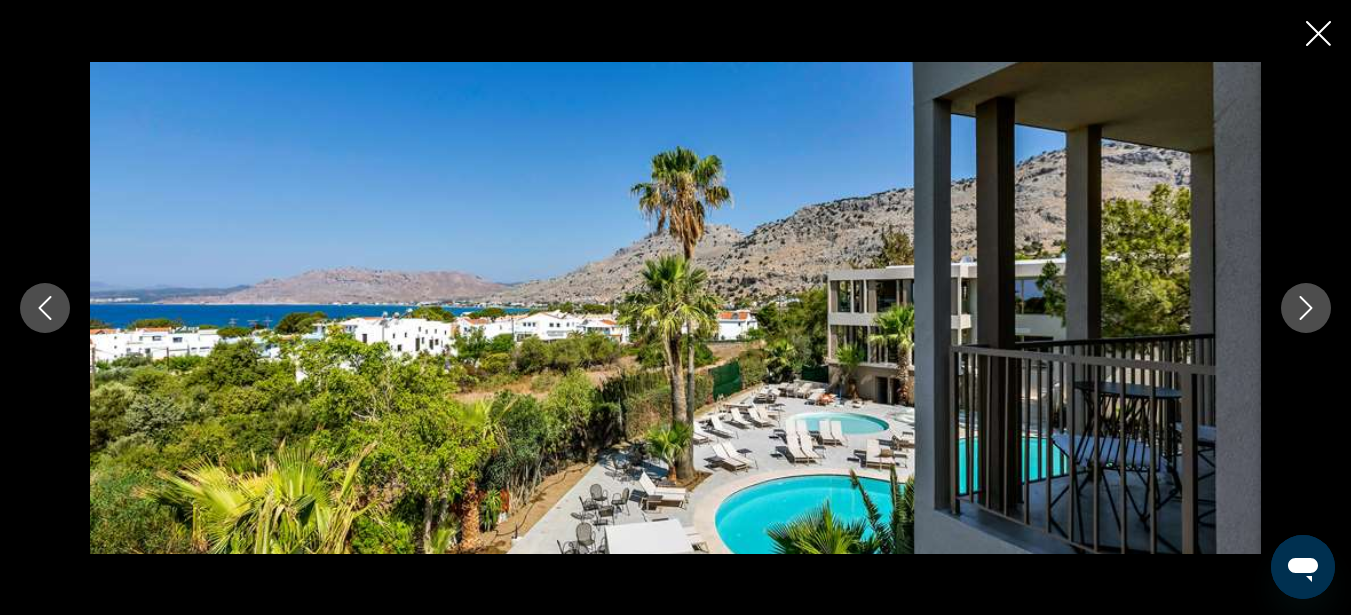 click 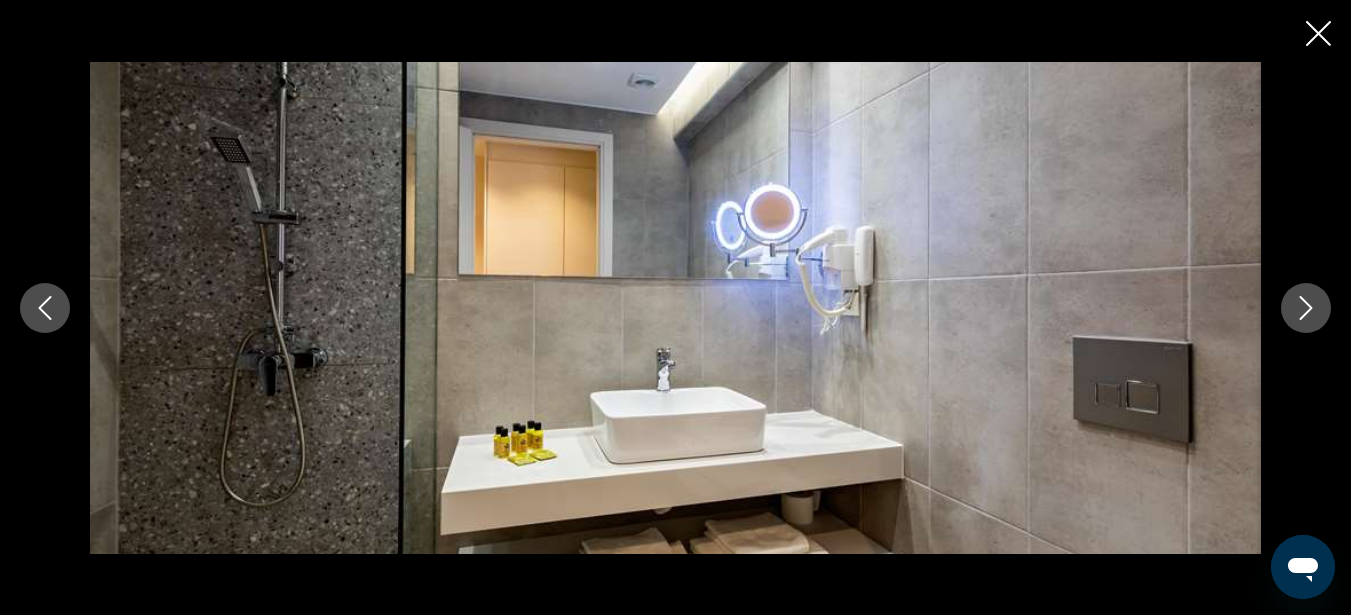 click 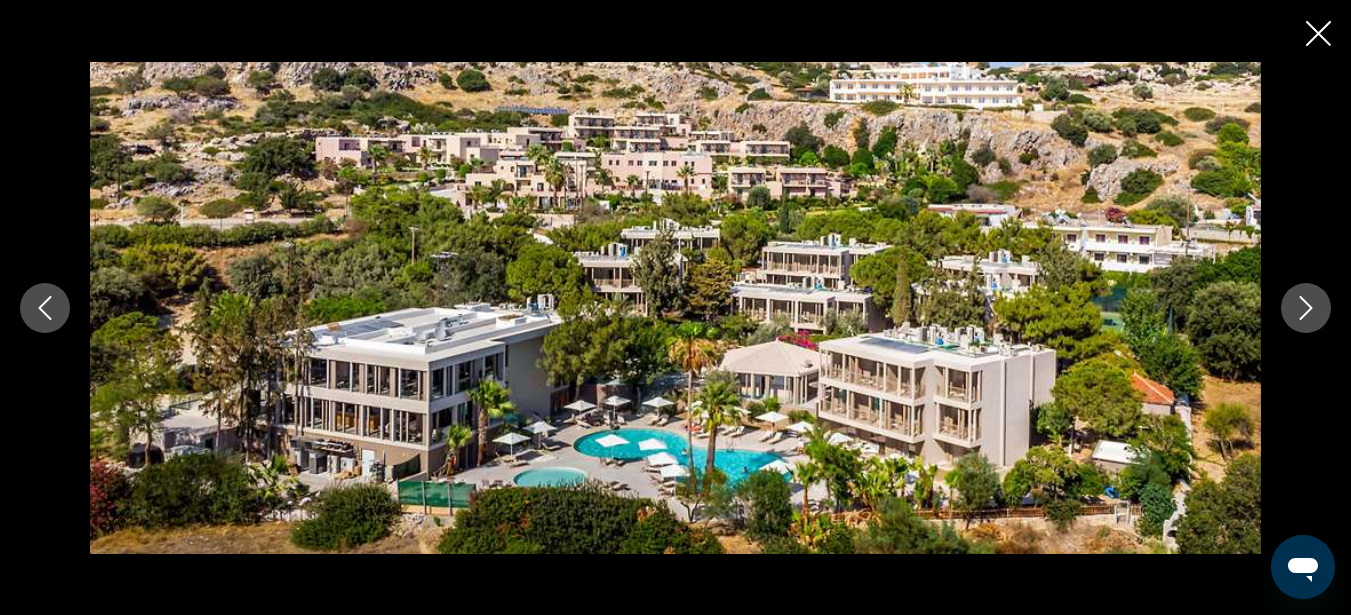 click 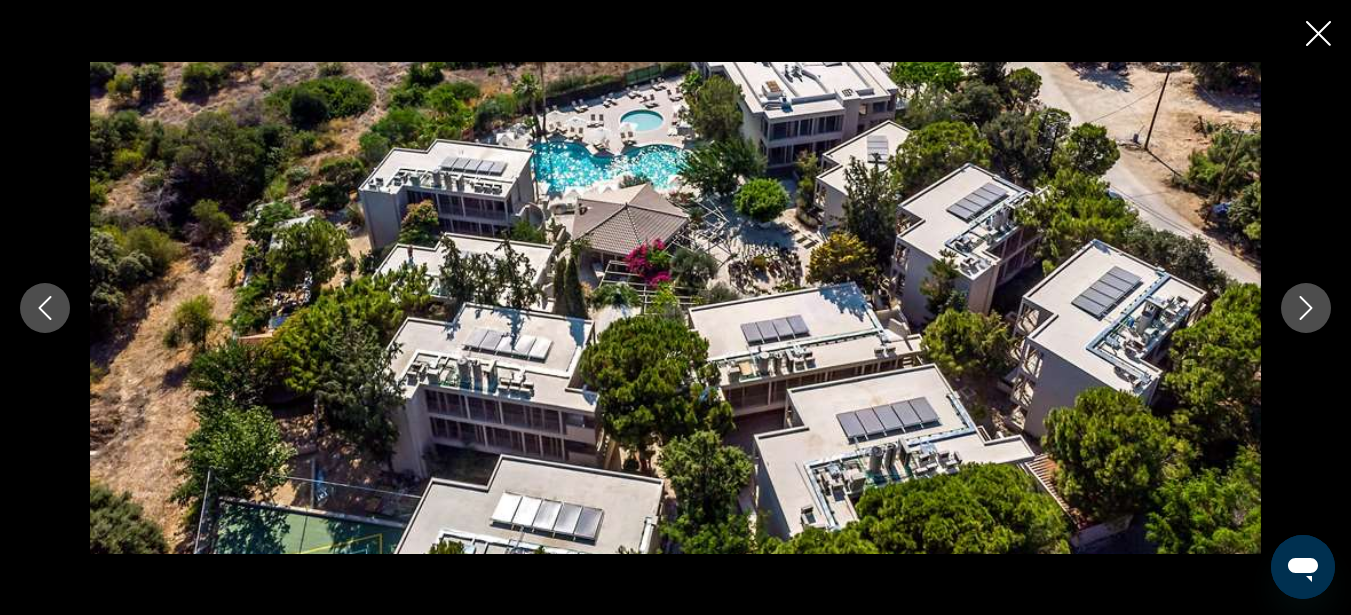 click 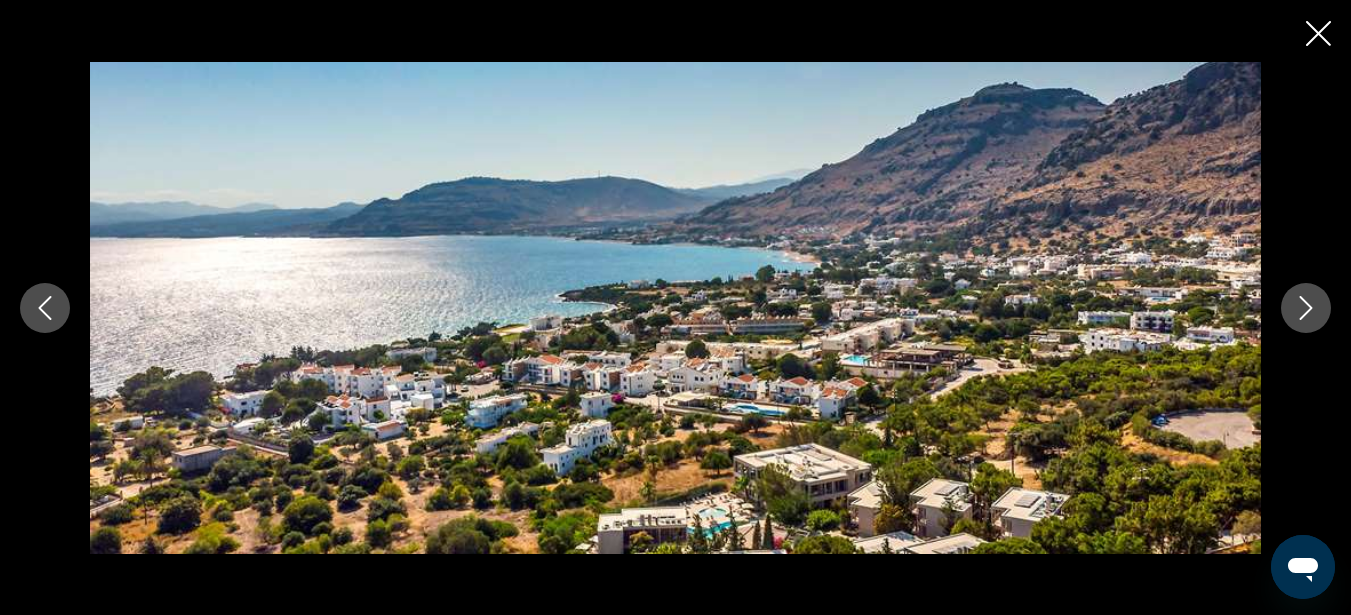 click 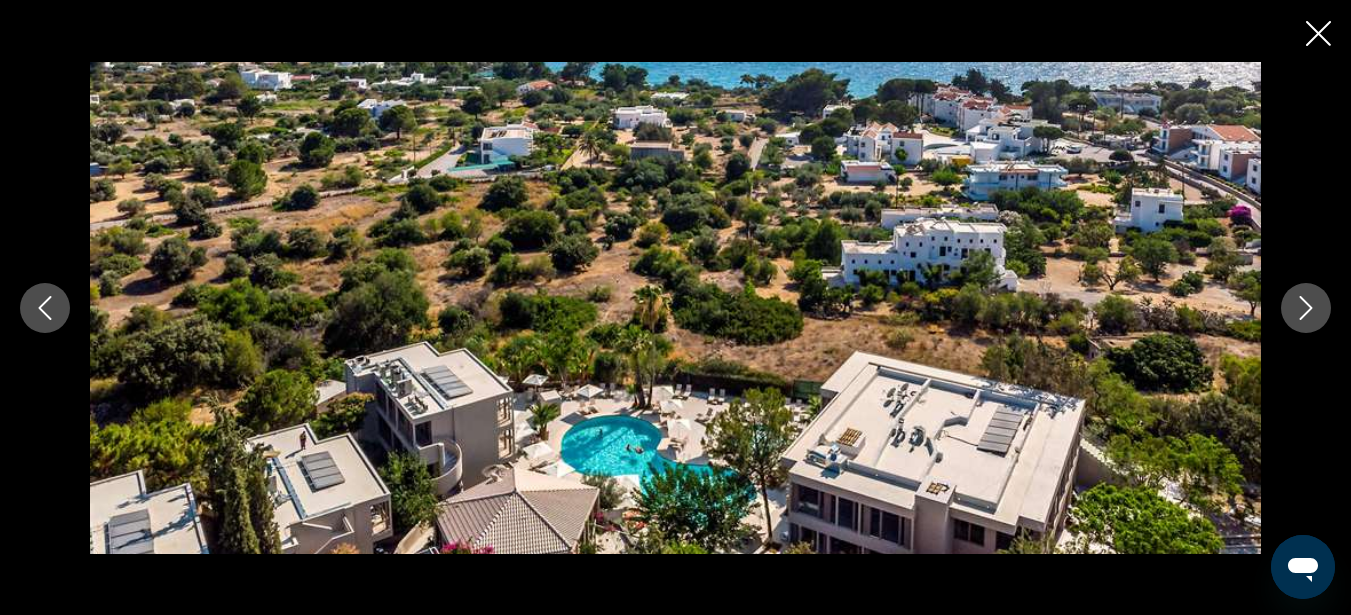 click 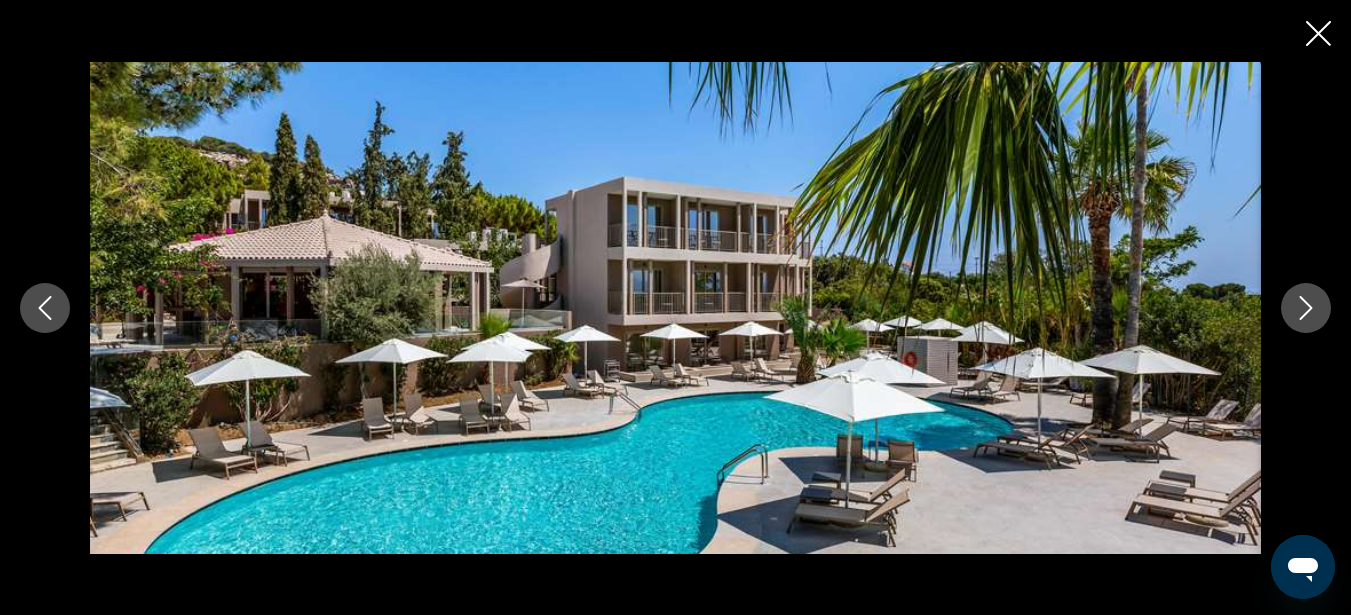 click 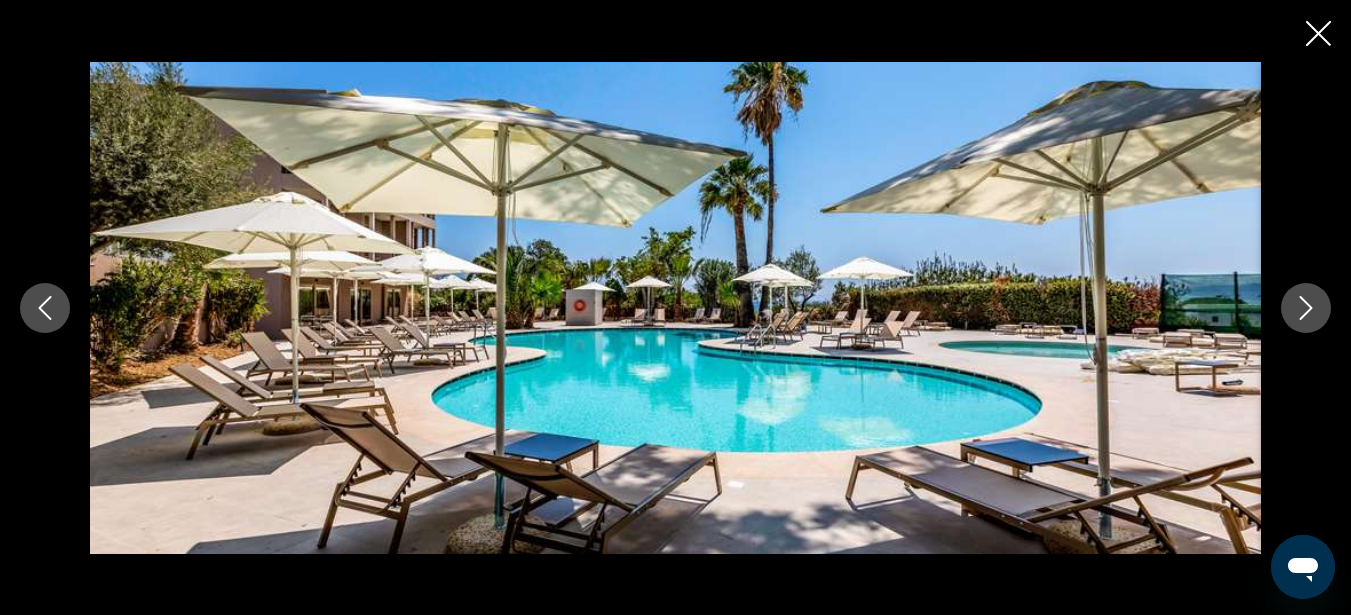 click 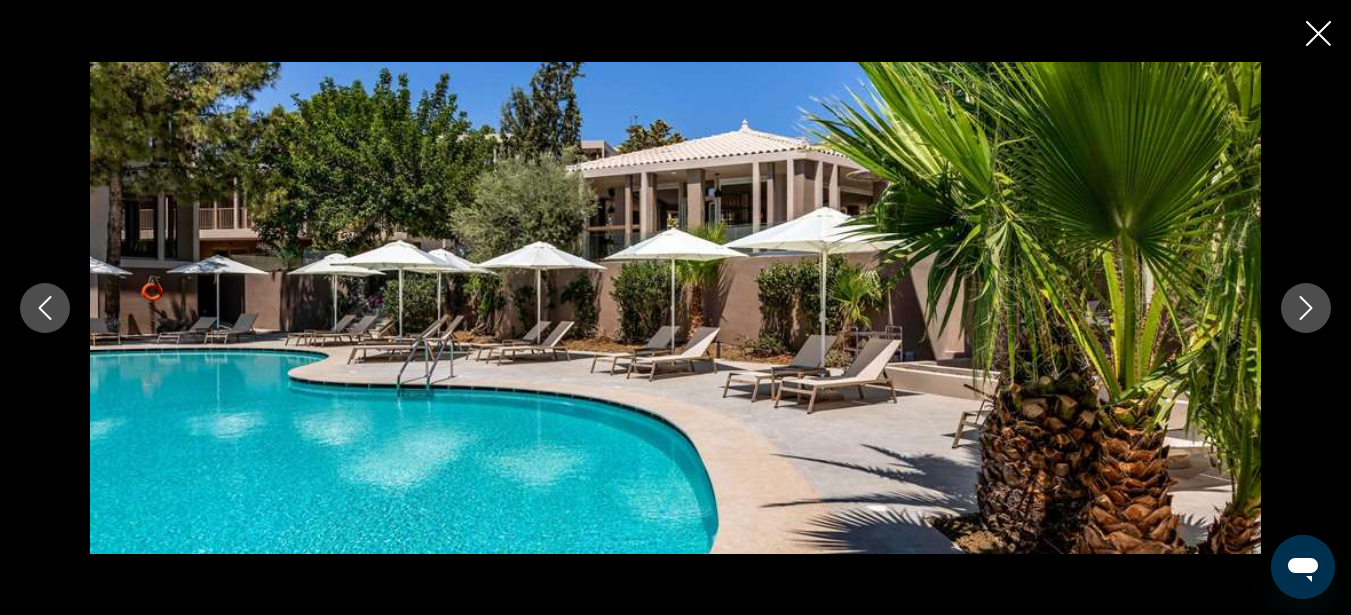 click 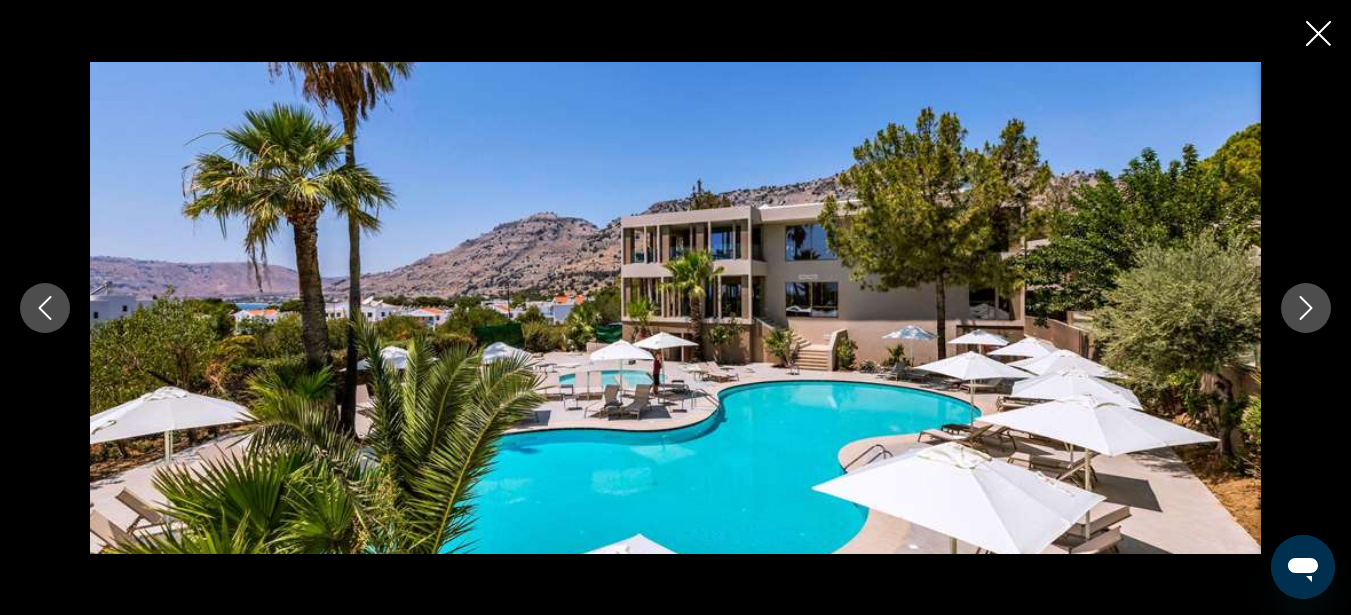 click 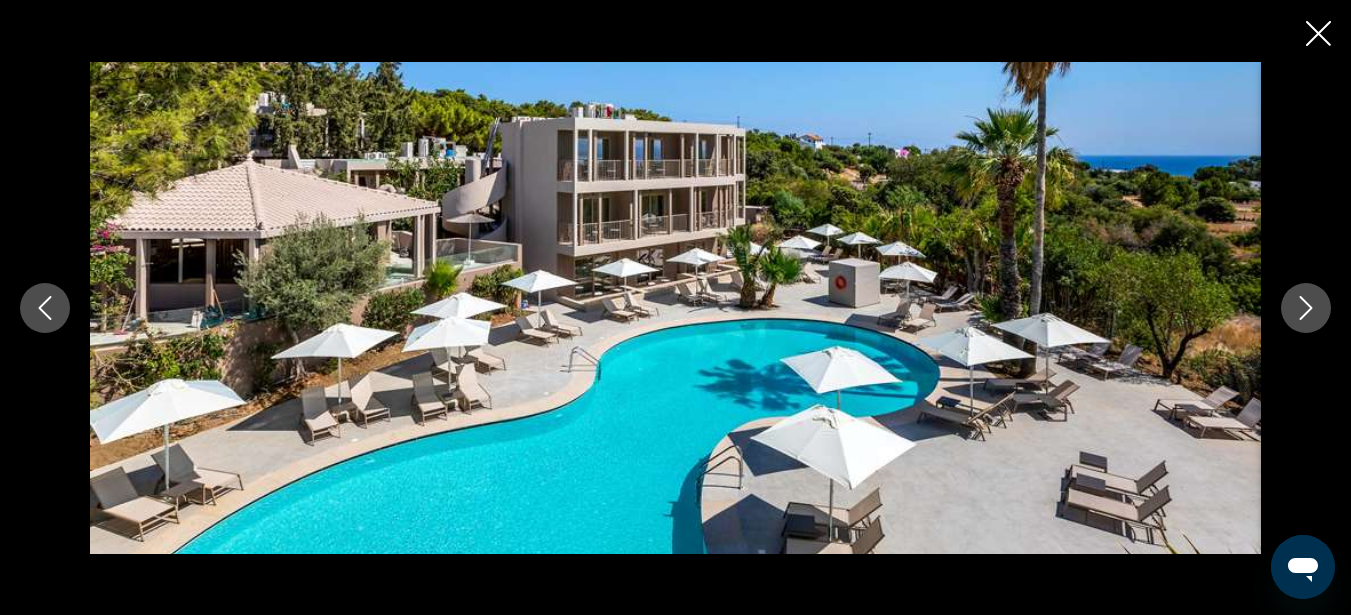 click 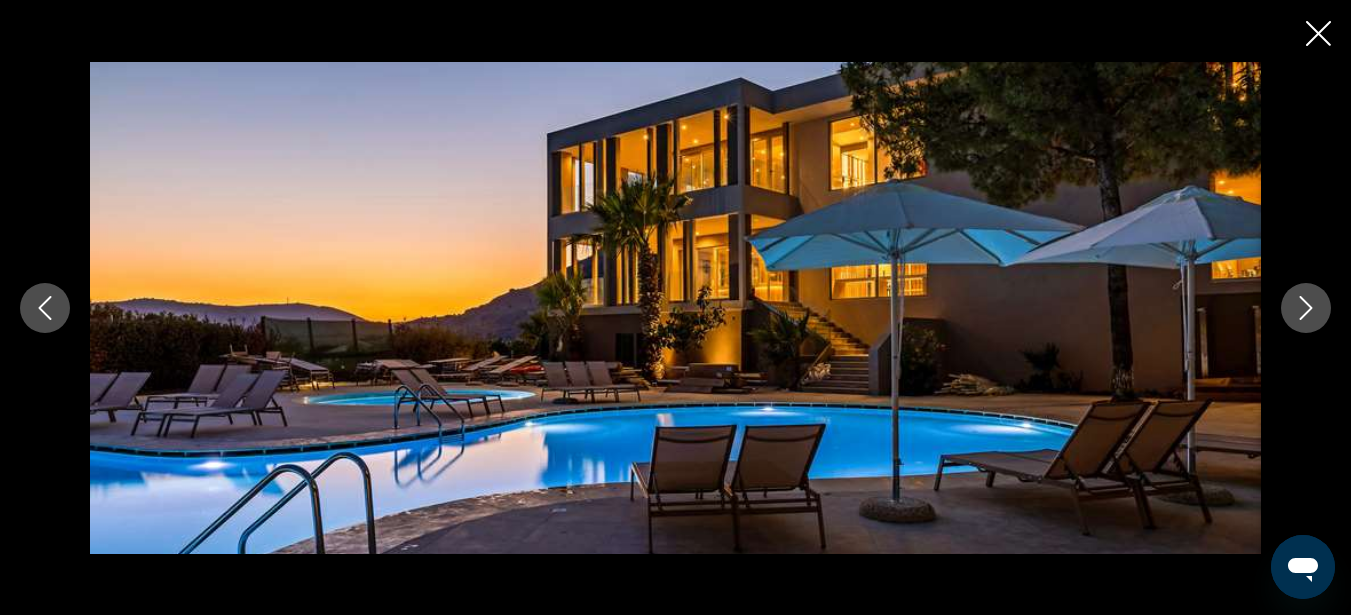 click 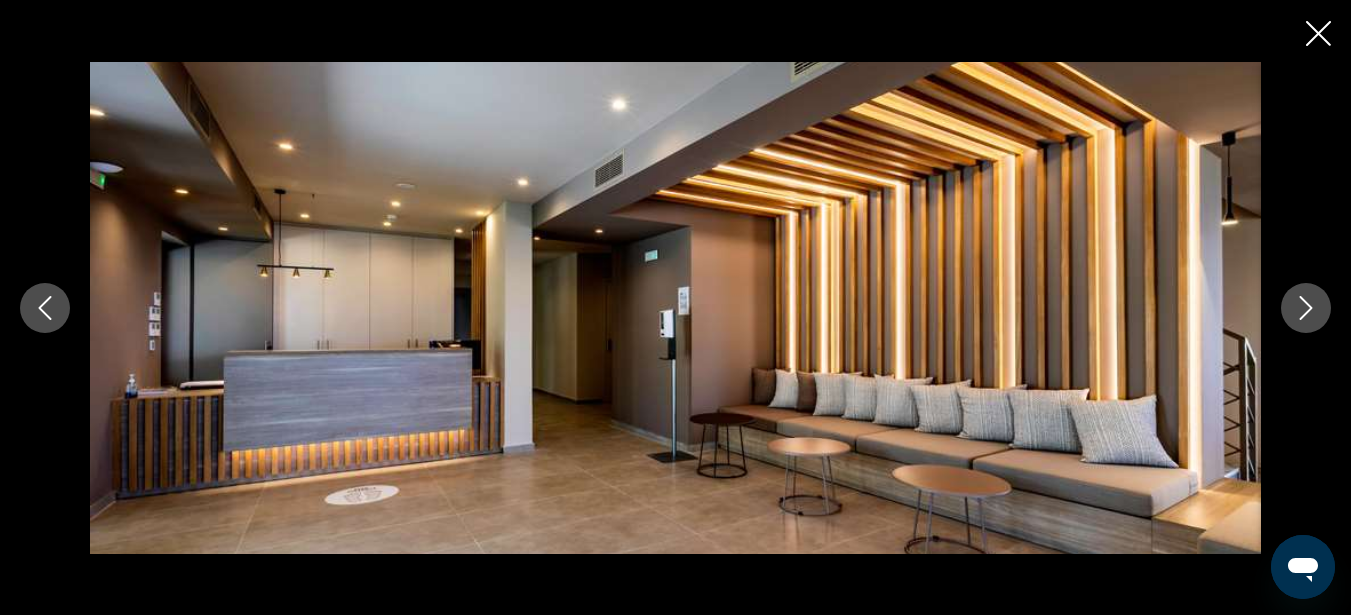 click 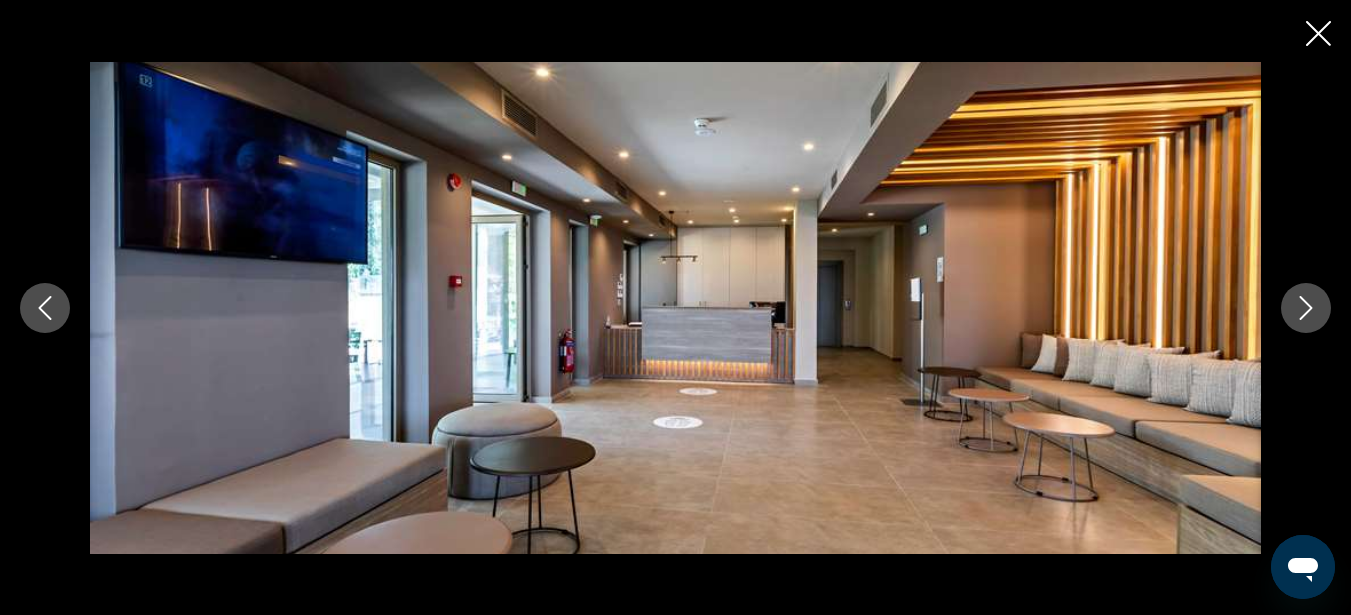 drag, startPoint x: 1311, startPoint y: 314, endPoint x: 1324, endPoint y: 39, distance: 275.3071 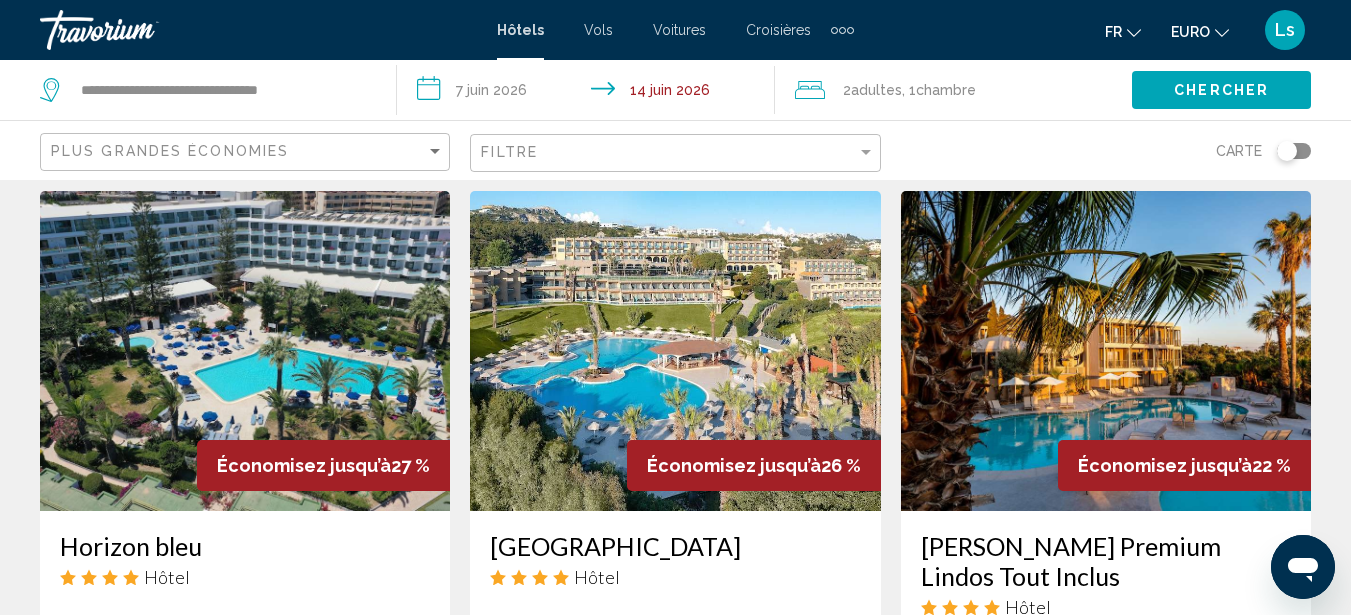 scroll, scrollTop: 1680, scrollLeft: 0, axis: vertical 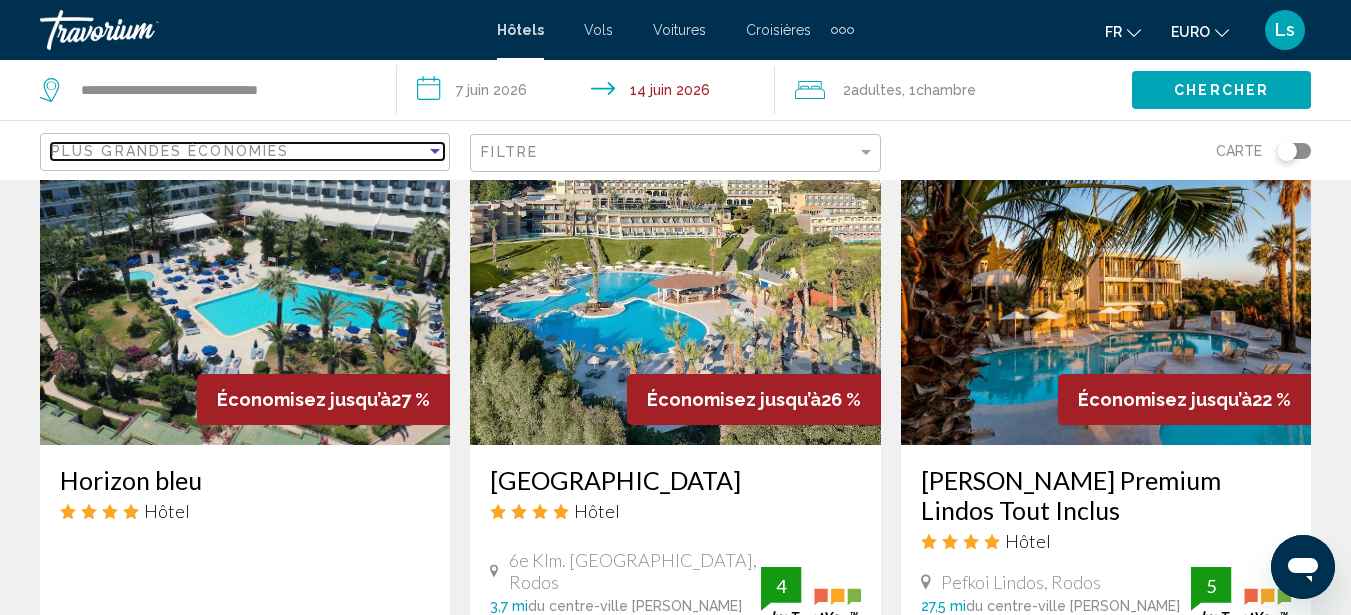 click on "Plus grandes économies" at bounding box center (238, 151) 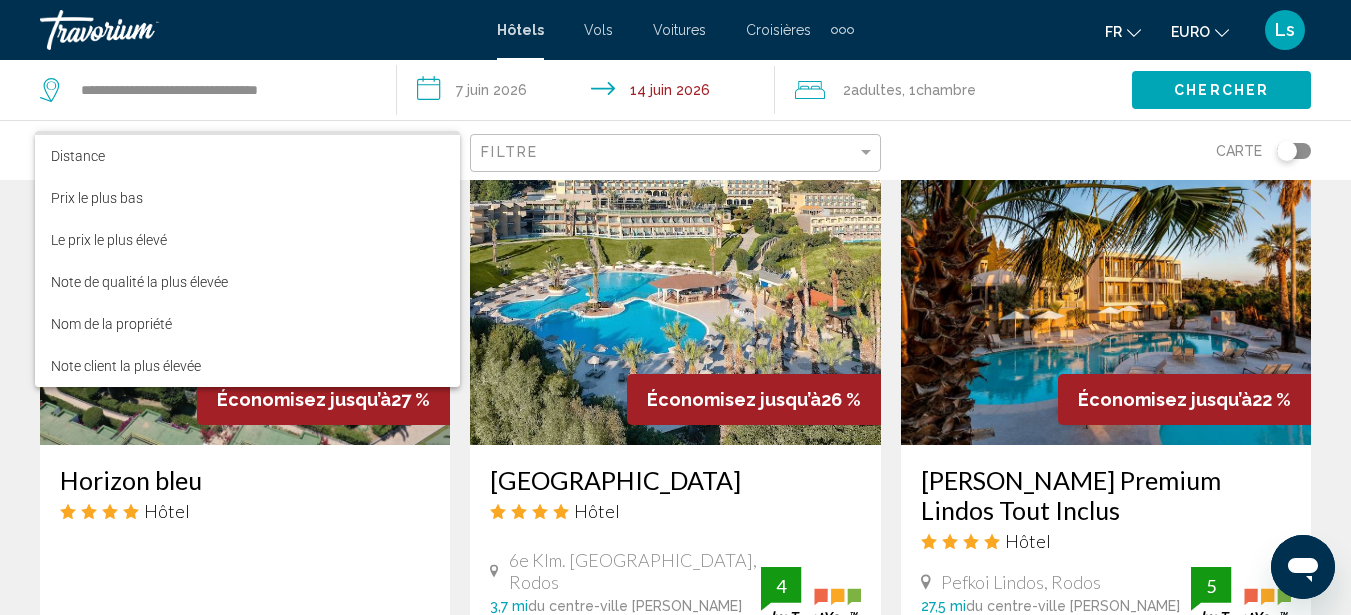 scroll, scrollTop: 0, scrollLeft: 0, axis: both 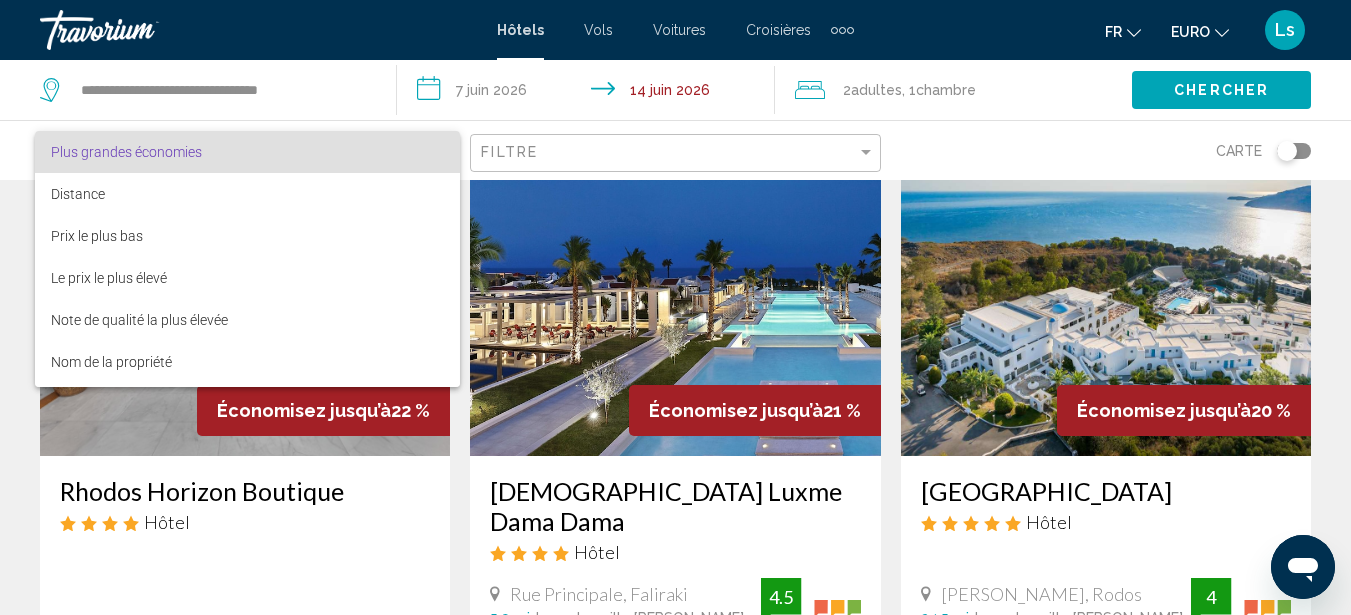 click at bounding box center [675, 307] 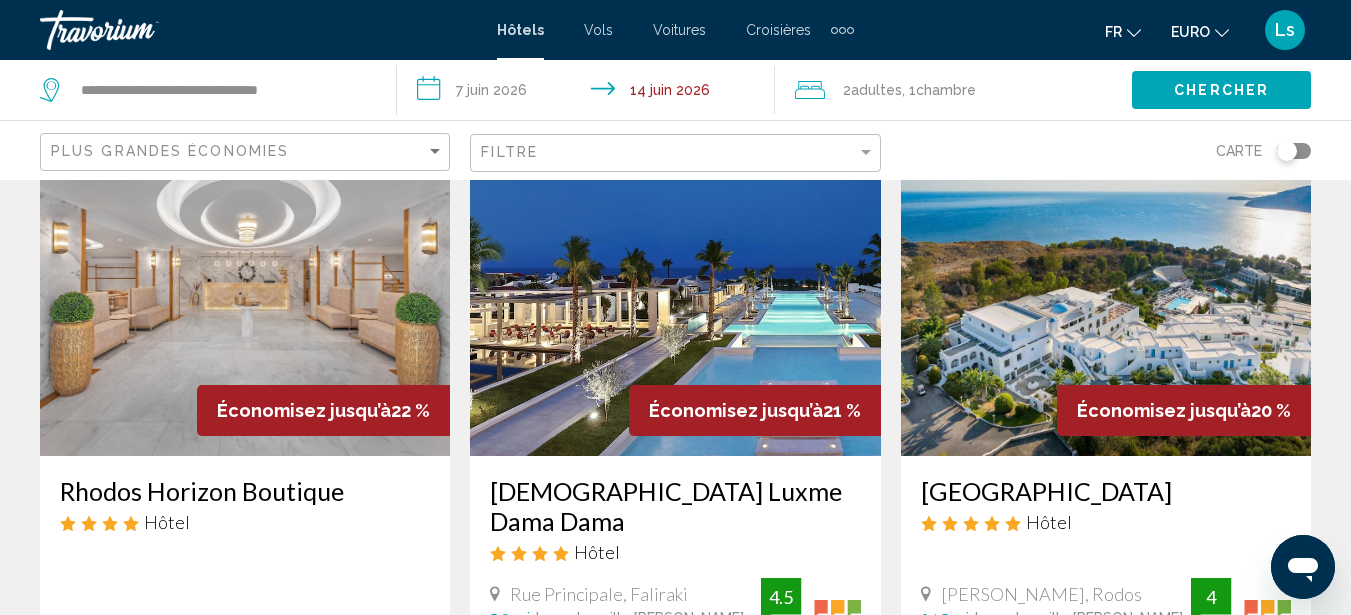 click at bounding box center (1106, 296) 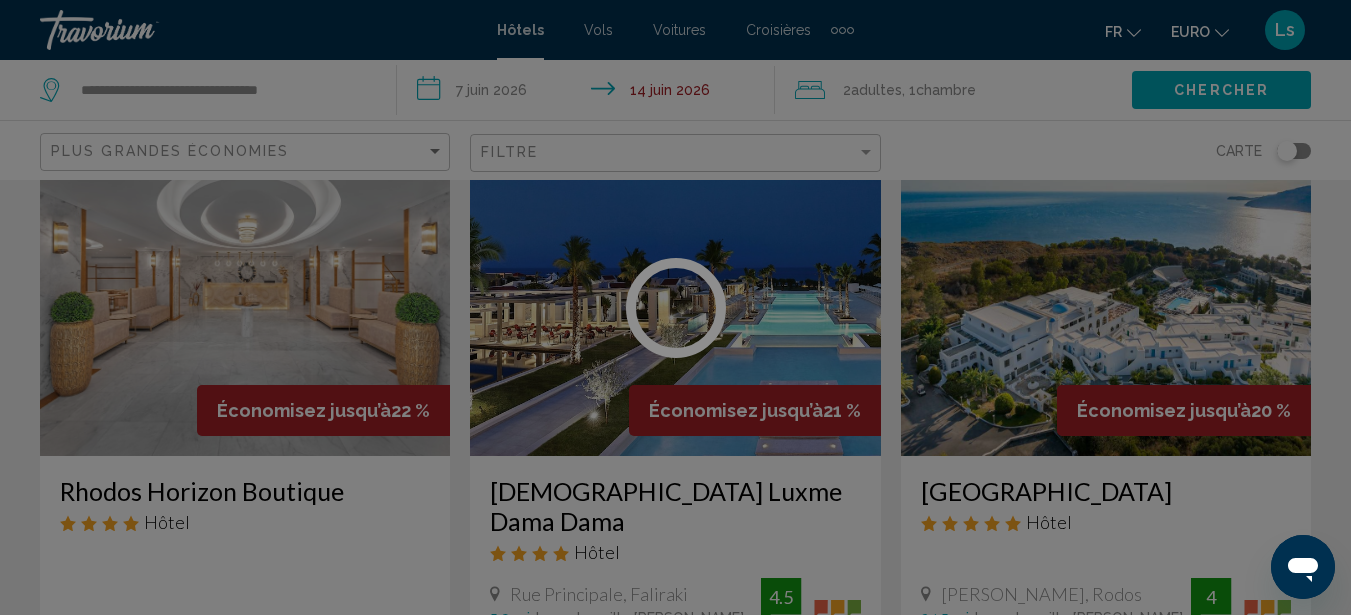 click at bounding box center [675, 307] 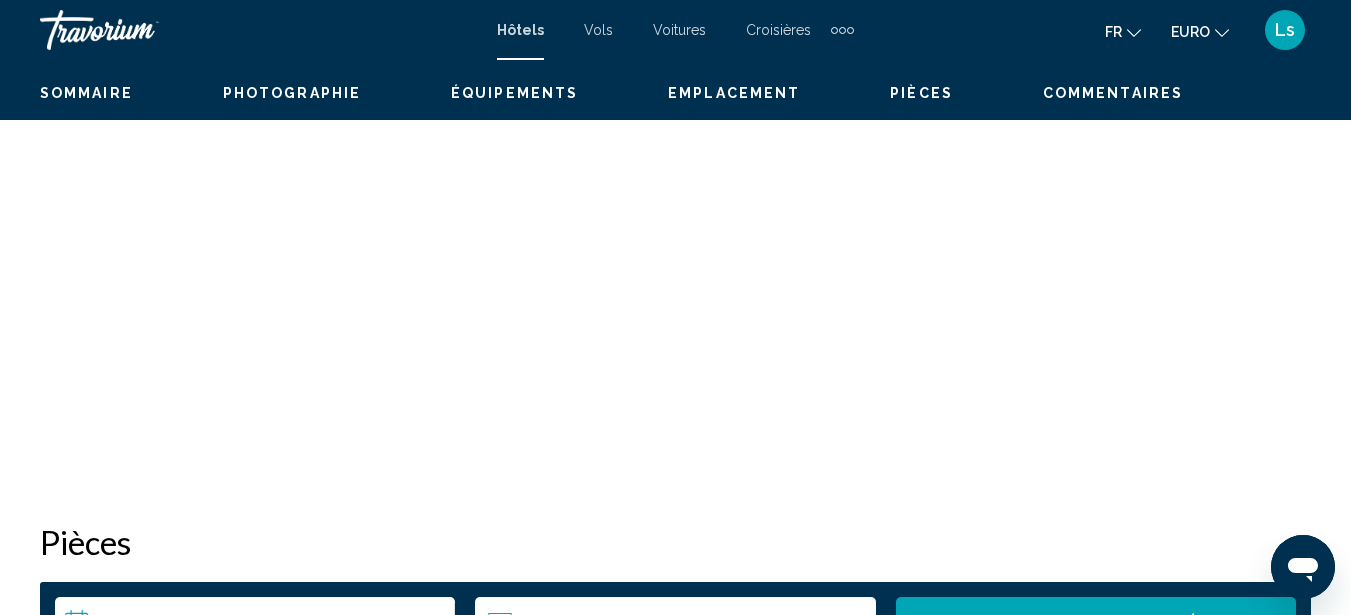 scroll, scrollTop: 0, scrollLeft: 0, axis: both 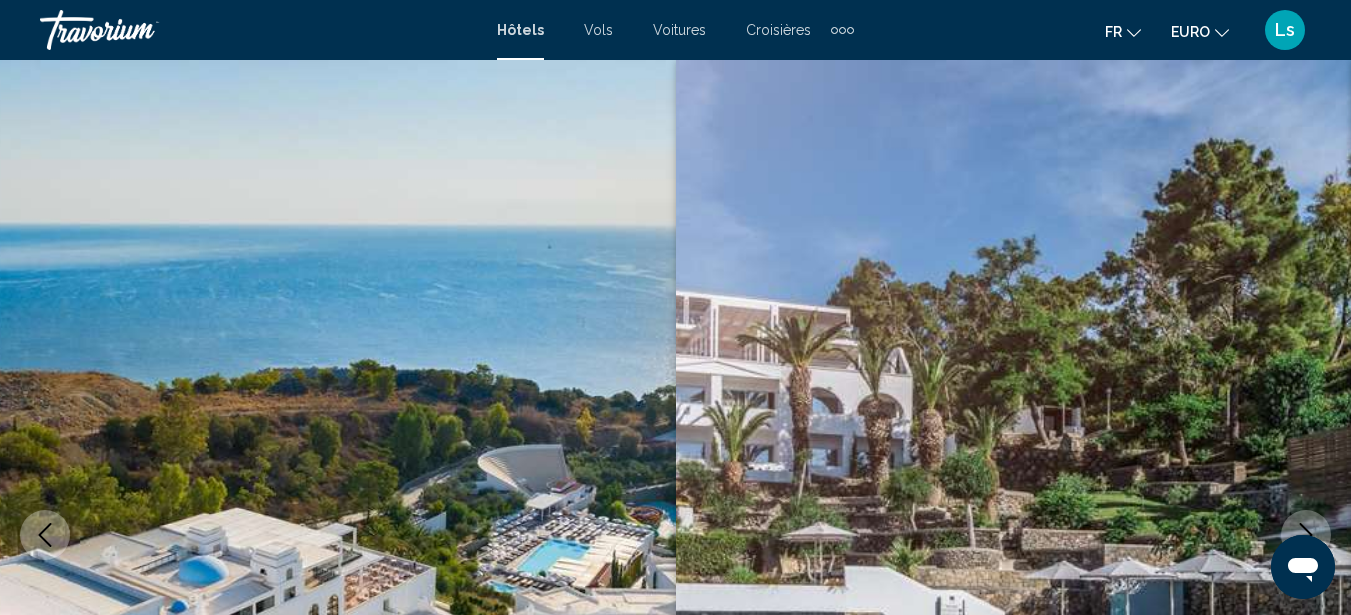 type 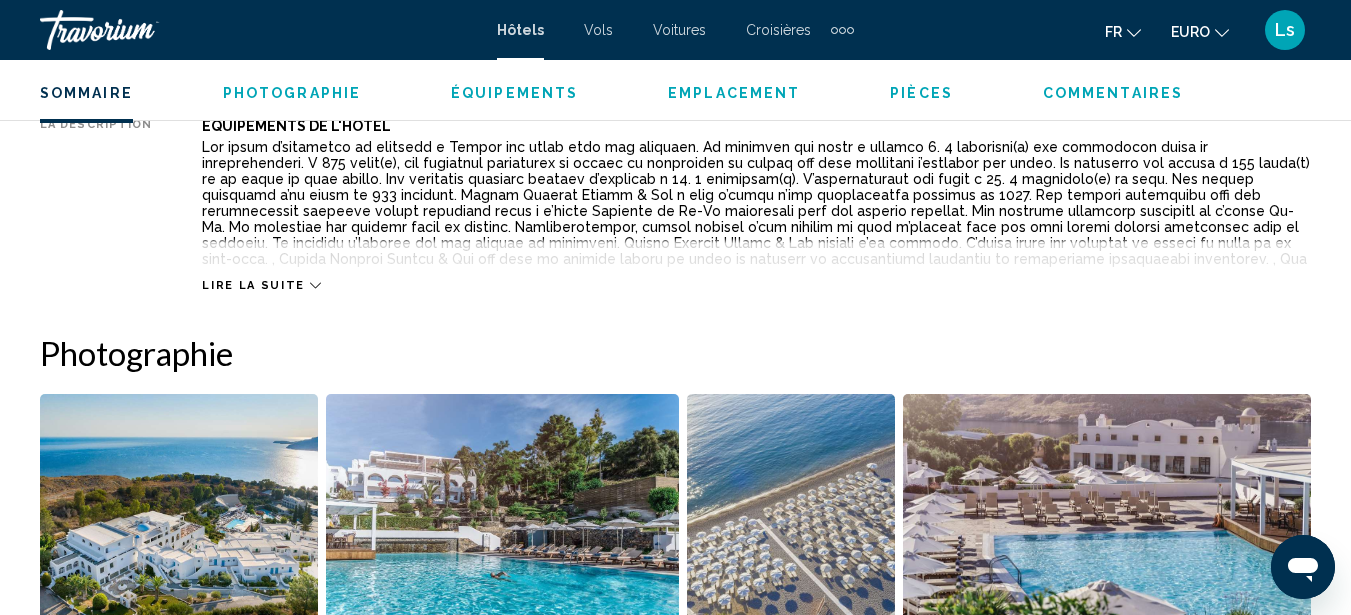 scroll, scrollTop: 1120, scrollLeft: 0, axis: vertical 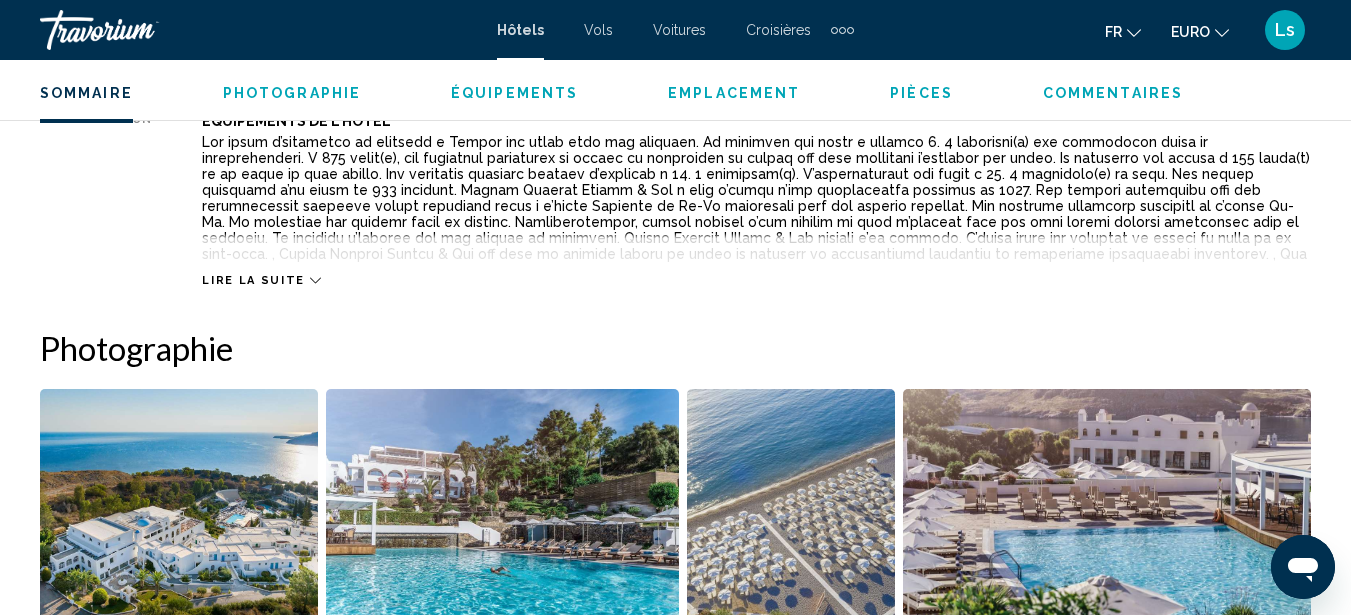 click at bounding box center (179, 513) 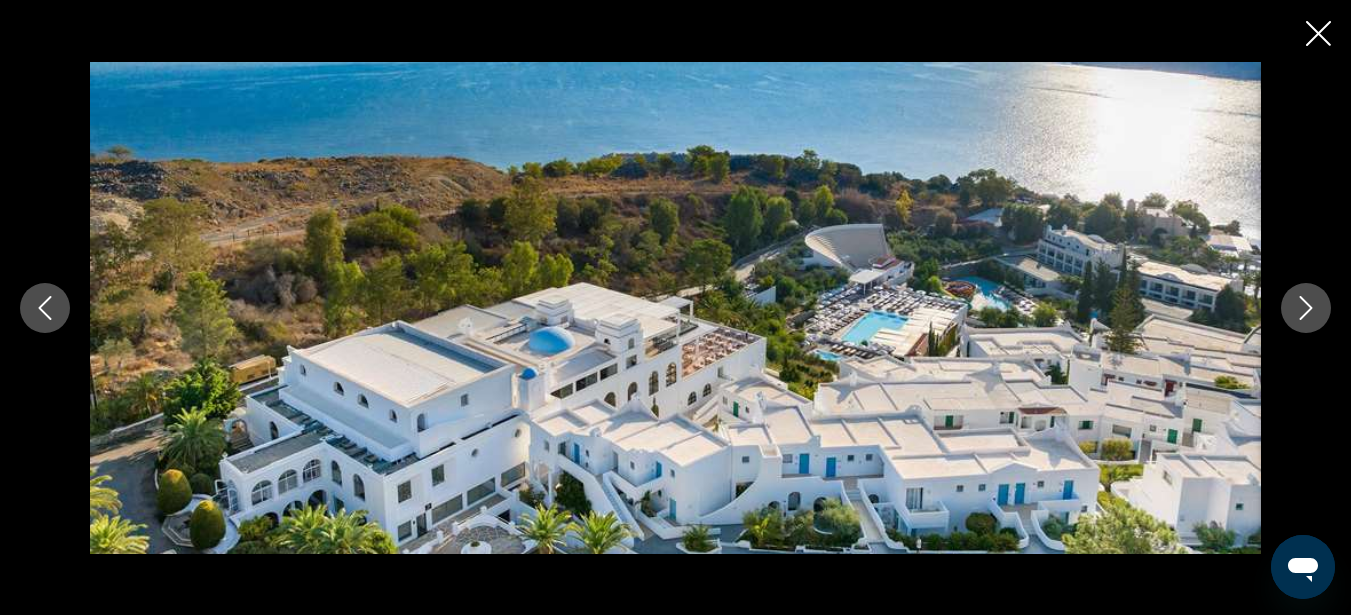 click 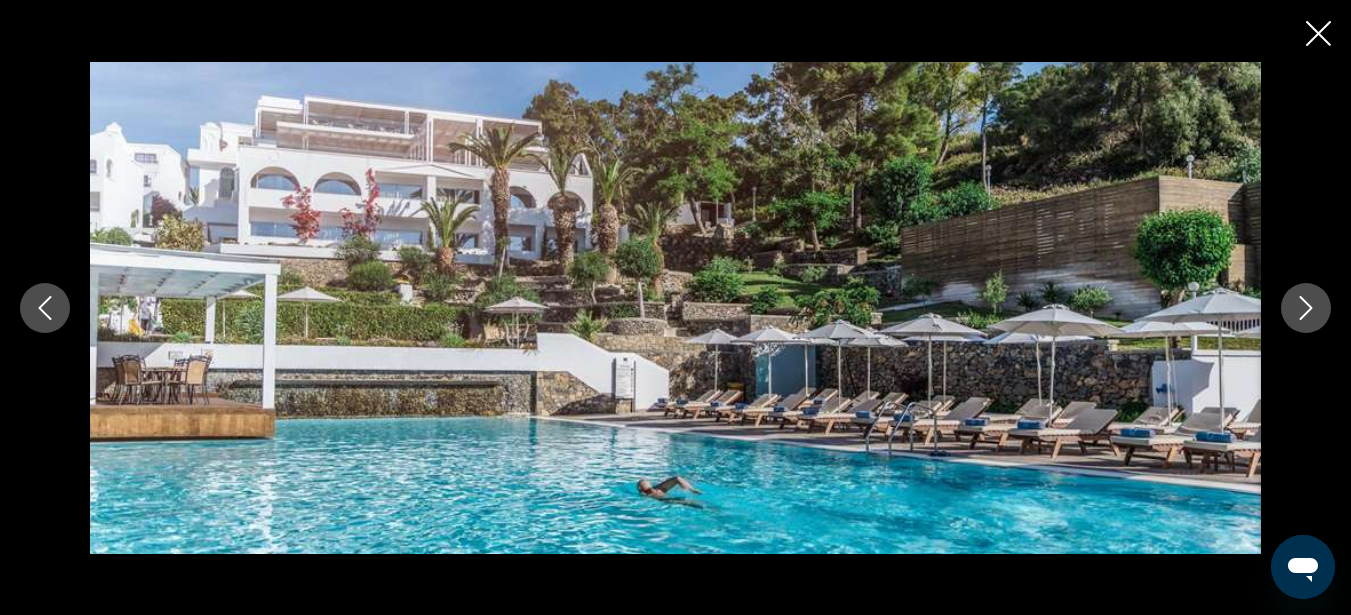 click 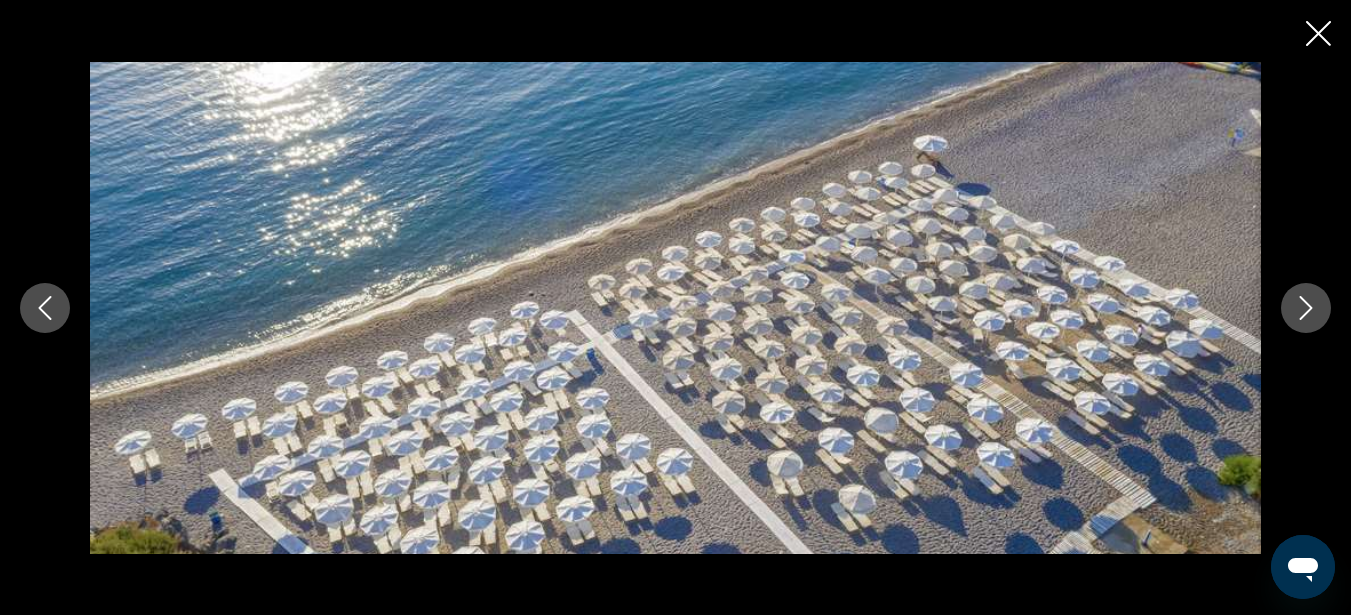 click 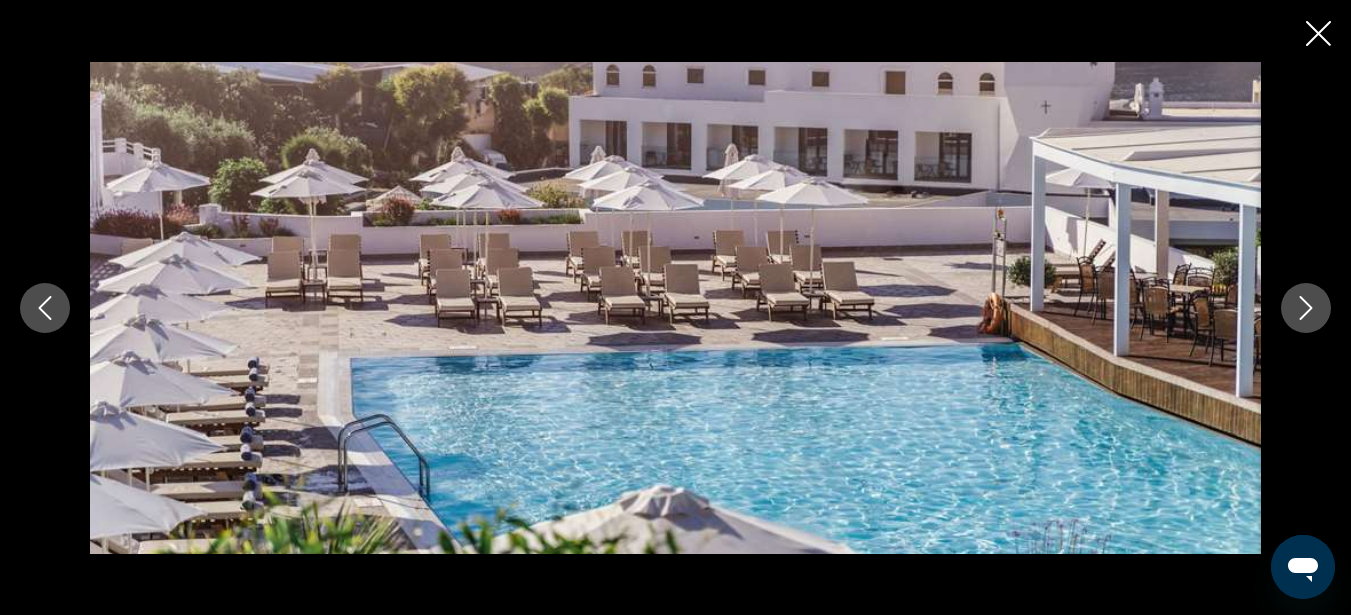 click 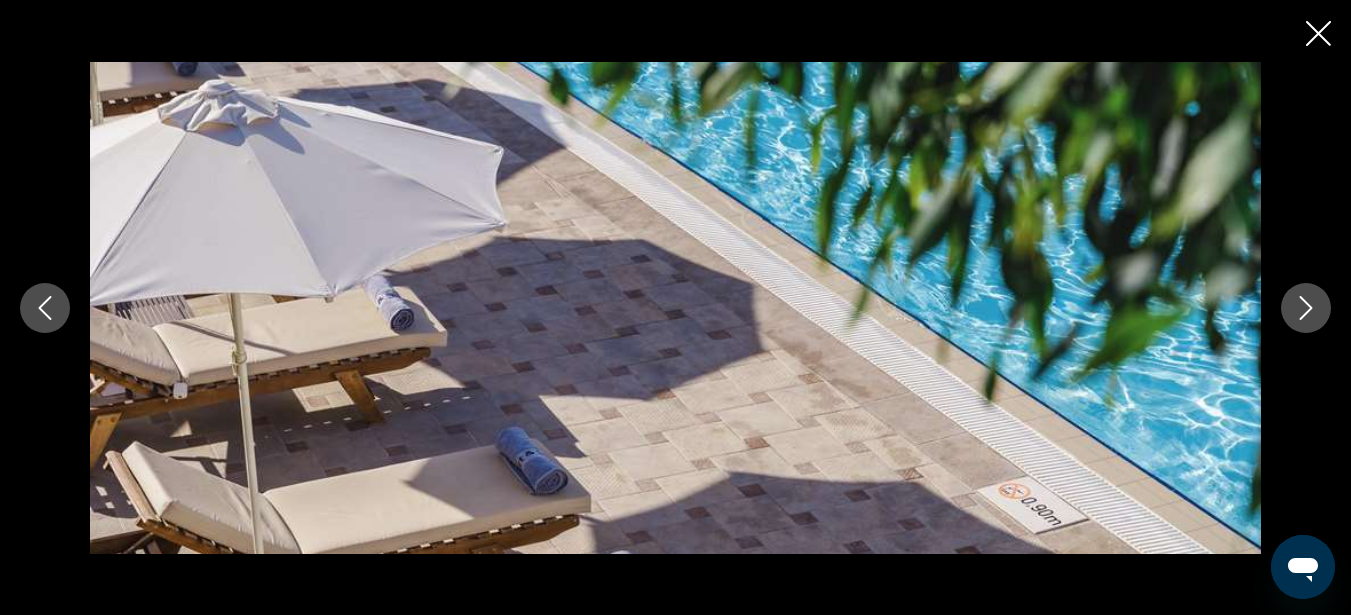 click 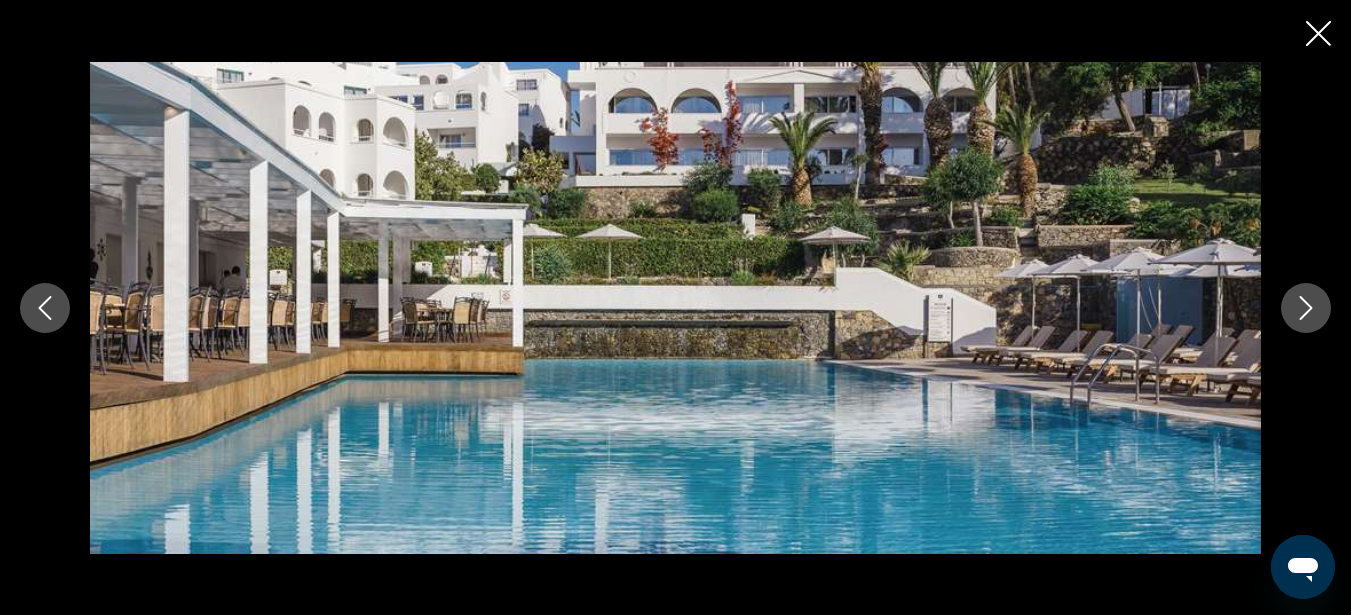 click 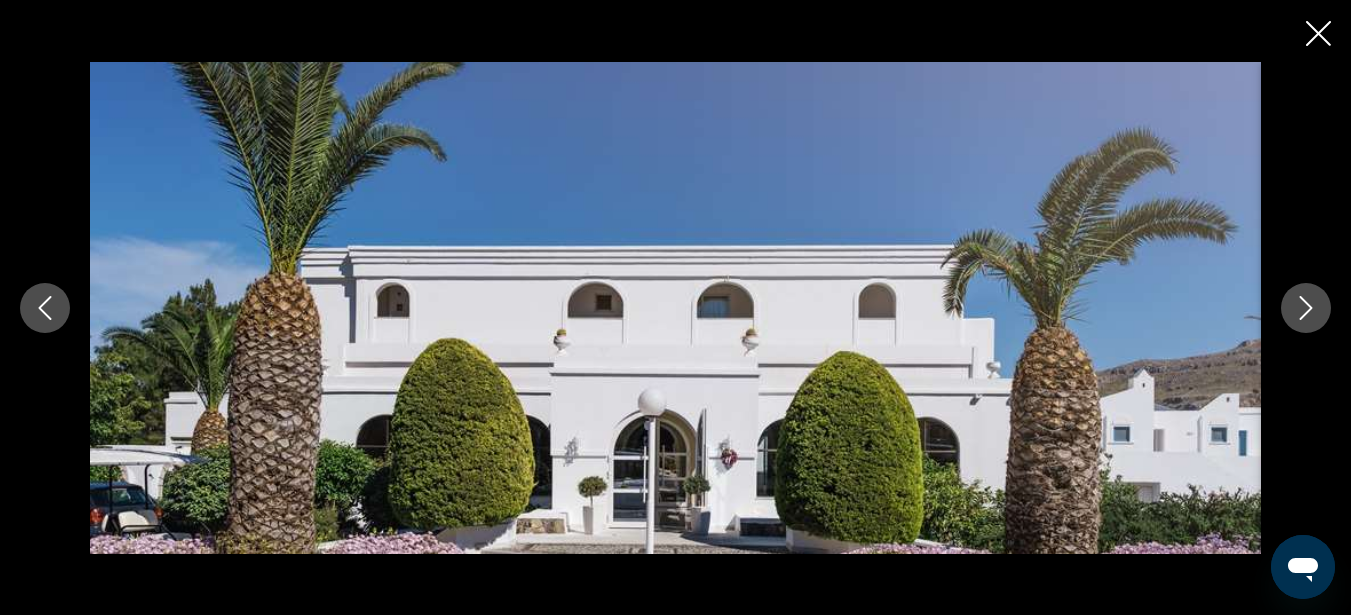 click 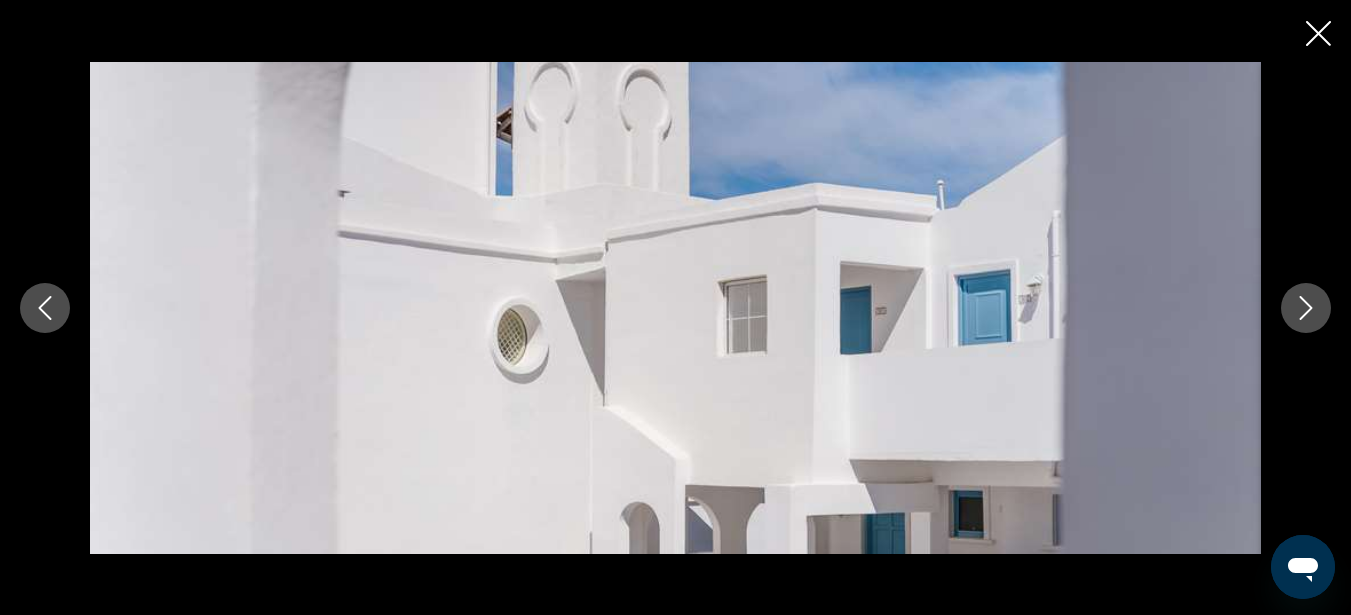 click 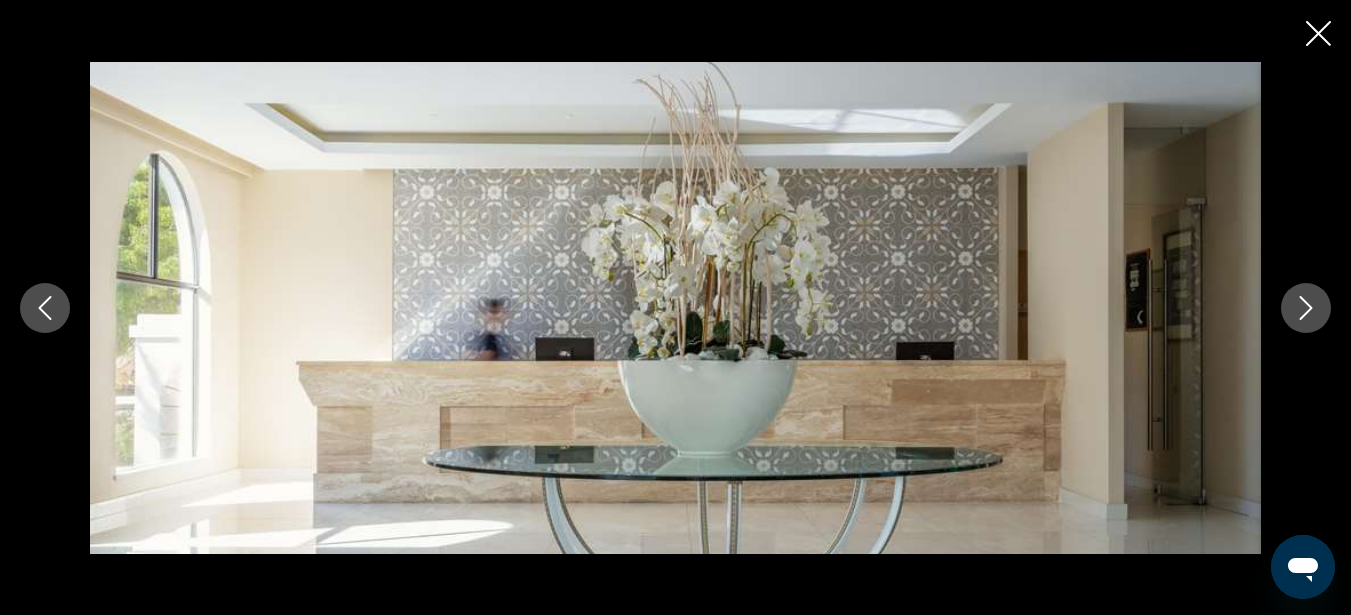click 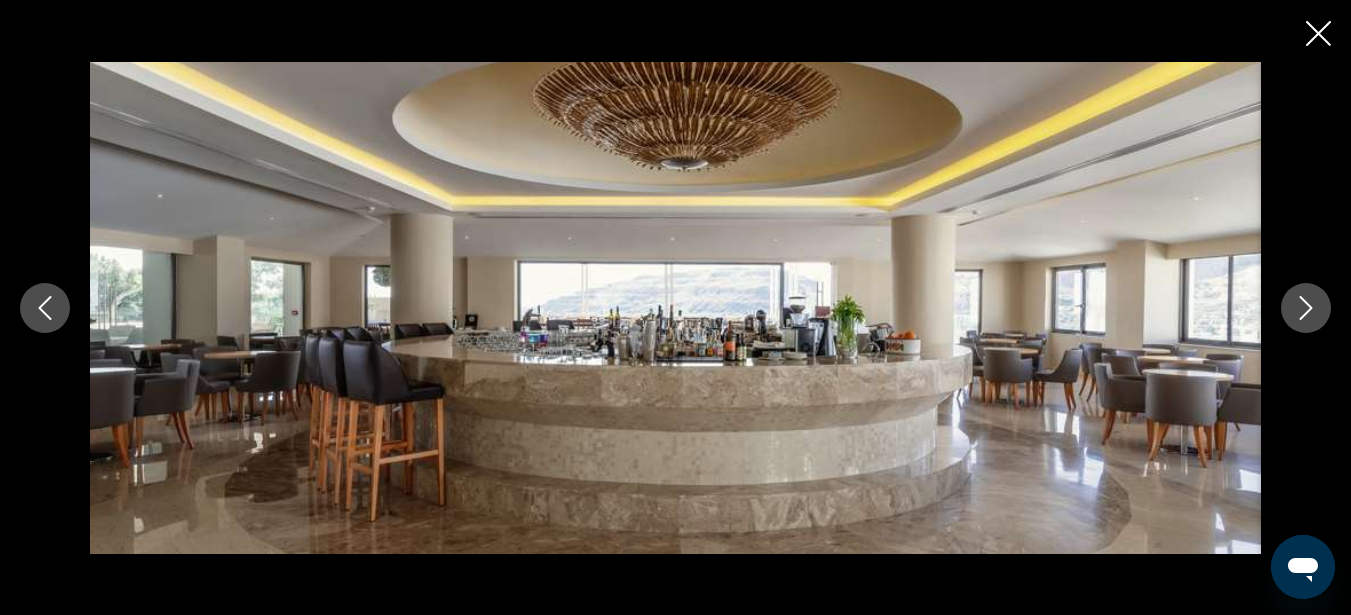 click 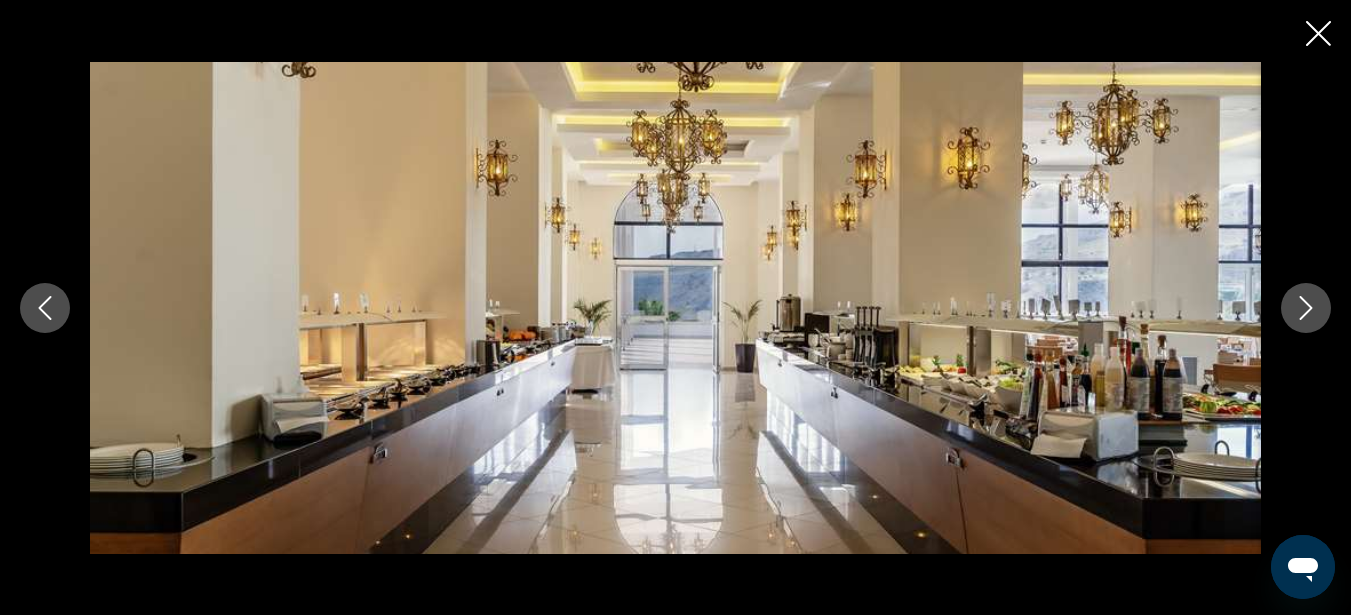 click 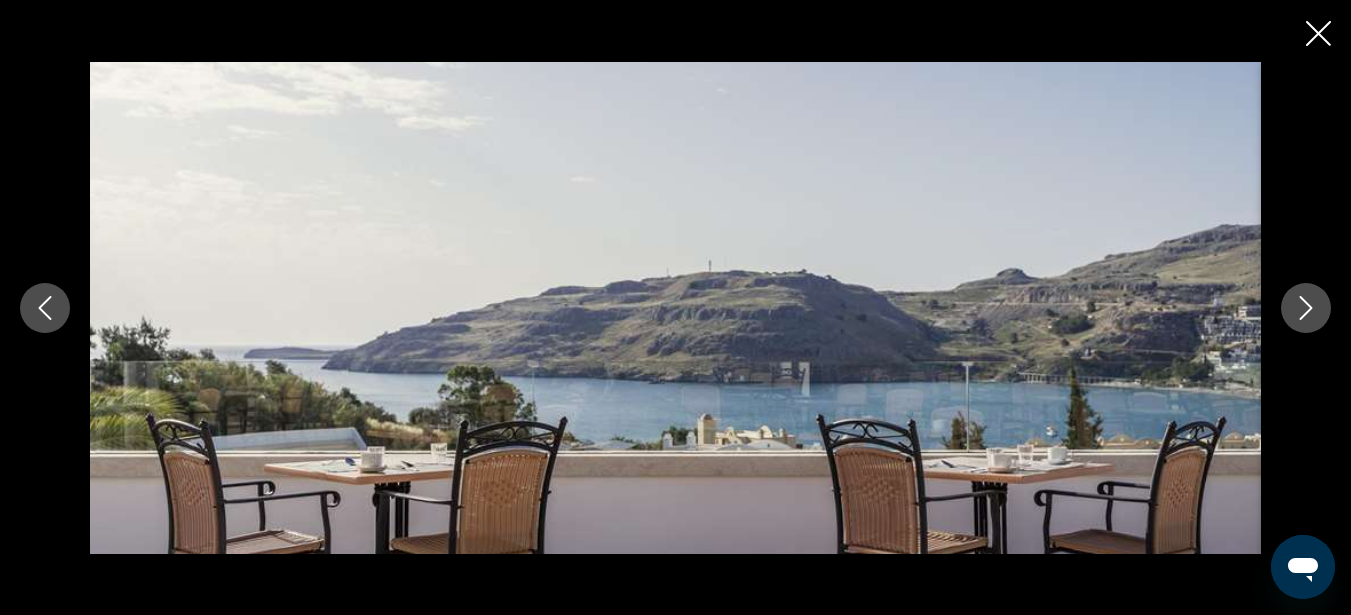click 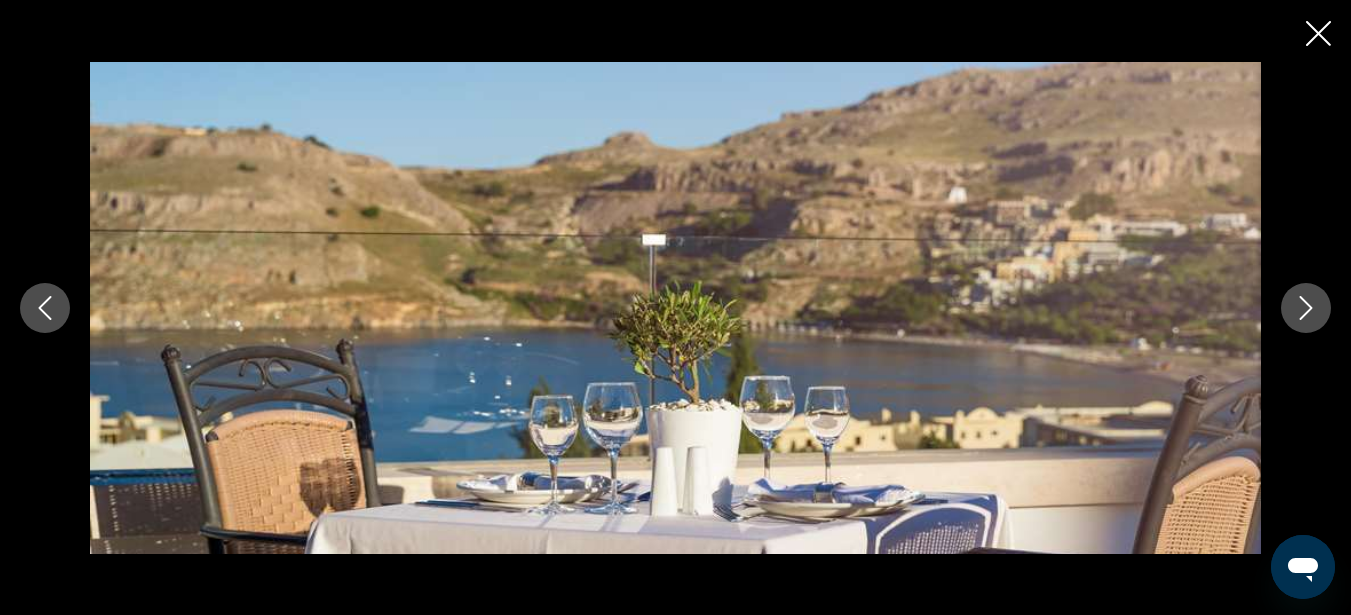 click 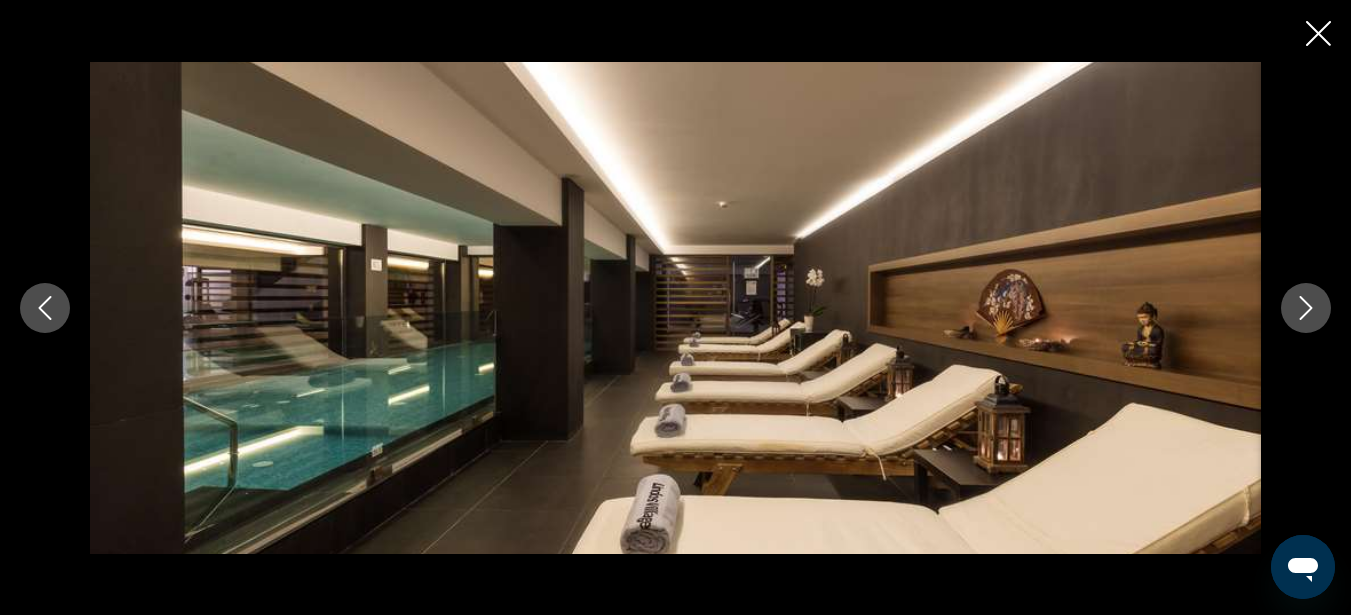 click 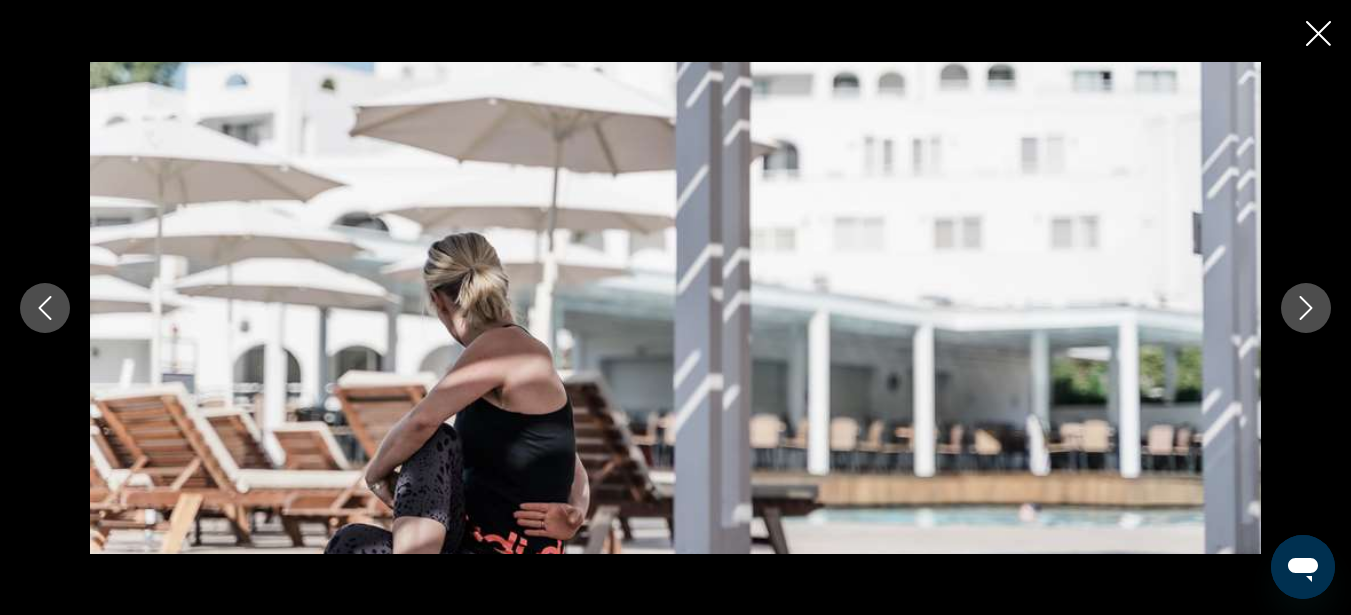click 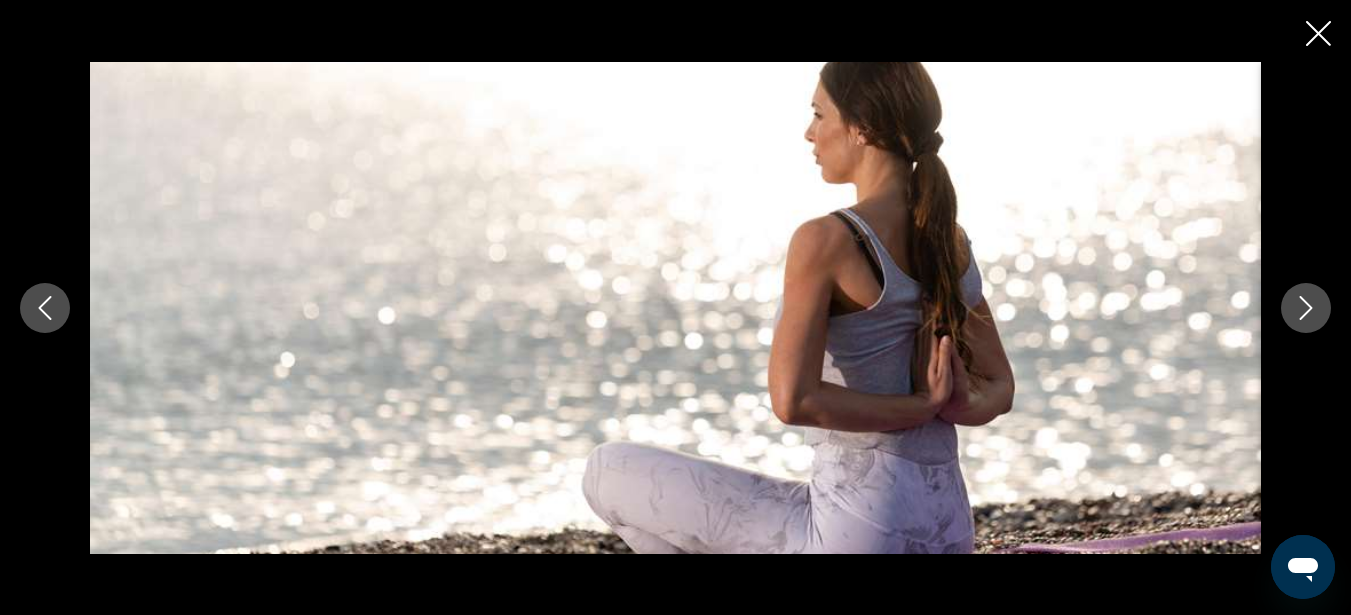 click 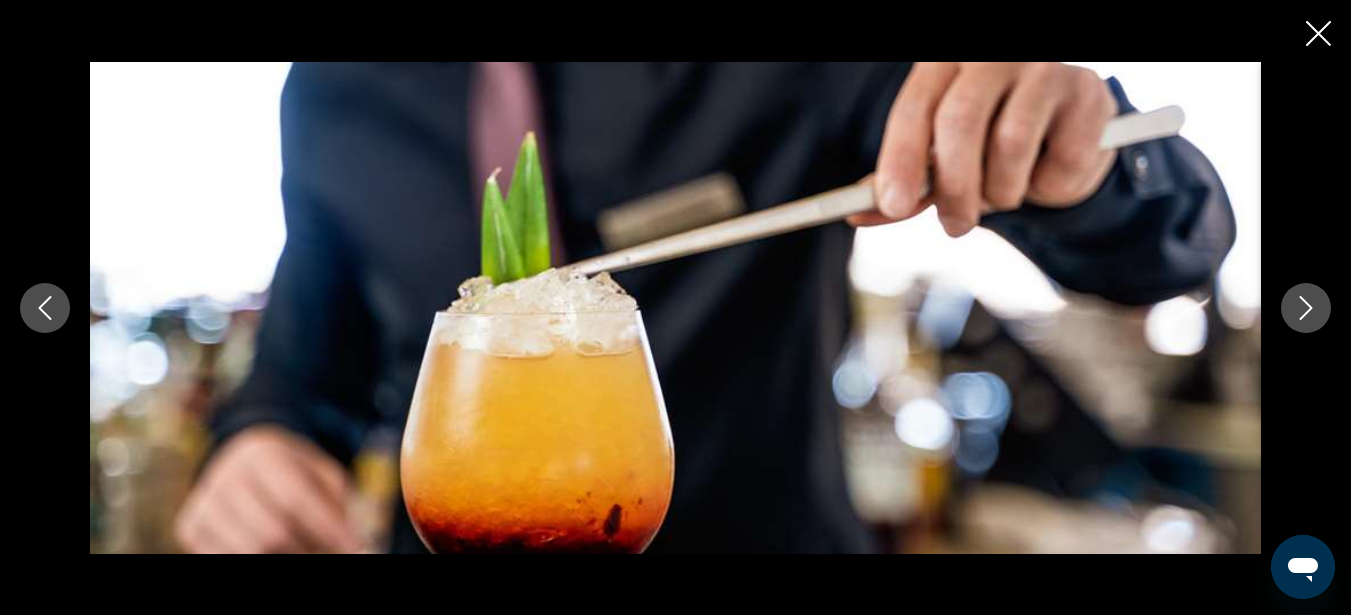 click 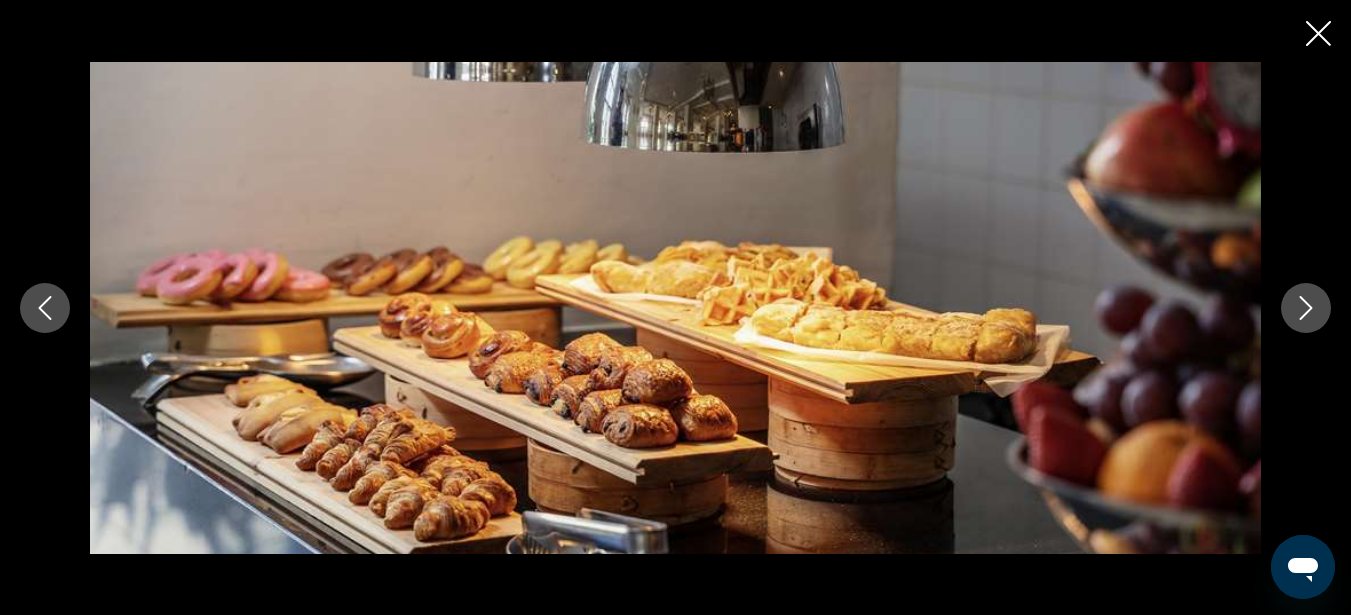 click 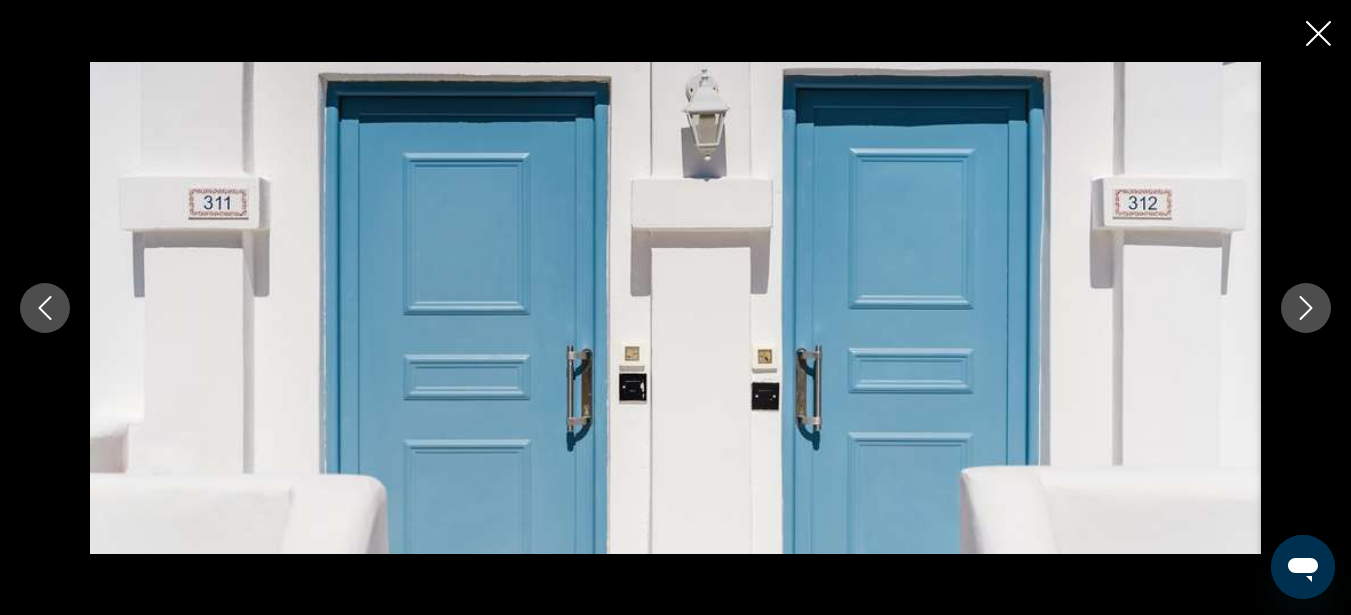 click 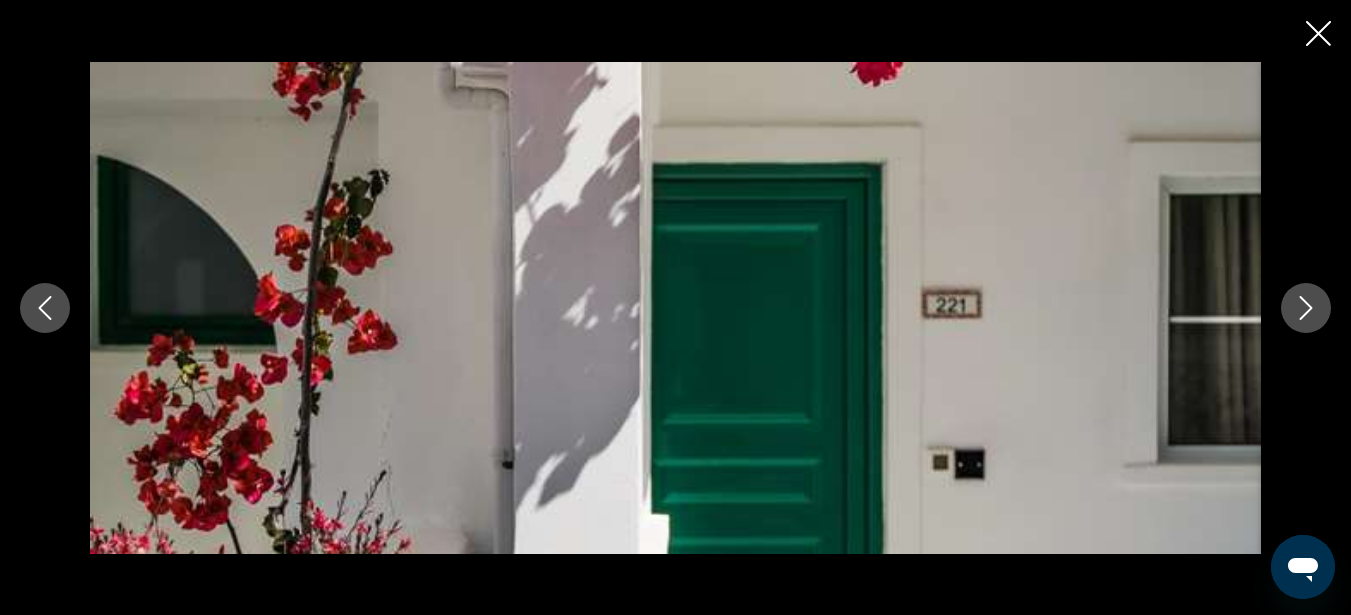 click 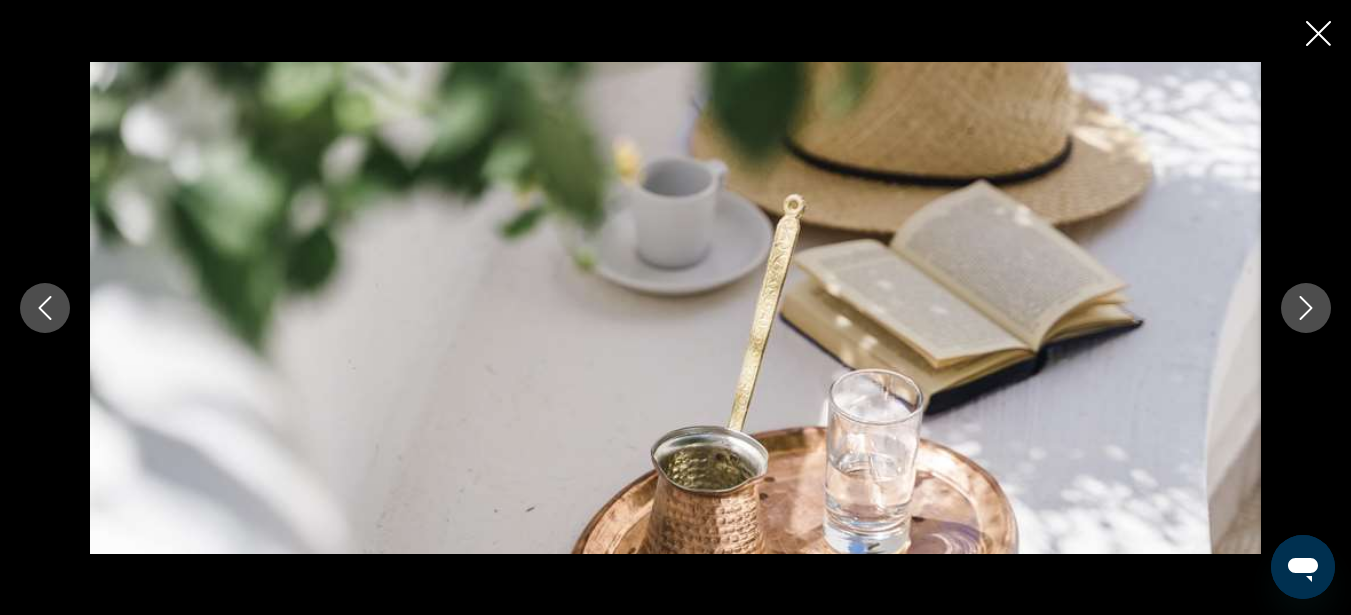click 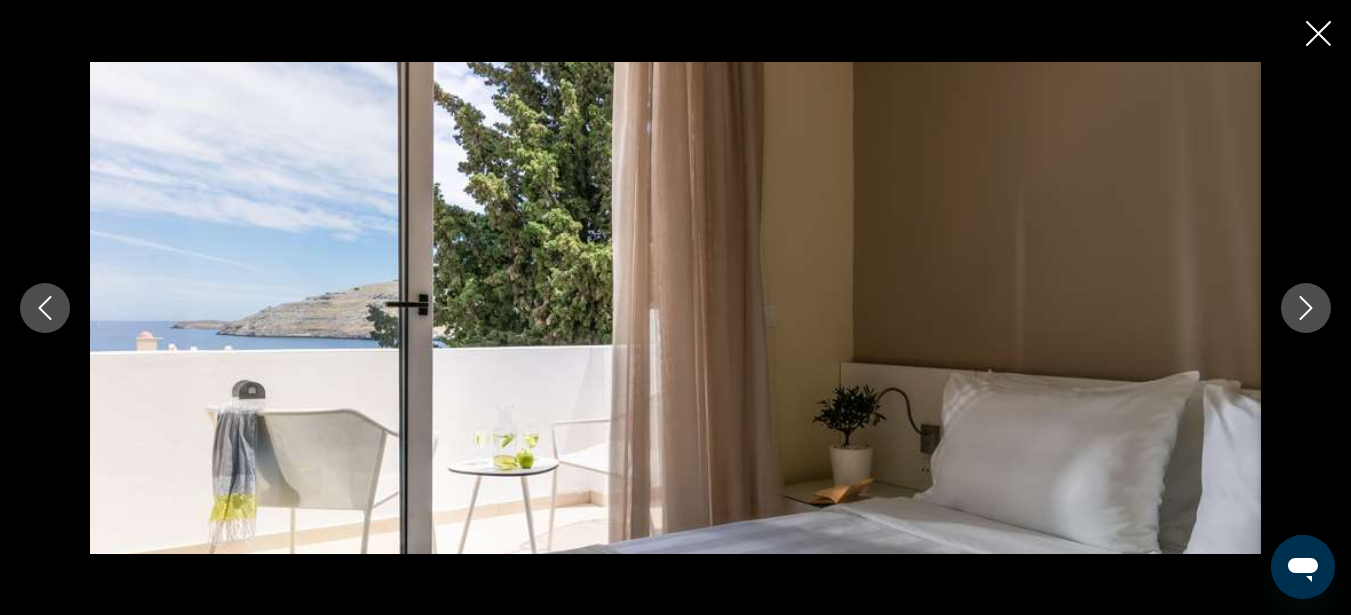 click 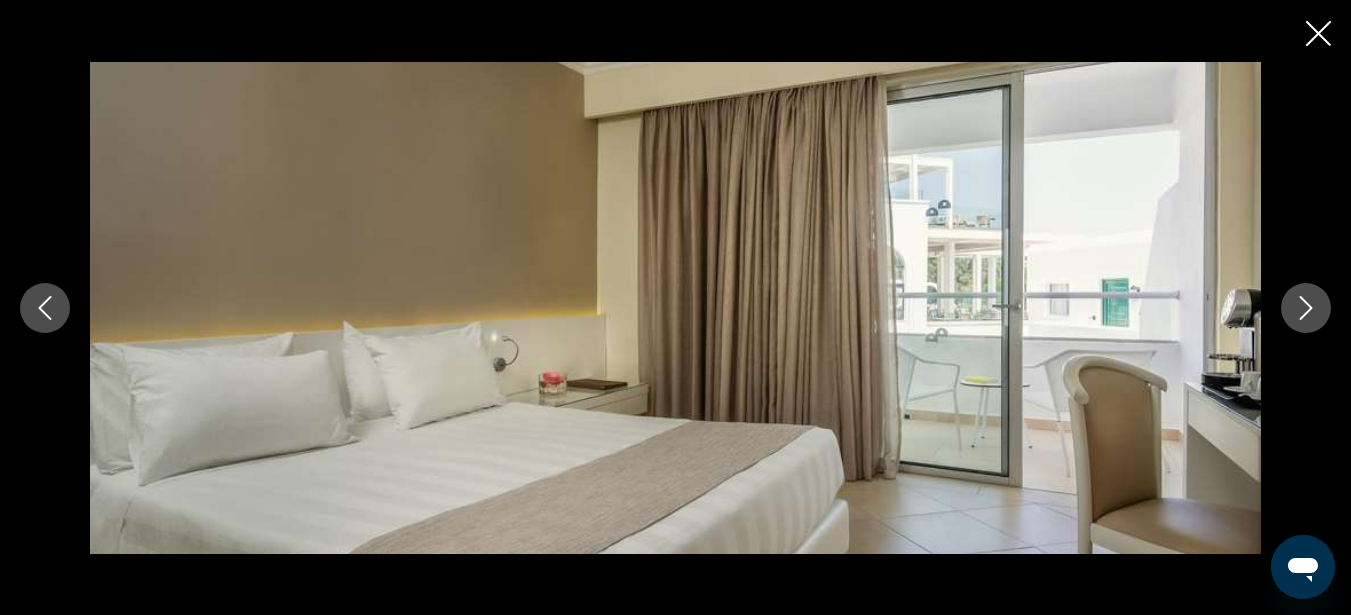 click 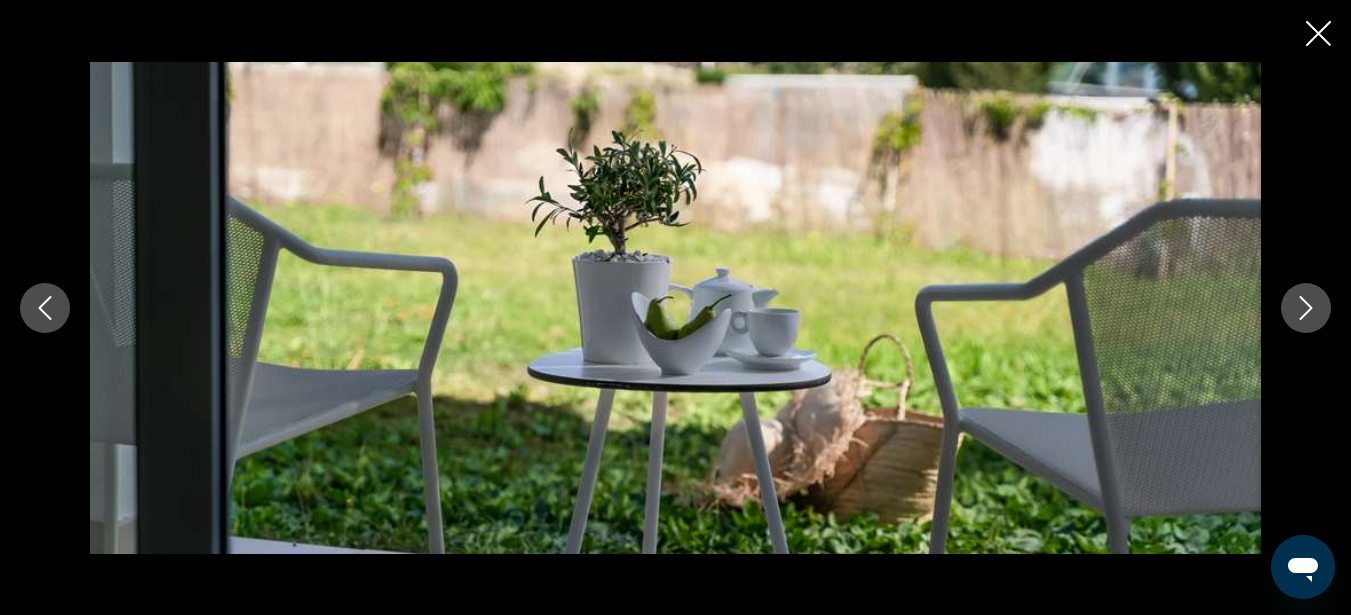 click 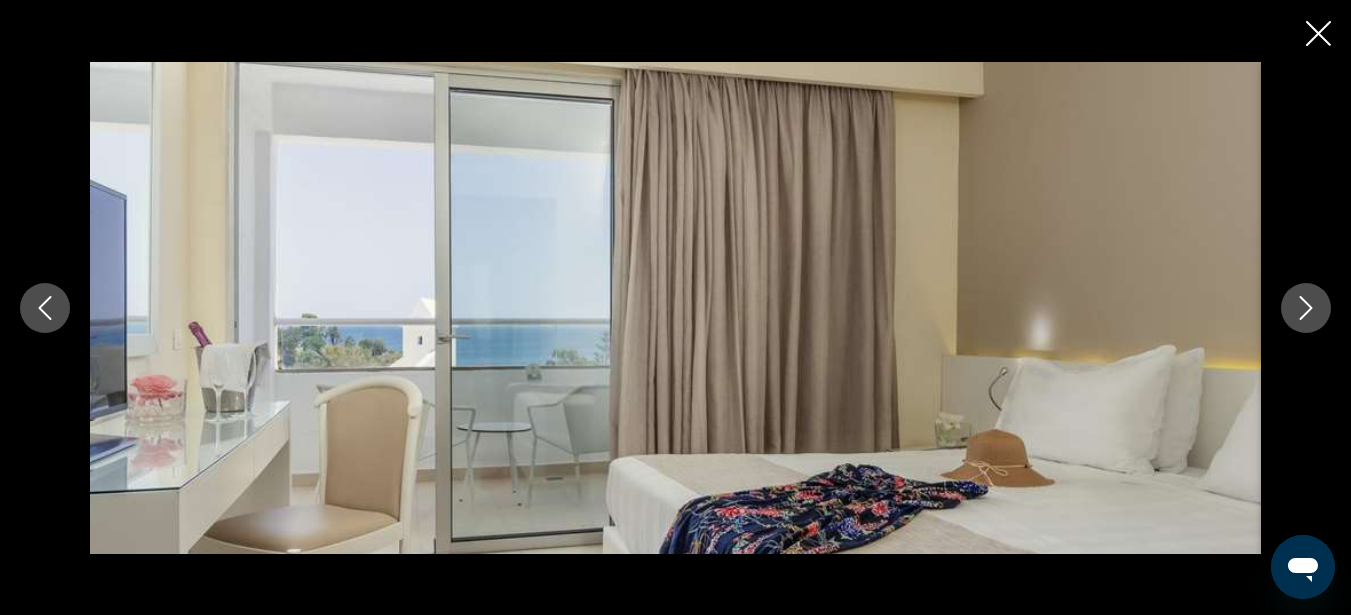 click 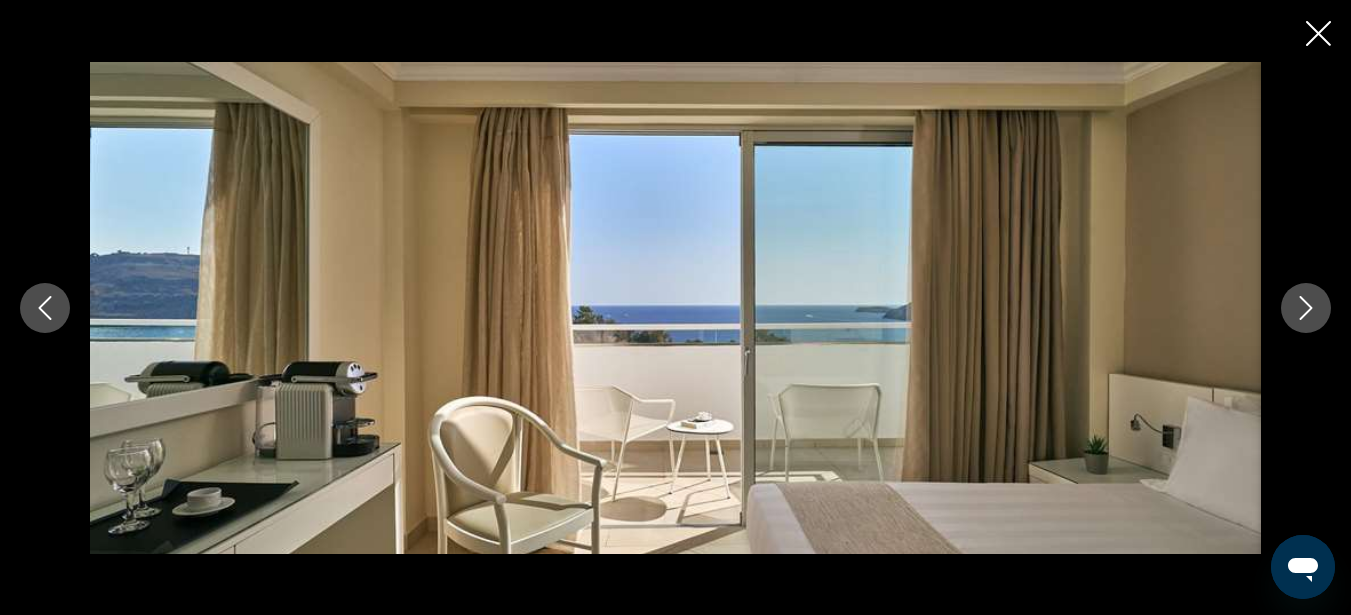 click 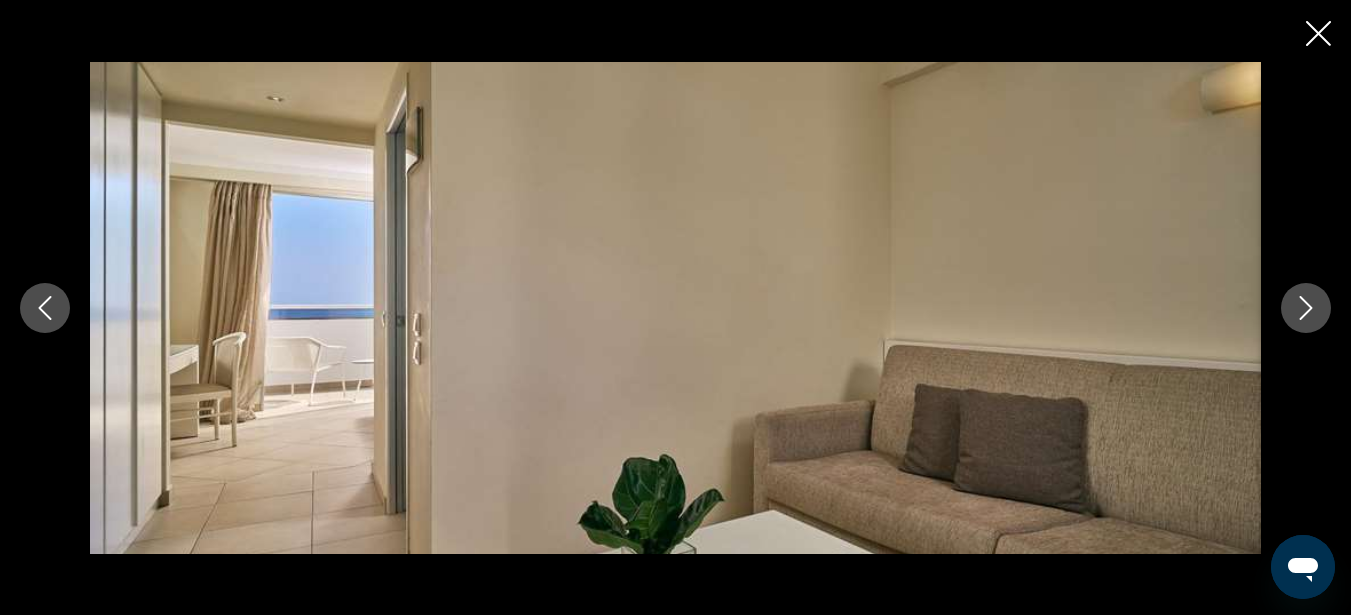 click 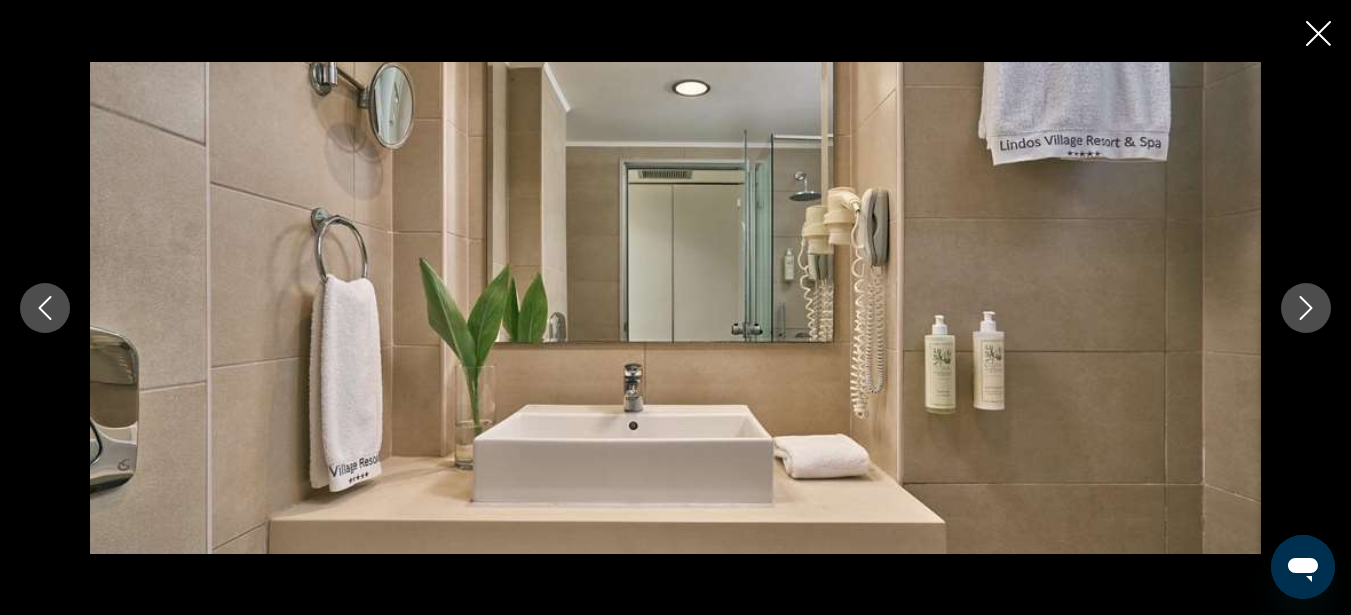 click 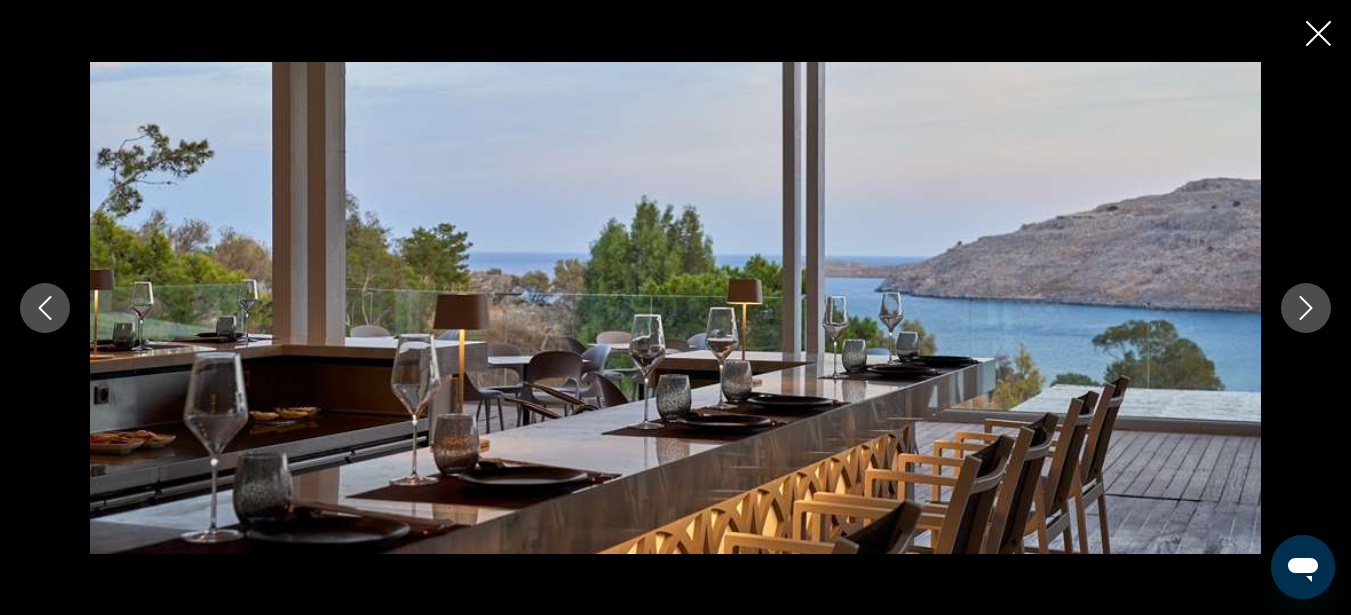 click 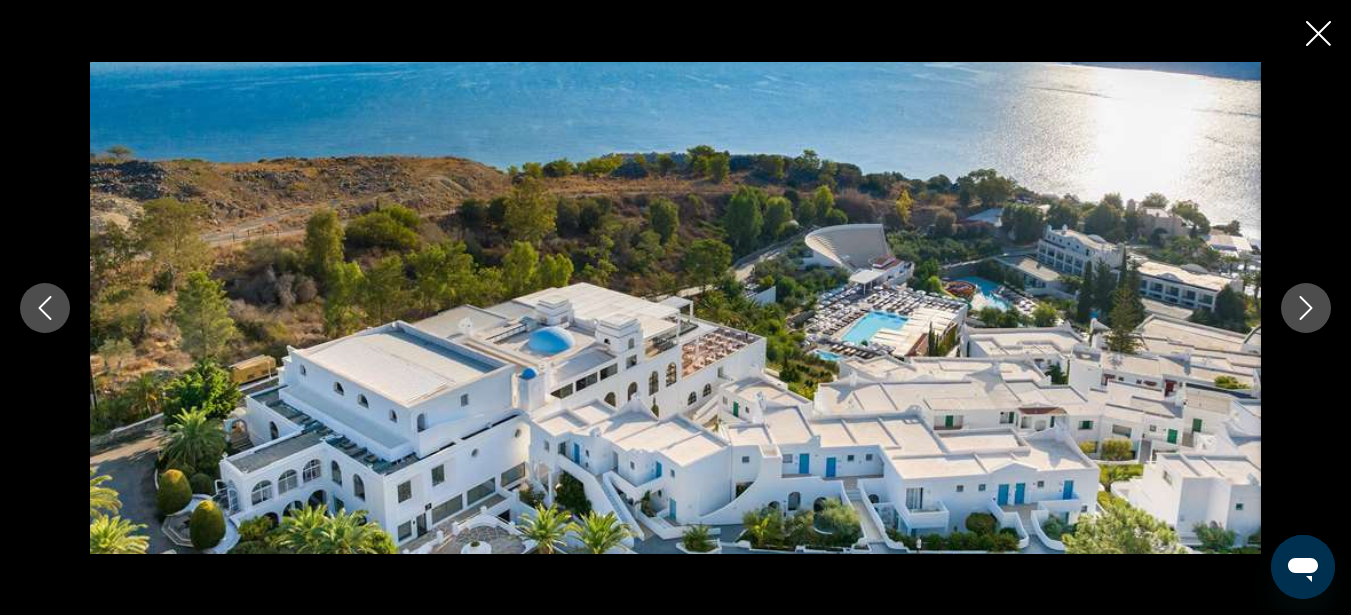 click 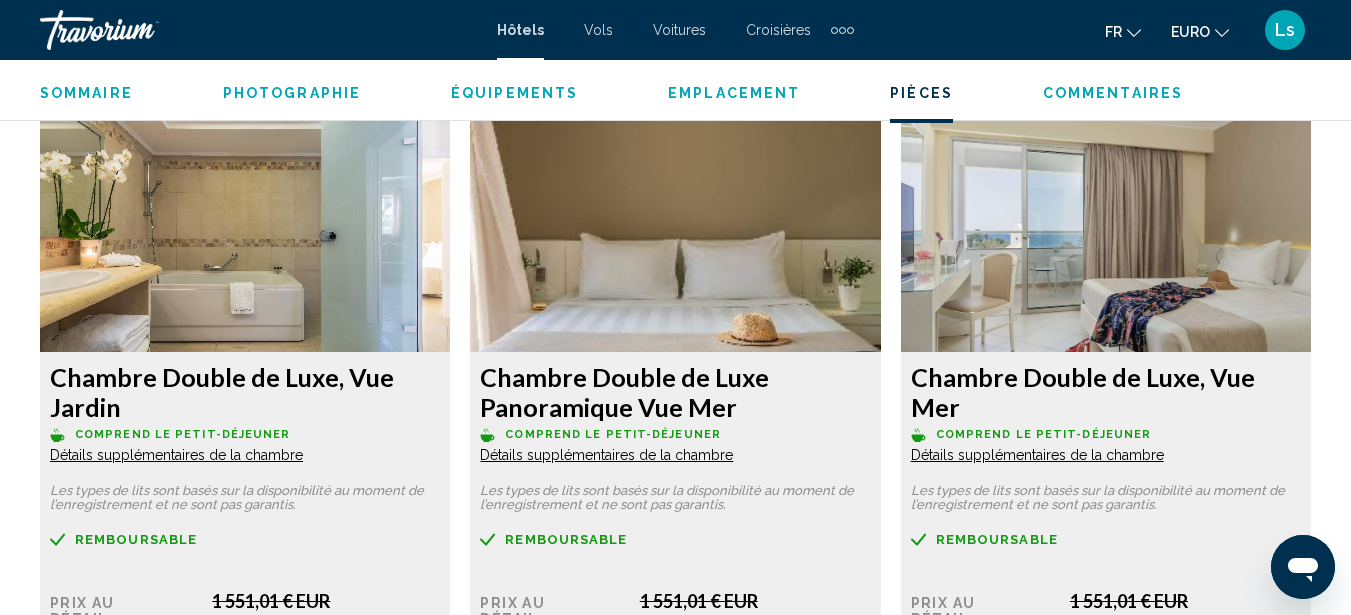 scroll, scrollTop: 3105, scrollLeft: 0, axis: vertical 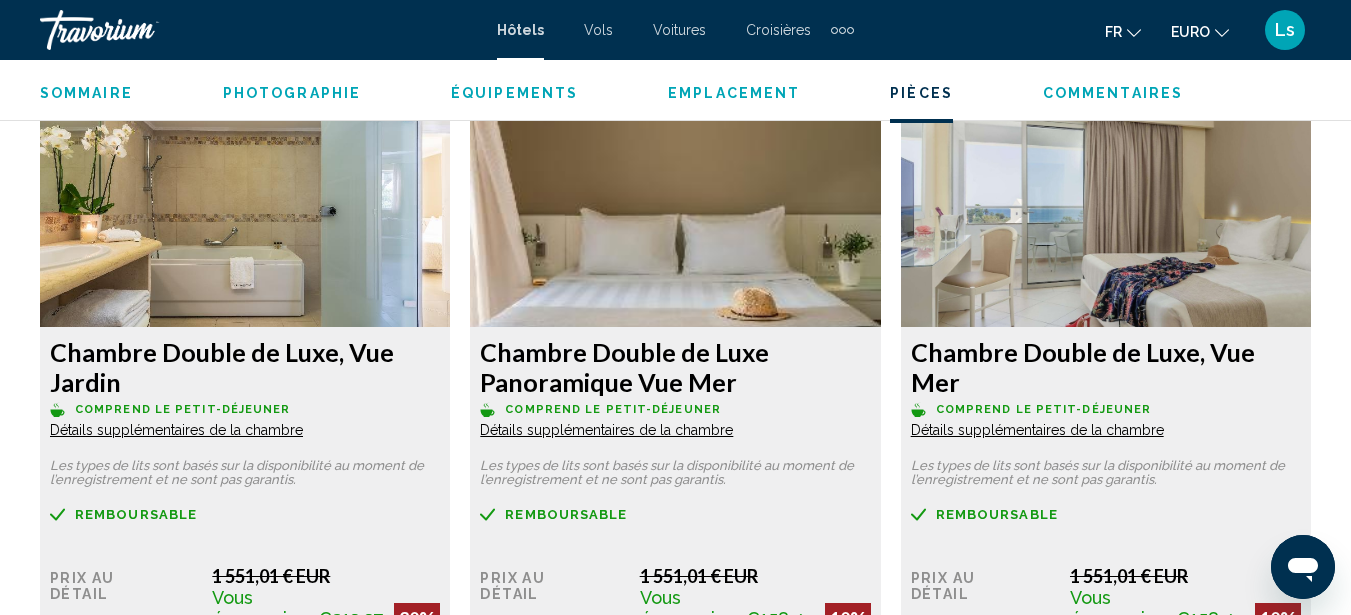 click on "Détails supplémentaires de la chambre" at bounding box center [176, 430] 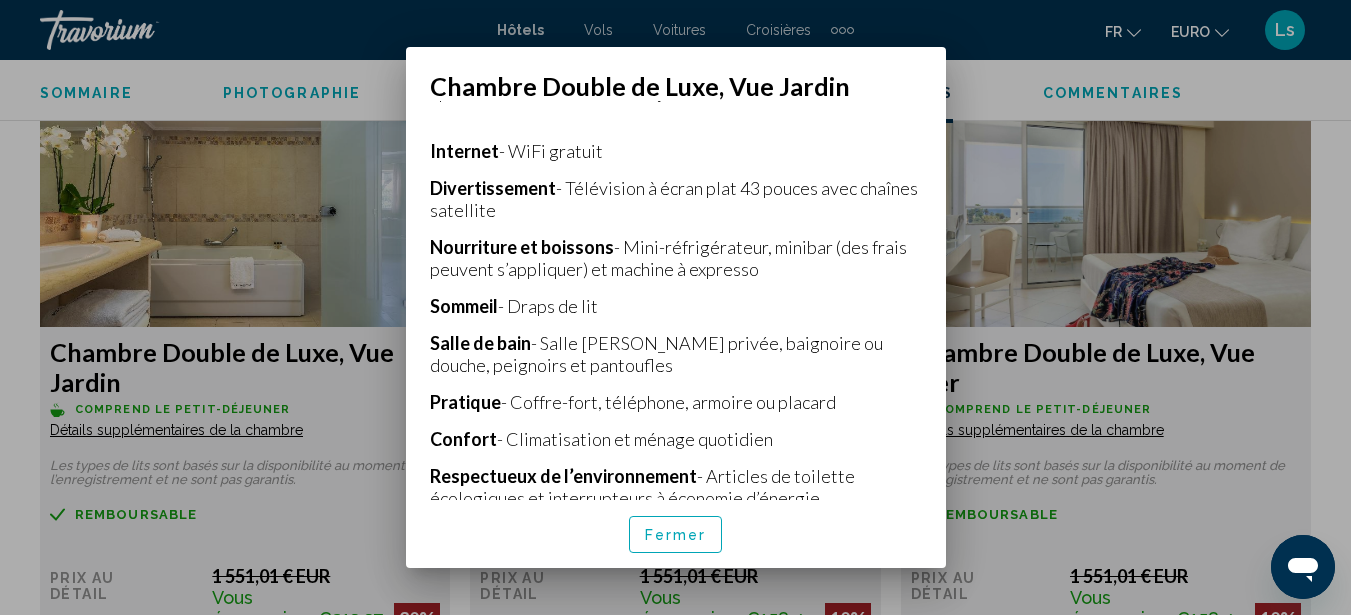 scroll, scrollTop: 465, scrollLeft: 0, axis: vertical 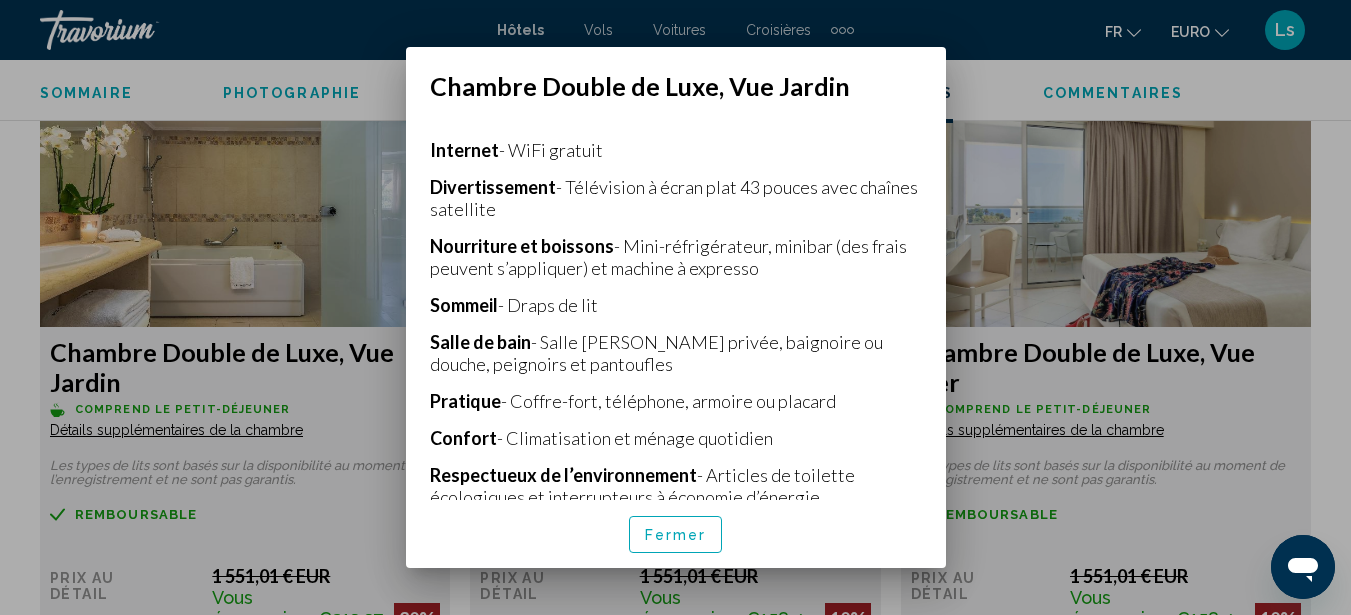 click on "Fermer" at bounding box center [676, 534] 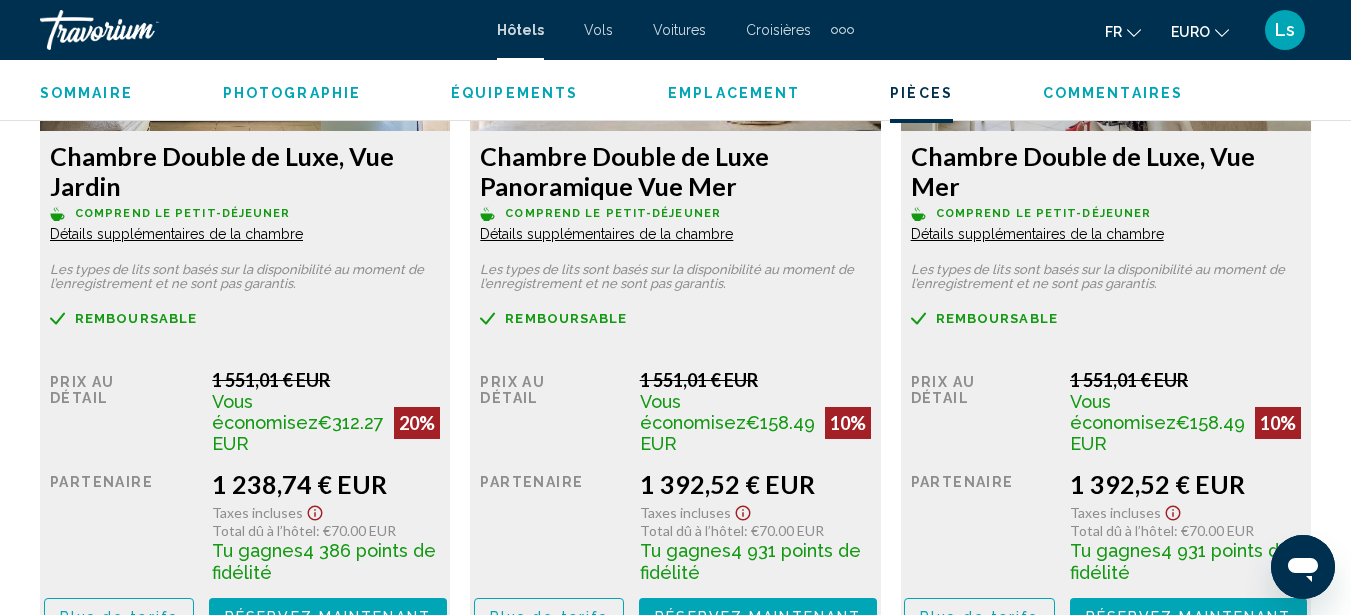 scroll, scrollTop: 3452, scrollLeft: 0, axis: vertical 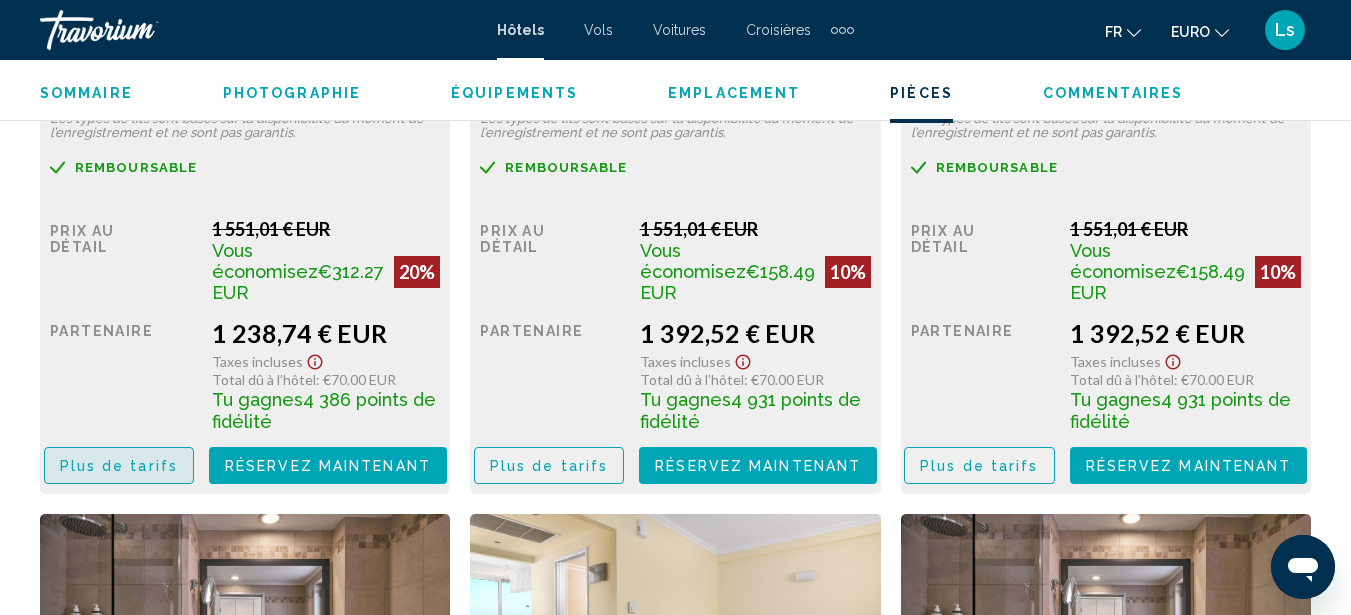 click on "Plus de tarifs" at bounding box center (119, 466) 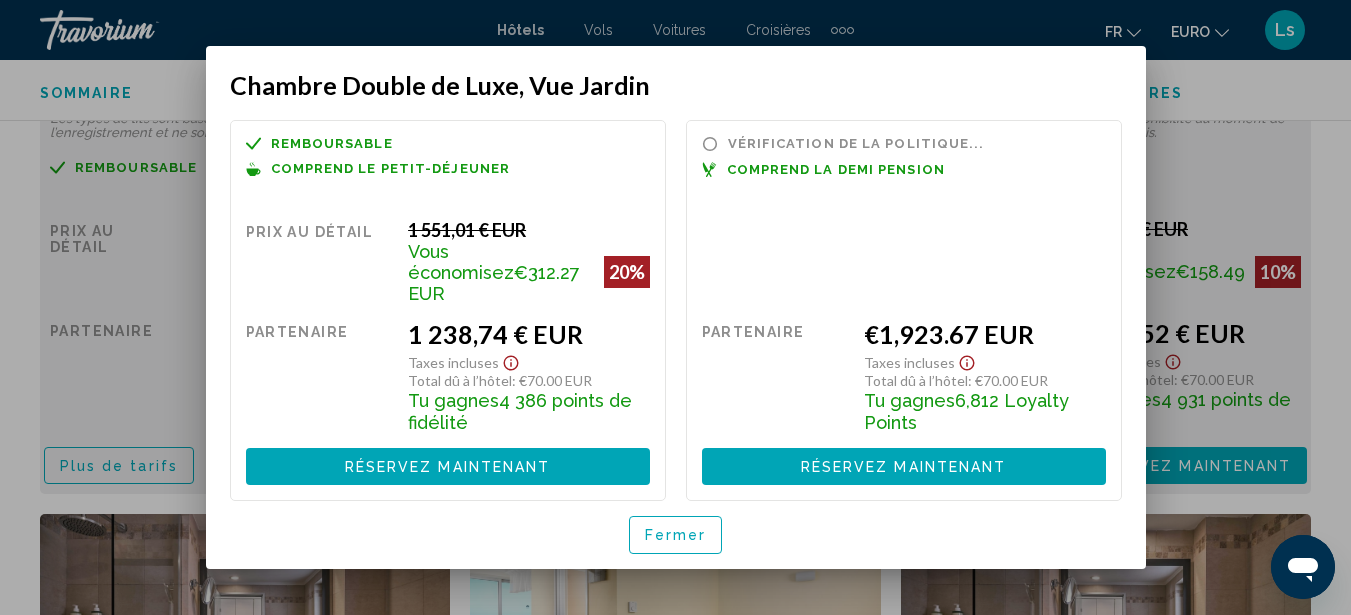 scroll, scrollTop: 0, scrollLeft: 0, axis: both 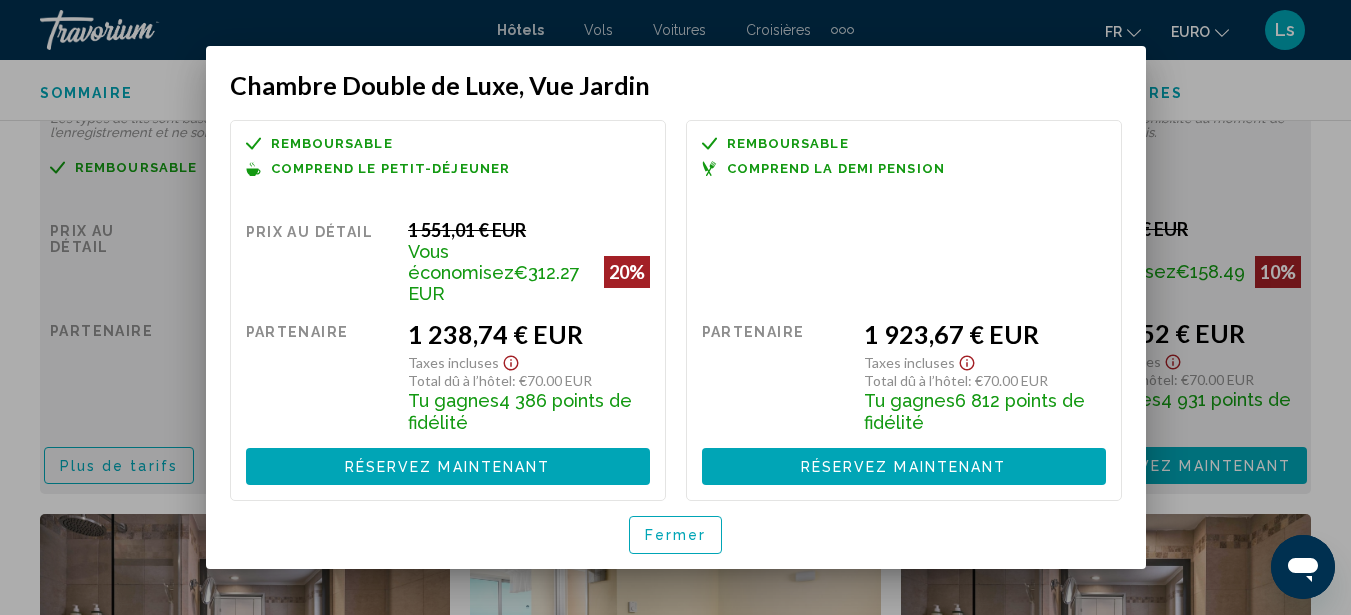 click on "Fermer" at bounding box center [676, 534] 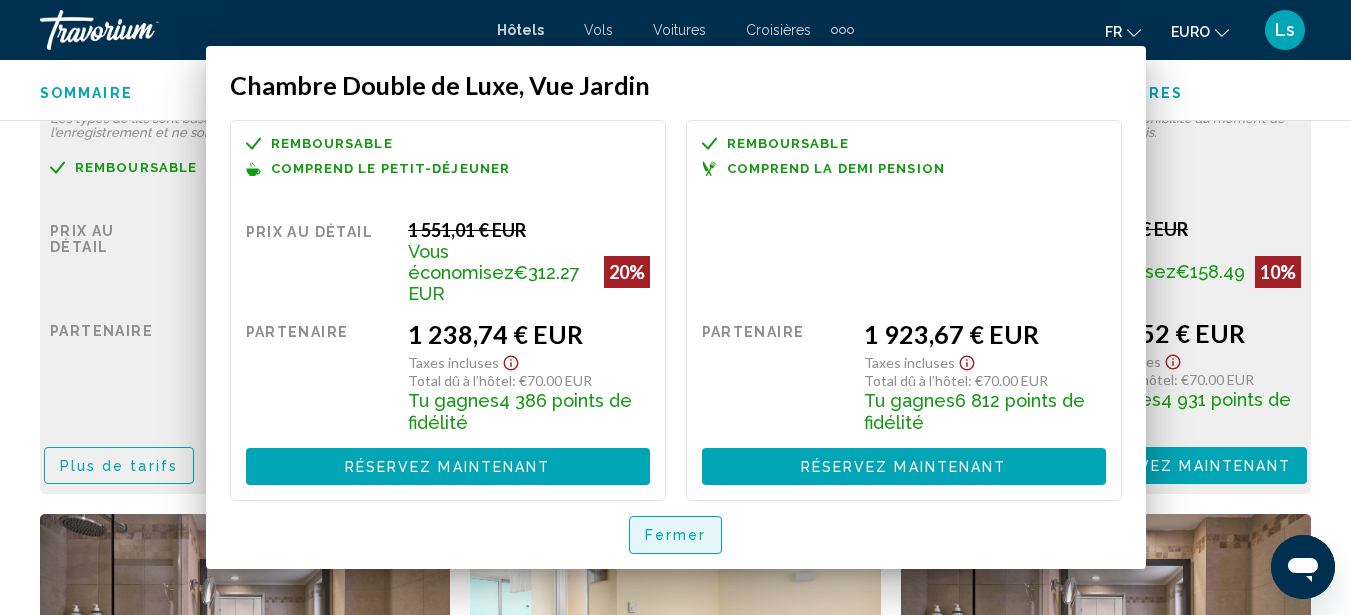 scroll, scrollTop: 3452, scrollLeft: 0, axis: vertical 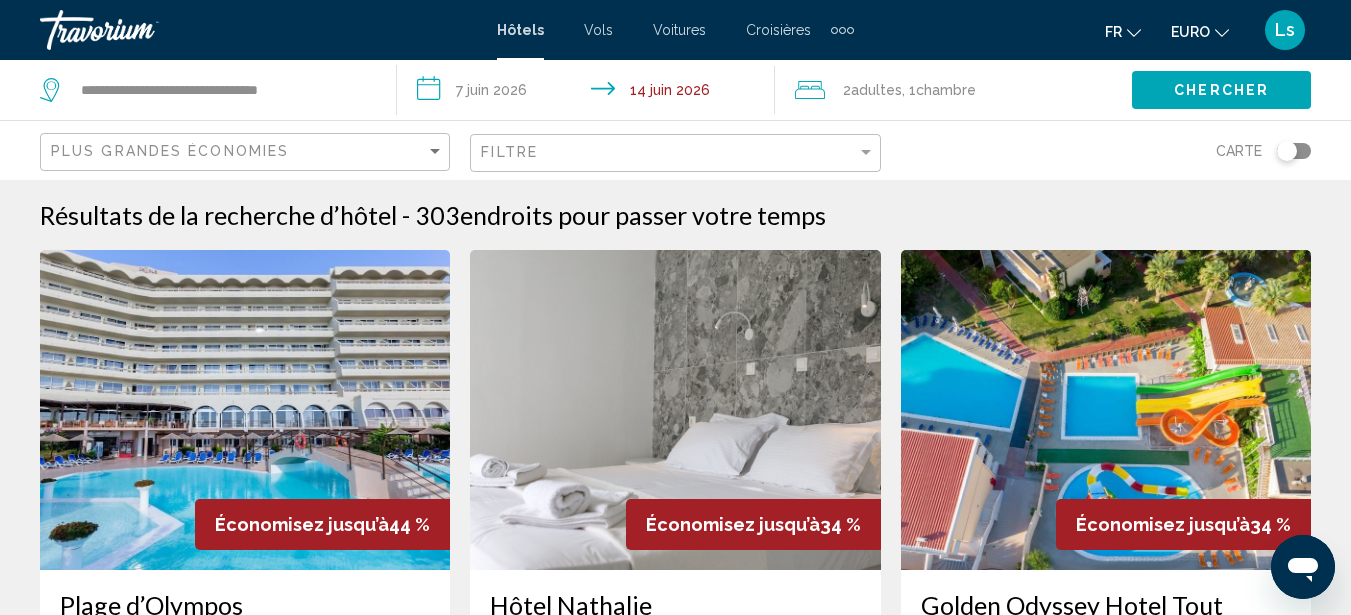 click on "Plus grandes économies" 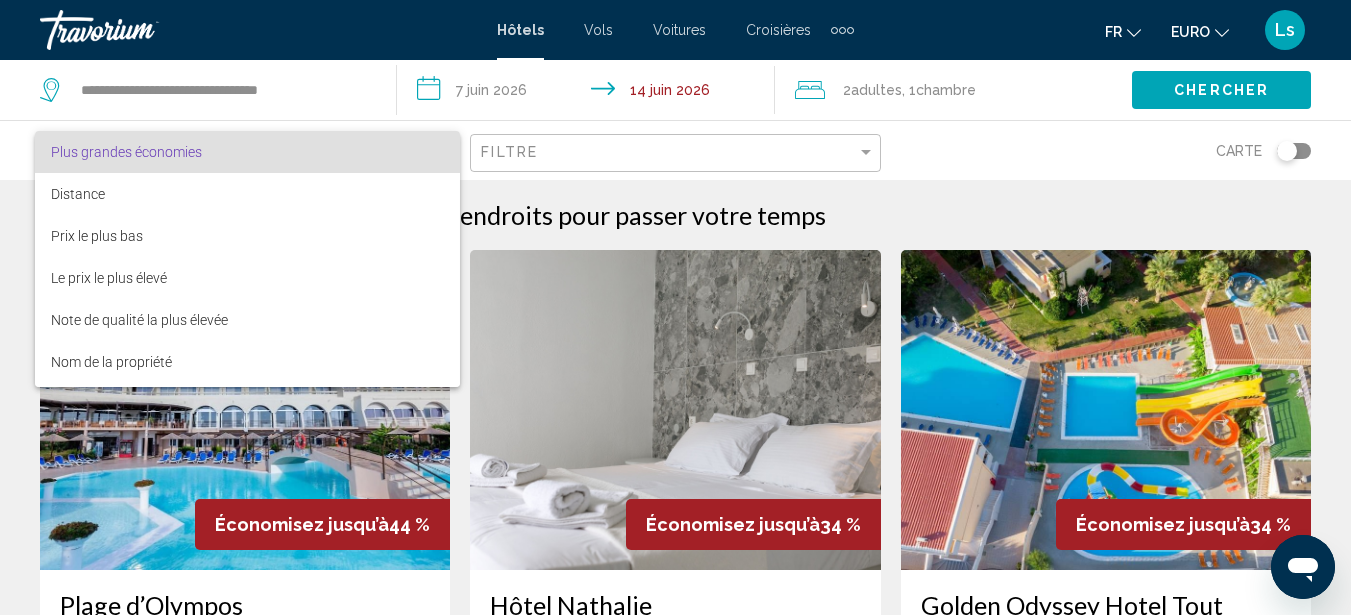 click at bounding box center [675, 307] 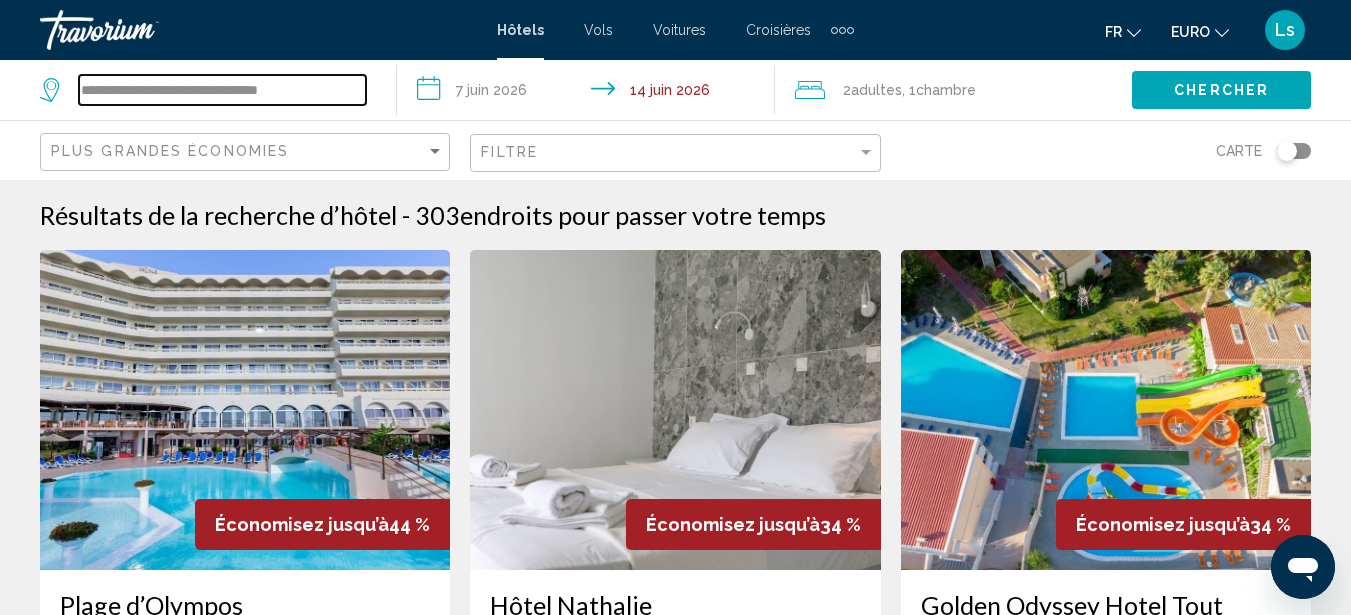 click on "**********" at bounding box center [222, 90] 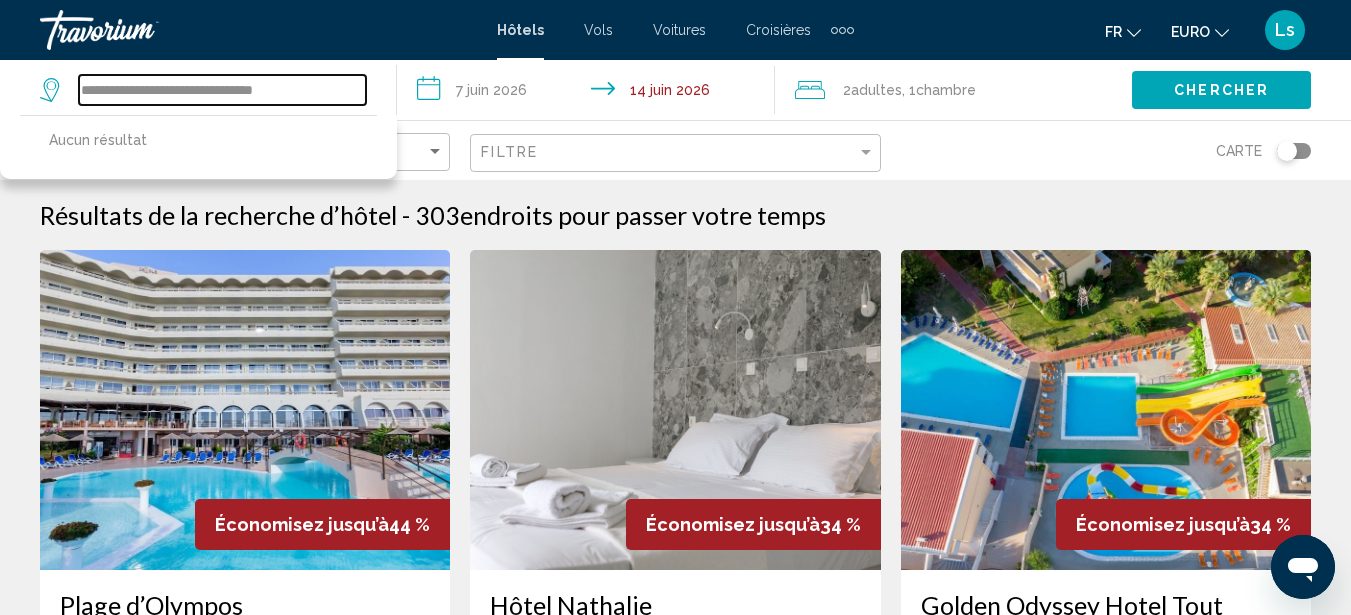 click on "**********" at bounding box center (222, 90) 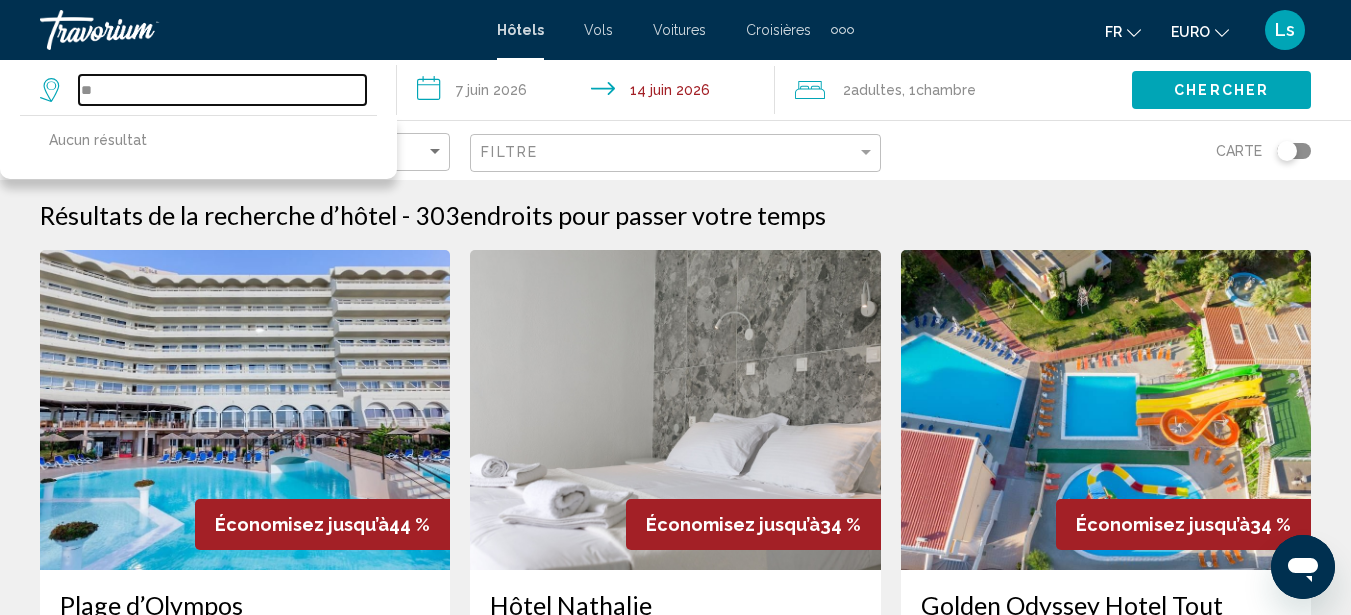 type on "*" 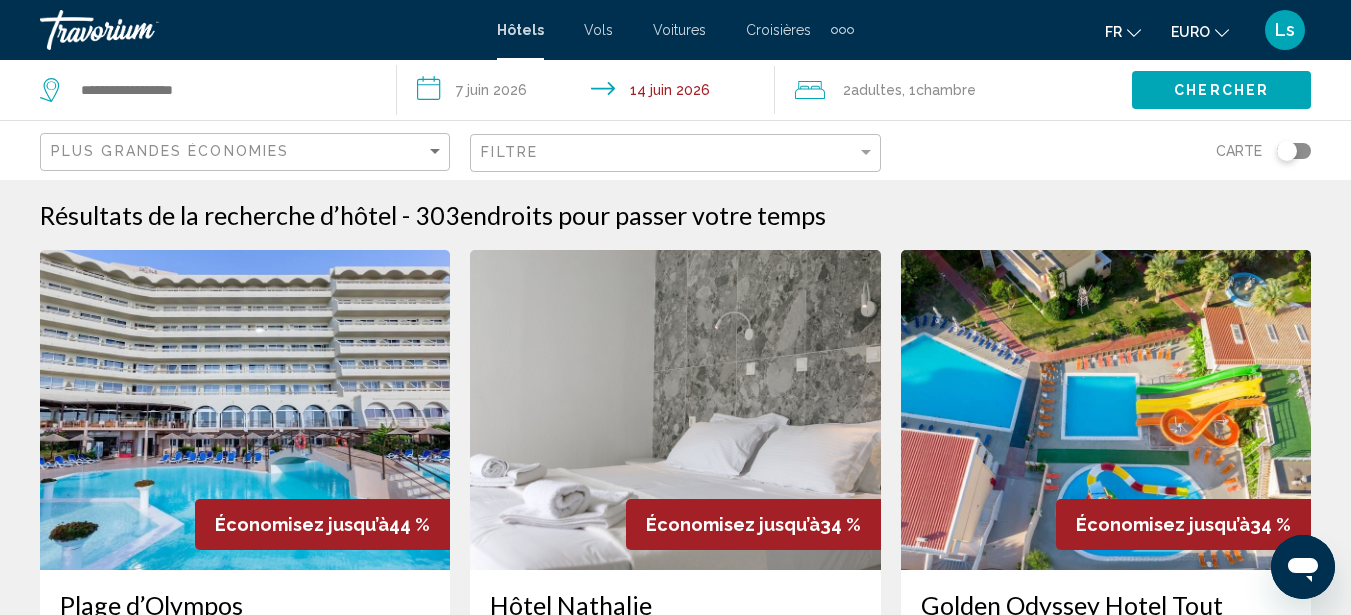 click 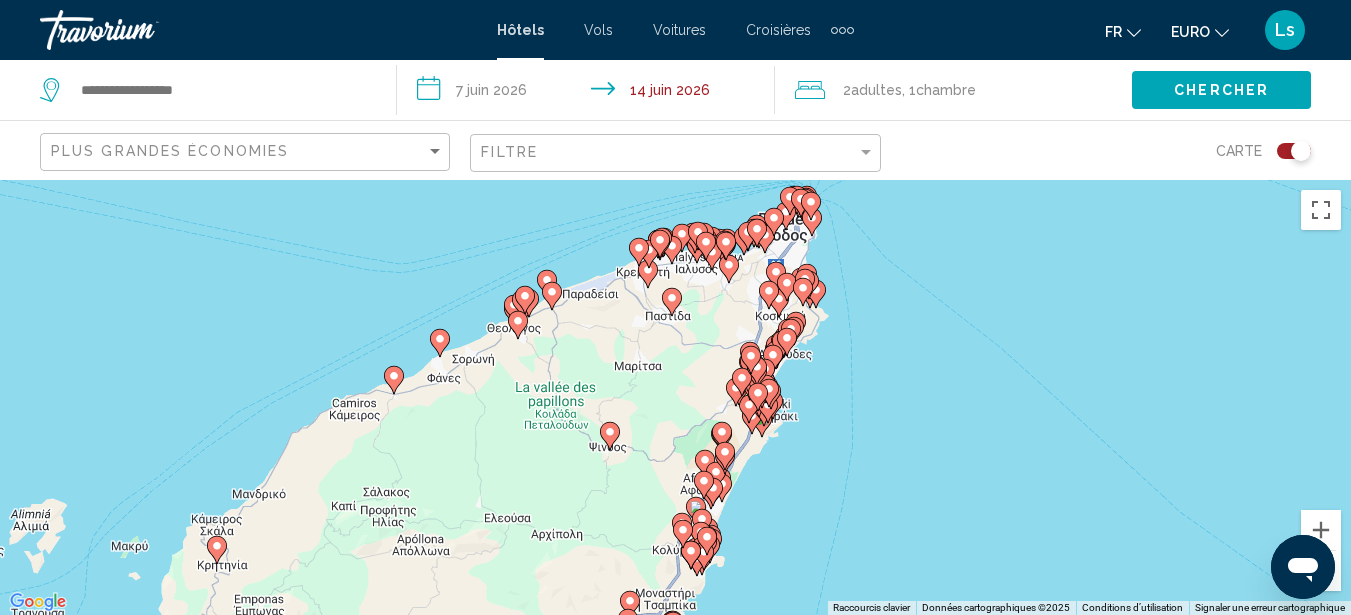 drag, startPoint x: 948, startPoint y: 402, endPoint x: 735, endPoint y: 573, distance: 273.14832 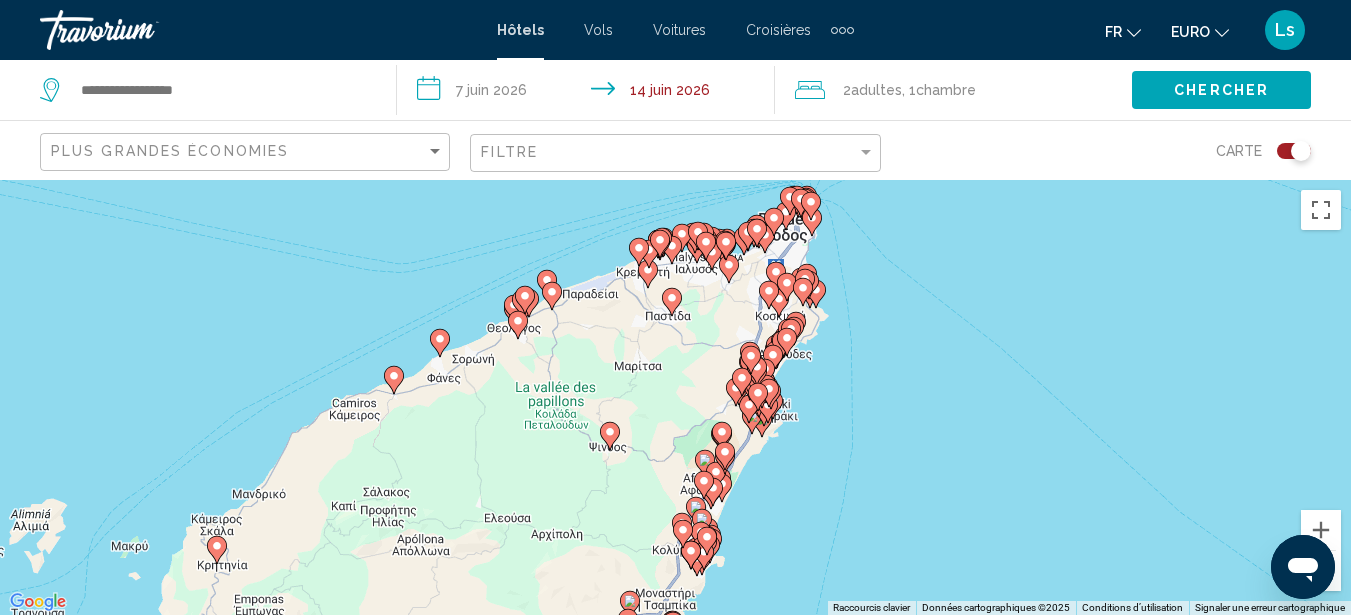 click on "Pour naviguer, appuyez sur les touches fléchées. Pour activer le glissement avec le clavier, appuyez sur Alt+Entrée. Une fois ce mode activé, utilisez les touches fléchées pour déplacer le repère. Pour valider le déplacement, appuyez sur Entrée. Pour annuler, appuyez sur Échap." at bounding box center [675, 397] 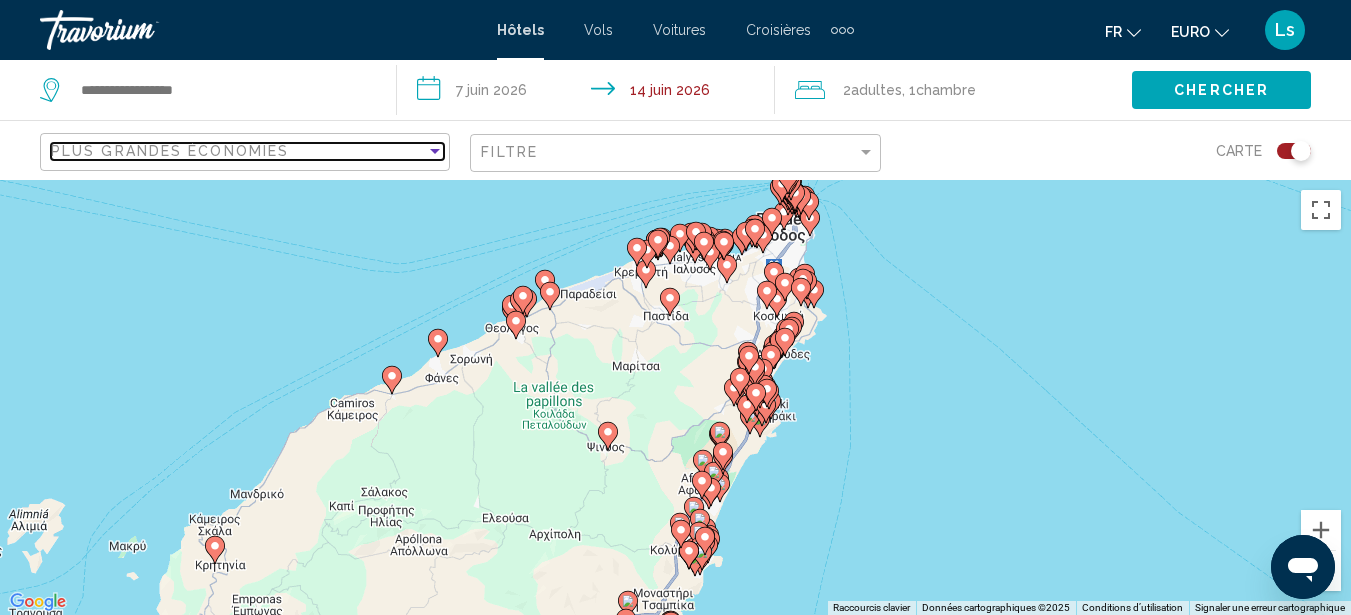 click on "Plus grandes économies" at bounding box center [170, 151] 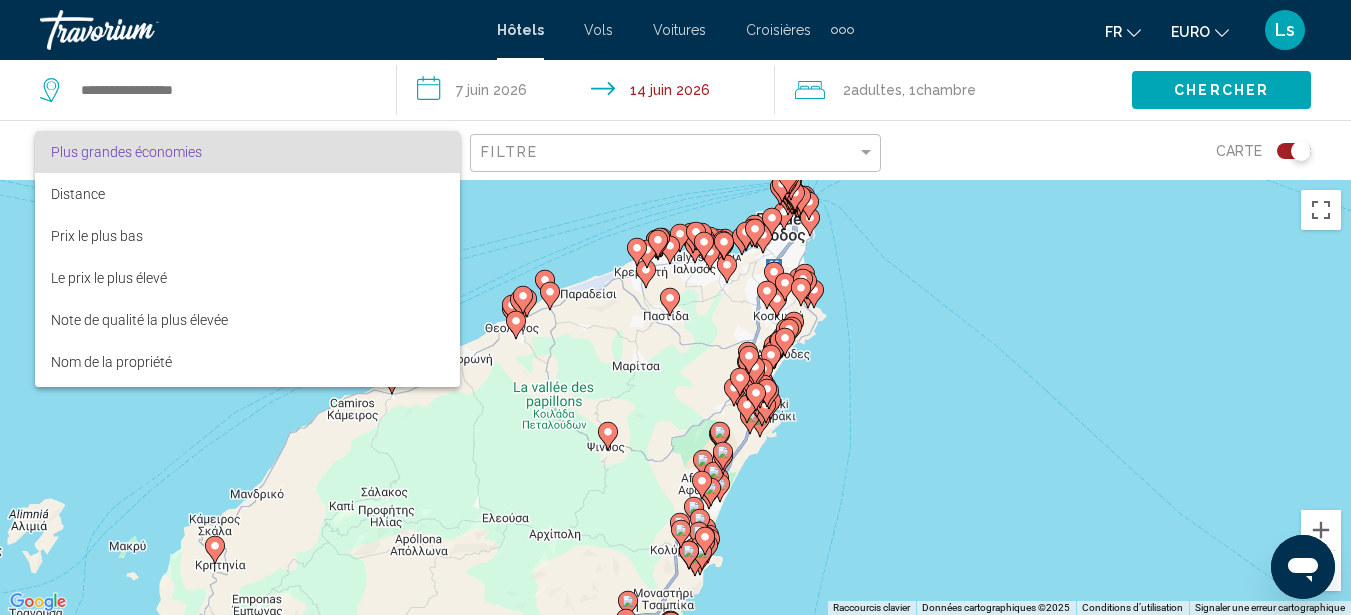 drag, startPoint x: 200, startPoint y: 448, endPoint x: 561, endPoint y: 152, distance: 466.83722 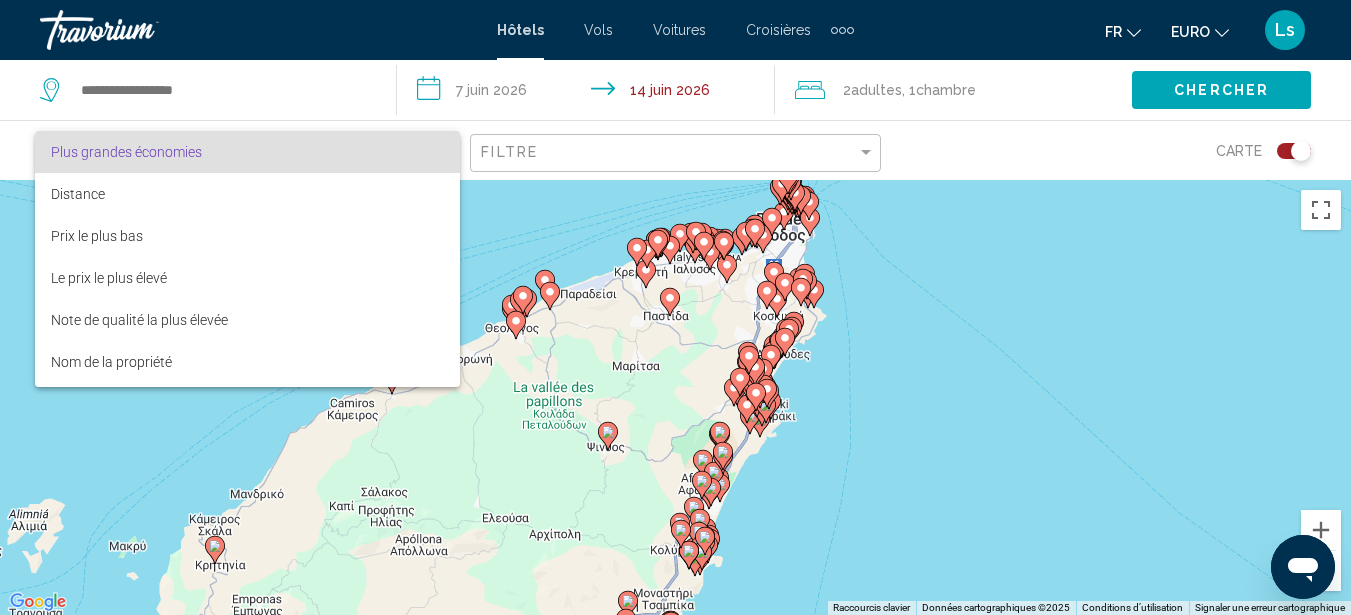 click at bounding box center (675, 307) 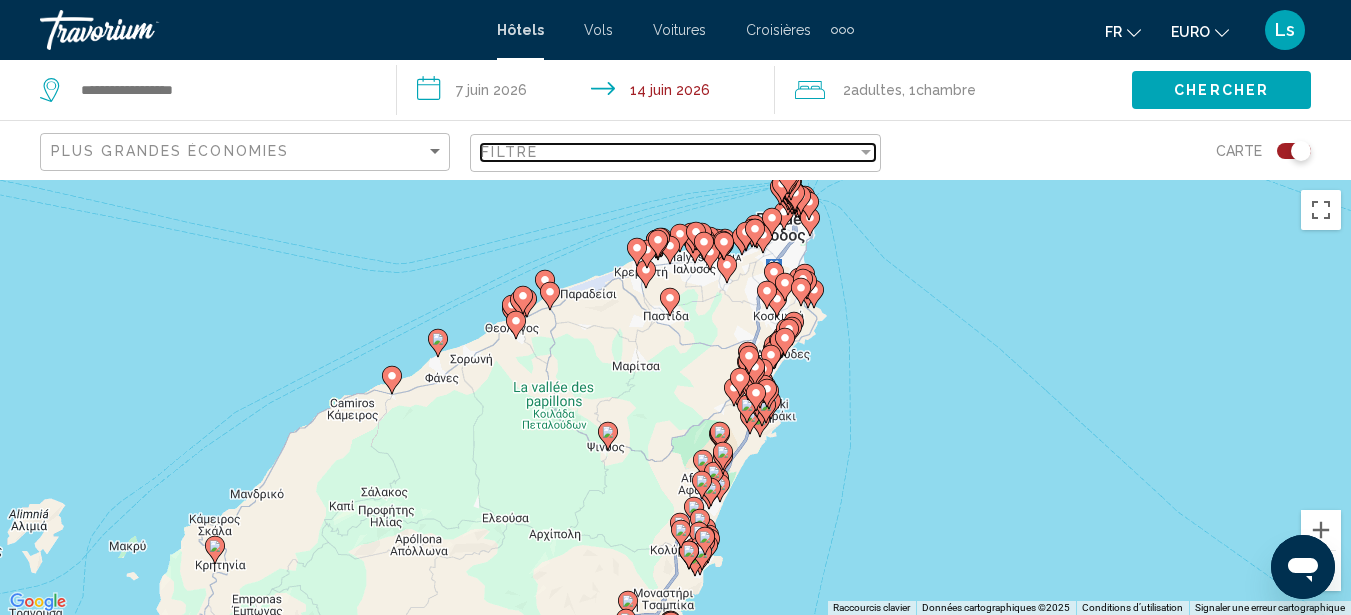 drag, startPoint x: 561, startPoint y: 152, endPoint x: 288, endPoint y: 146, distance: 273.06592 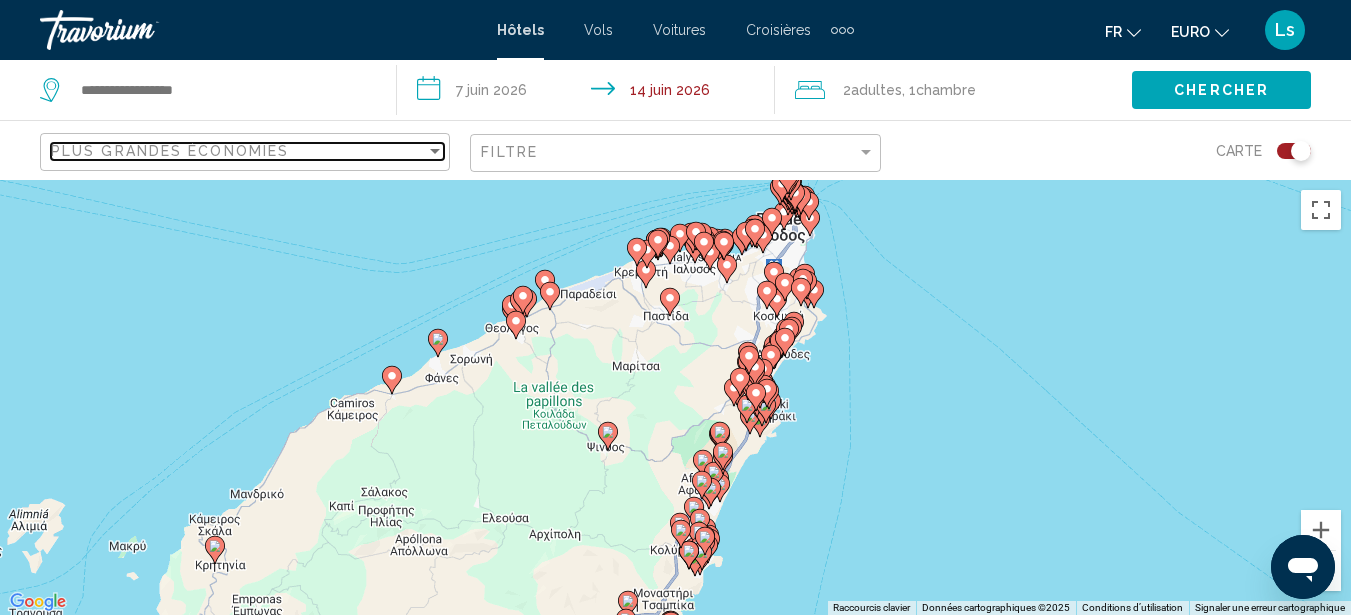 click on "Plus grandes économies" at bounding box center [170, 151] 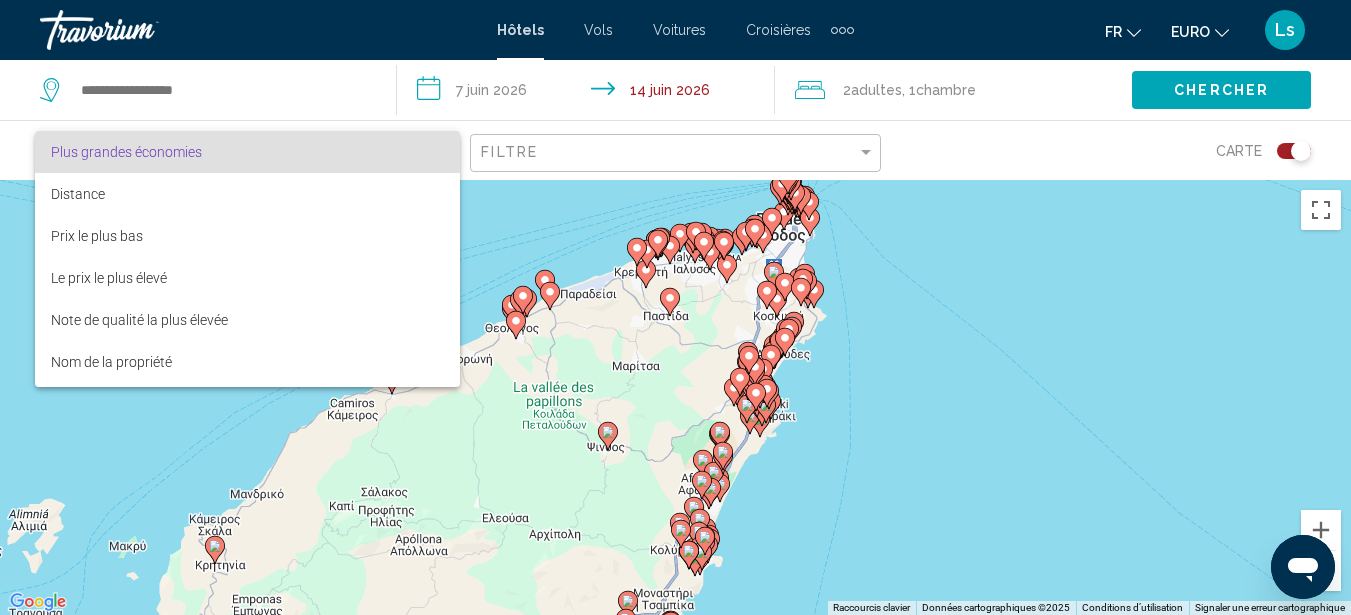 click at bounding box center [675, 307] 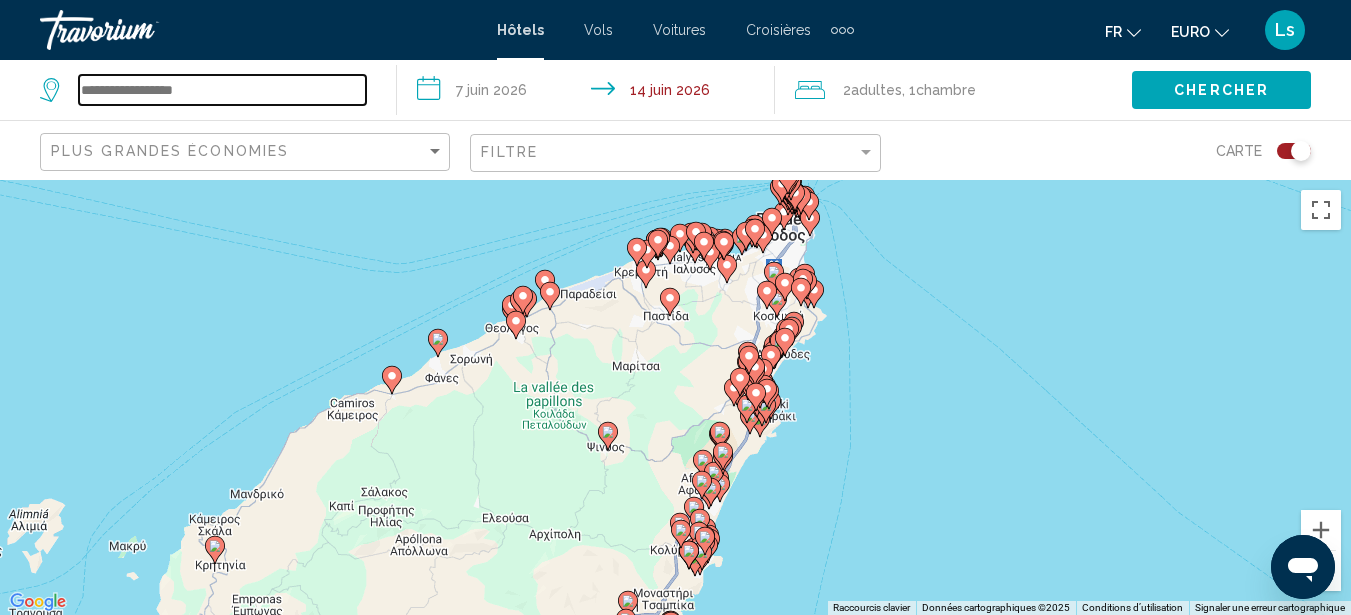 click at bounding box center (222, 90) 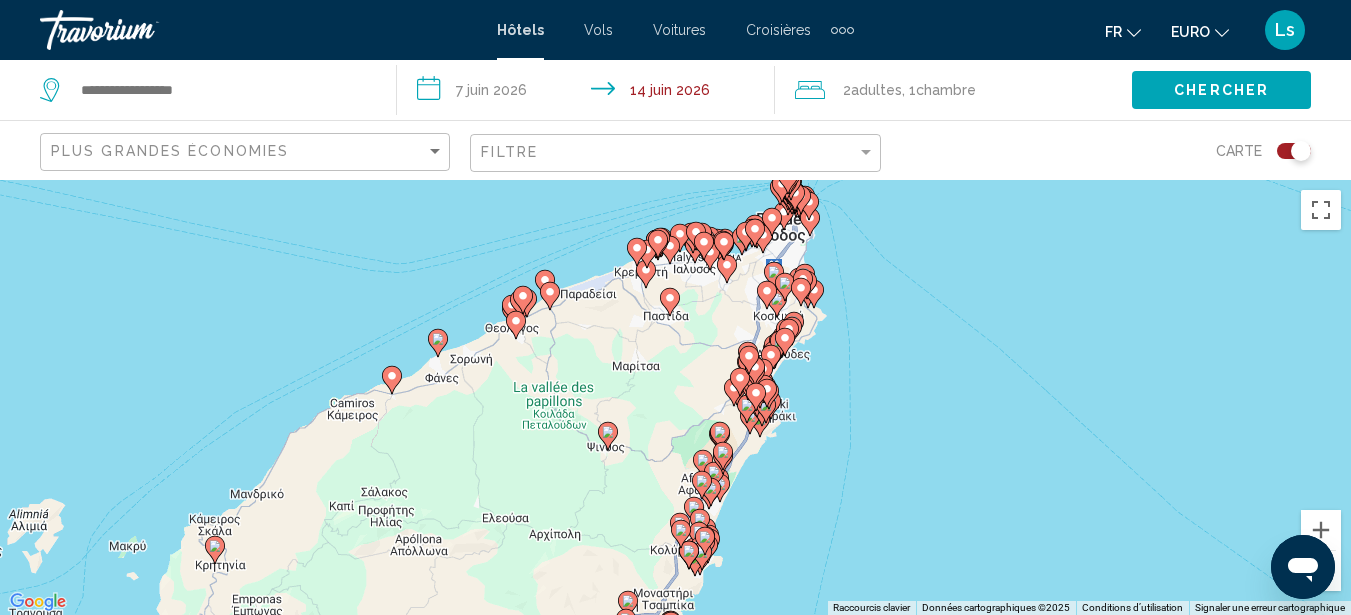 click 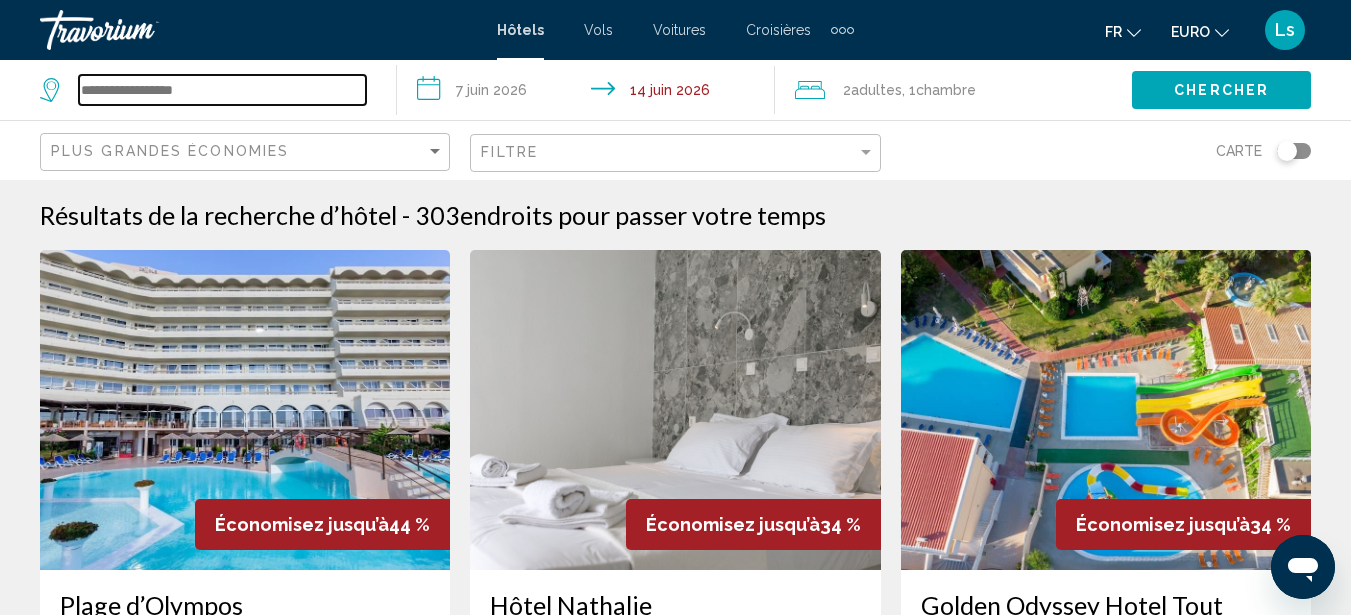 click at bounding box center (222, 90) 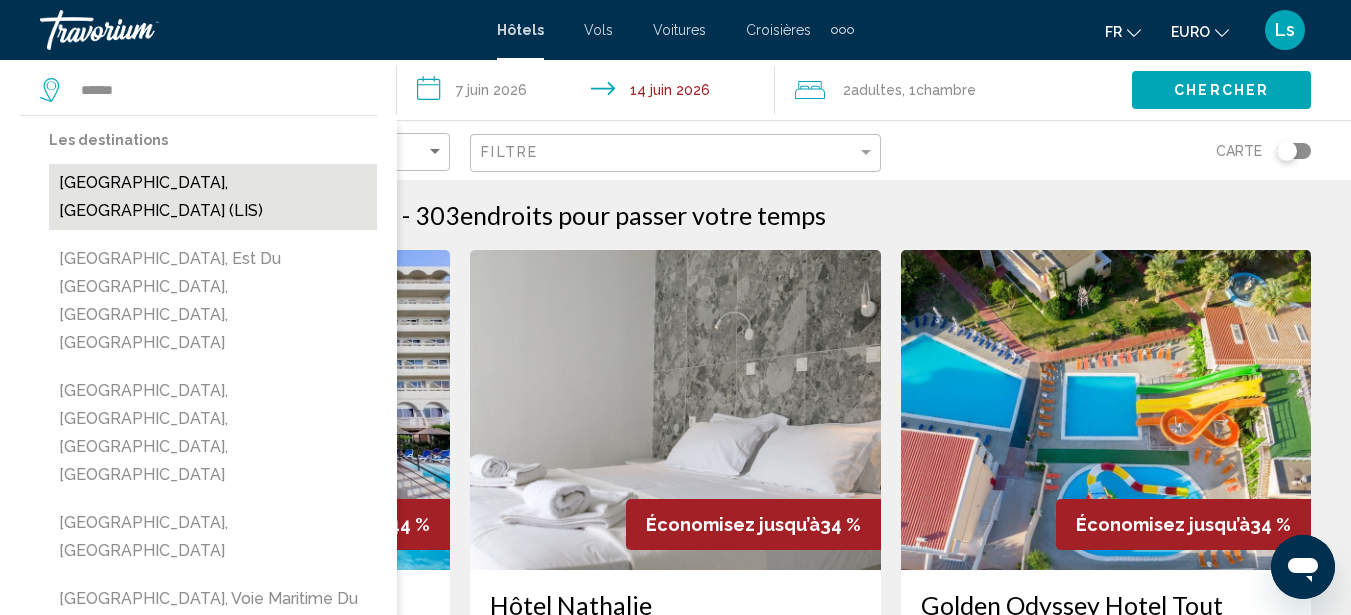 click on "[GEOGRAPHIC_DATA], [GEOGRAPHIC_DATA] (LIS)" at bounding box center [213, 197] 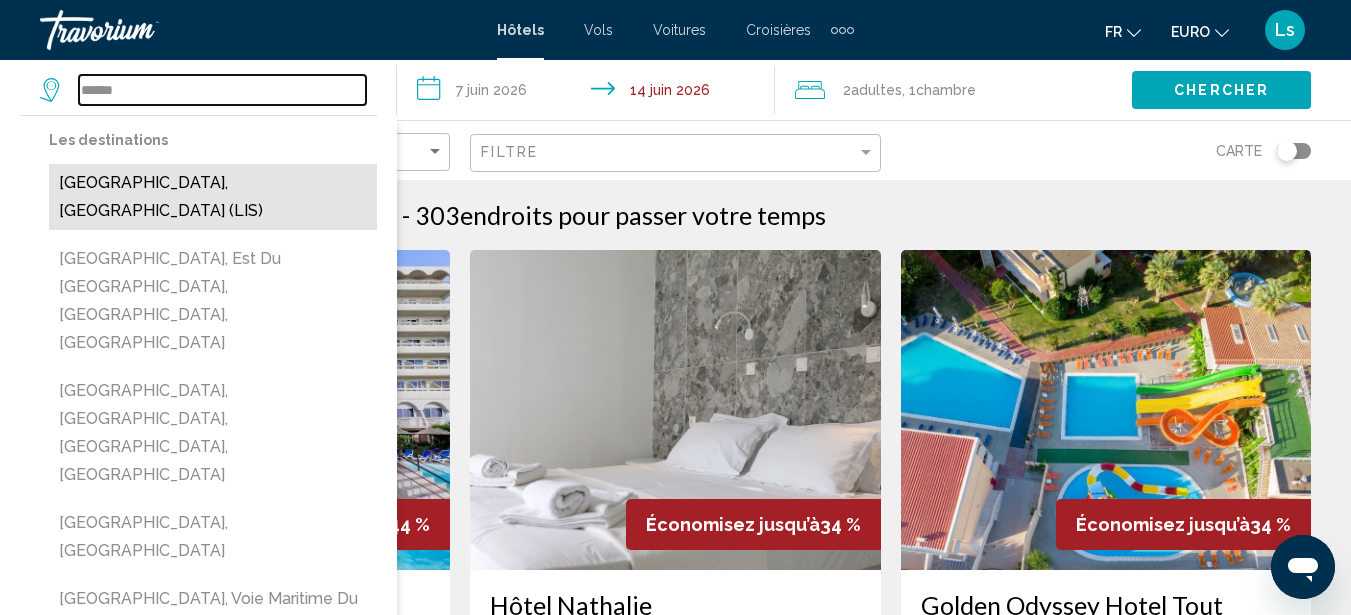 type on "**********" 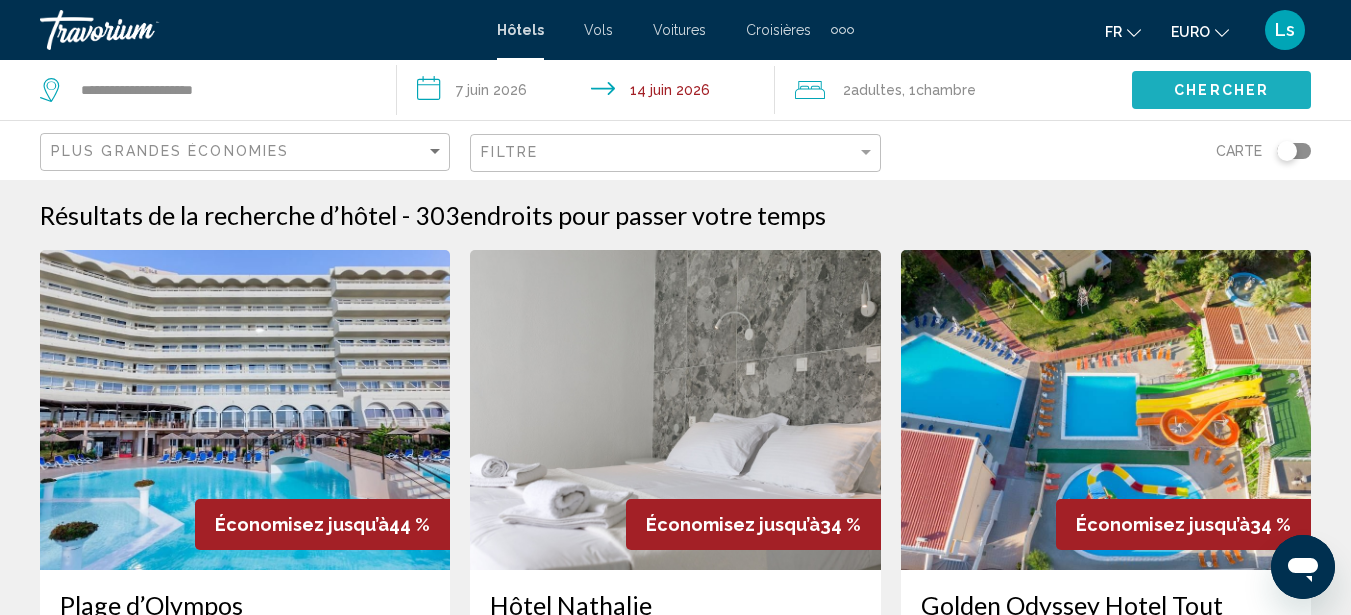 click on "Chercher" 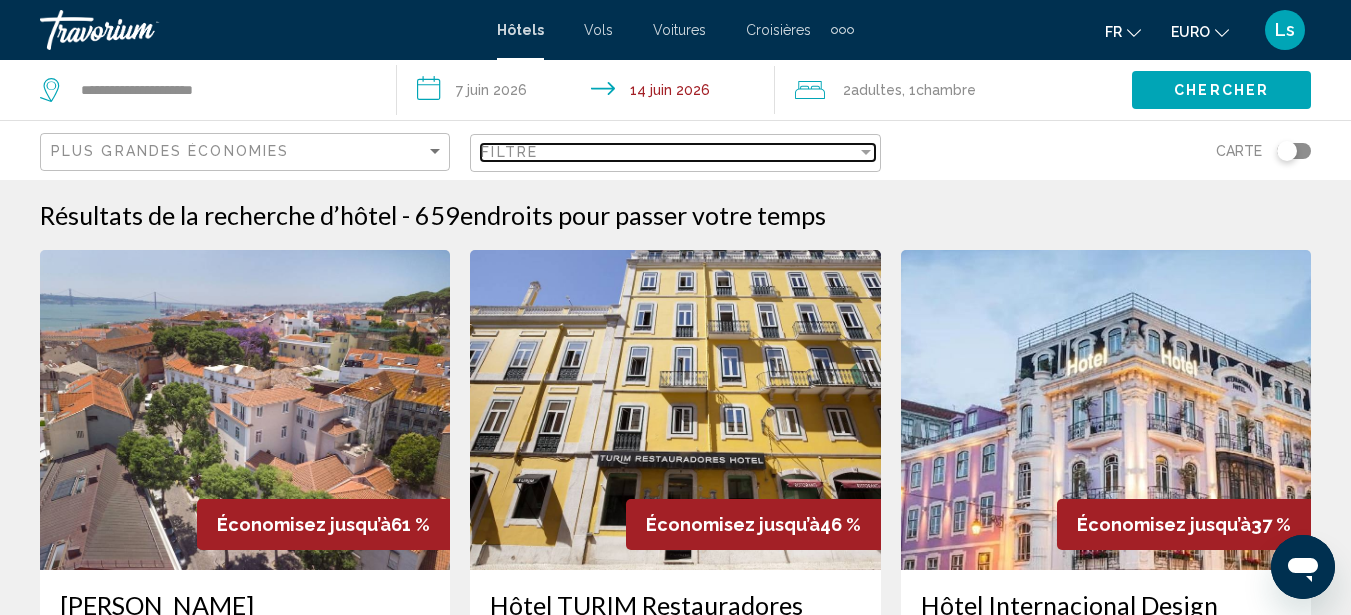click on "Filtre" at bounding box center [668, 152] 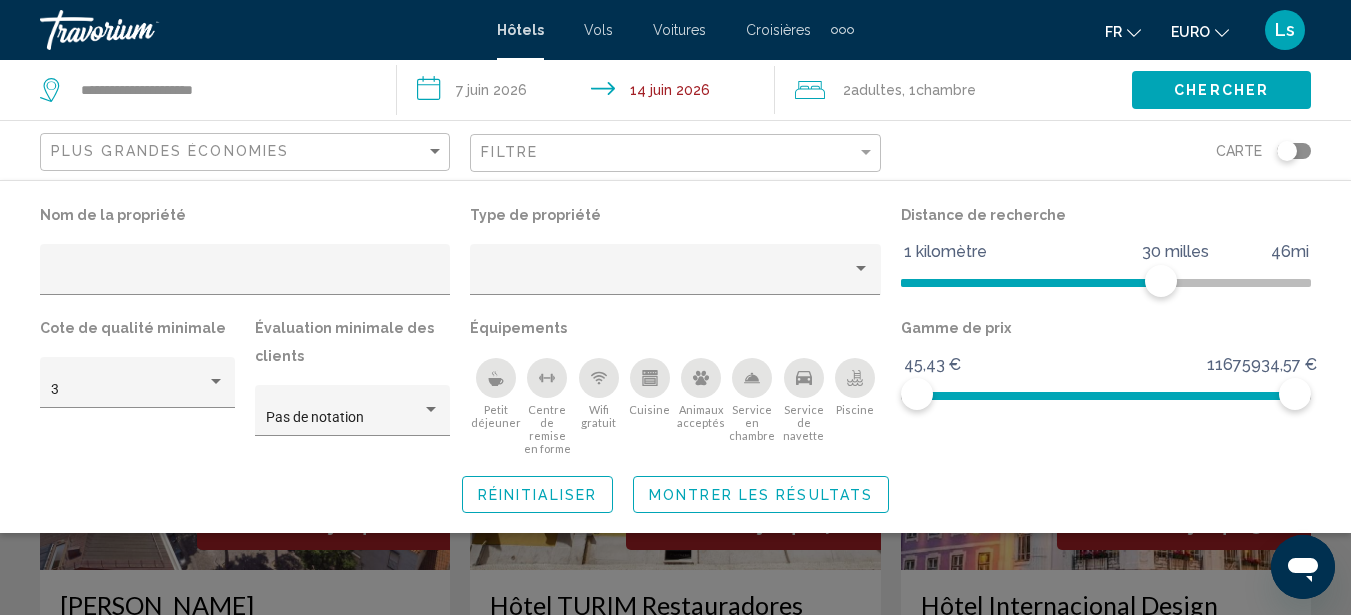 click 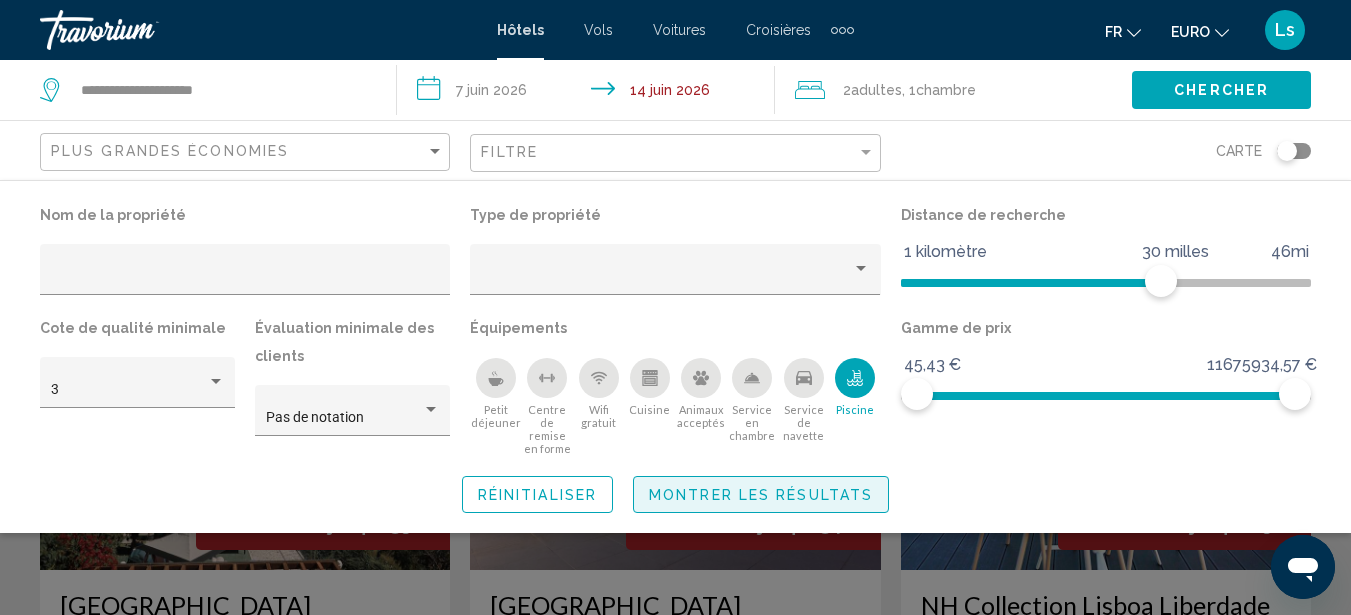 click on "Montrer les résultats" 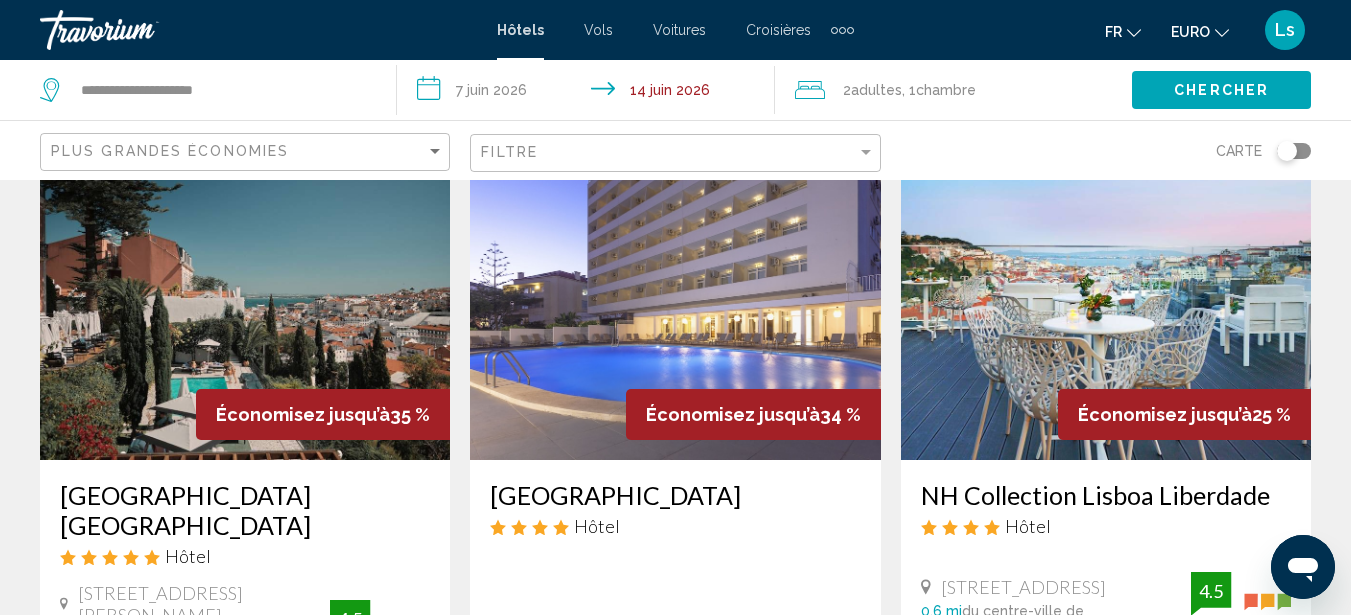 scroll, scrollTop: 120, scrollLeft: 0, axis: vertical 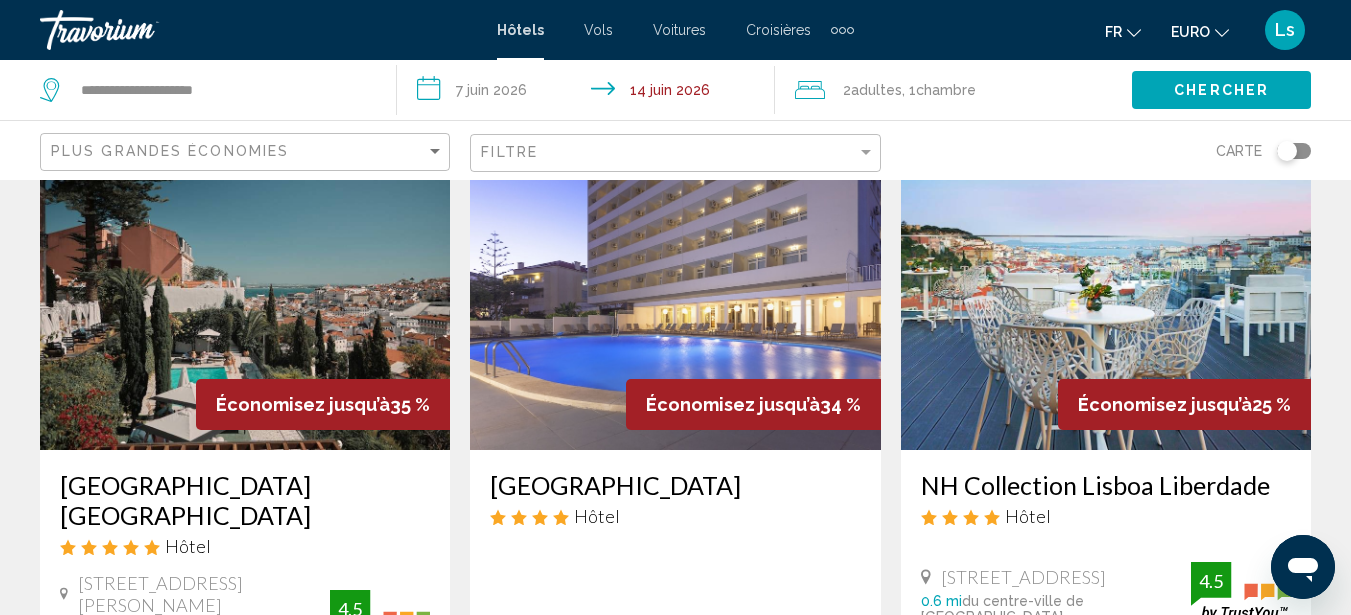 click at bounding box center [245, 290] 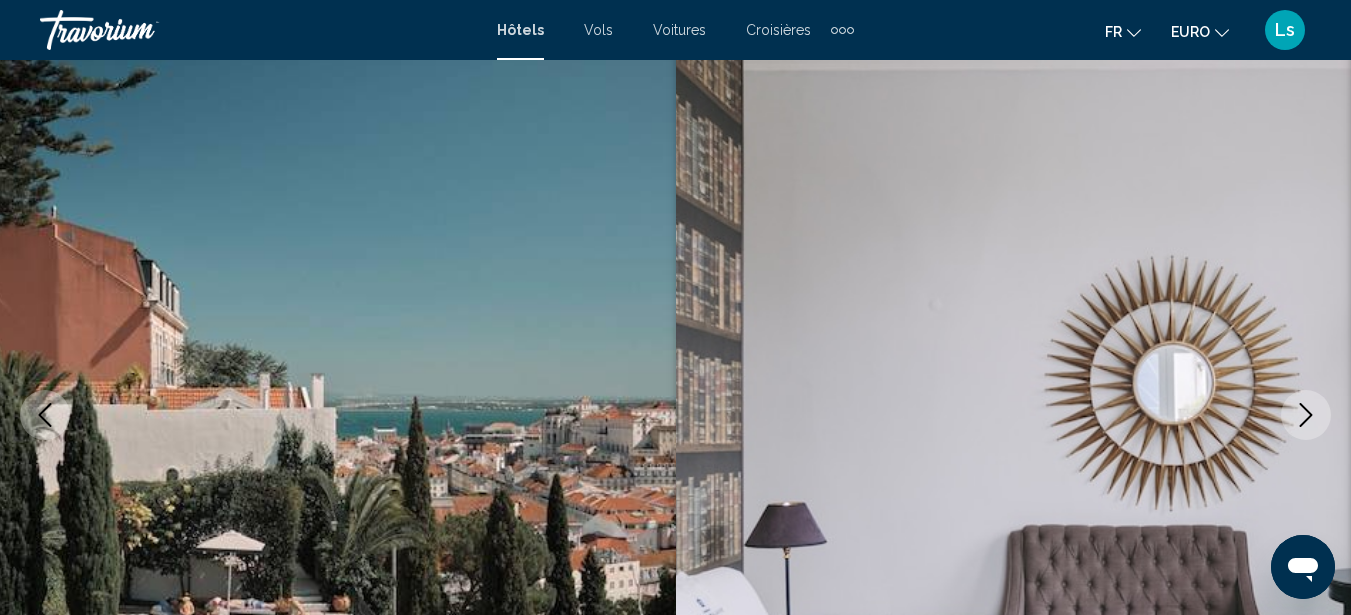 scroll, scrollTop: 0, scrollLeft: 0, axis: both 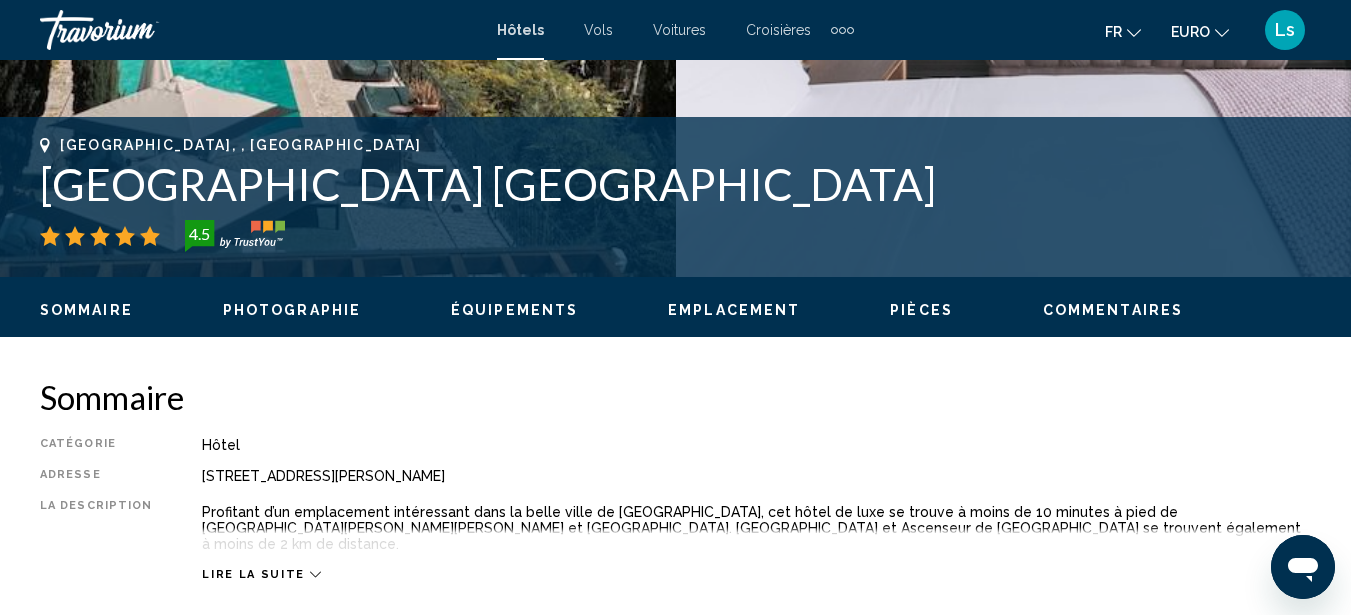 click on "Photographie" at bounding box center [292, 310] 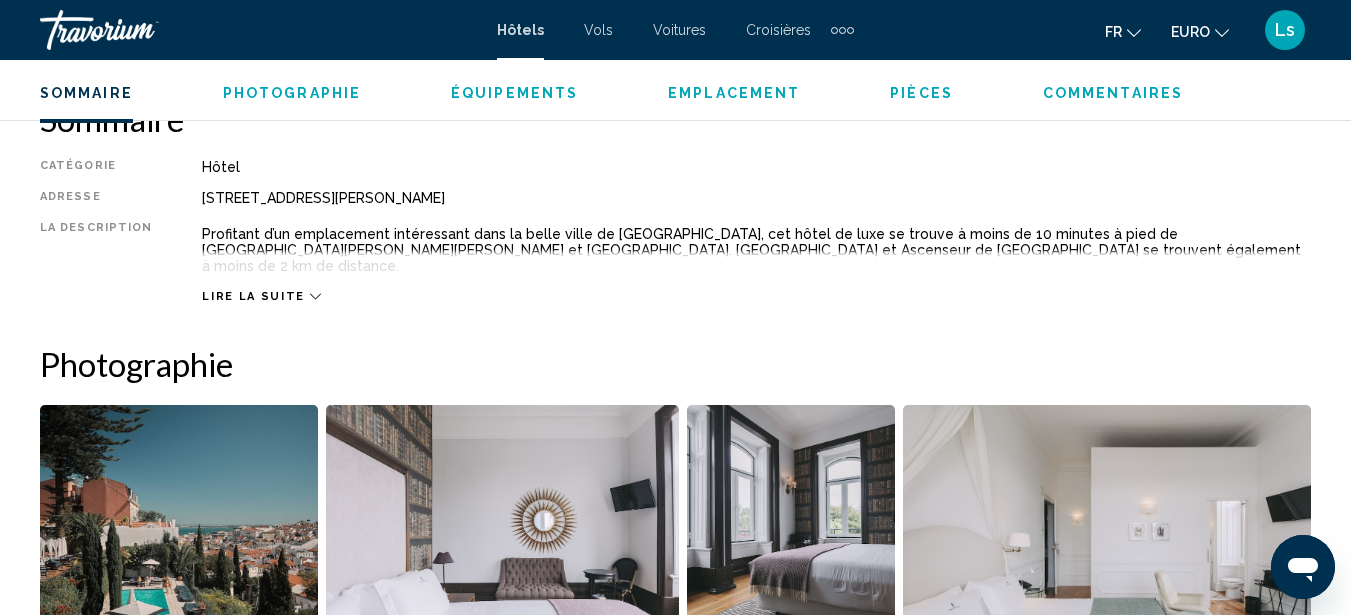 scroll, scrollTop: 1219, scrollLeft: 0, axis: vertical 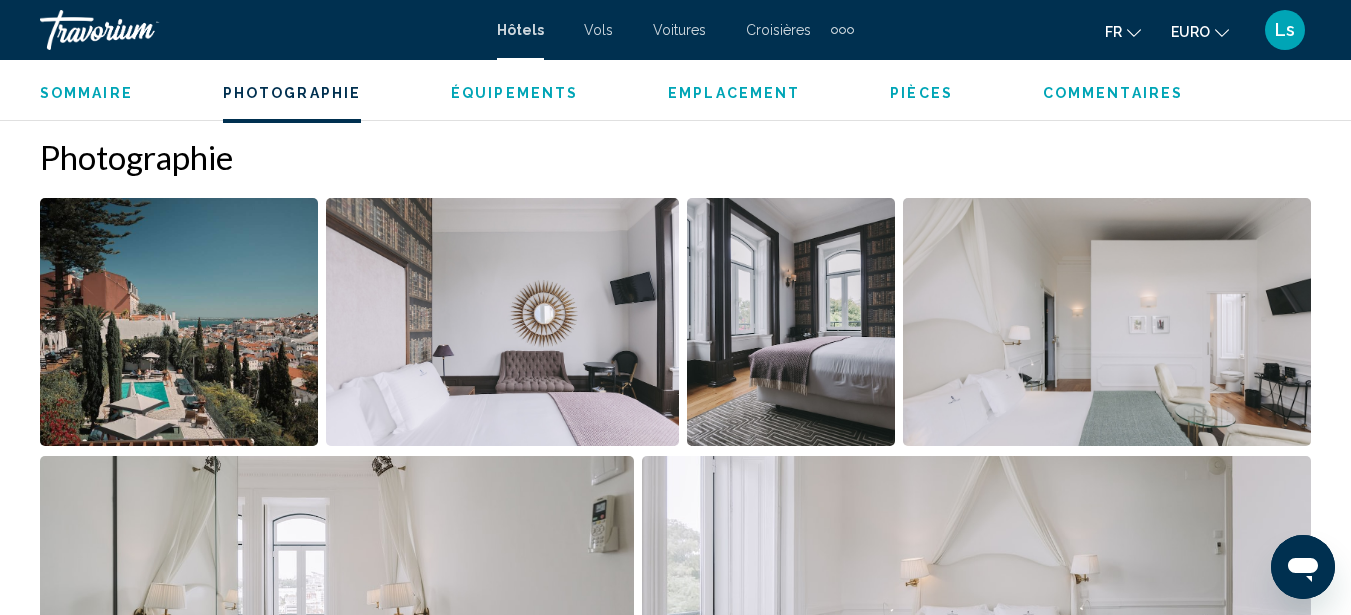 click at bounding box center (179, 322) 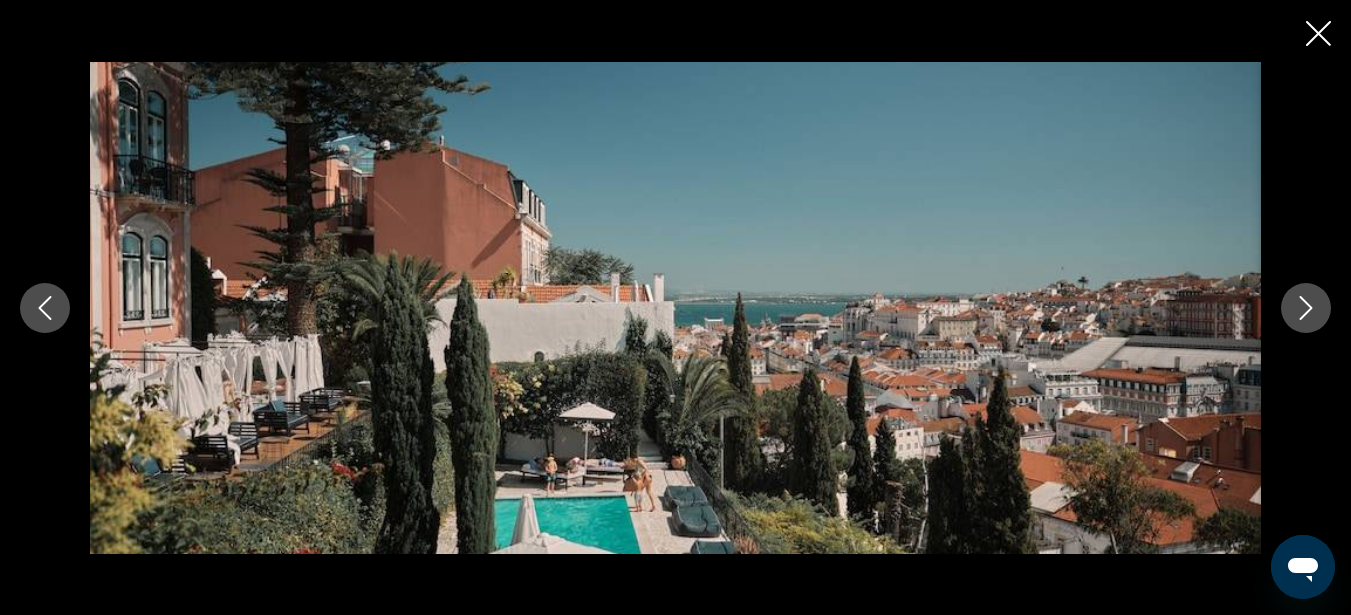 click 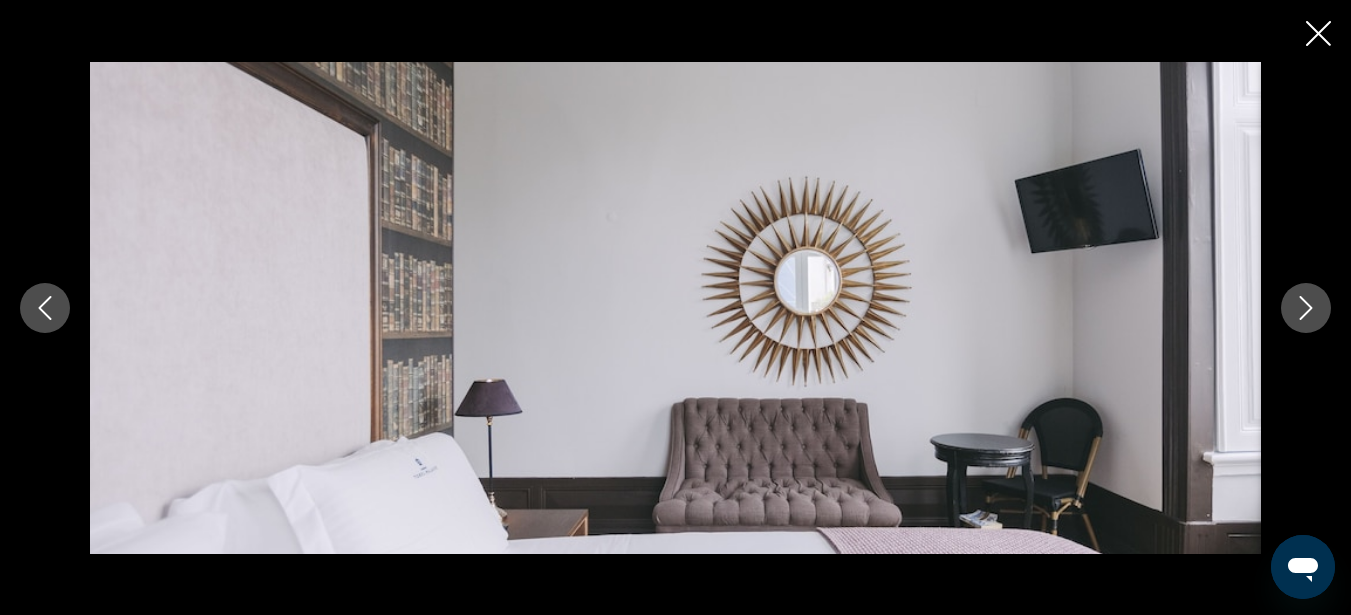 click 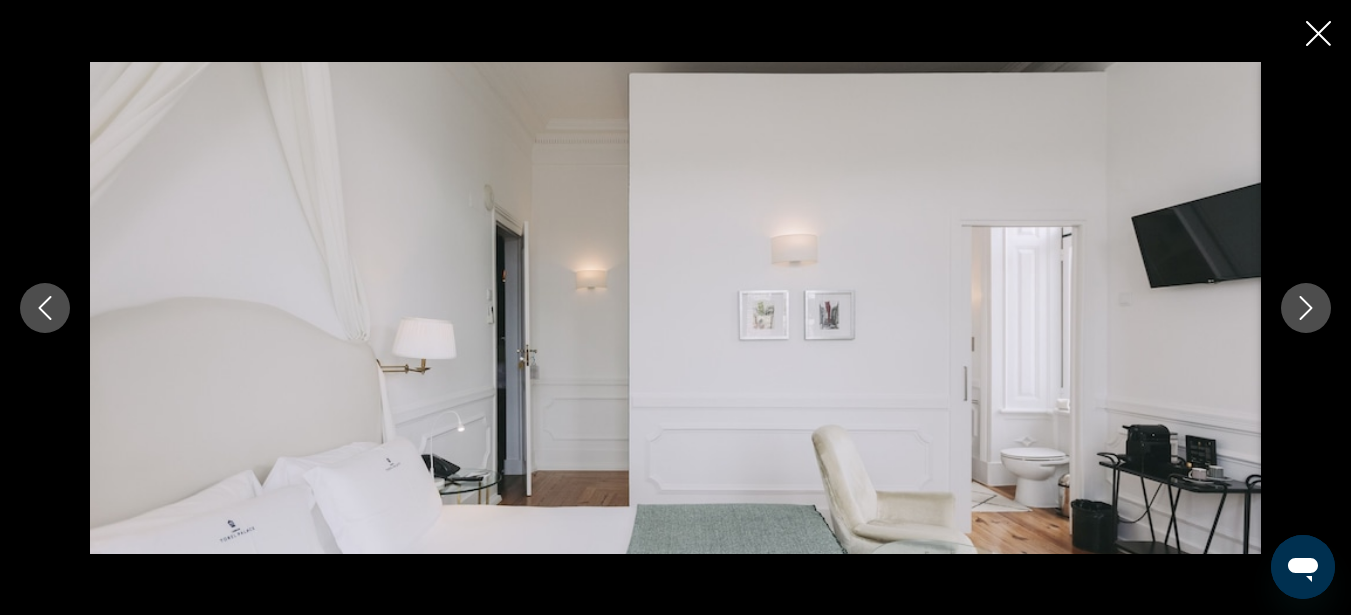click 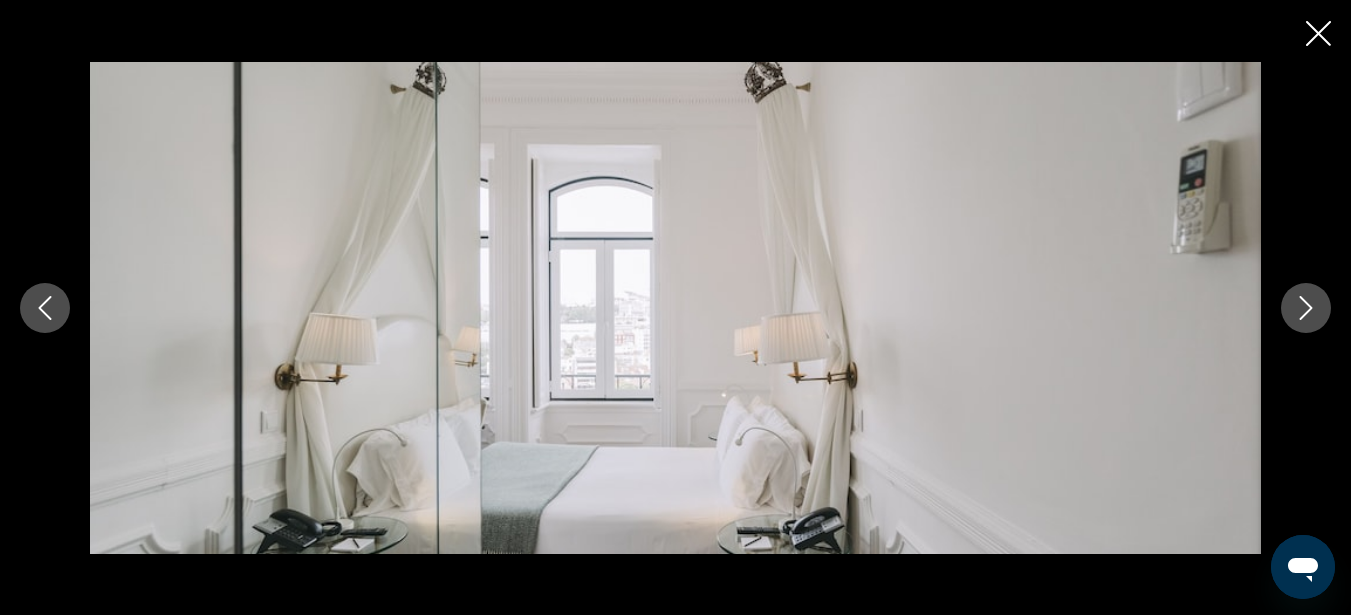 click 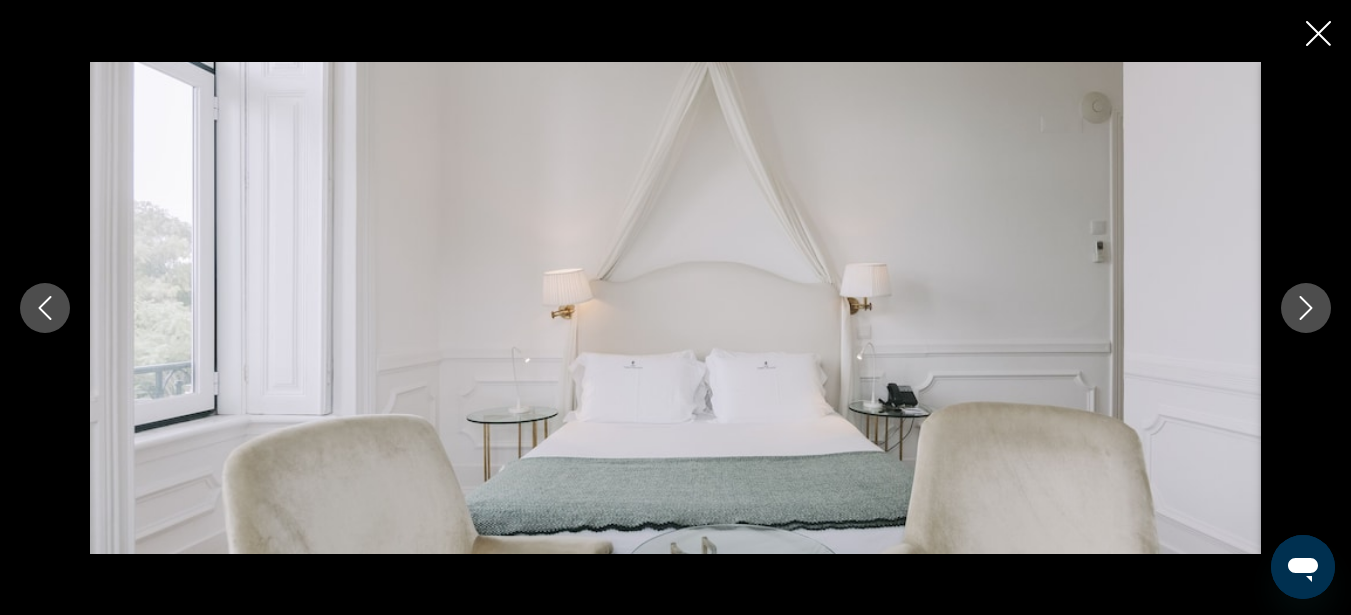 click 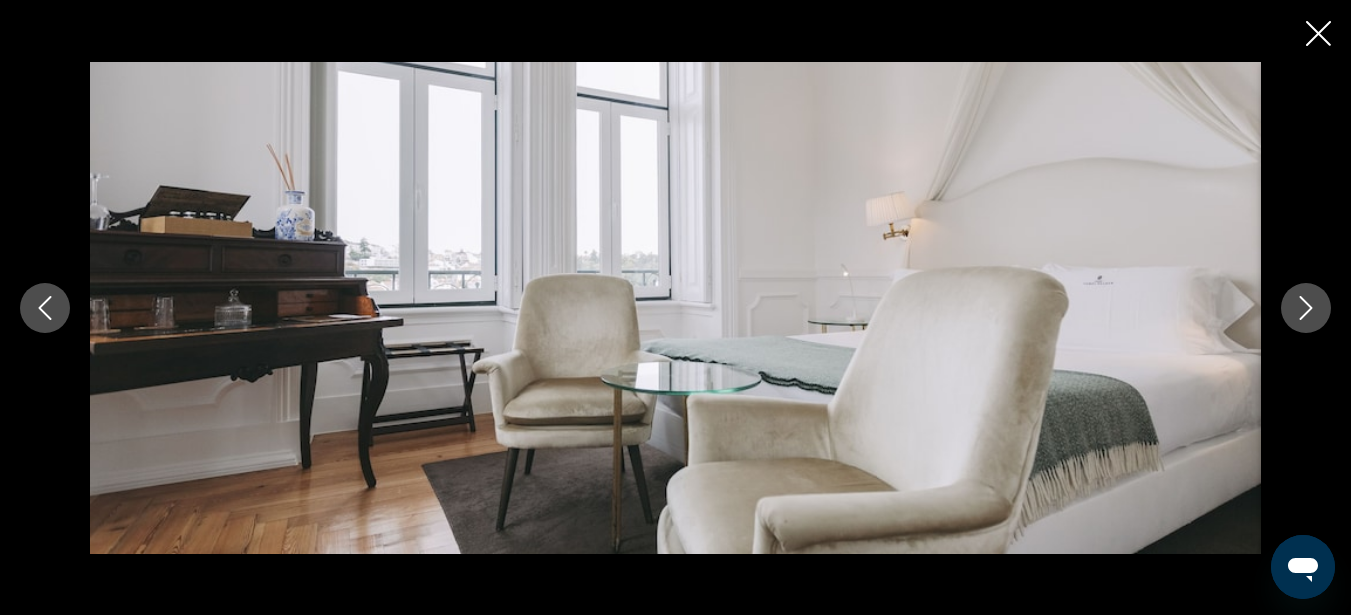 click 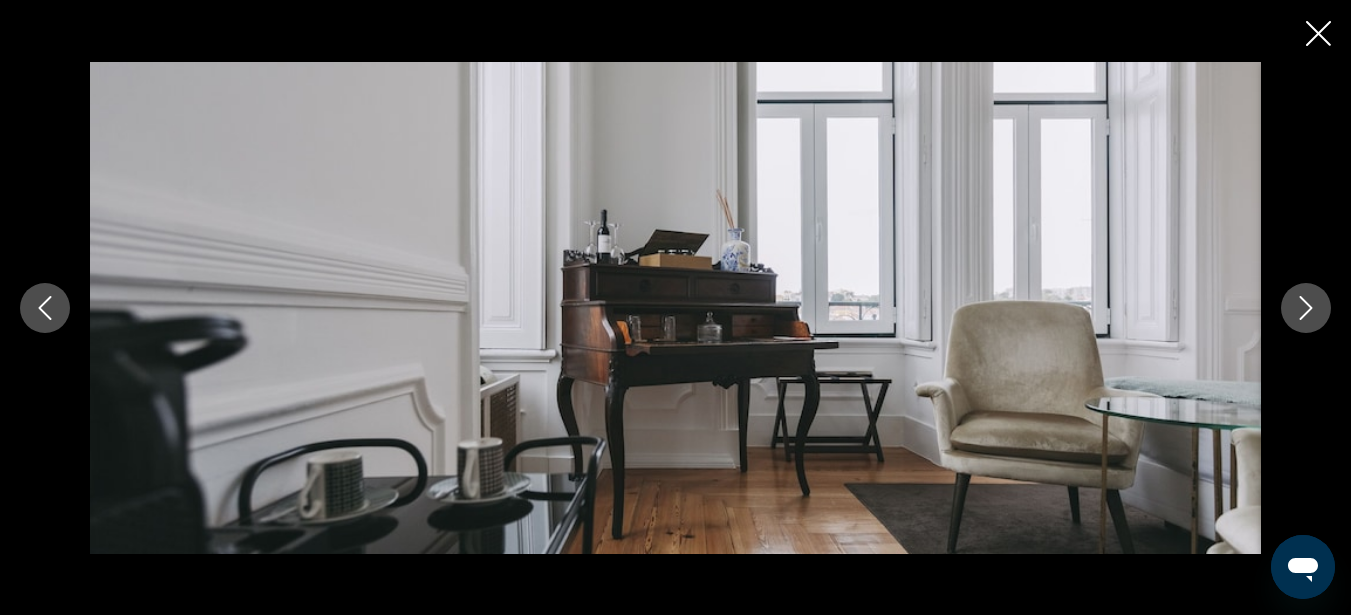 click 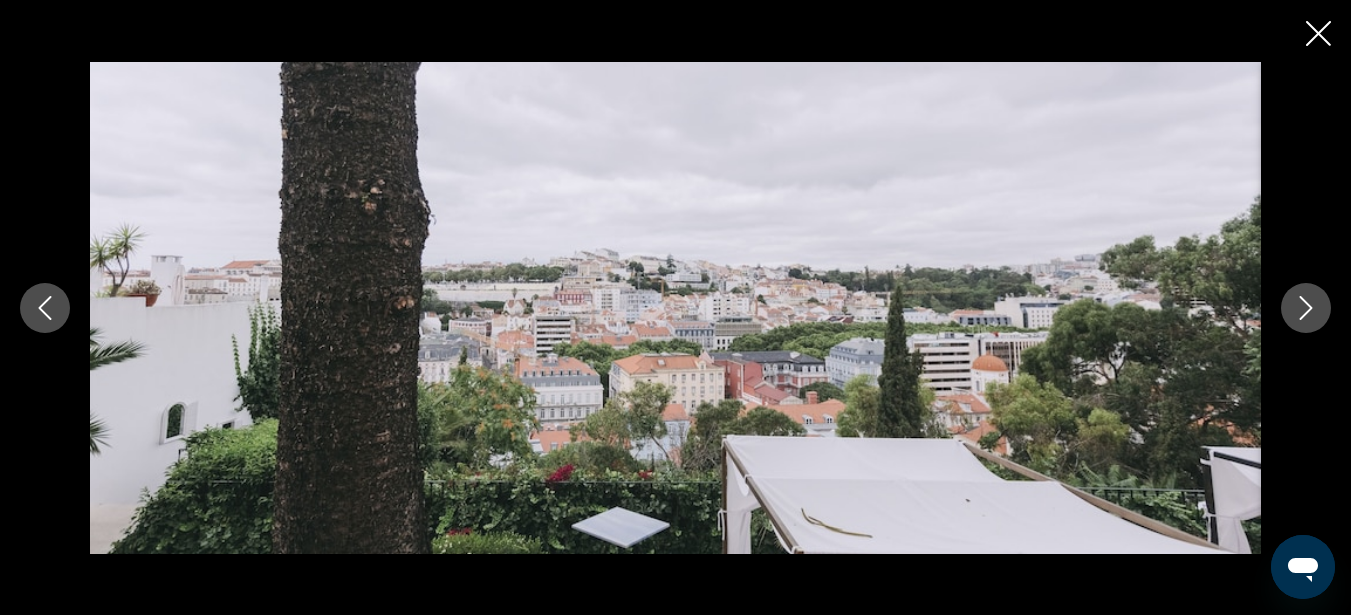 click 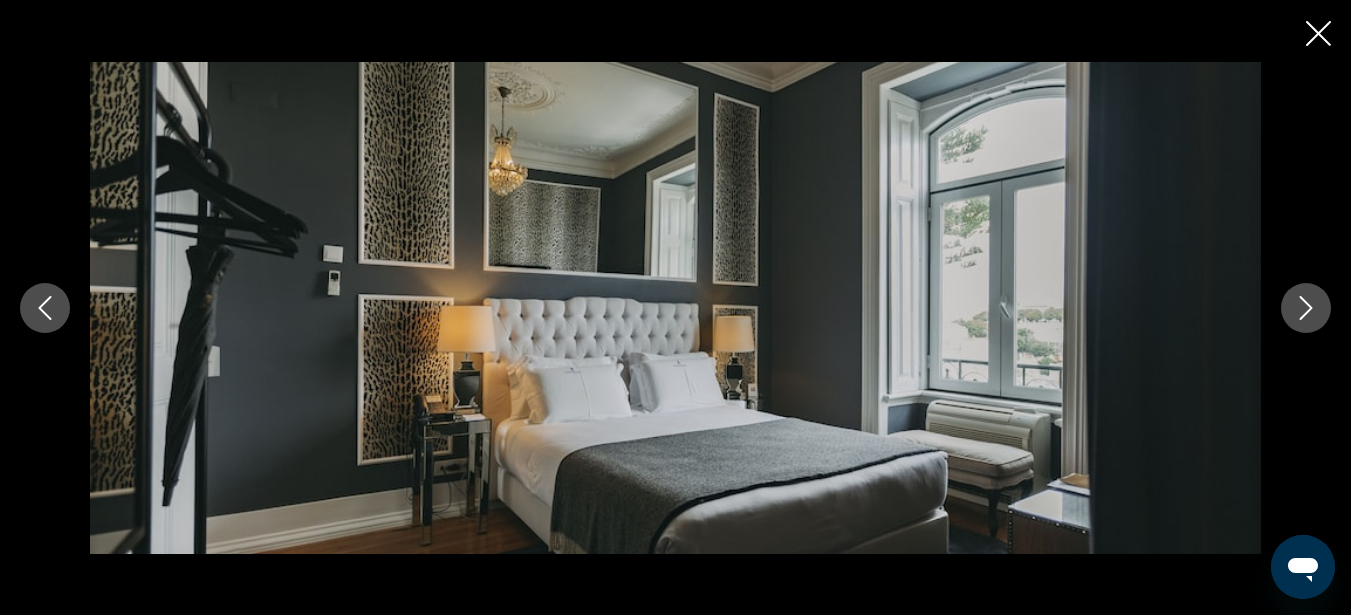 click 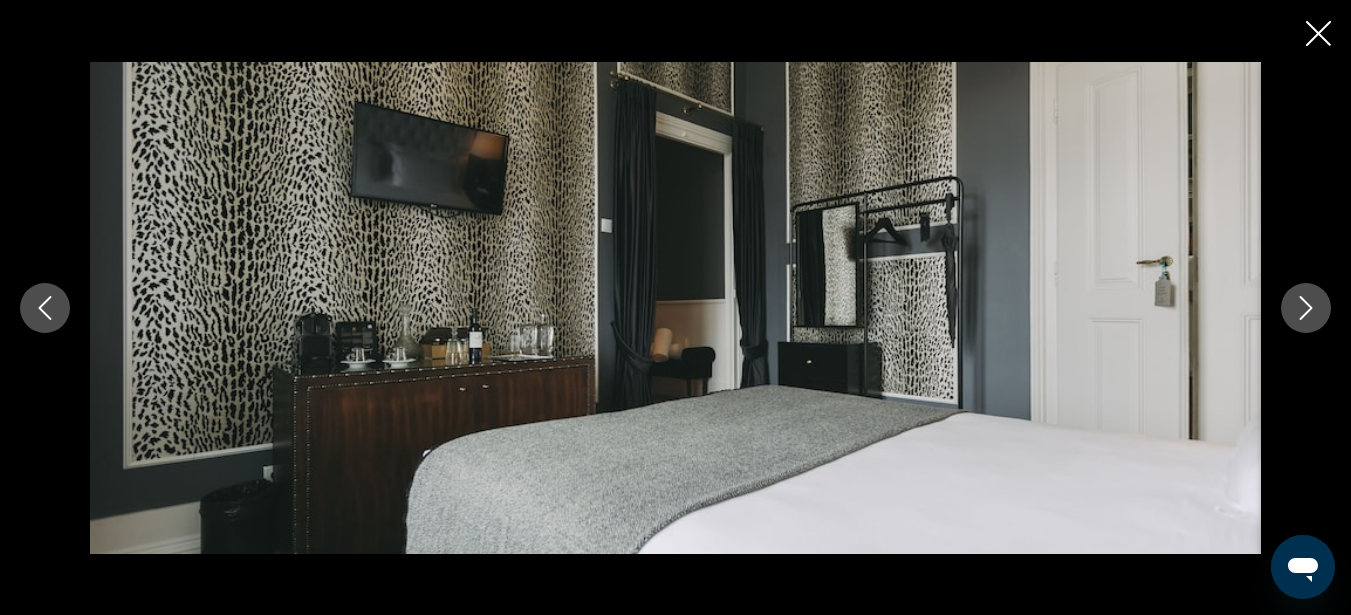 click 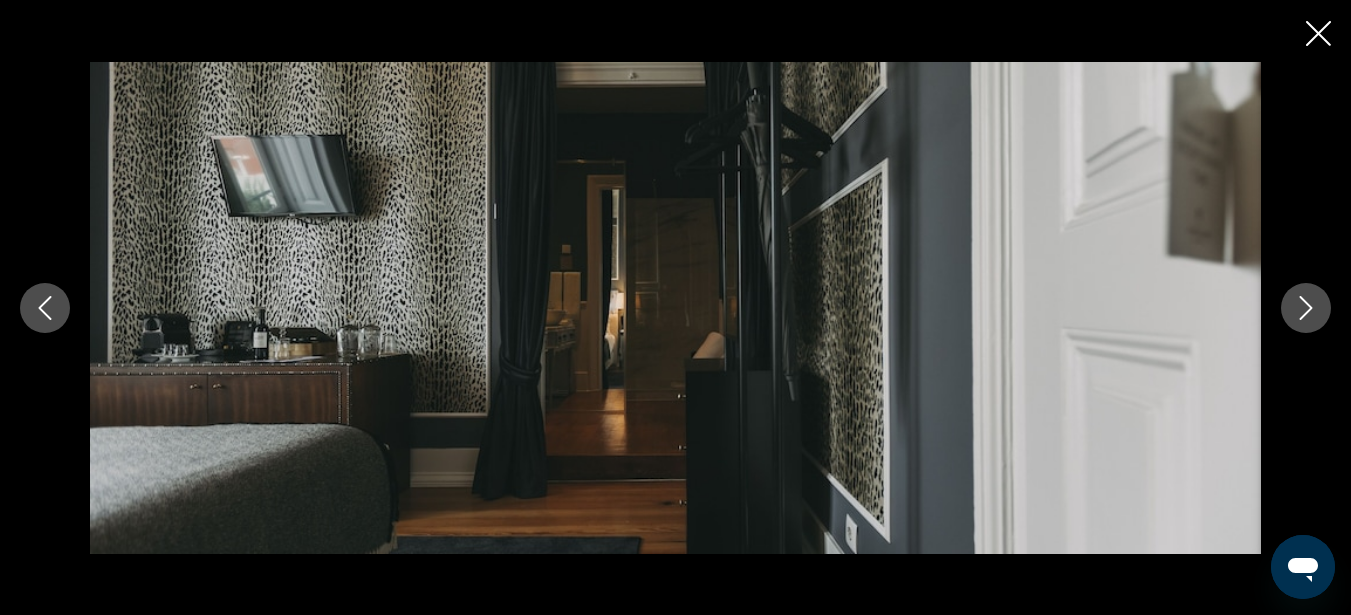 click 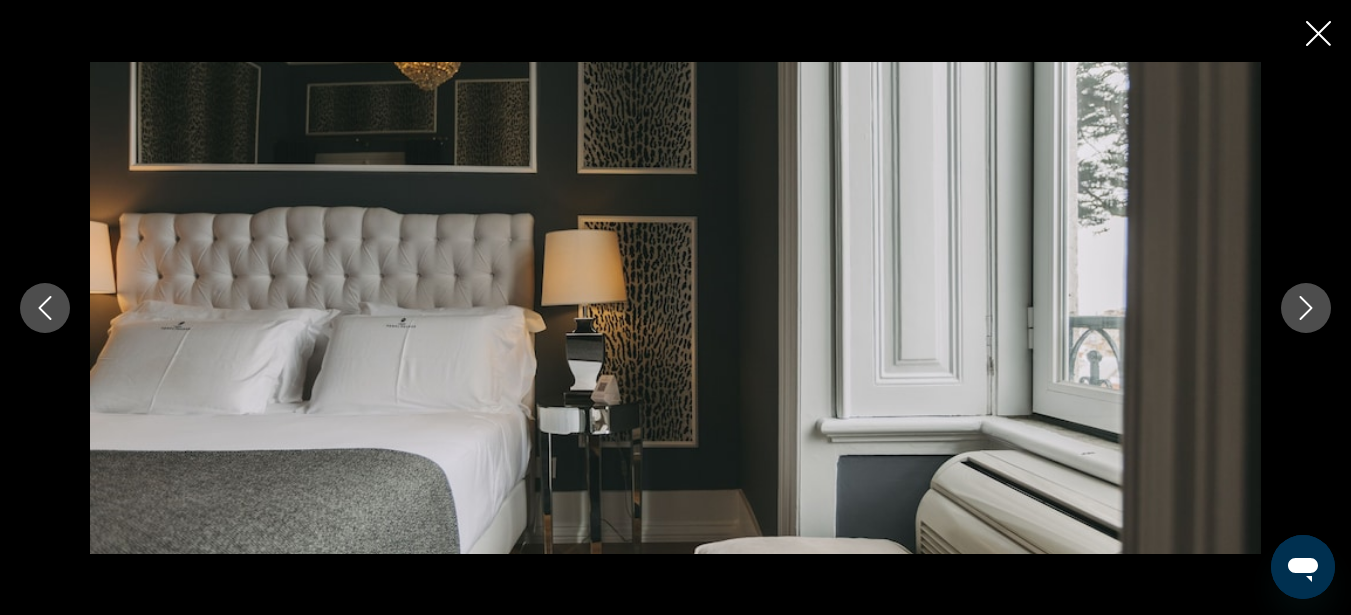 click 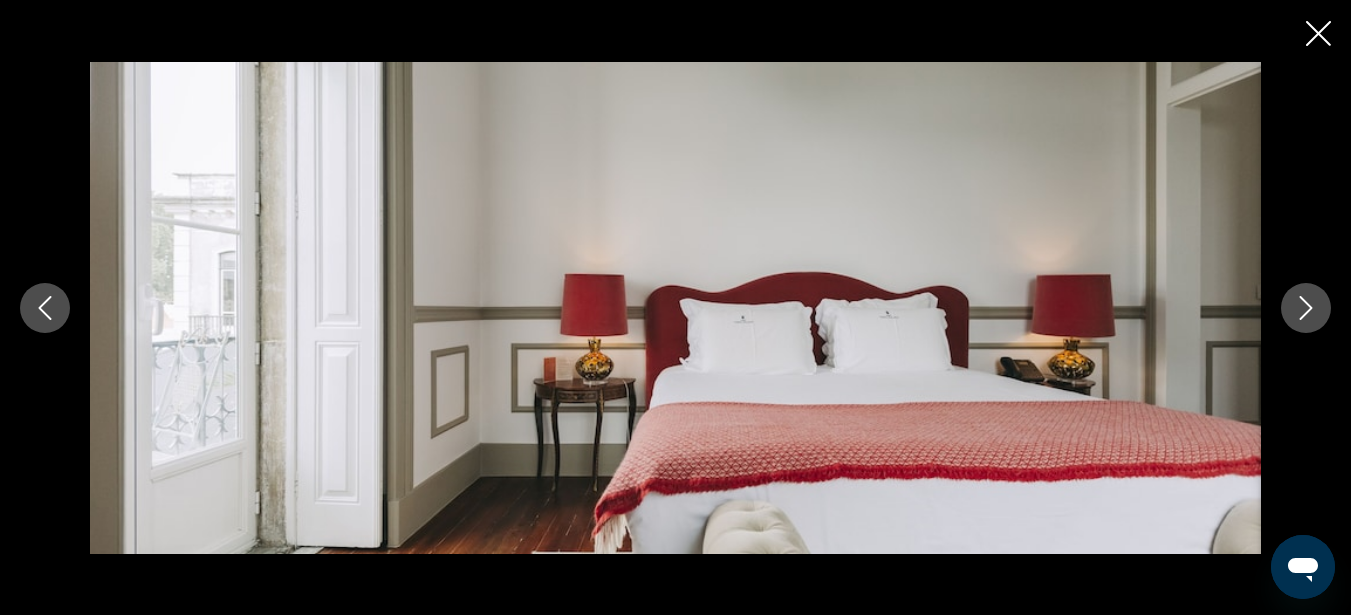click 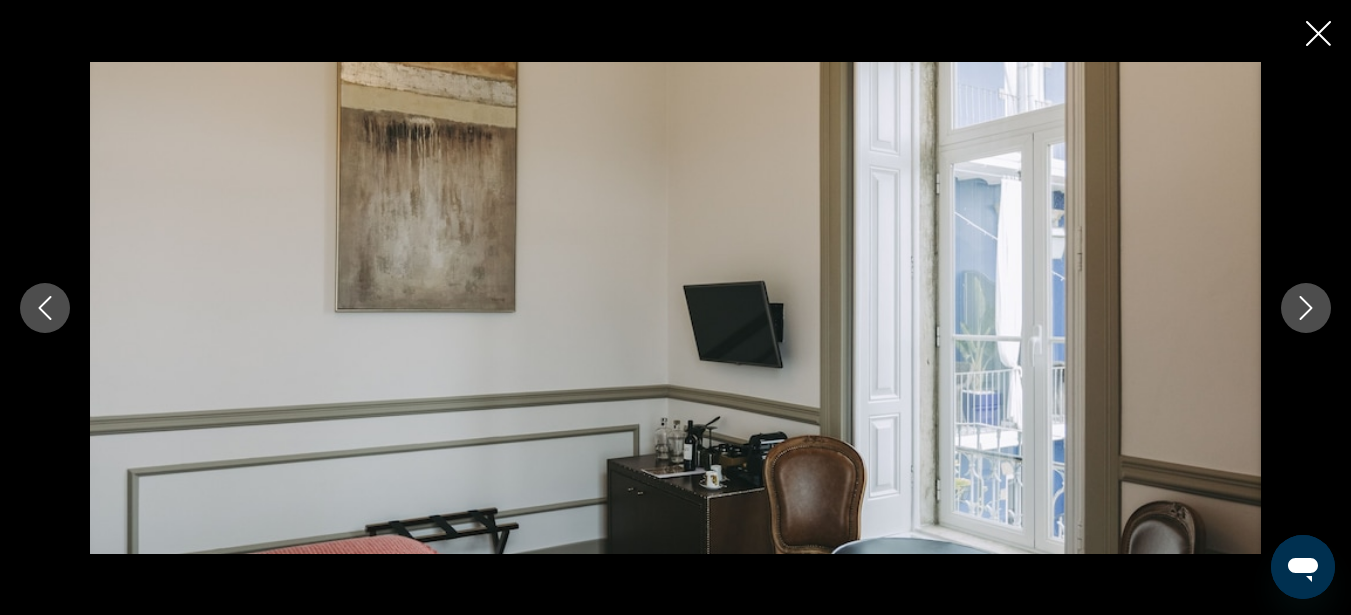 click 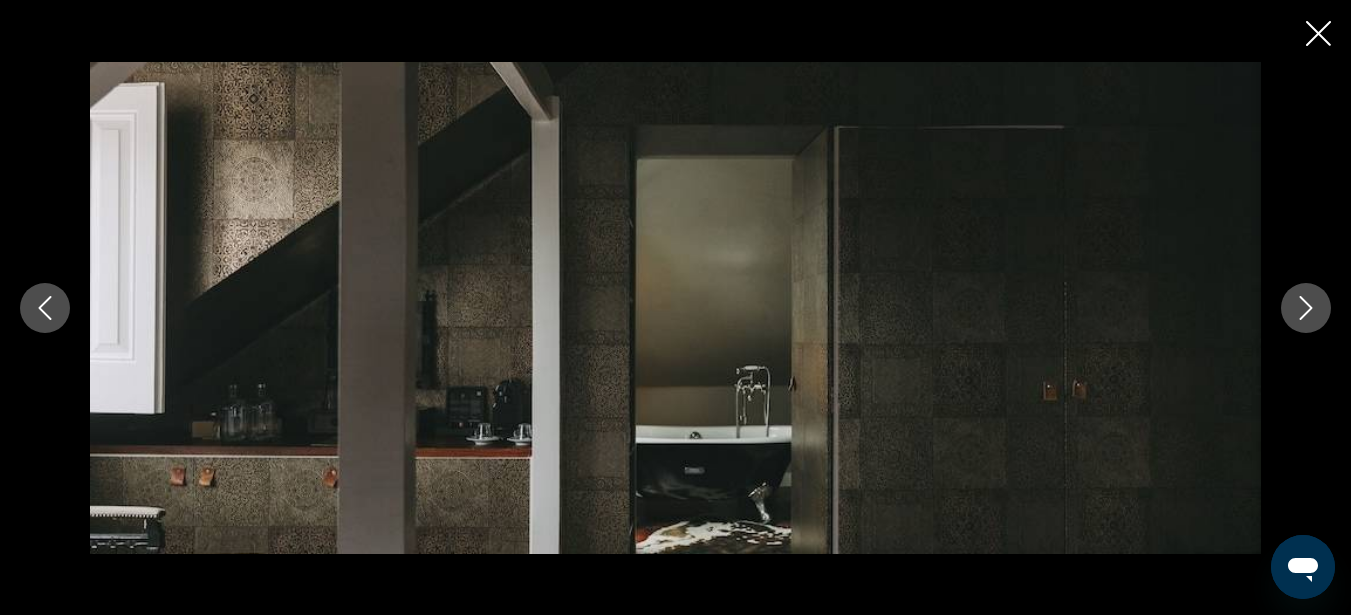 click 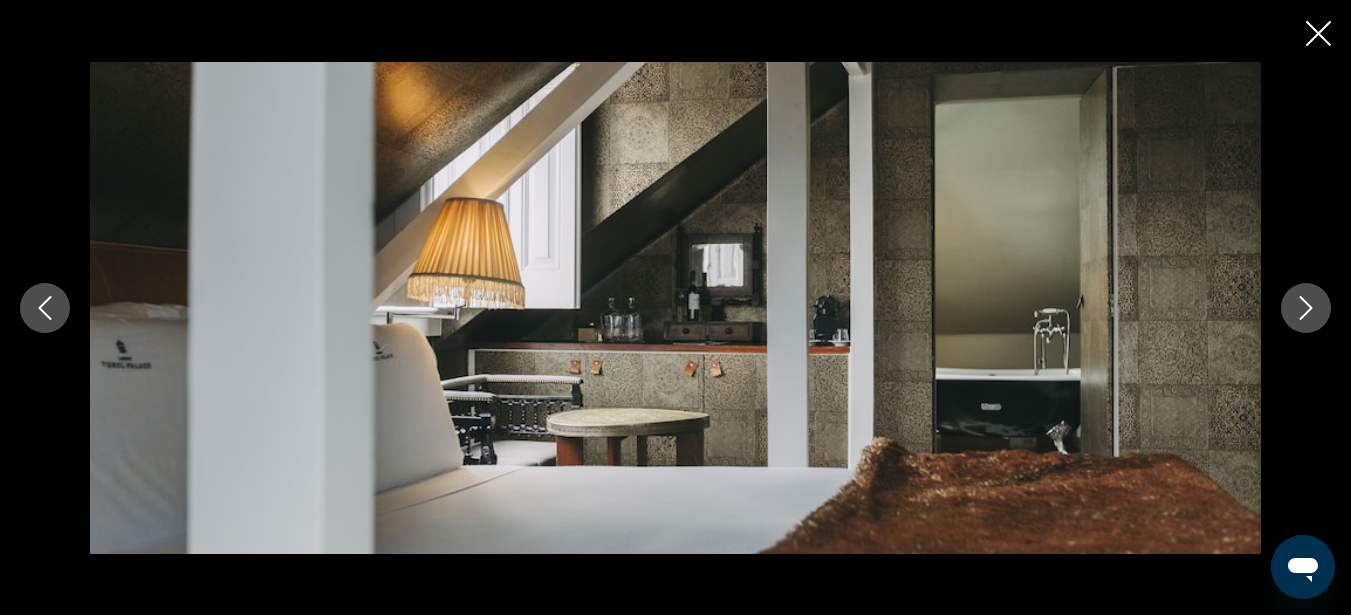 click 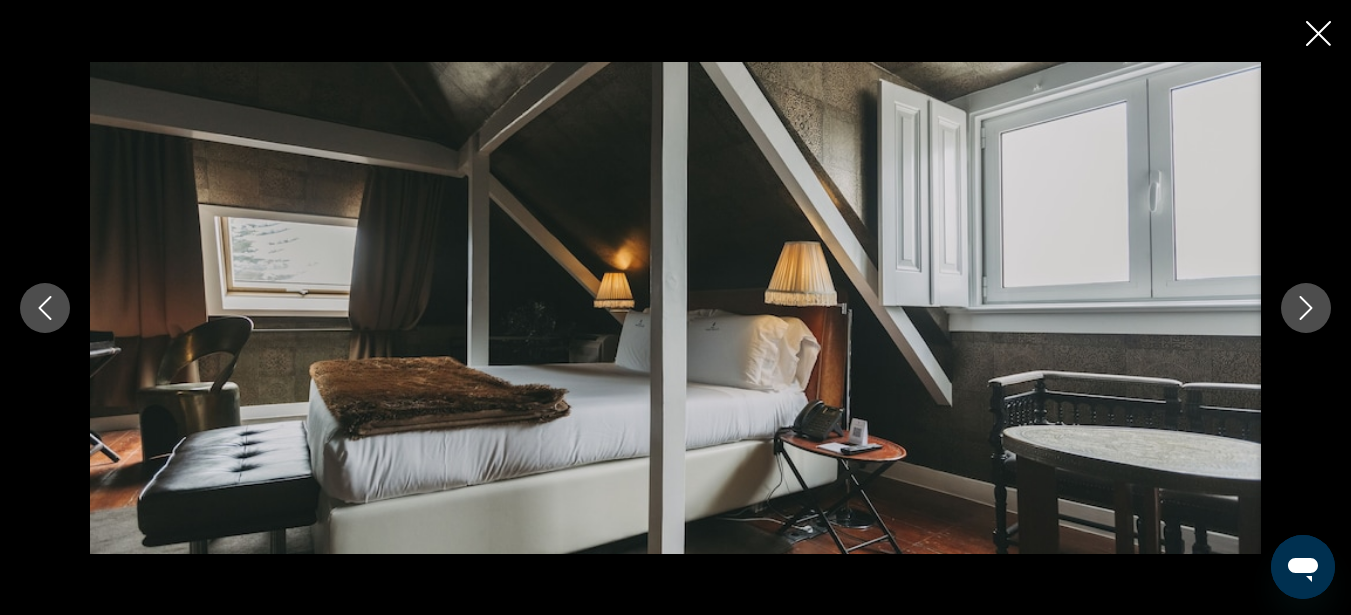 click 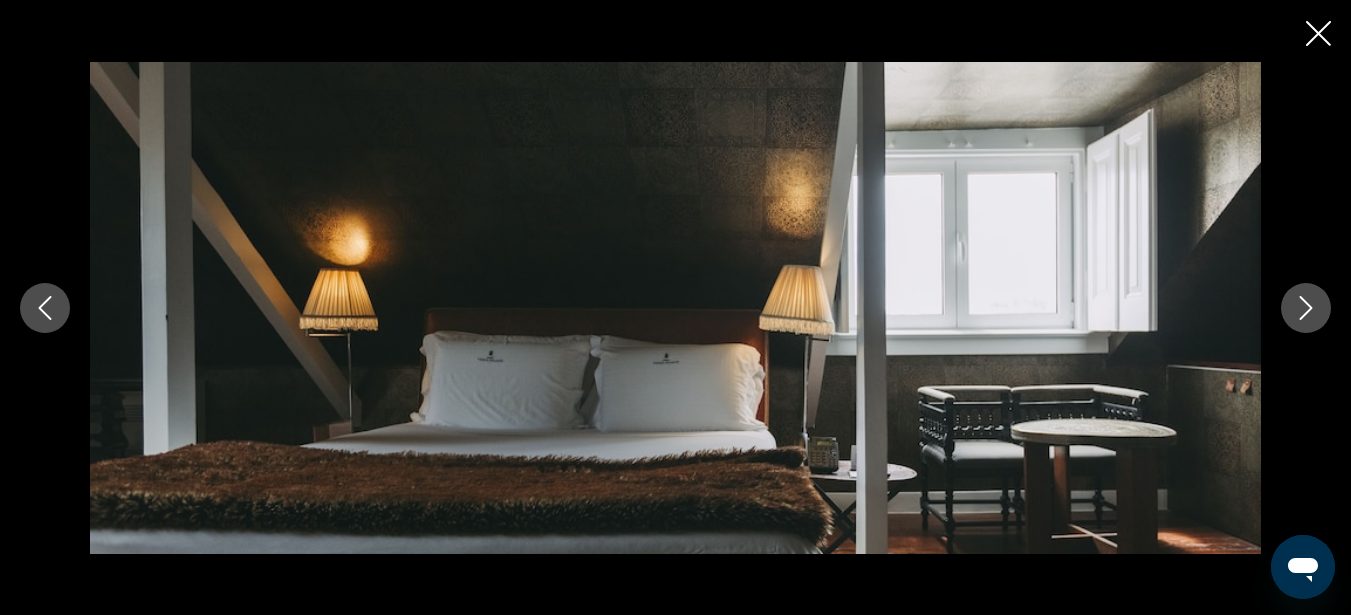 click 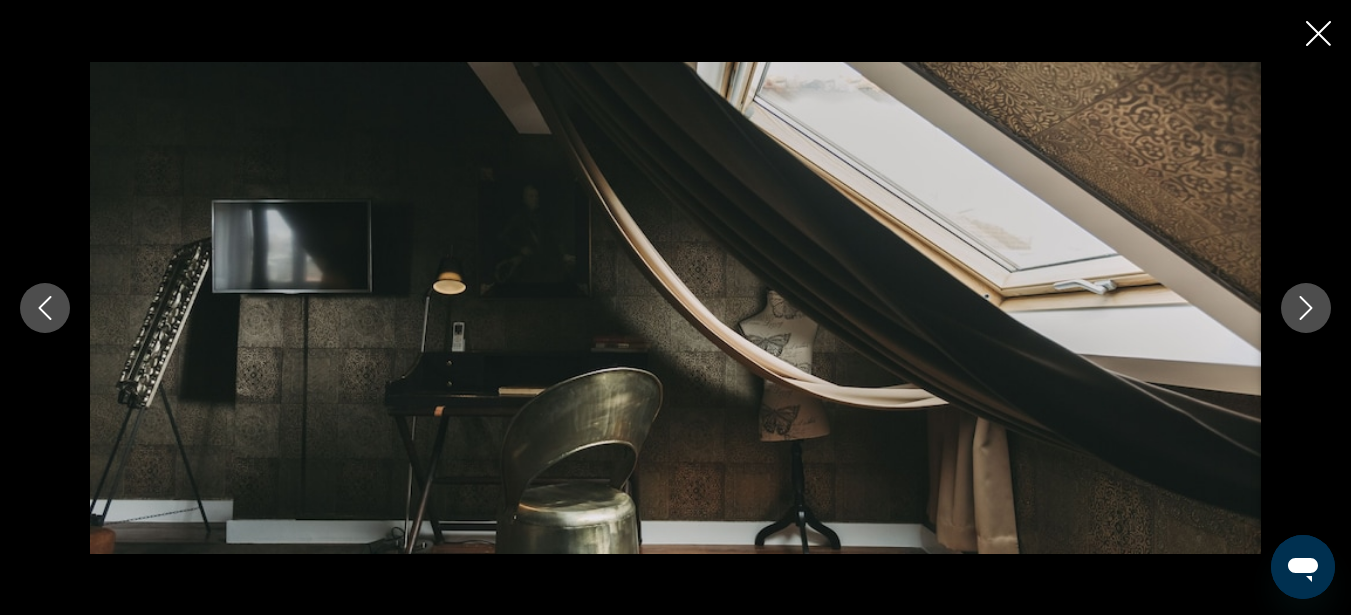 click 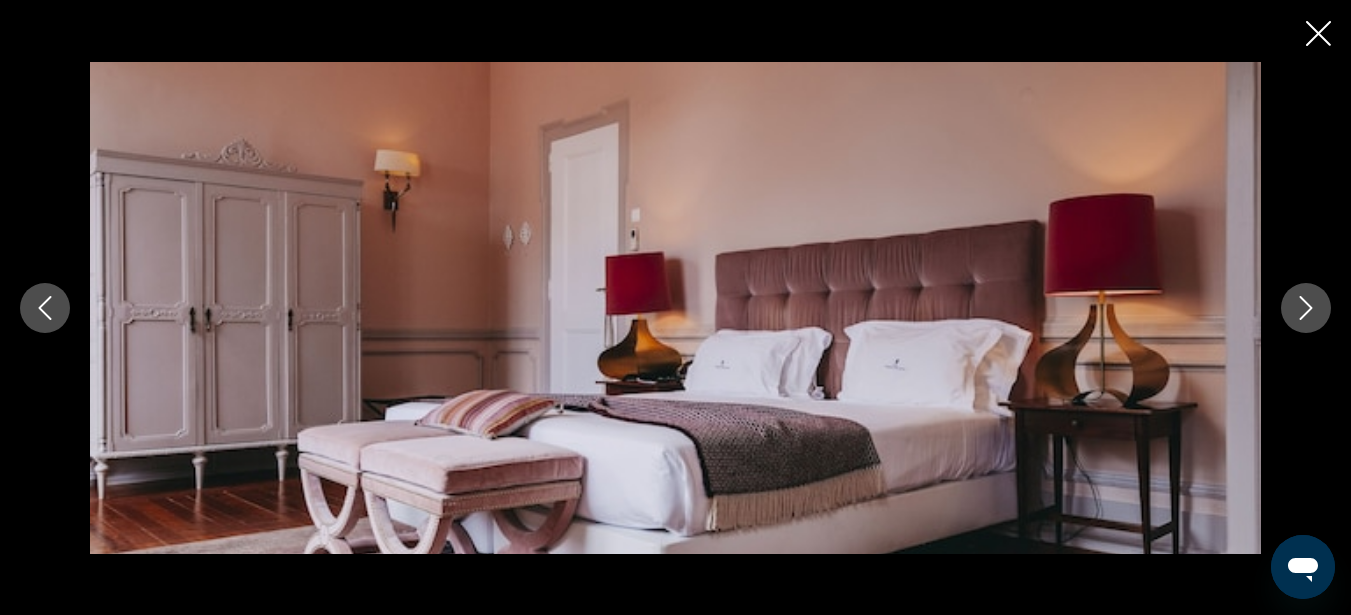 click 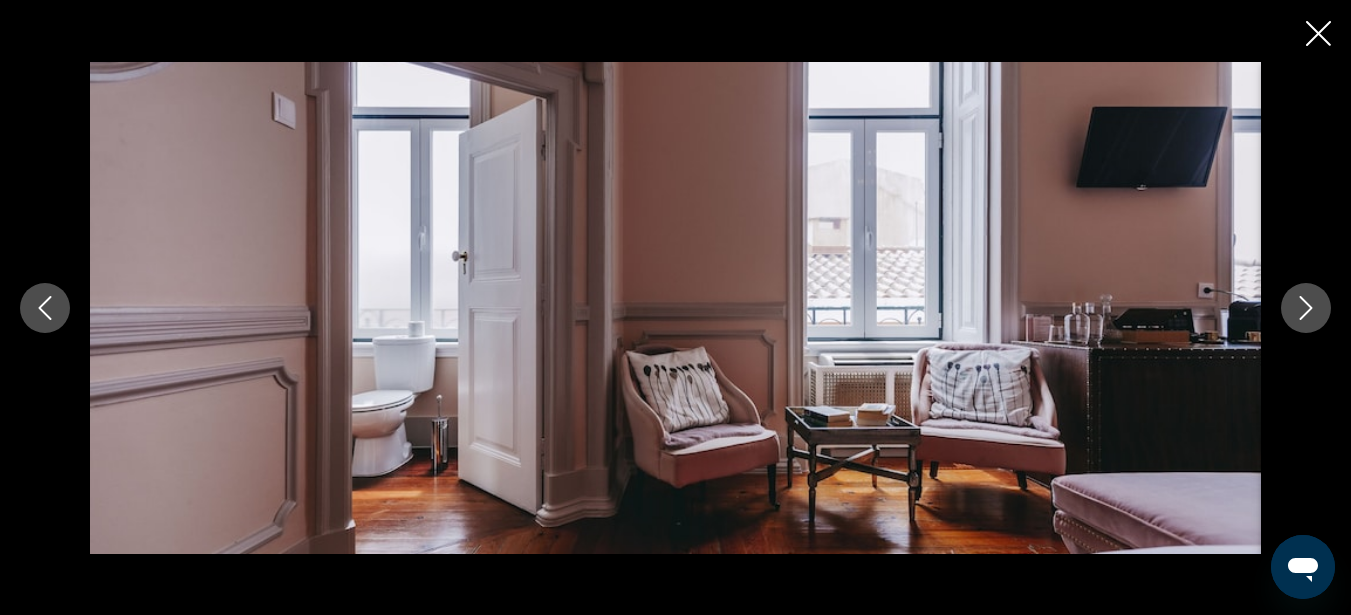 click 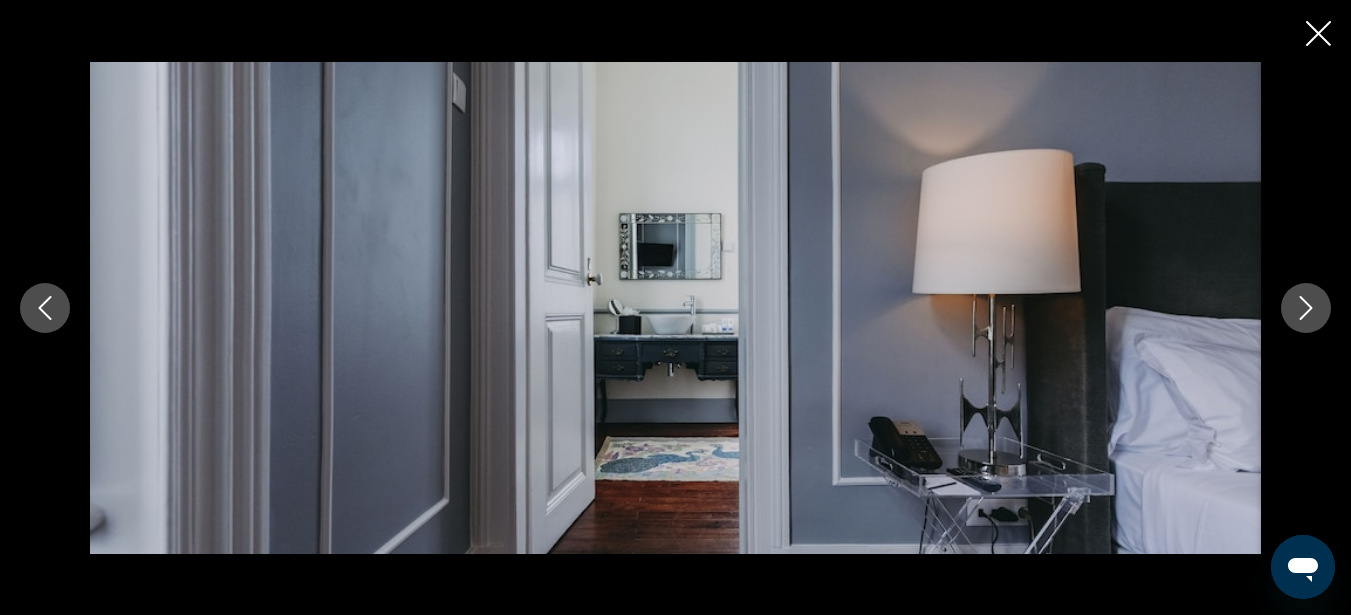 click 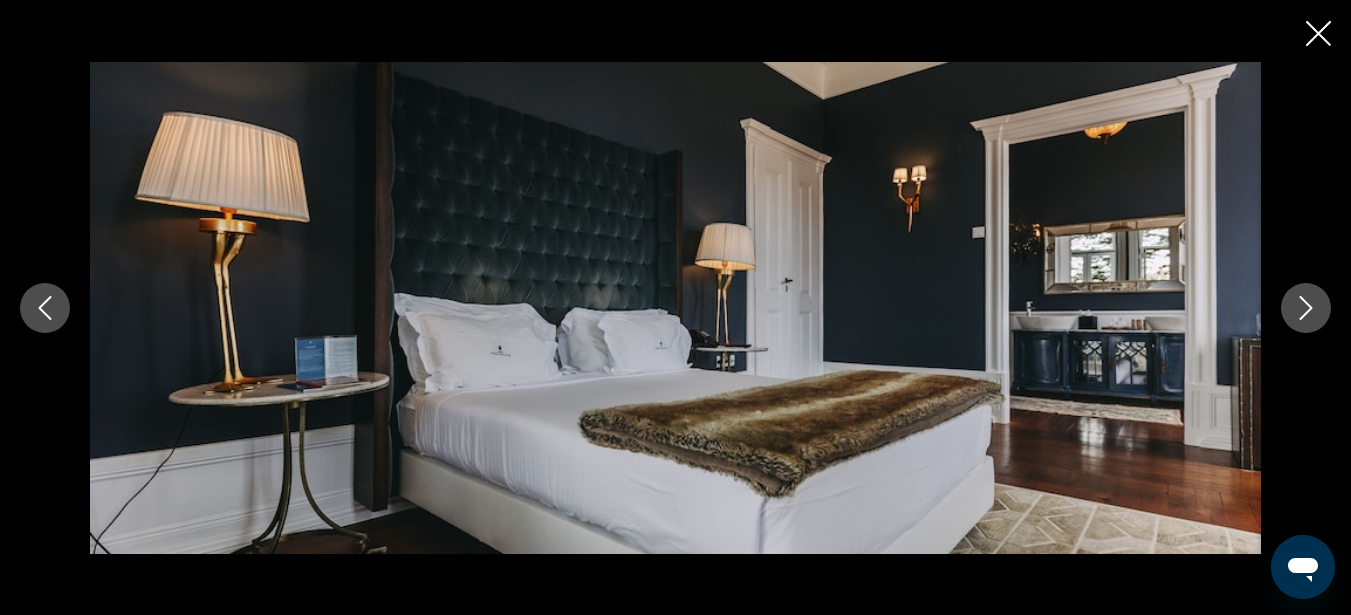 click 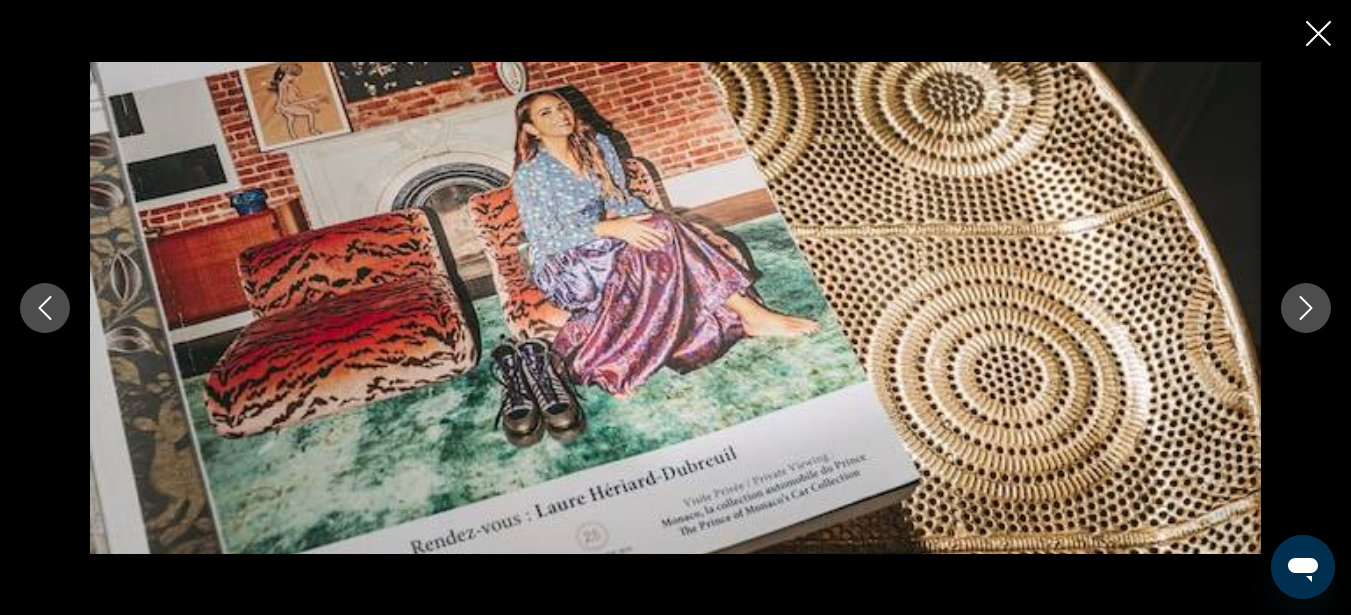 click 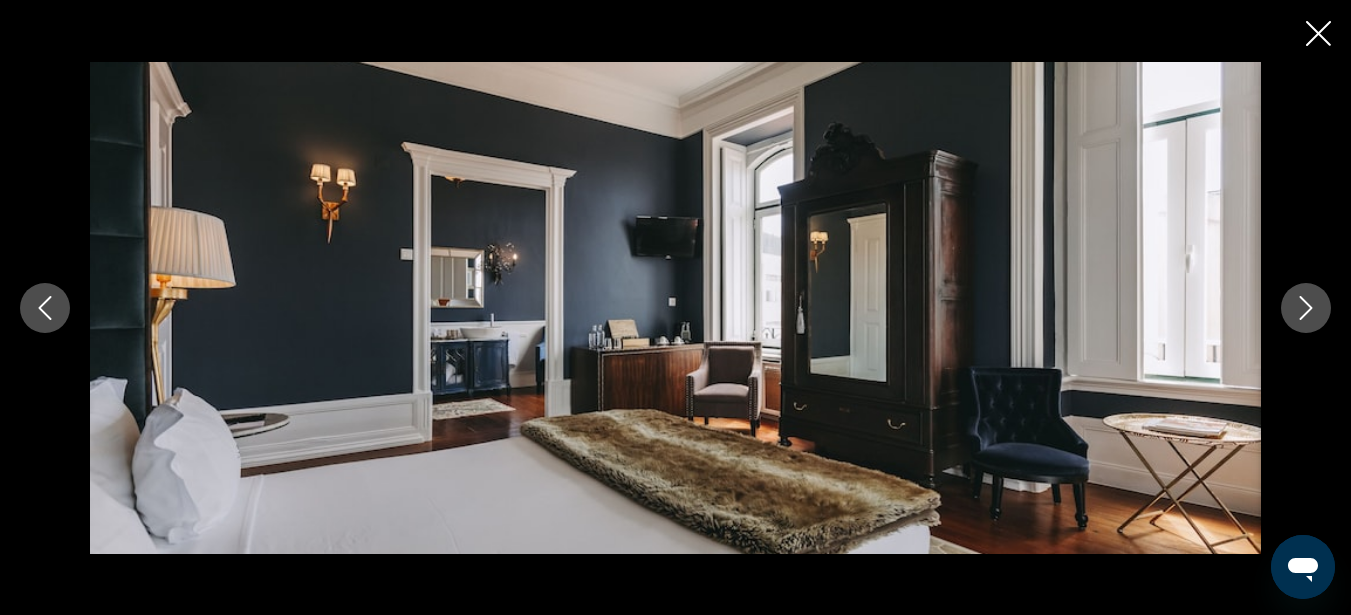 click 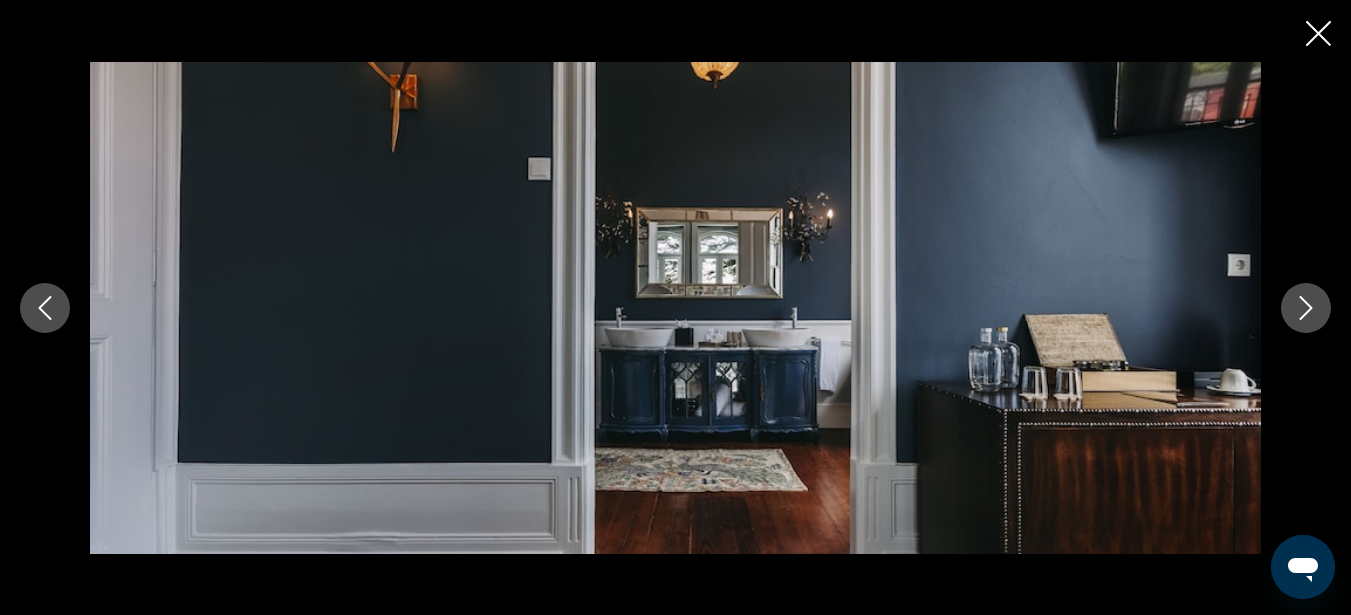 click 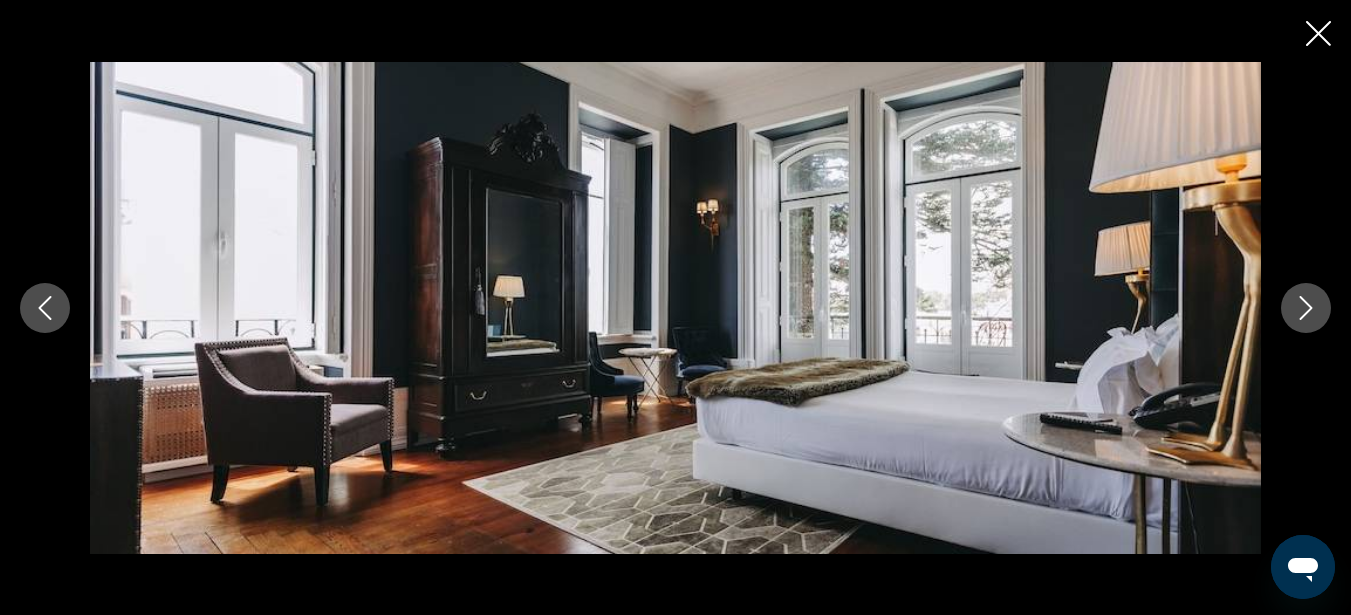 click 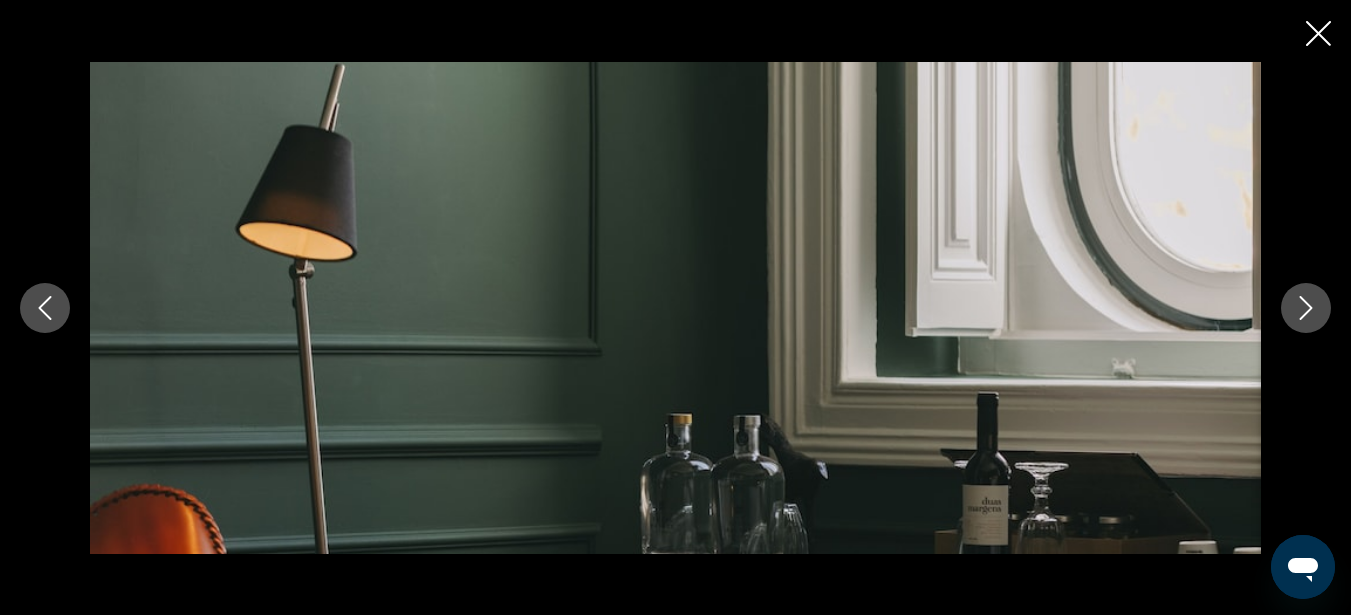 click 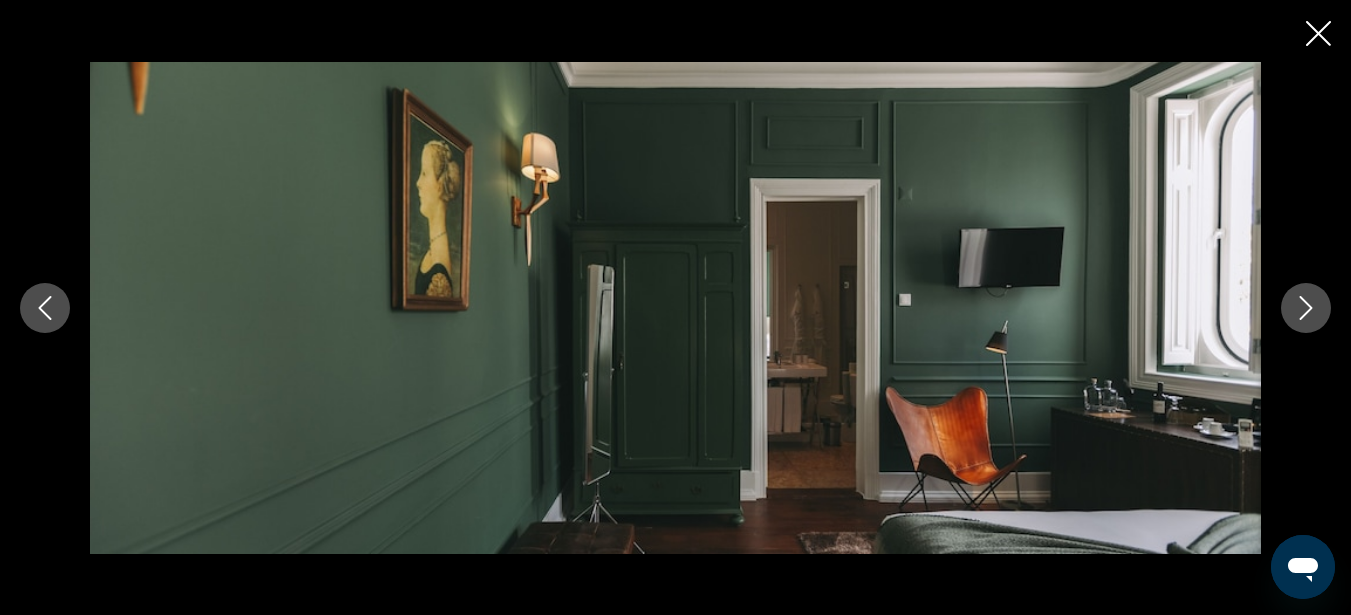 click 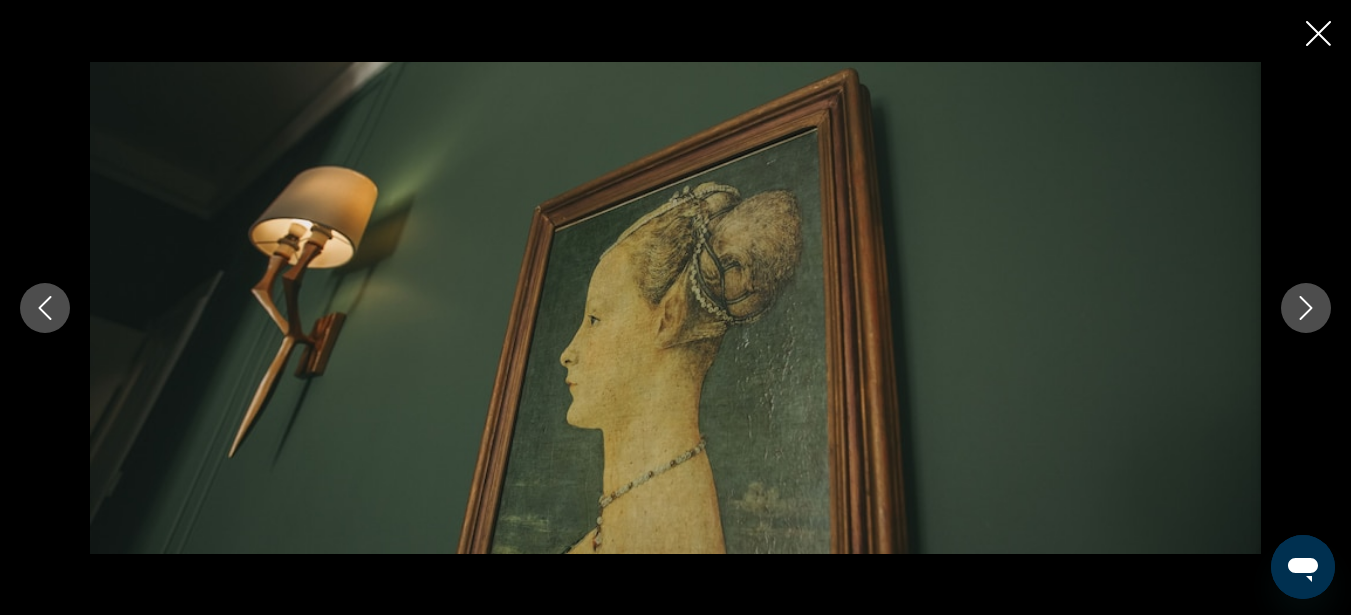click 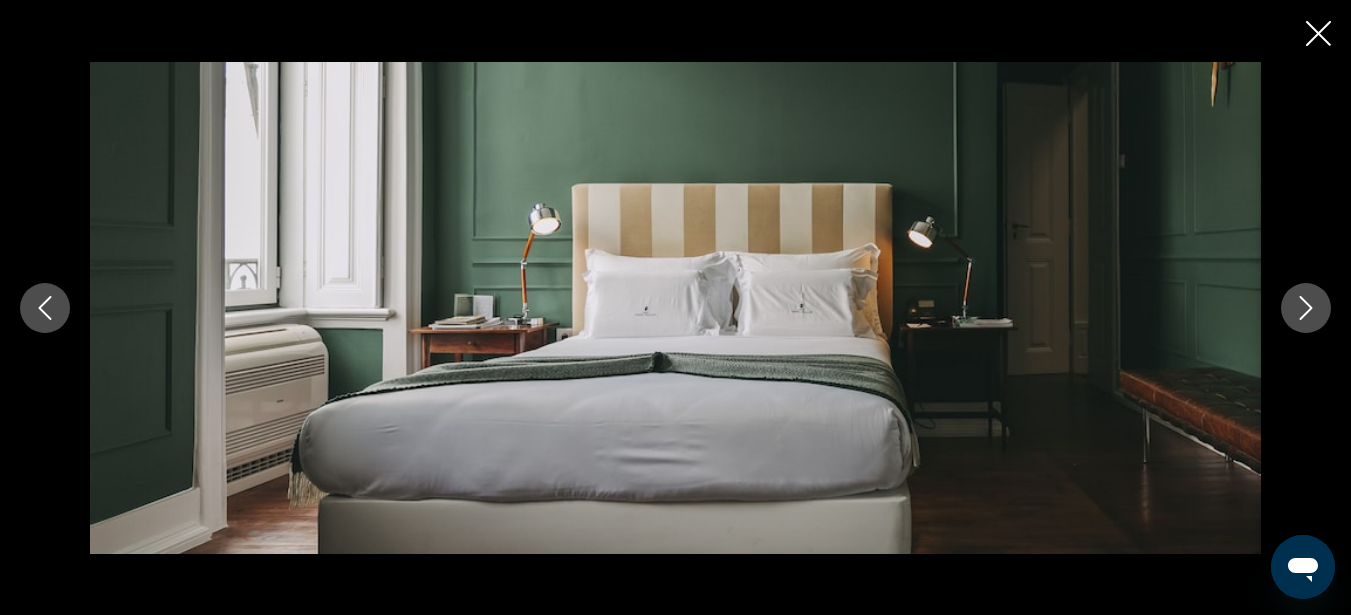 click 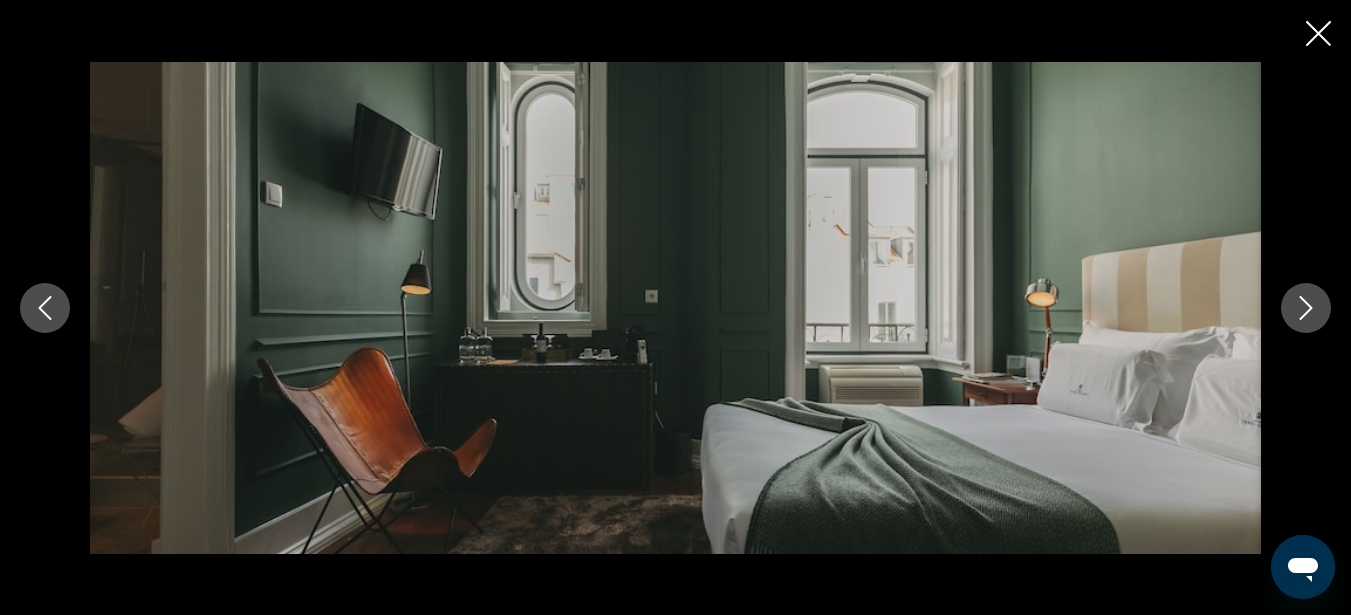 click 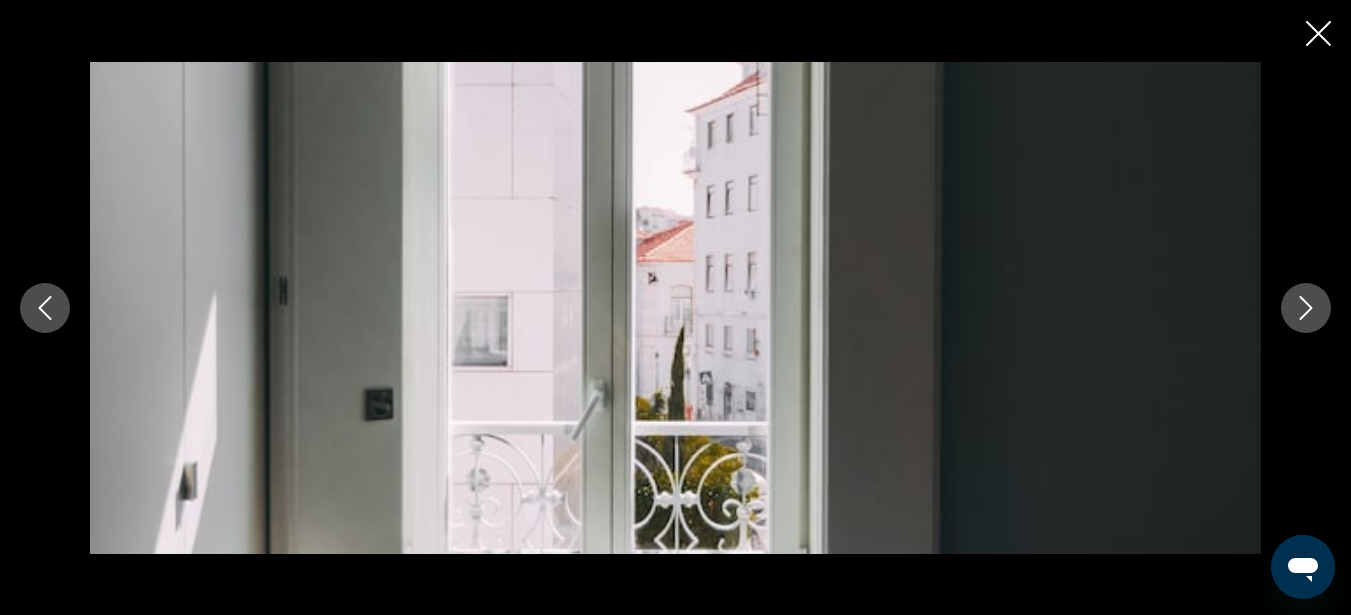 click 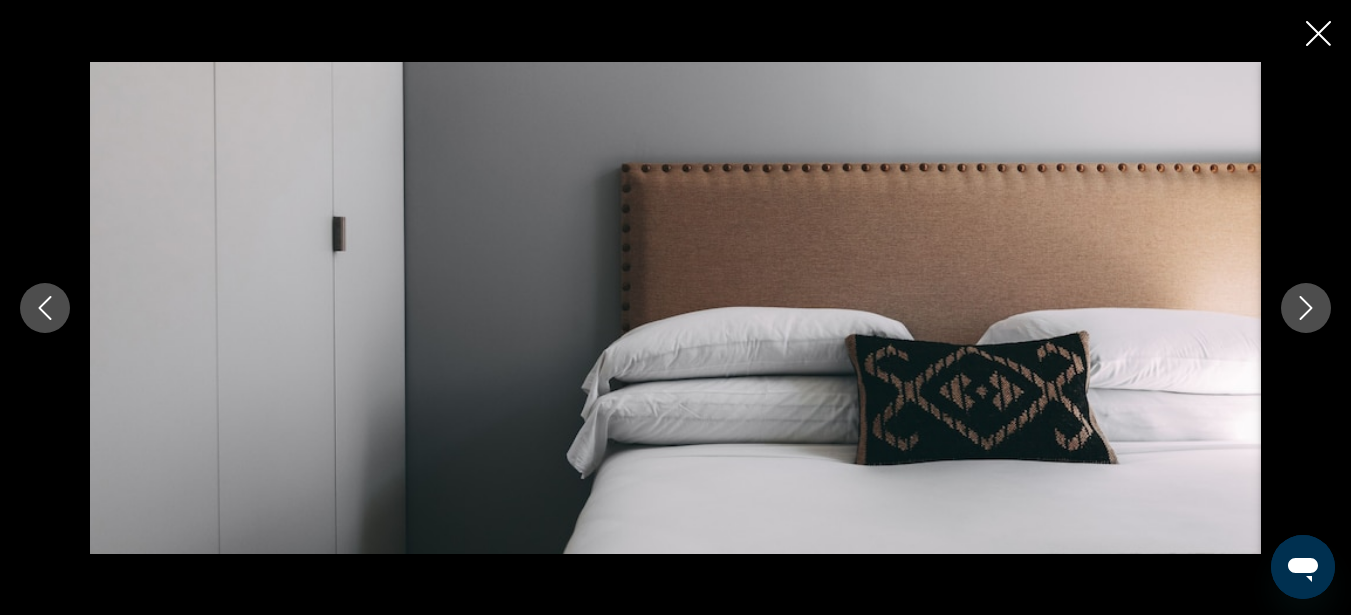 click 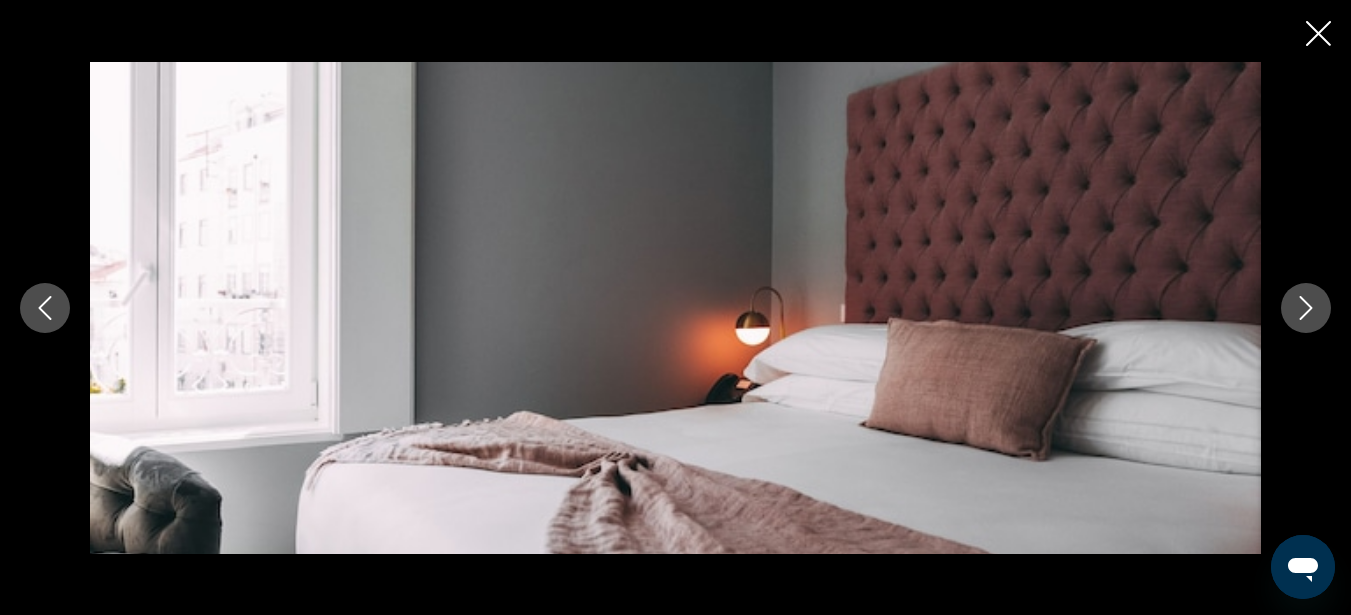 click 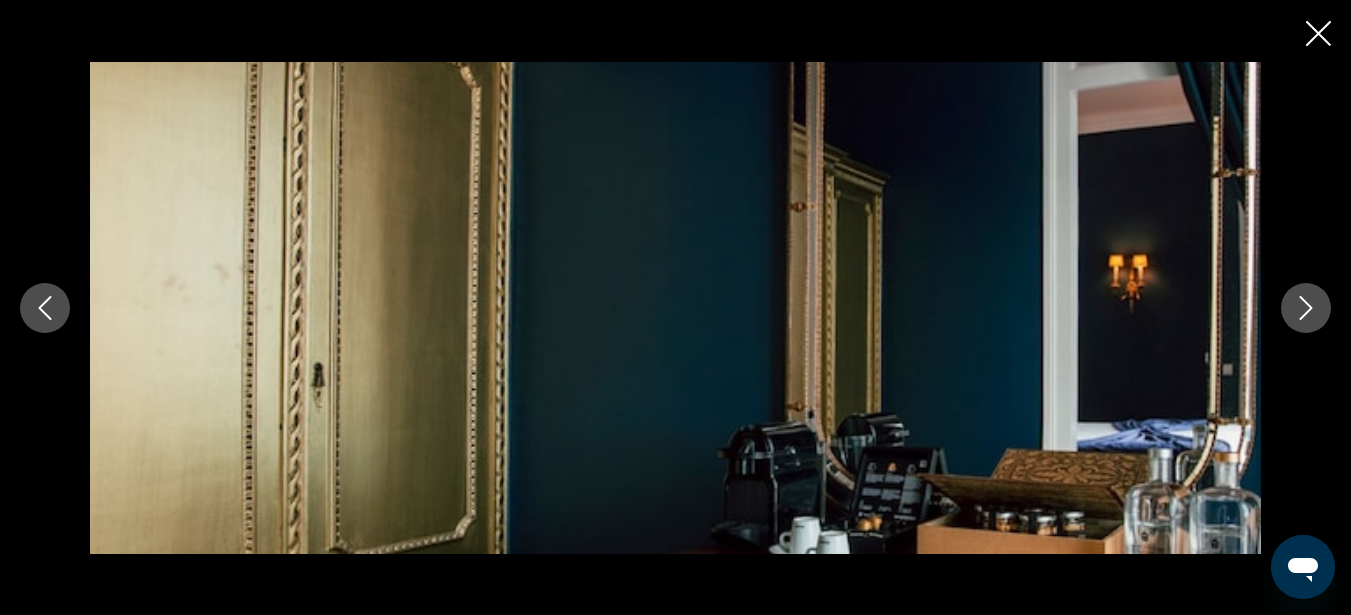 click 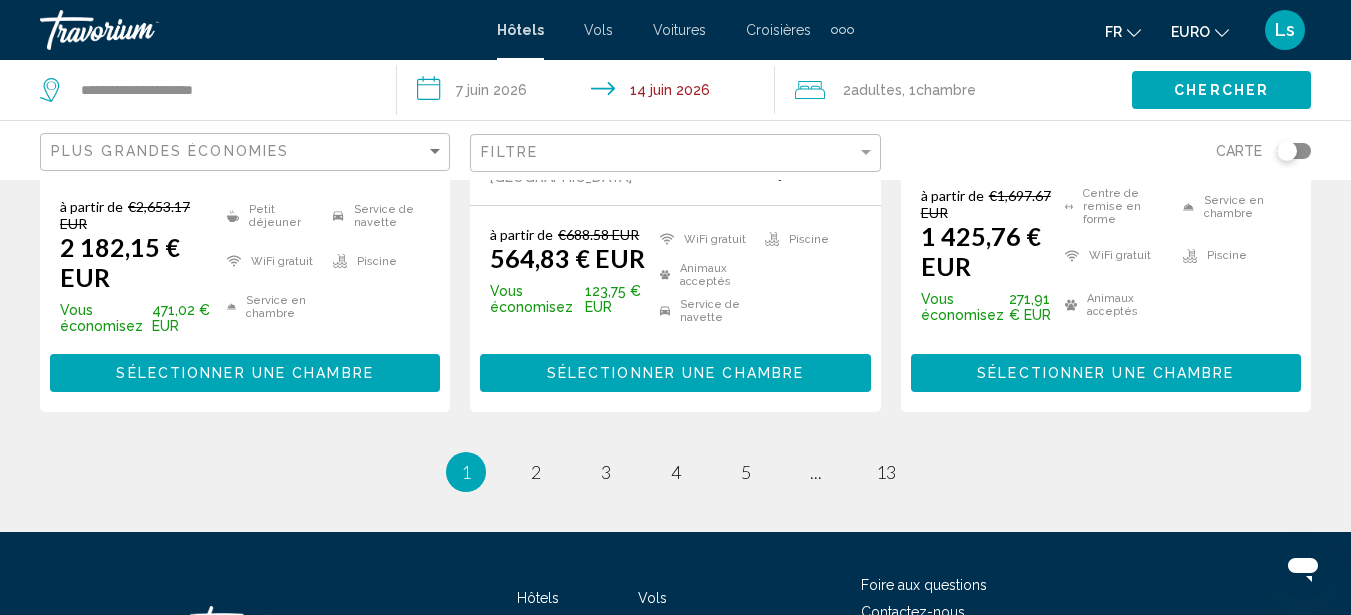 scroll, scrollTop: 3126, scrollLeft: 0, axis: vertical 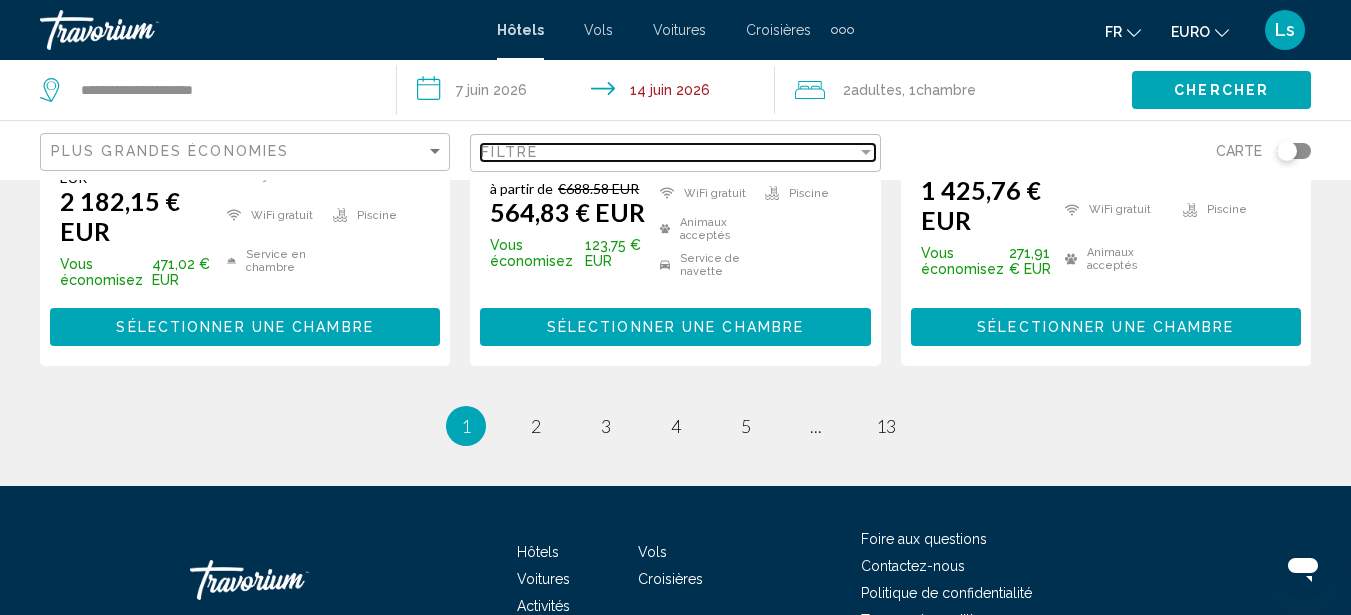 click on "Filtre" at bounding box center [668, 152] 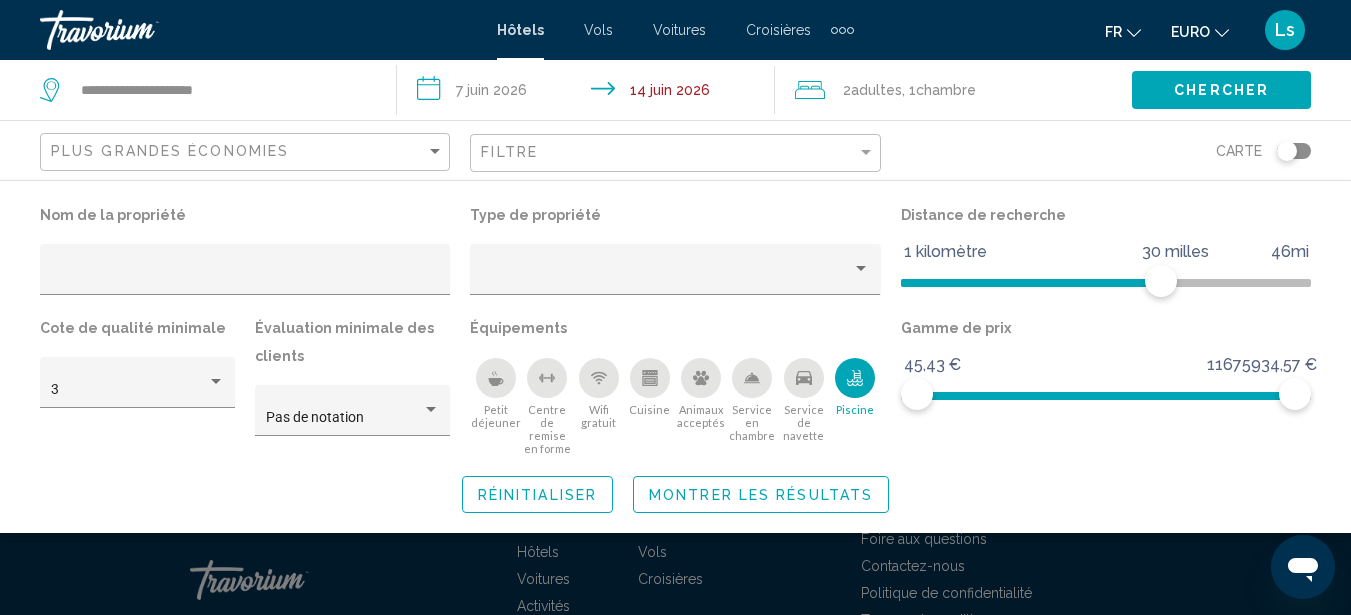 click 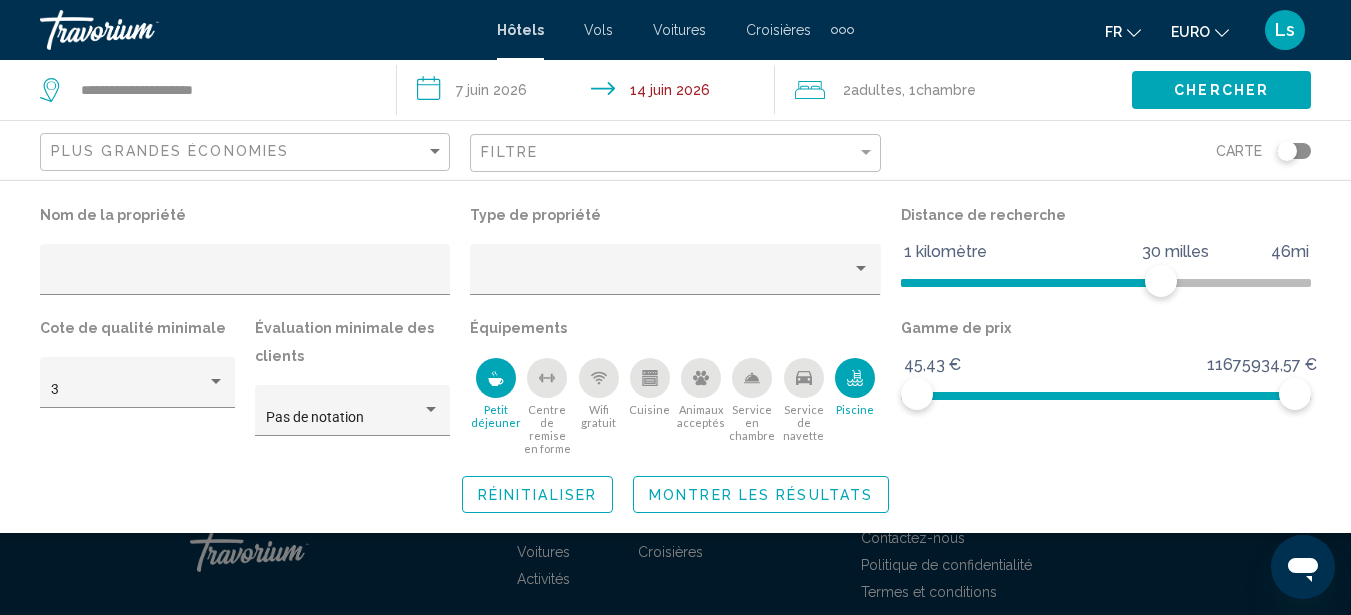 scroll, scrollTop: 739, scrollLeft: 0, axis: vertical 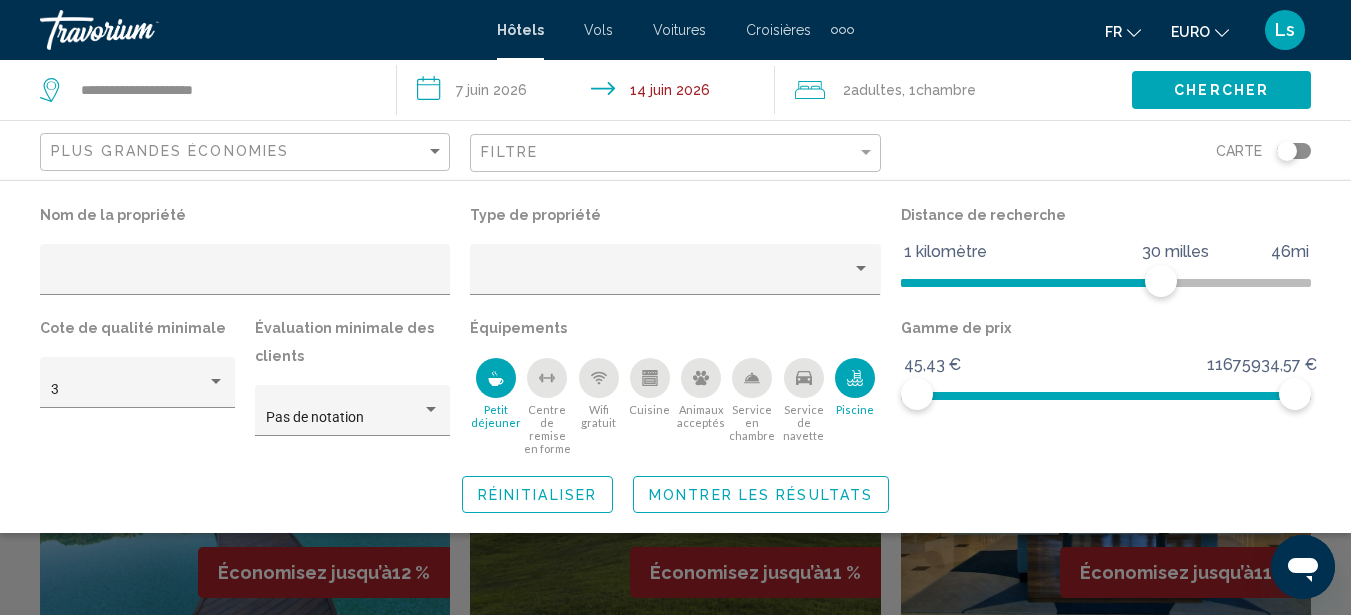 click on "Montrer les résultats" 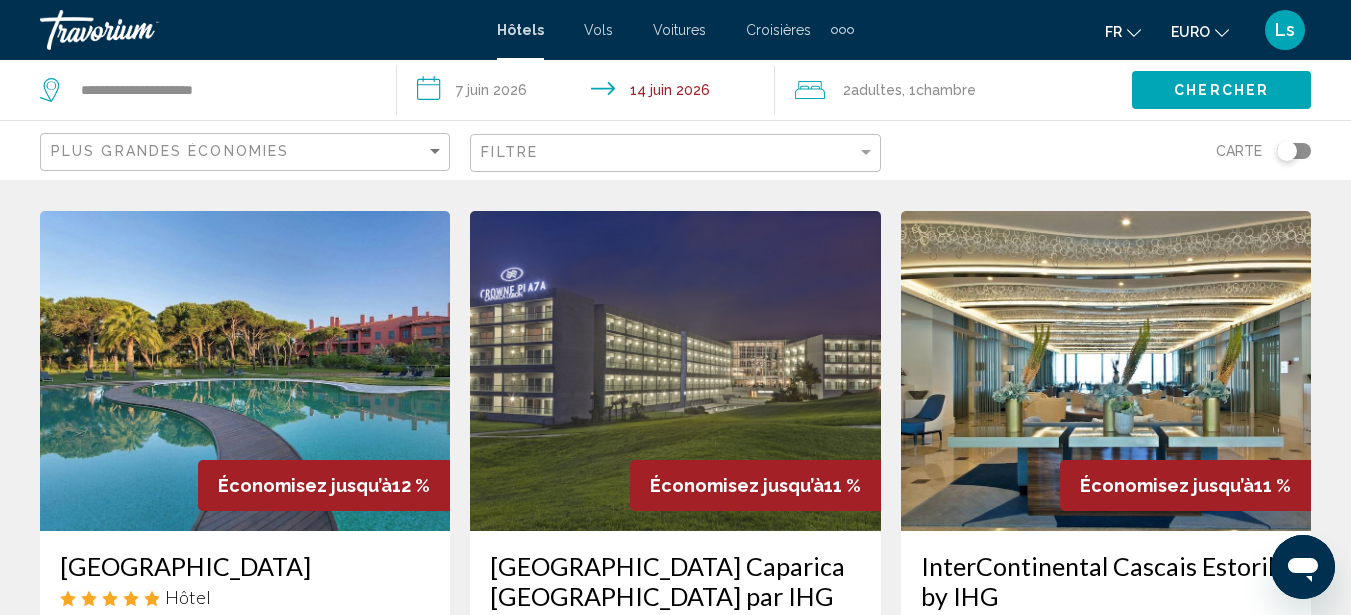 scroll, scrollTop: 879, scrollLeft: 0, axis: vertical 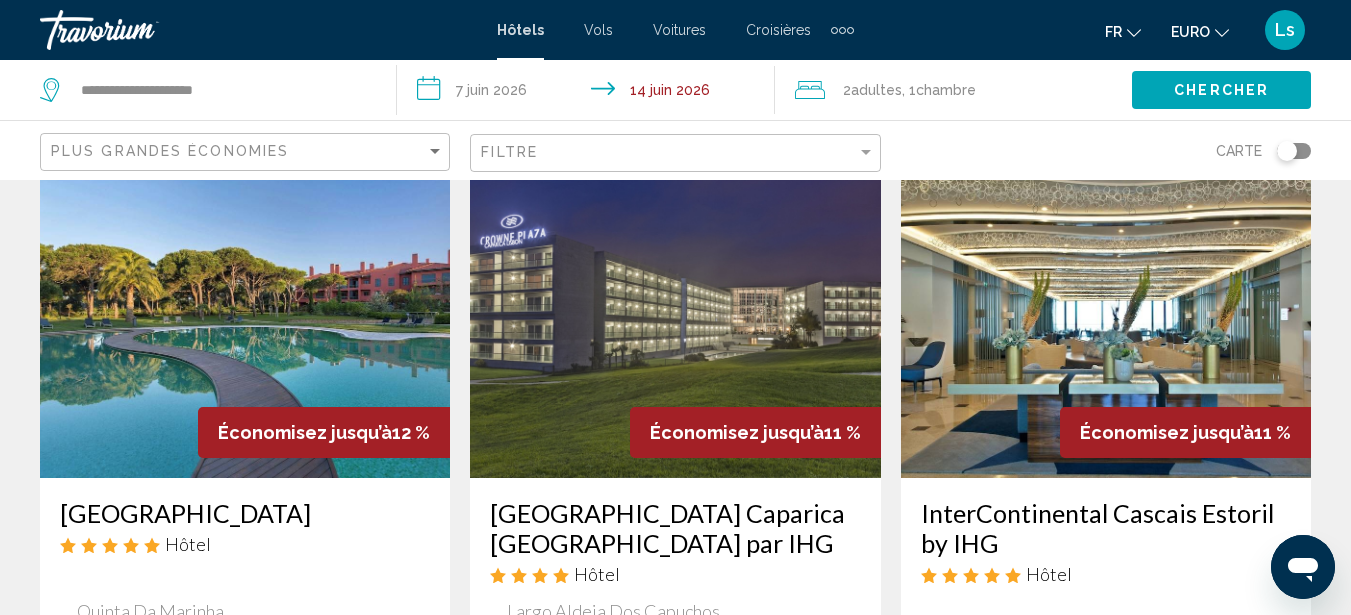 click at bounding box center [245, 318] 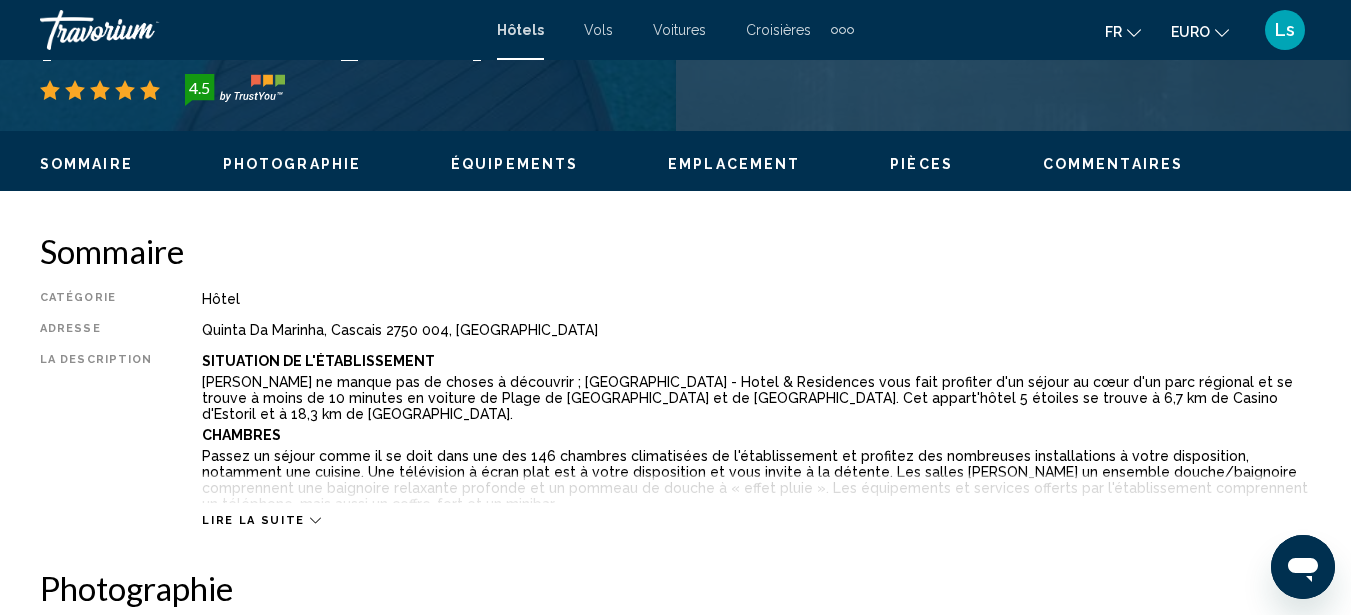 scroll, scrollTop: 0, scrollLeft: 0, axis: both 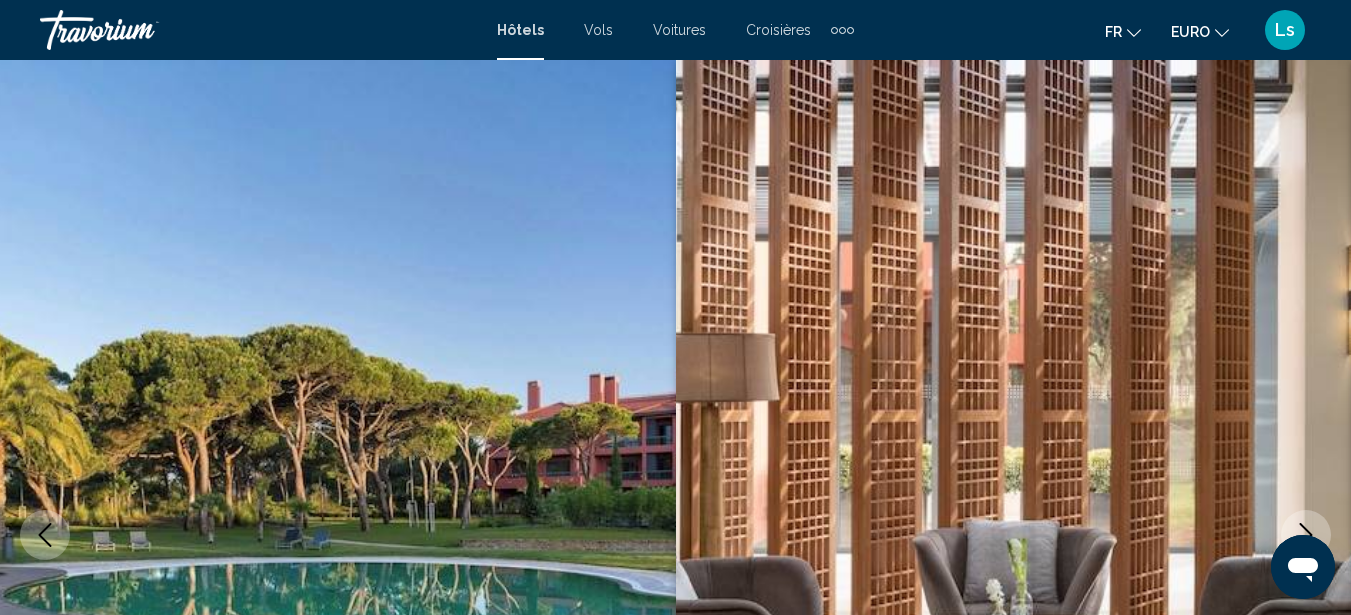 type 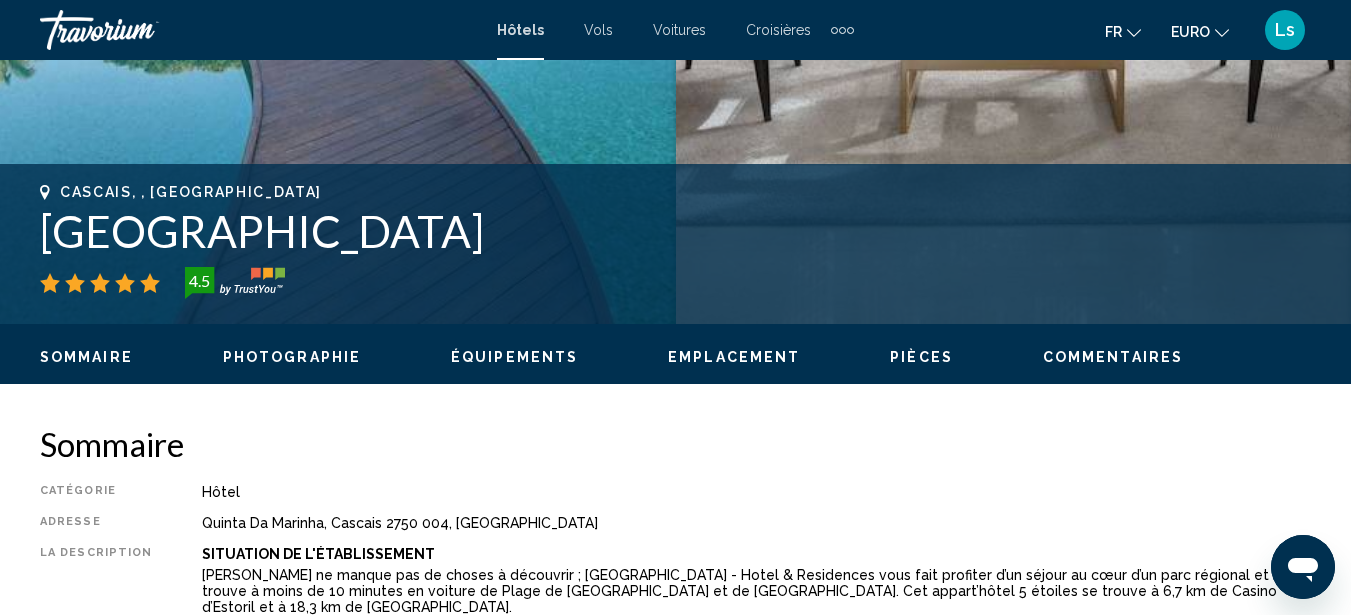 scroll, scrollTop: 720, scrollLeft: 0, axis: vertical 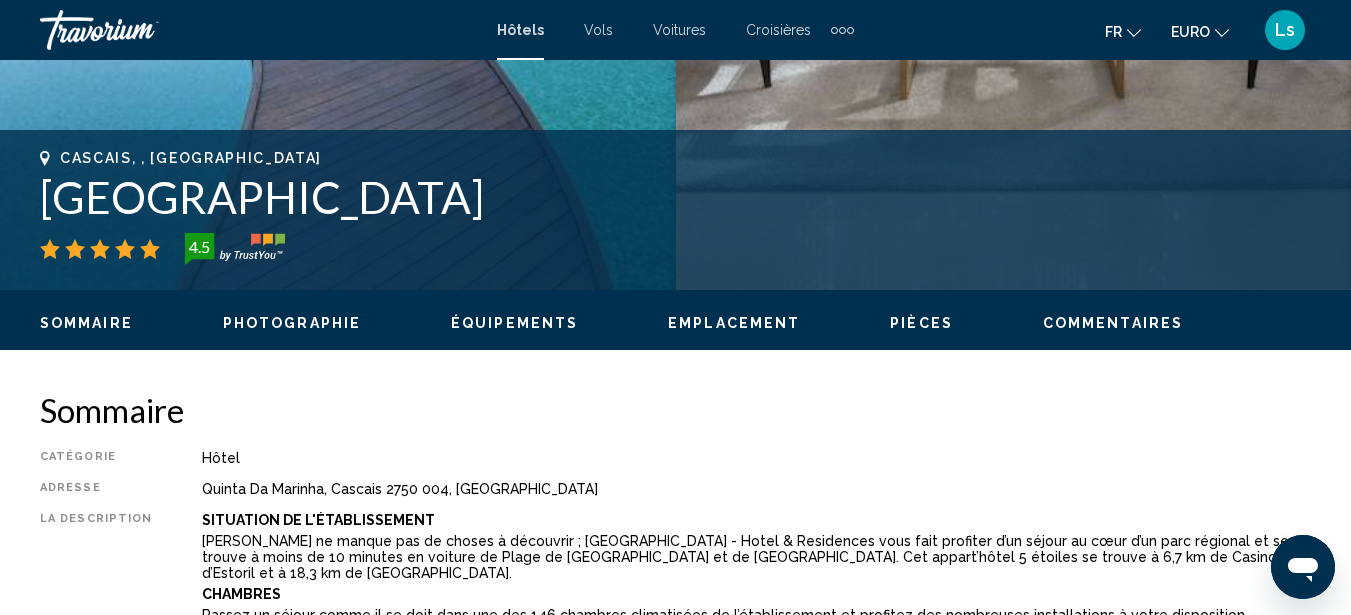 click on "Photographie" at bounding box center (292, 323) 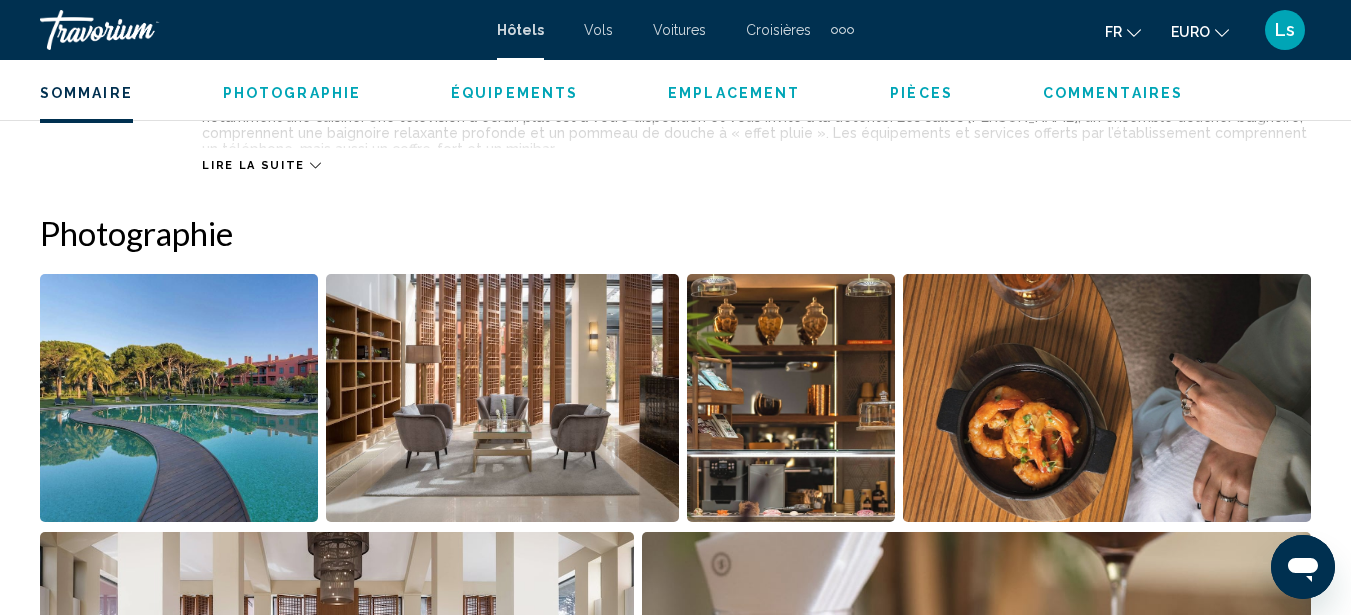 scroll, scrollTop: 1327, scrollLeft: 0, axis: vertical 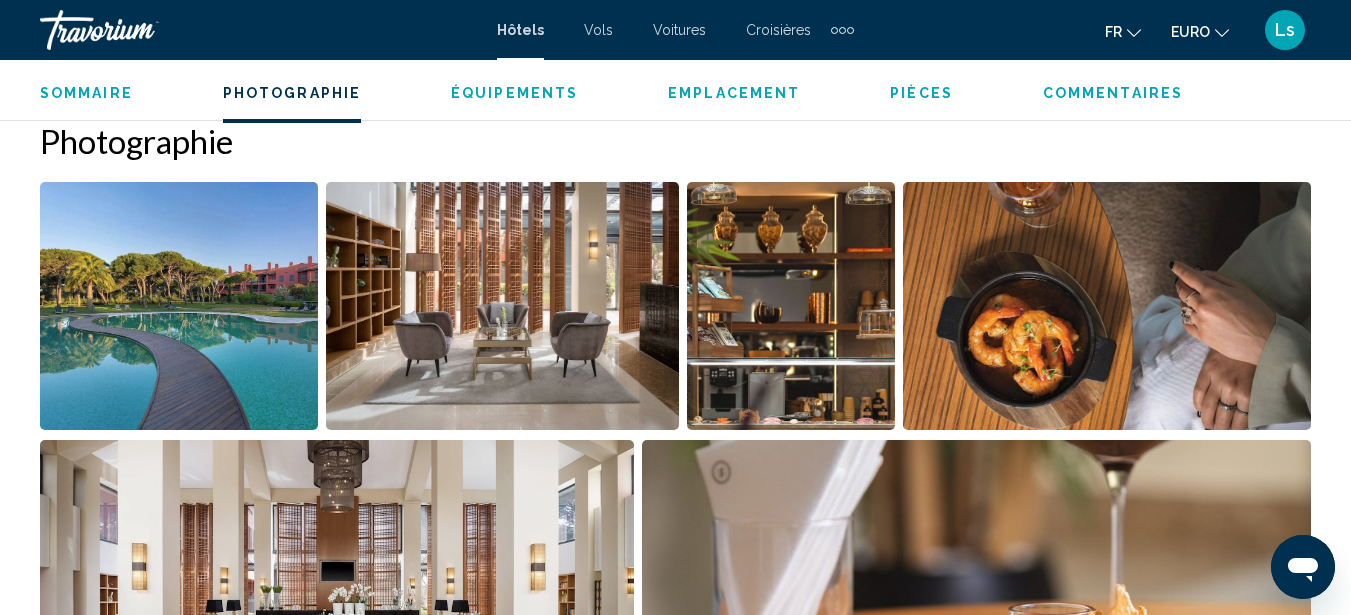 click at bounding box center [179, 306] 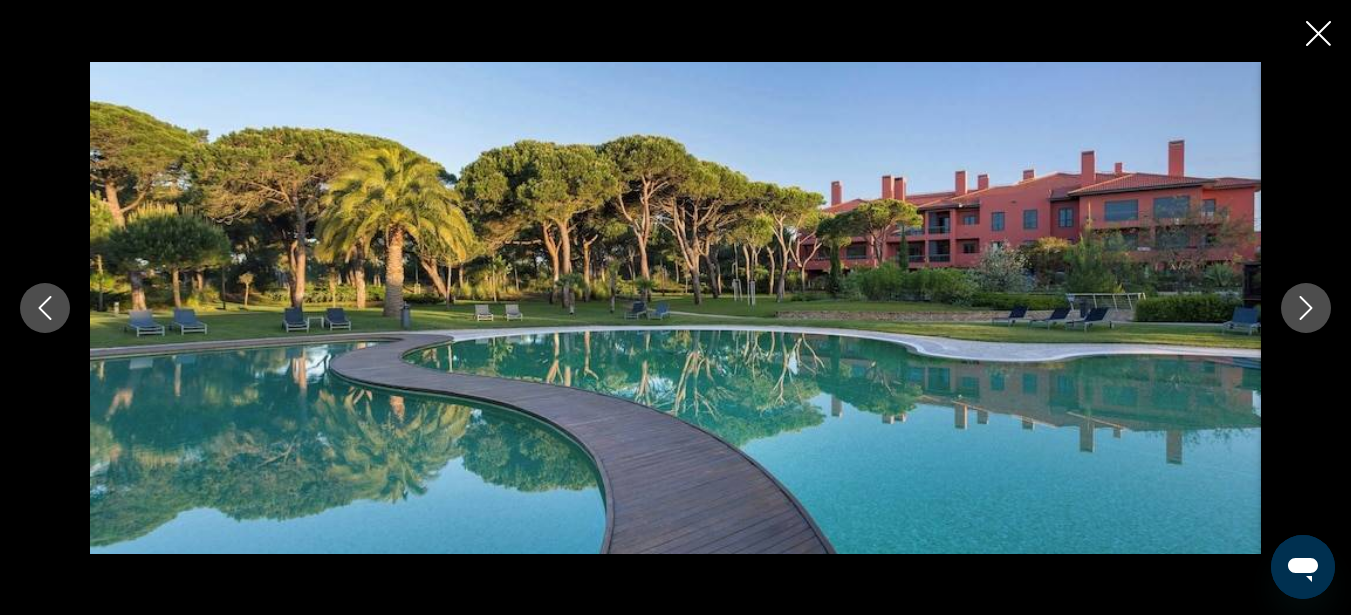 click 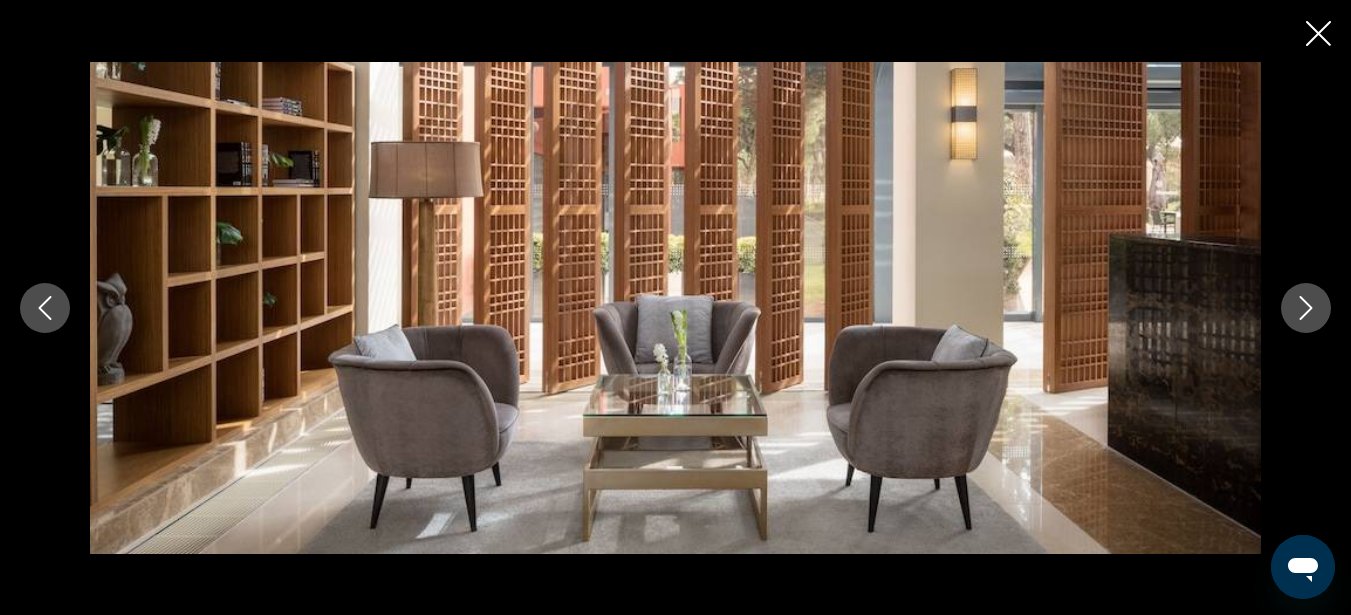 click 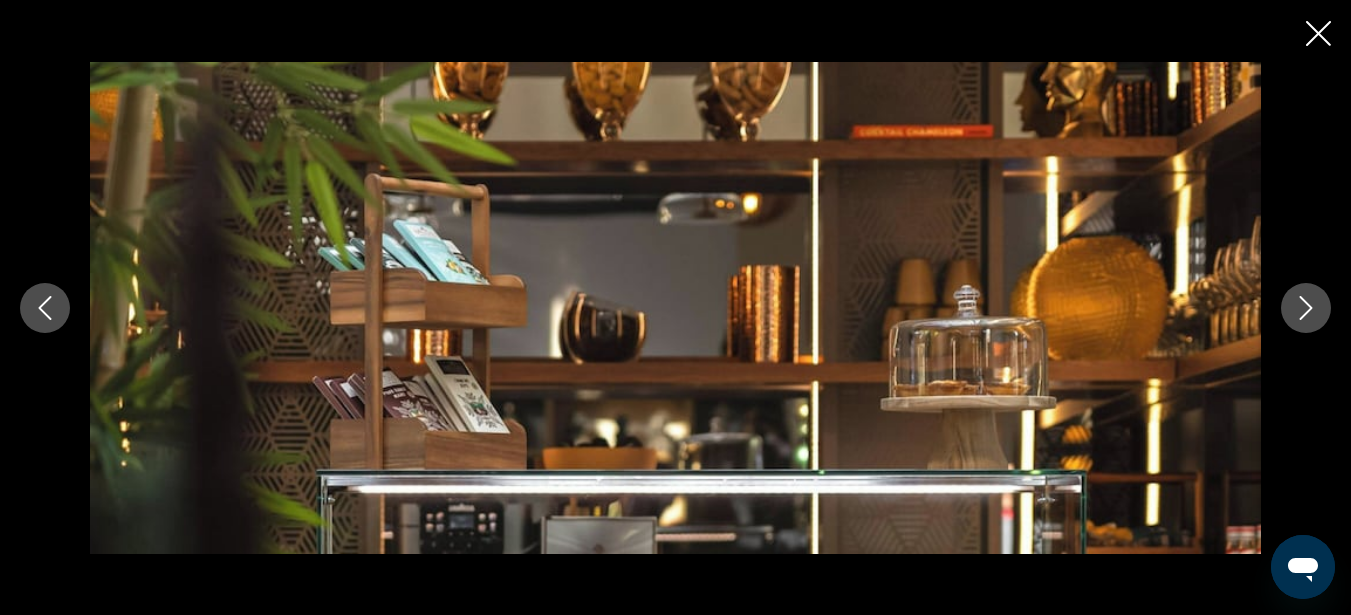 click 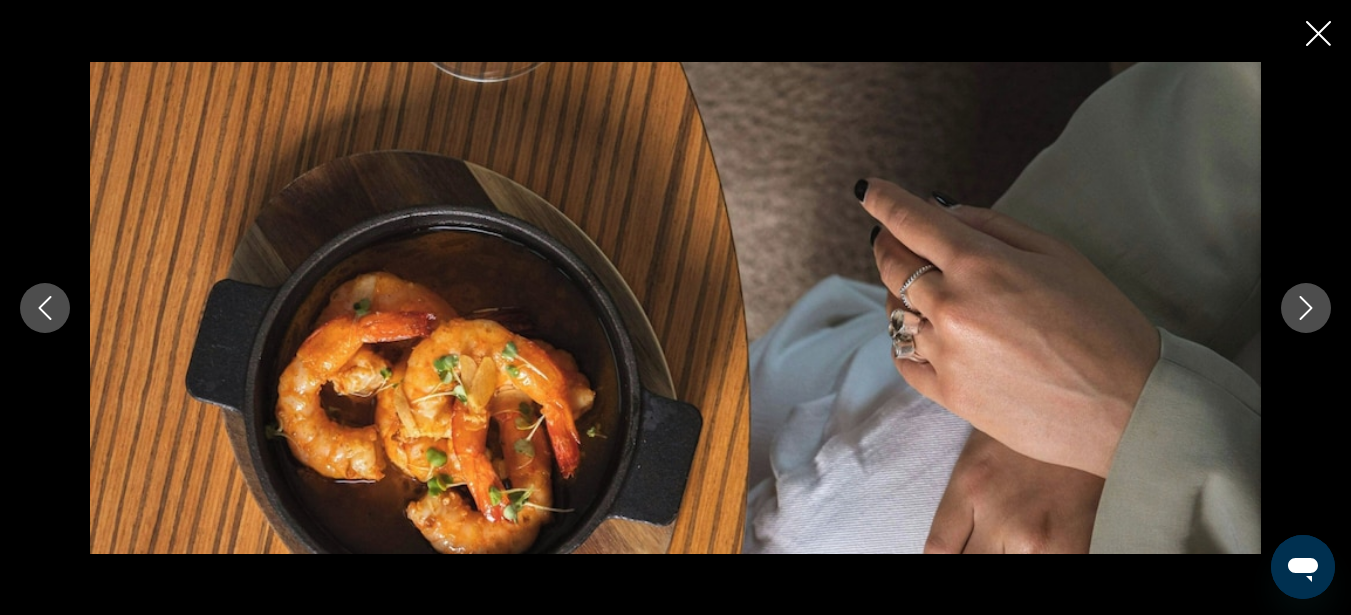 click 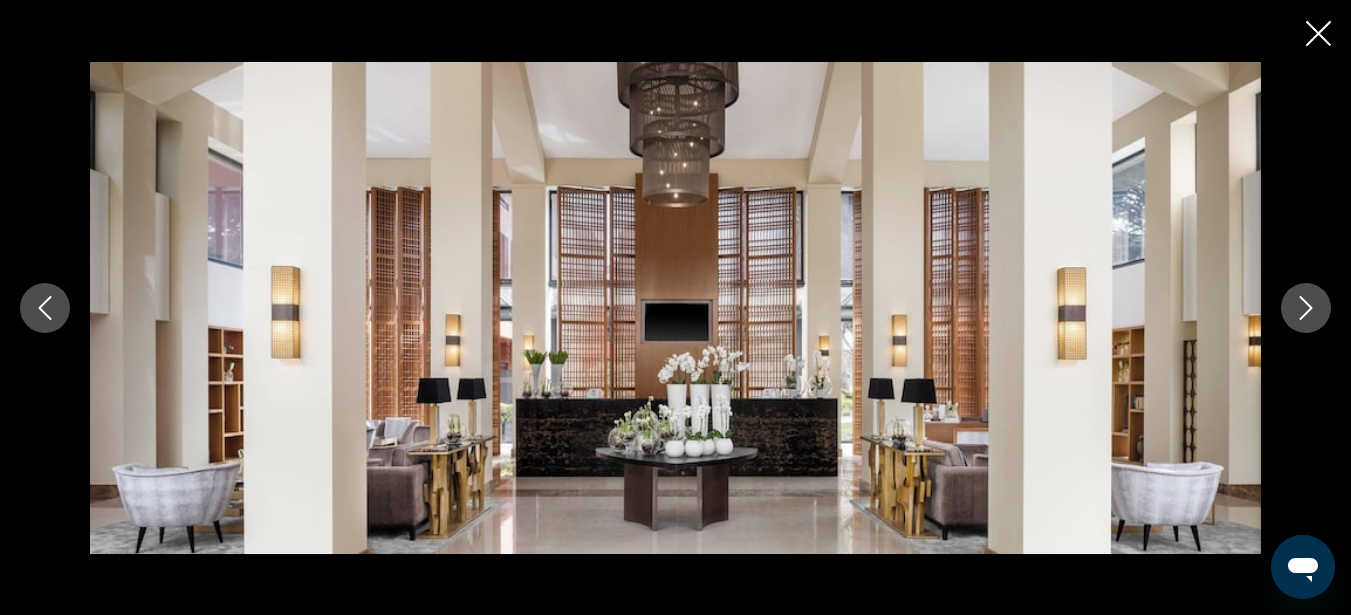 click 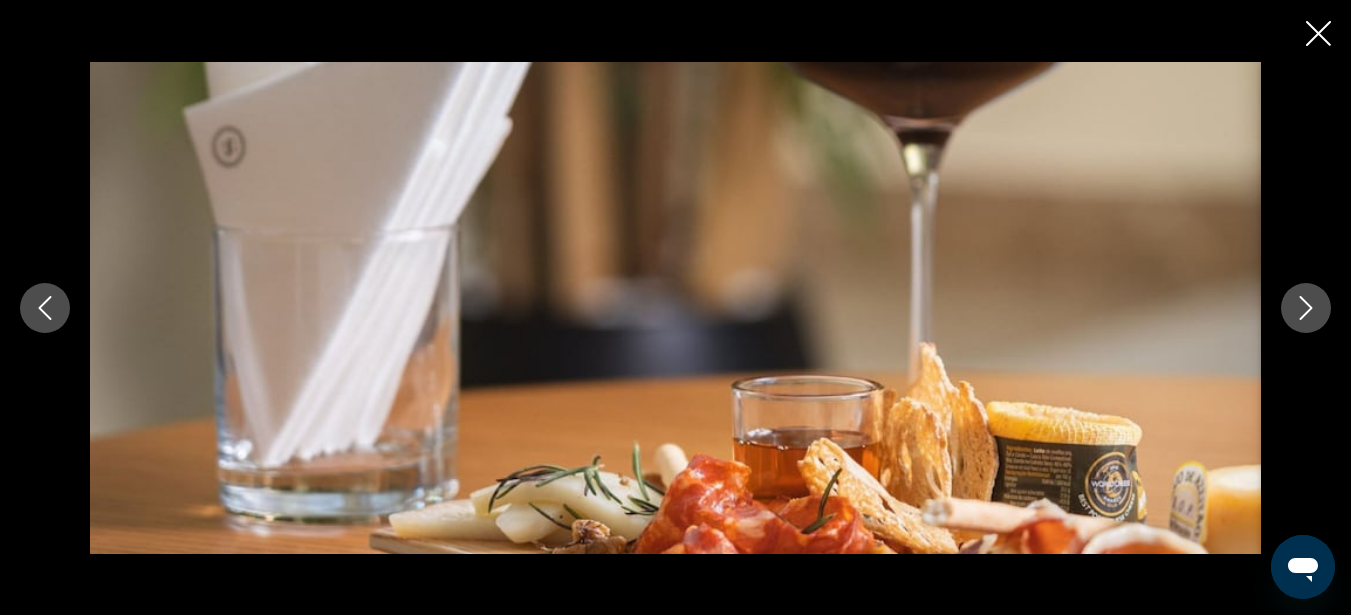 click 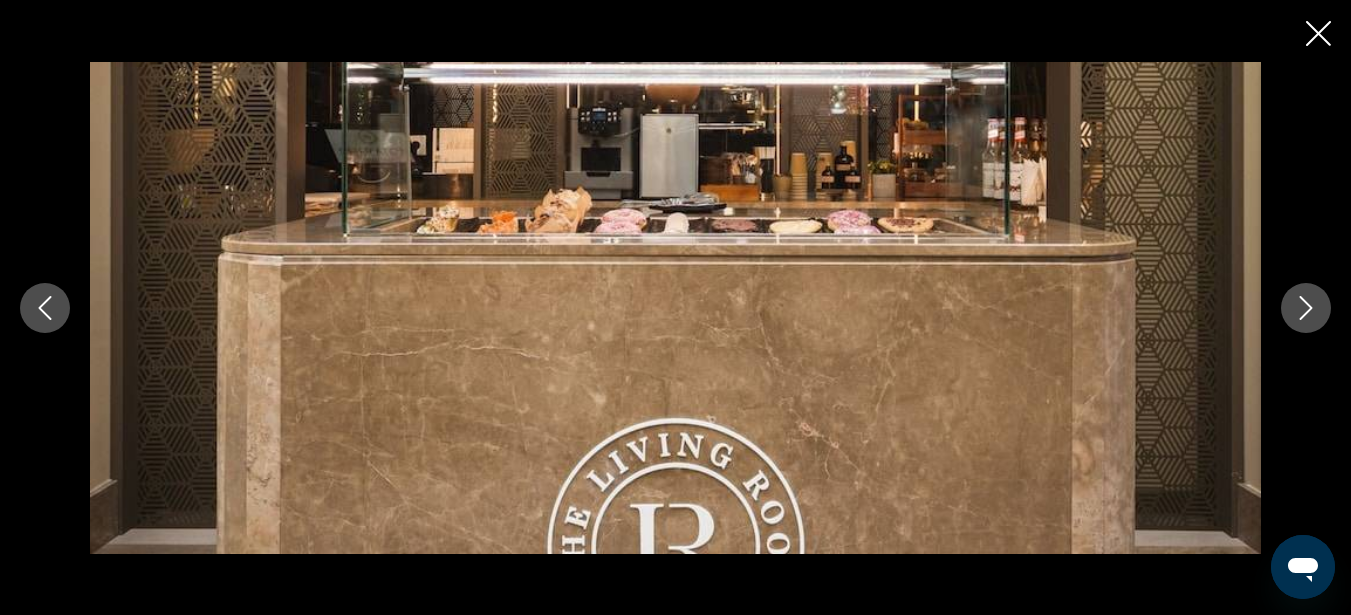 click 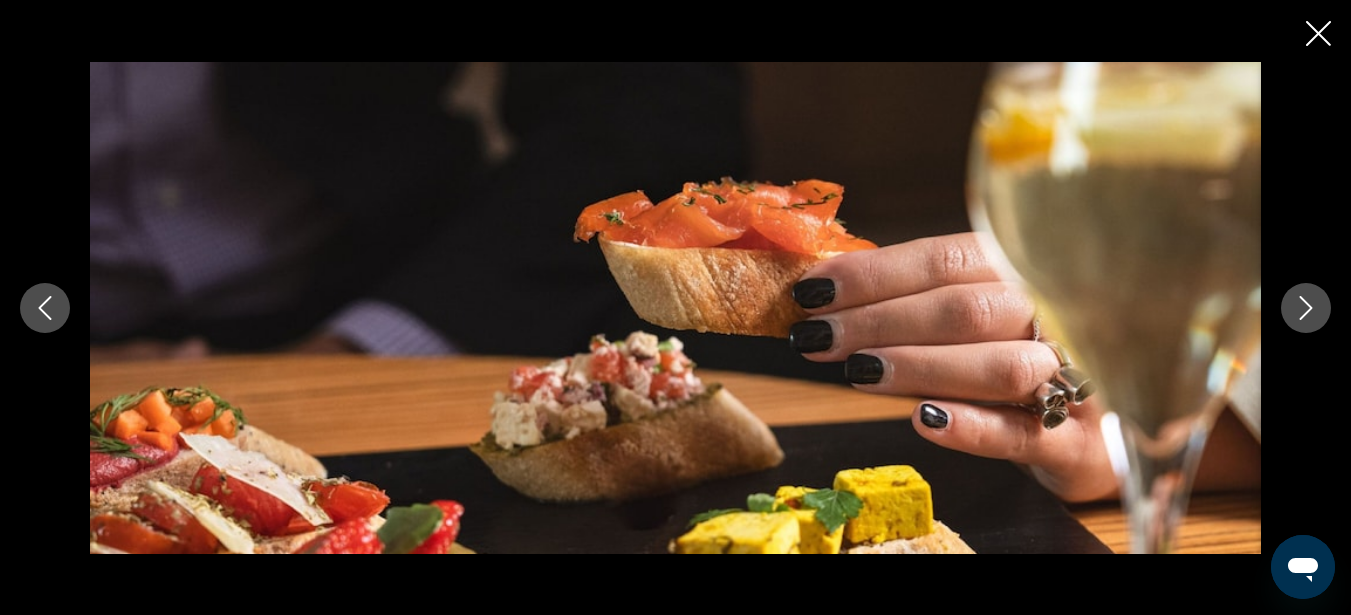 click 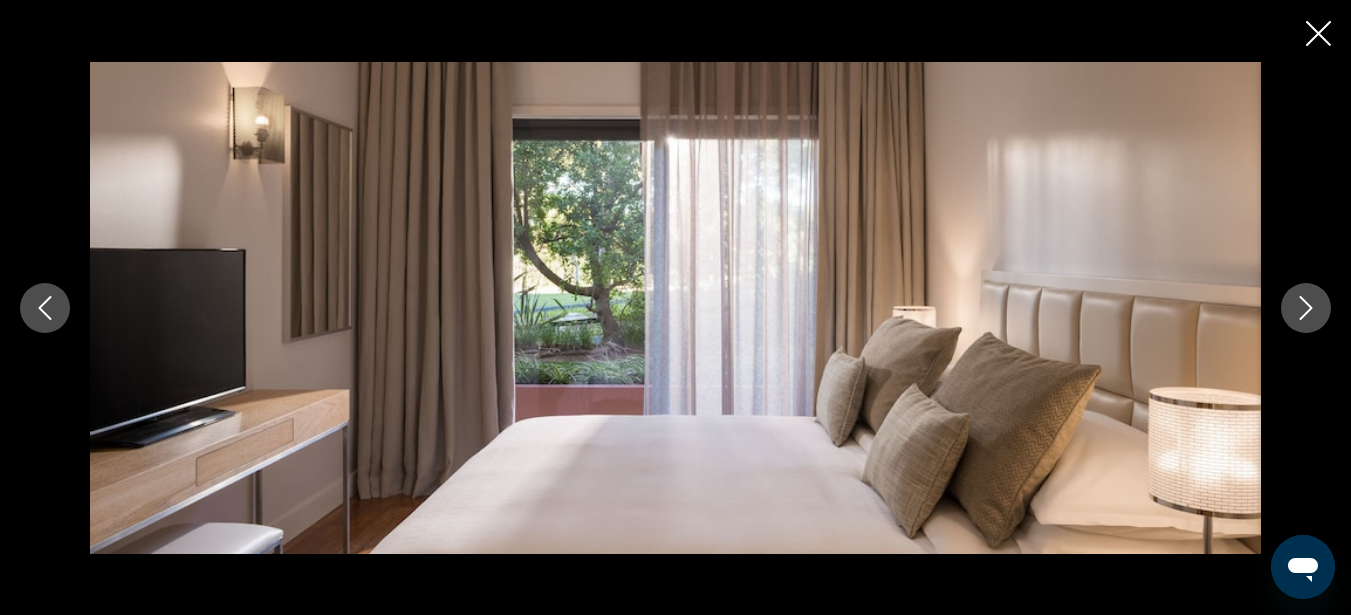 click 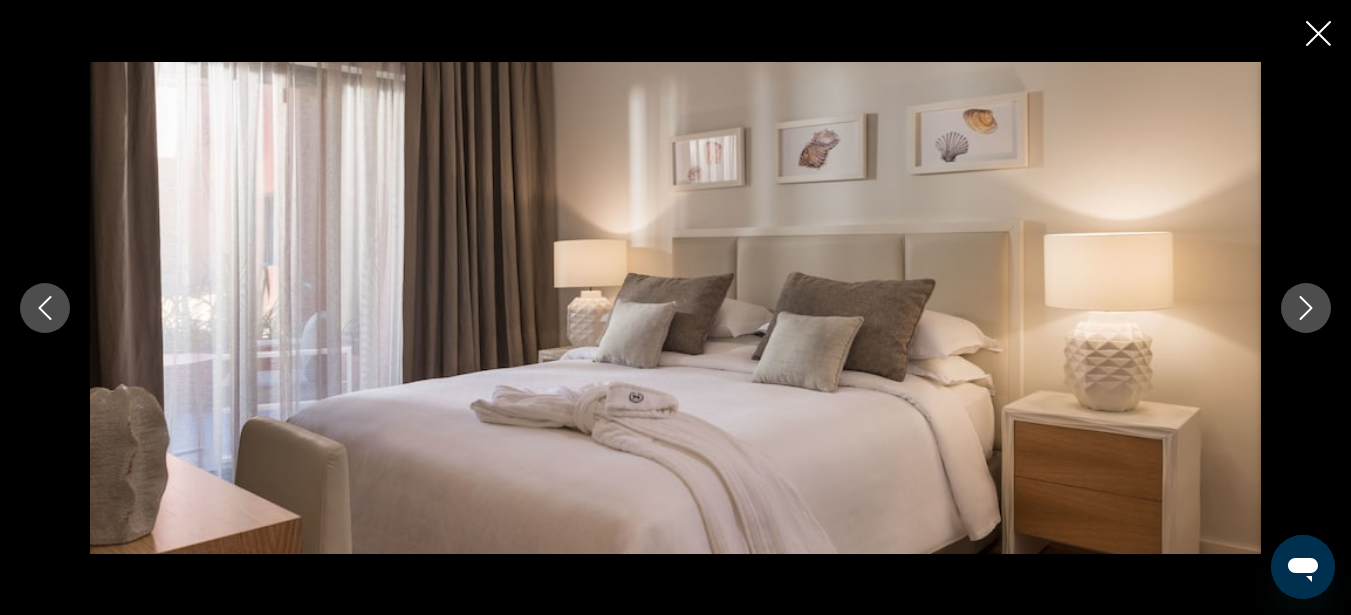 click 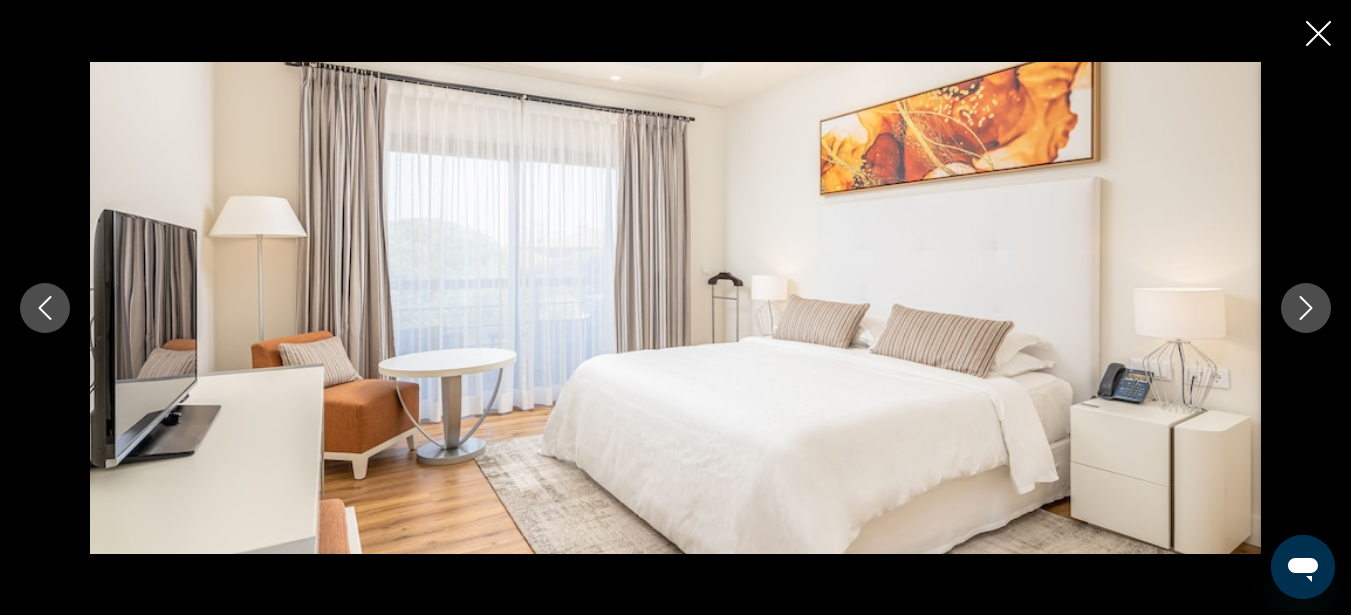 click 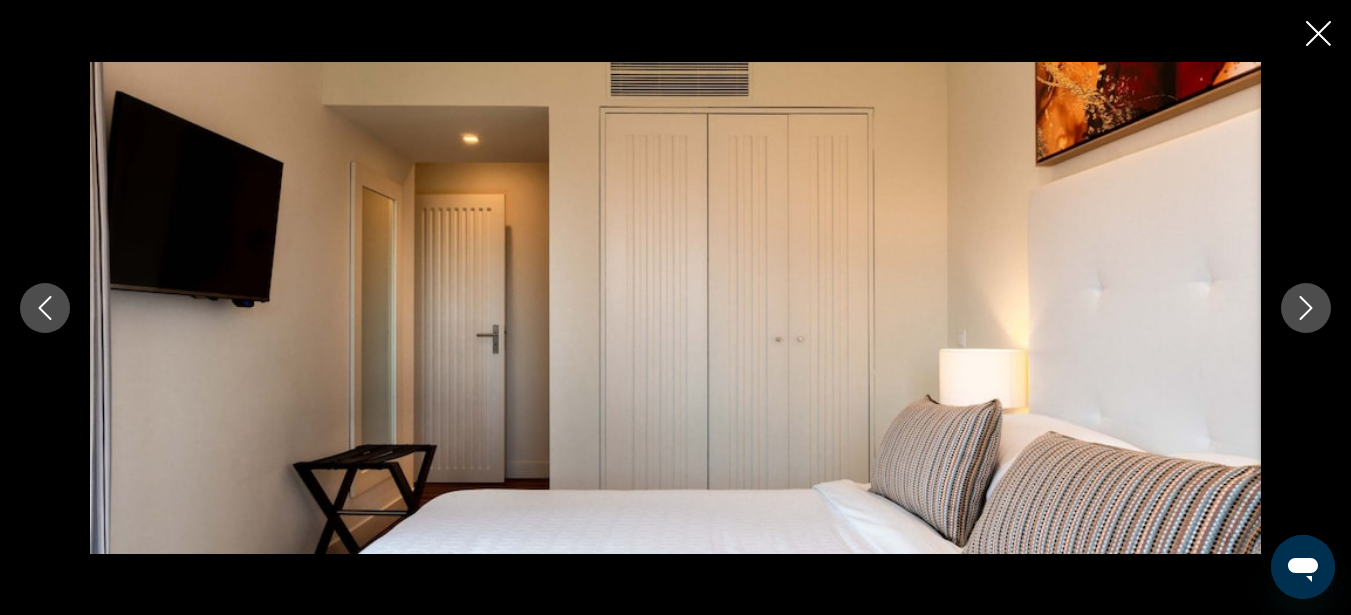 click 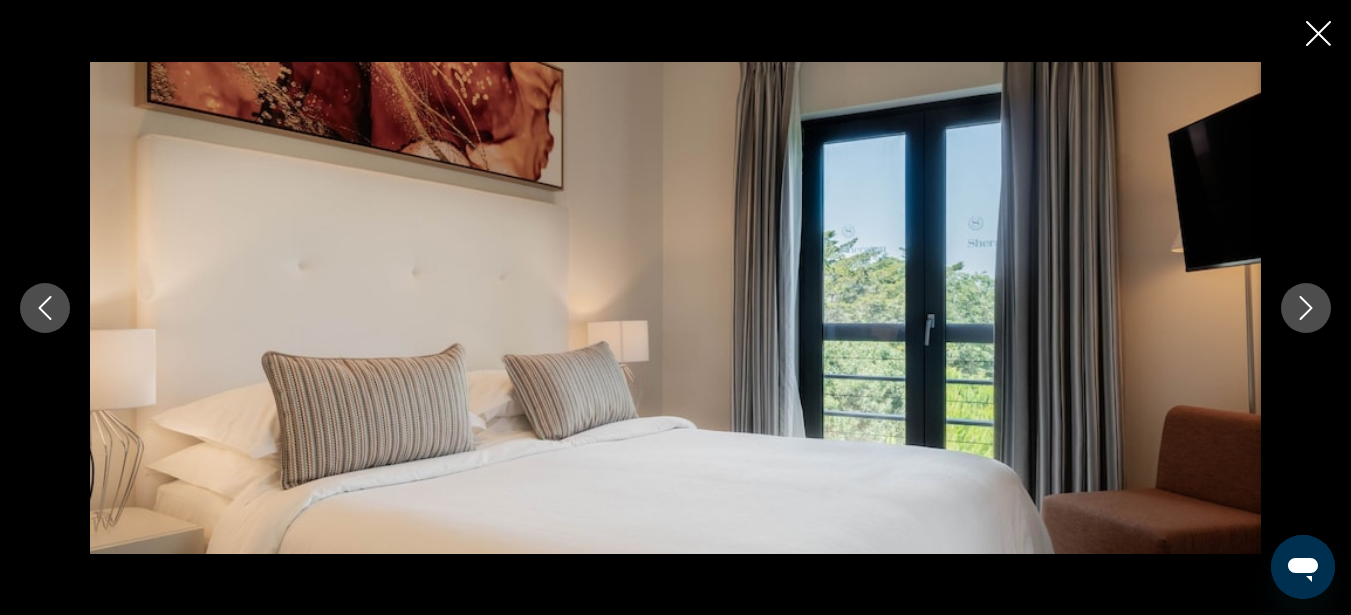 click 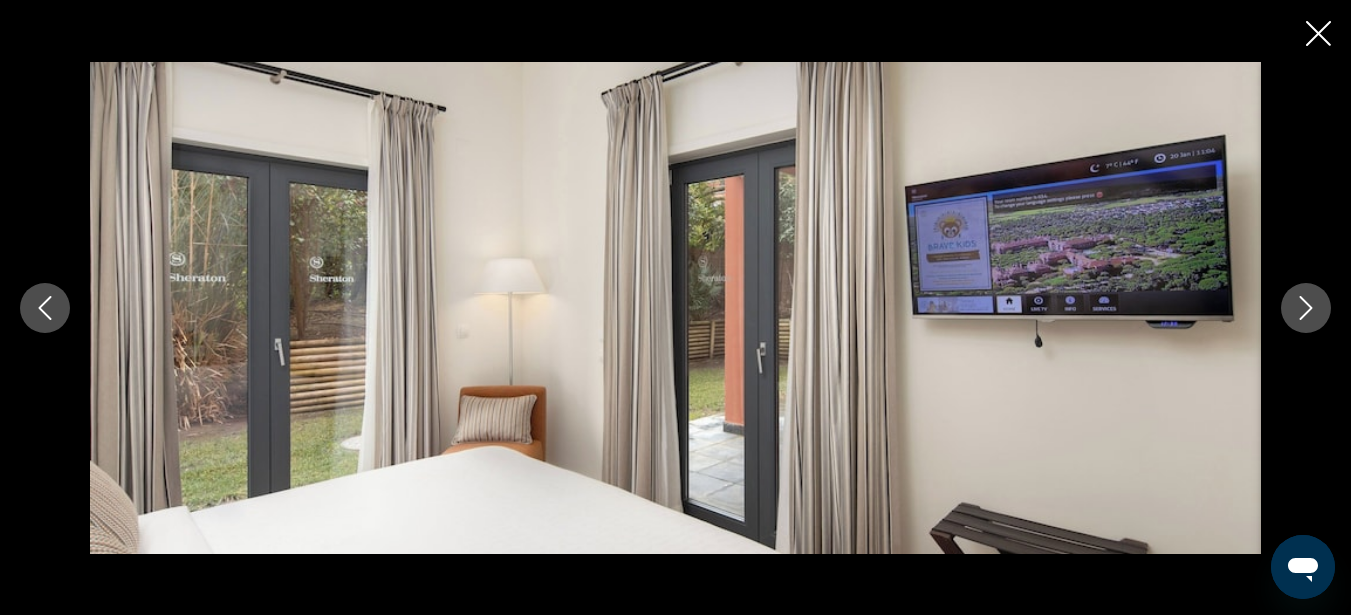 click 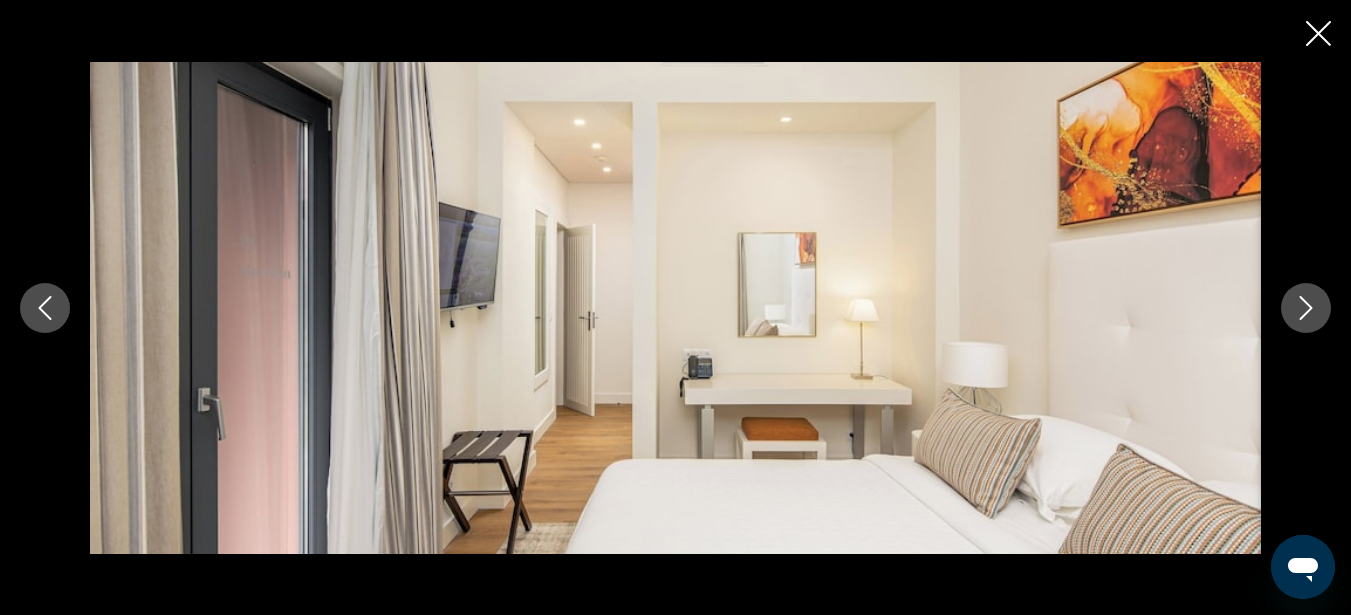 click 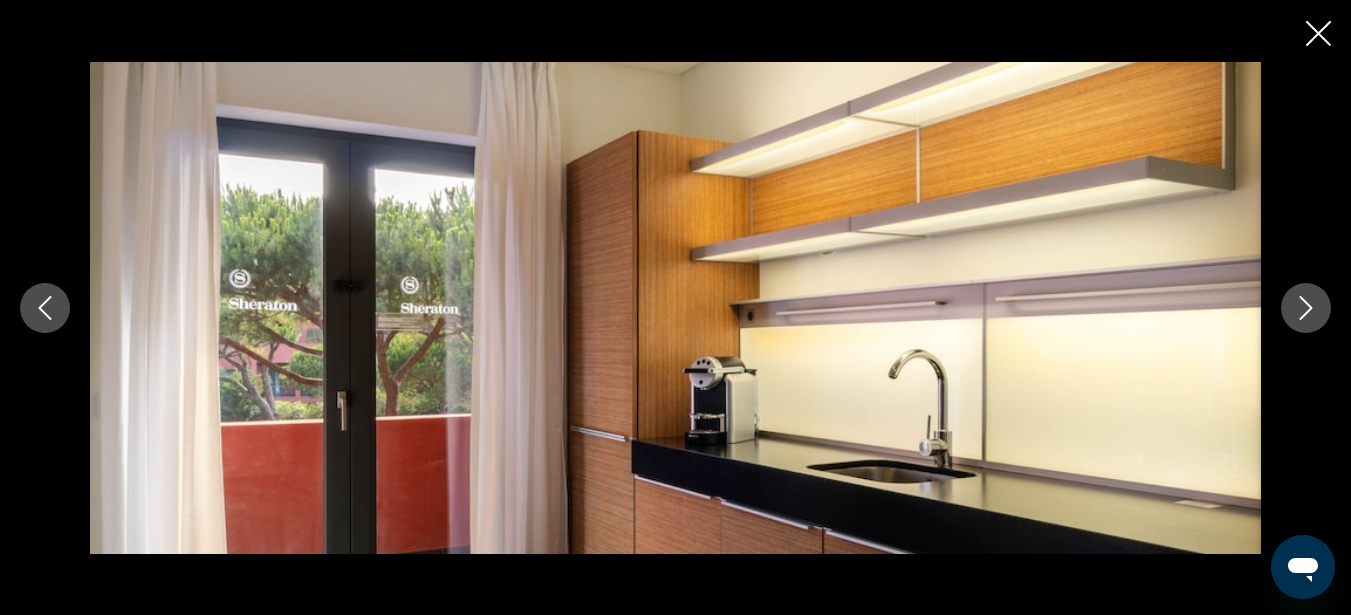 click 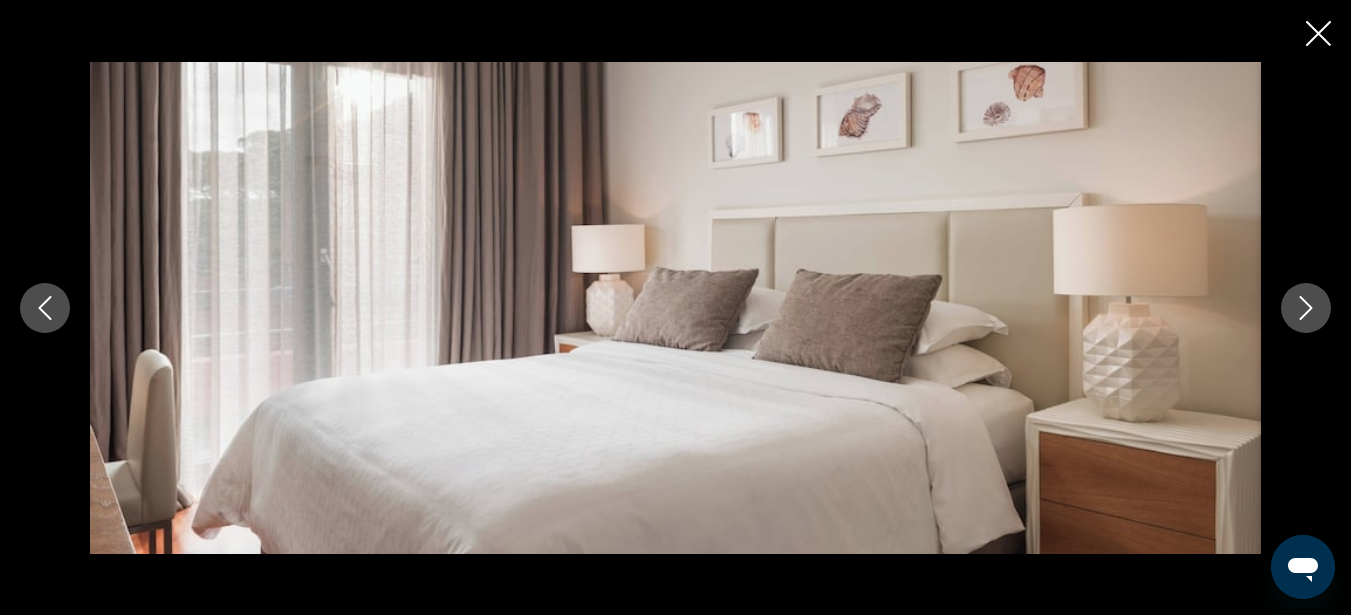 click 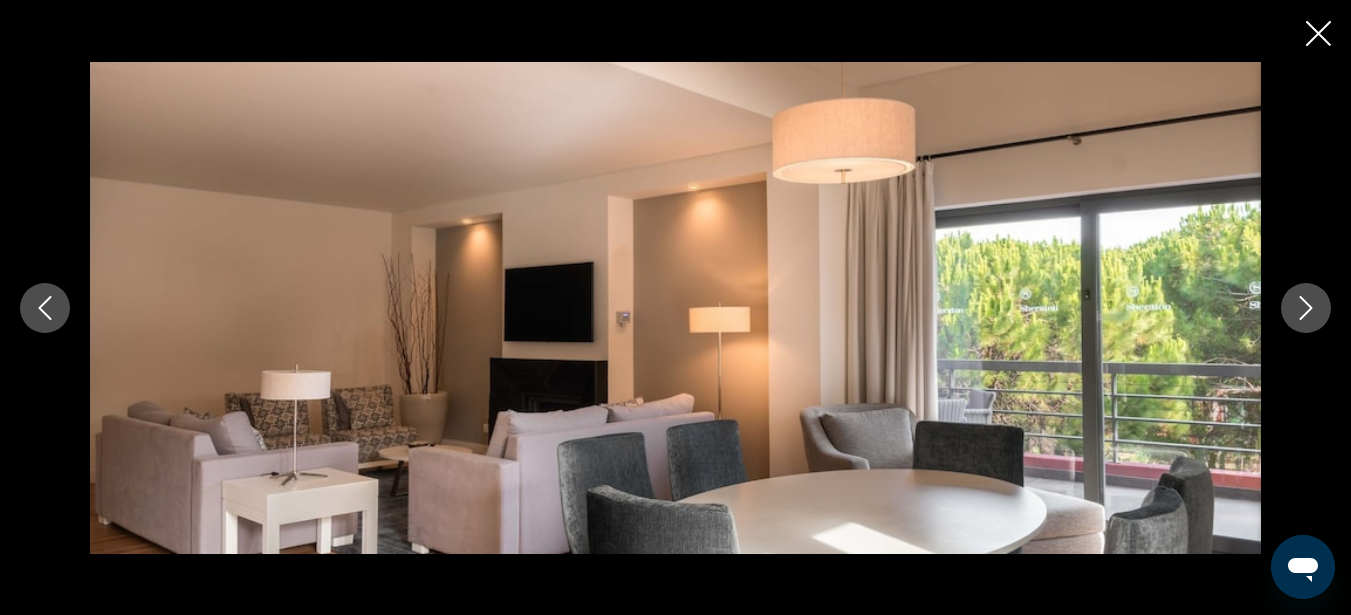 click 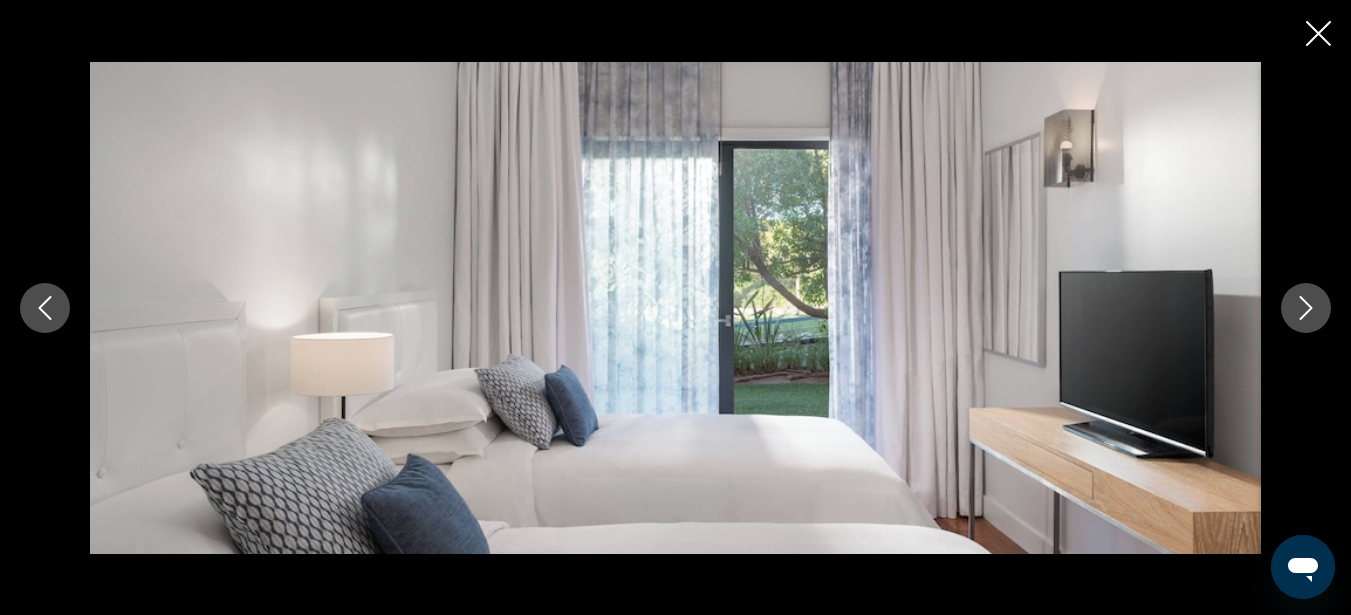 click 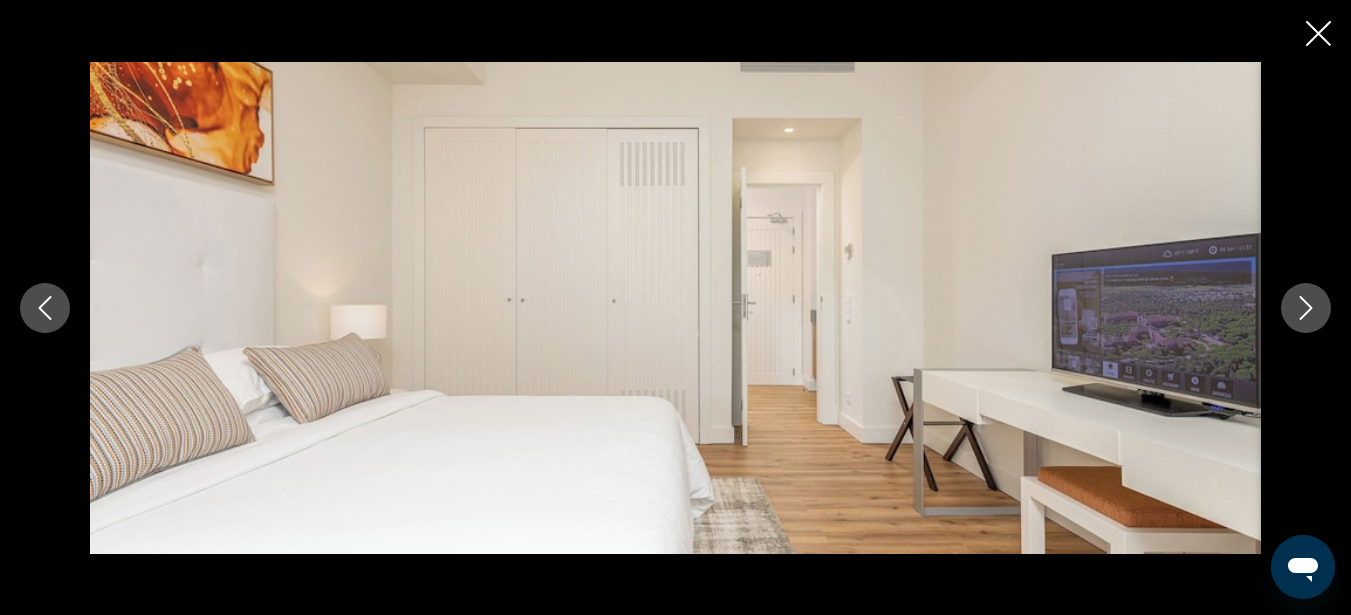click 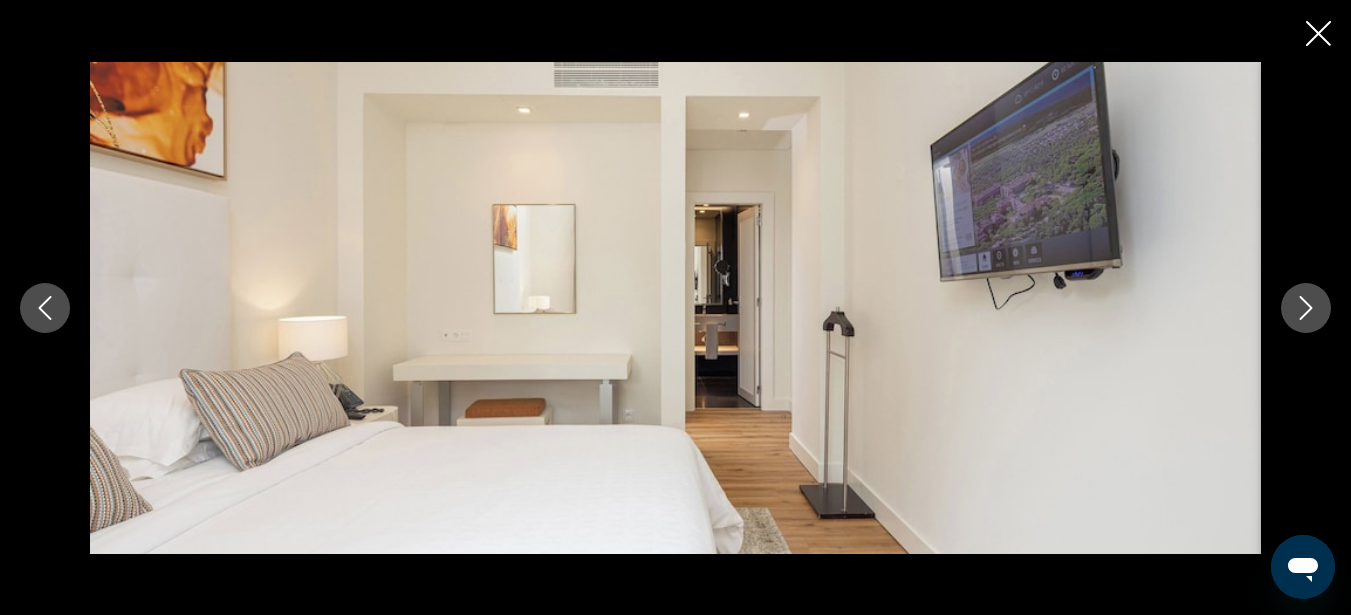click 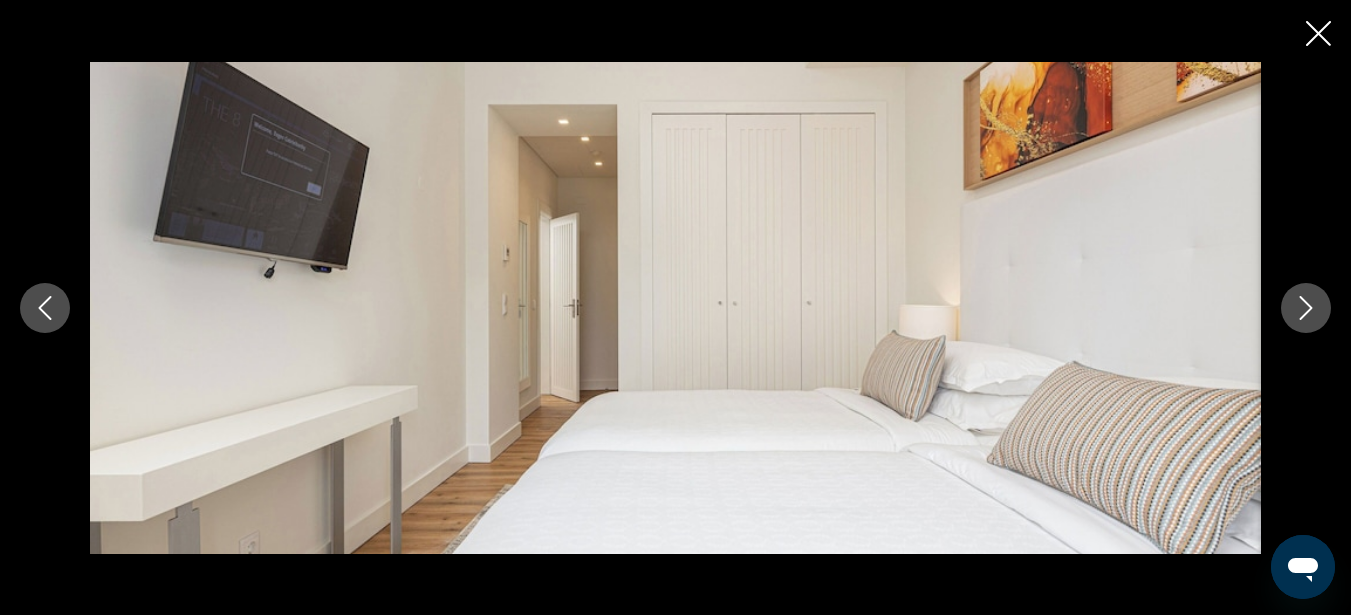 click 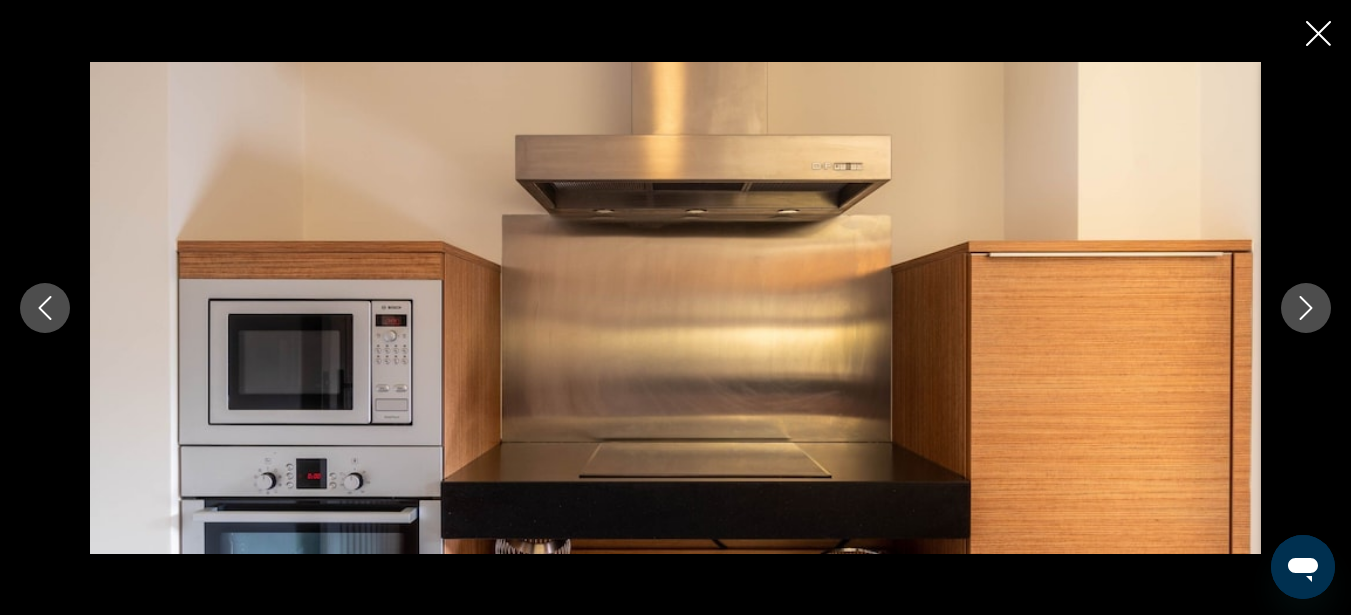 click 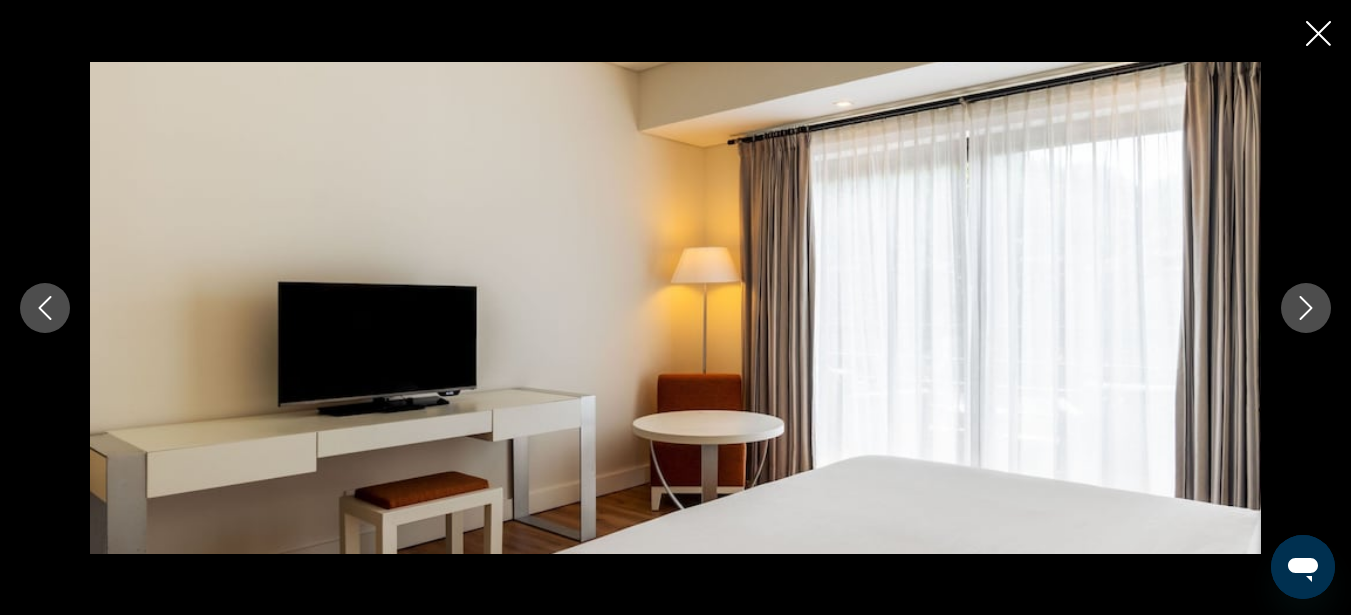 click 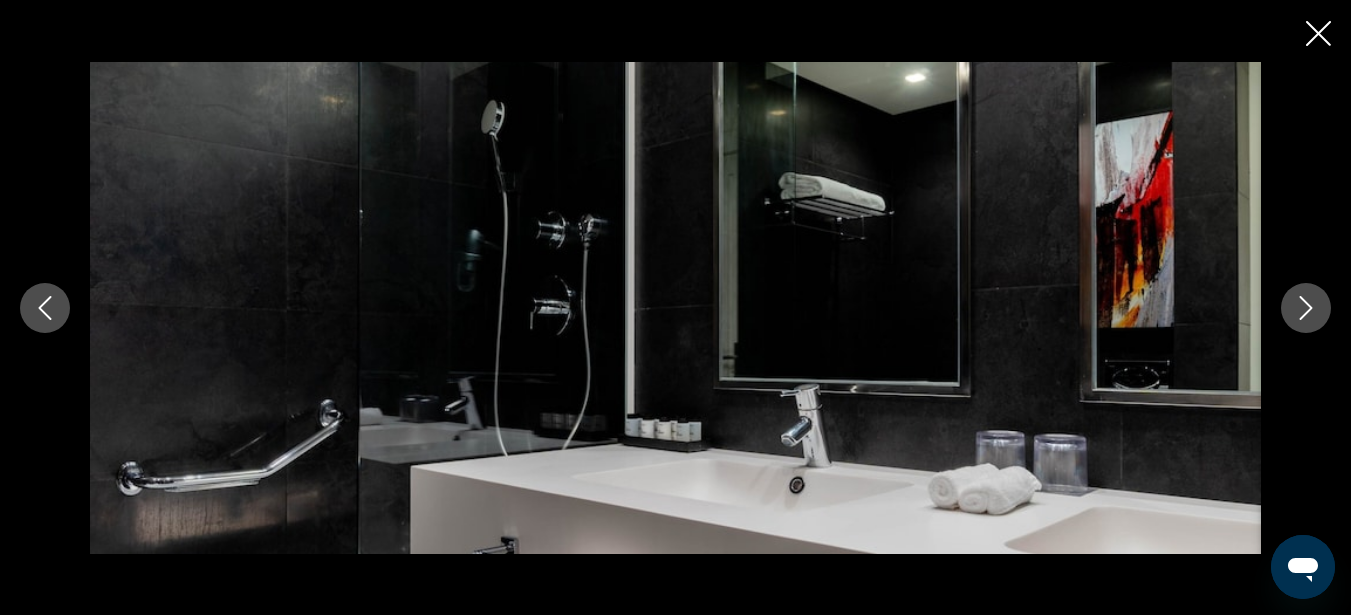 click 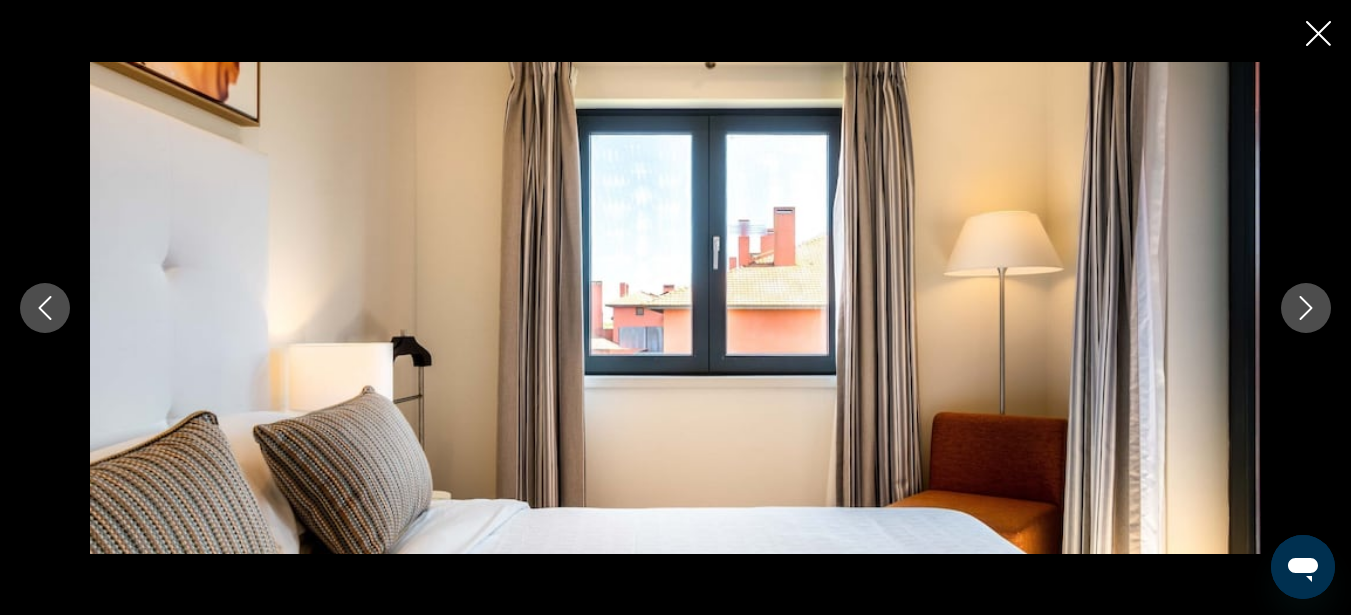 click 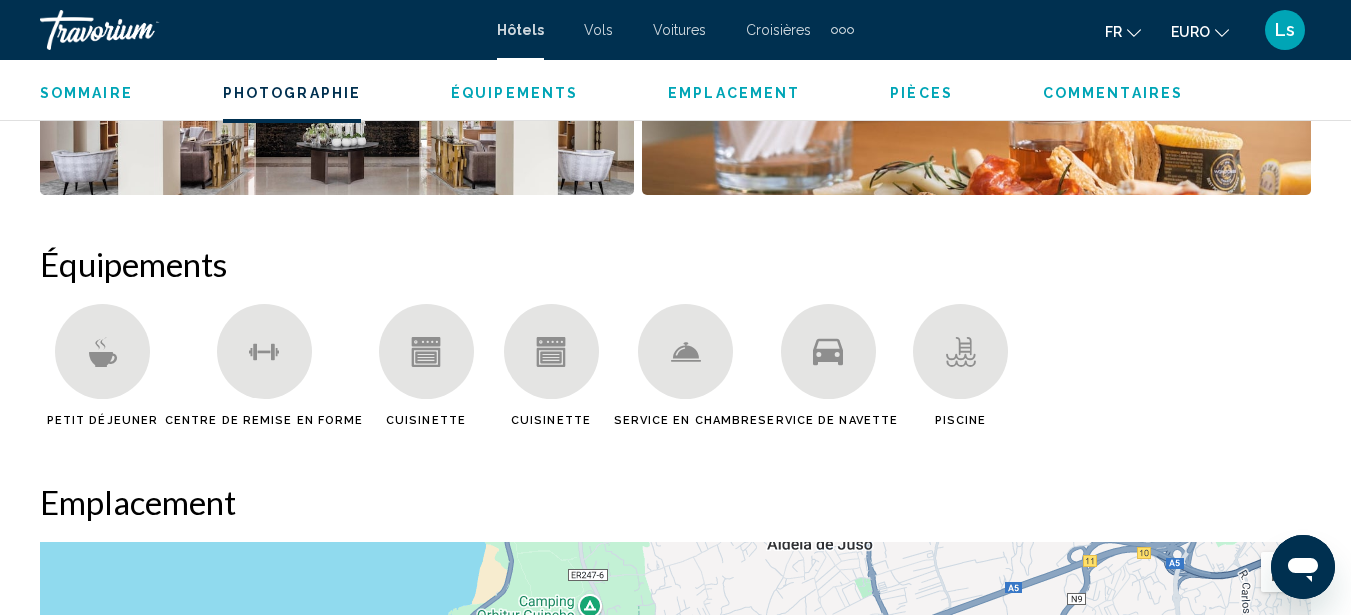 scroll, scrollTop: 1887, scrollLeft: 0, axis: vertical 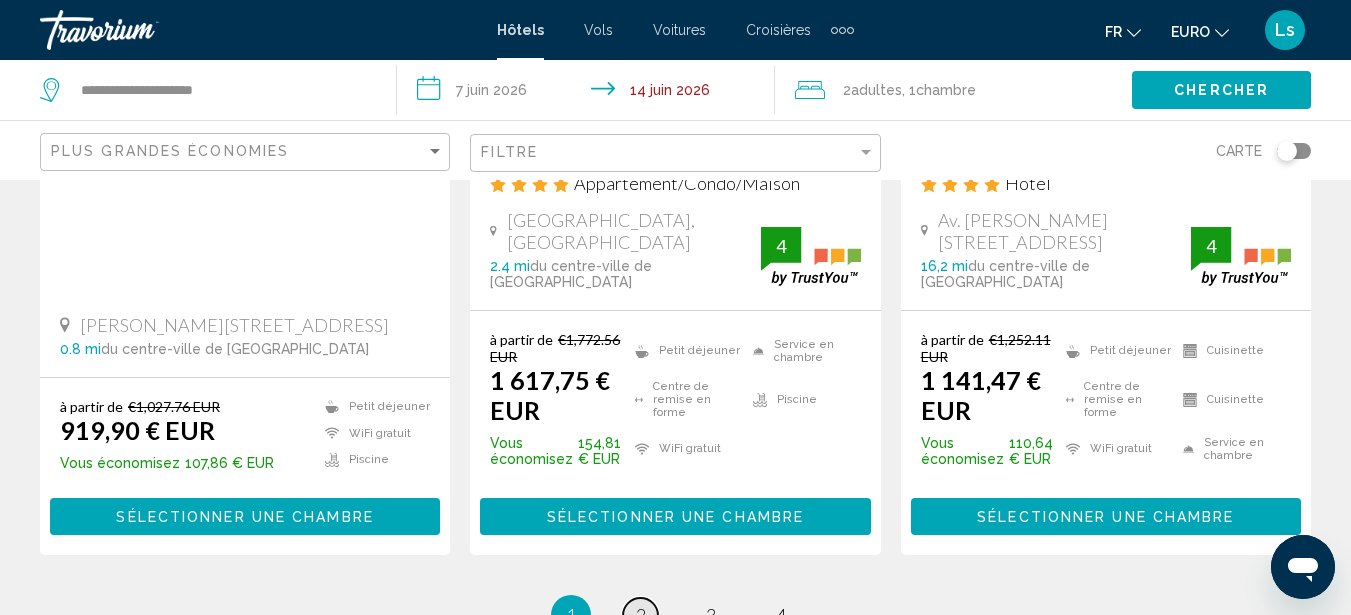 click on "page  2" at bounding box center (640, 615) 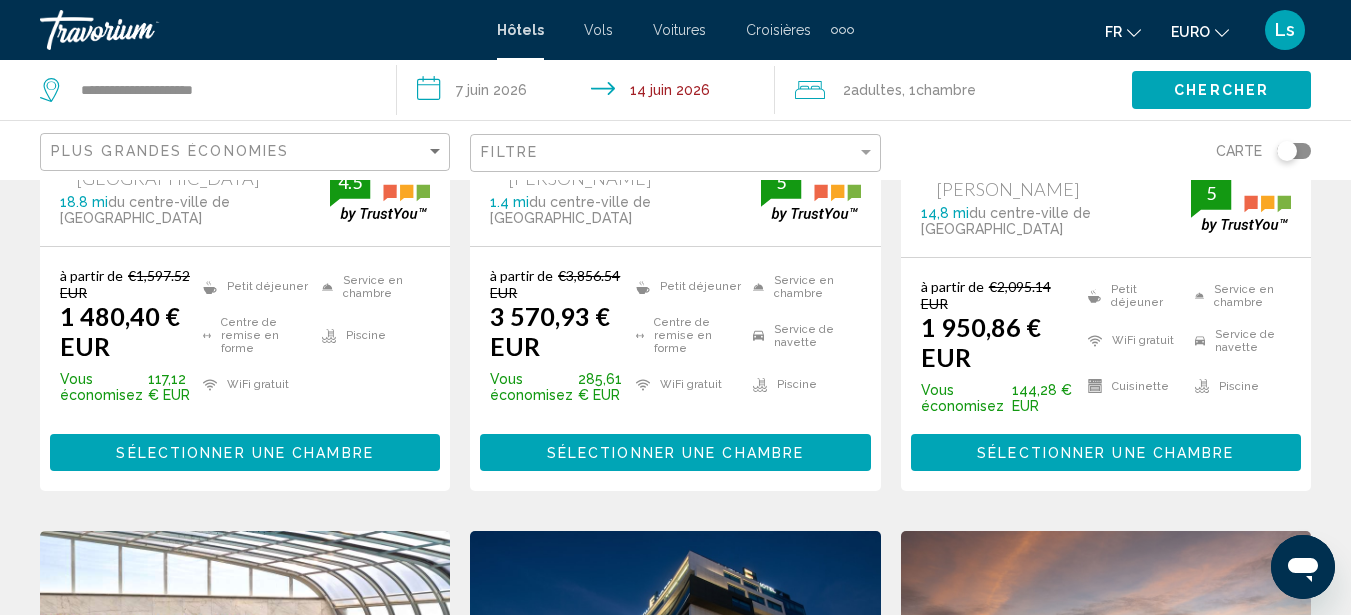 scroll, scrollTop: 640, scrollLeft: 0, axis: vertical 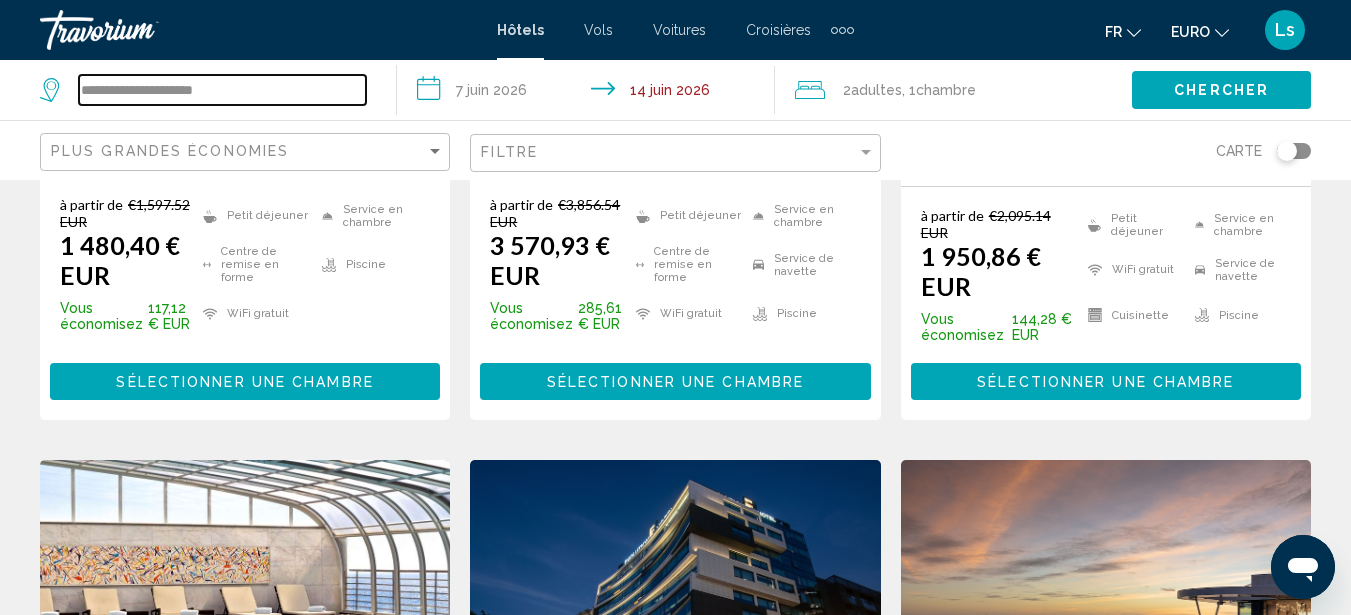 click on "**********" at bounding box center (222, 90) 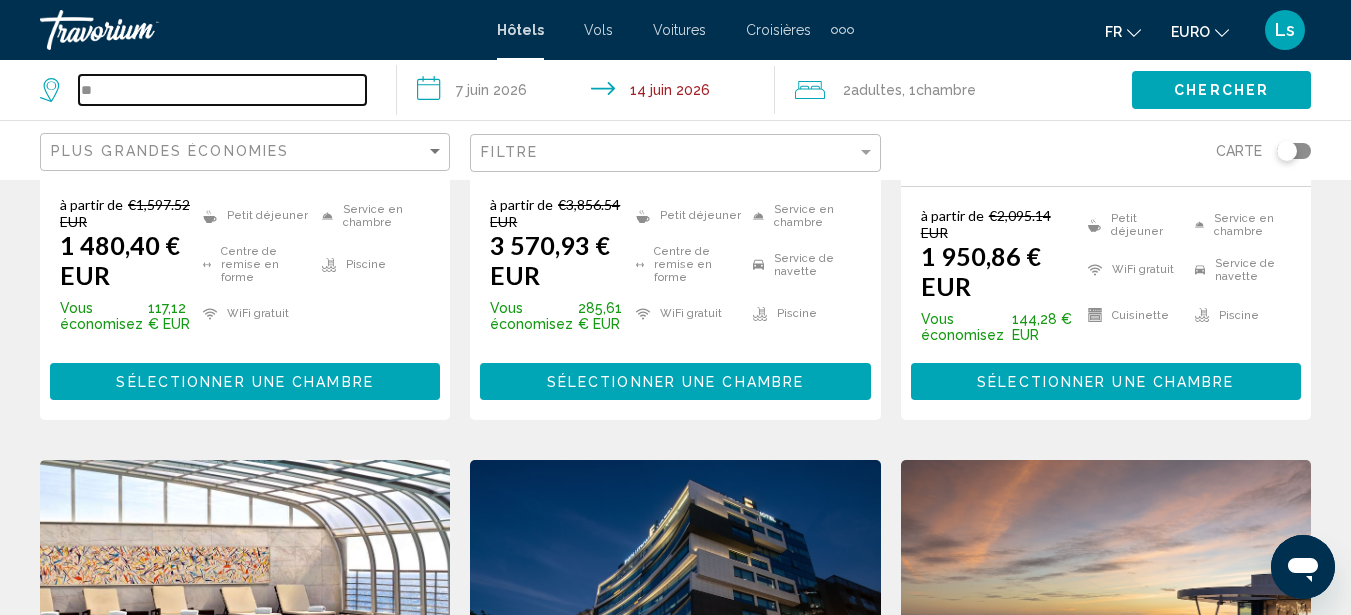 type on "*" 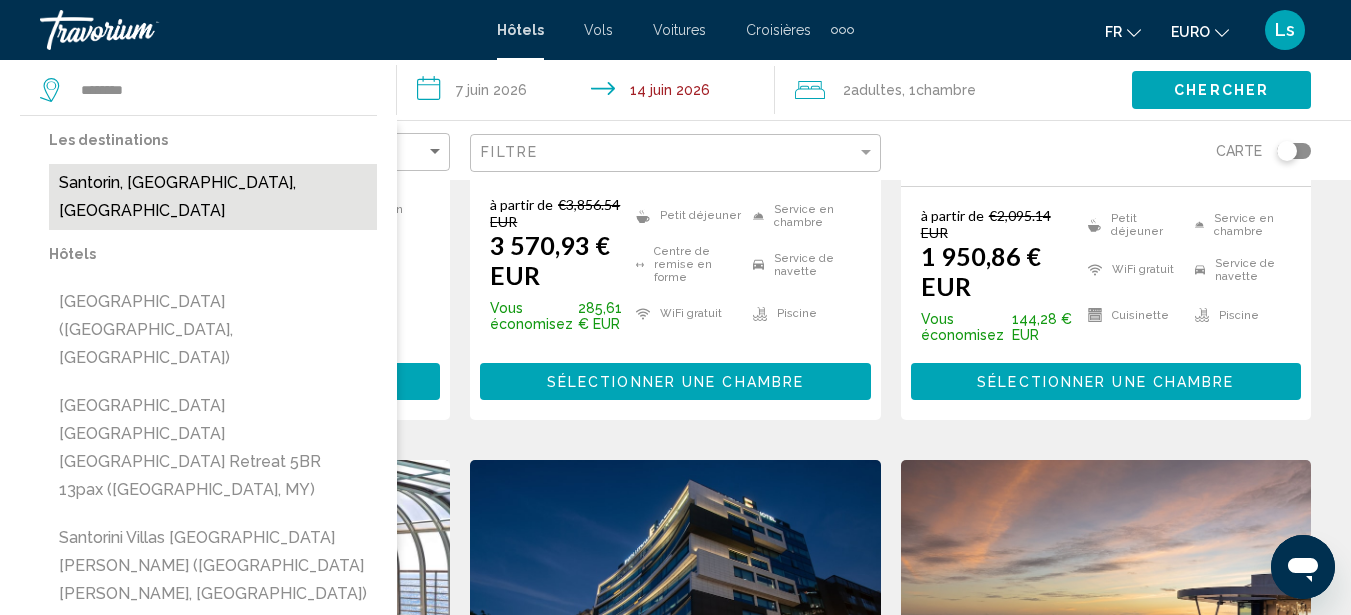 click on "Santorin, [GEOGRAPHIC_DATA], [GEOGRAPHIC_DATA]" at bounding box center (213, 197) 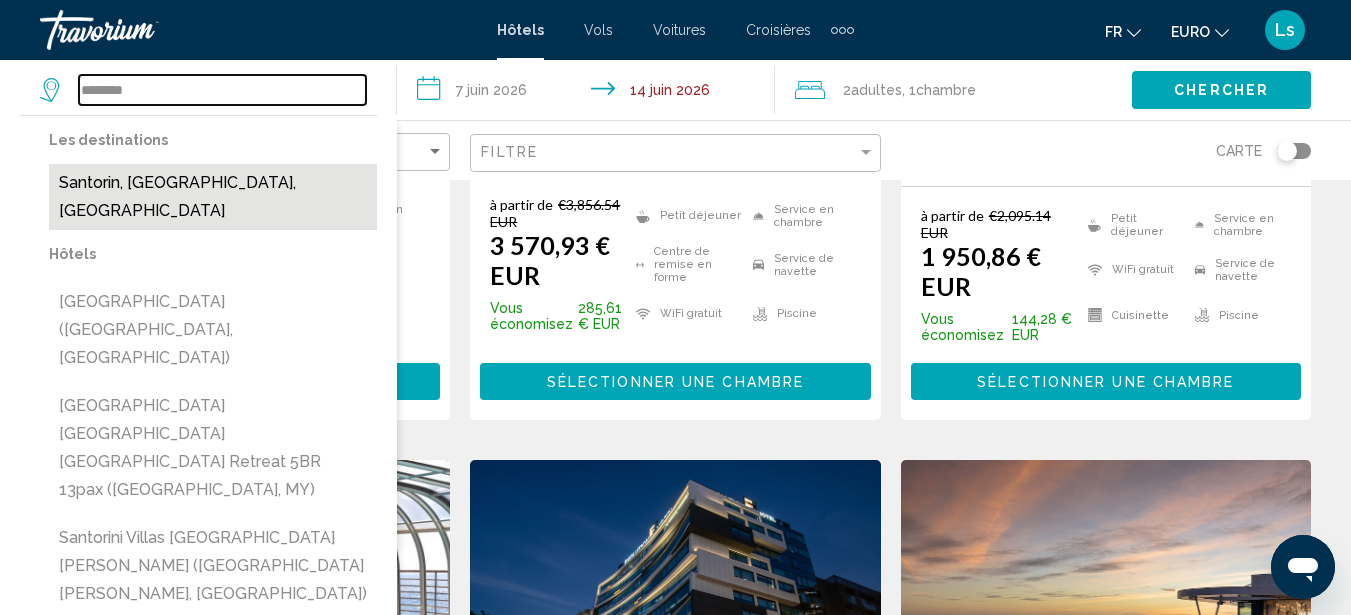 type on "**********" 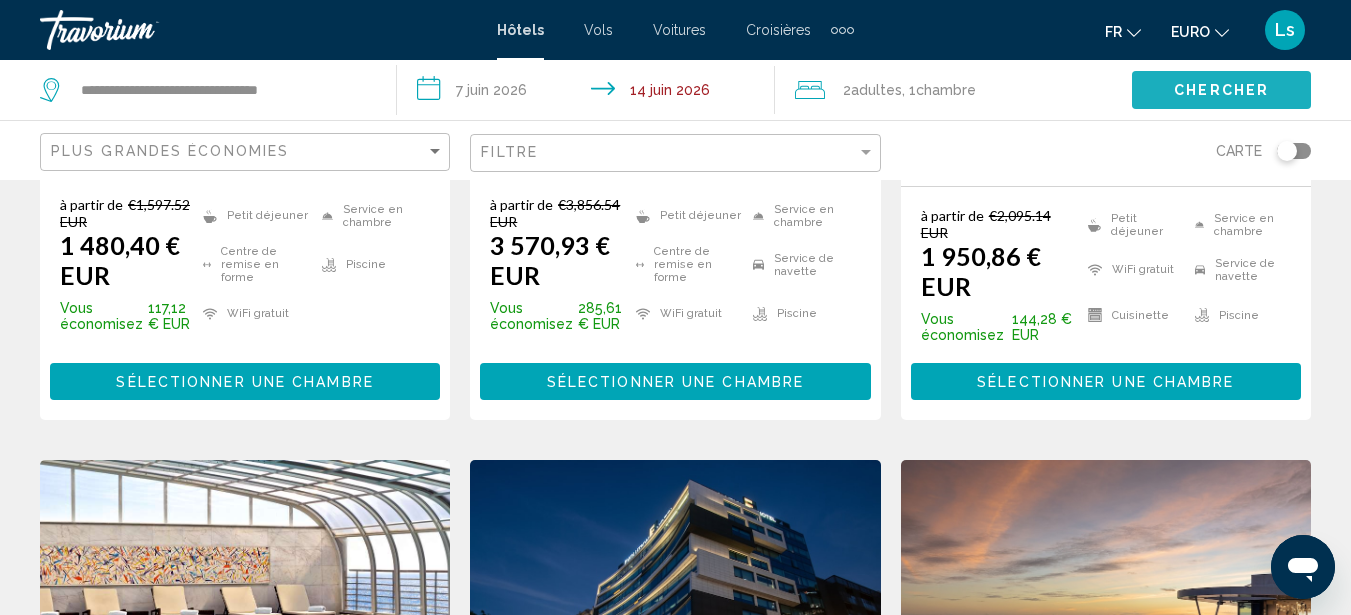 click on "Chercher" 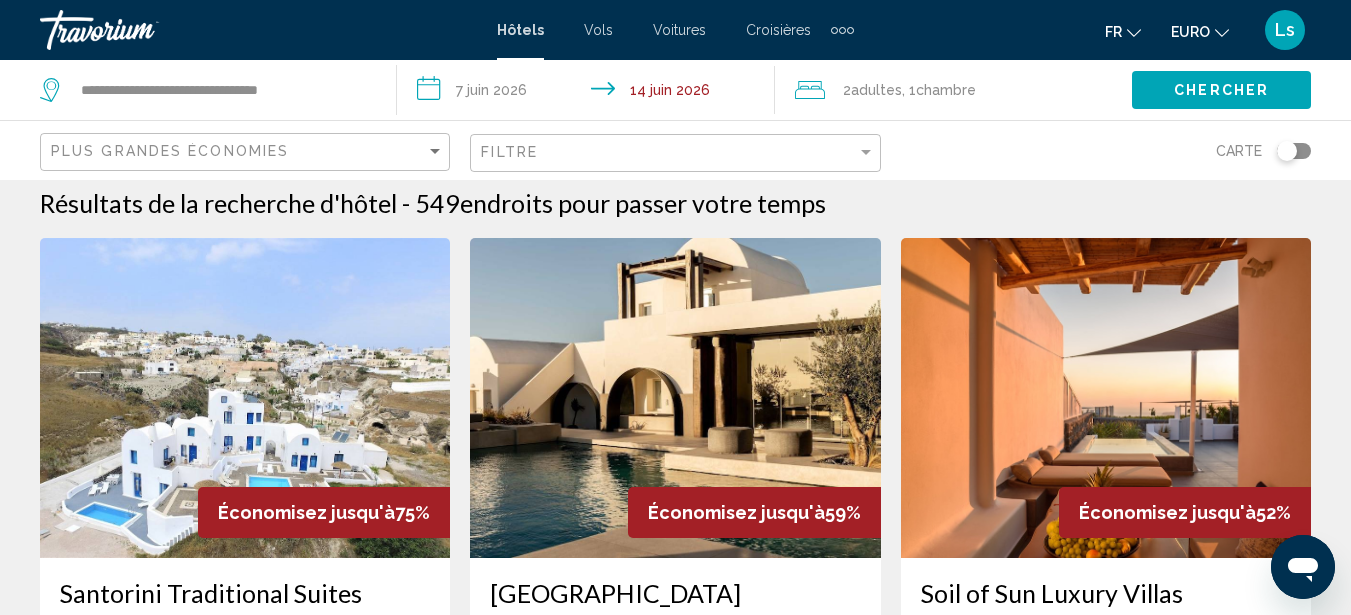 scroll, scrollTop: 640, scrollLeft: 0, axis: vertical 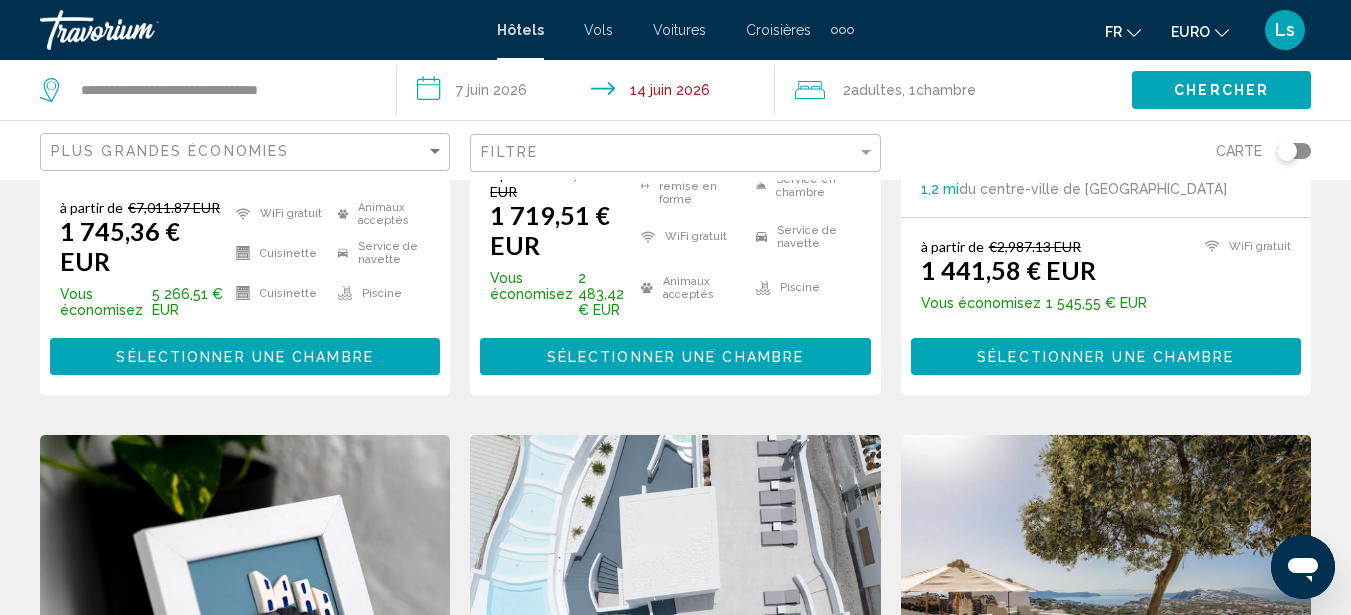 type 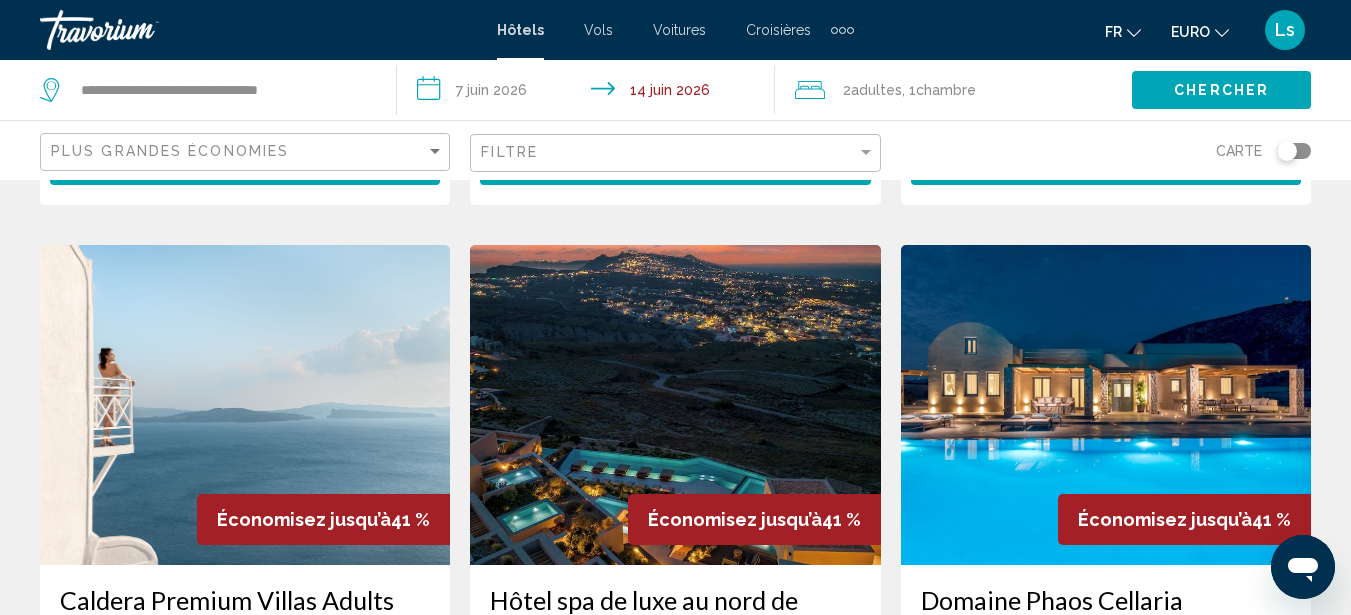 scroll, scrollTop: 1640, scrollLeft: 0, axis: vertical 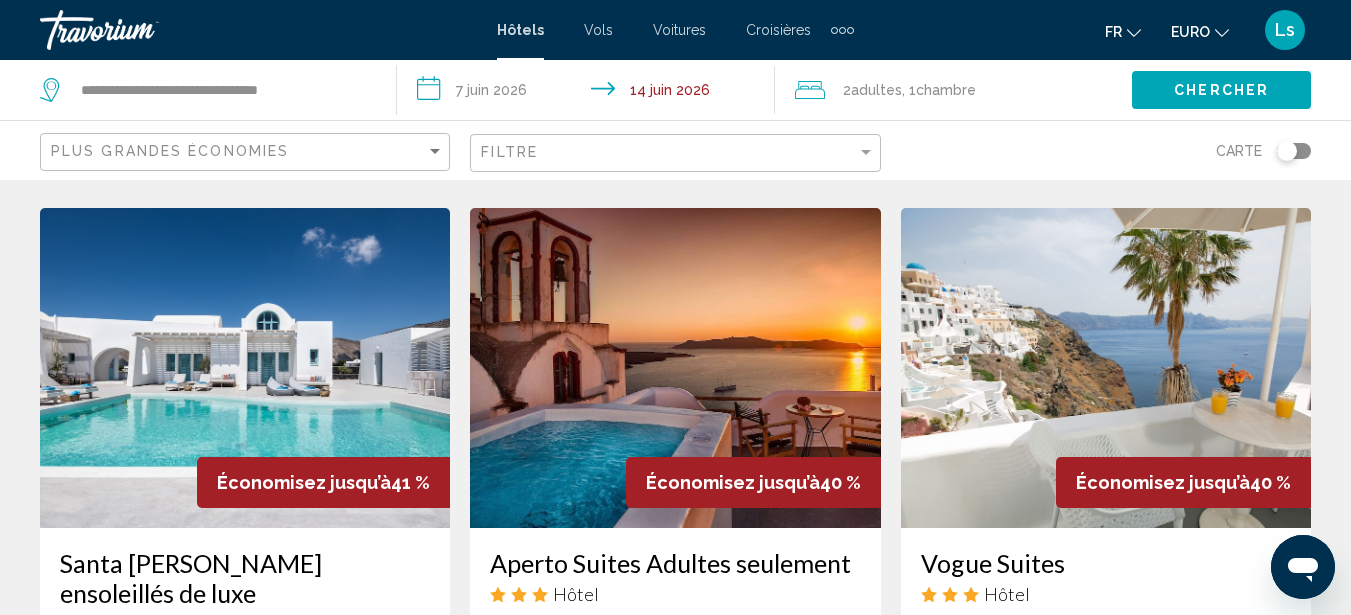 click at bounding box center (245, 368) 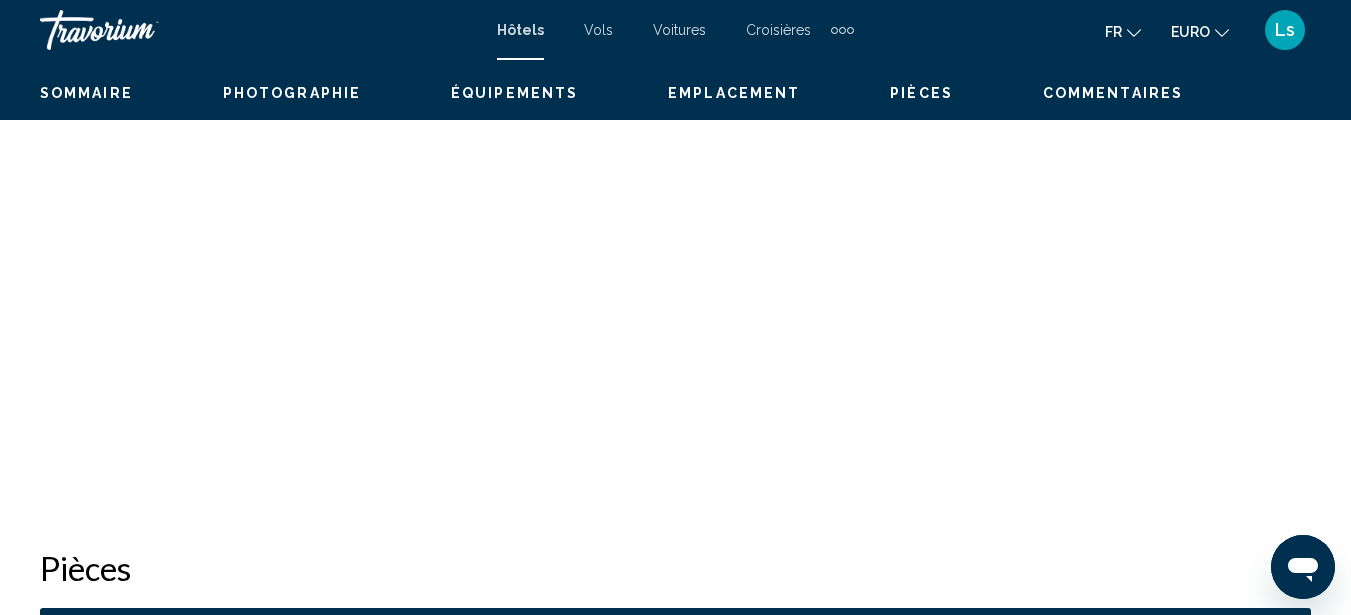 scroll, scrollTop: 0, scrollLeft: 0, axis: both 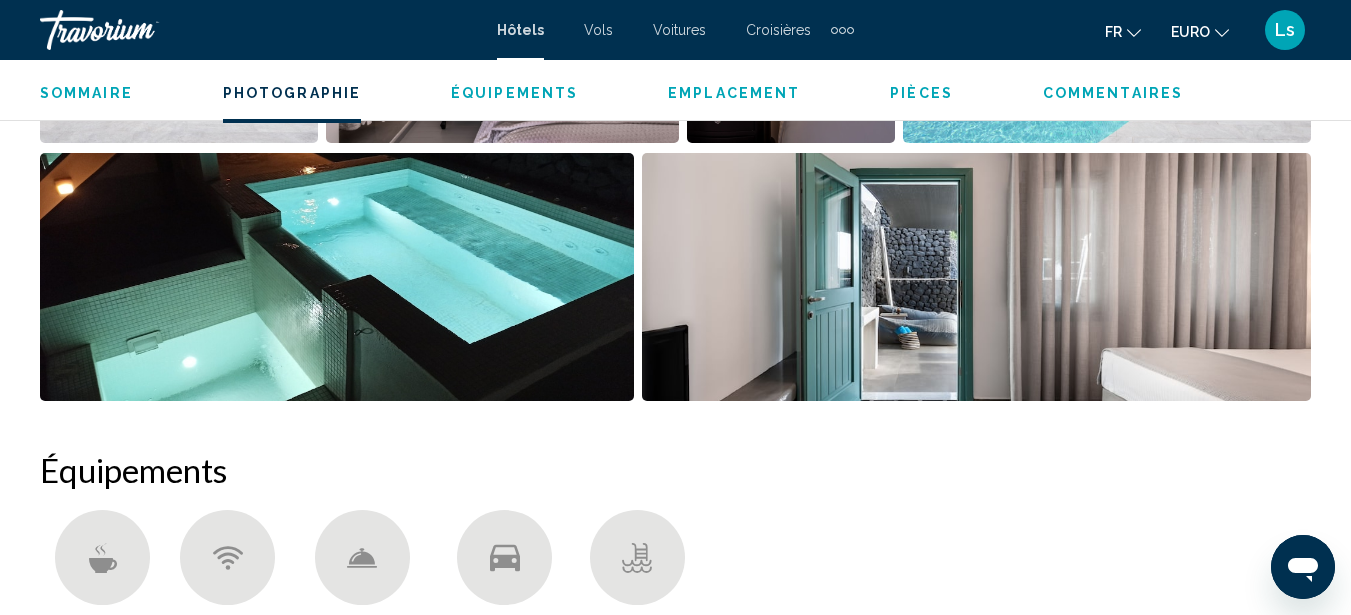 type 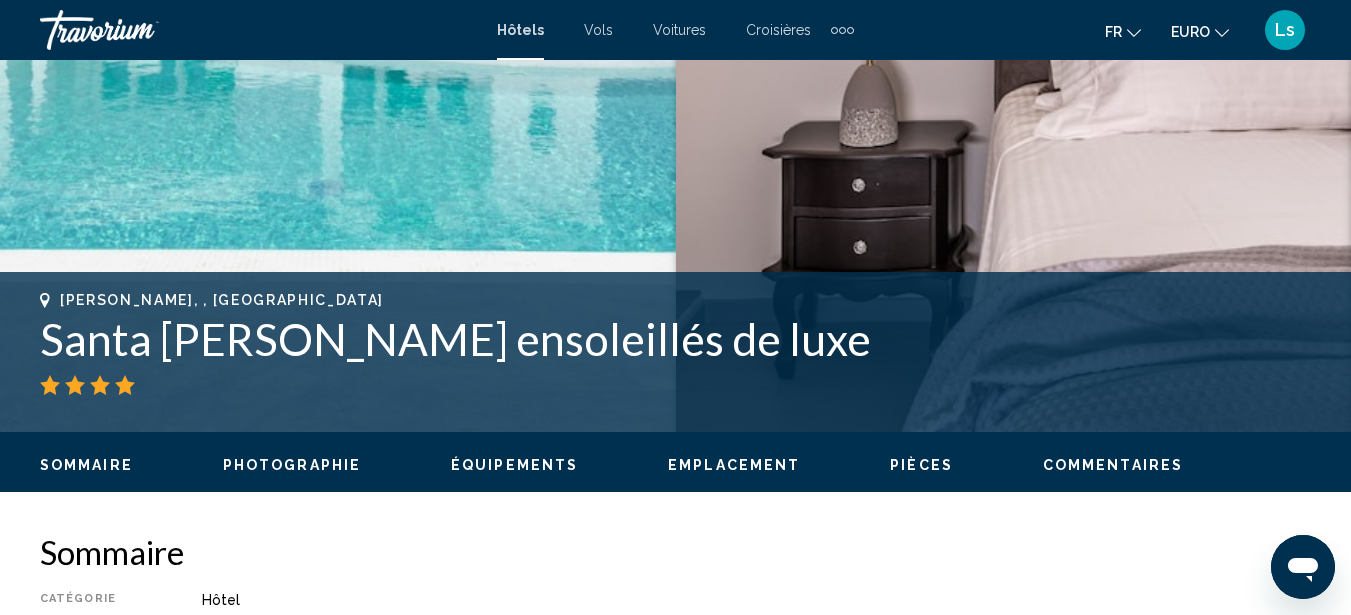 scroll, scrollTop: 374, scrollLeft: 0, axis: vertical 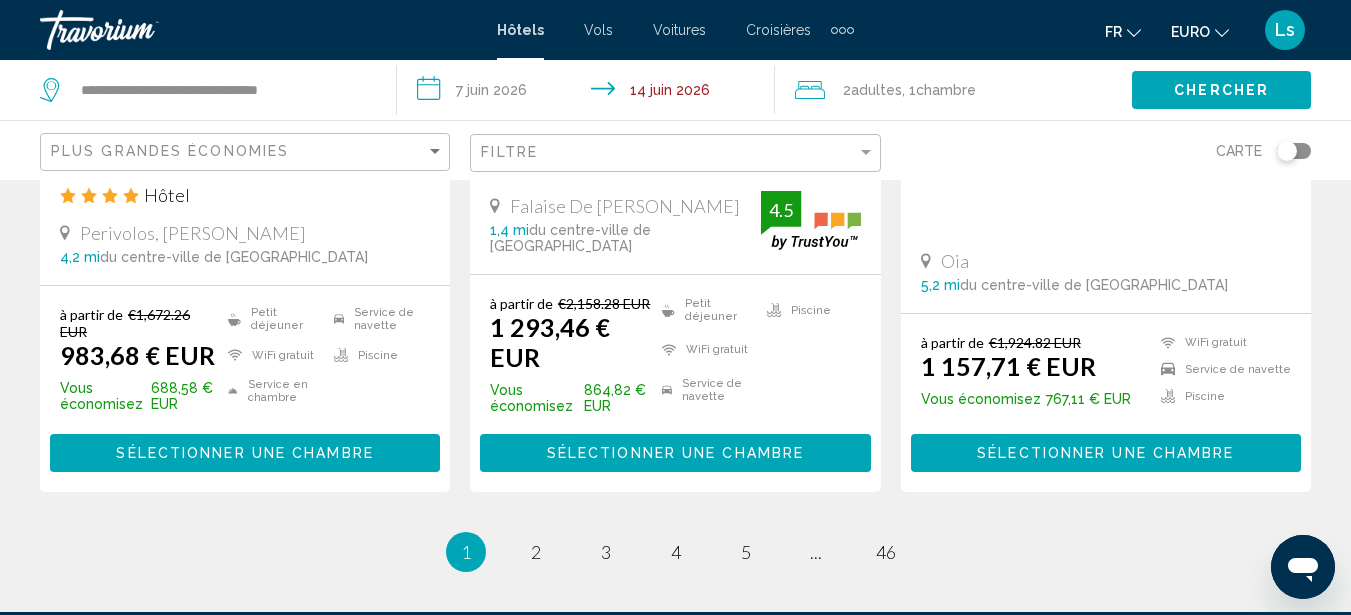 click on "page  2" at bounding box center (536, 552) 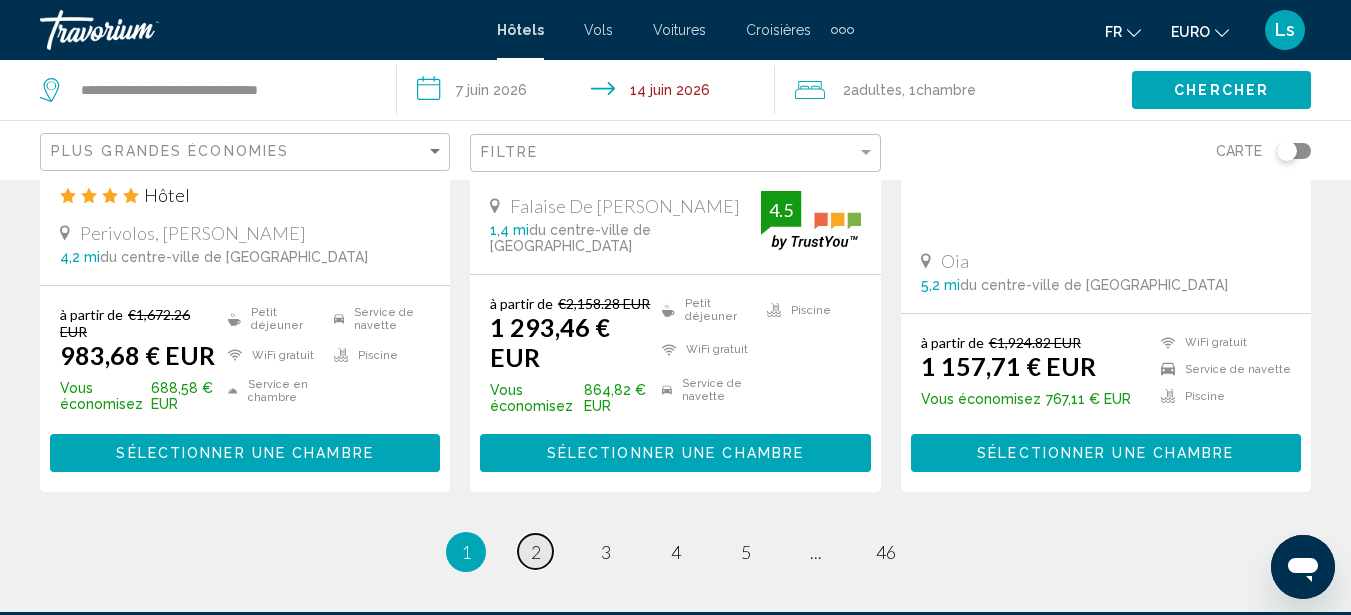 click on "2" at bounding box center (536, 552) 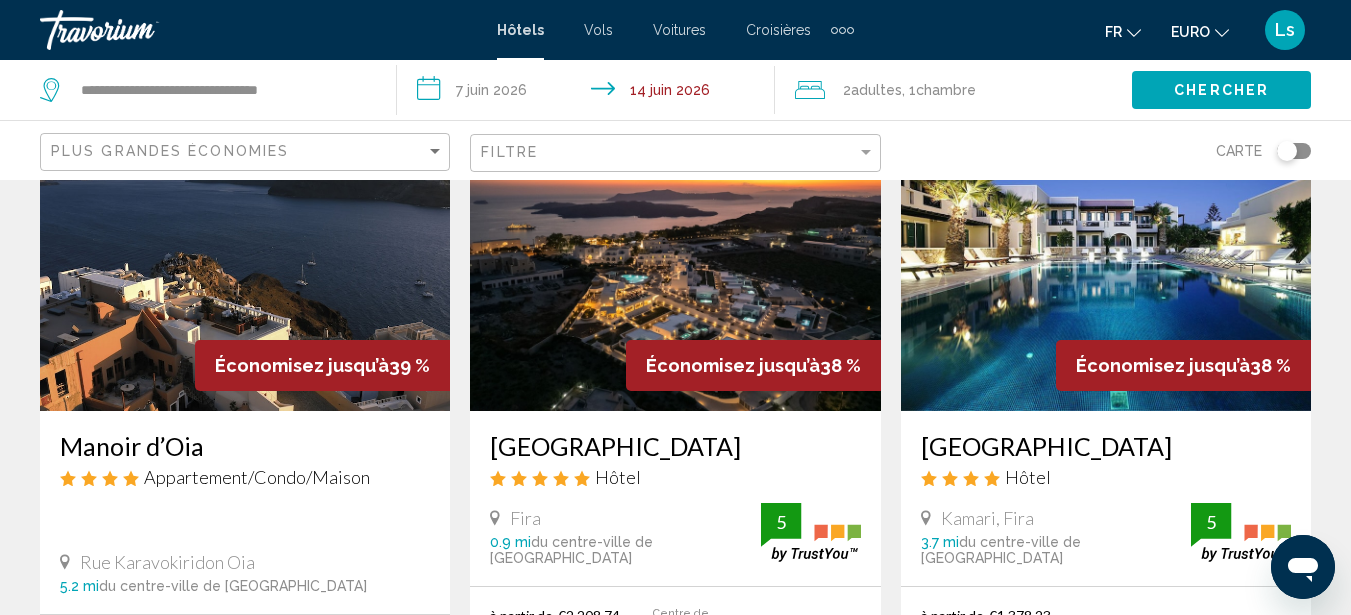 scroll, scrollTop: 160, scrollLeft: 0, axis: vertical 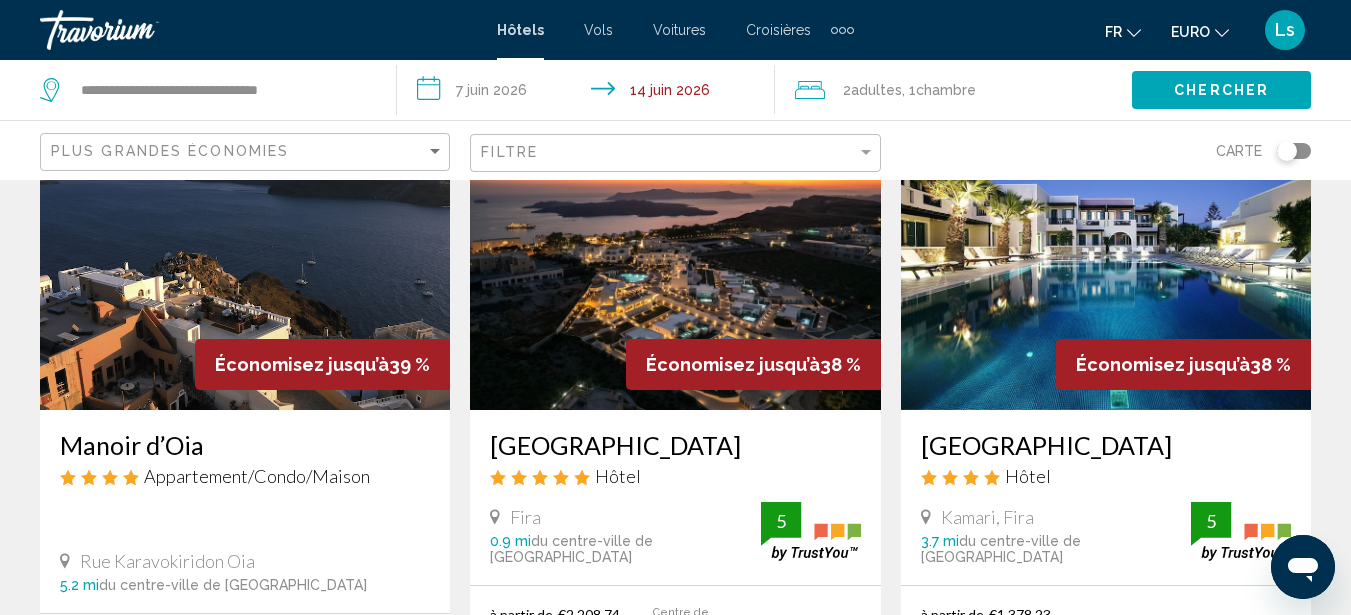 click at bounding box center (1106, 250) 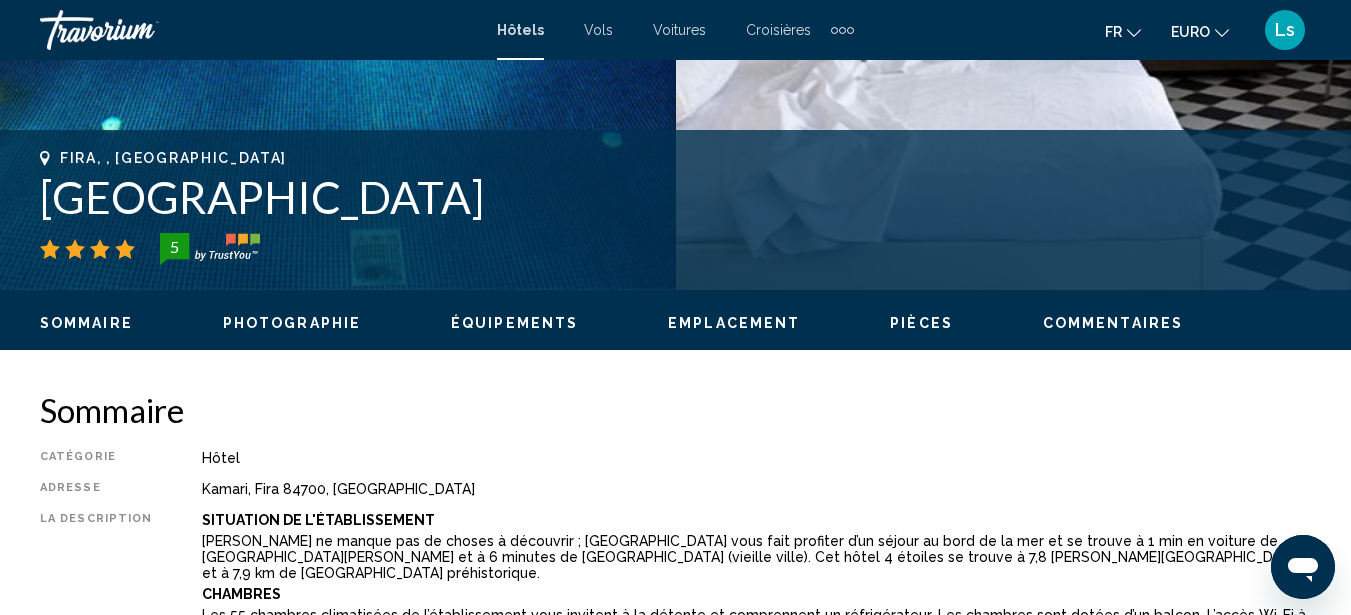 scroll, scrollTop: 747, scrollLeft: 0, axis: vertical 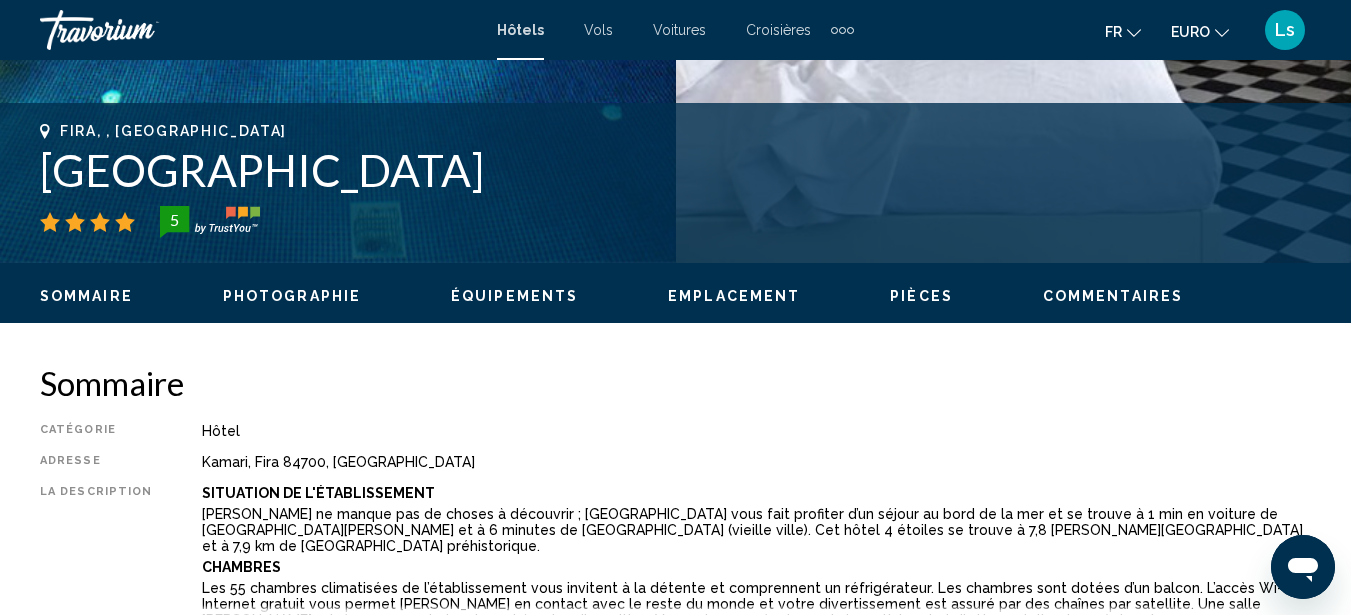 click on "Photographie" at bounding box center (292, 296) 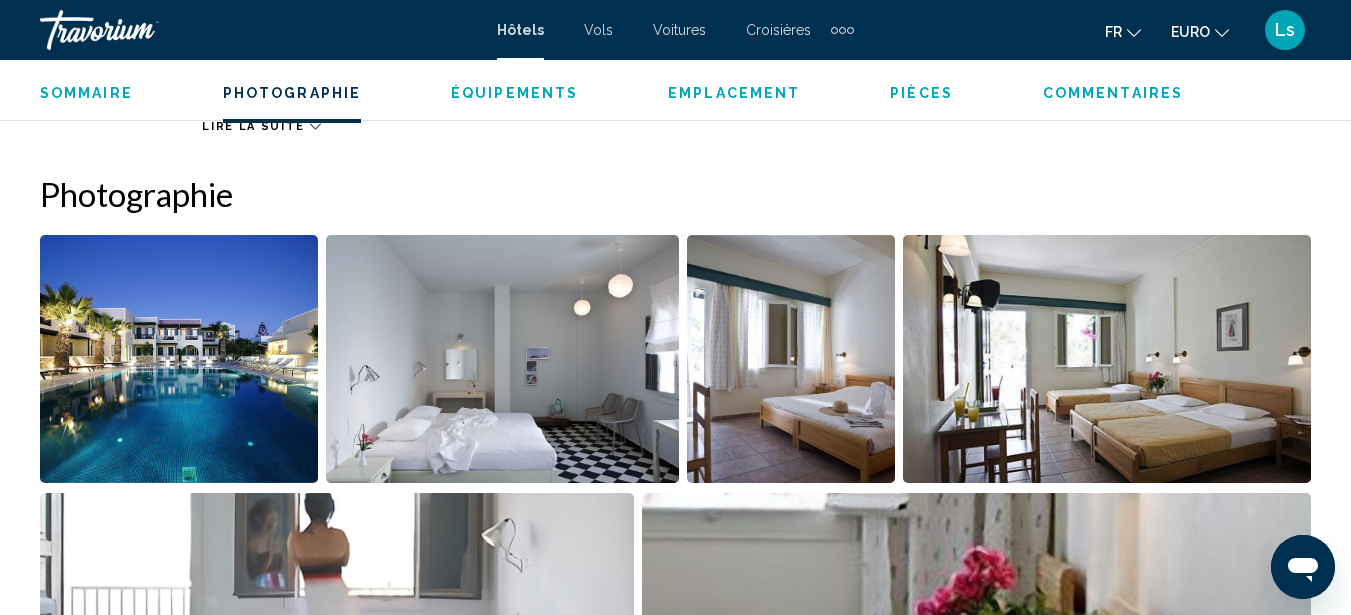 scroll, scrollTop: 1327, scrollLeft: 0, axis: vertical 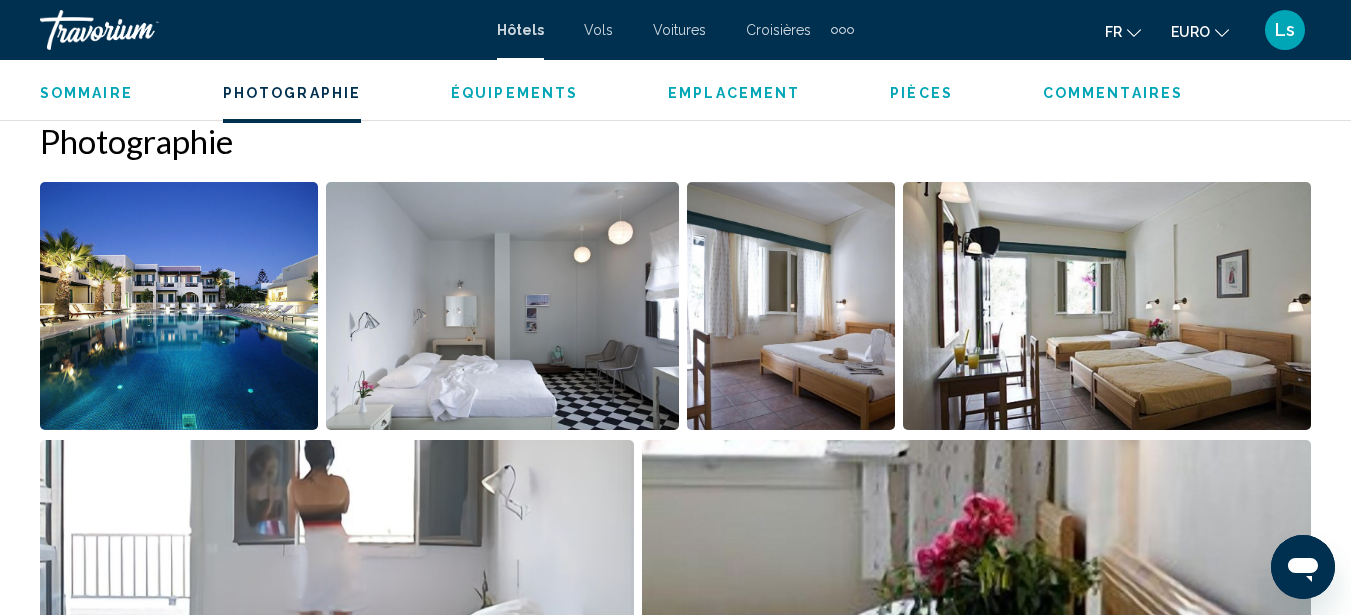 click at bounding box center (179, 306) 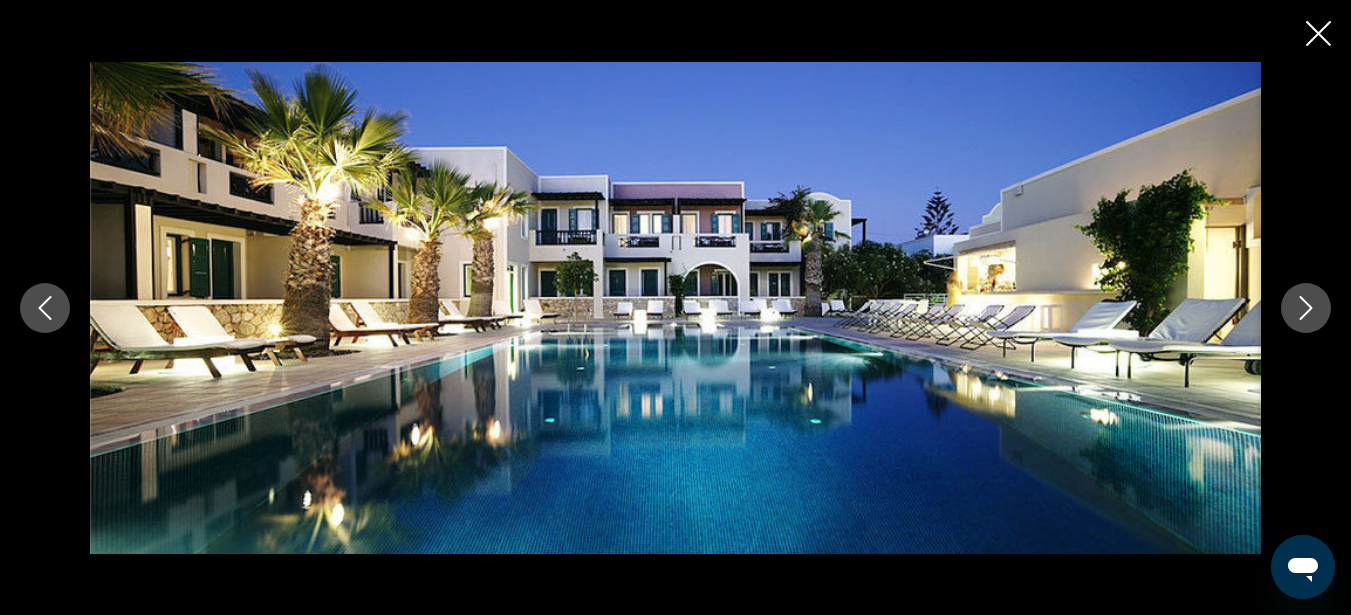 click 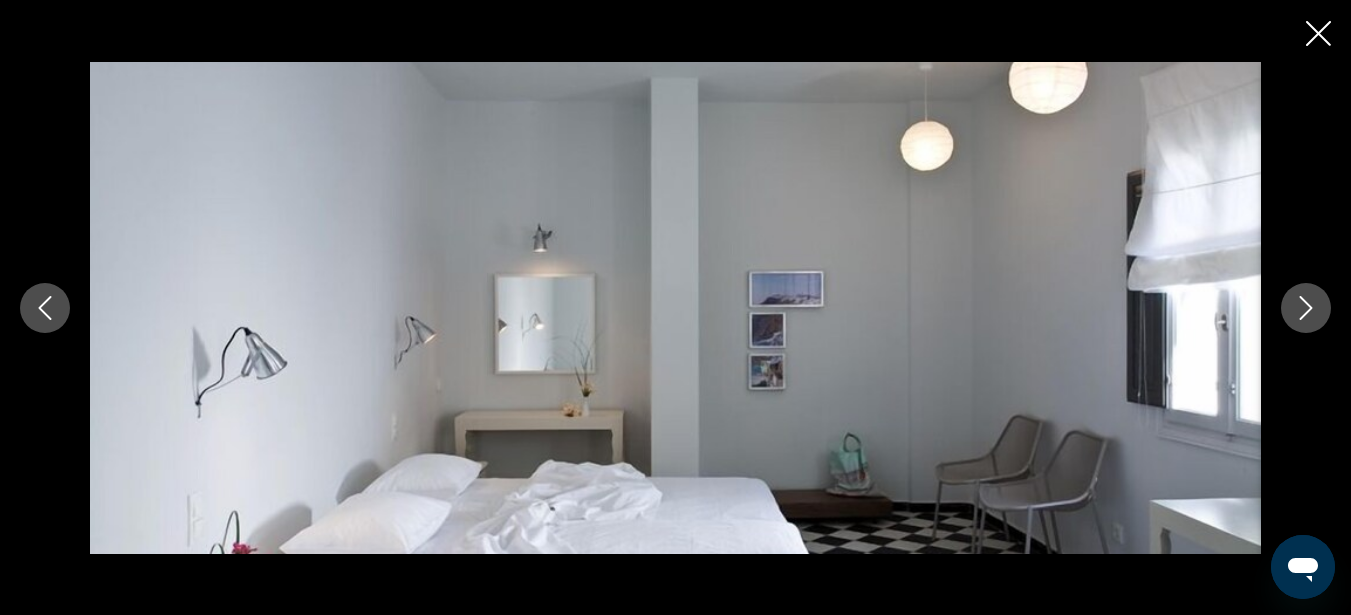 click 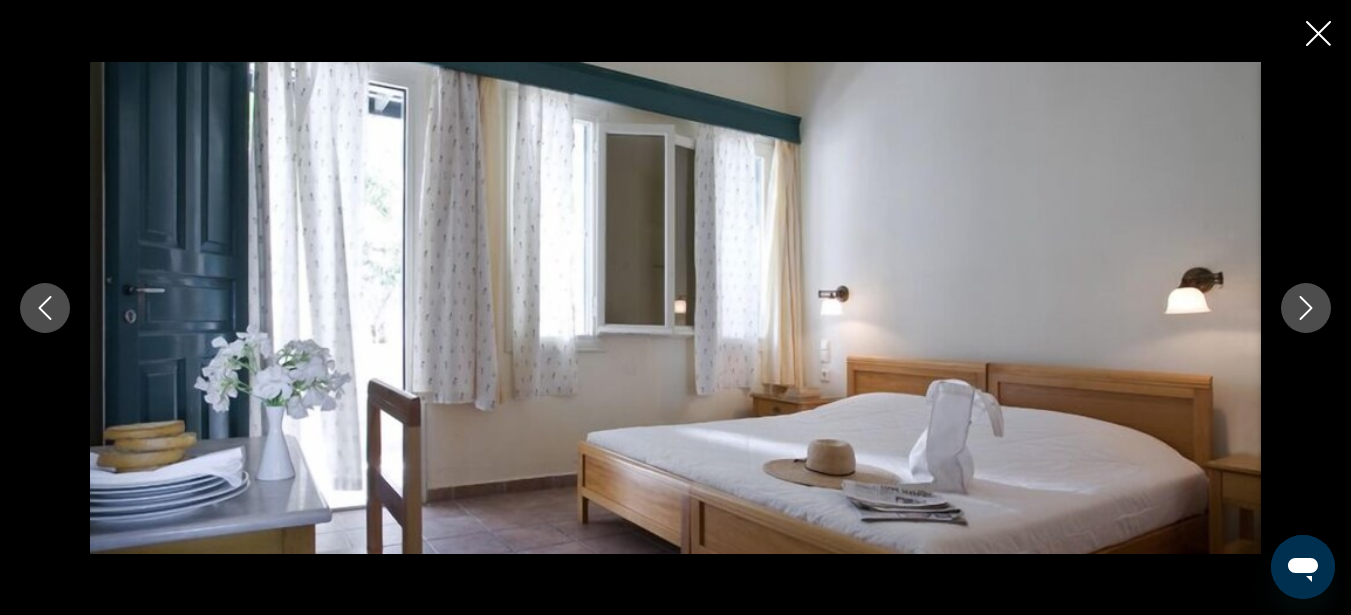 click 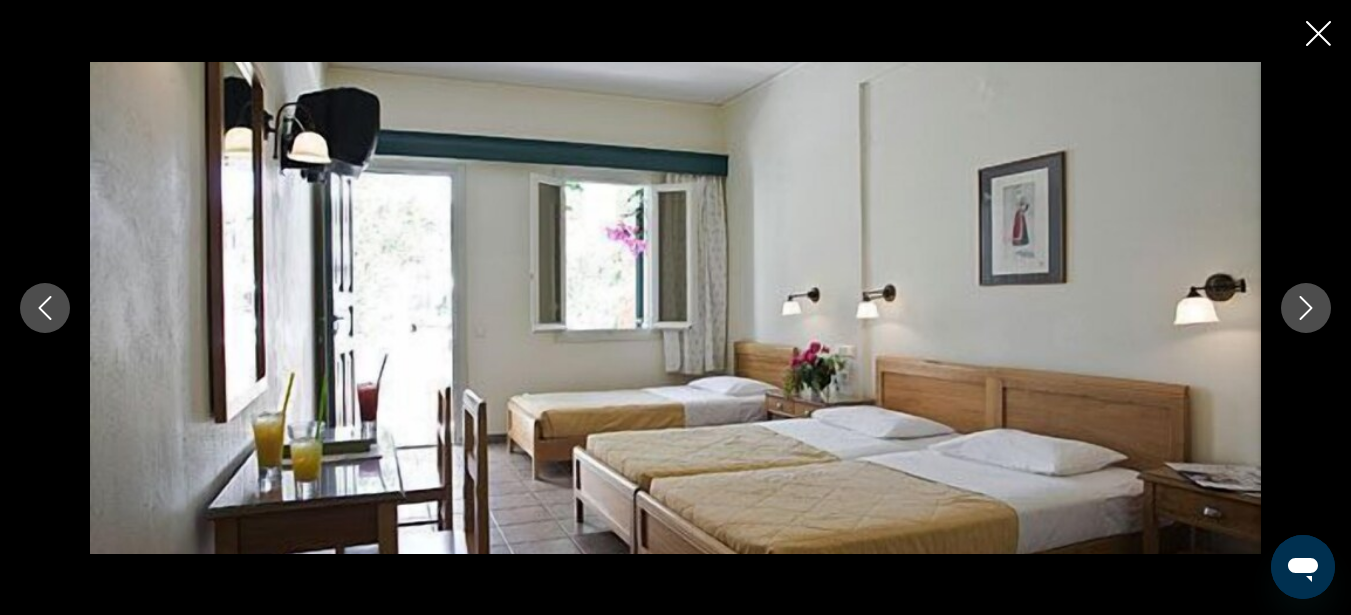 click 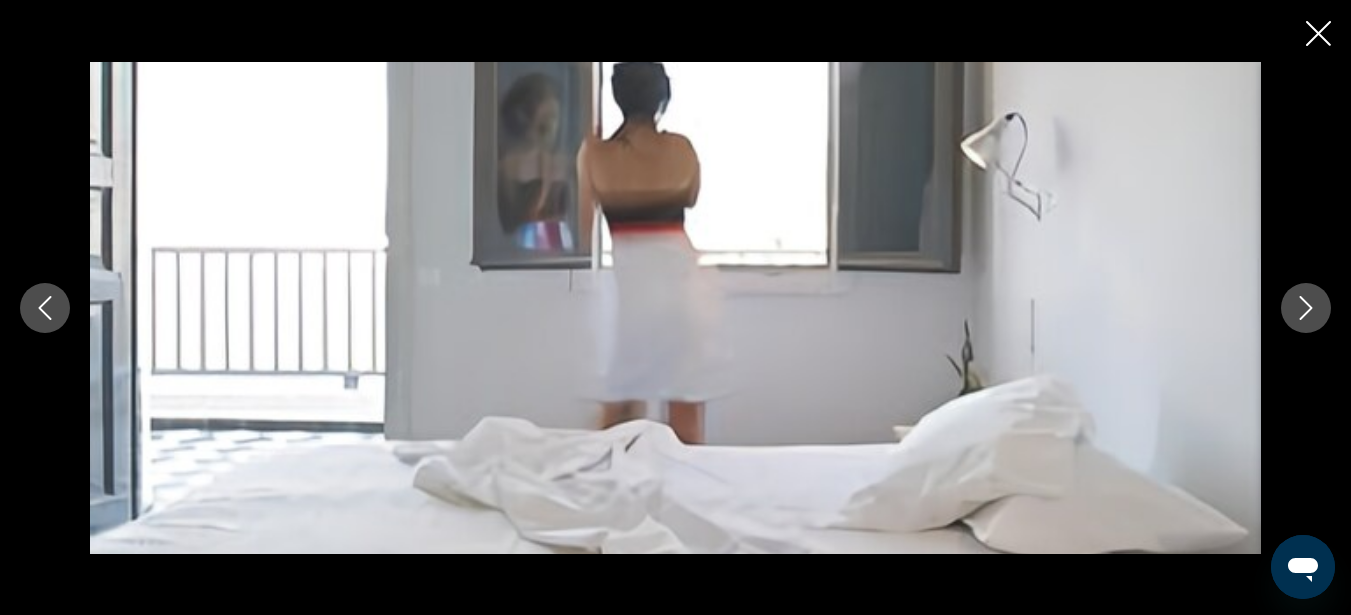 click 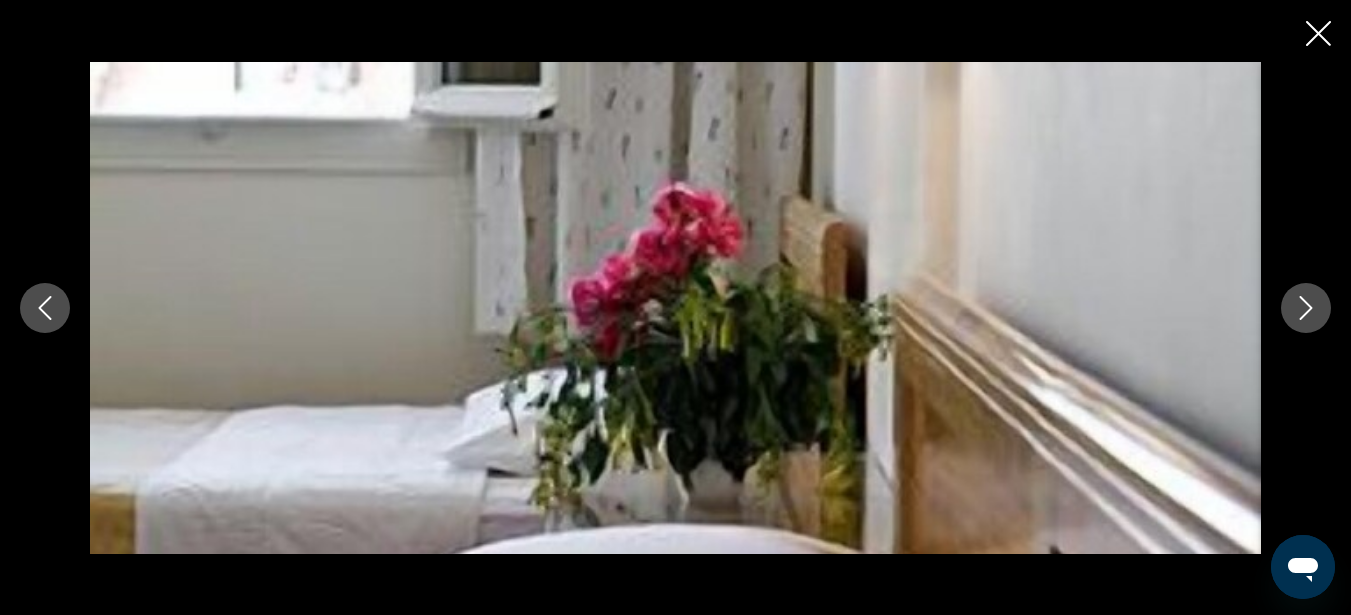 click 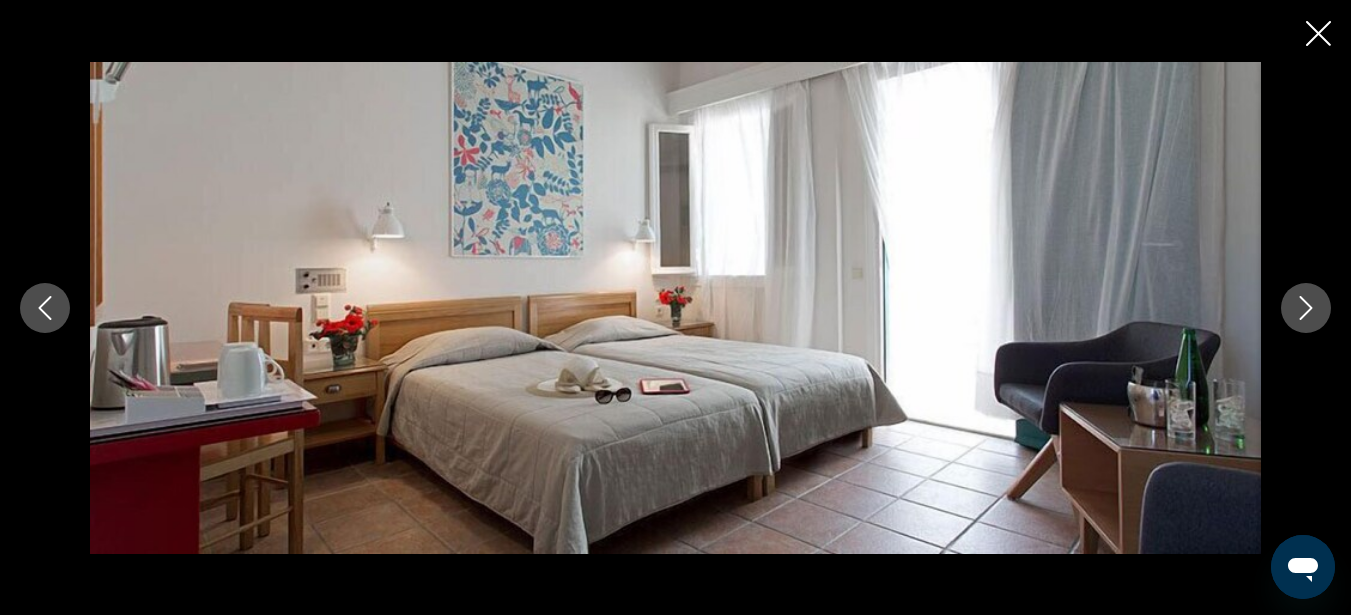click 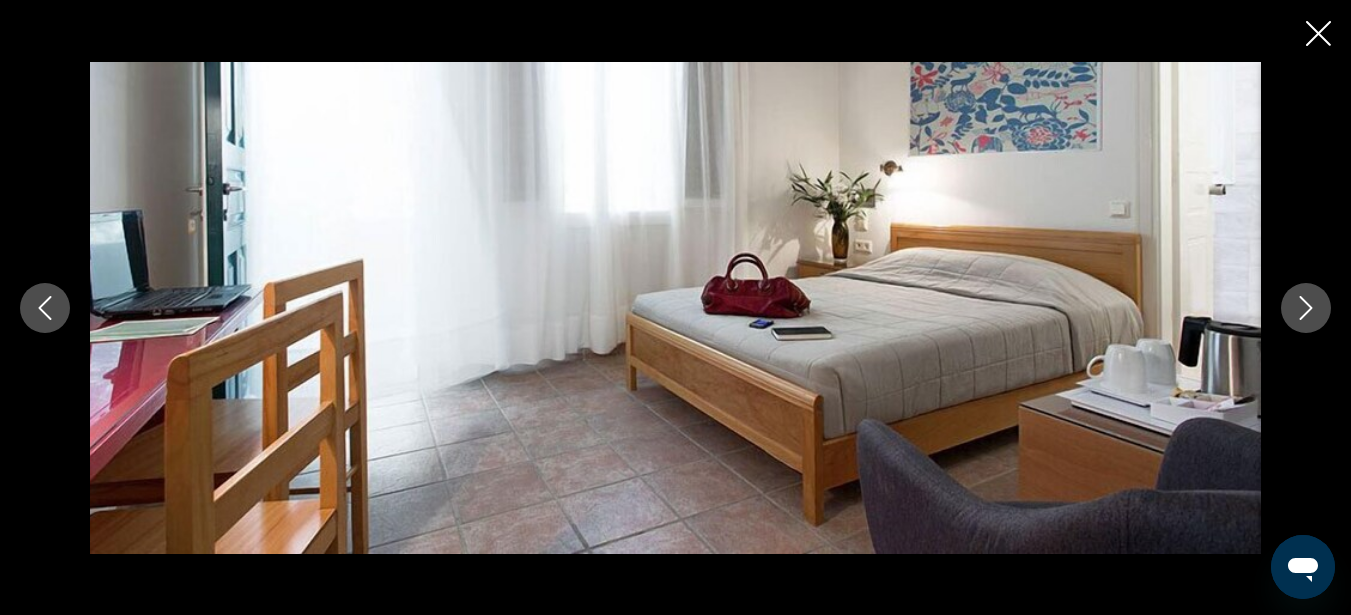 click 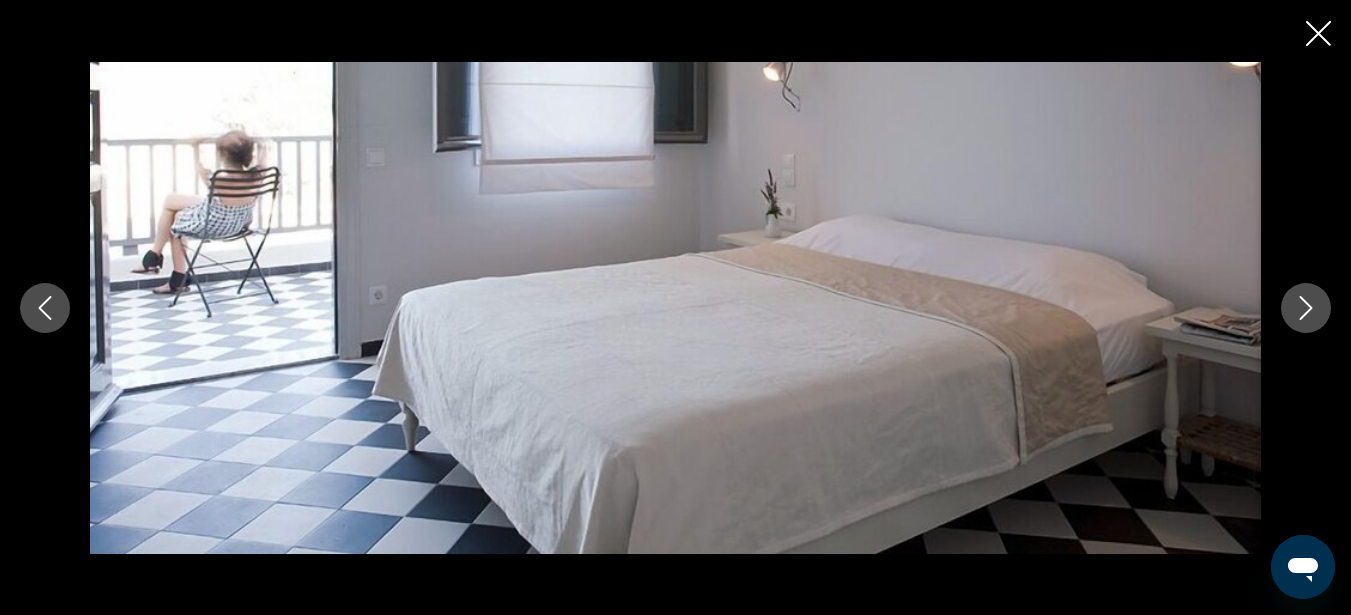 click 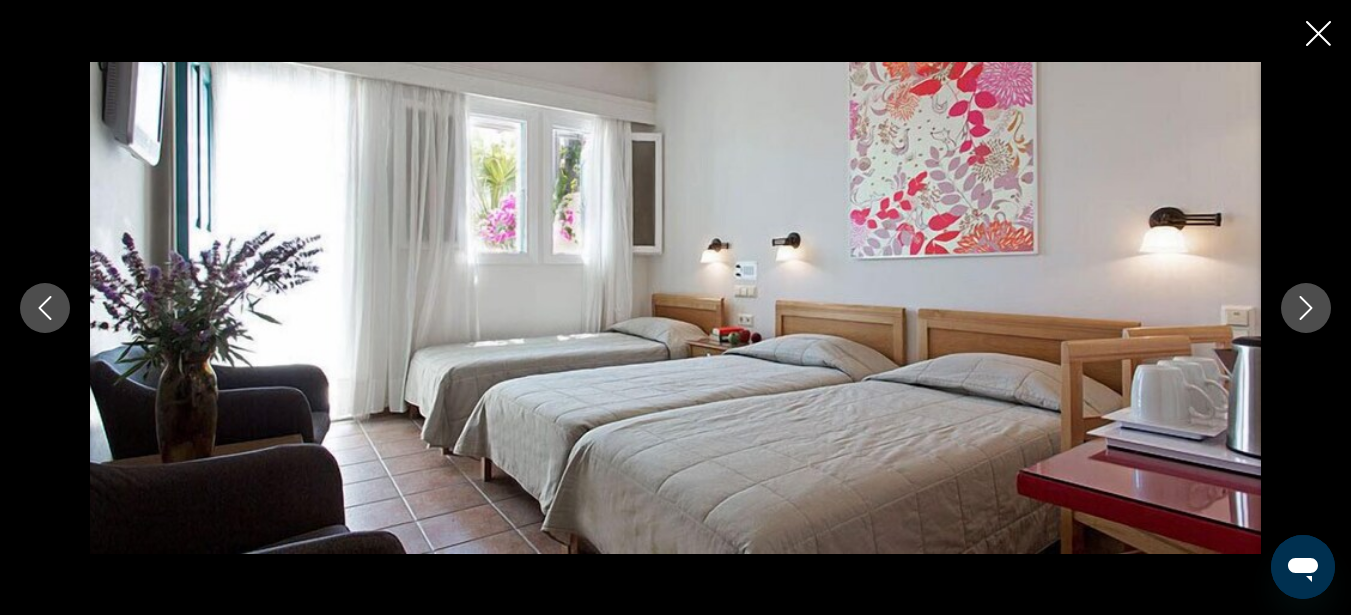 click 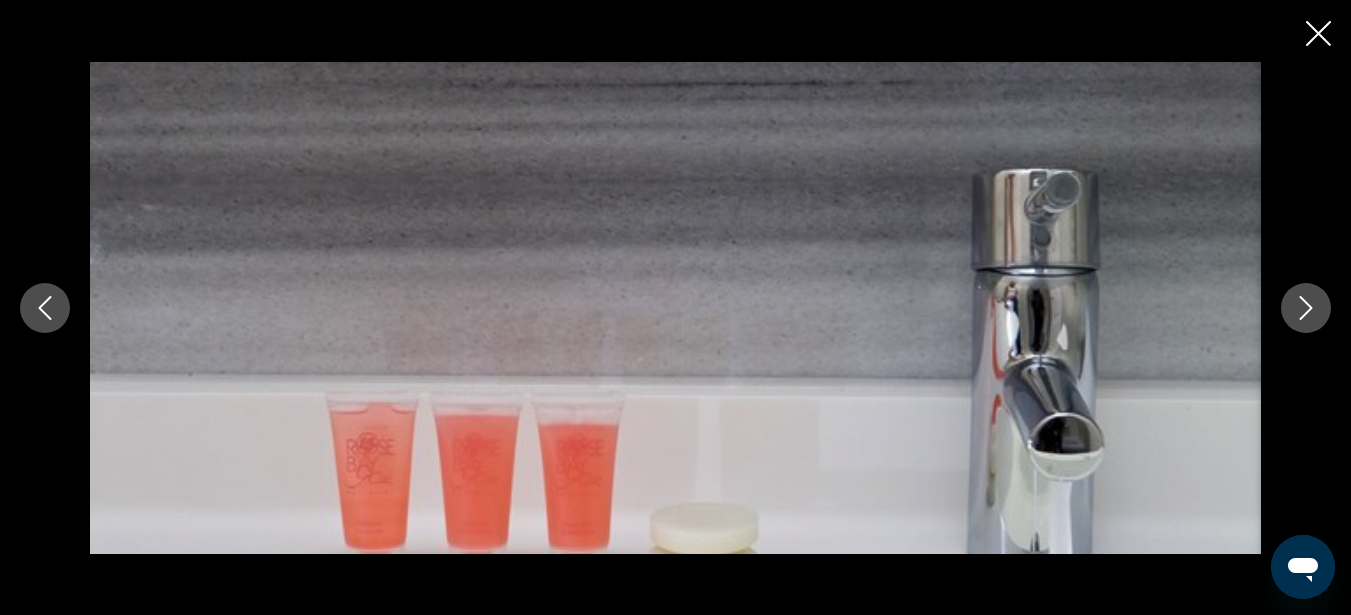 click 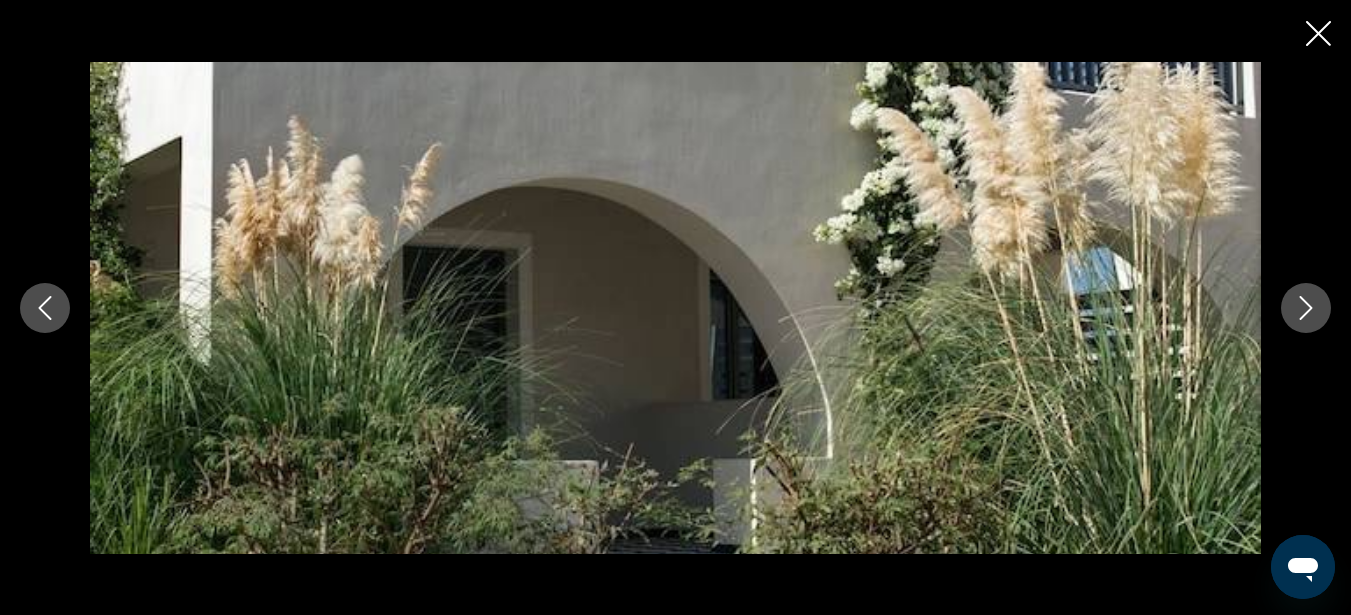 click 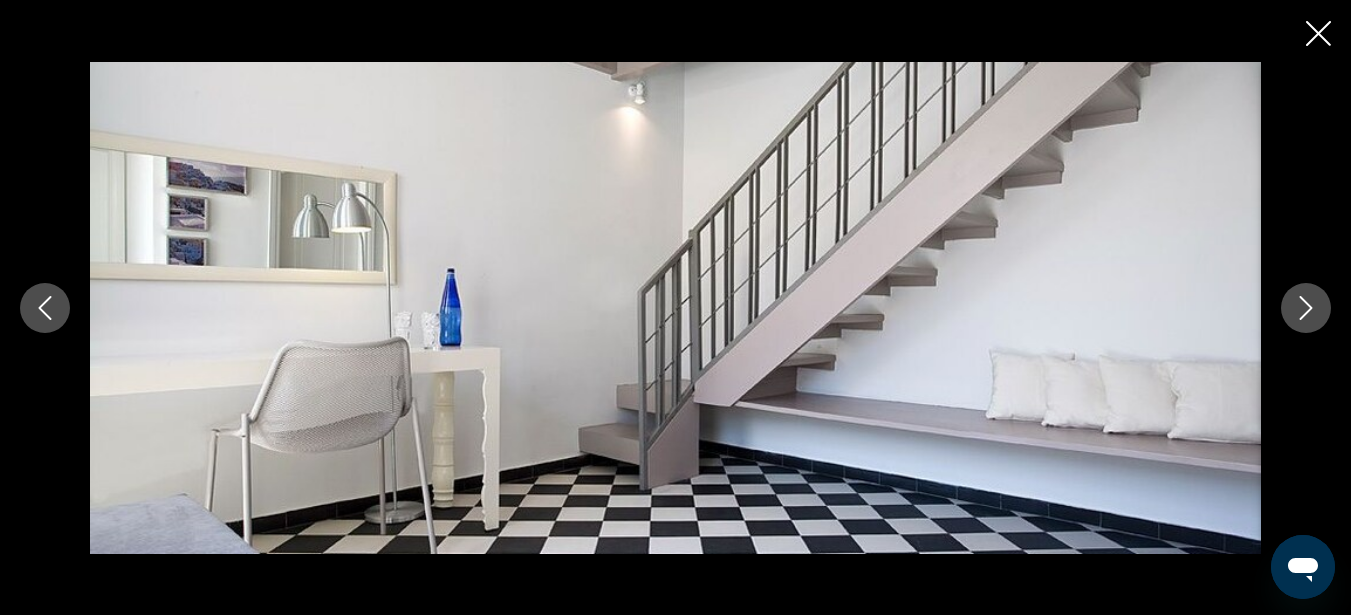click 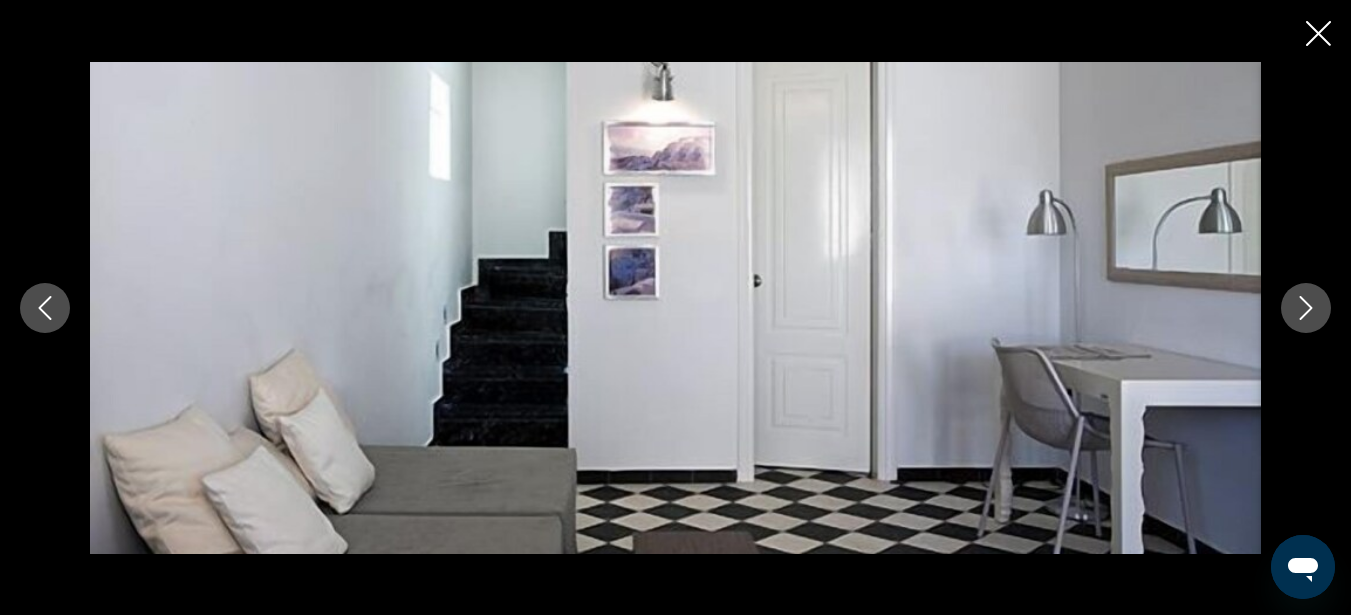 click 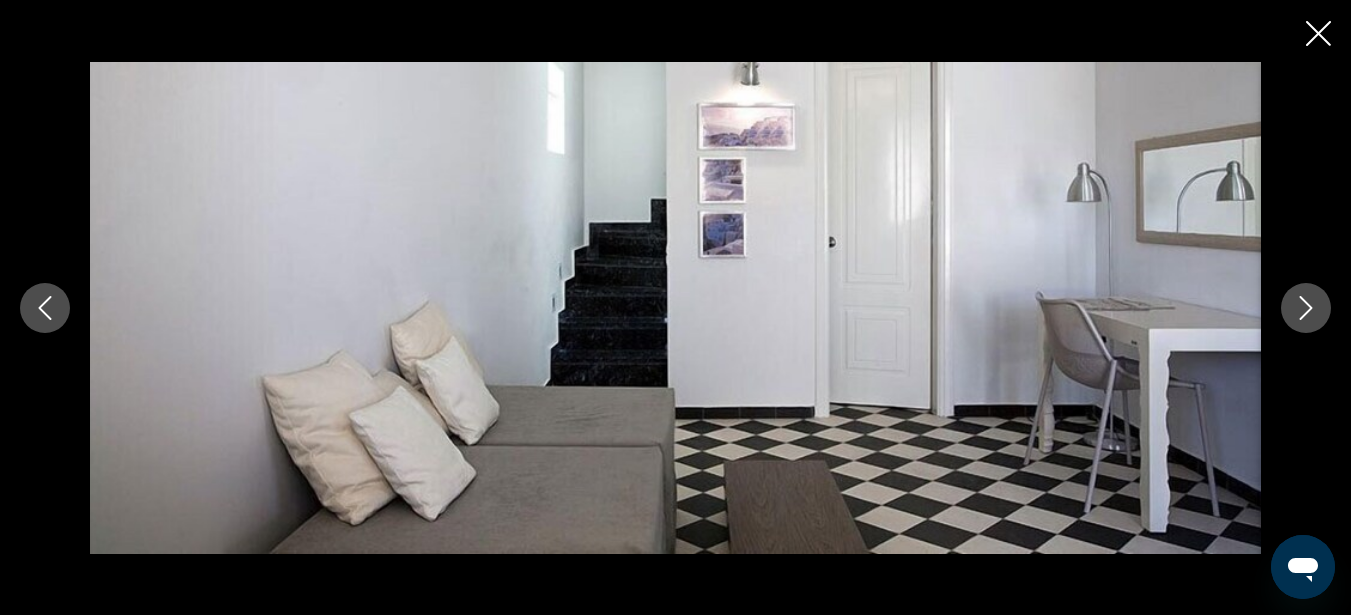 click 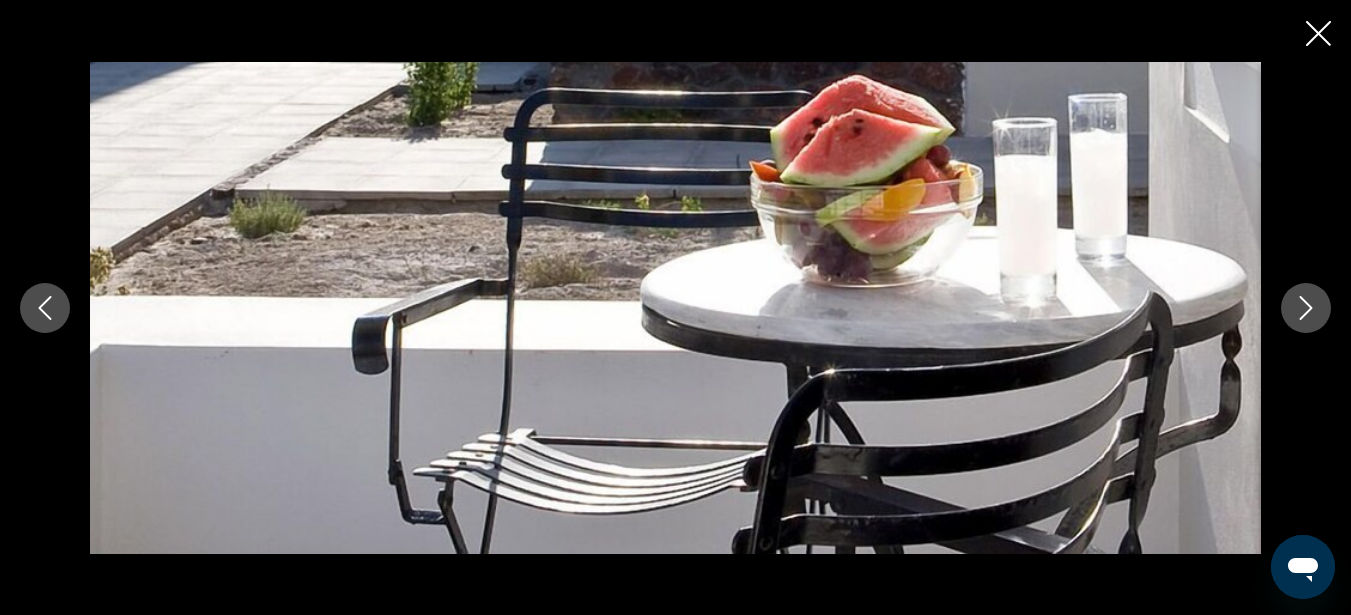 click 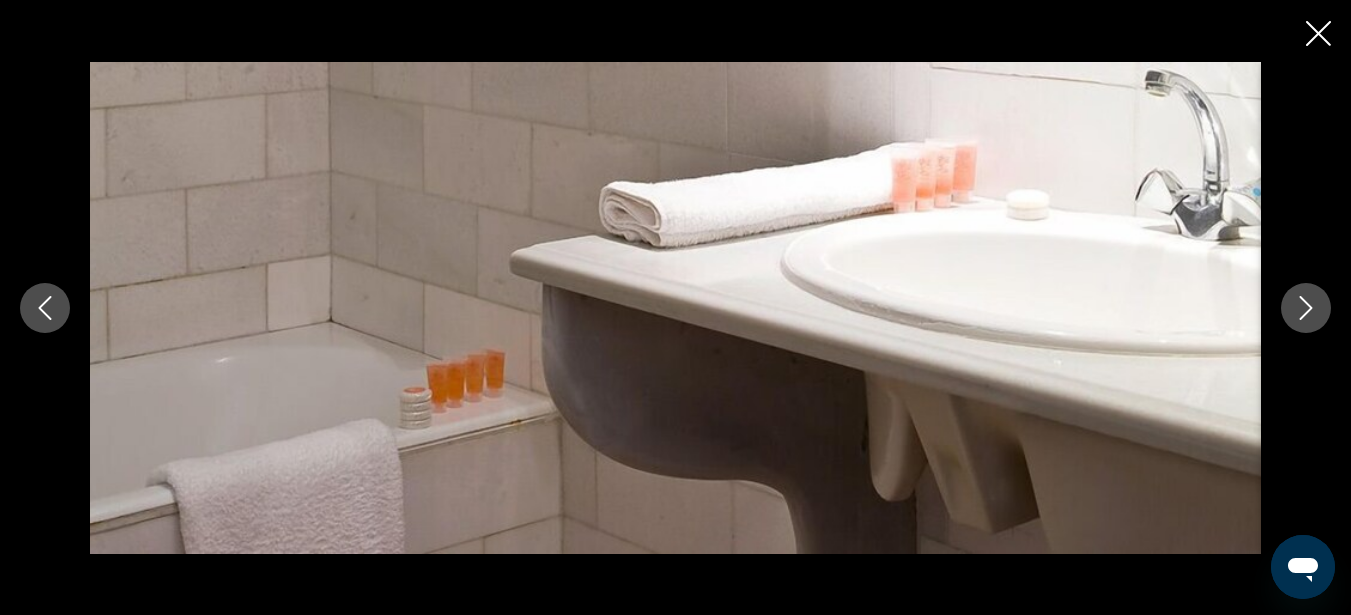 click 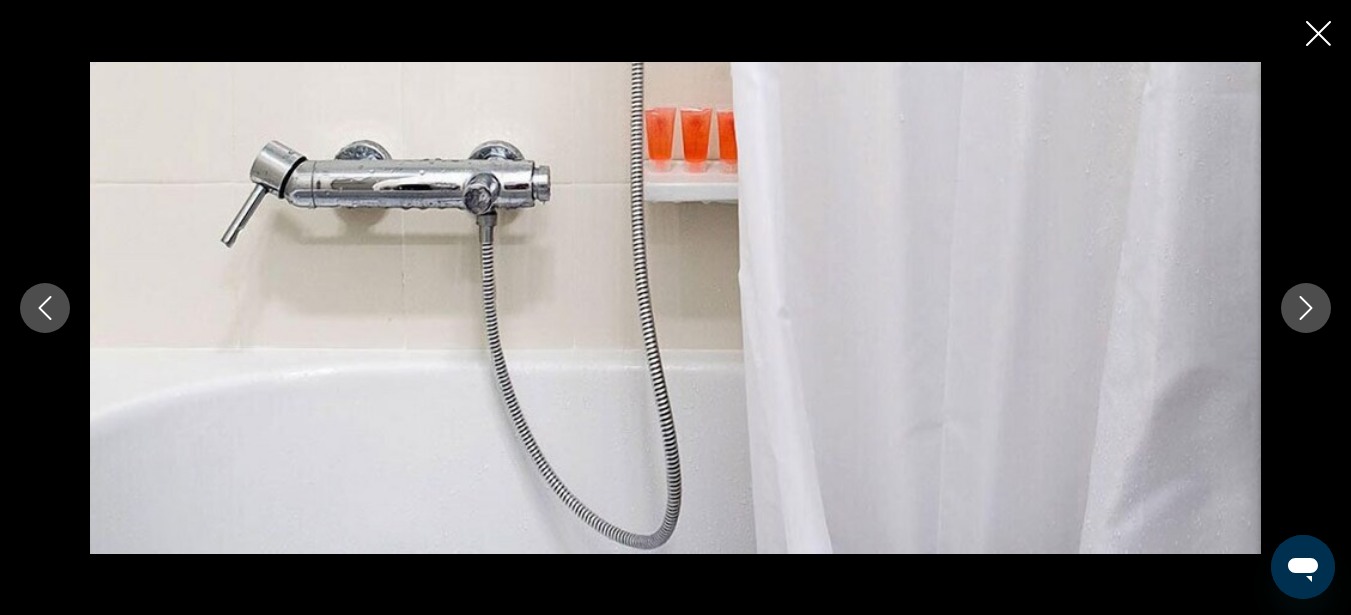 click 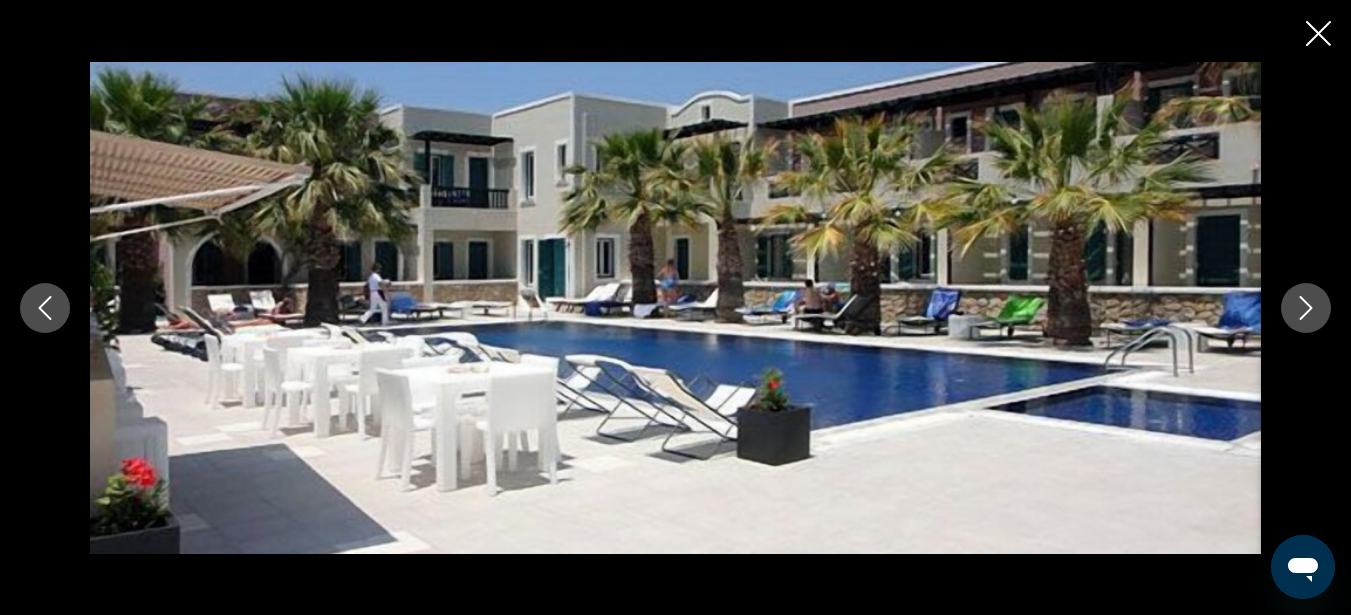 click 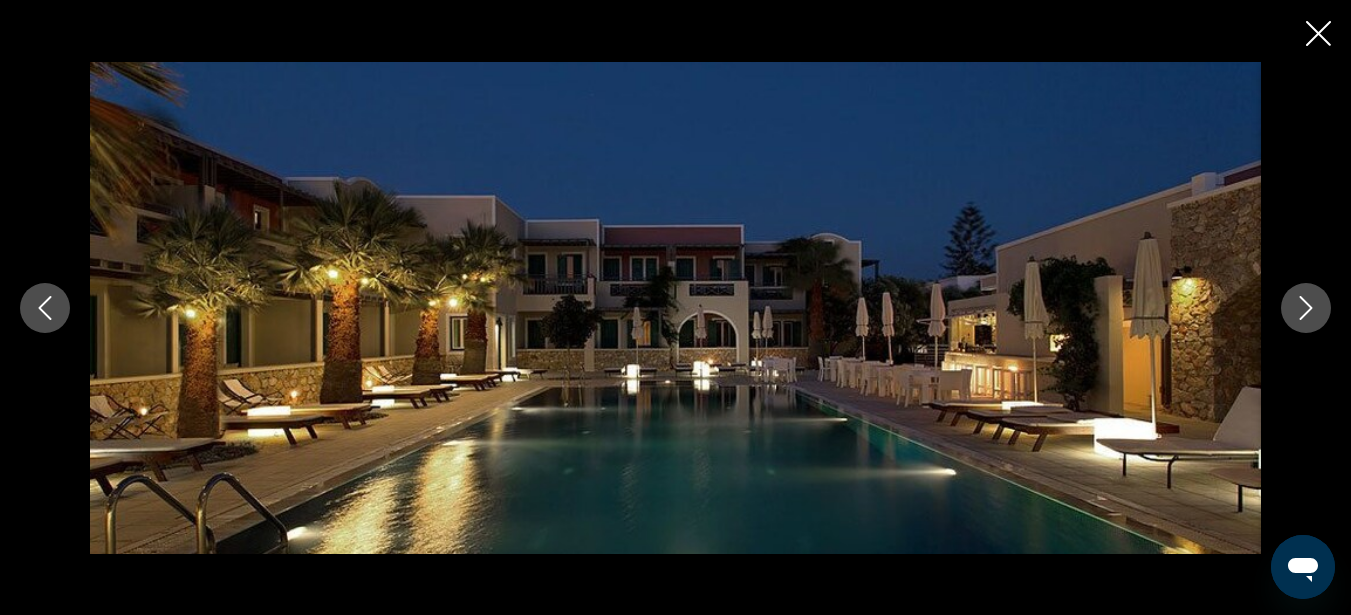 click 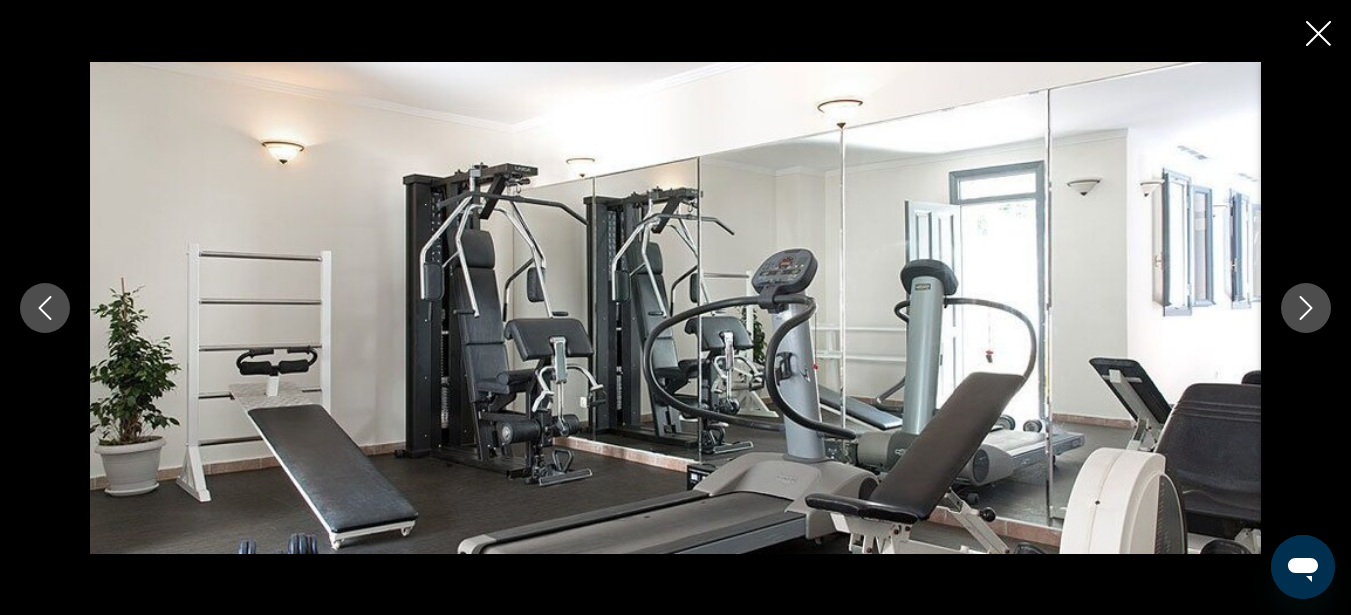 click 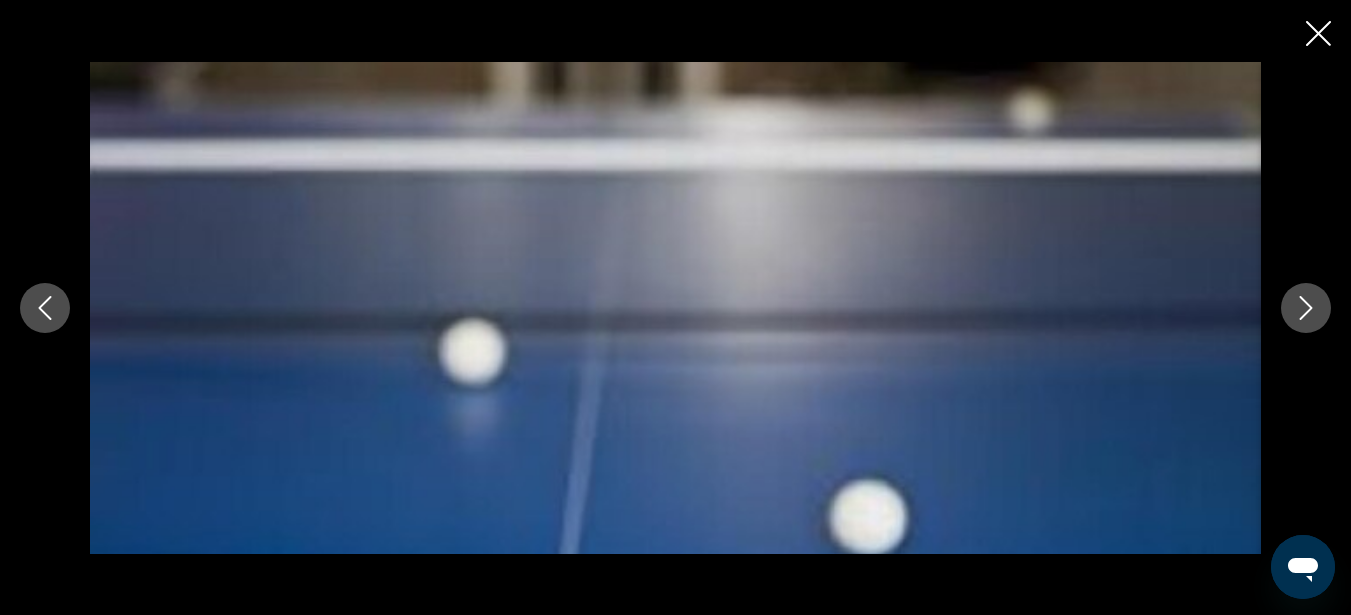 click 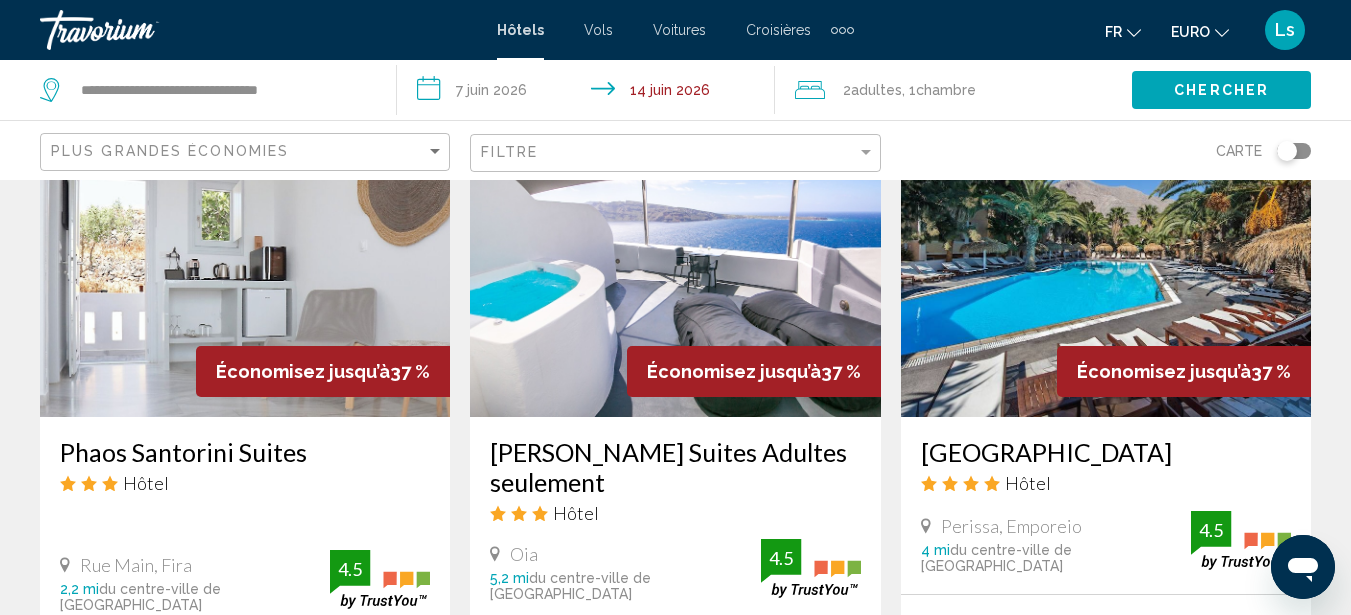 scroll, scrollTop: 907, scrollLeft: 0, axis: vertical 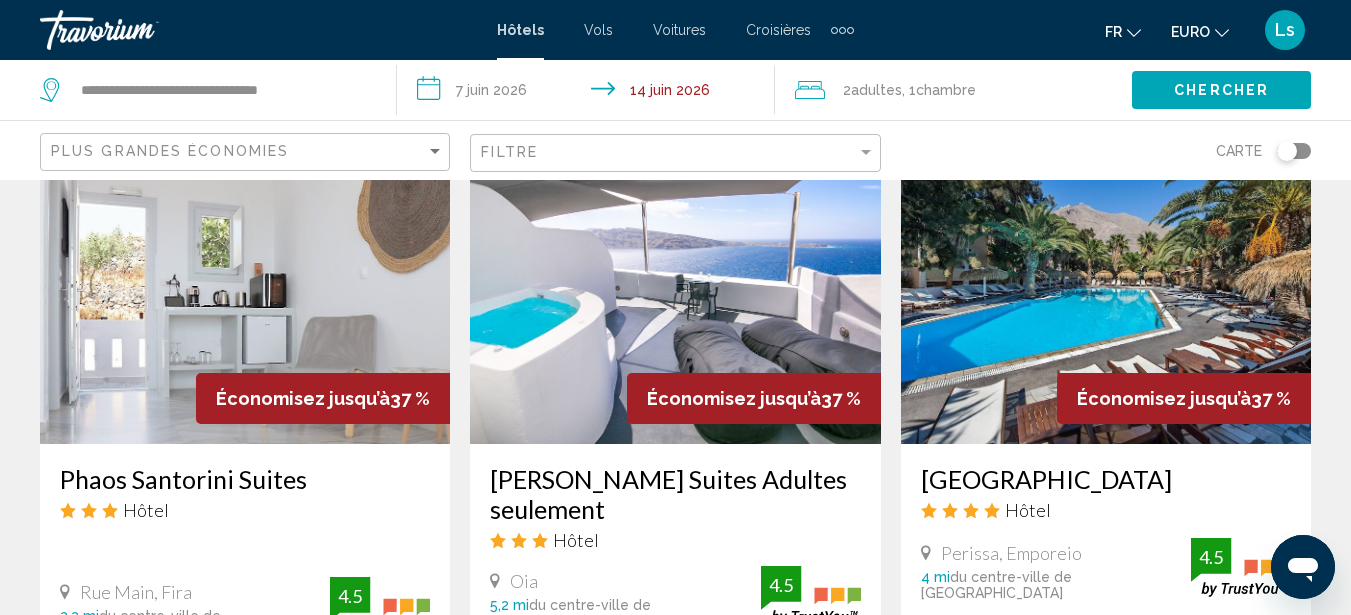 click at bounding box center (1106, 284) 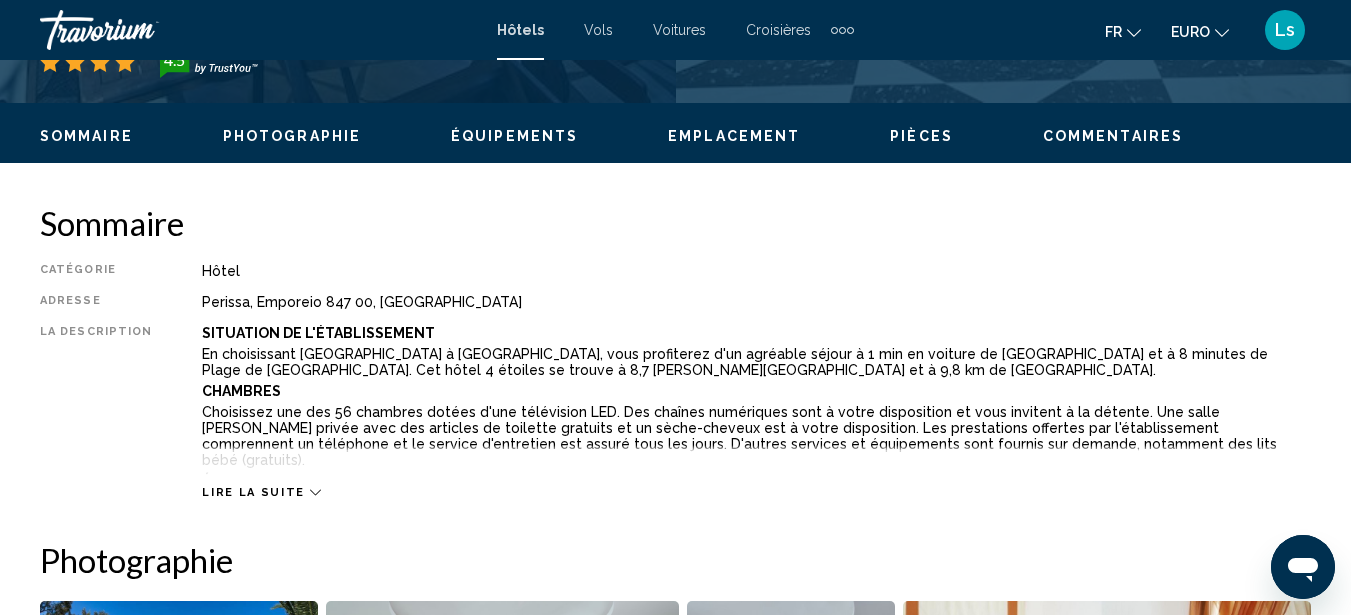 scroll, scrollTop: 0, scrollLeft: 0, axis: both 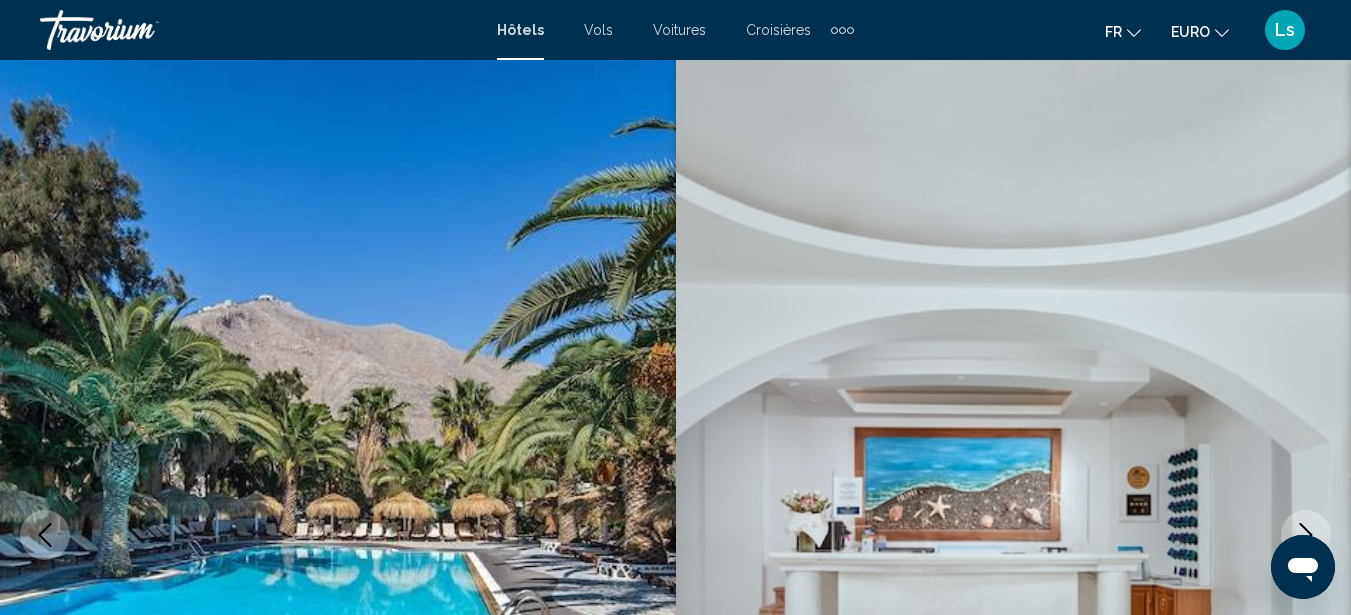type 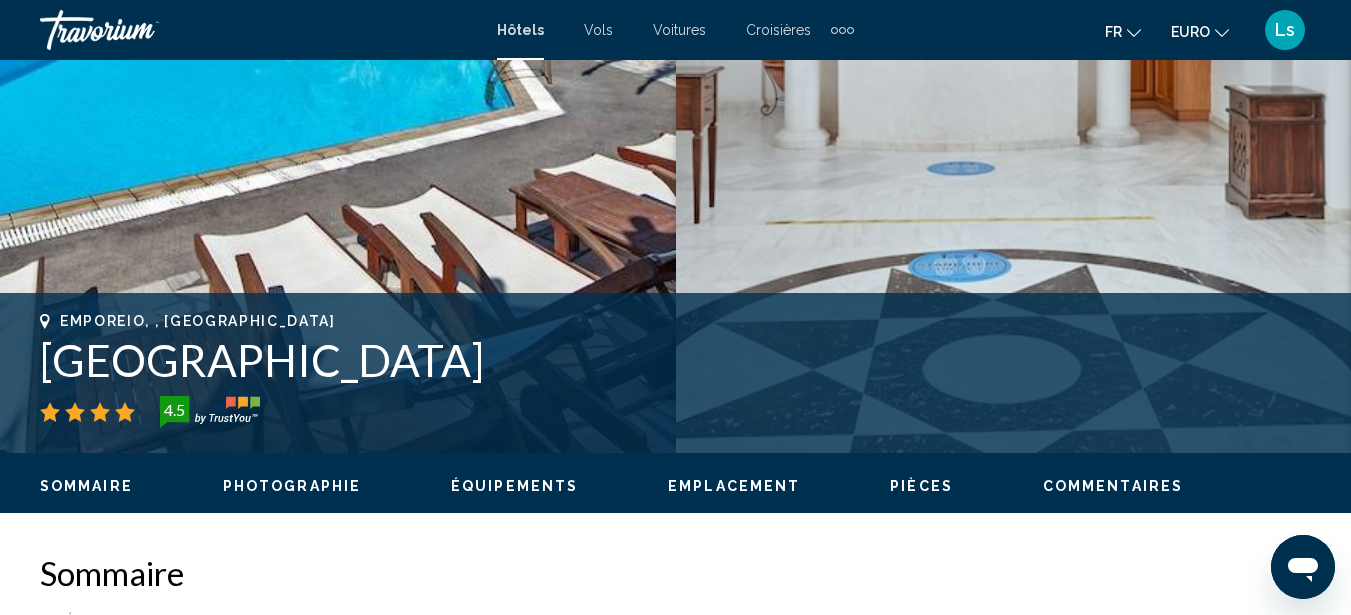 scroll, scrollTop: 560, scrollLeft: 0, axis: vertical 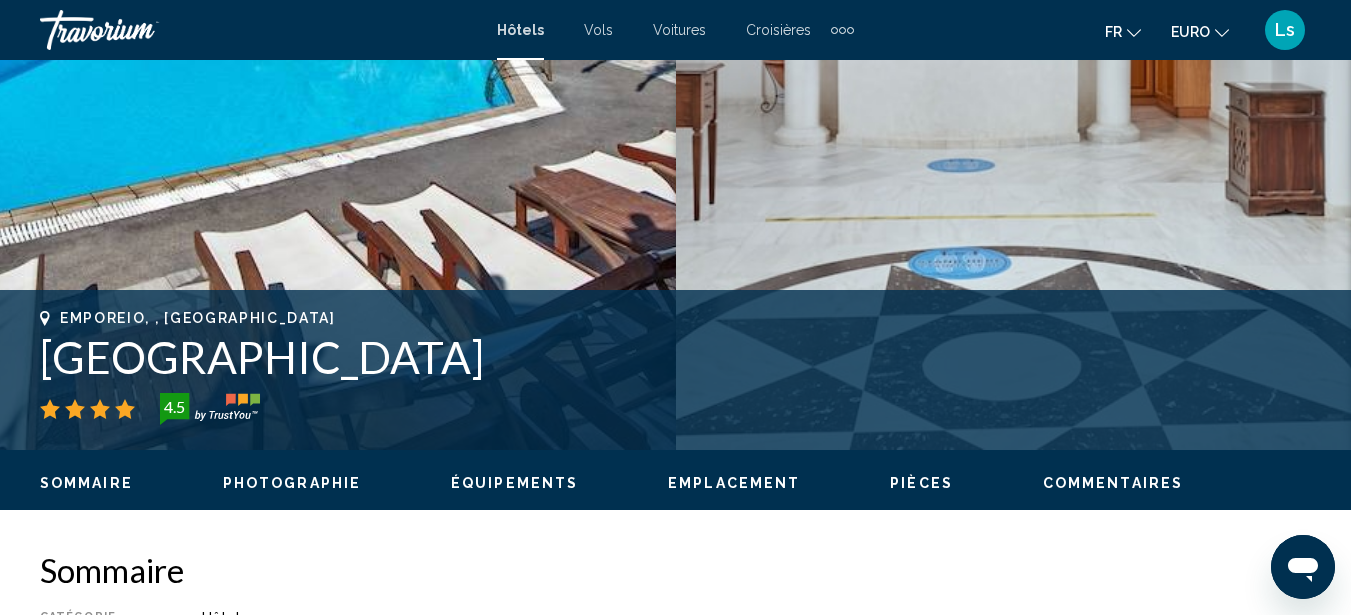 click on "Photographie" at bounding box center [292, 483] 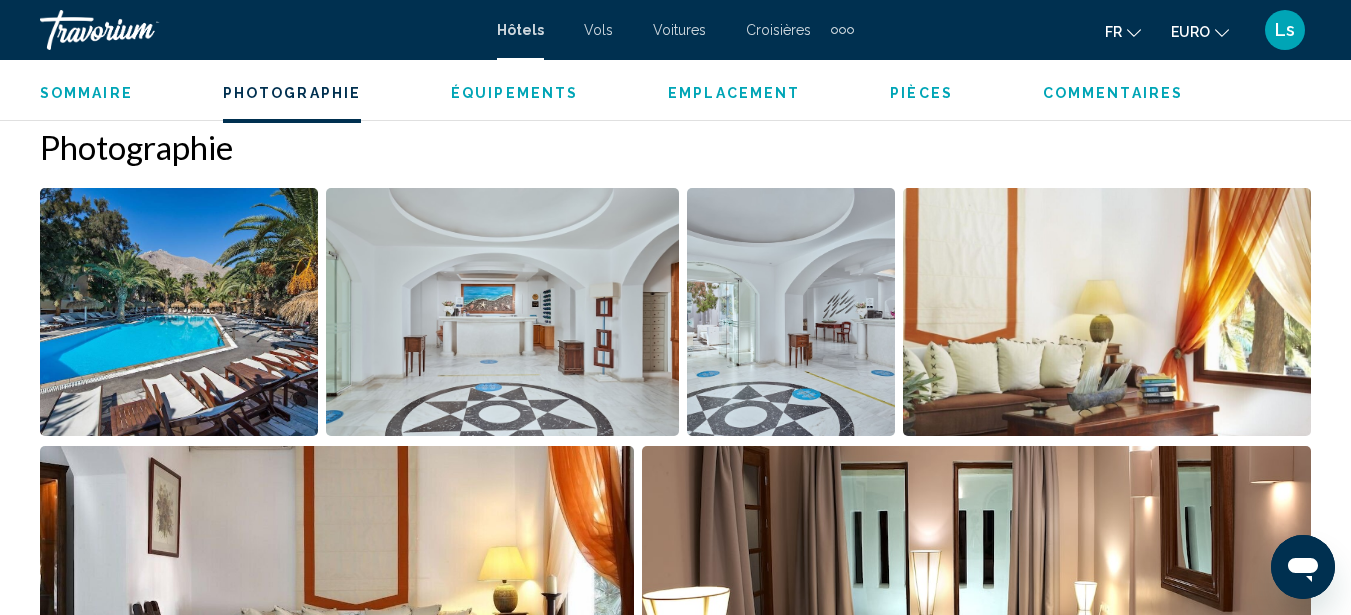 scroll, scrollTop: 1327, scrollLeft: 0, axis: vertical 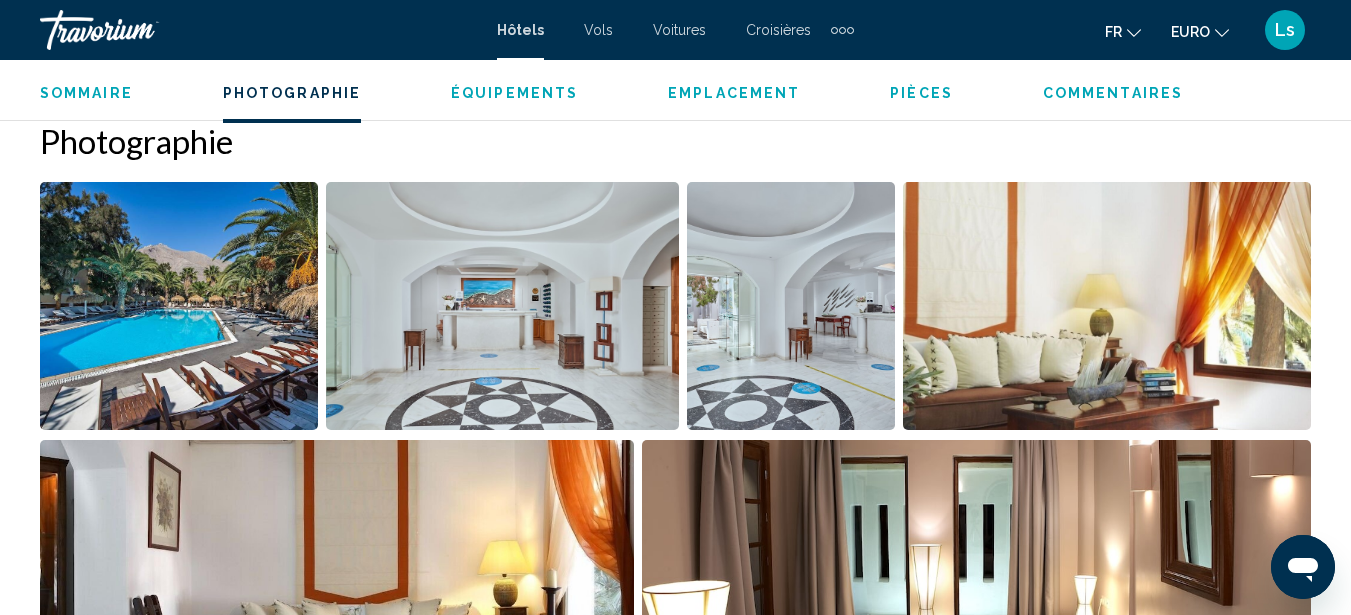 click at bounding box center [179, 306] 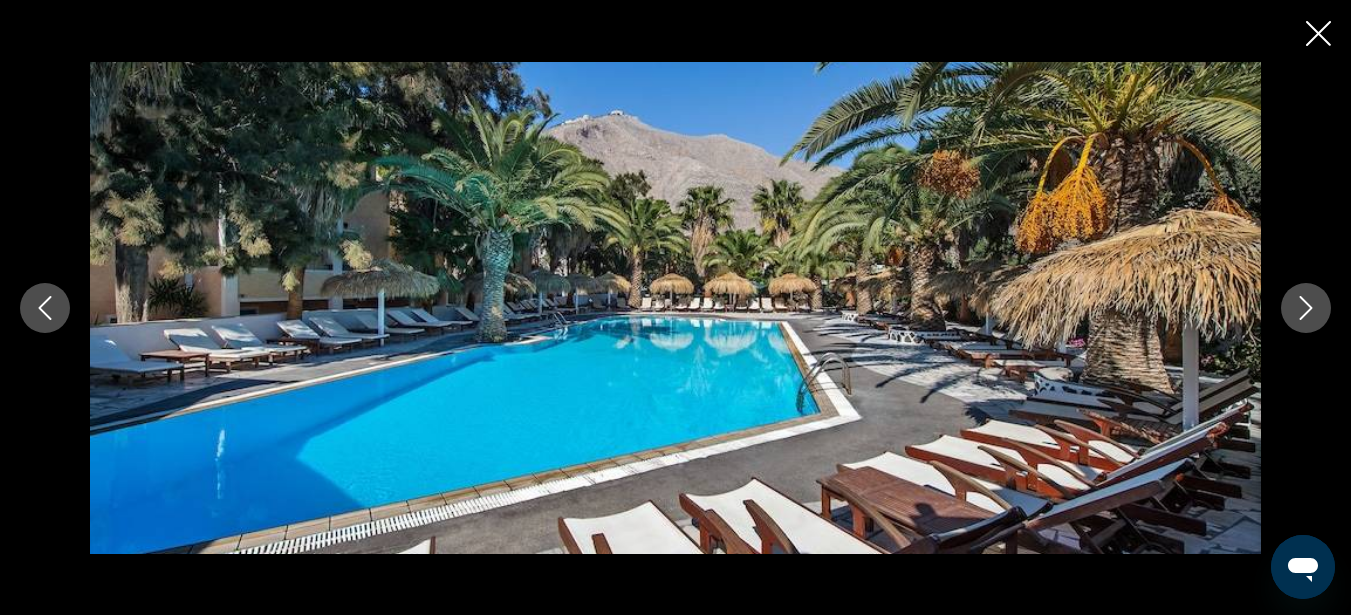 click at bounding box center [1306, 308] 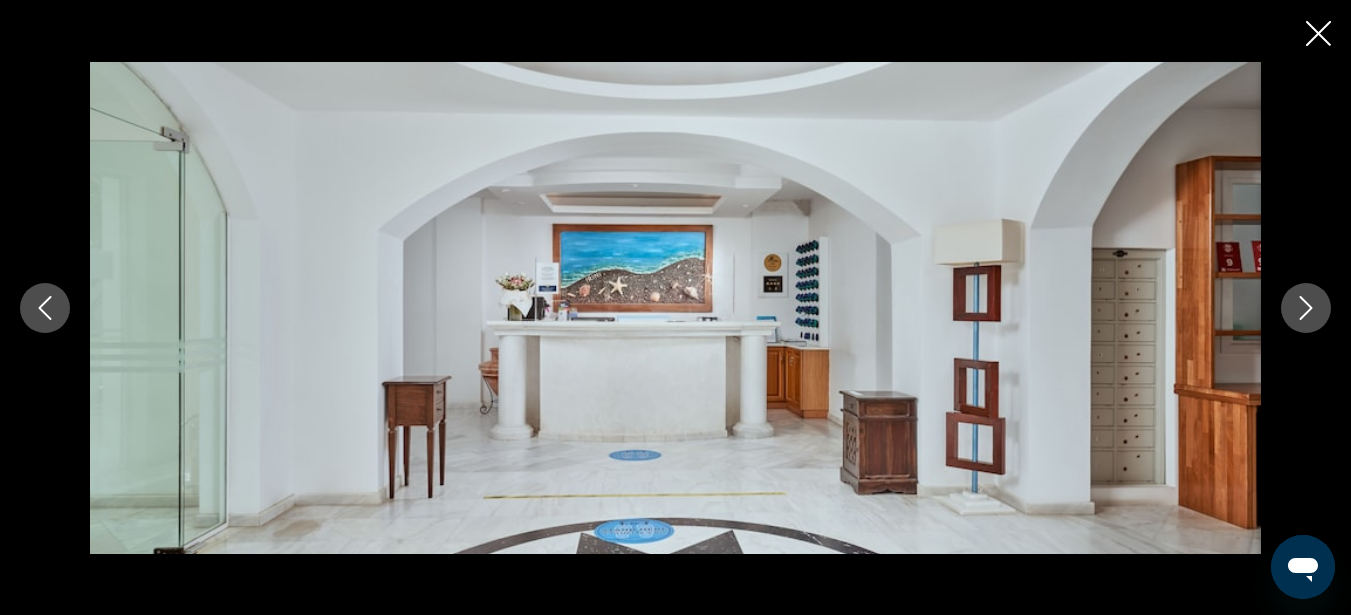 click at bounding box center (1306, 308) 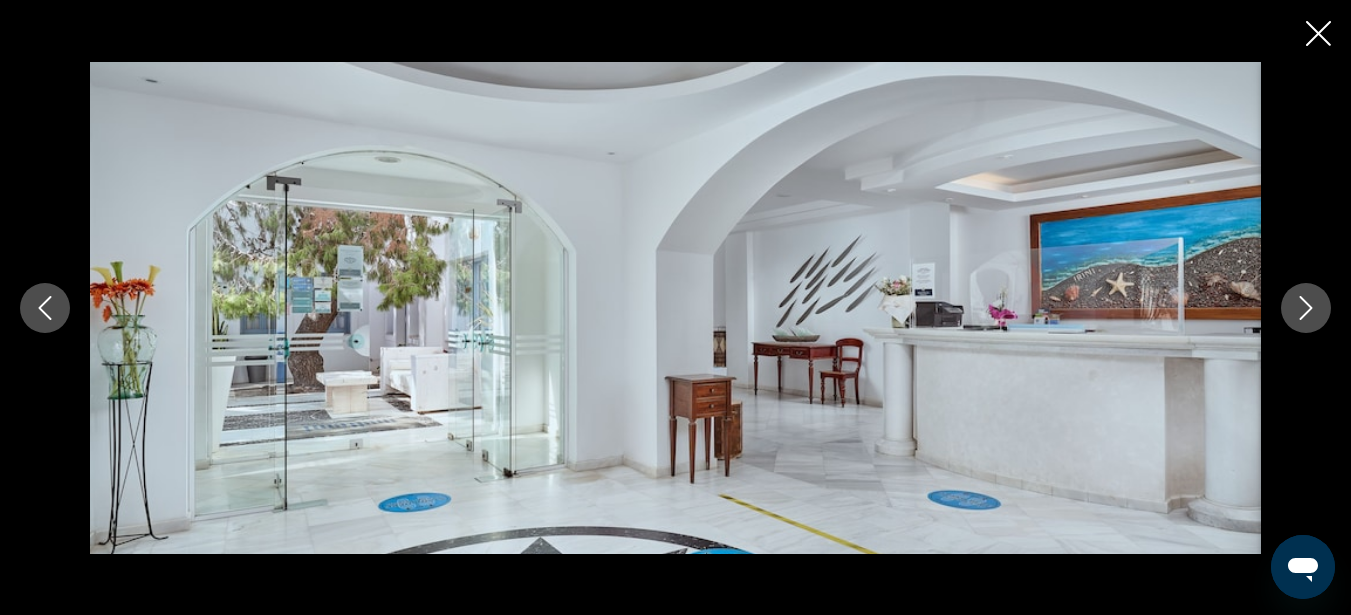 click at bounding box center (1306, 308) 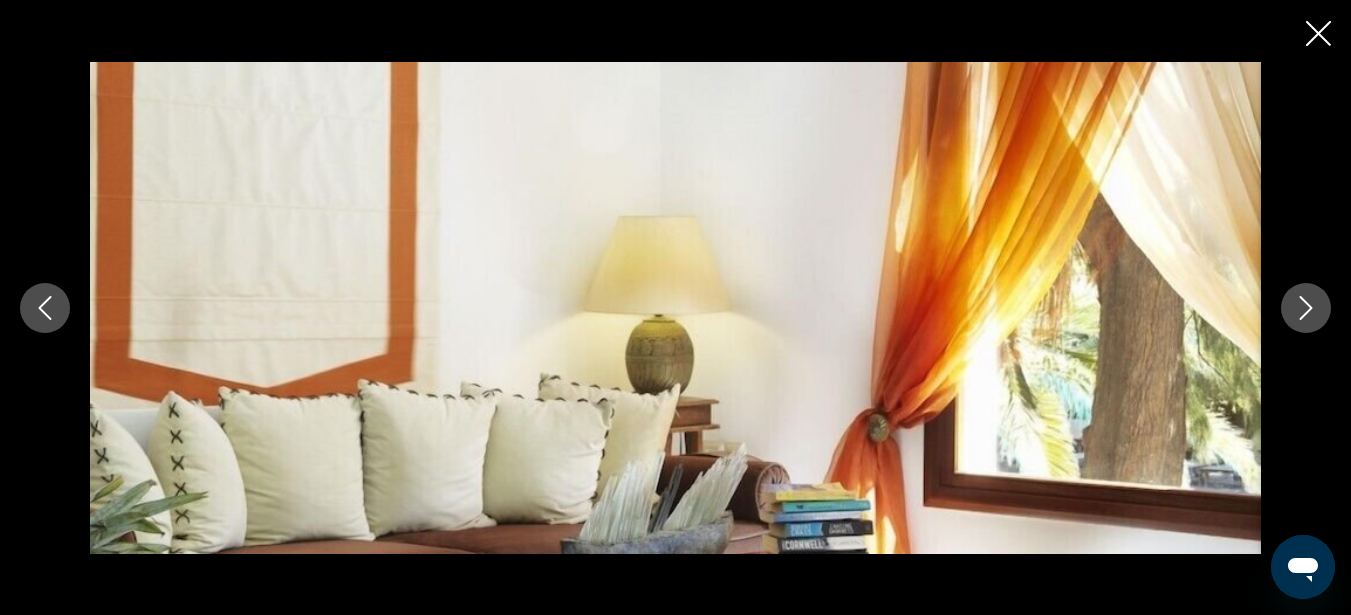 click at bounding box center [1306, 308] 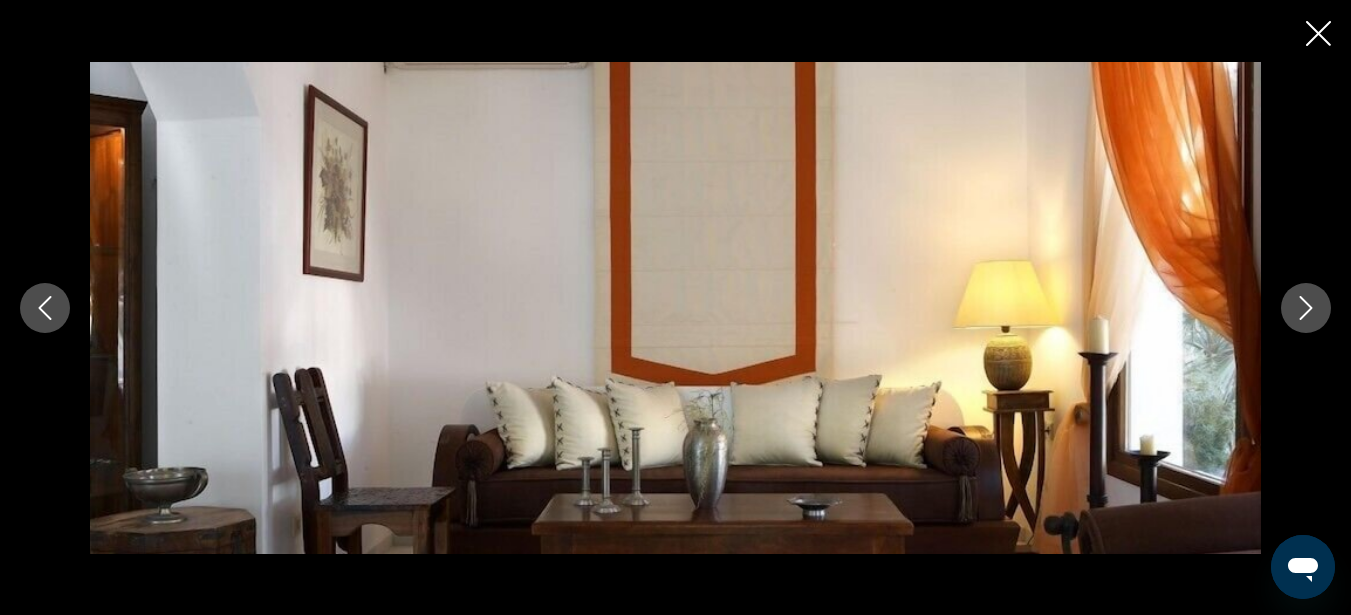 click at bounding box center (1306, 308) 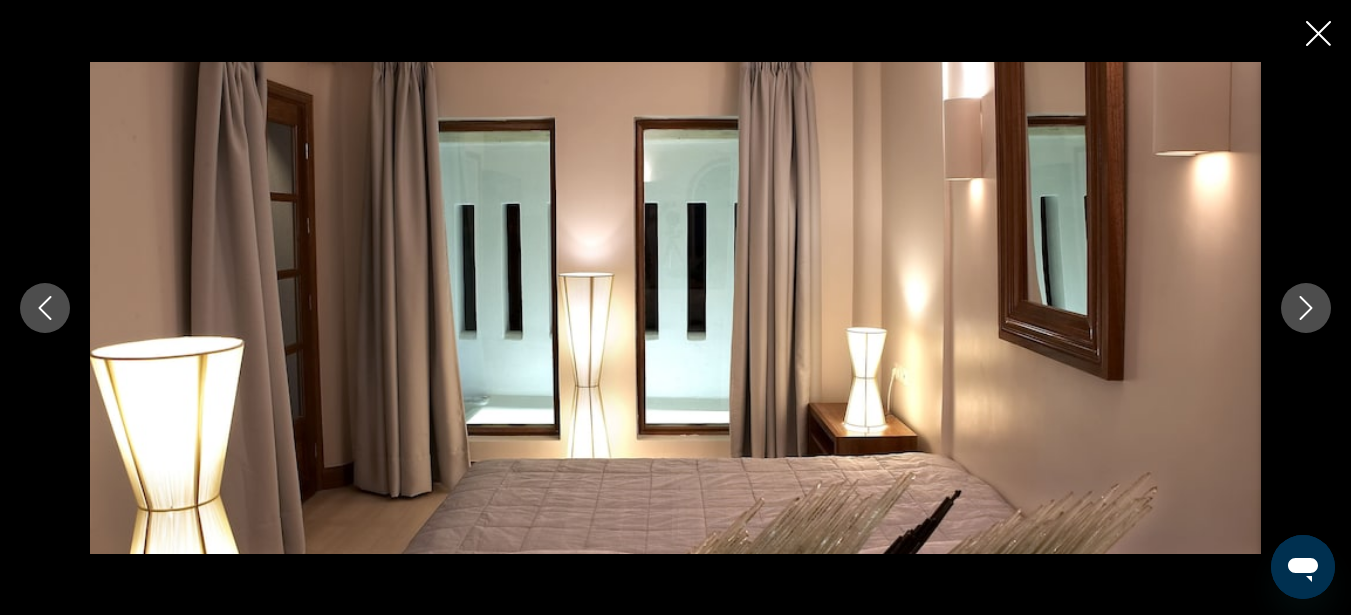 click at bounding box center [1306, 308] 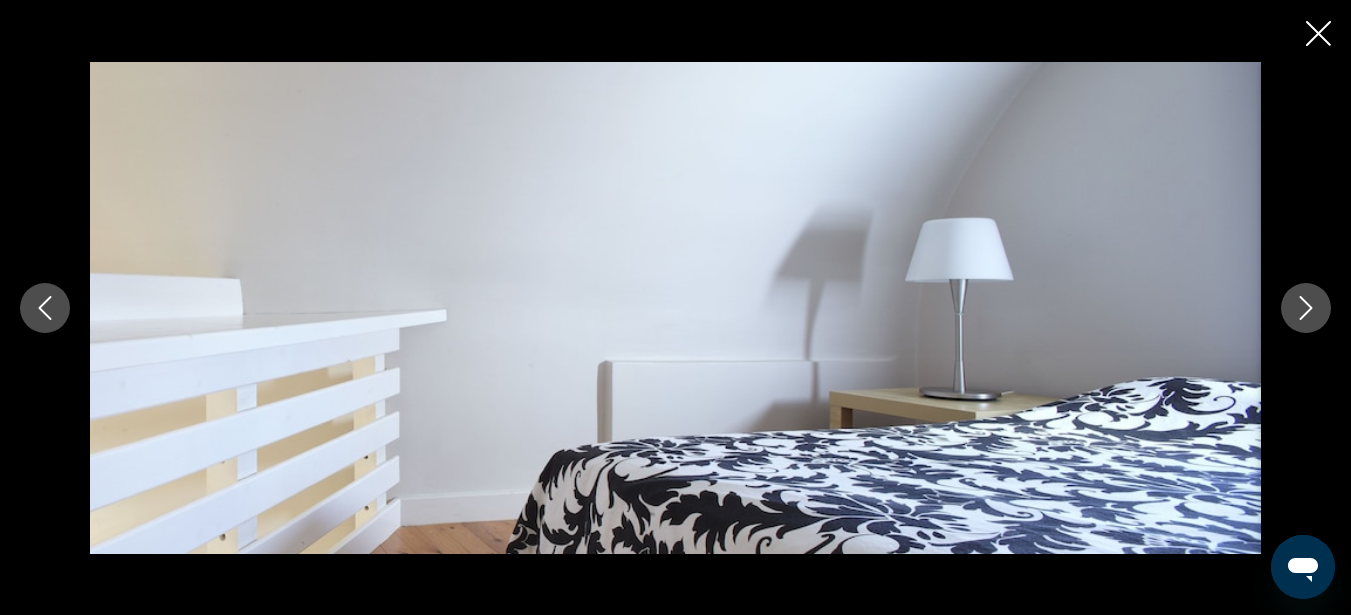 click at bounding box center [1306, 308] 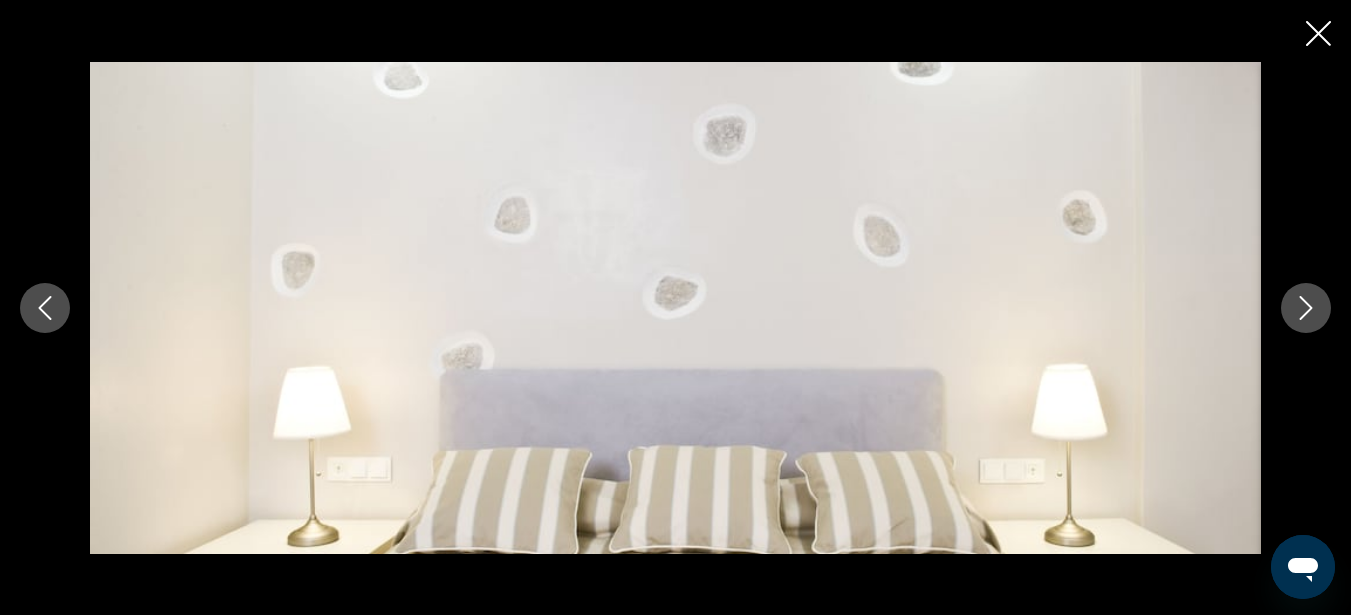 click at bounding box center (1306, 308) 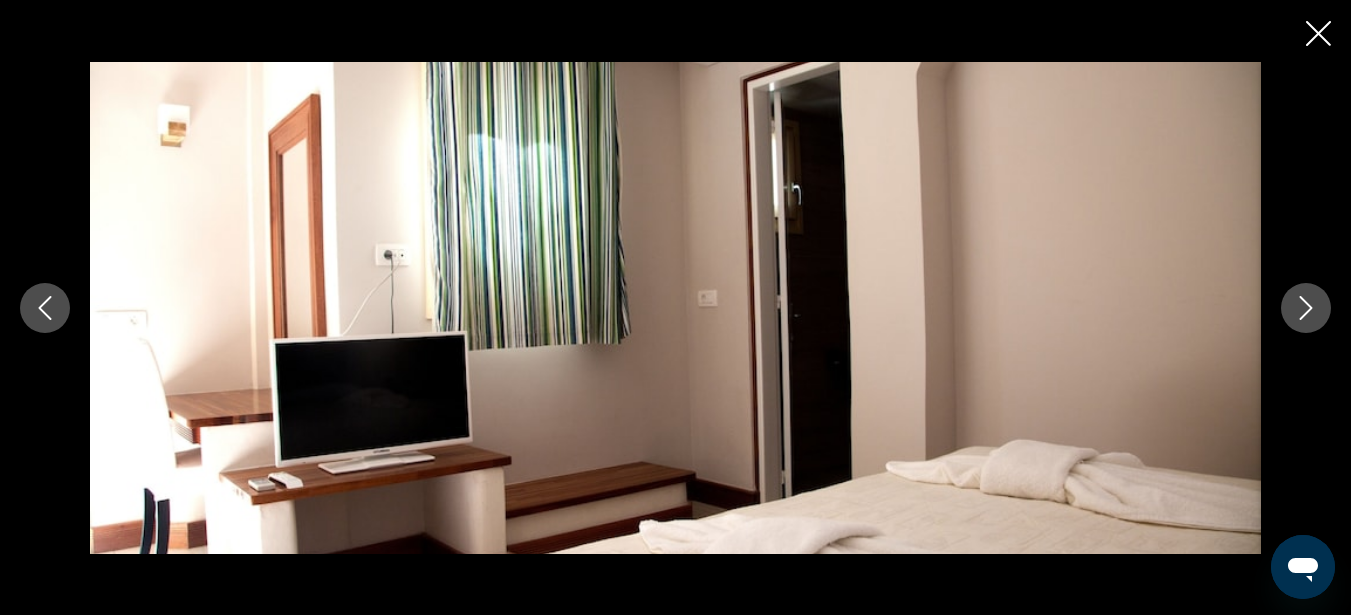click at bounding box center (1306, 308) 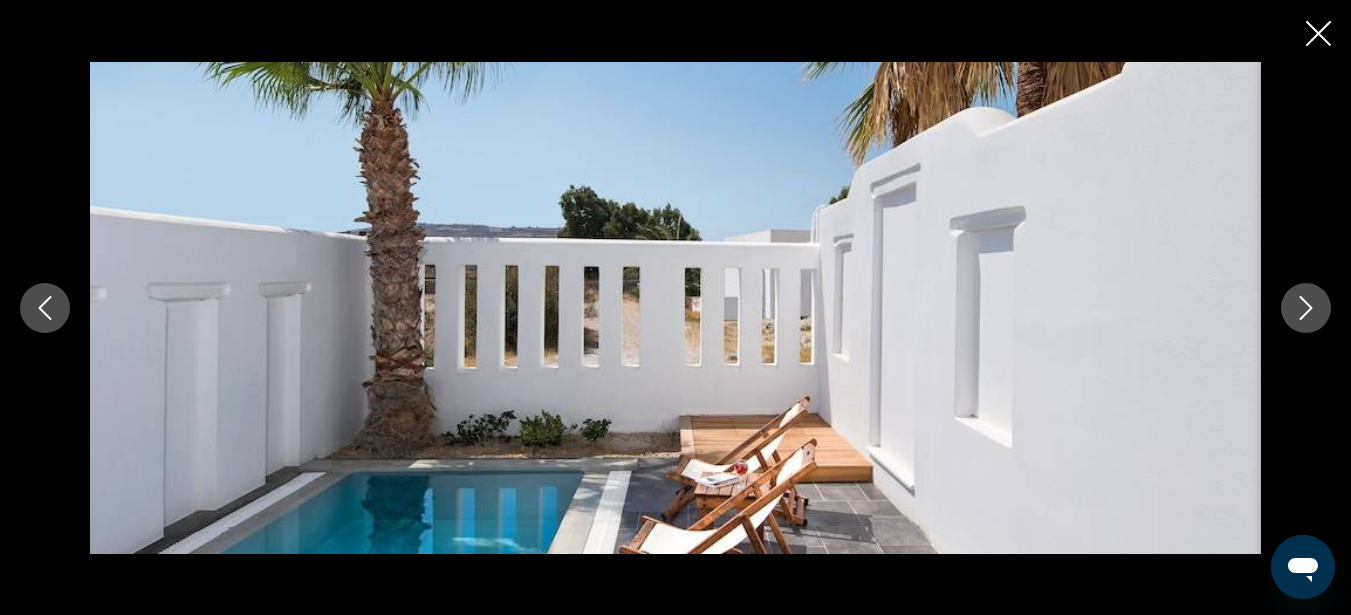 click at bounding box center (1306, 308) 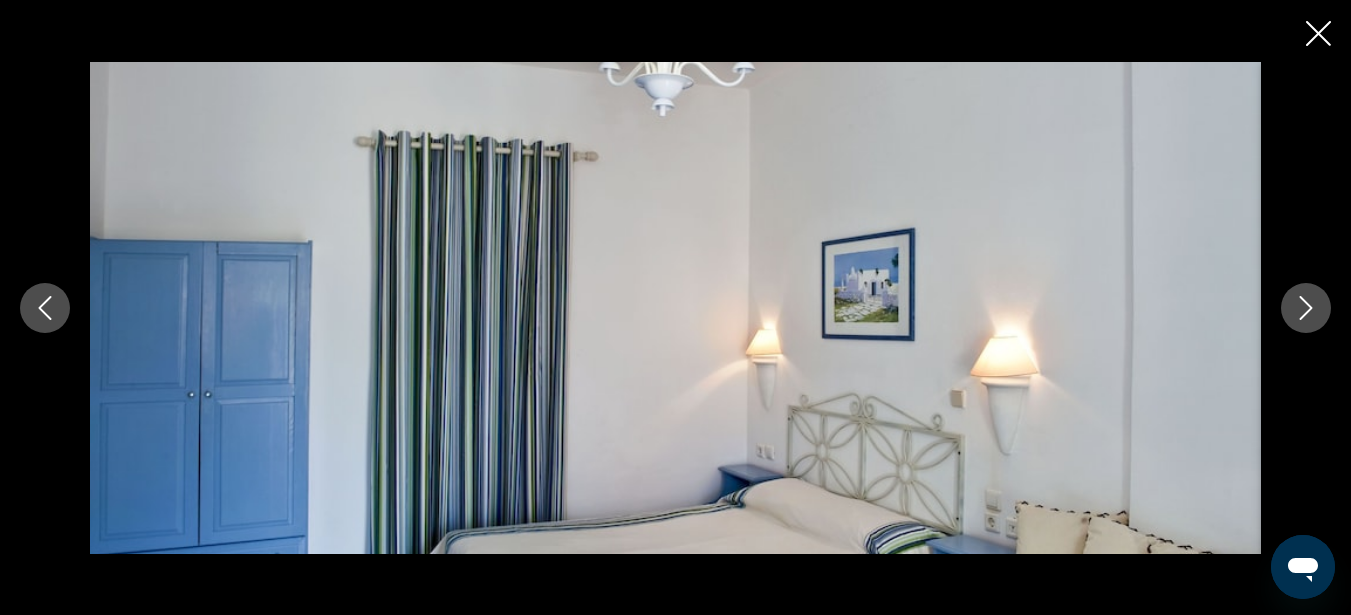 click at bounding box center (1306, 308) 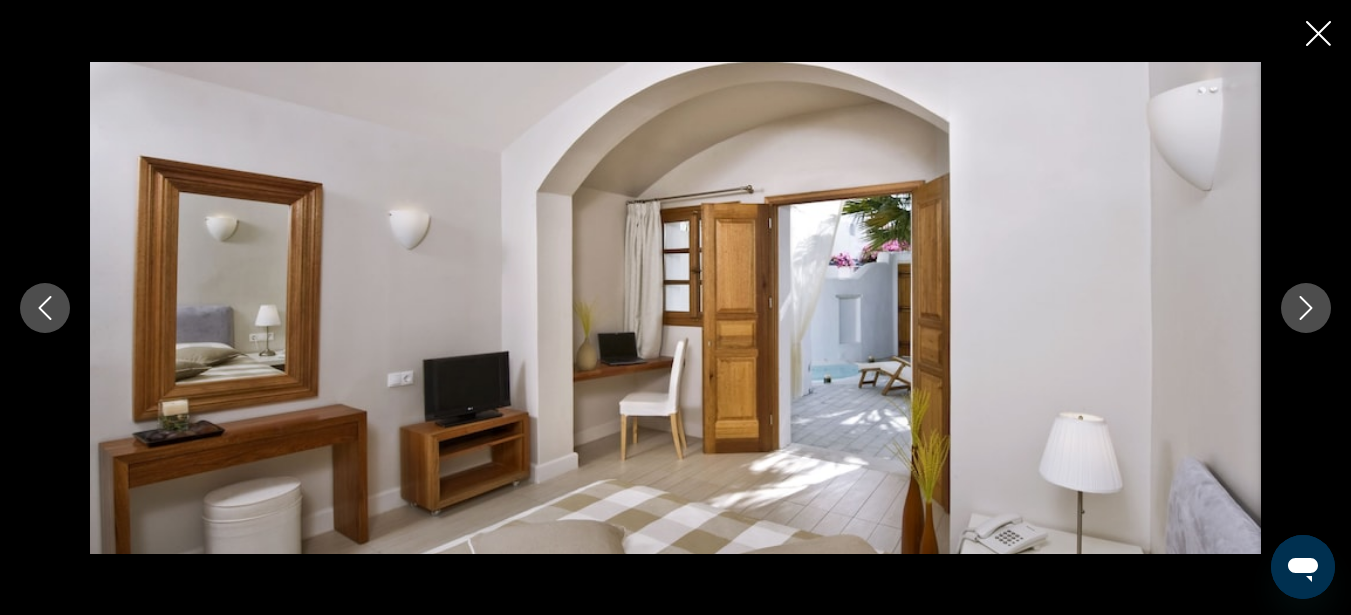 click at bounding box center (1306, 308) 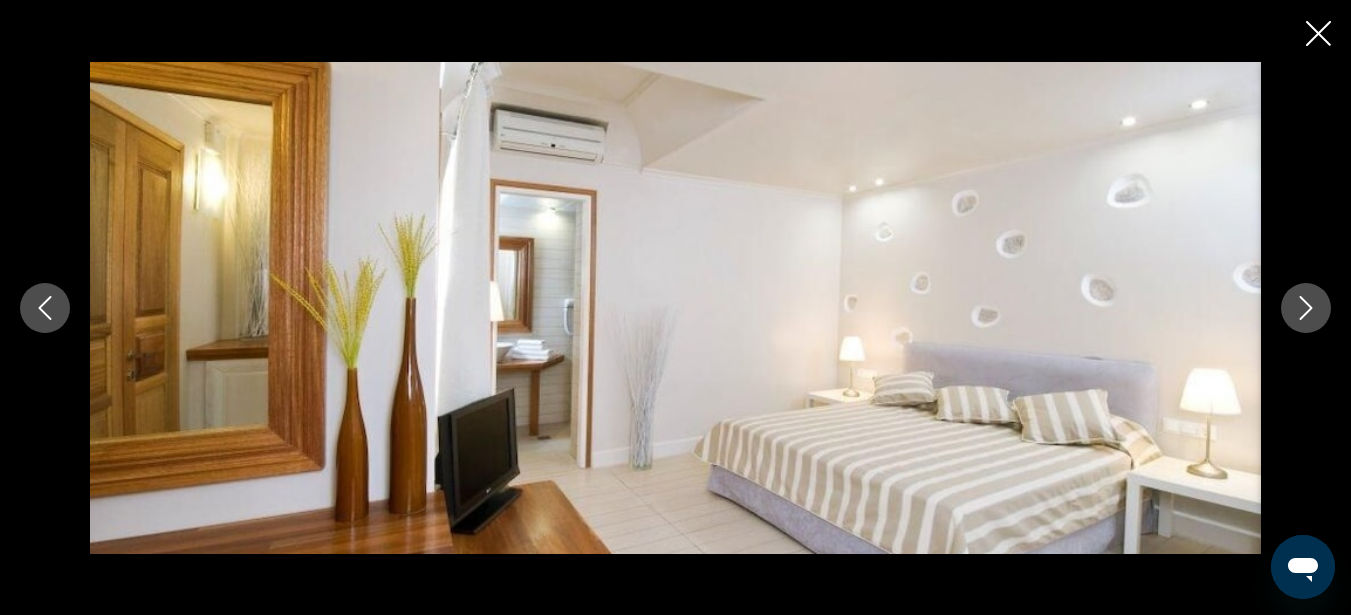 click at bounding box center (1306, 308) 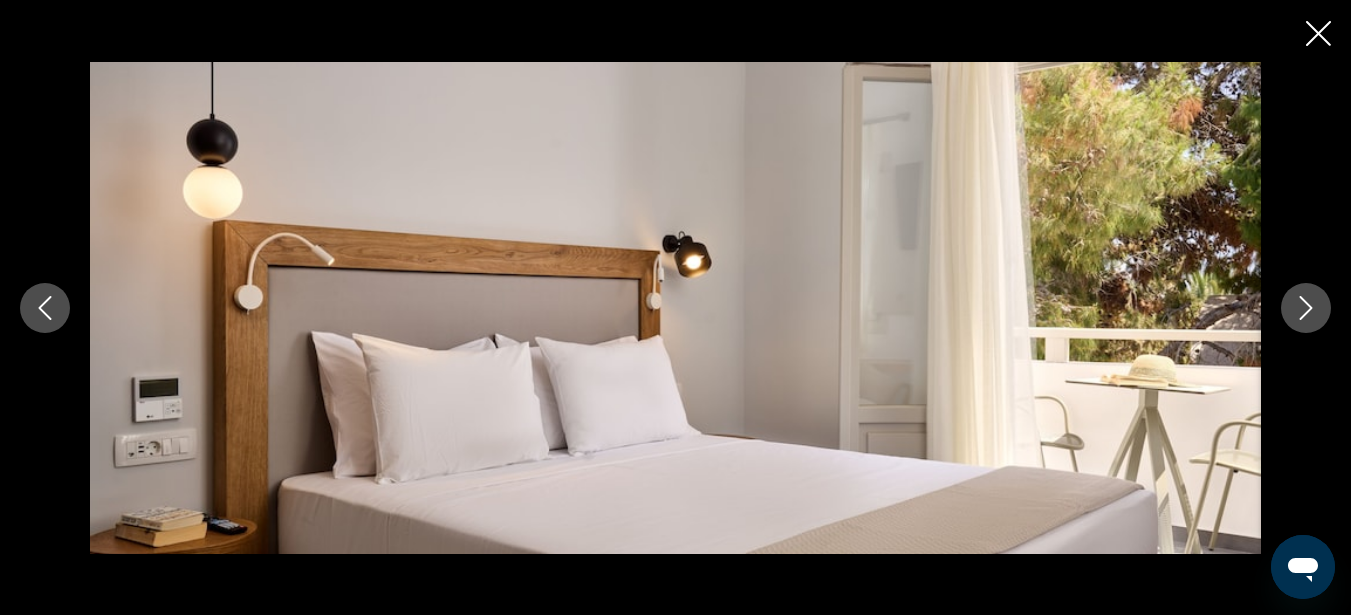 click at bounding box center (1306, 308) 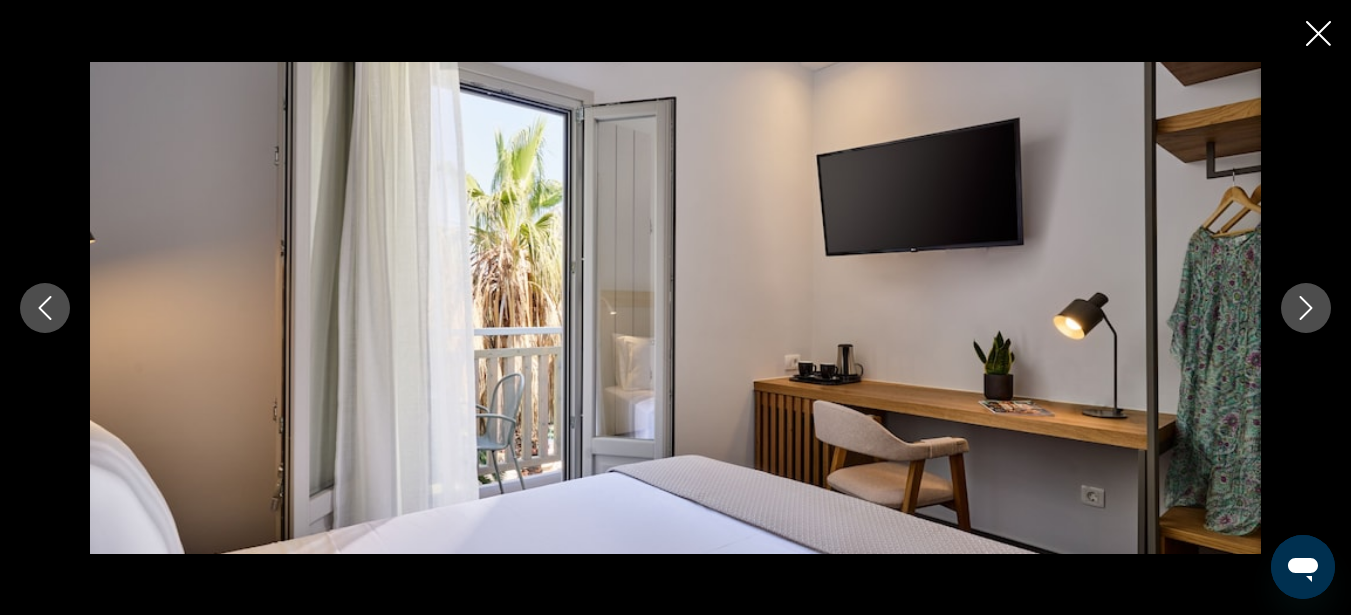 click at bounding box center [1306, 308] 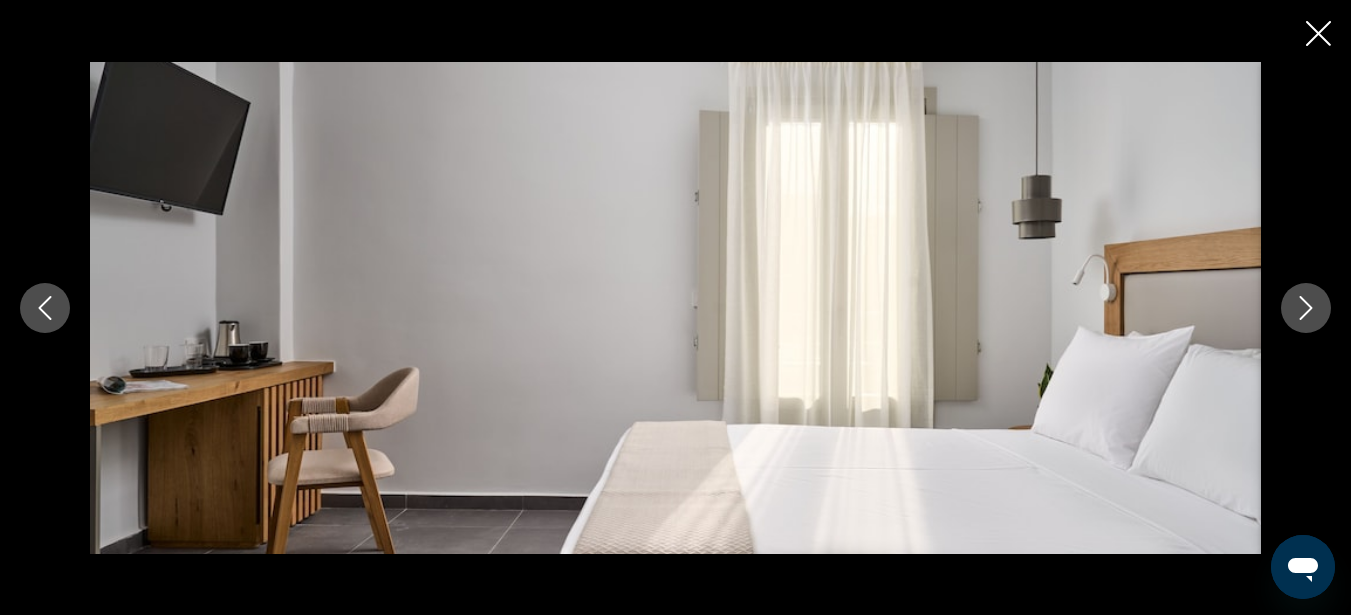 click at bounding box center (1306, 308) 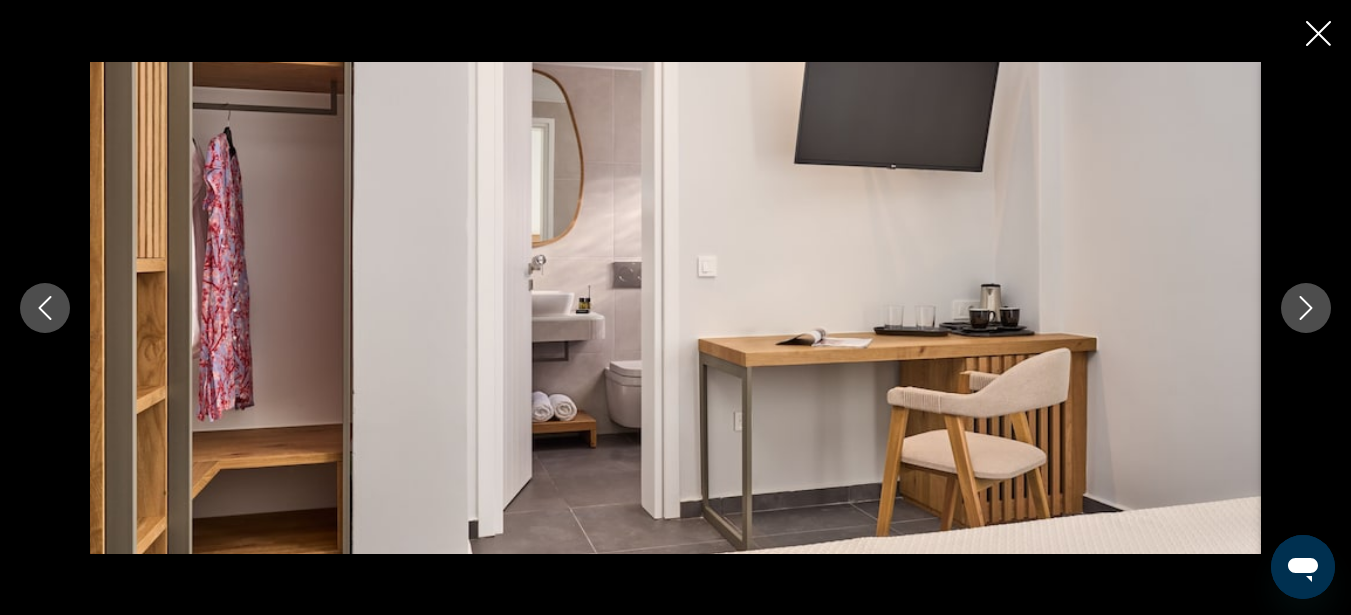 click at bounding box center (1306, 308) 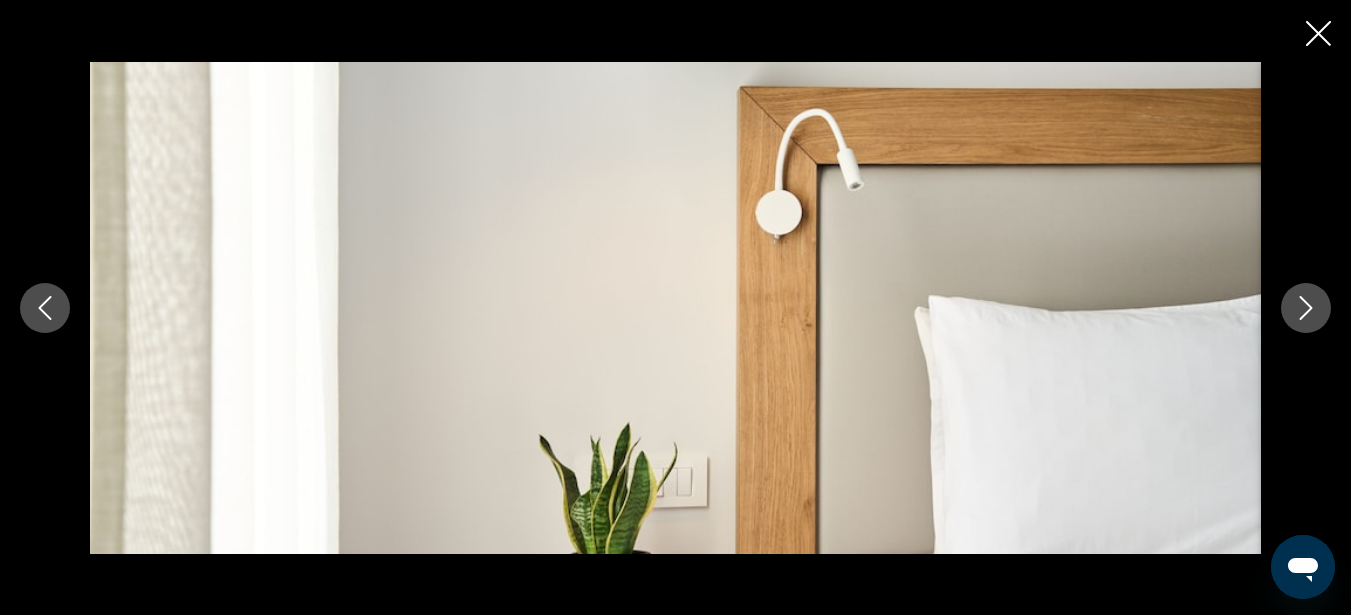 click at bounding box center [1306, 308] 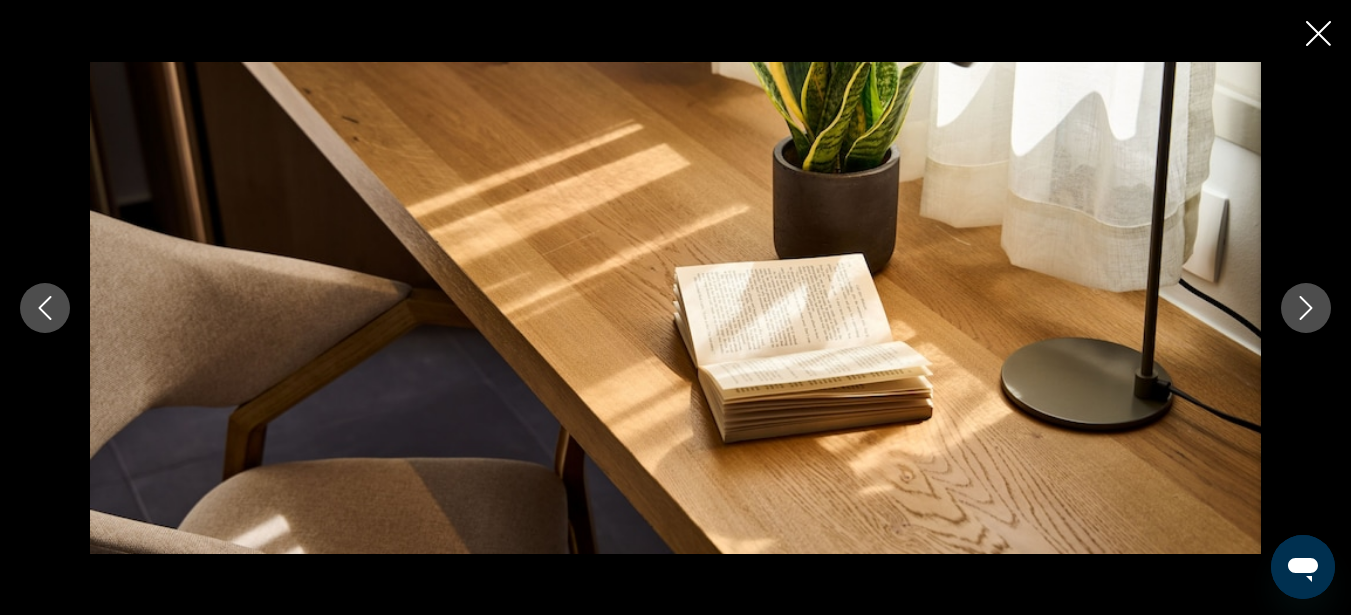 click at bounding box center (1306, 308) 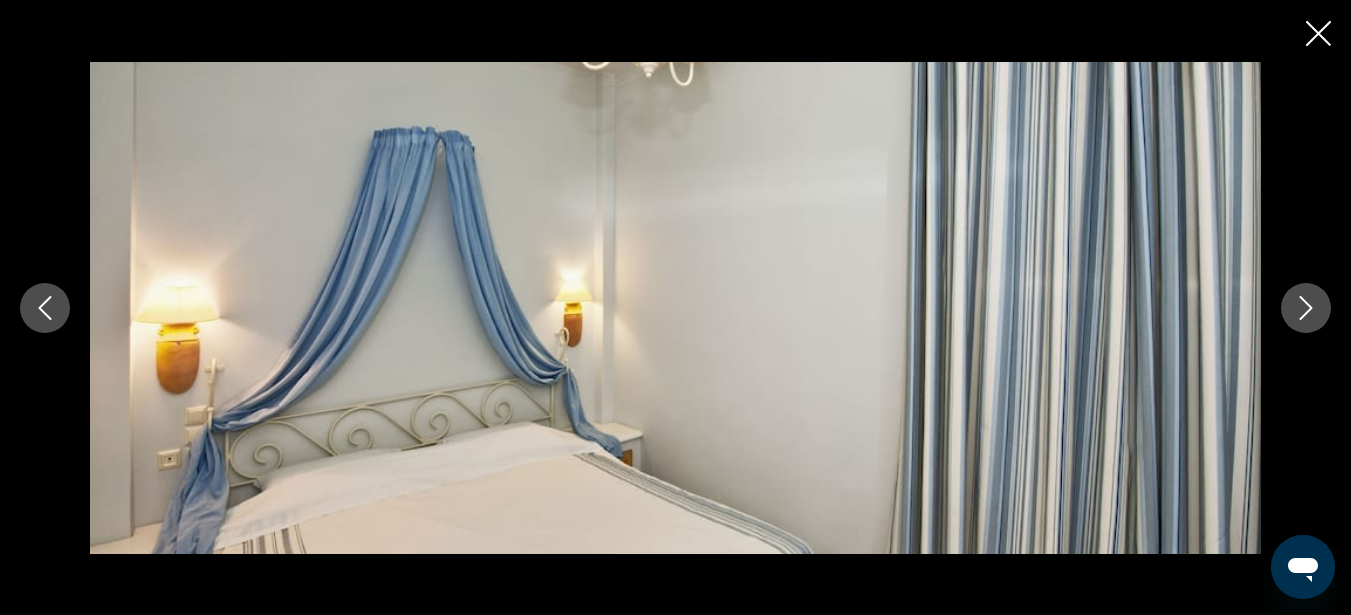 click at bounding box center (1306, 308) 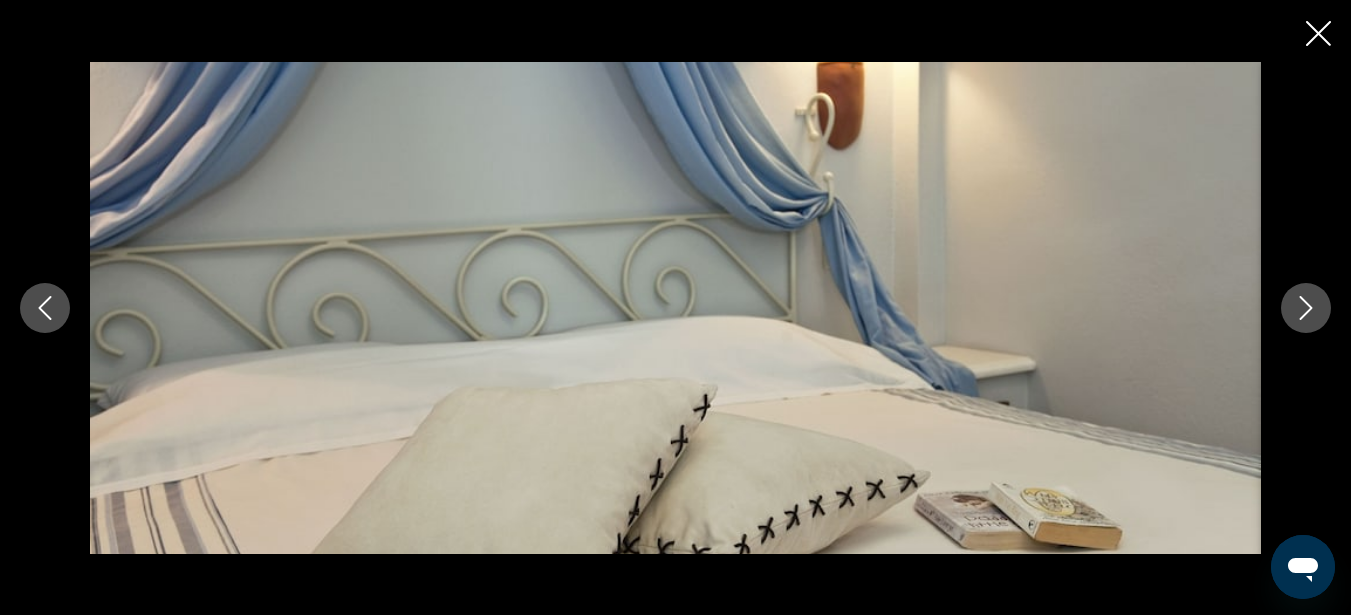 click at bounding box center [1306, 308] 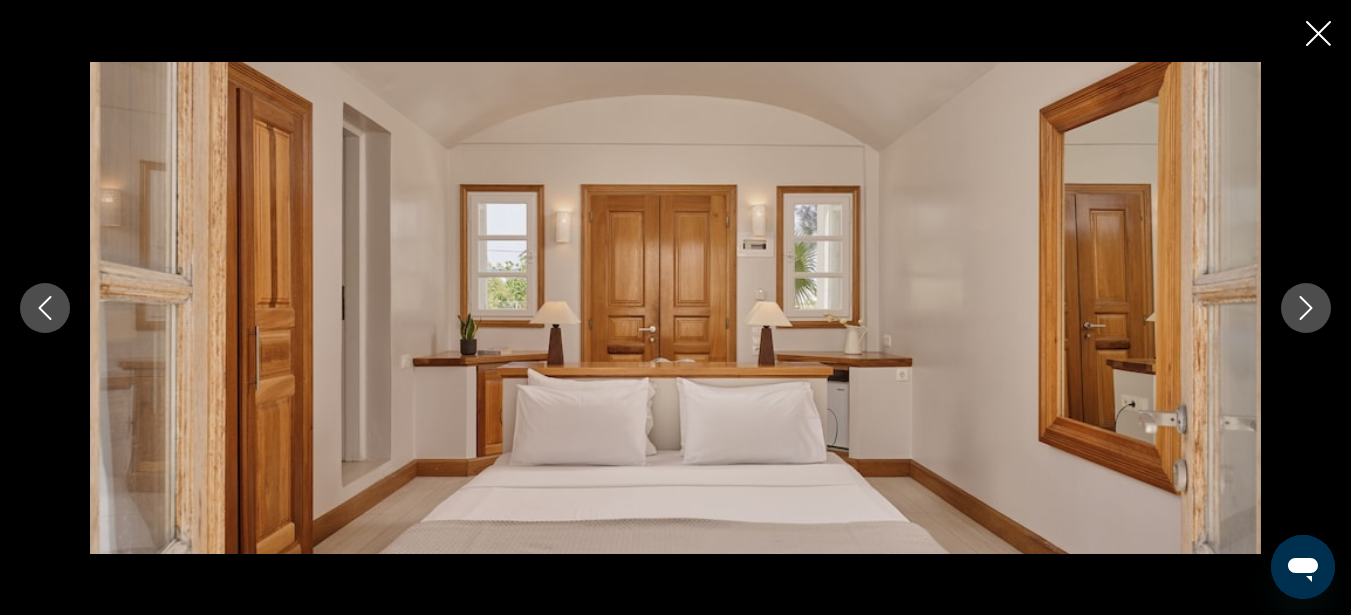 click at bounding box center (1306, 308) 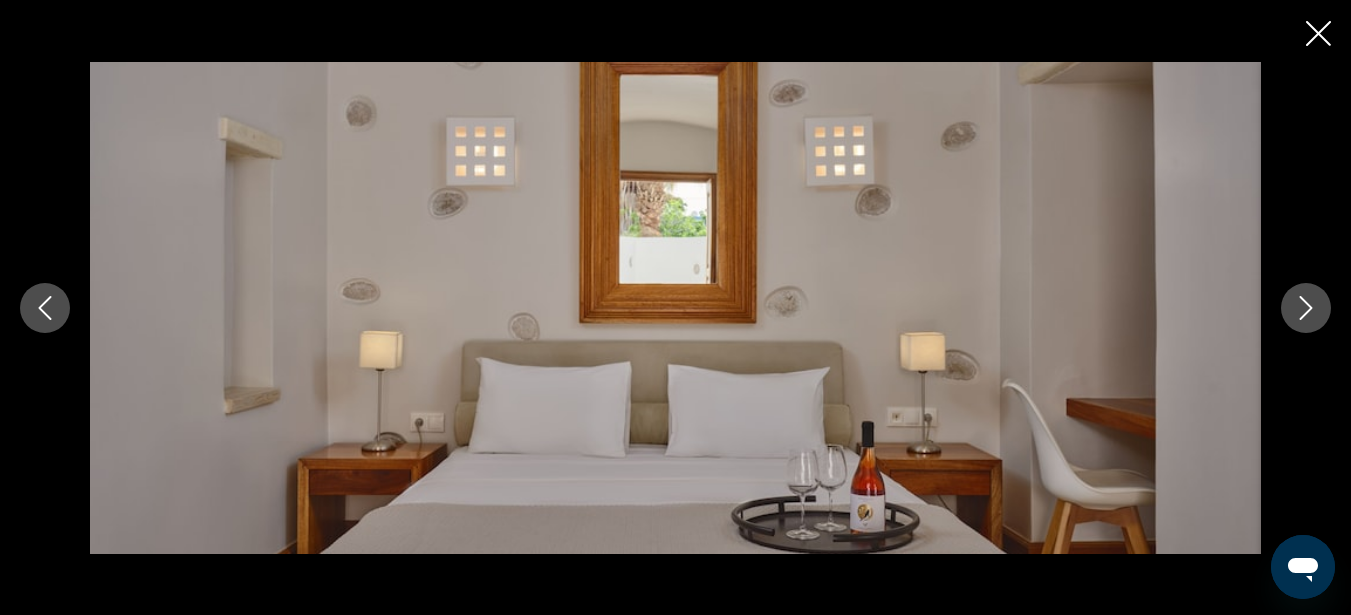 click at bounding box center [1306, 308] 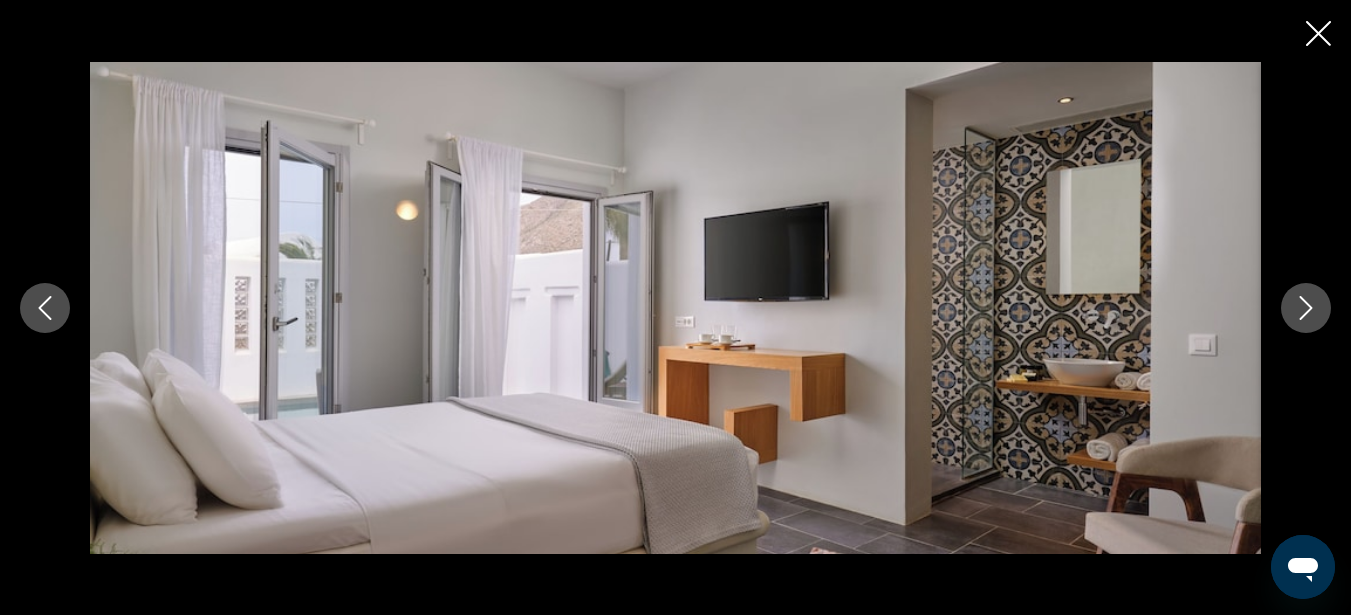 click at bounding box center [1306, 308] 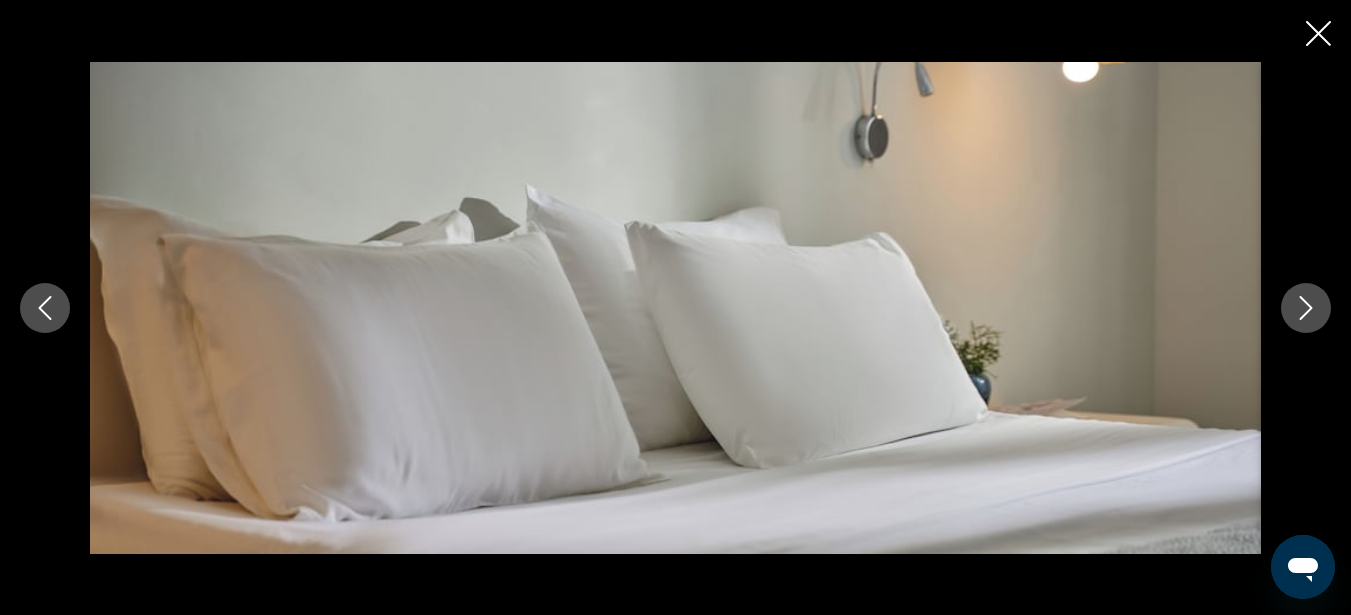 click at bounding box center (1306, 308) 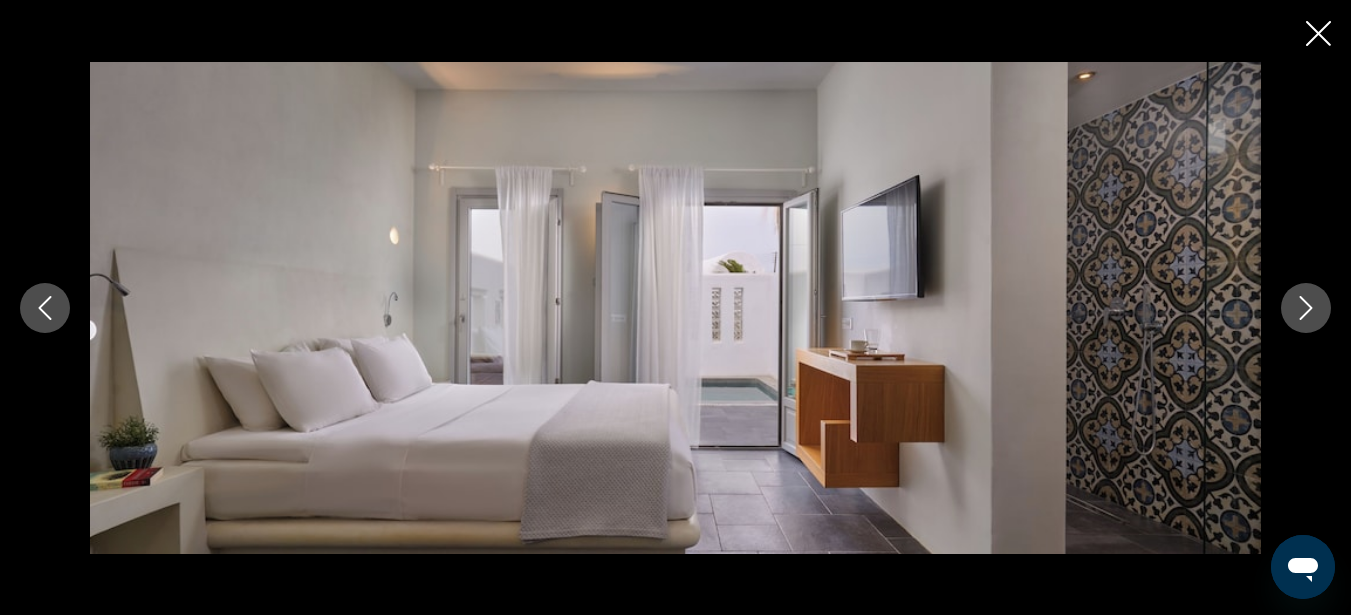 click at bounding box center [1306, 308] 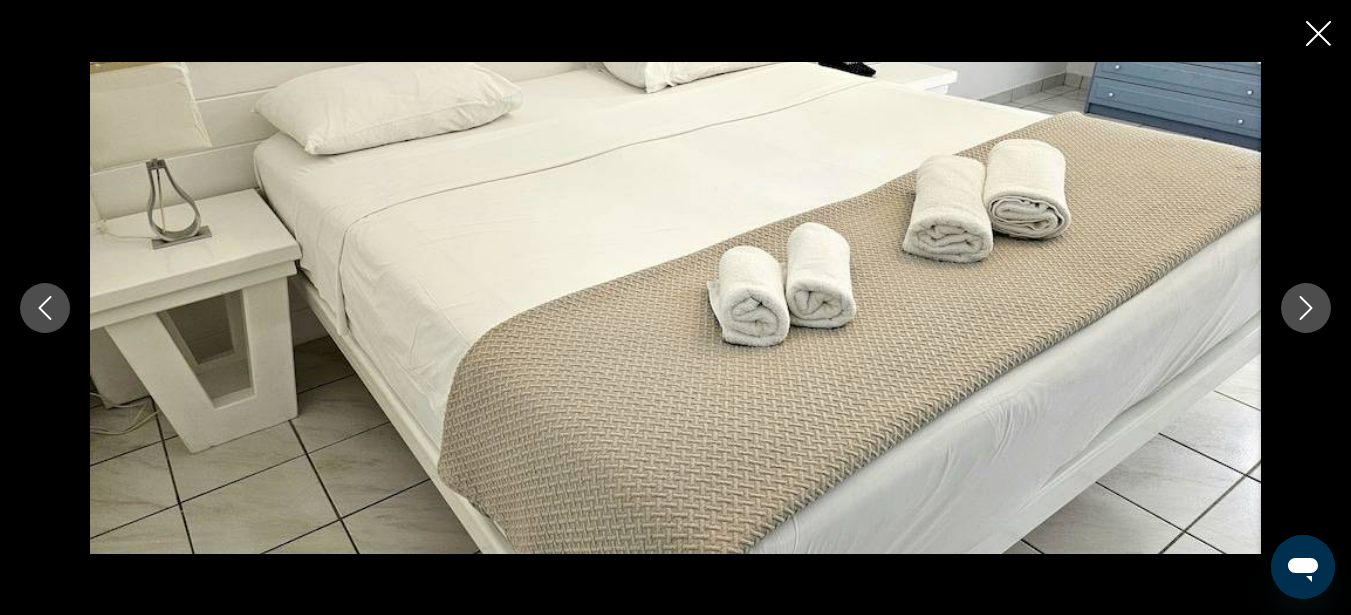 click at bounding box center (1306, 308) 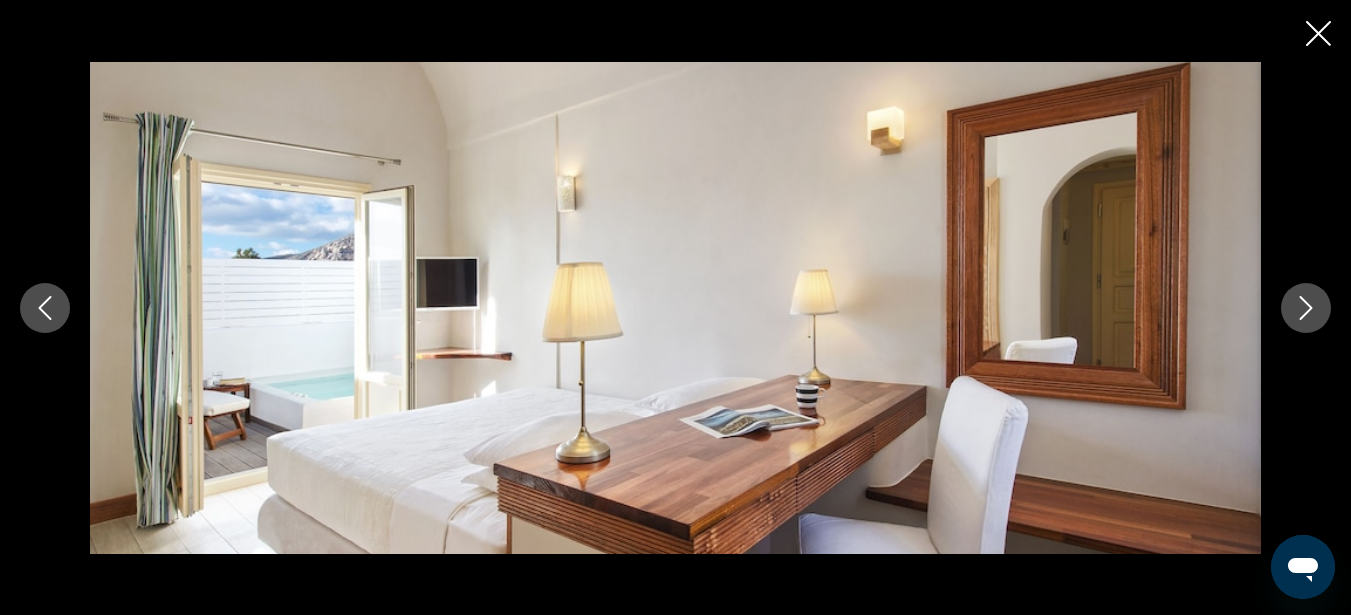 click at bounding box center [1306, 308] 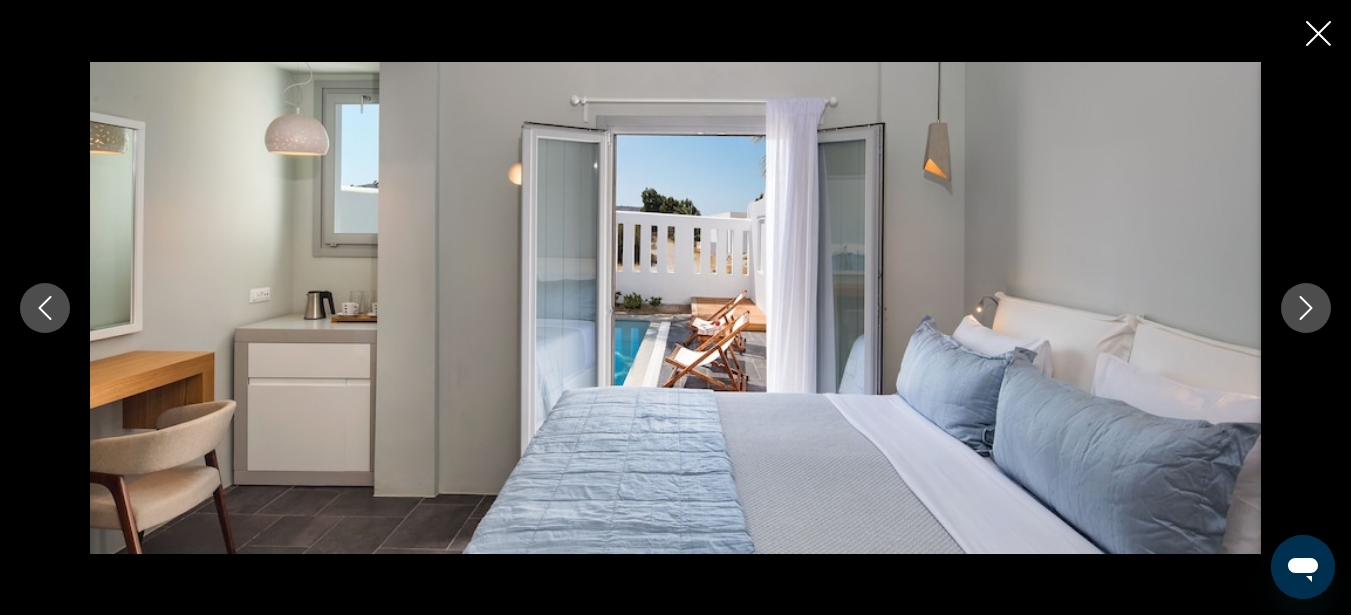 click at bounding box center [1306, 308] 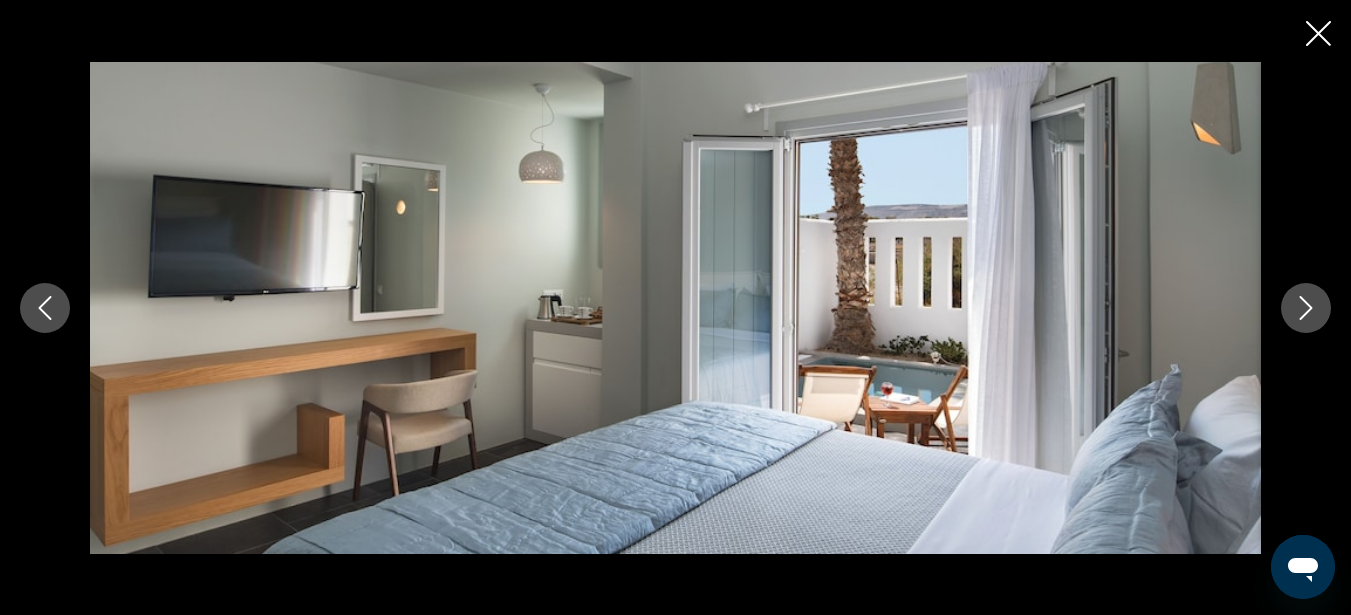 click at bounding box center (1306, 308) 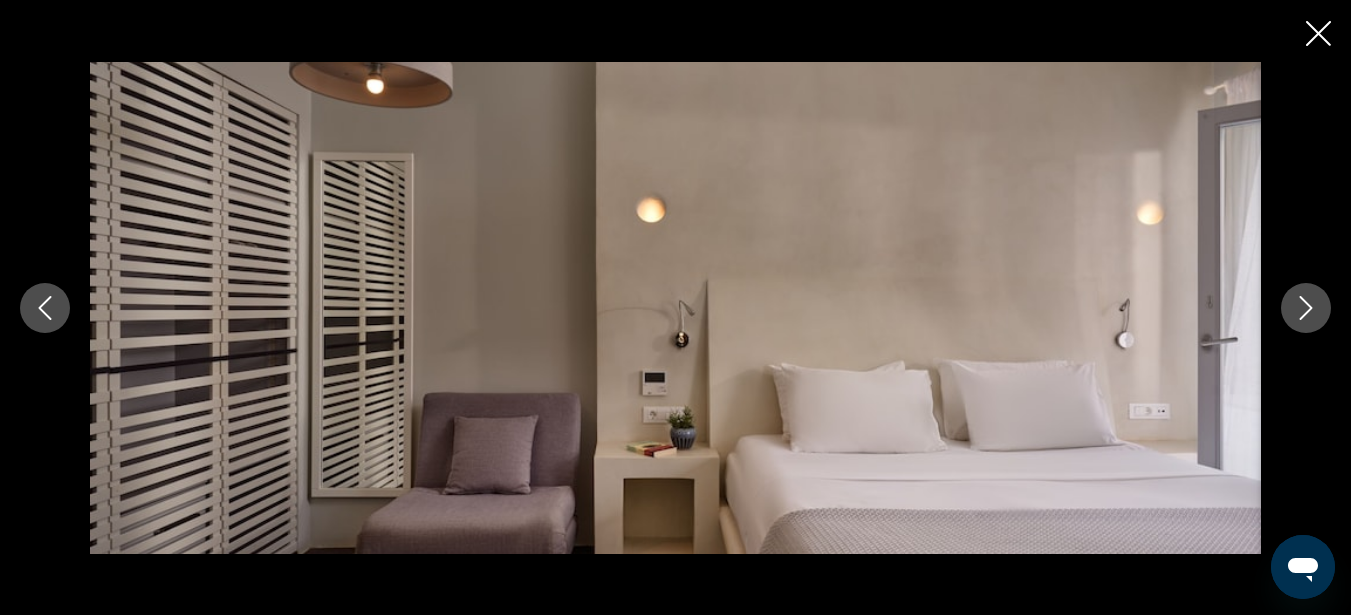 click at bounding box center (1306, 308) 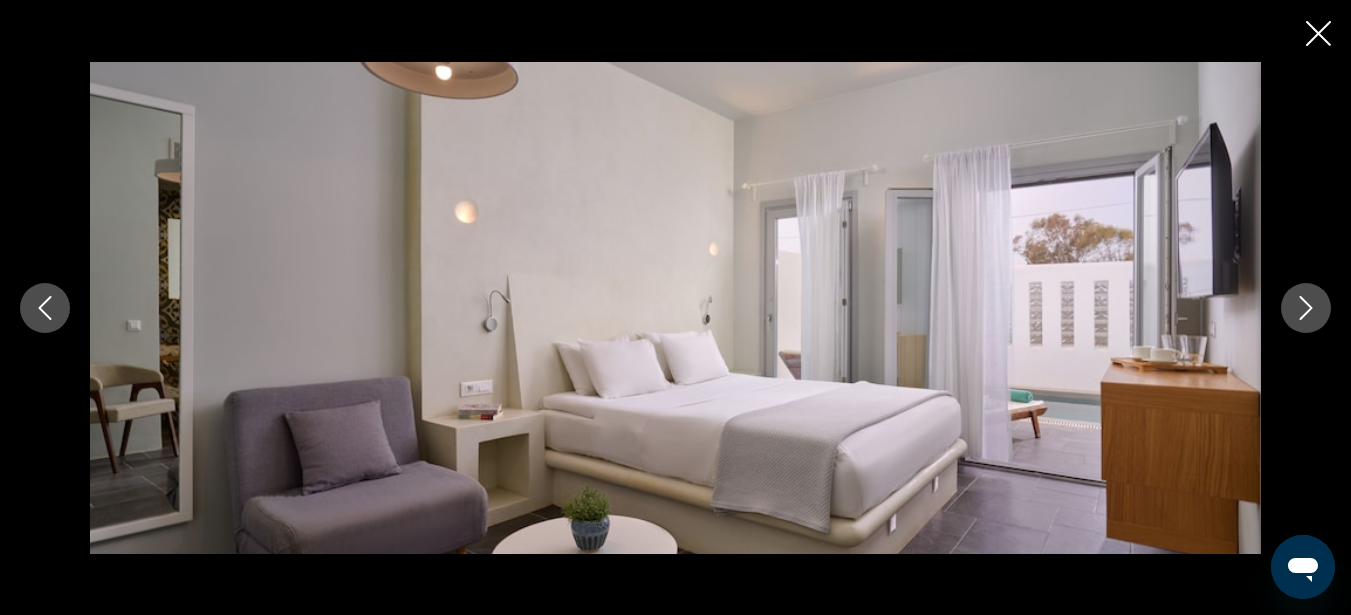 click at bounding box center [1306, 308] 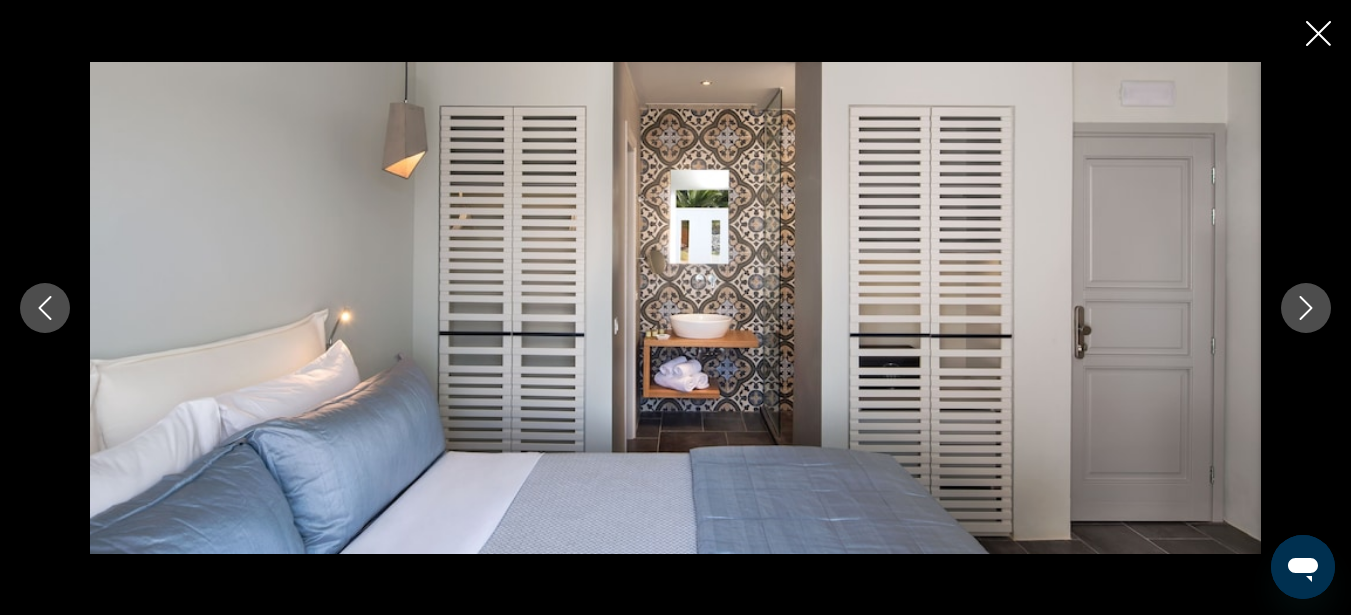 click at bounding box center [1306, 308] 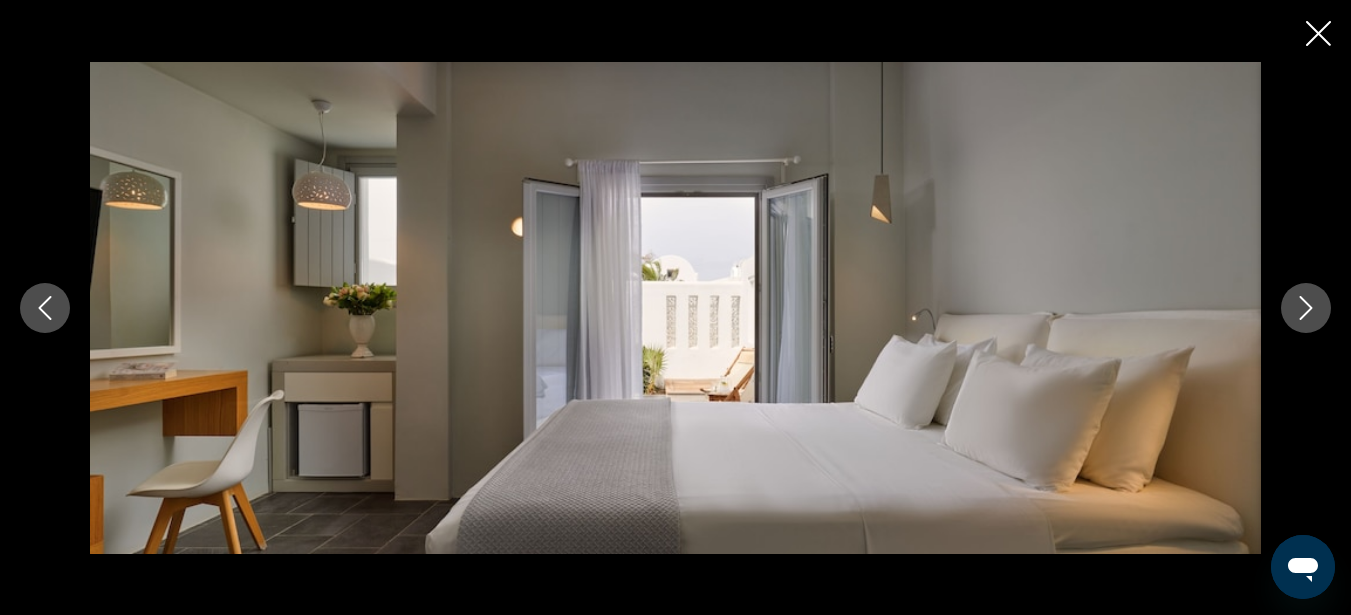 click at bounding box center [1306, 308] 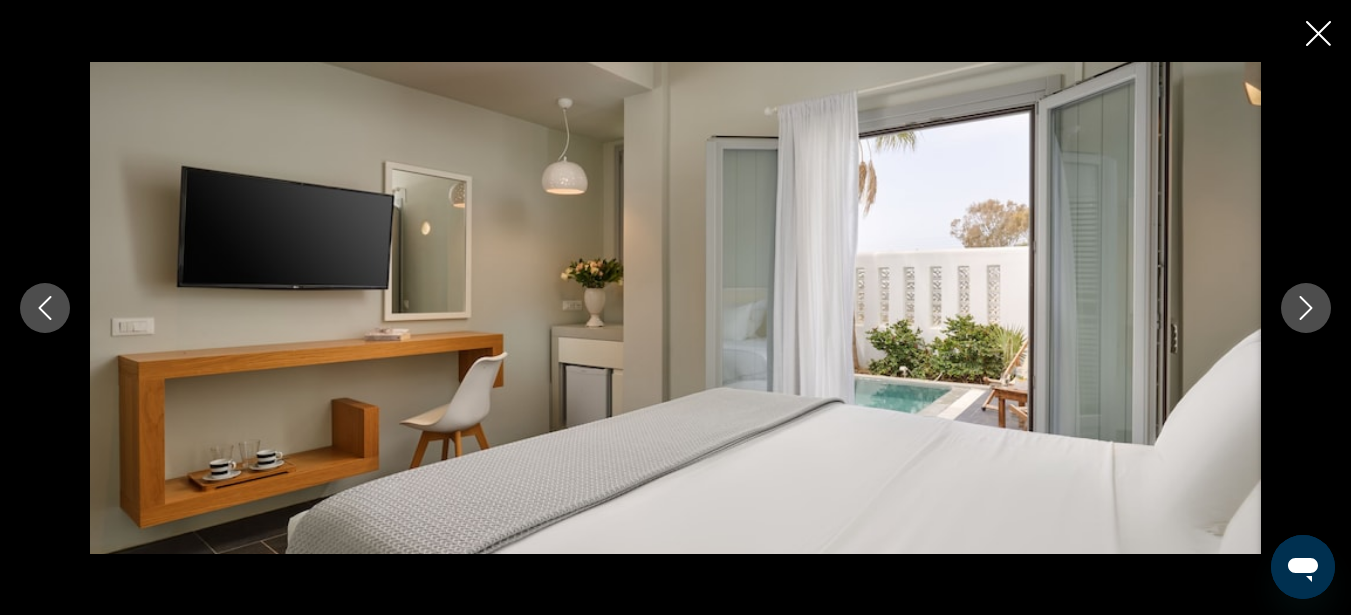 click at bounding box center [1306, 308] 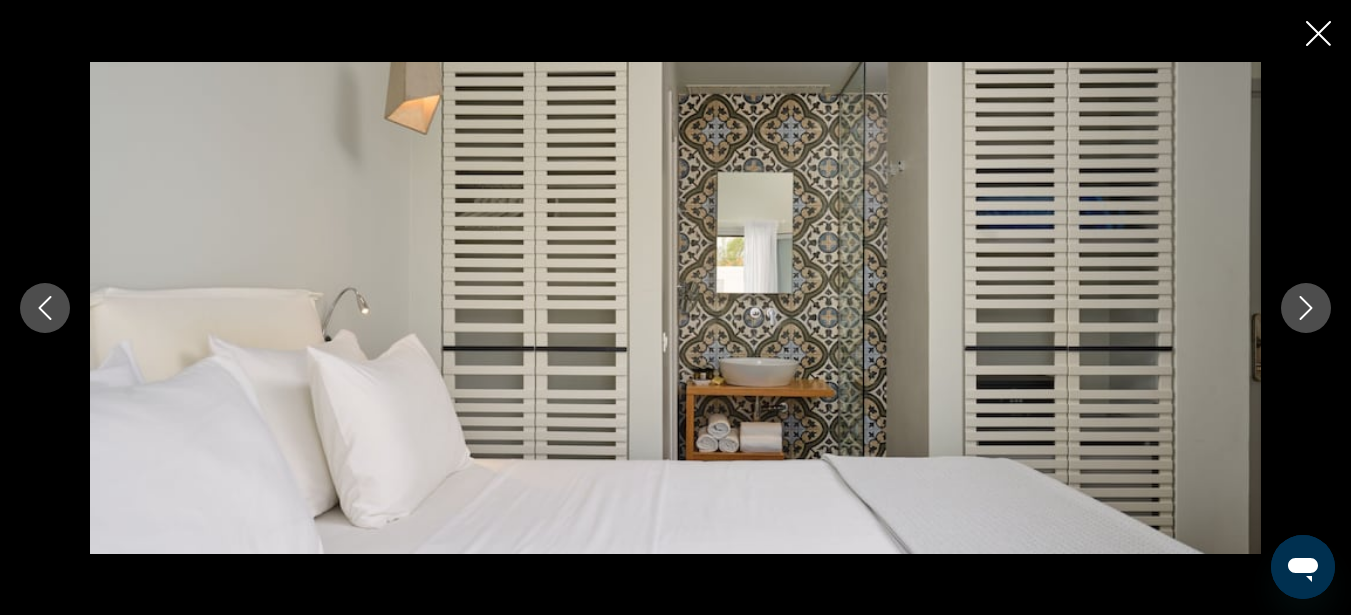 click at bounding box center (1306, 308) 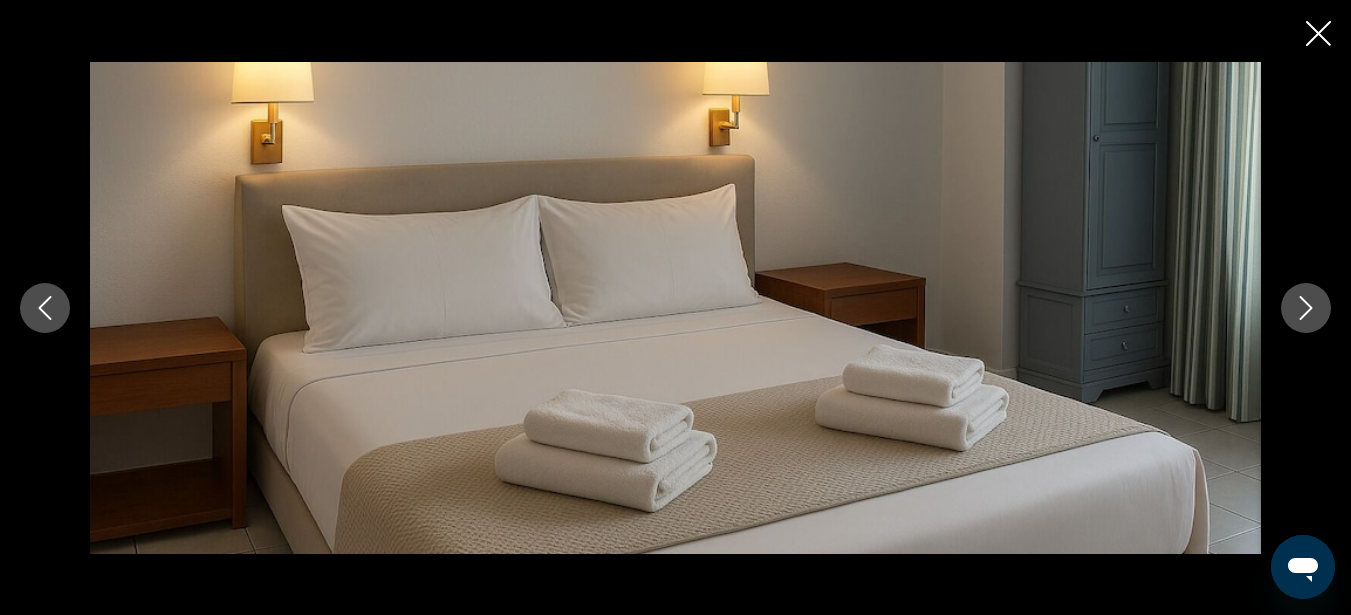 click at bounding box center (1306, 308) 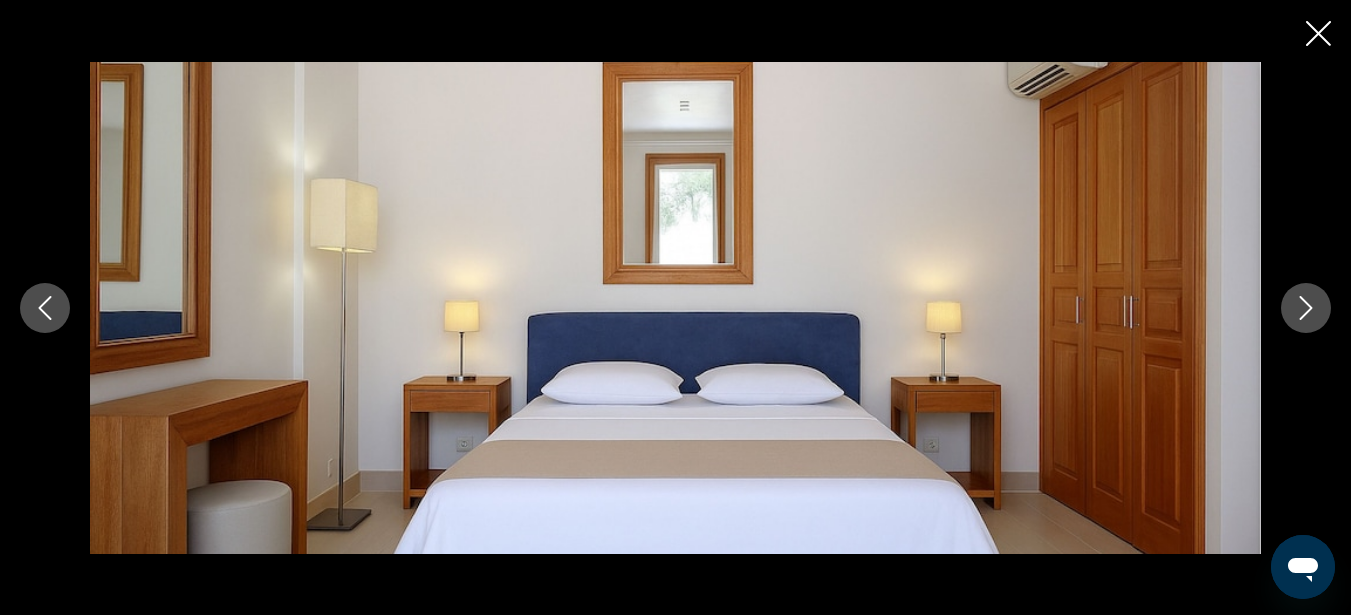 click at bounding box center (1306, 308) 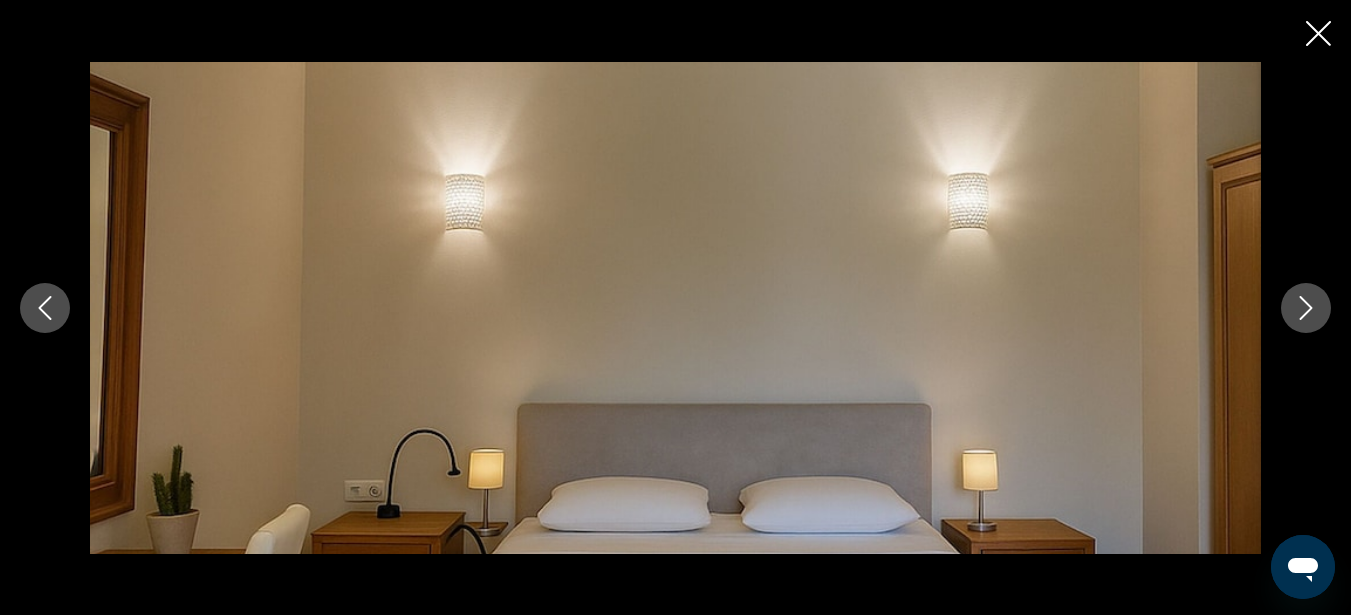click at bounding box center (1306, 308) 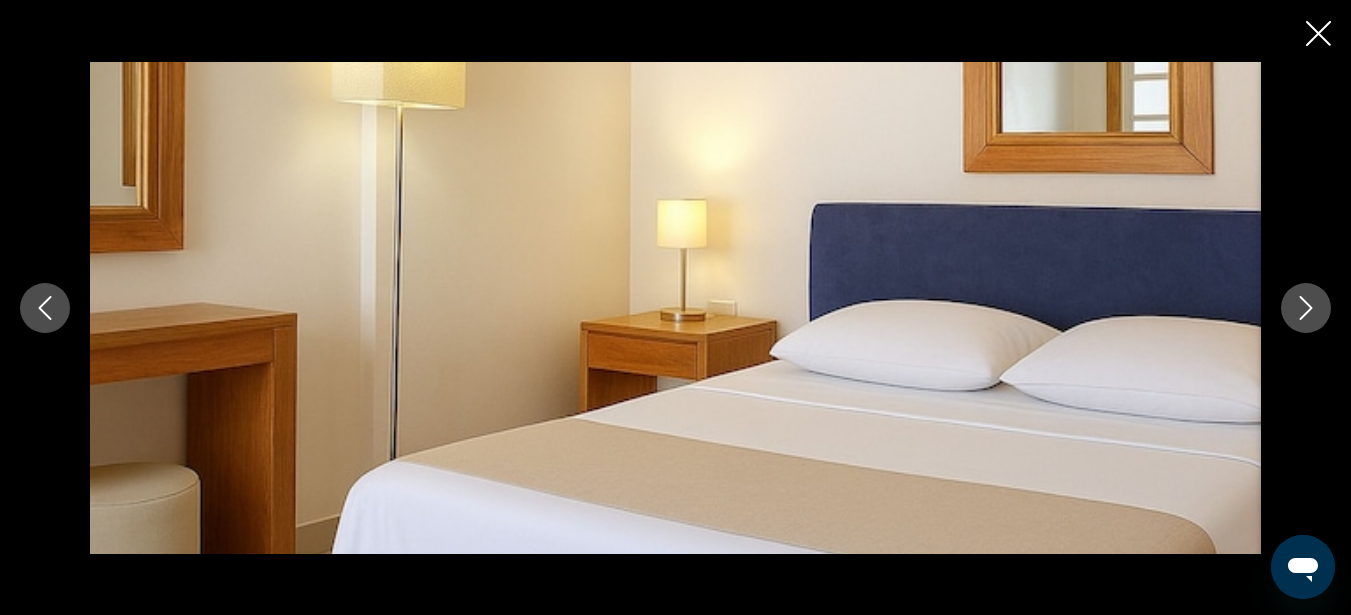 click at bounding box center (1306, 308) 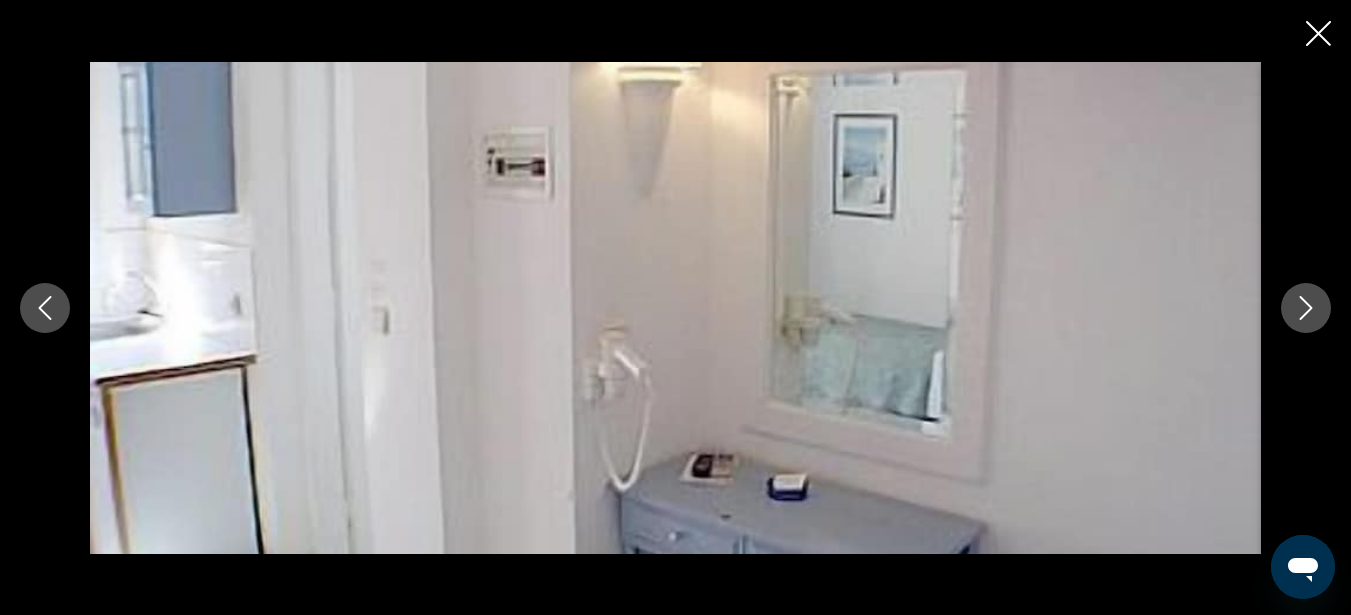 click at bounding box center [1306, 308] 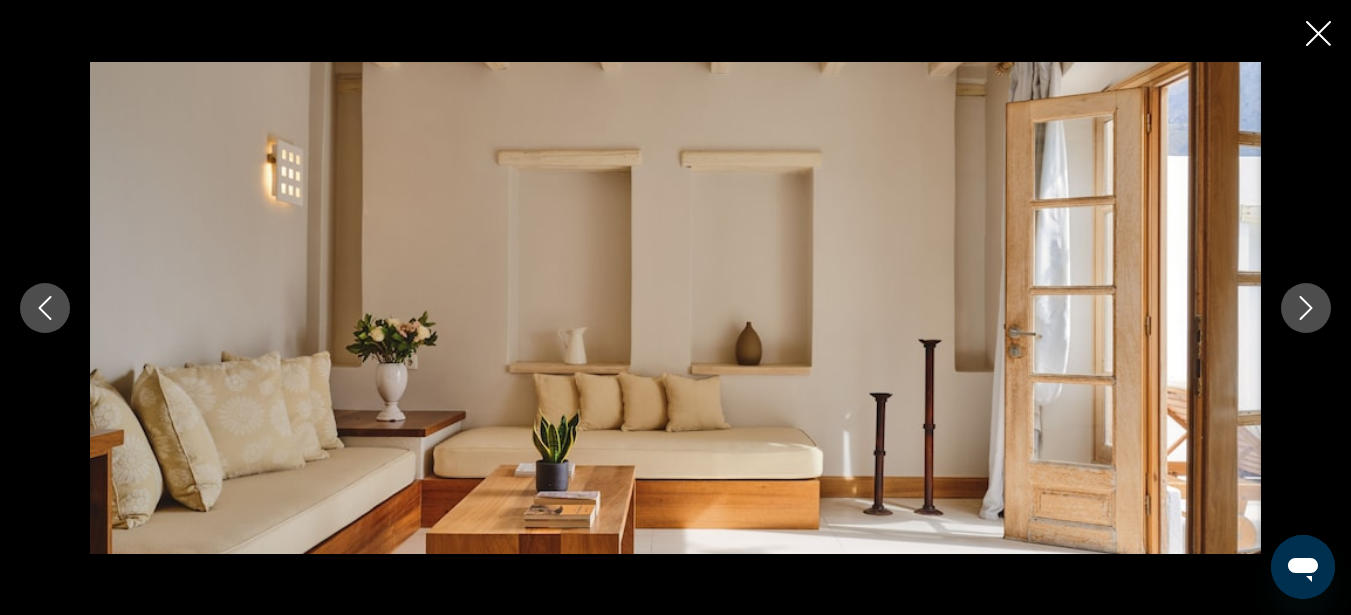 click at bounding box center [1306, 308] 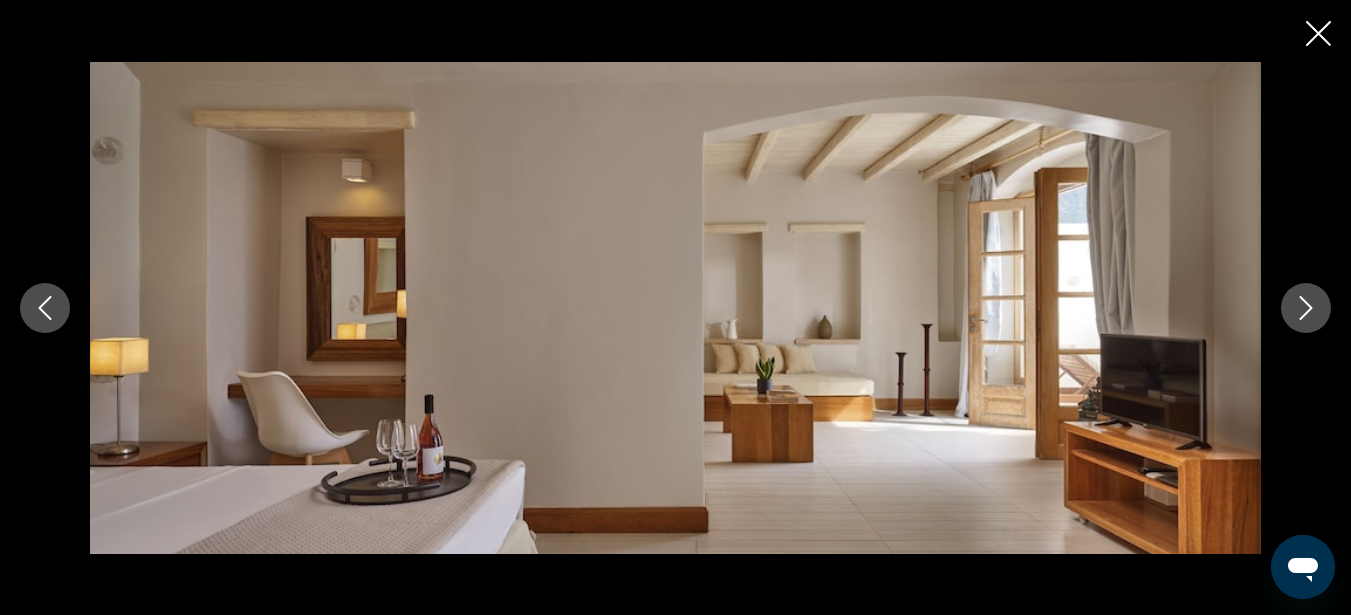 click at bounding box center (1306, 308) 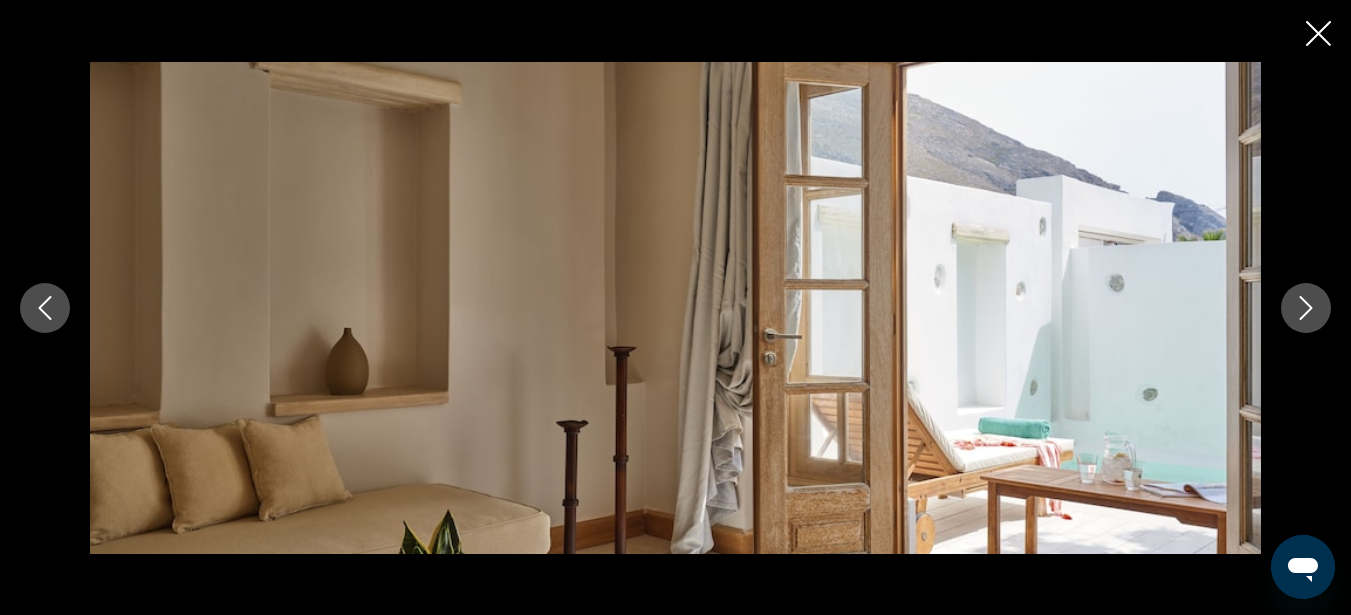 click at bounding box center [1306, 308] 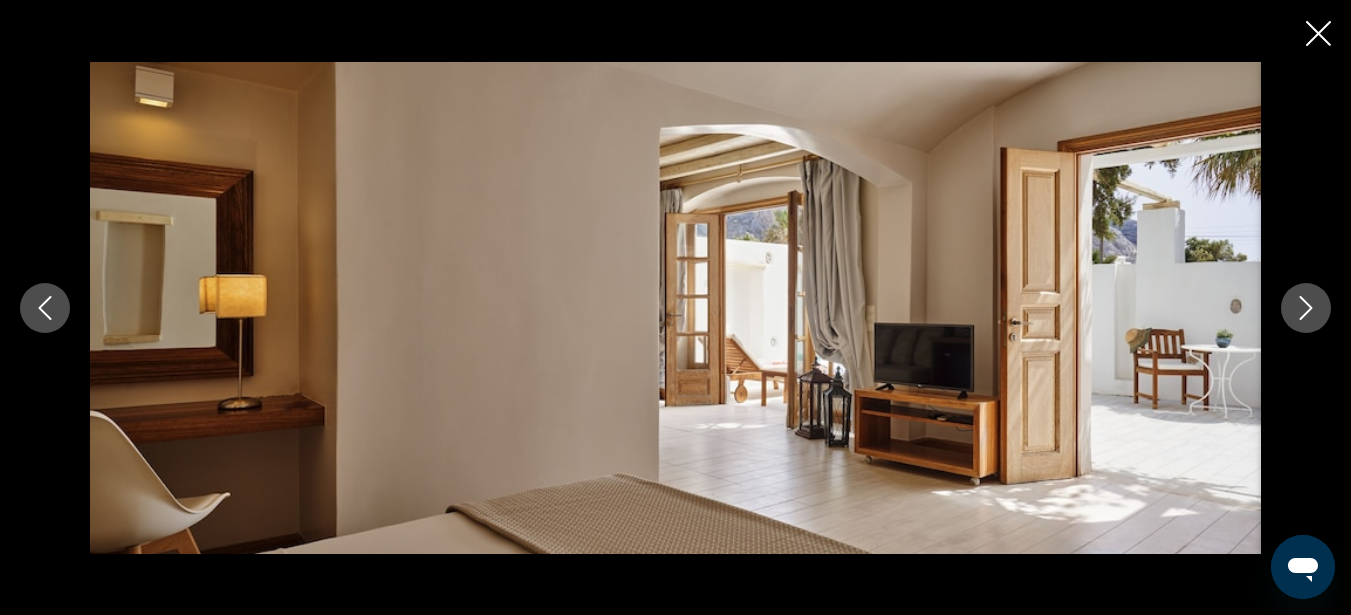 click at bounding box center (1306, 308) 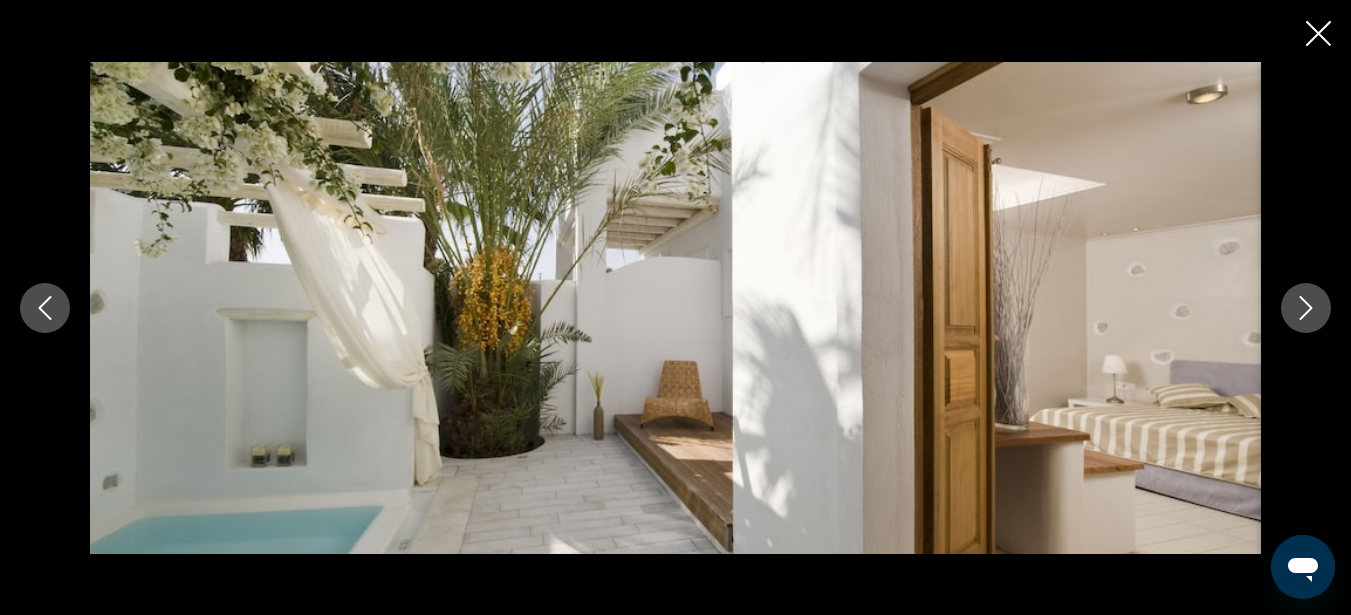 click at bounding box center (1306, 308) 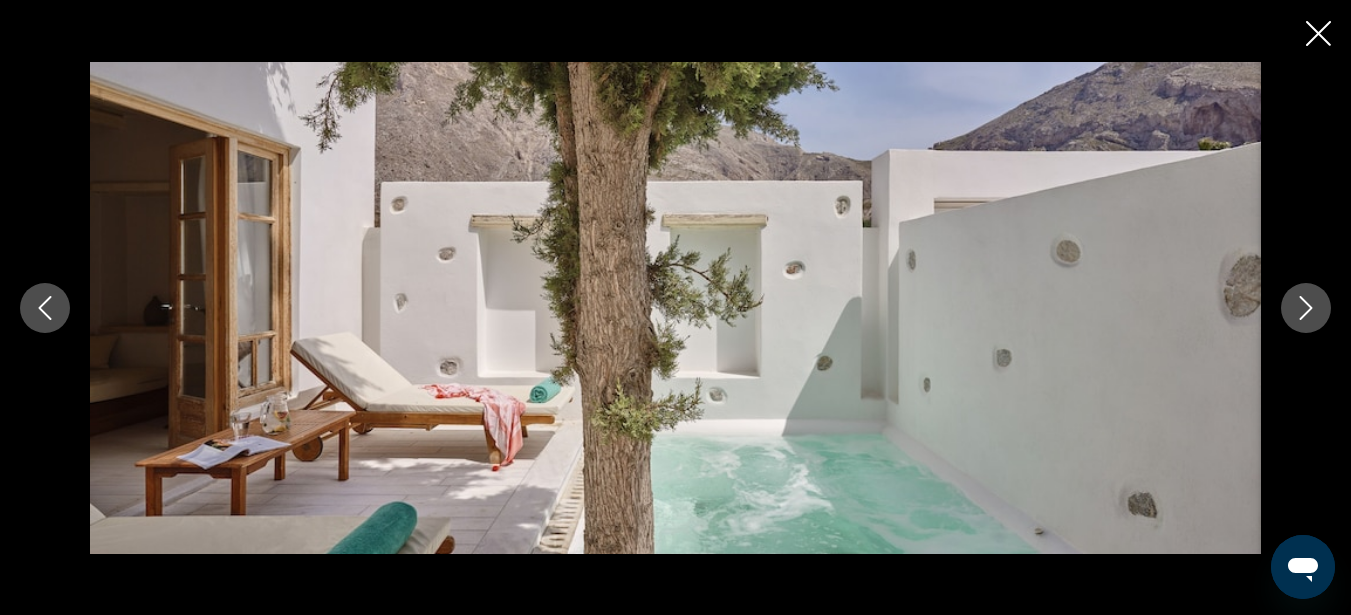 click at bounding box center (1306, 308) 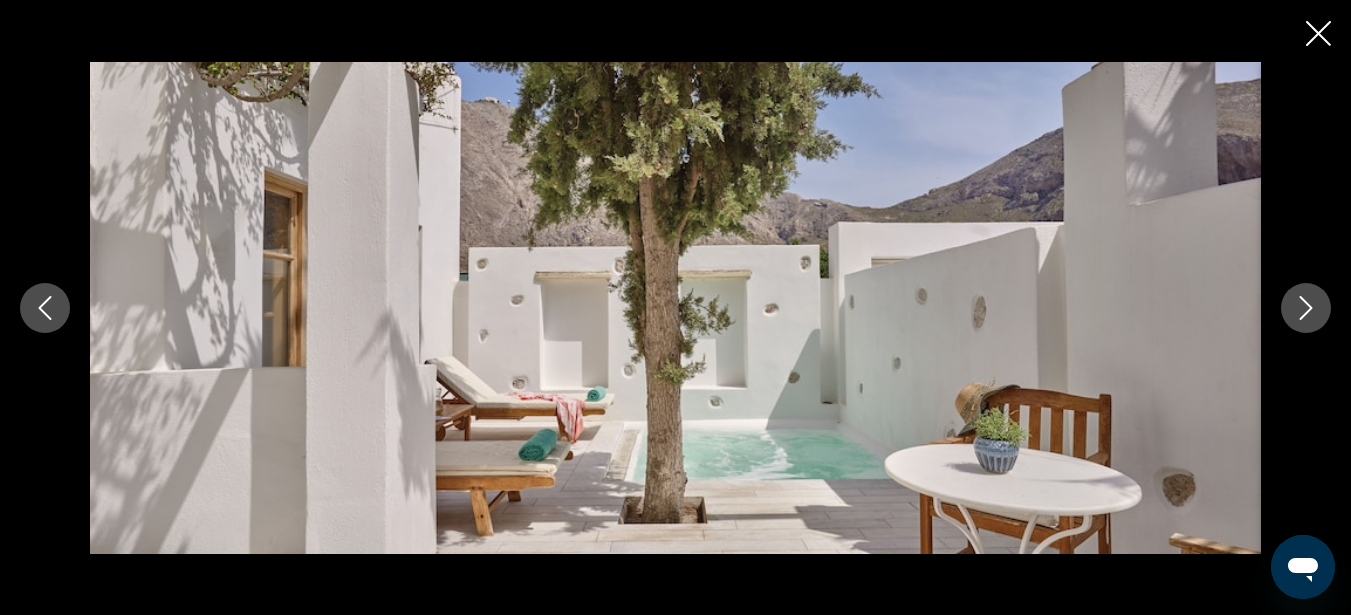 click at bounding box center (1306, 308) 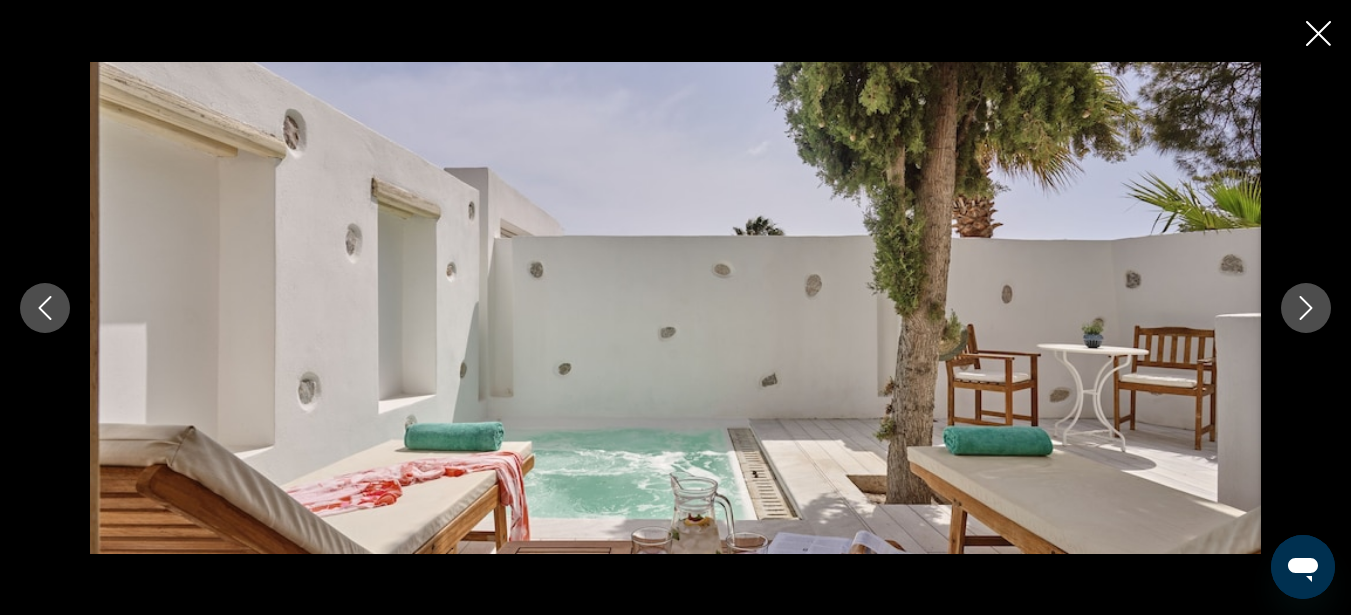click at bounding box center (1306, 308) 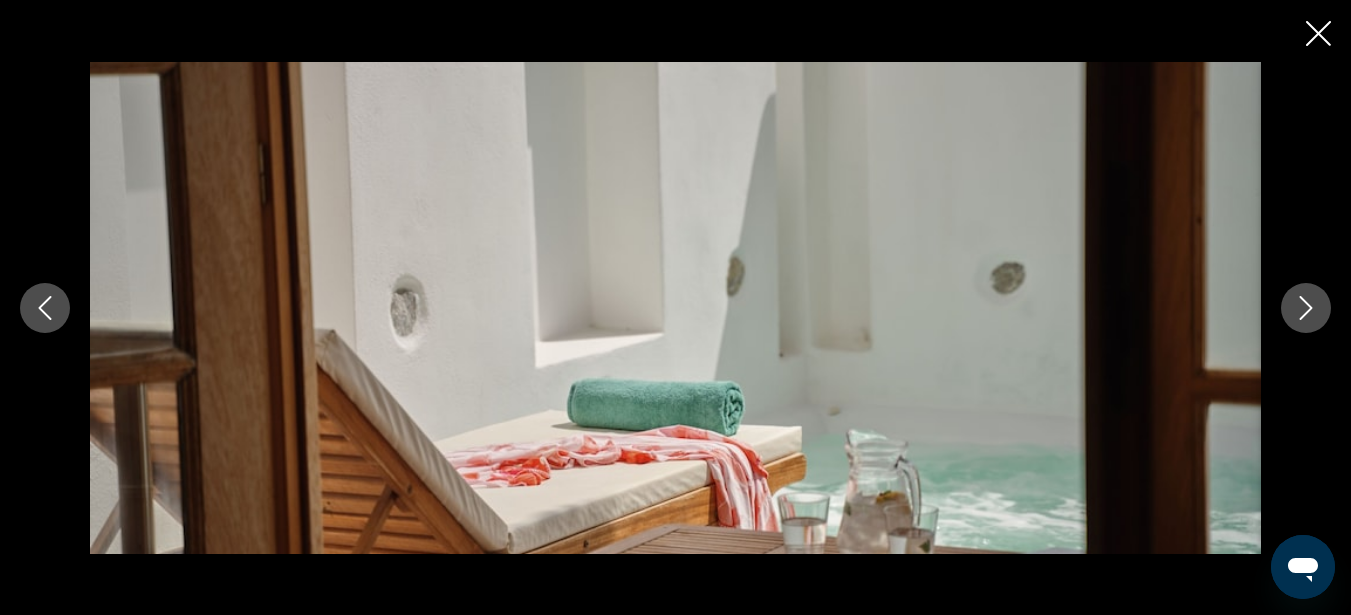click at bounding box center [1306, 308] 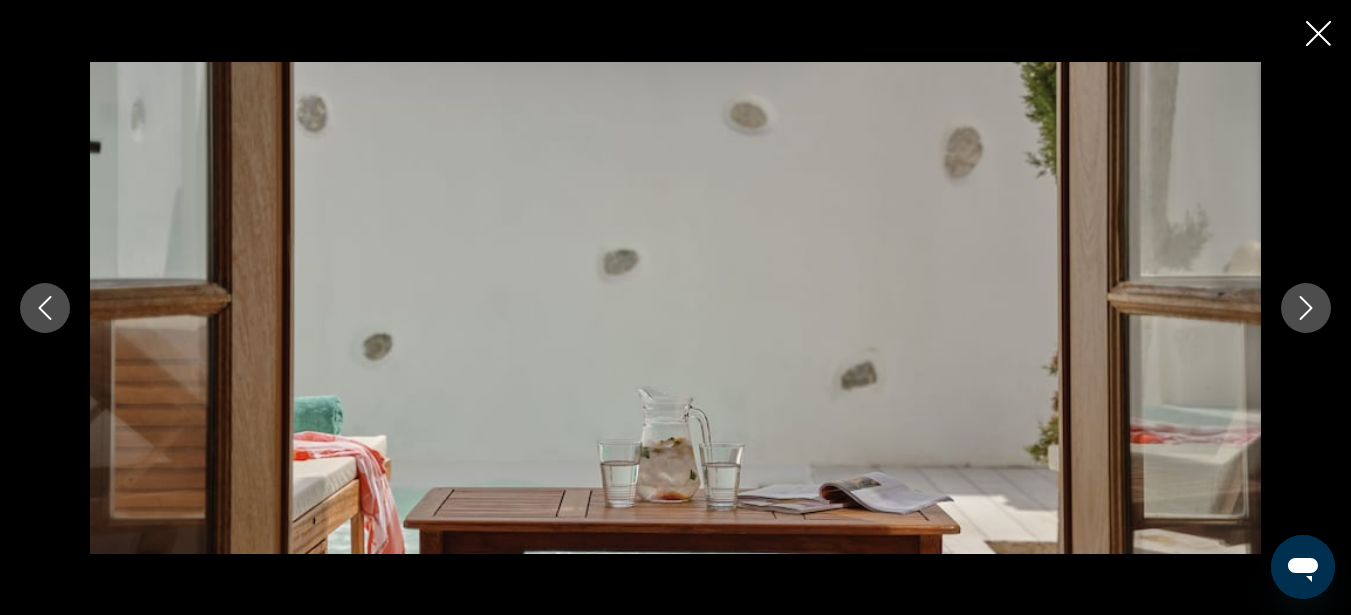 click at bounding box center (1306, 308) 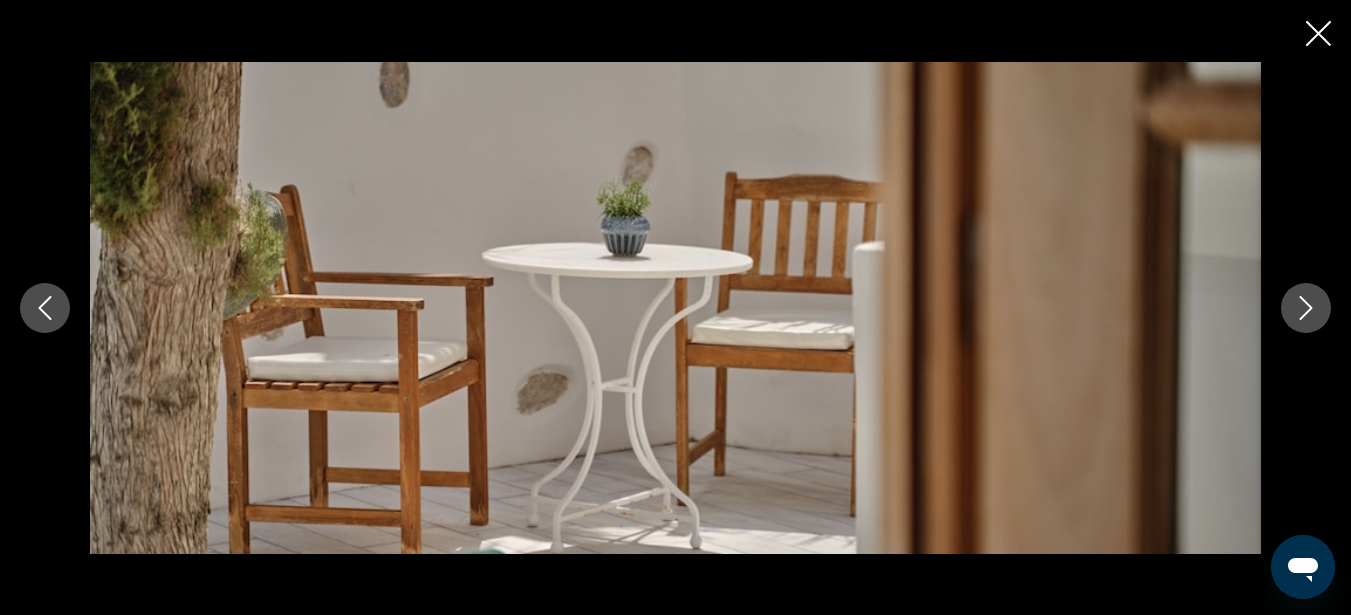 click at bounding box center [1306, 308] 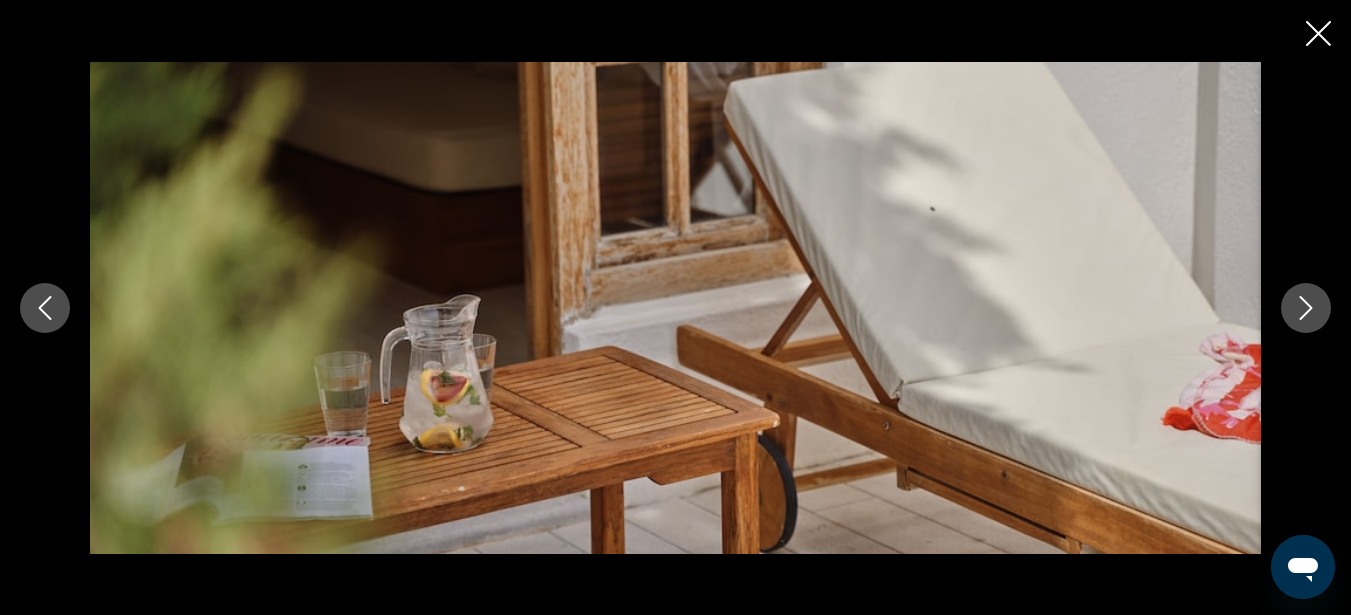click at bounding box center [1306, 308] 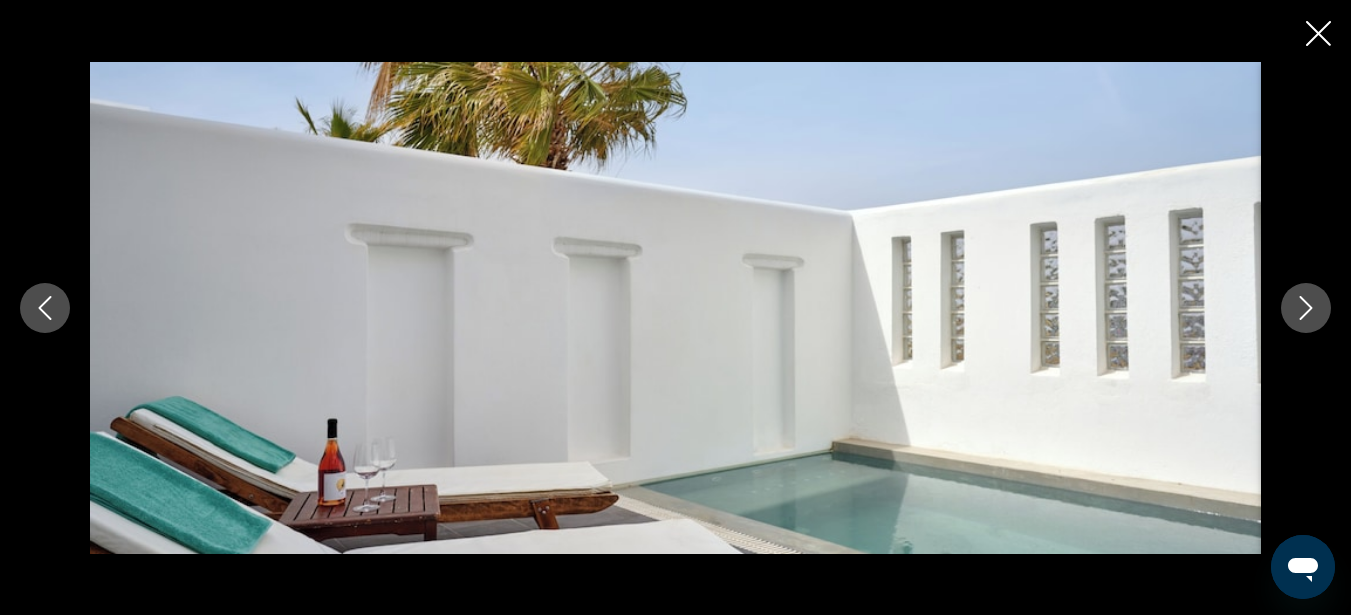 click at bounding box center (1306, 308) 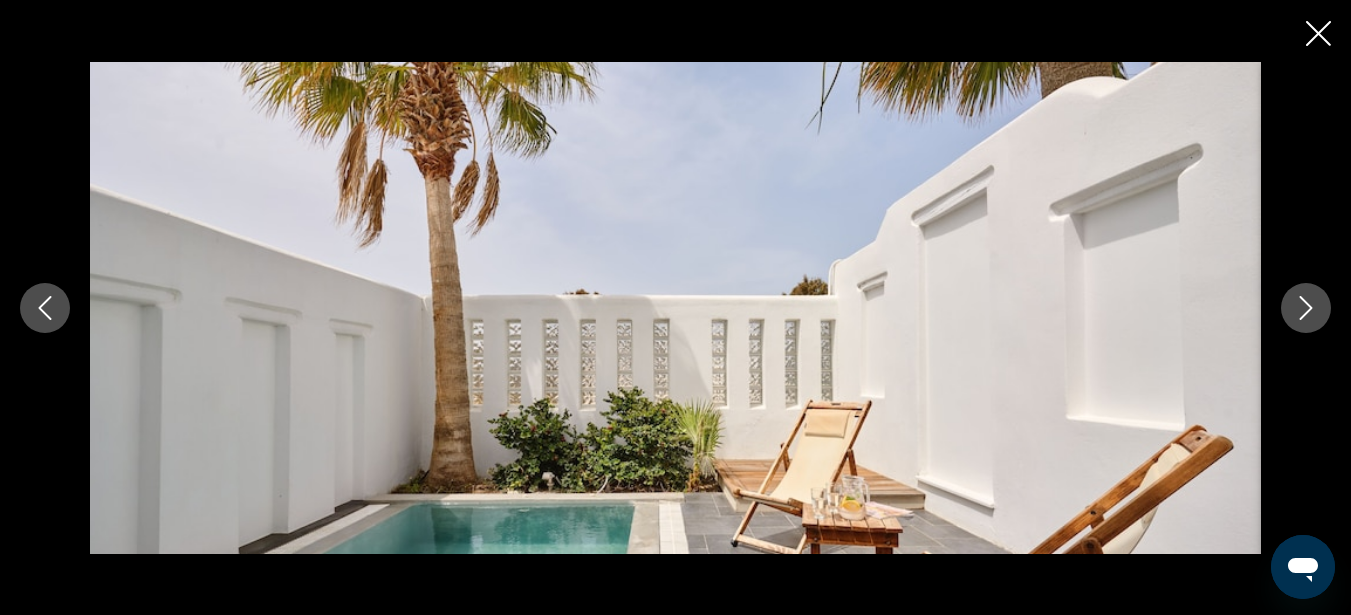 click at bounding box center (1306, 308) 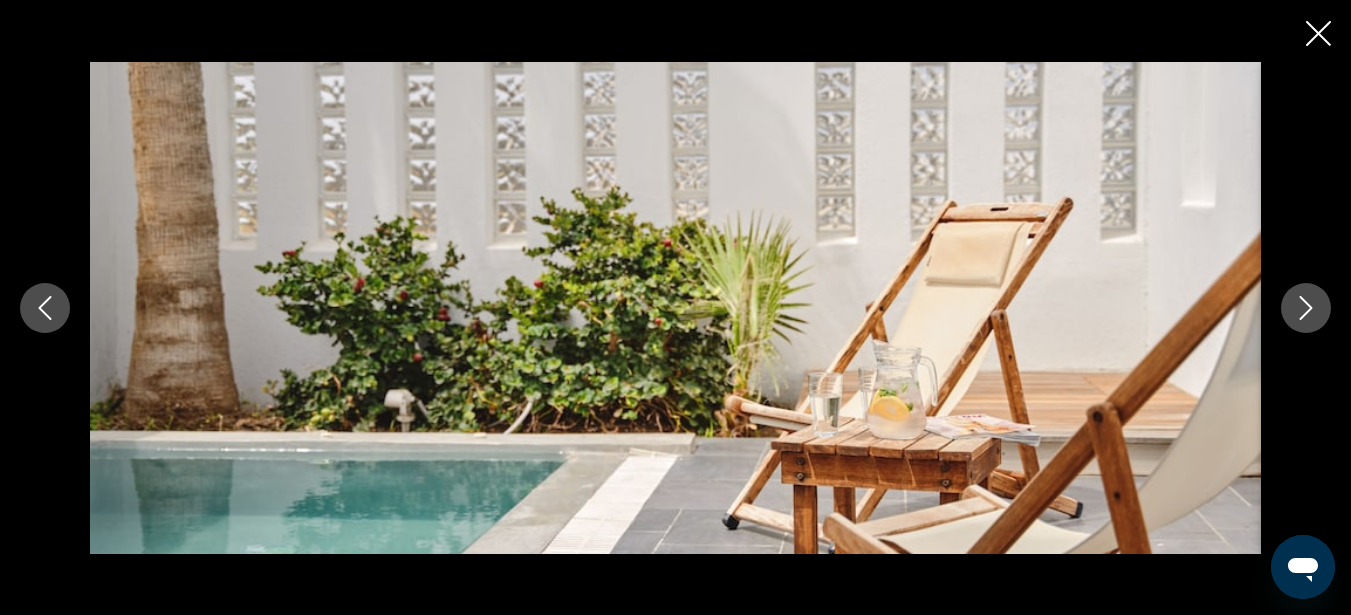 click at bounding box center [1306, 308] 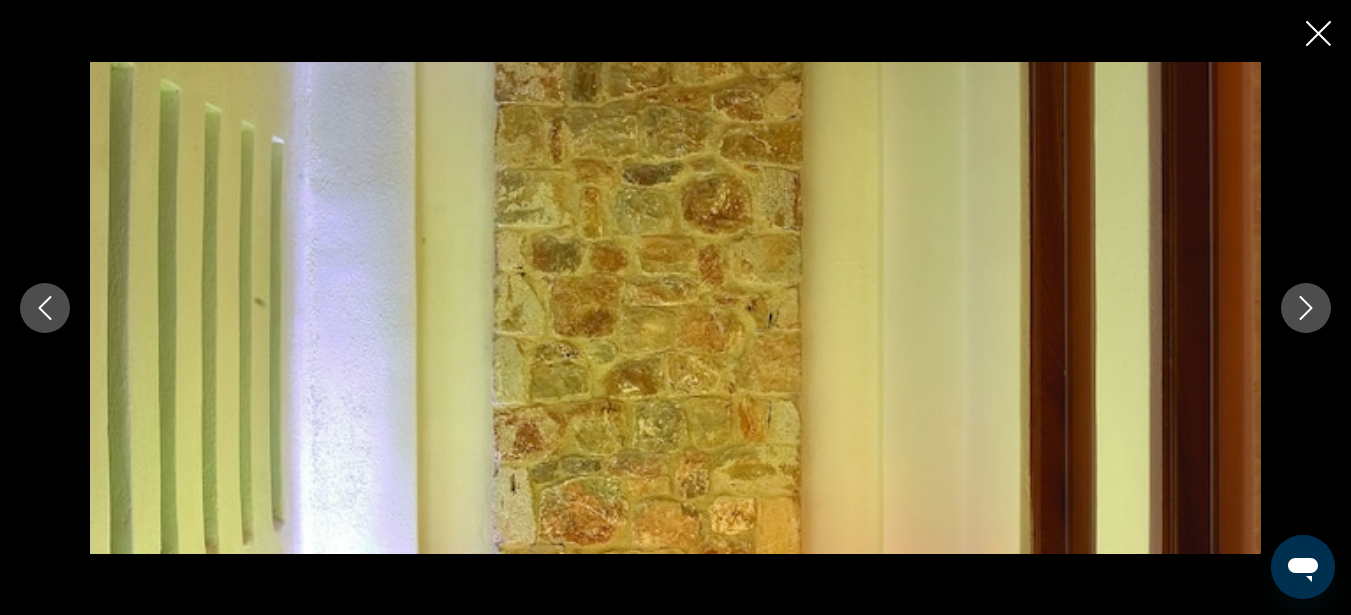 click at bounding box center (1306, 308) 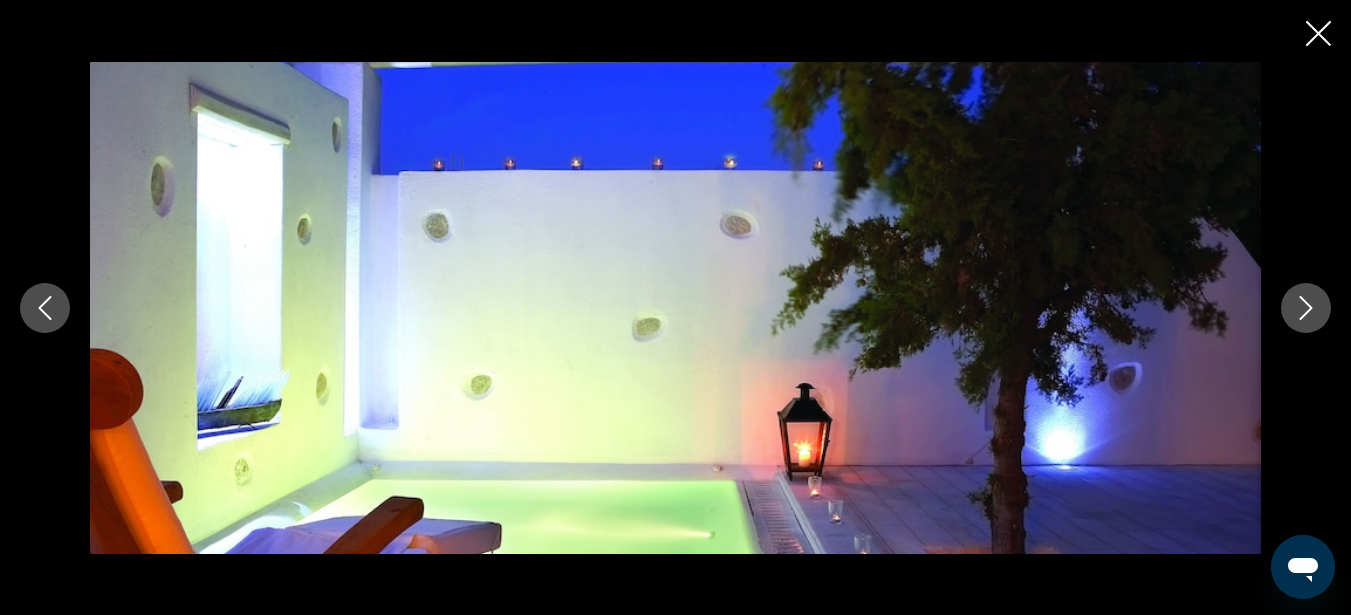 click at bounding box center [1306, 308] 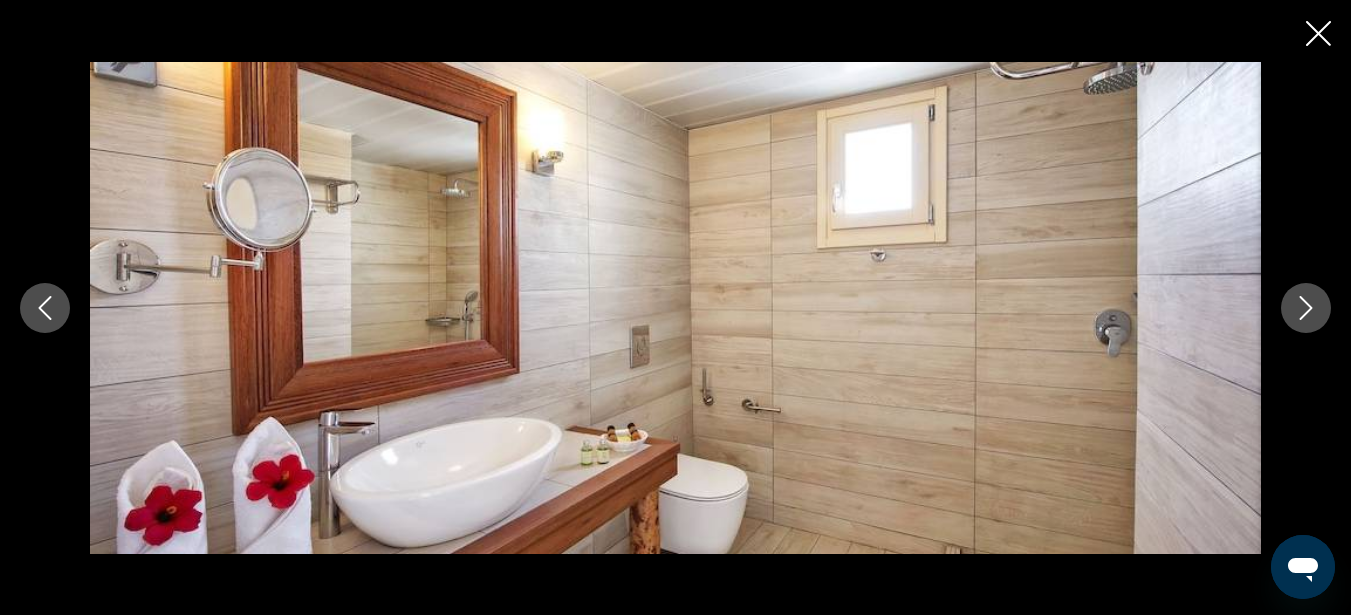 click at bounding box center [1306, 308] 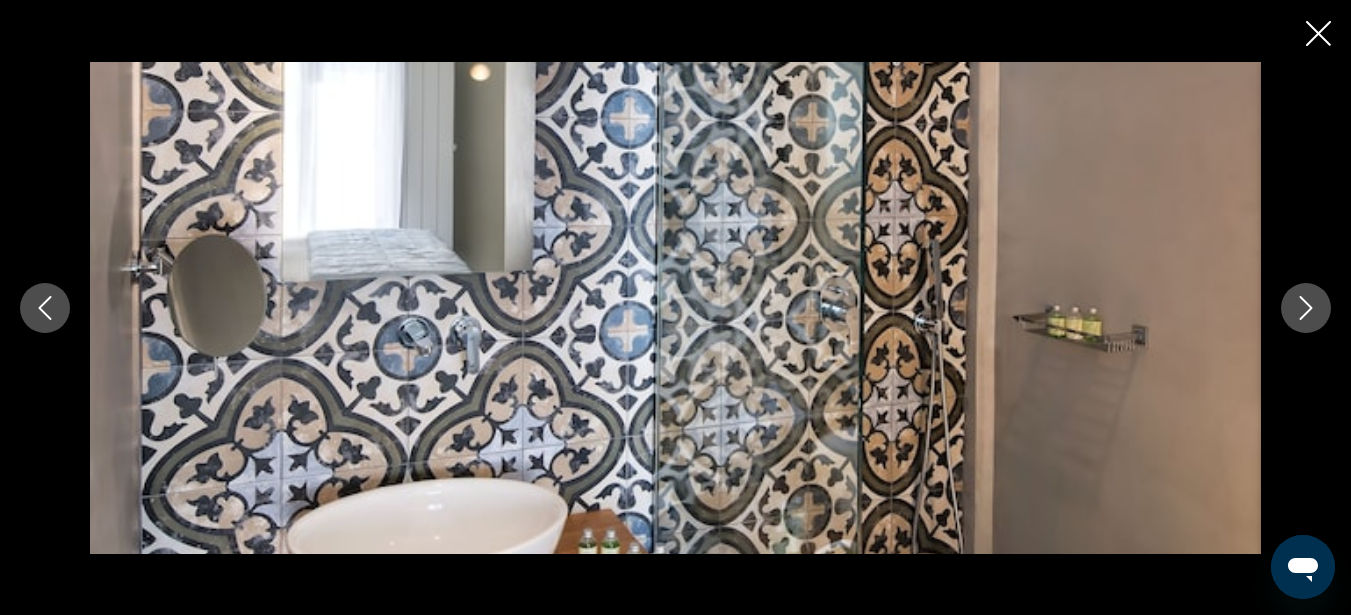 click at bounding box center (1306, 308) 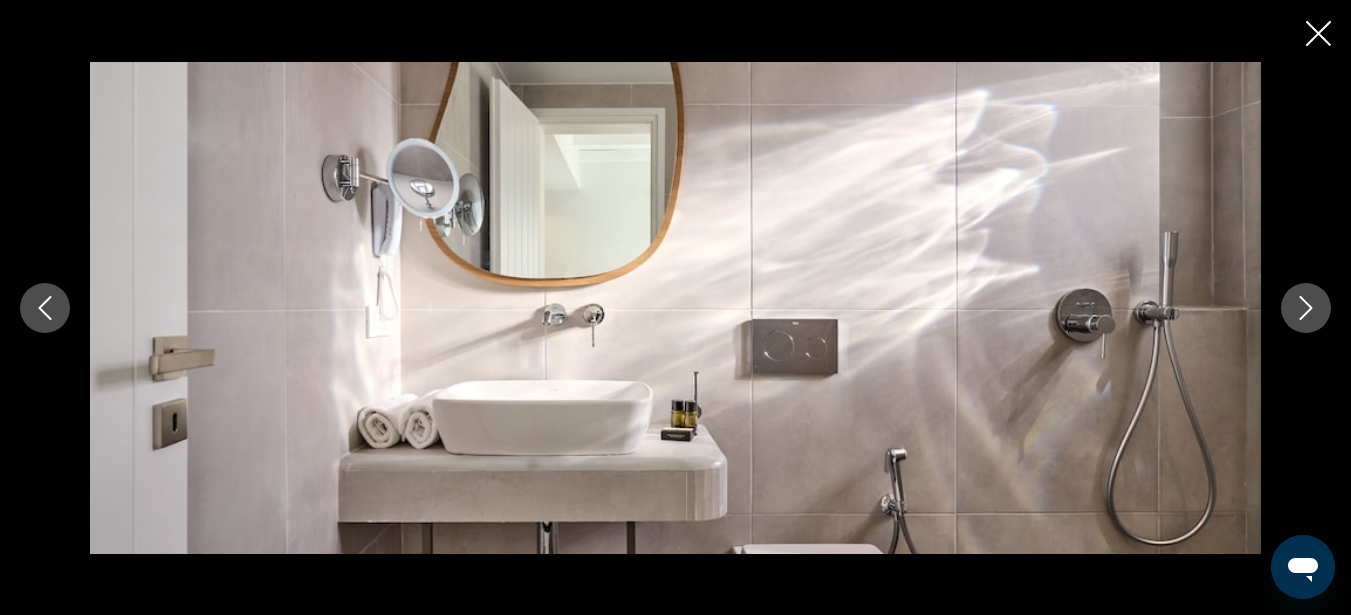 click at bounding box center (1306, 308) 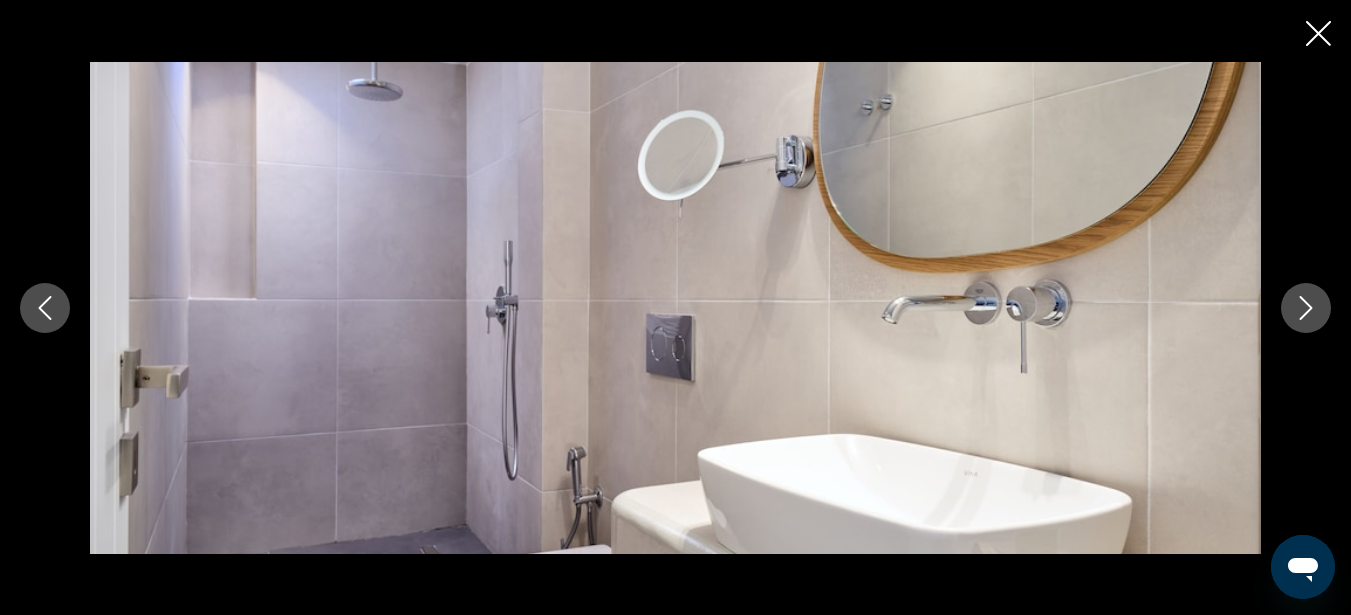 click at bounding box center (1306, 308) 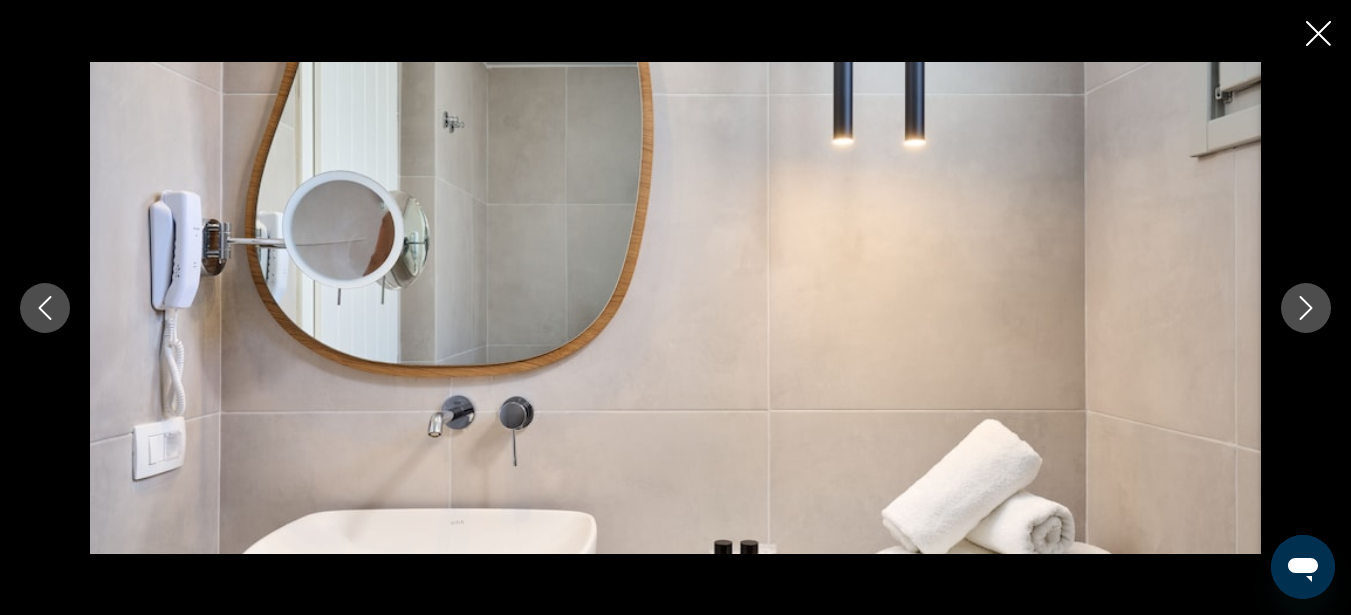 click at bounding box center [1306, 308] 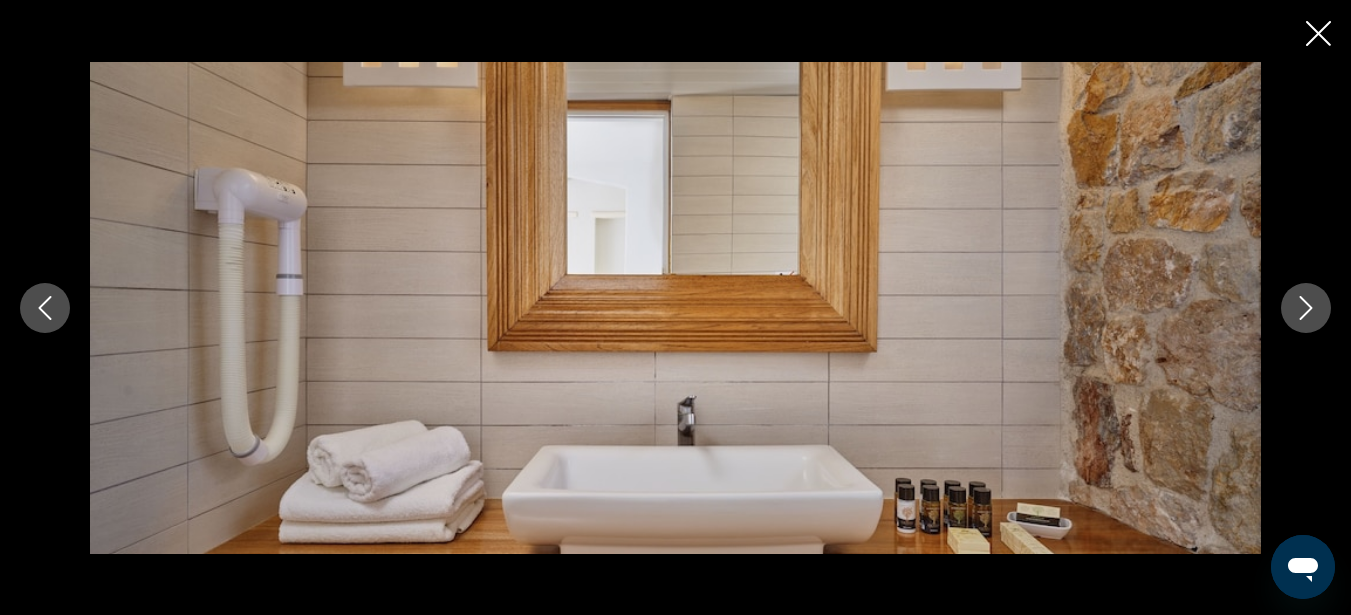 click at bounding box center (1306, 308) 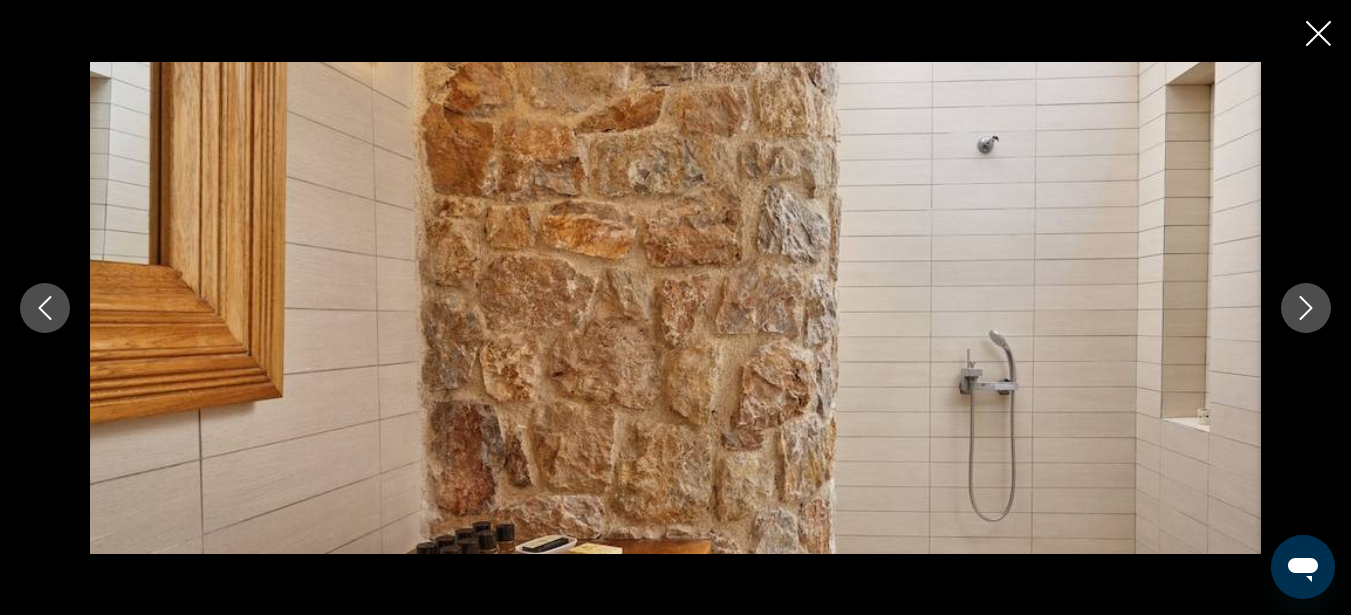 click at bounding box center (1306, 308) 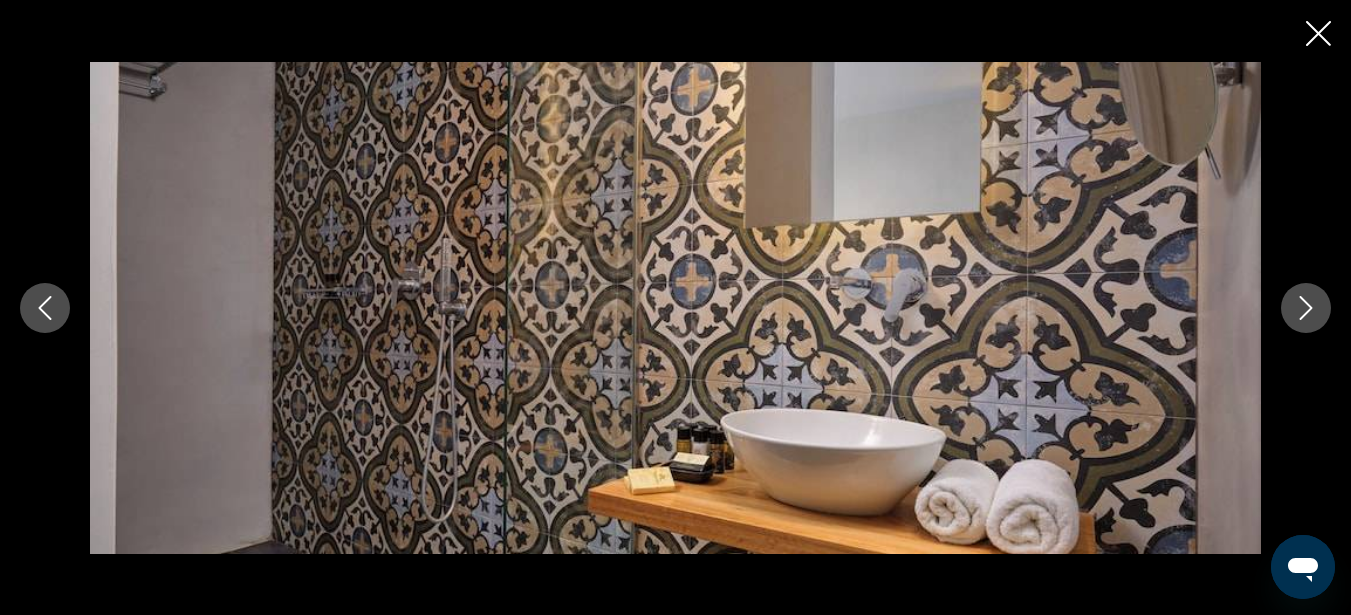 click at bounding box center (1306, 308) 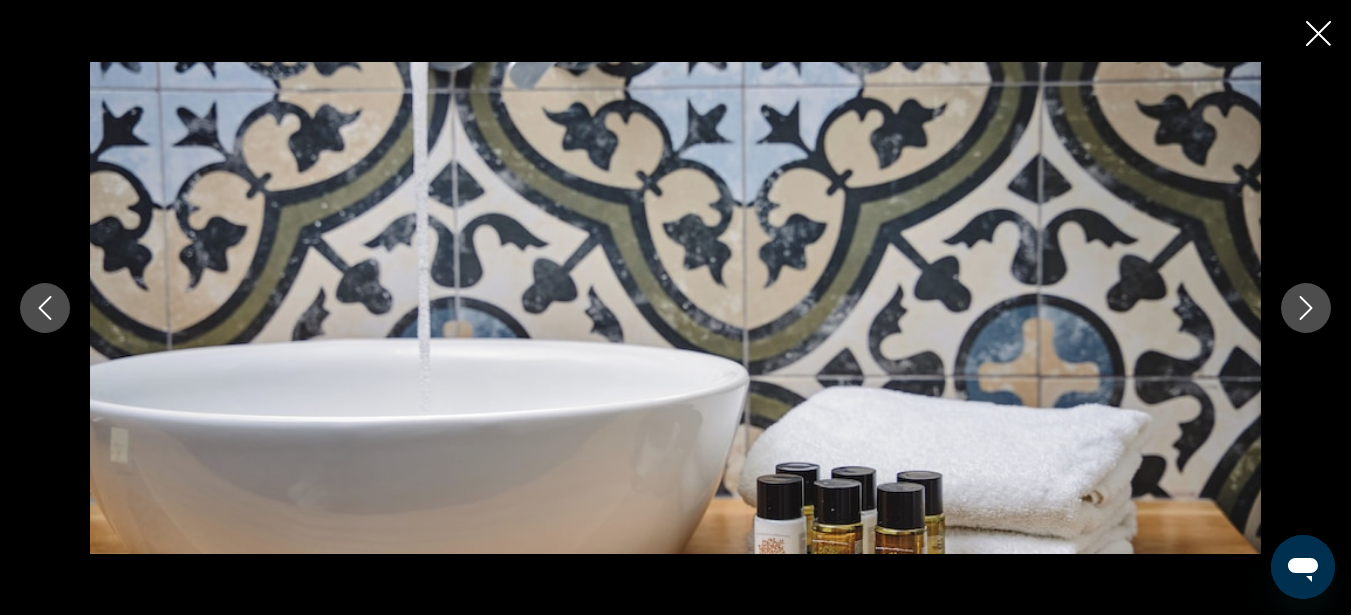 click at bounding box center (1306, 308) 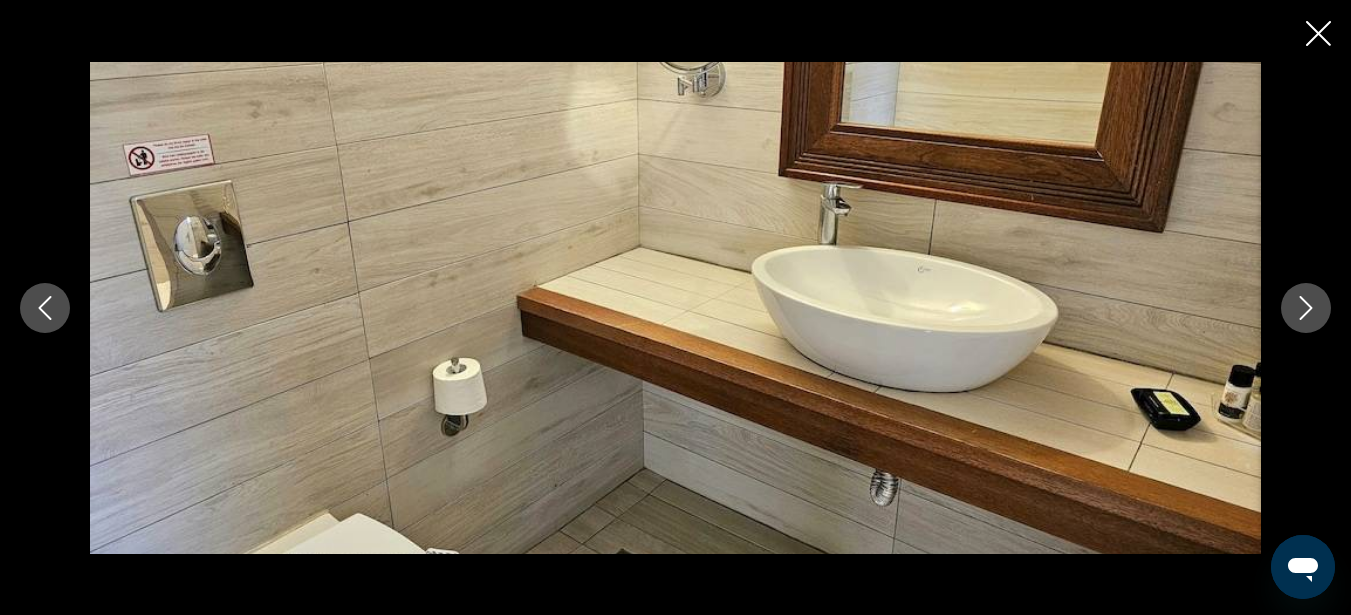 click at bounding box center (1306, 308) 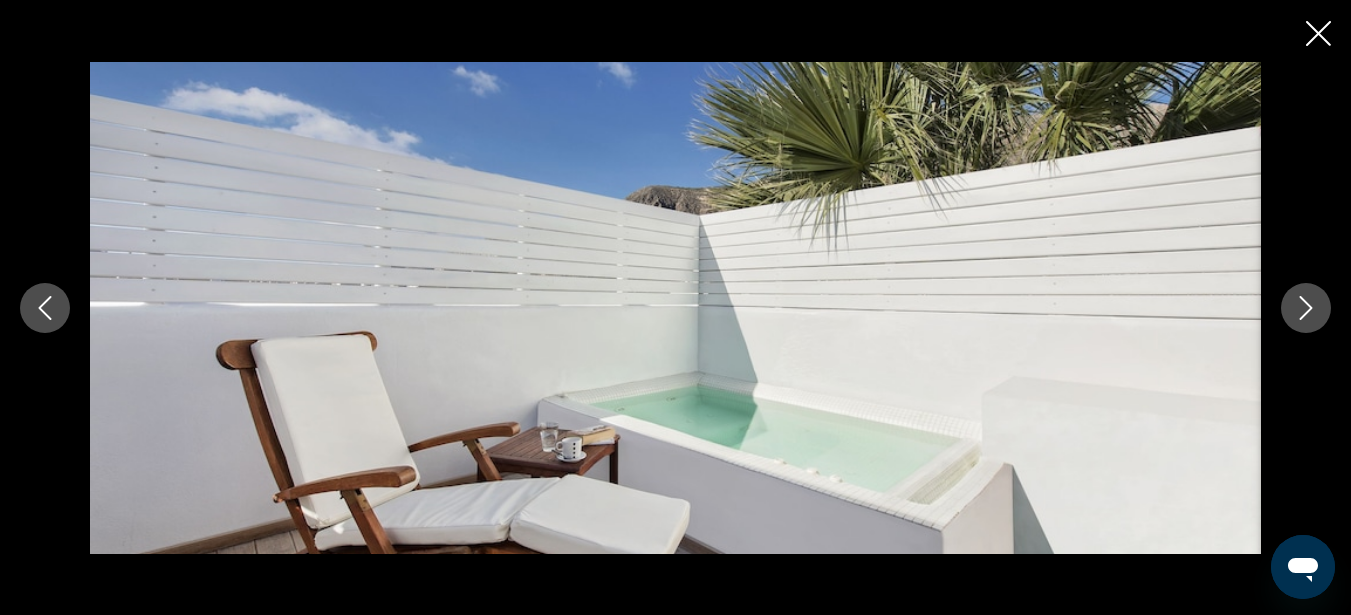 click at bounding box center (1306, 308) 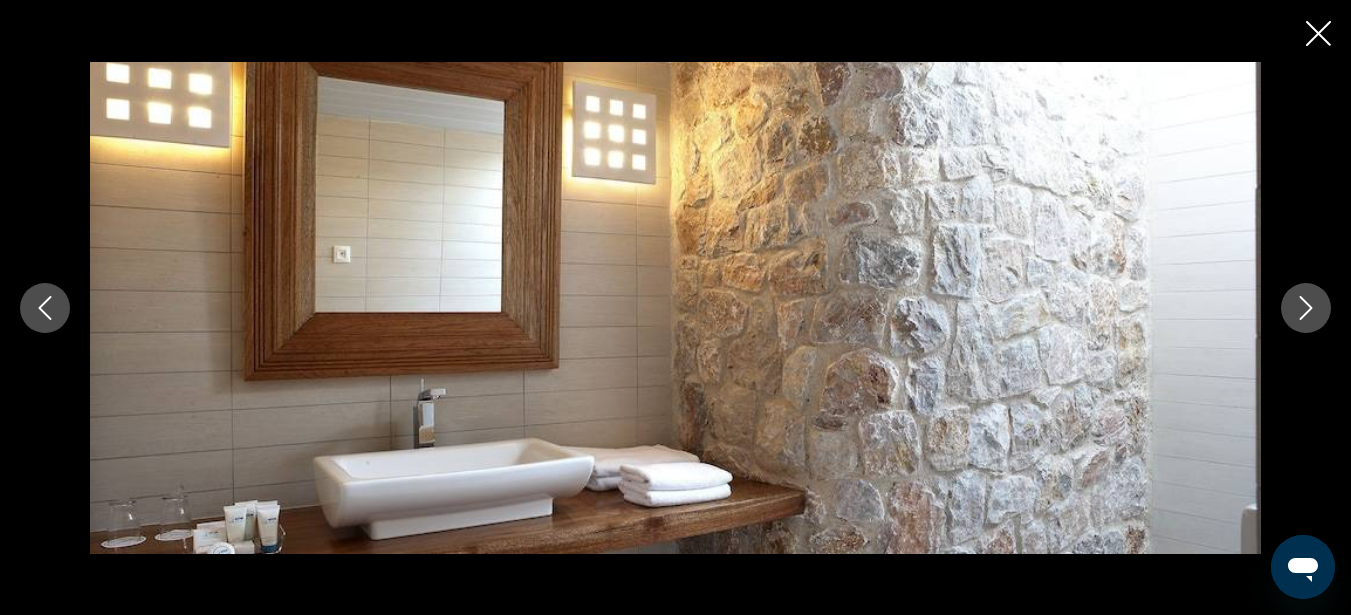 click at bounding box center (1306, 308) 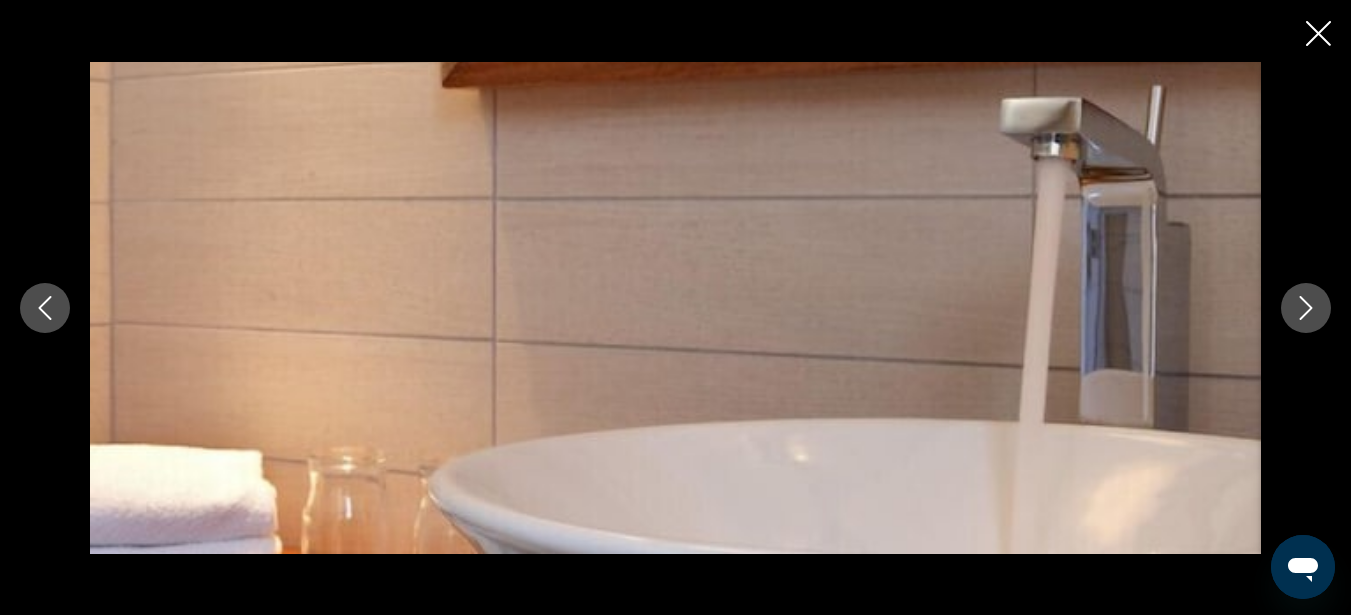 click at bounding box center (1306, 308) 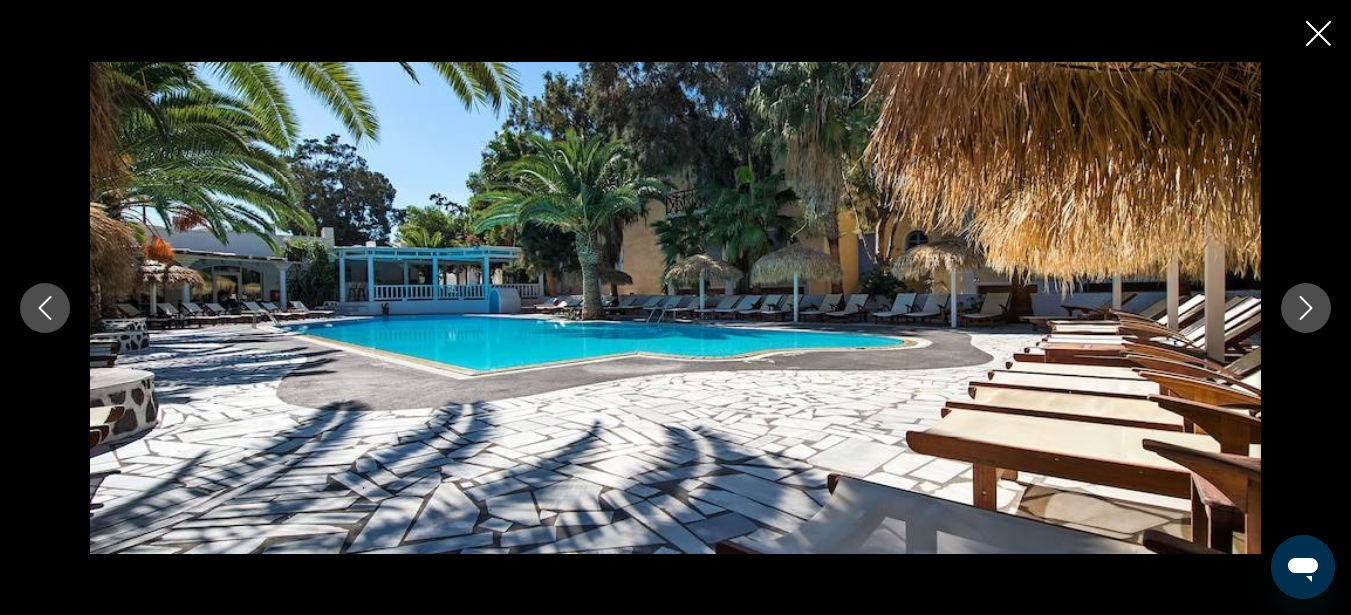 click at bounding box center (1306, 308) 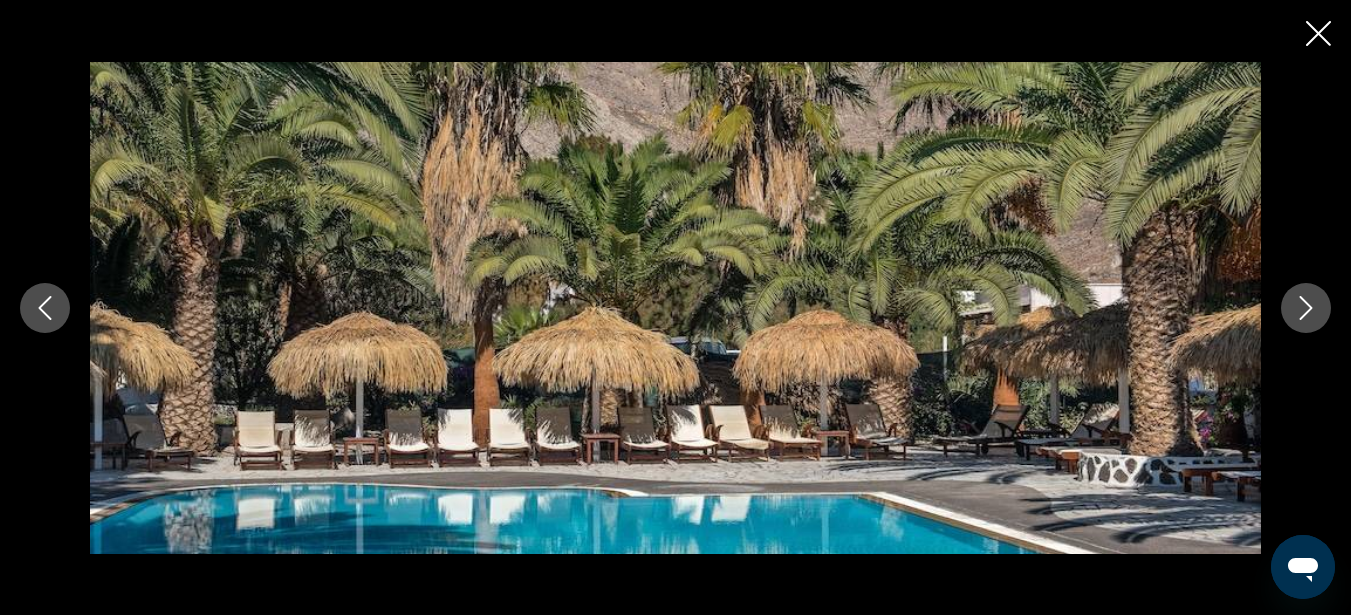 click at bounding box center (1306, 308) 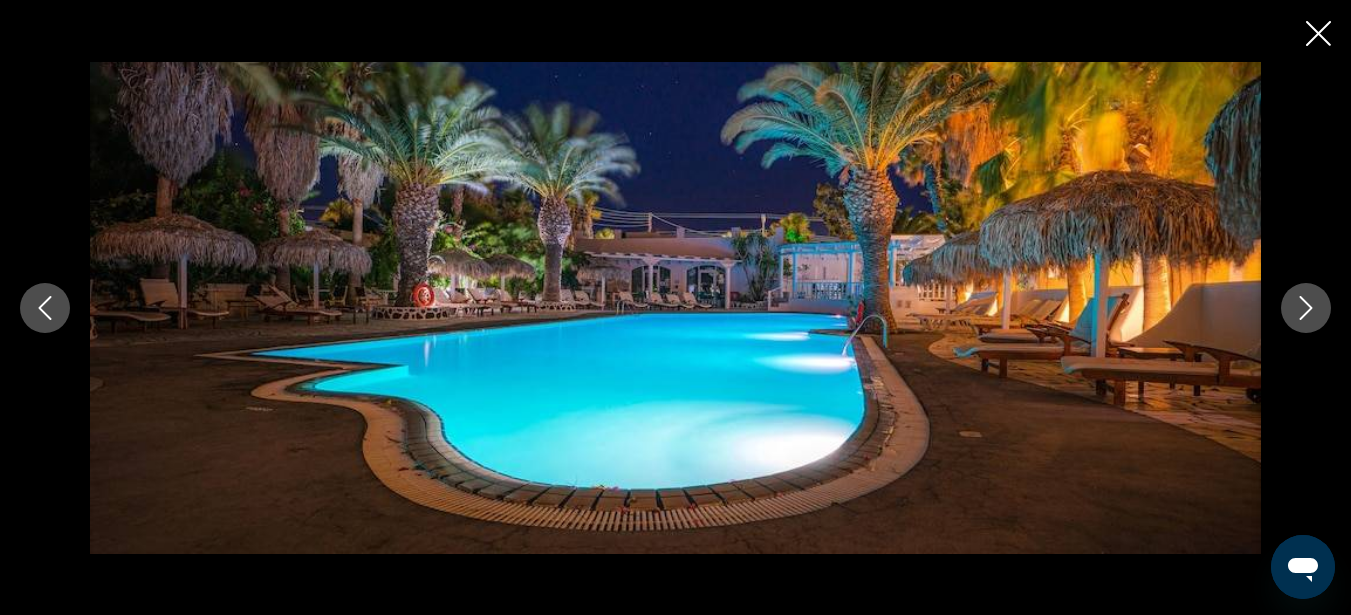 click at bounding box center [1306, 308] 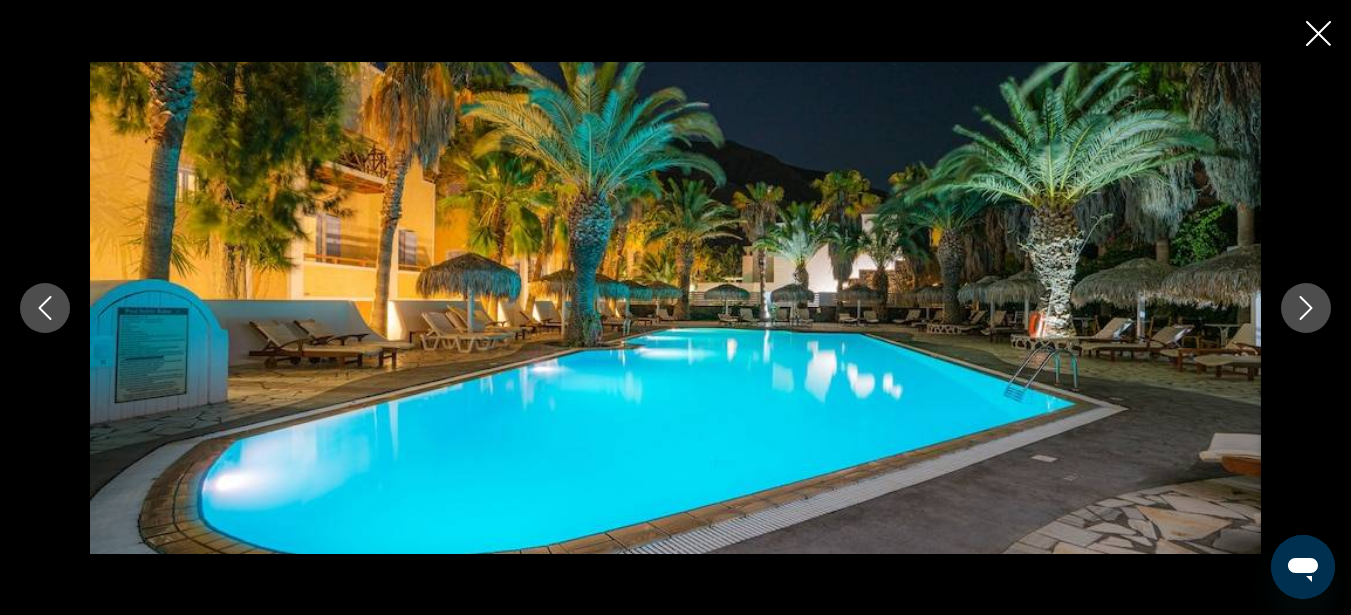 click at bounding box center (1306, 308) 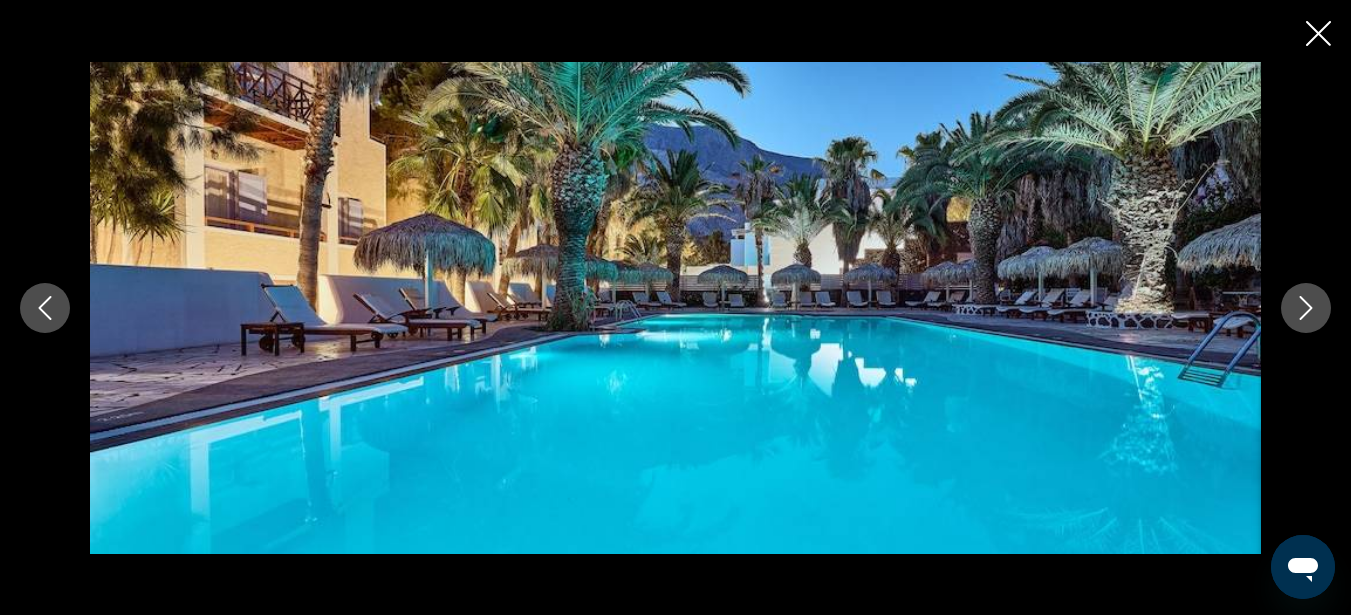 click at bounding box center [1306, 308] 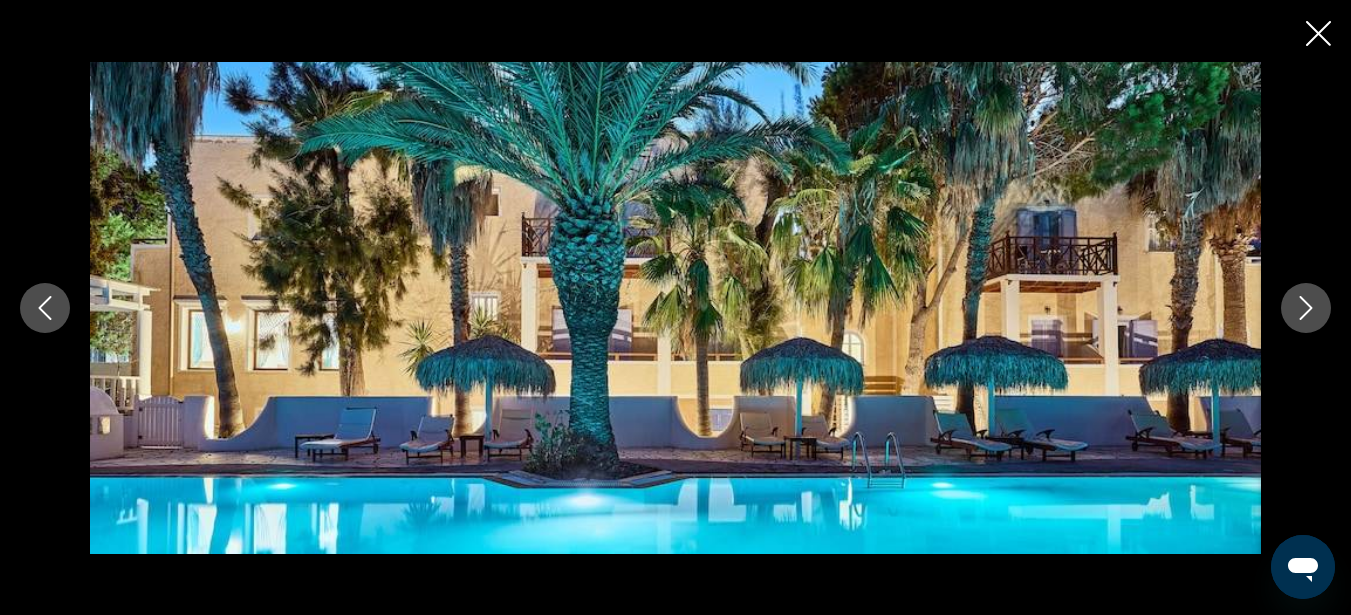 click at bounding box center (1306, 308) 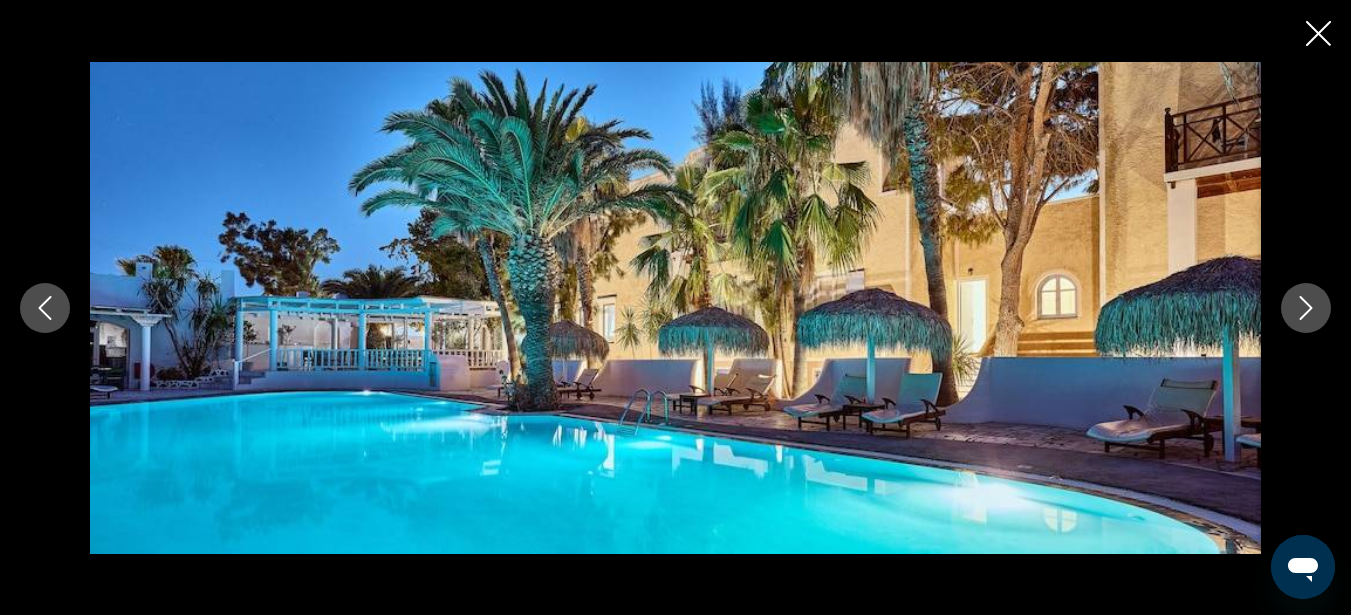 click at bounding box center [1306, 308] 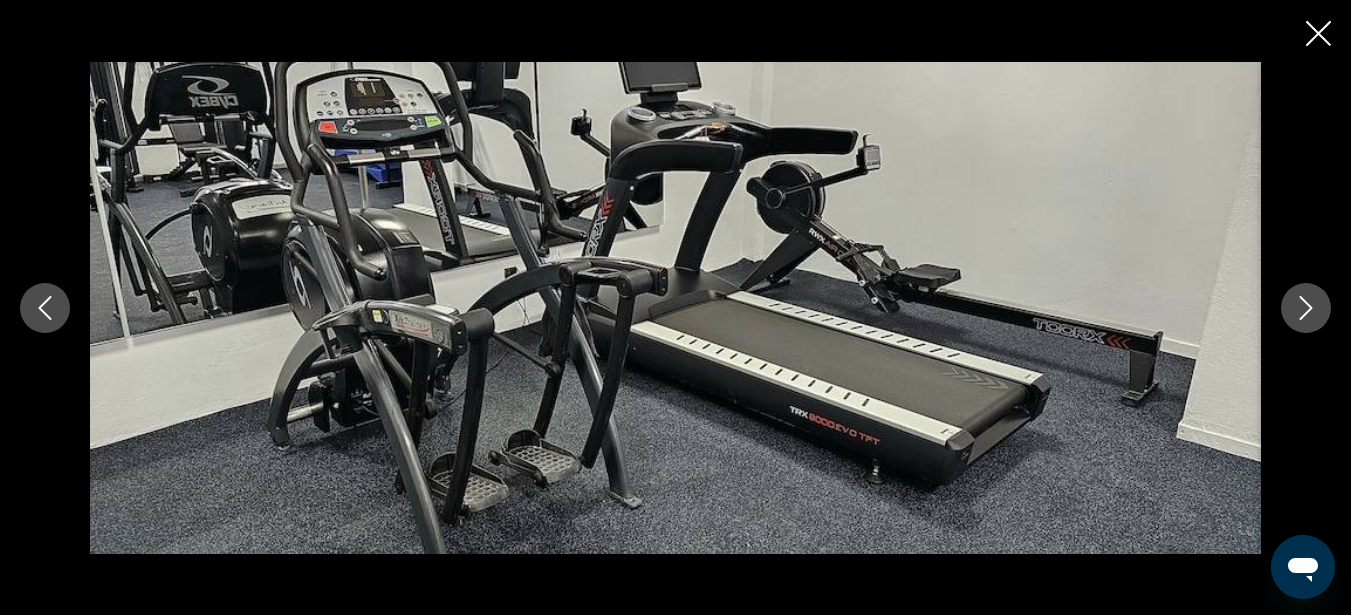 click at bounding box center (1306, 308) 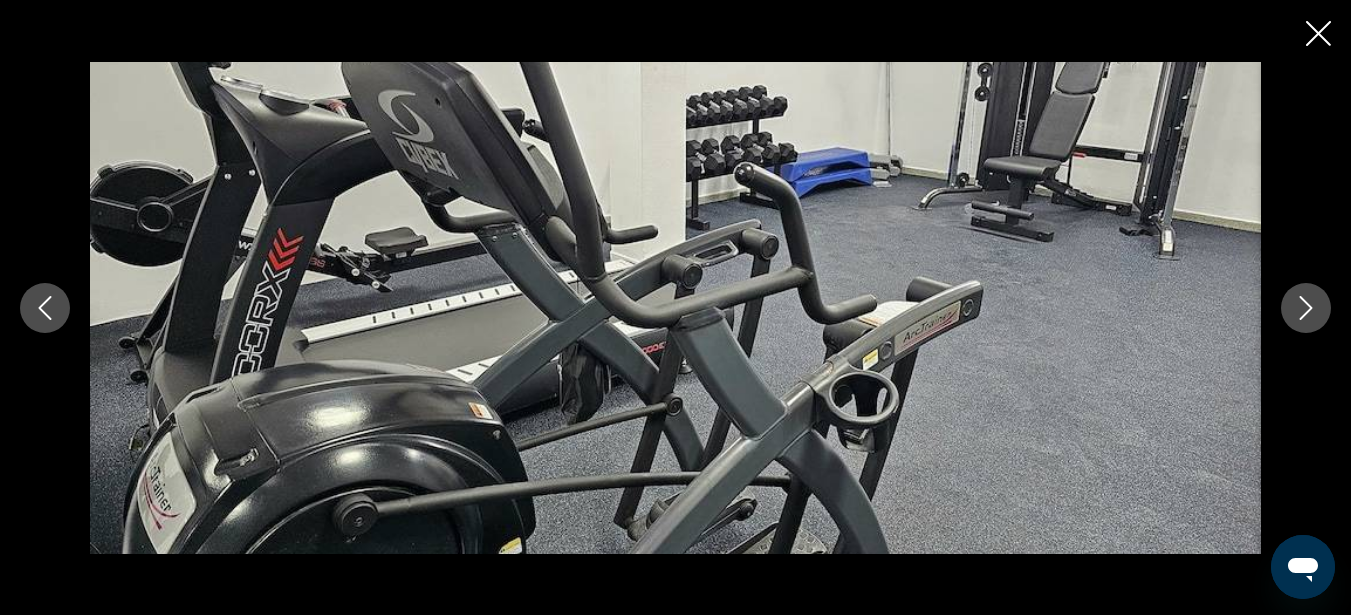 click at bounding box center [1306, 308] 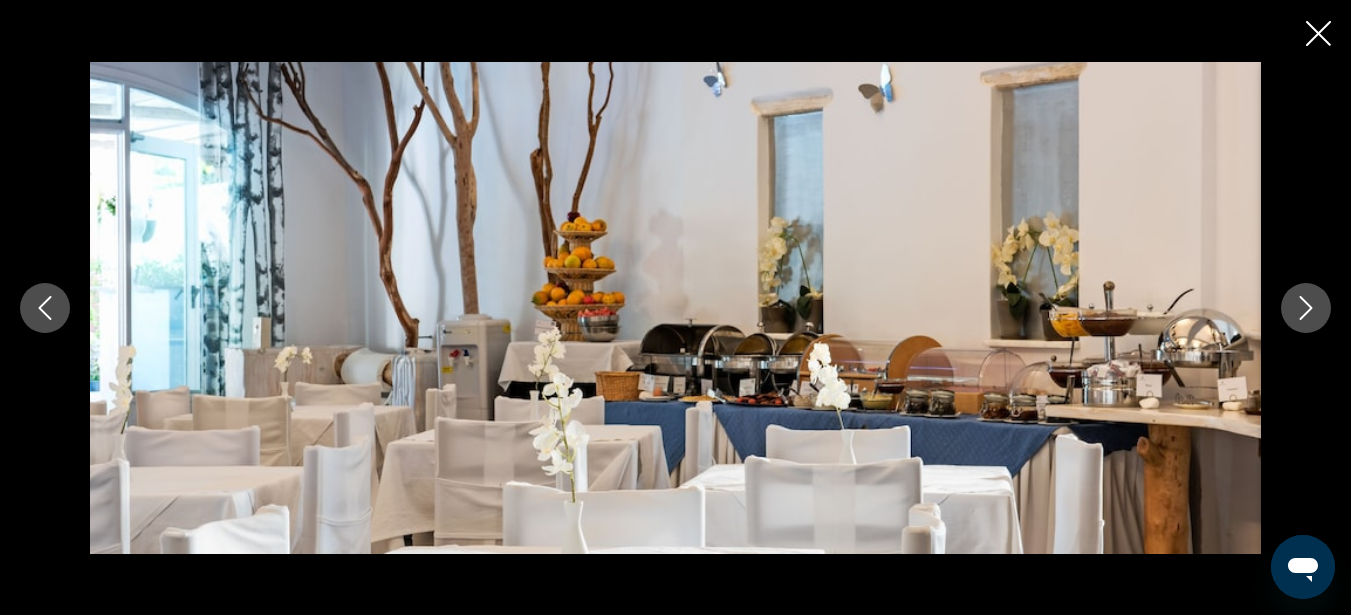 click at bounding box center (1306, 308) 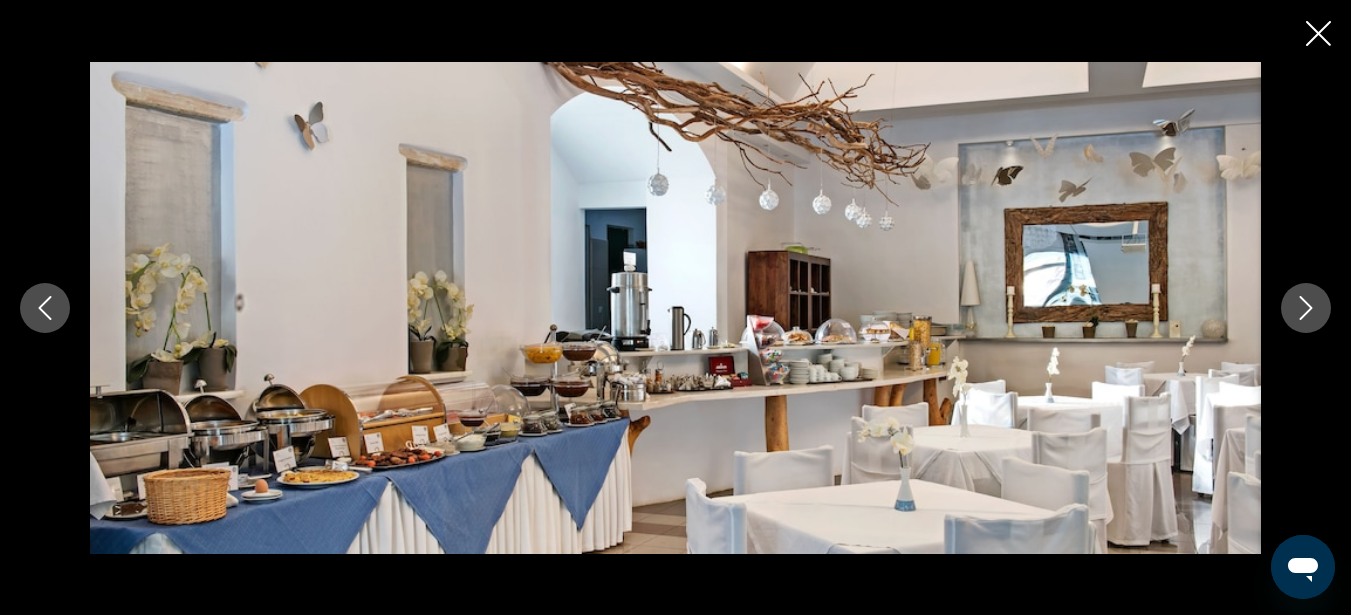 click at bounding box center (1306, 308) 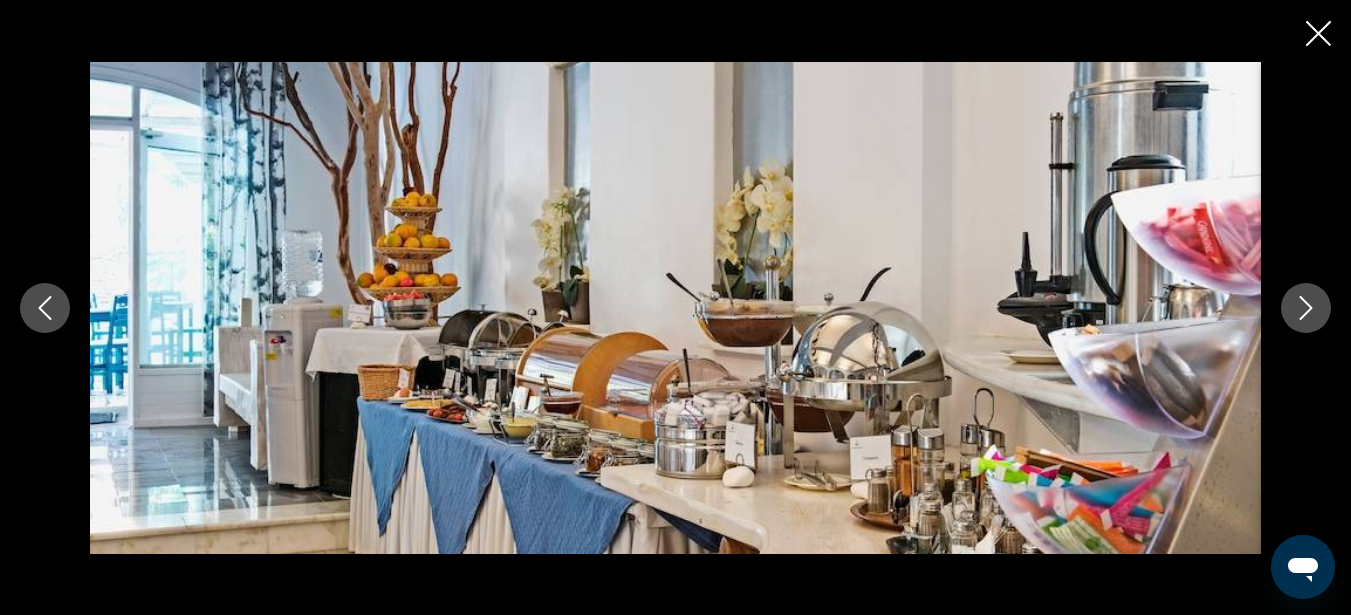click at bounding box center (1306, 308) 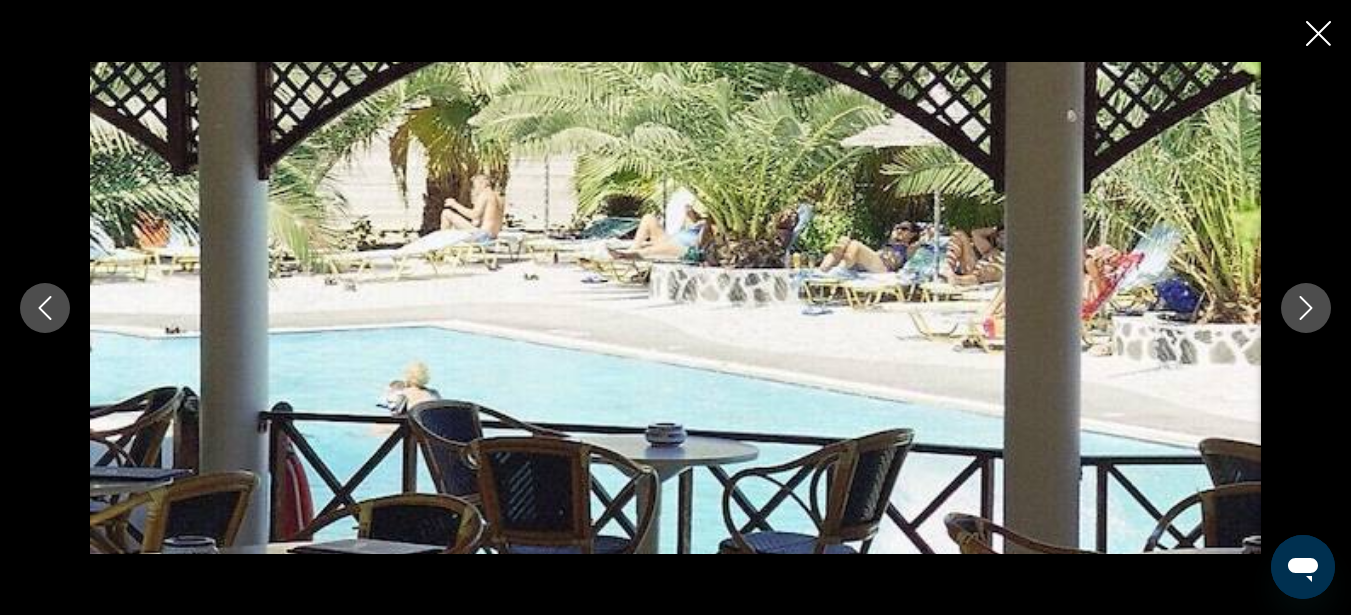click at bounding box center [1306, 308] 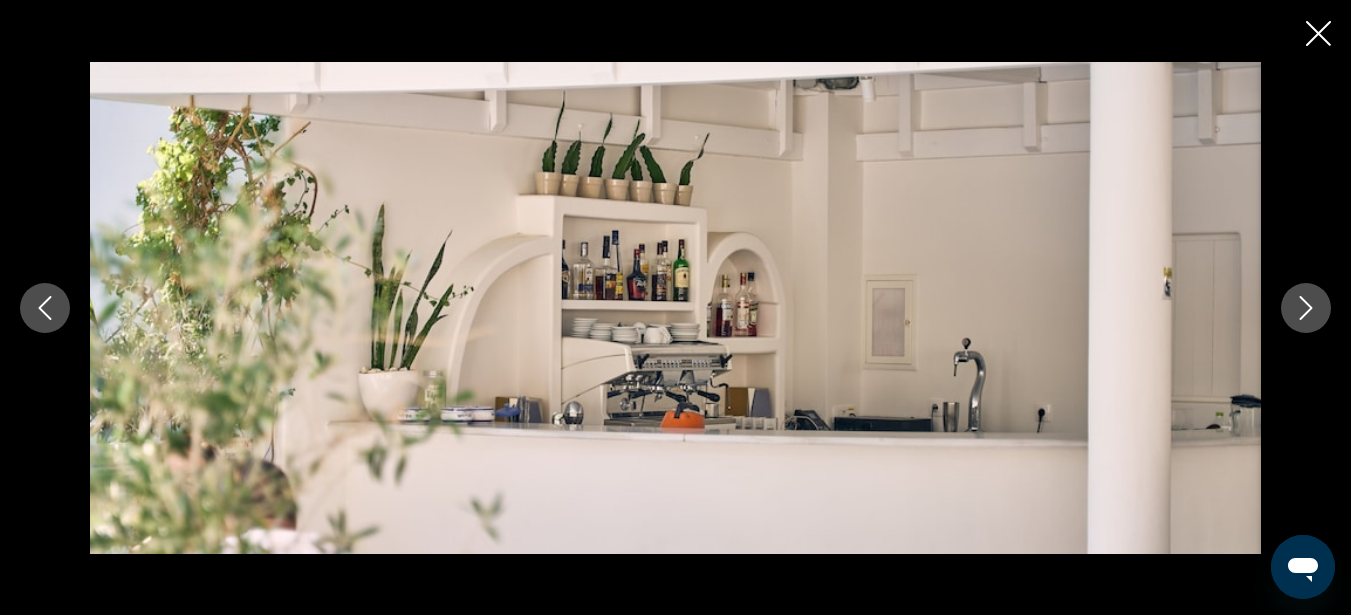 click 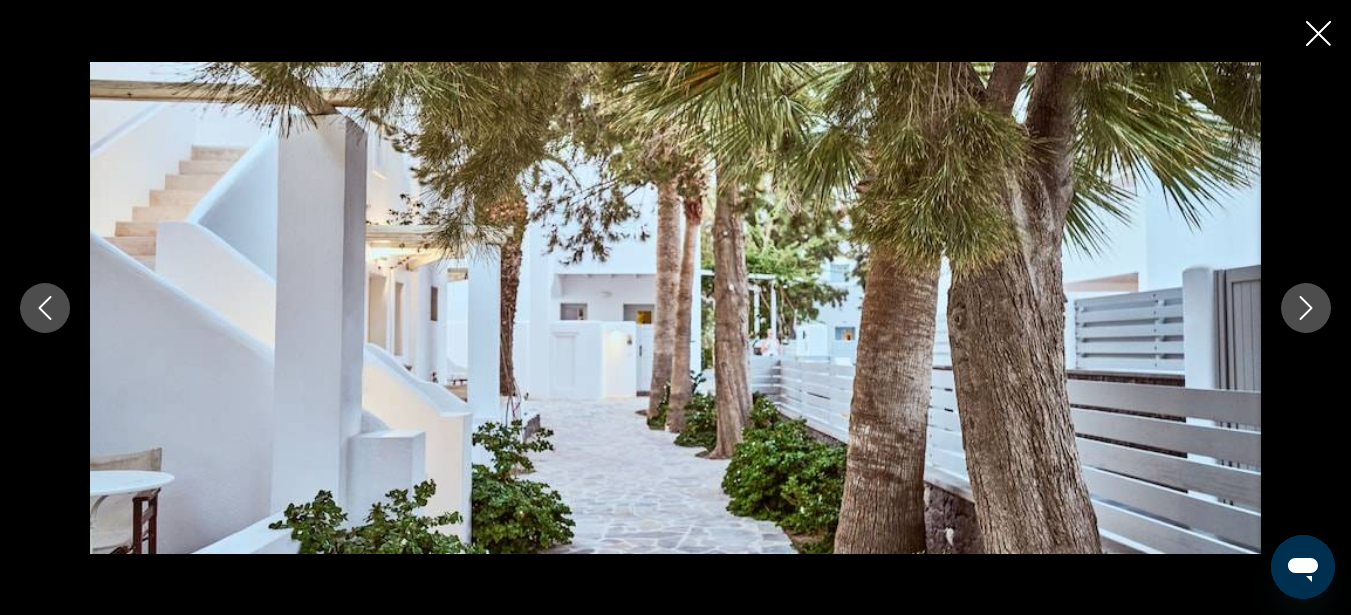 click 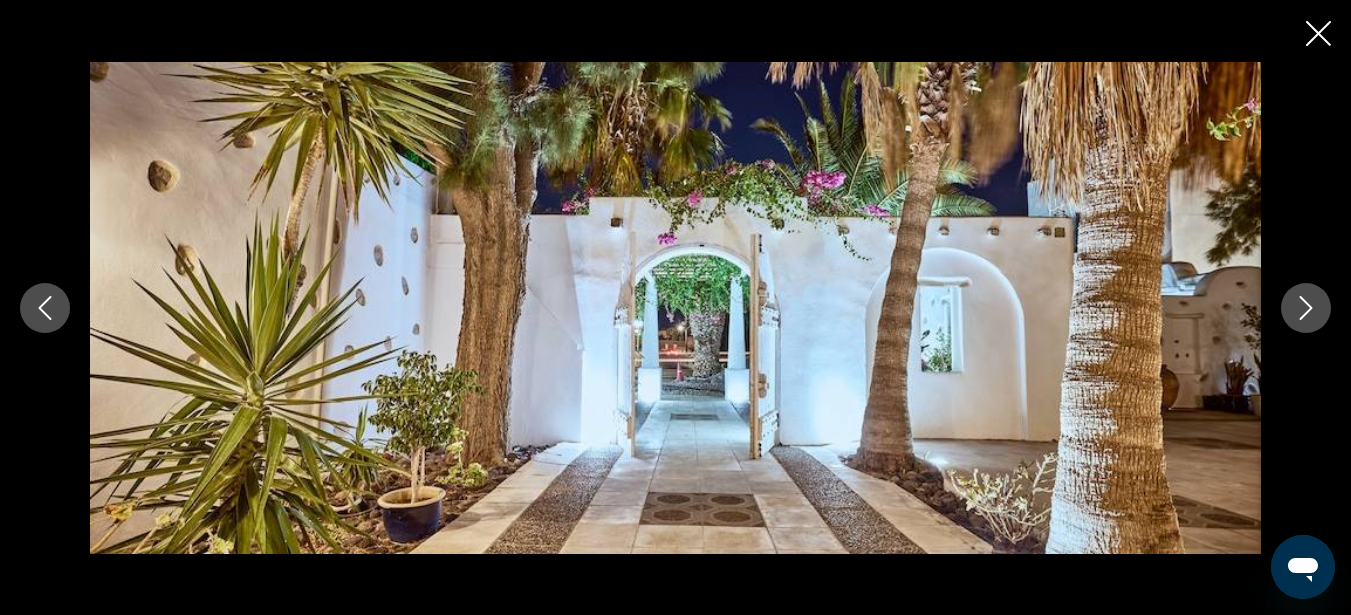 click 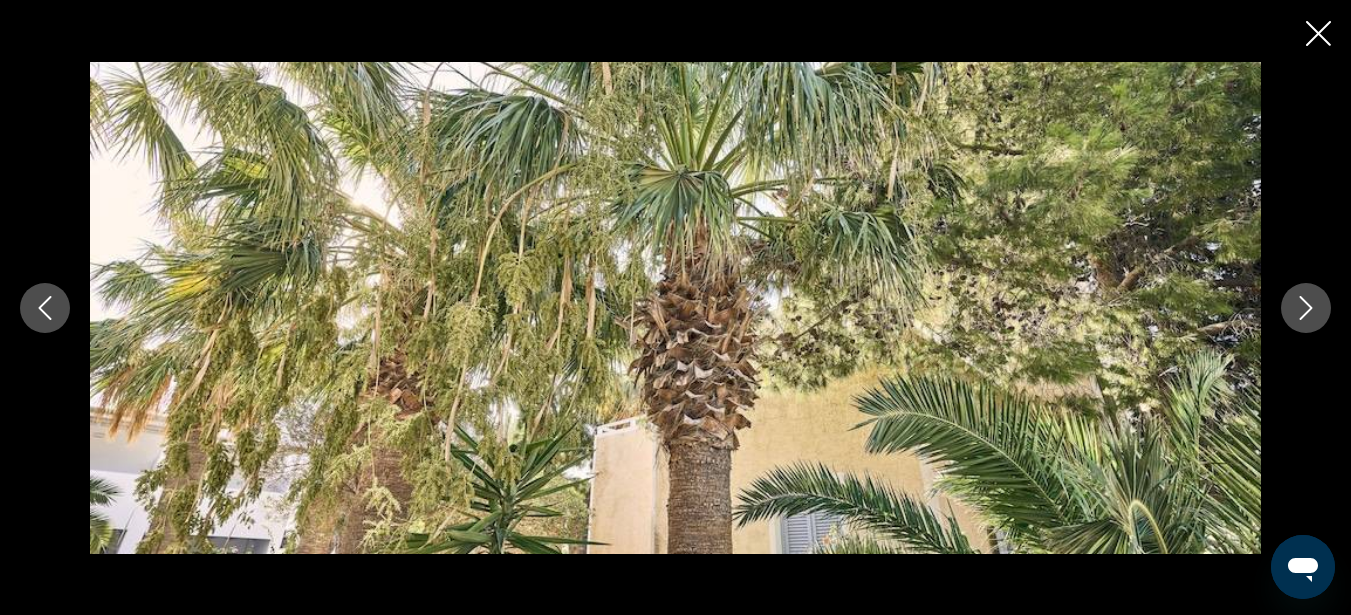 click 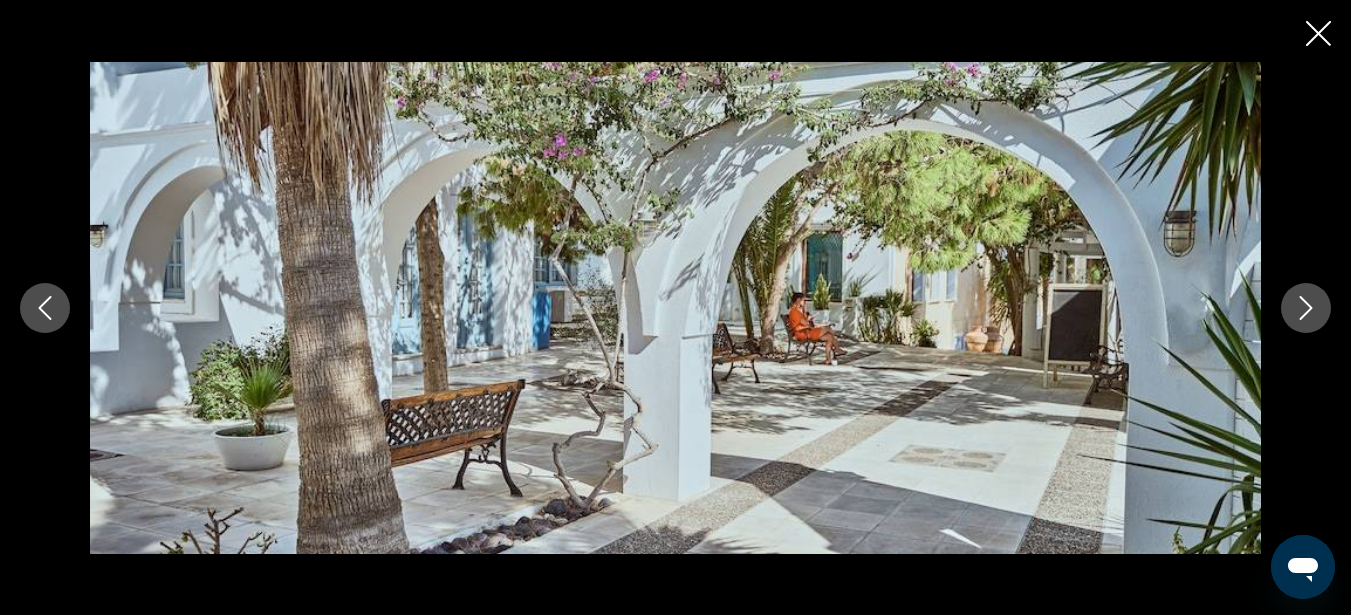 click 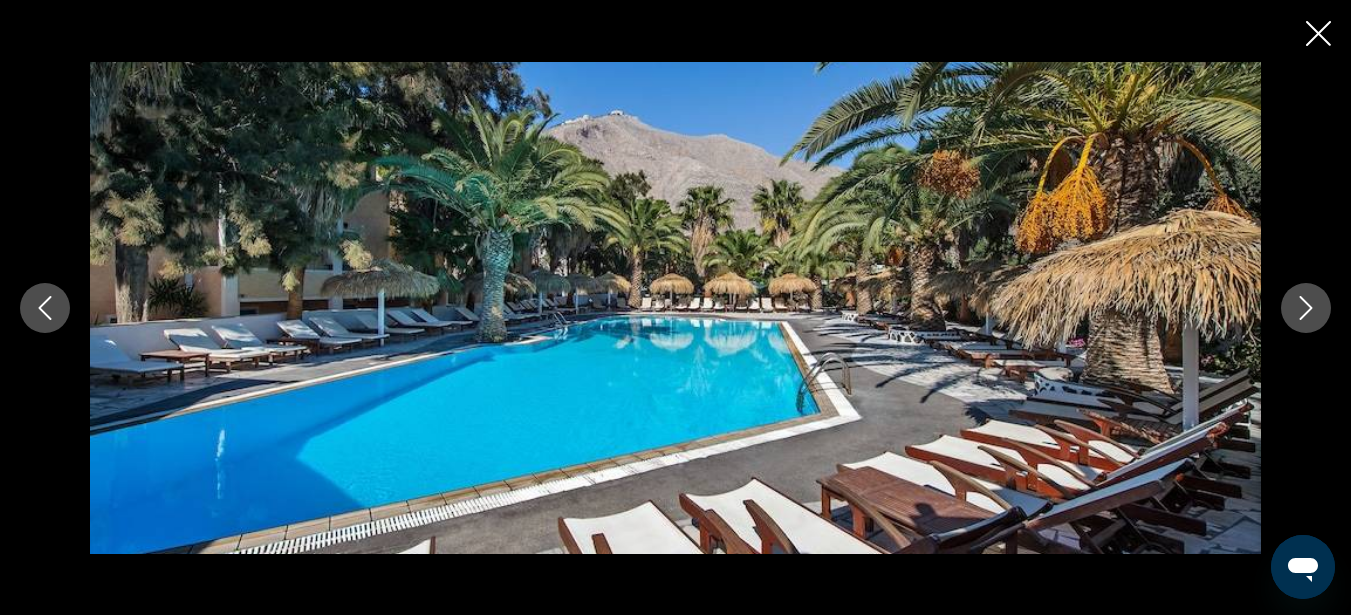 click 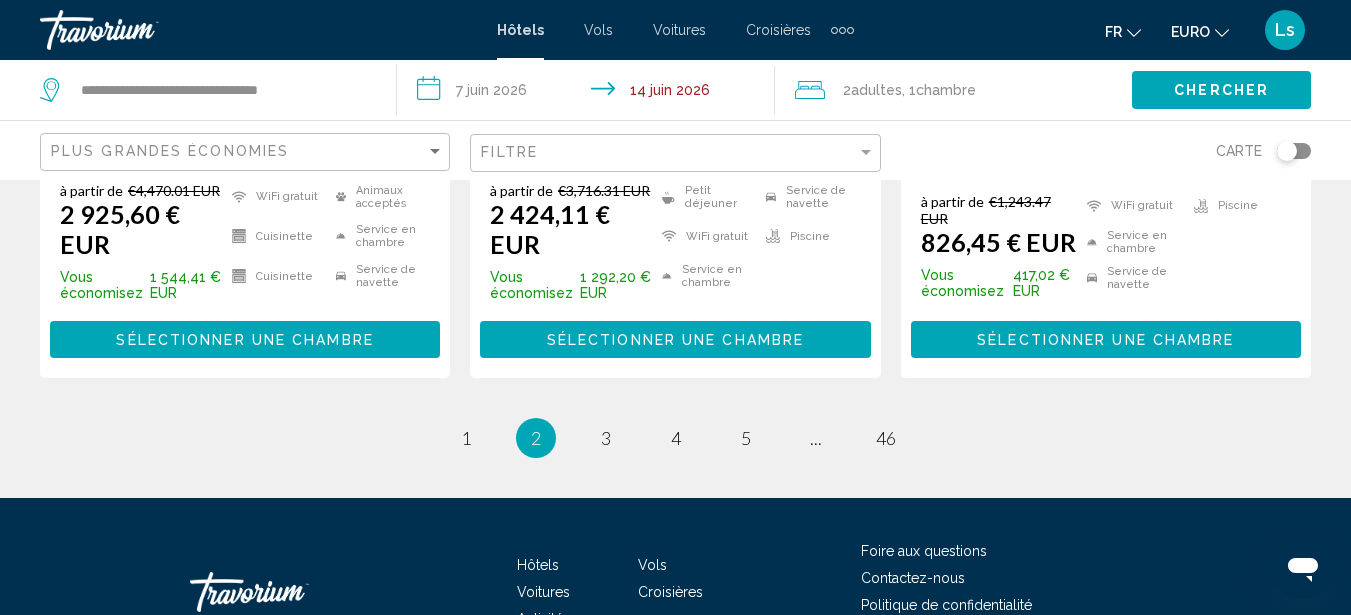 scroll, scrollTop: 3028, scrollLeft: 0, axis: vertical 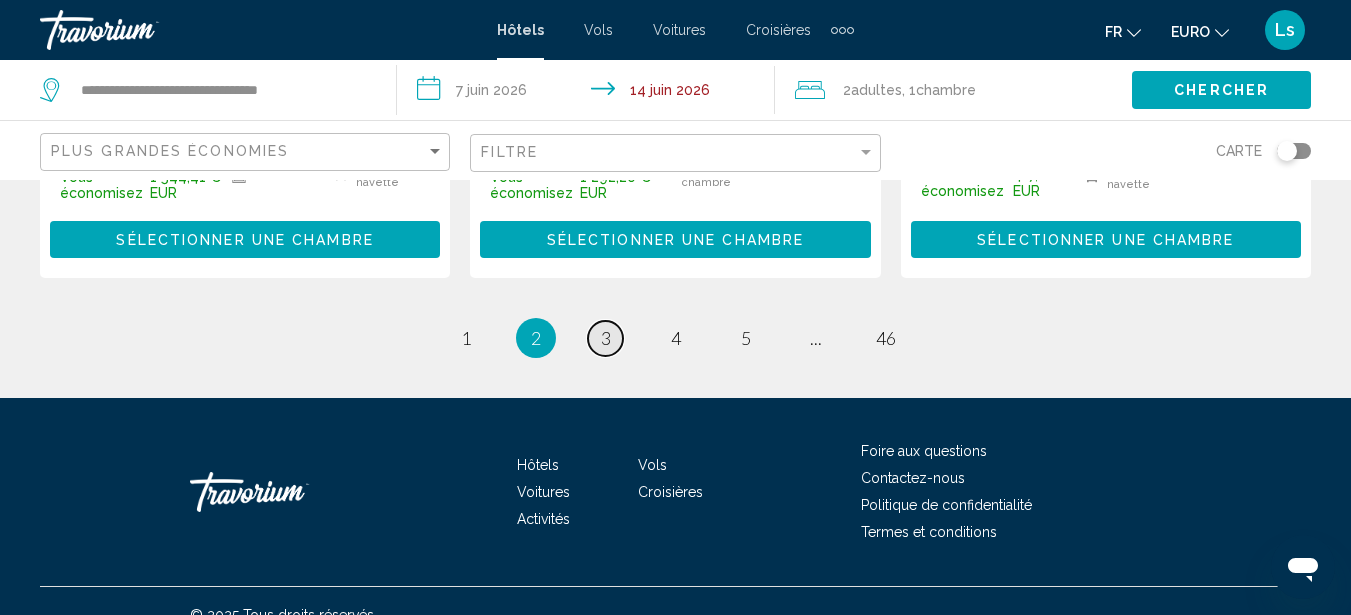 click on "3" at bounding box center [606, 338] 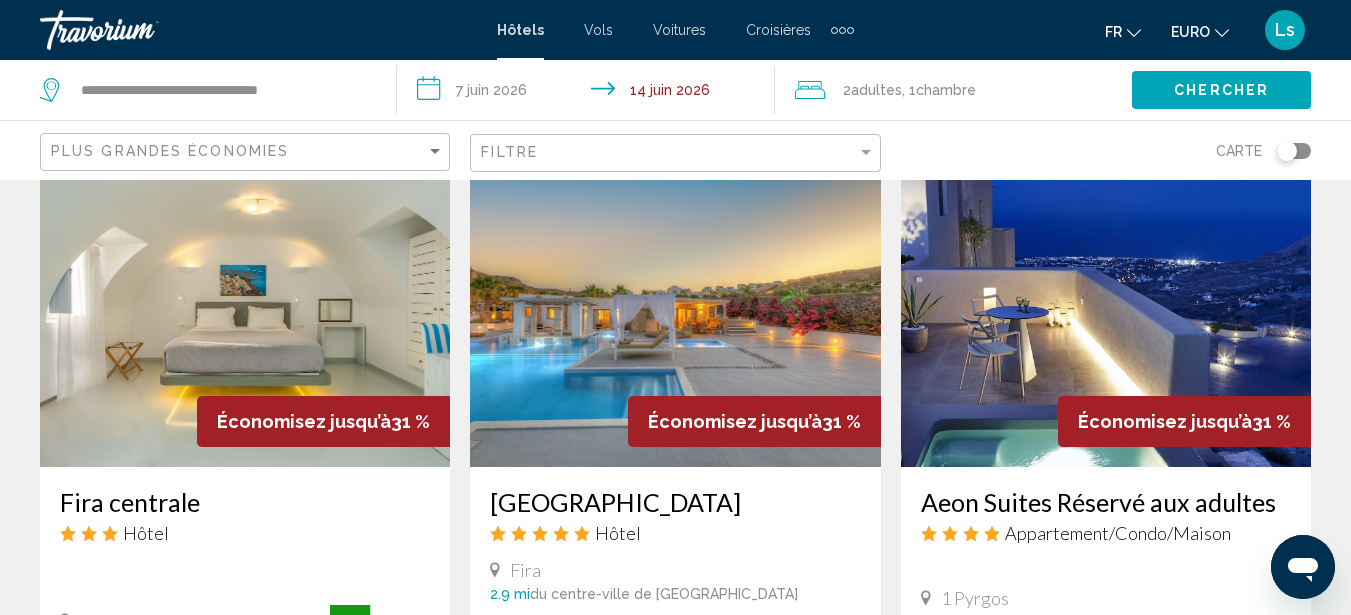 scroll, scrollTop: 2440, scrollLeft: 0, axis: vertical 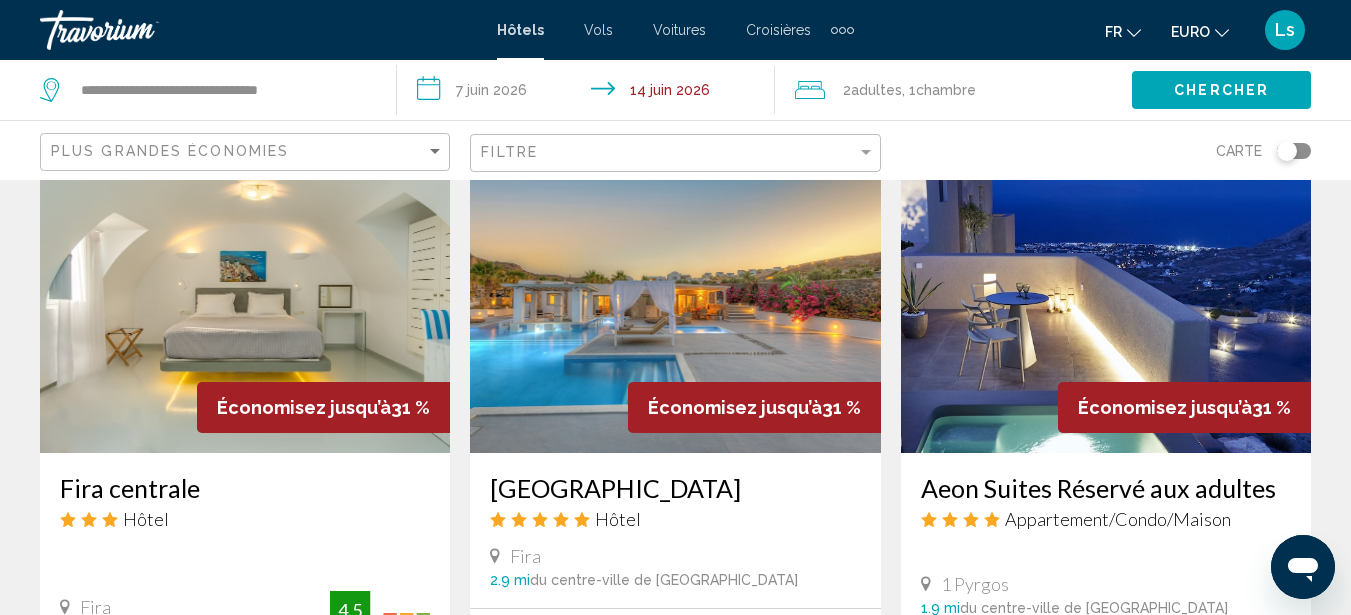 click at bounding box center (675, 293) 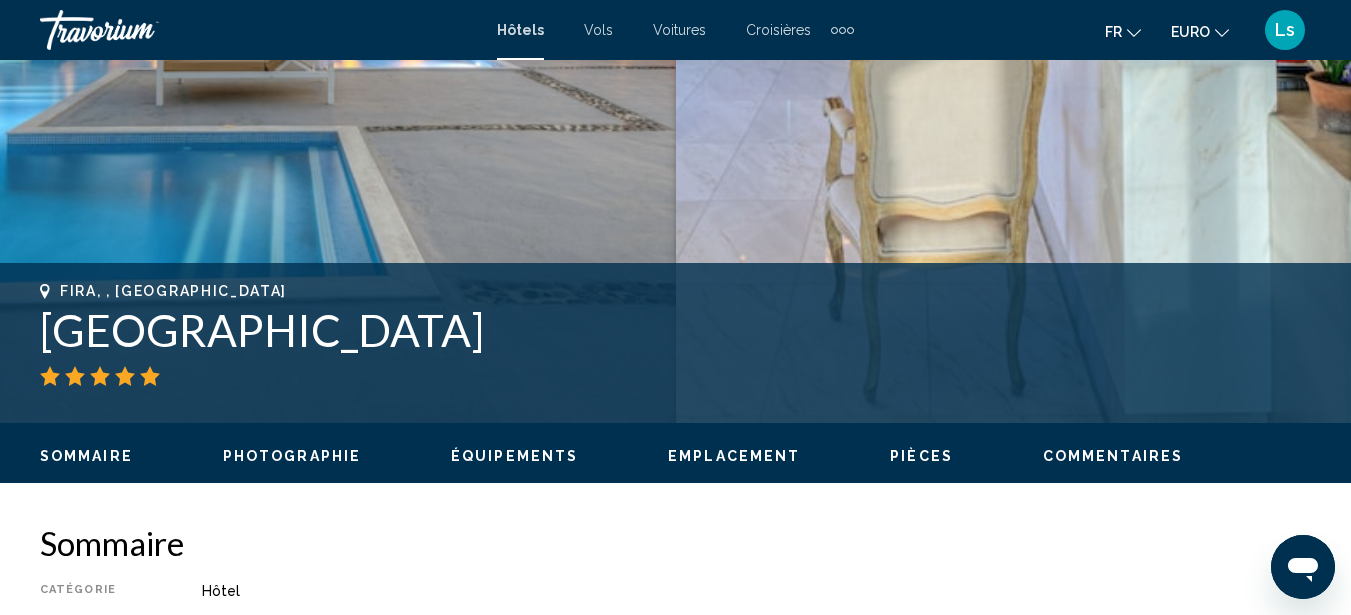 scroll, scrollTop: 760, scrollLeft: 0, axis: vertical 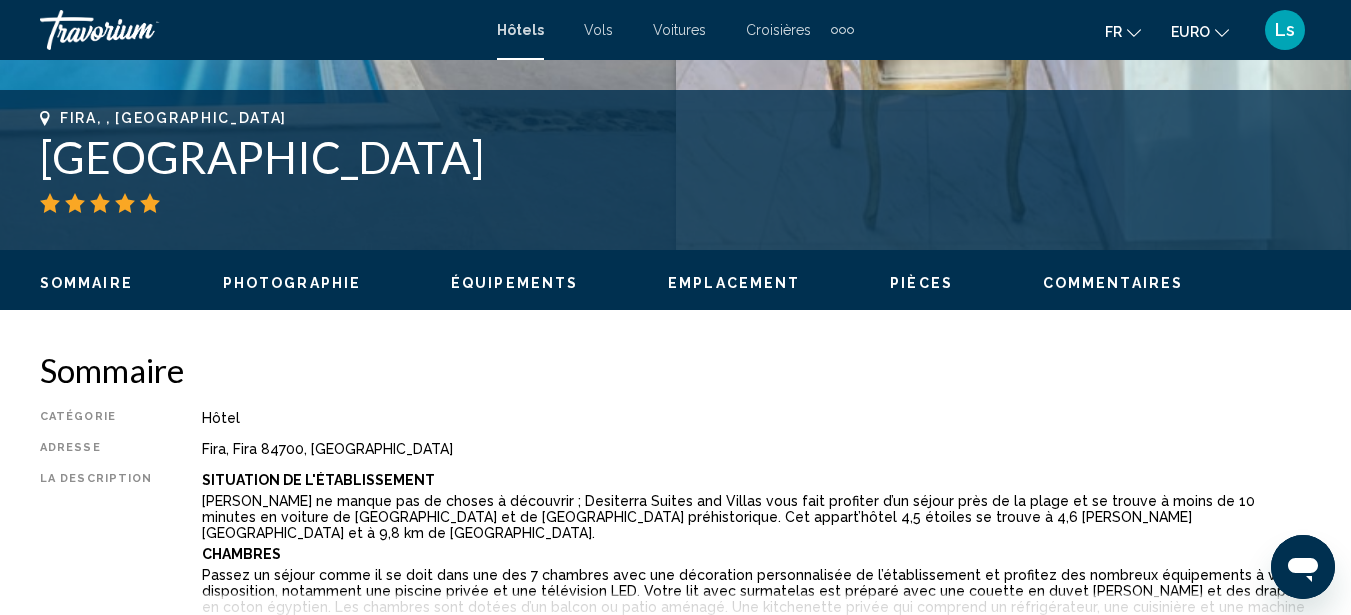 click on "Sommaire
Photographie
Équipements
Emplacement
Pièces
Commentaires
Voir les disponibilités" 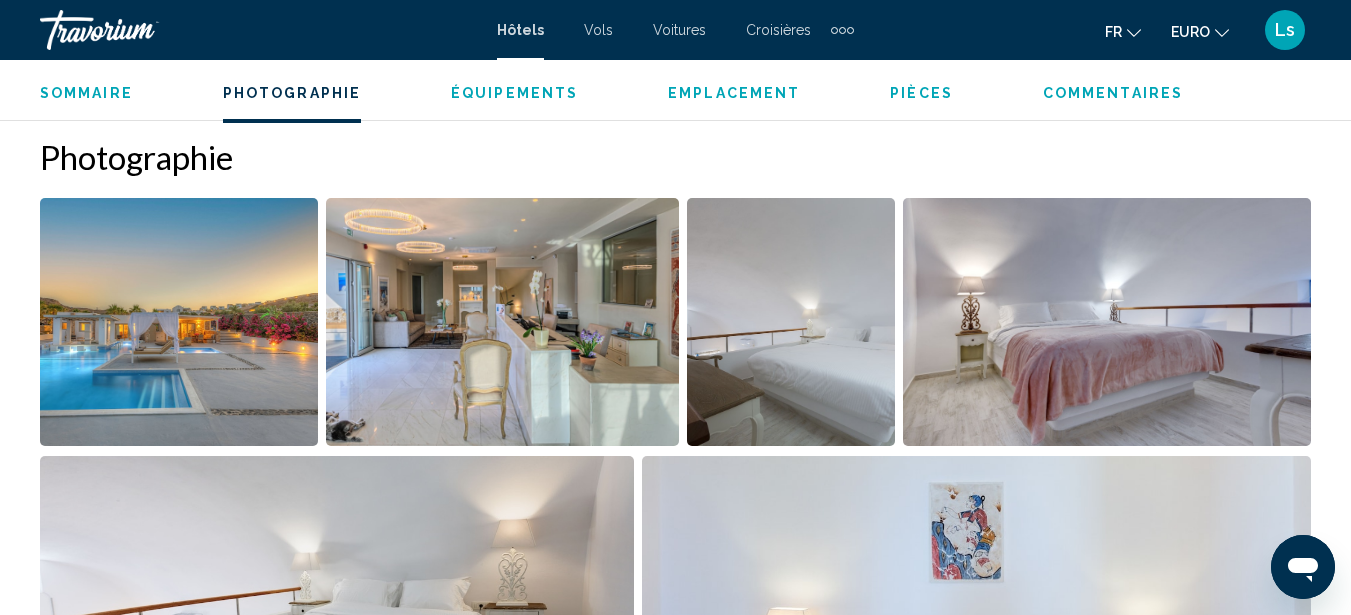 scroll, scrollTop: 1327, scrollLeft: 0, axis: vertical 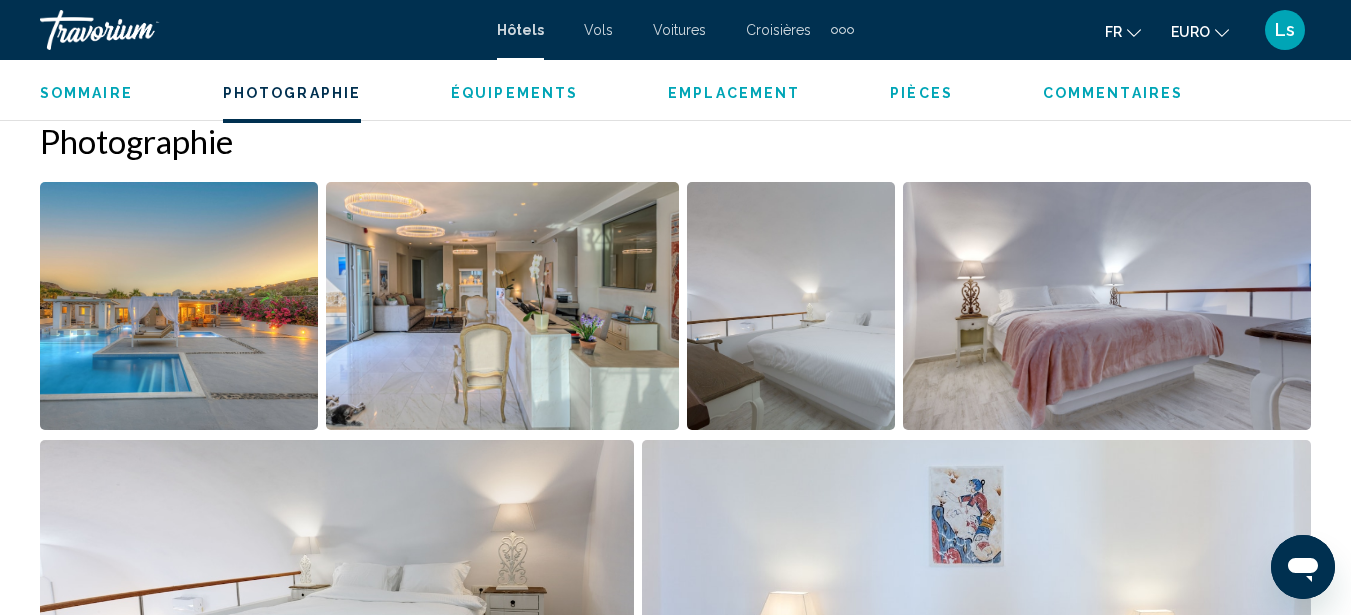 click at bounding box center (179, 306) 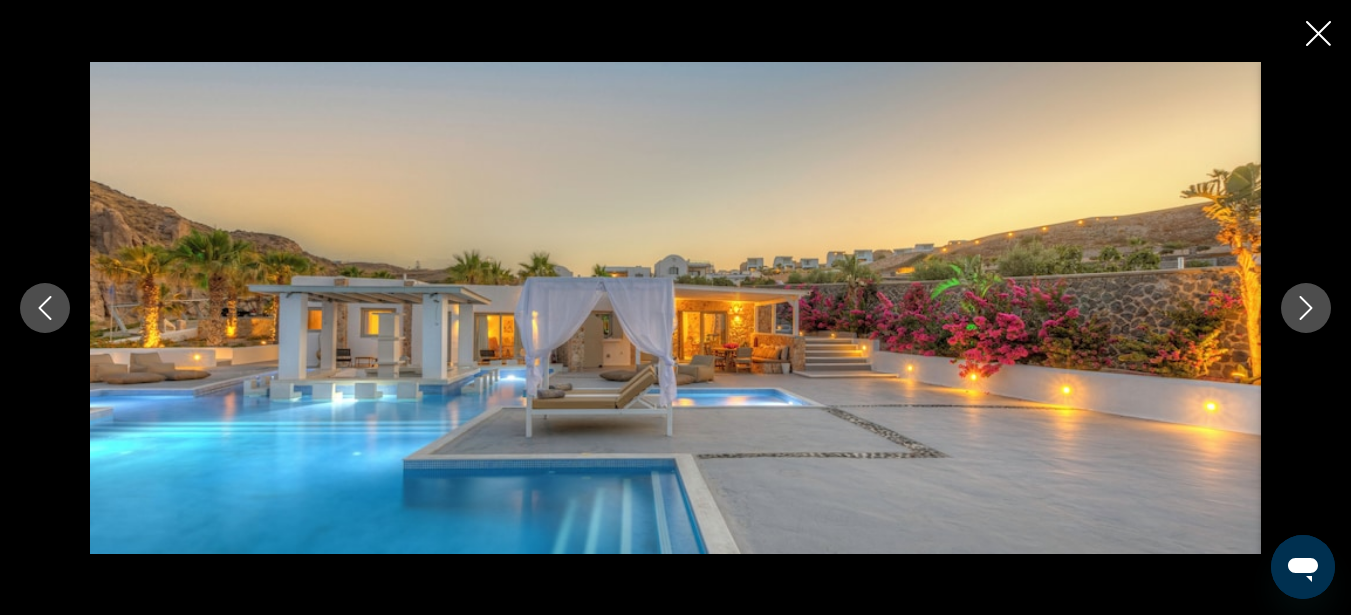 click 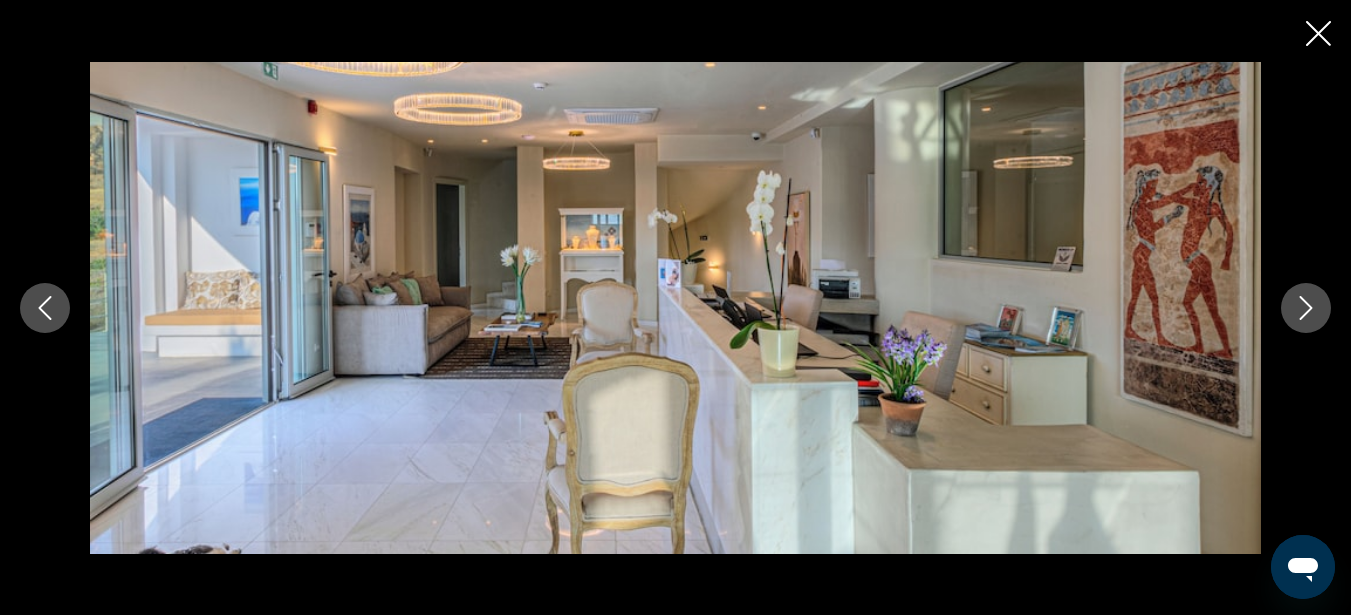 click 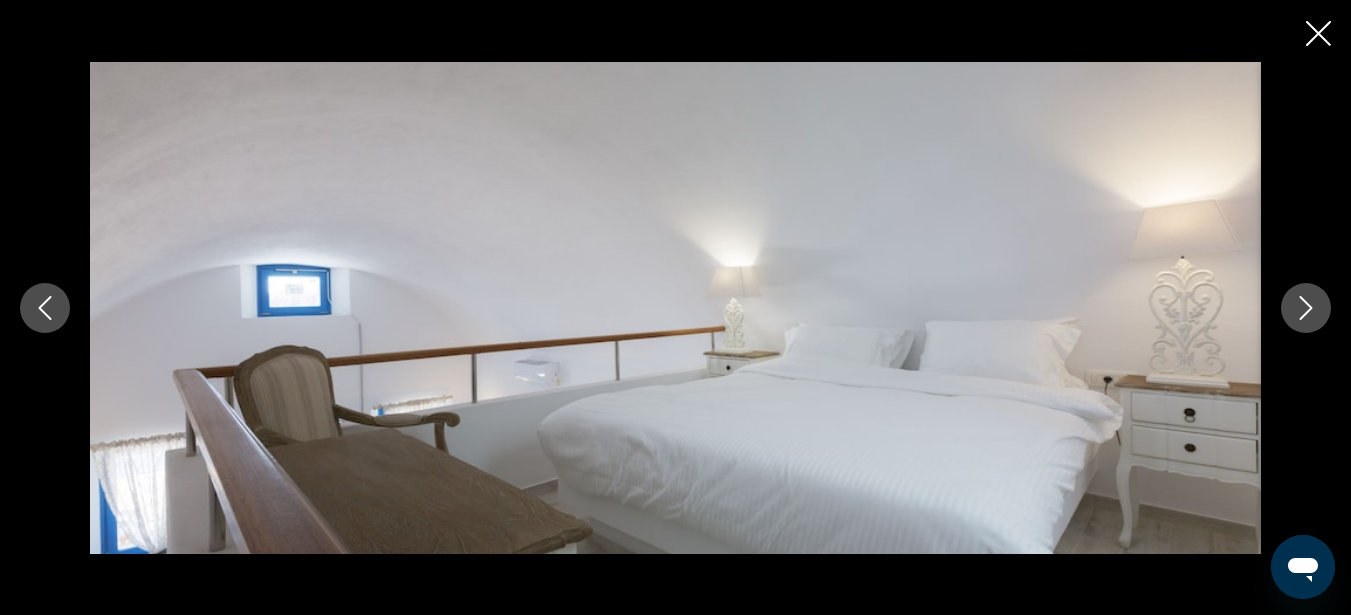 click 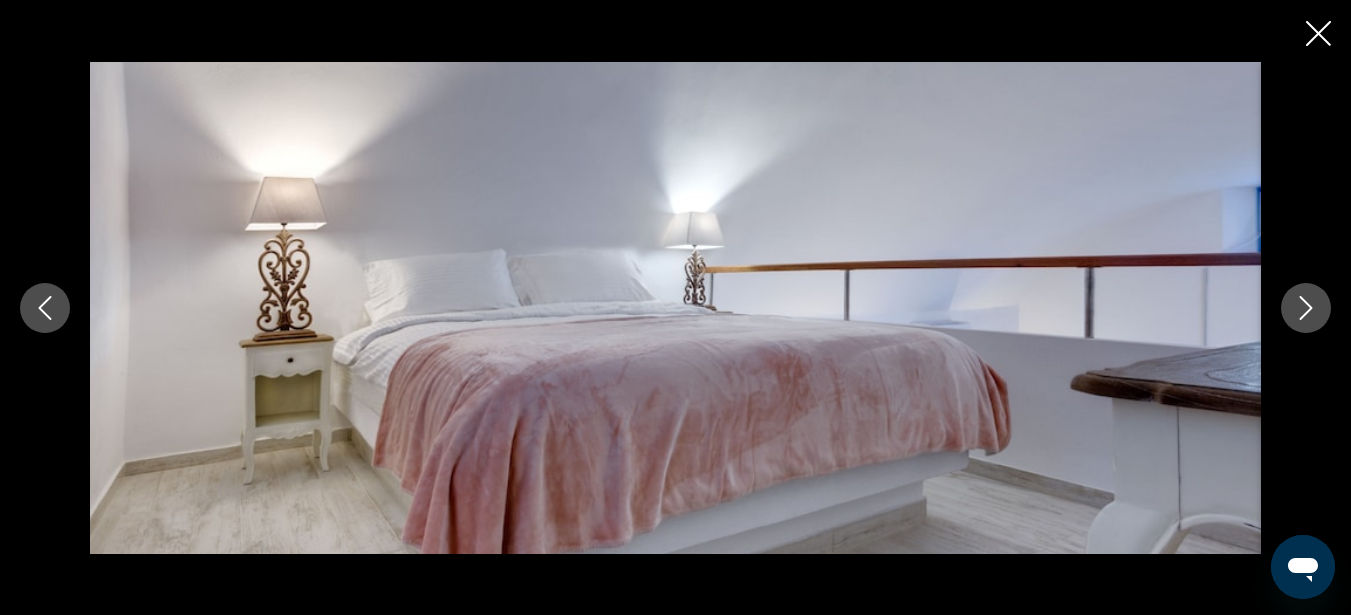 click 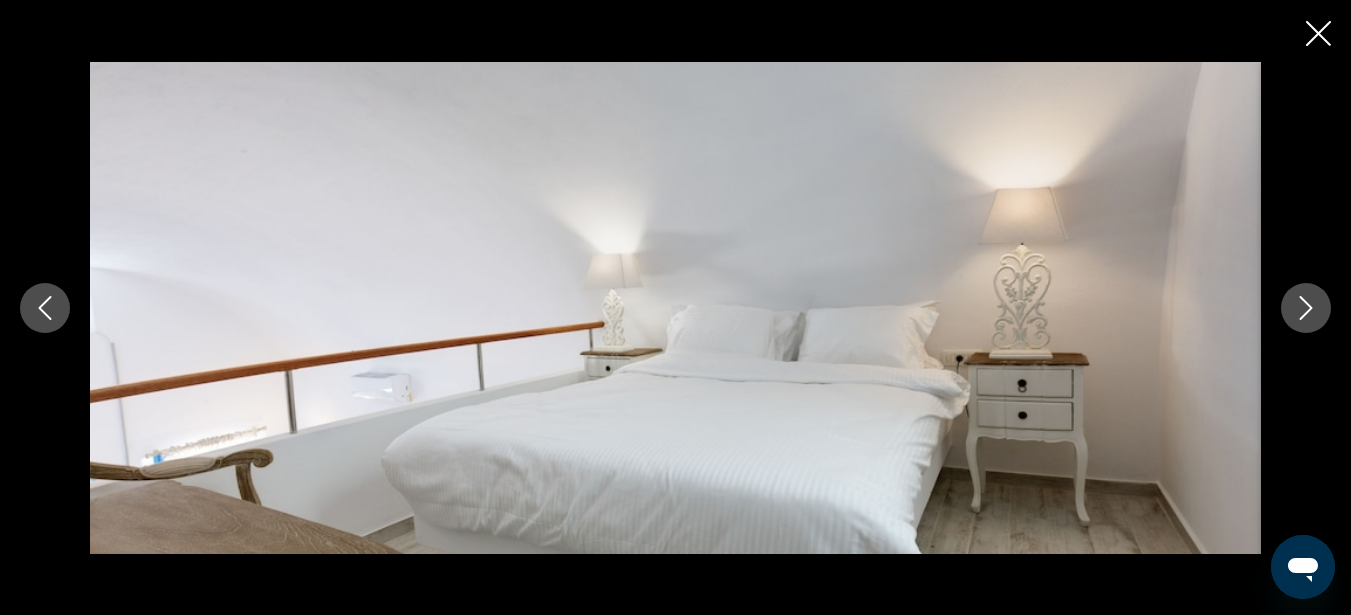 click 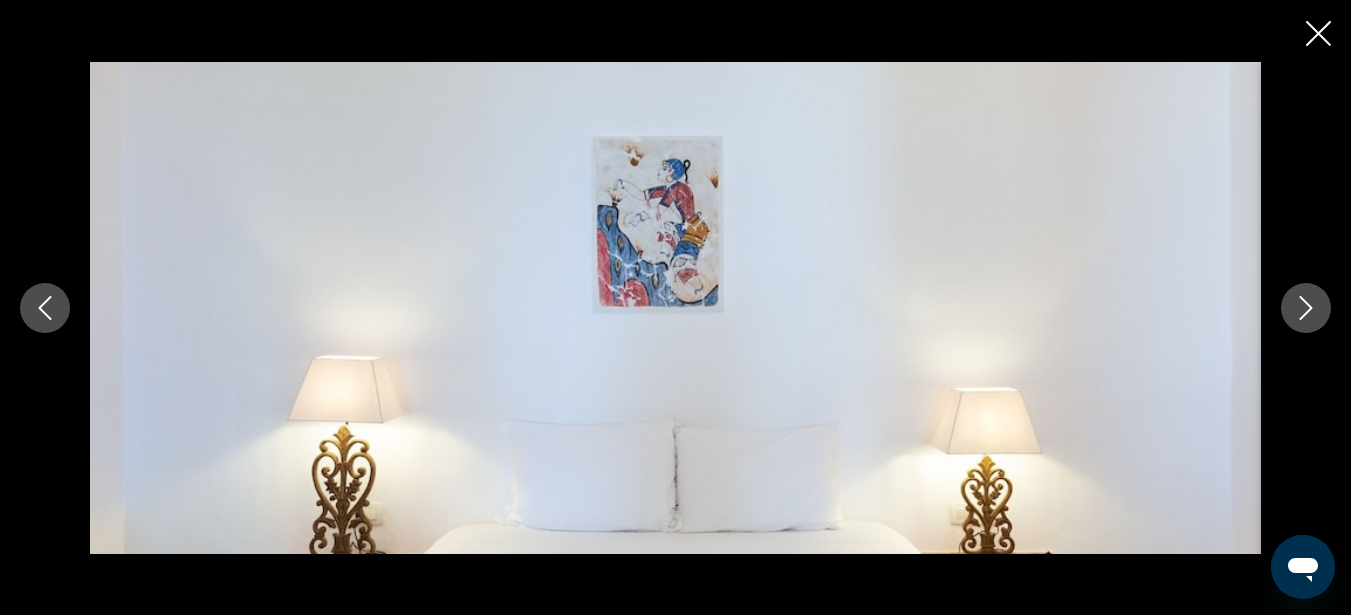 click 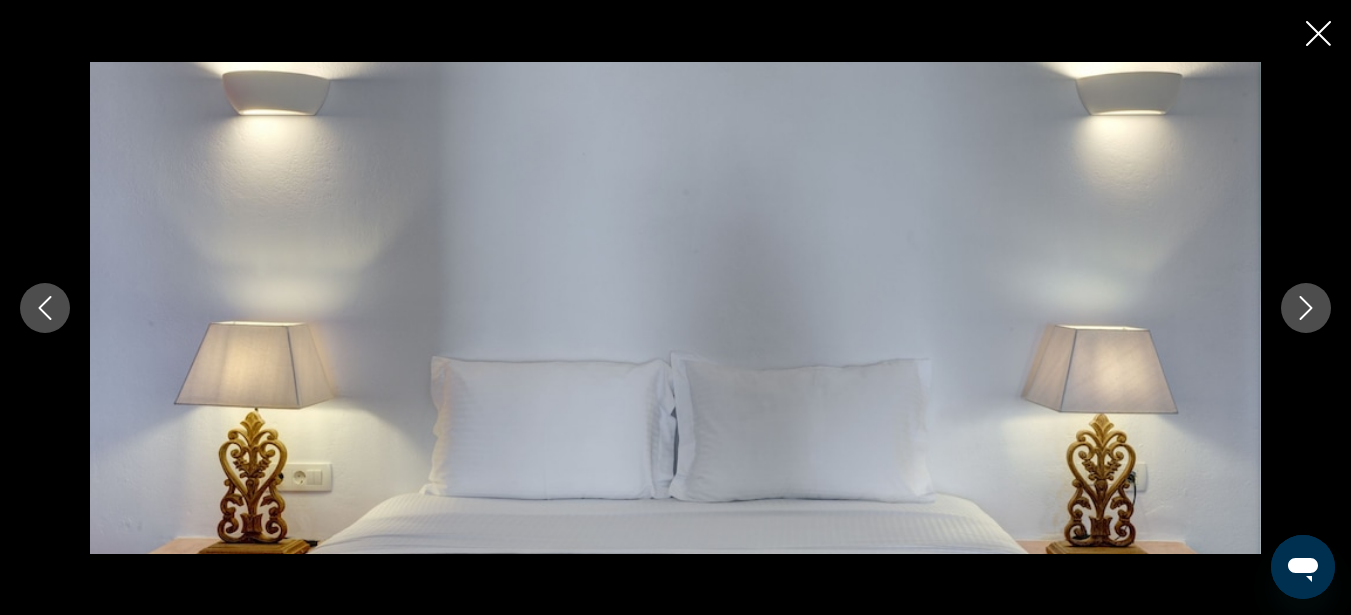 click 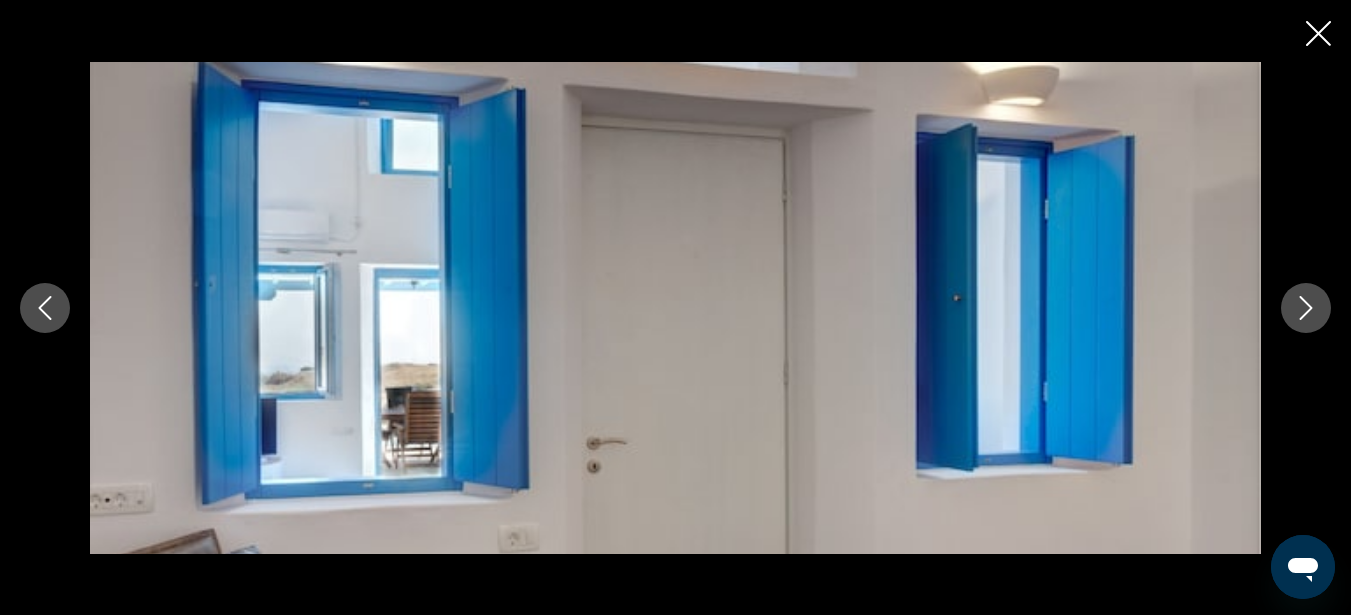 click 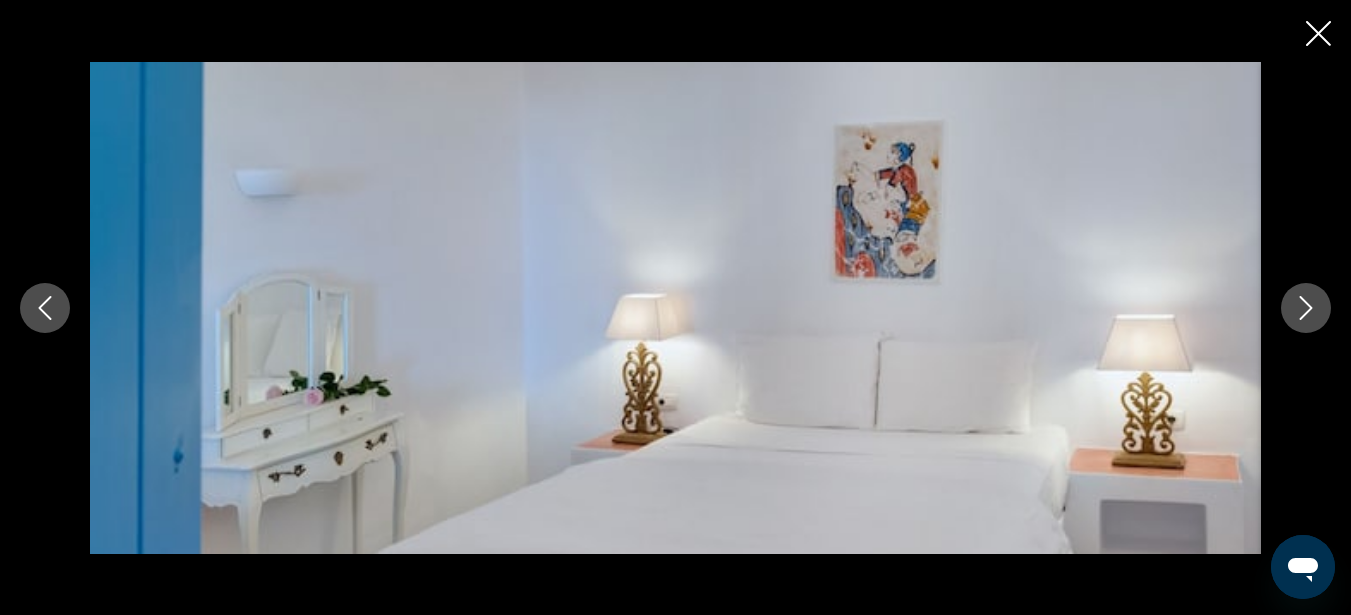 click 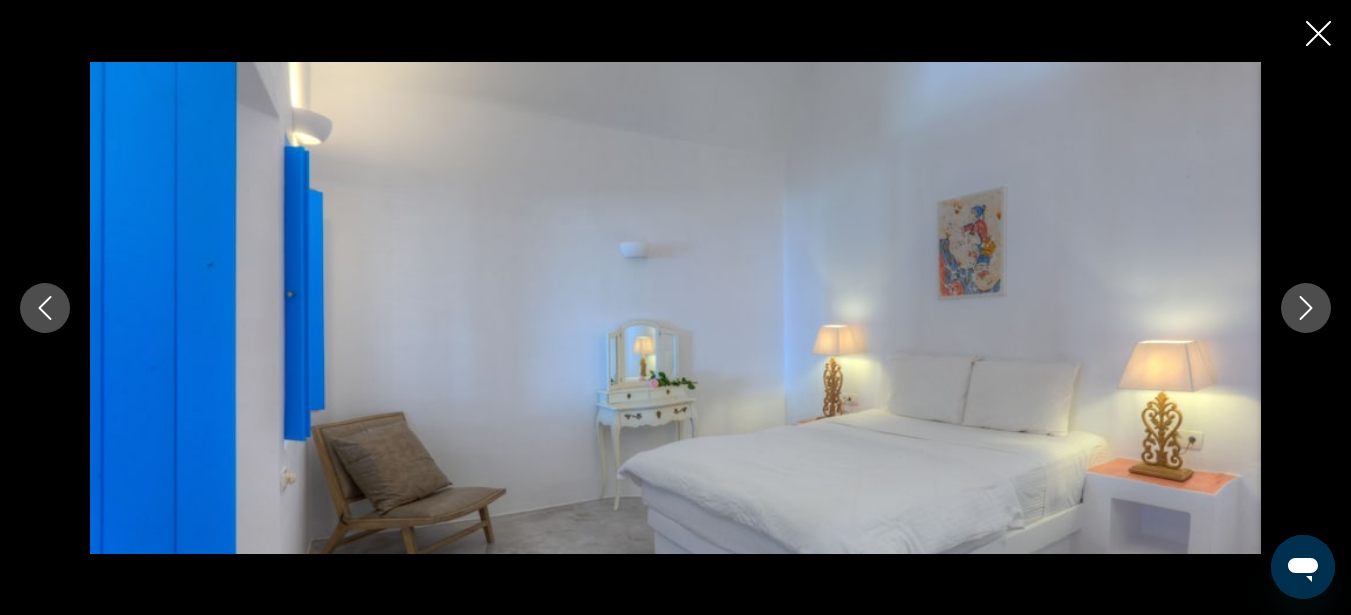 click 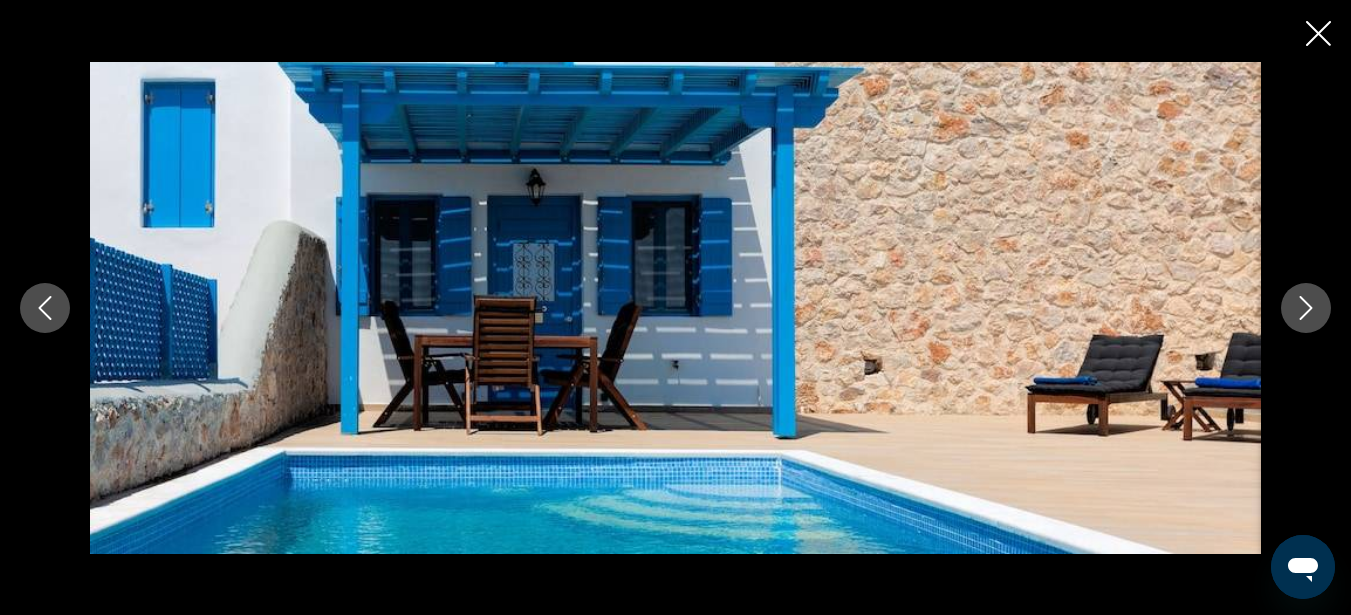 click 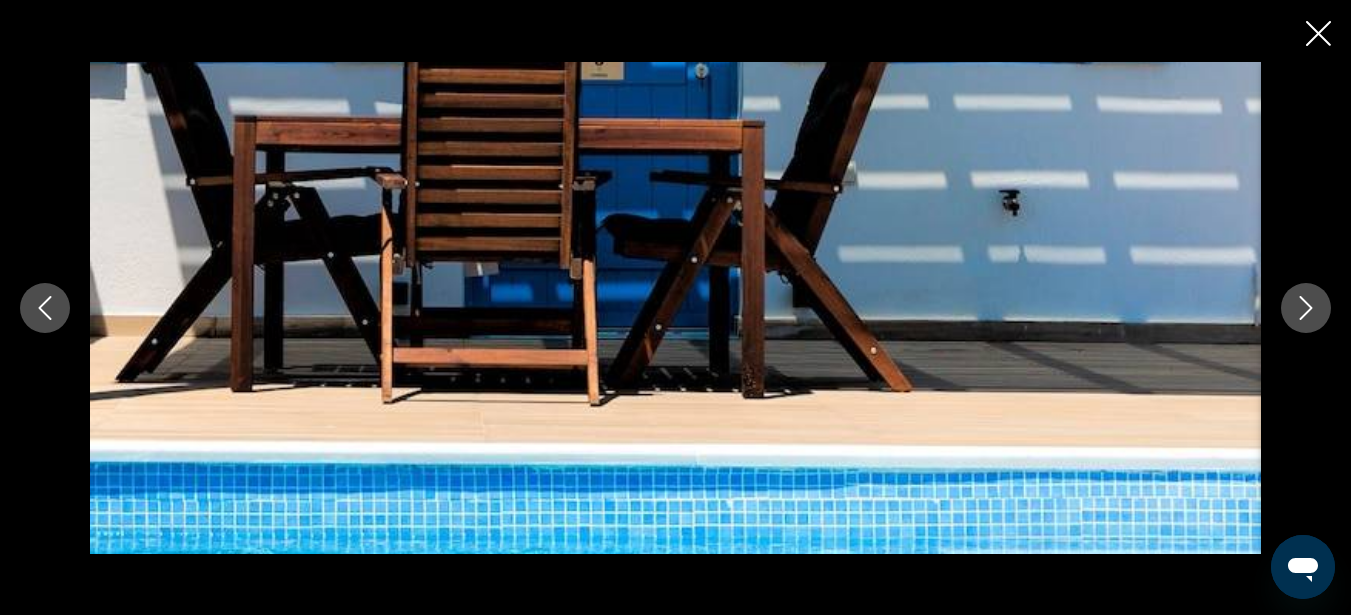 click 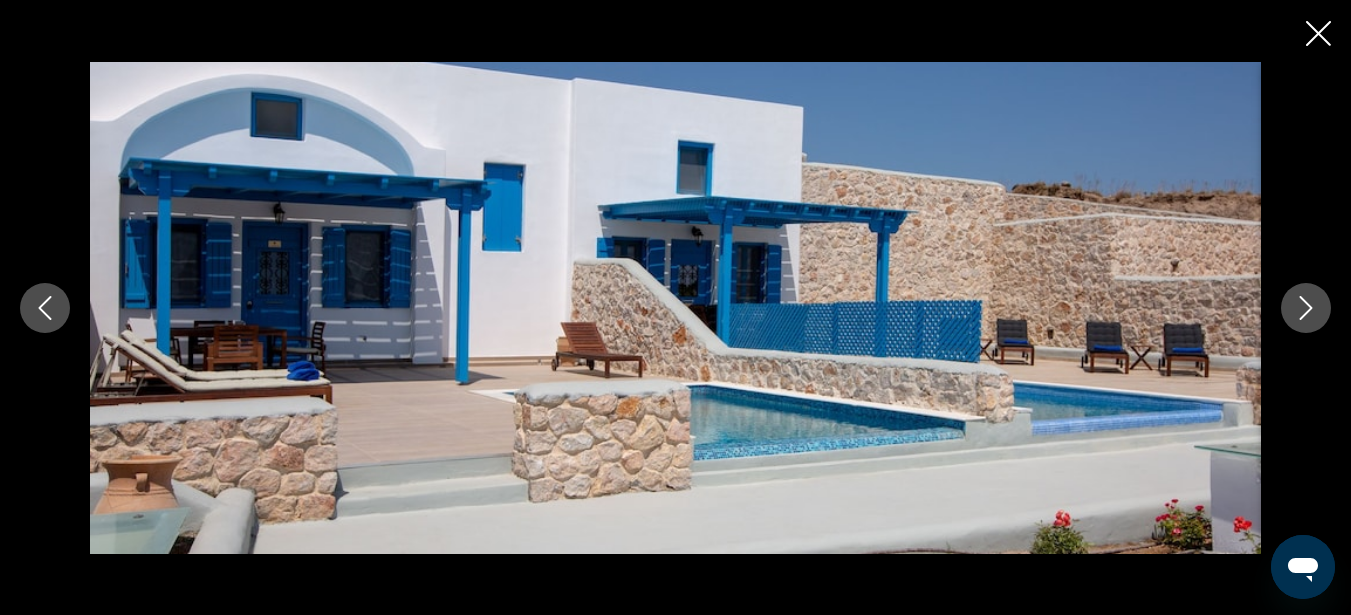 click 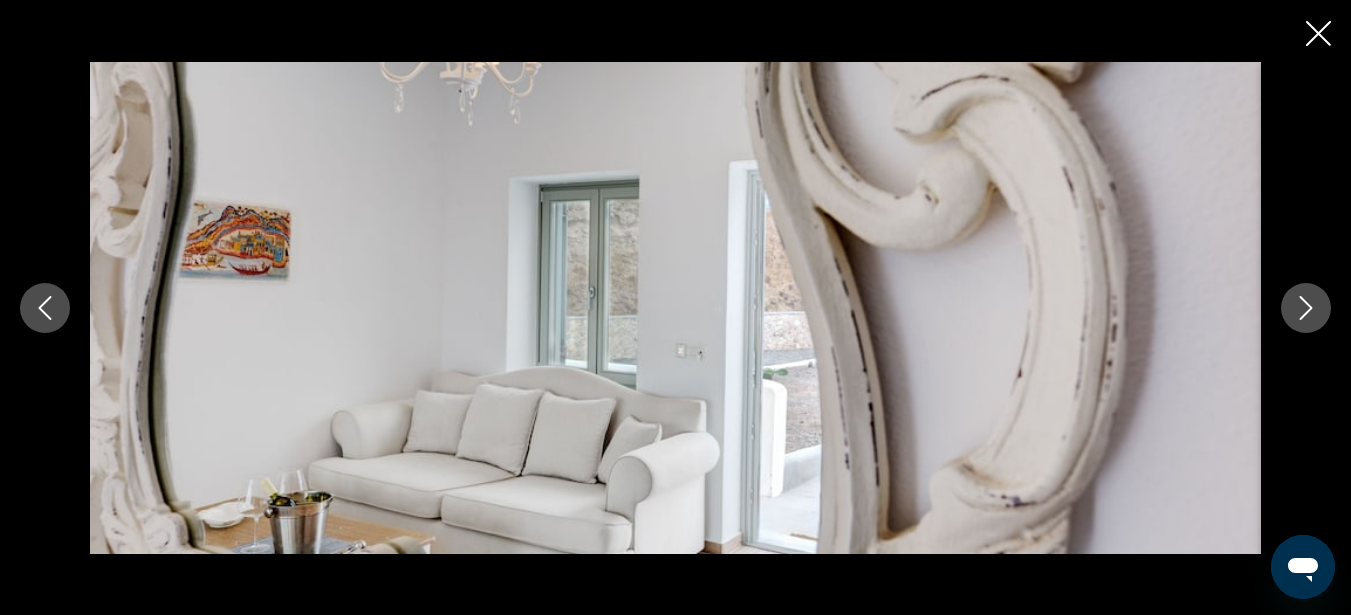 click 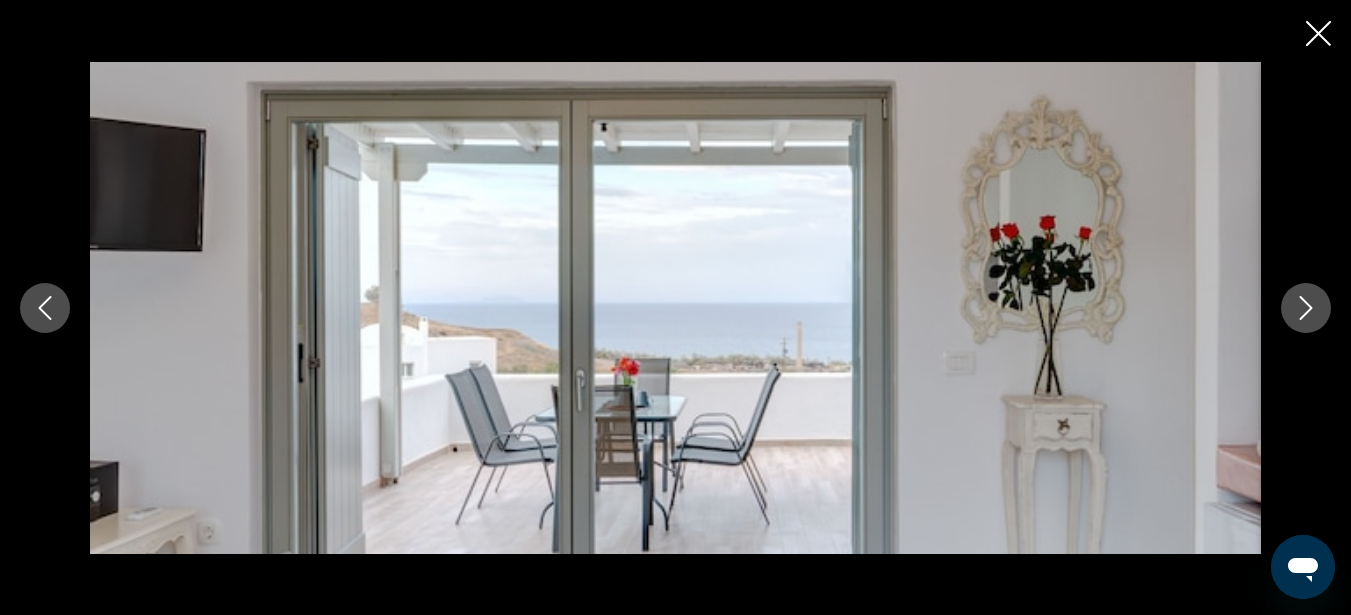 click 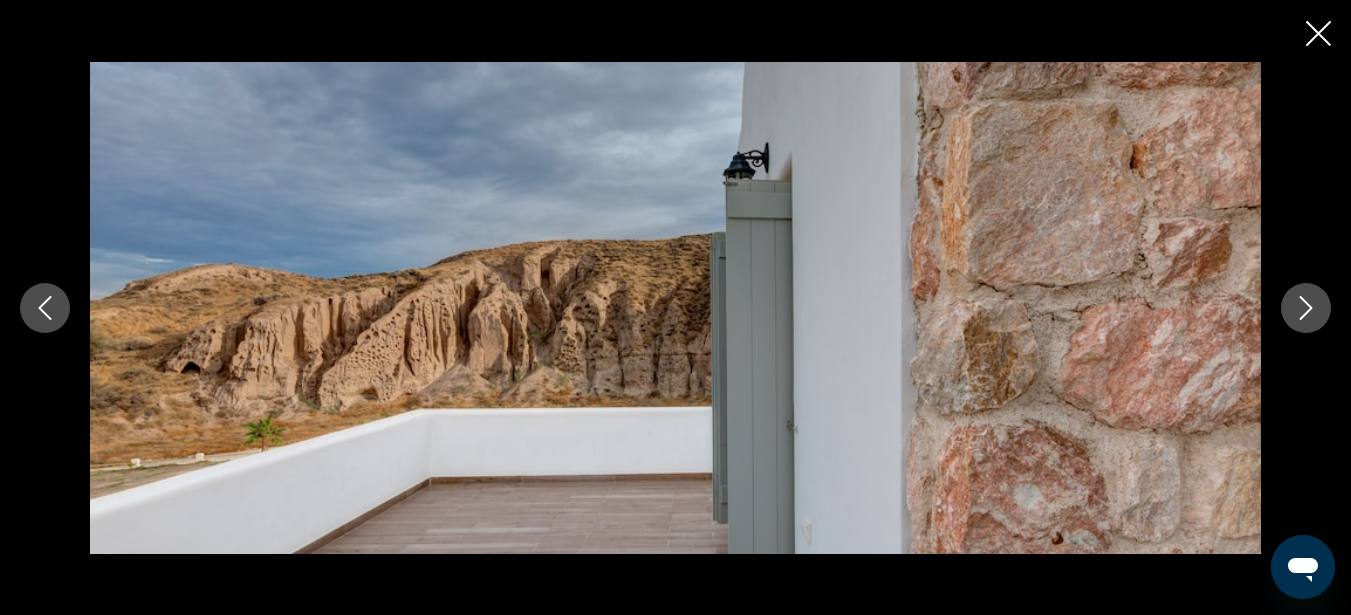 click 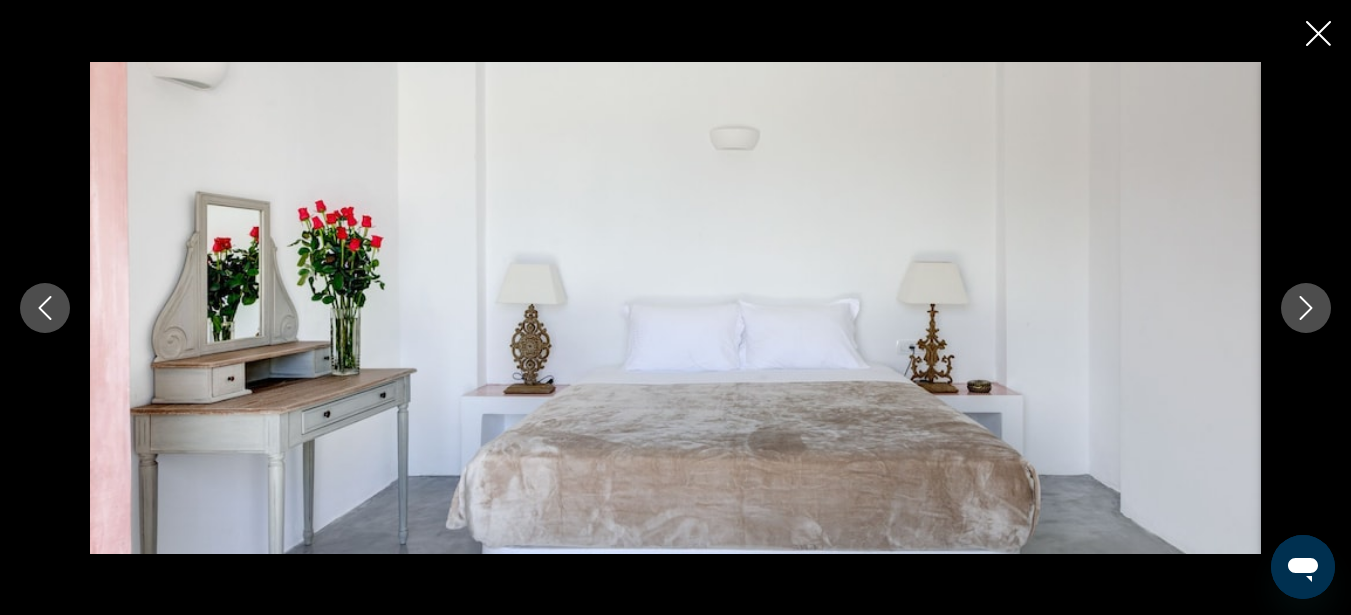 click 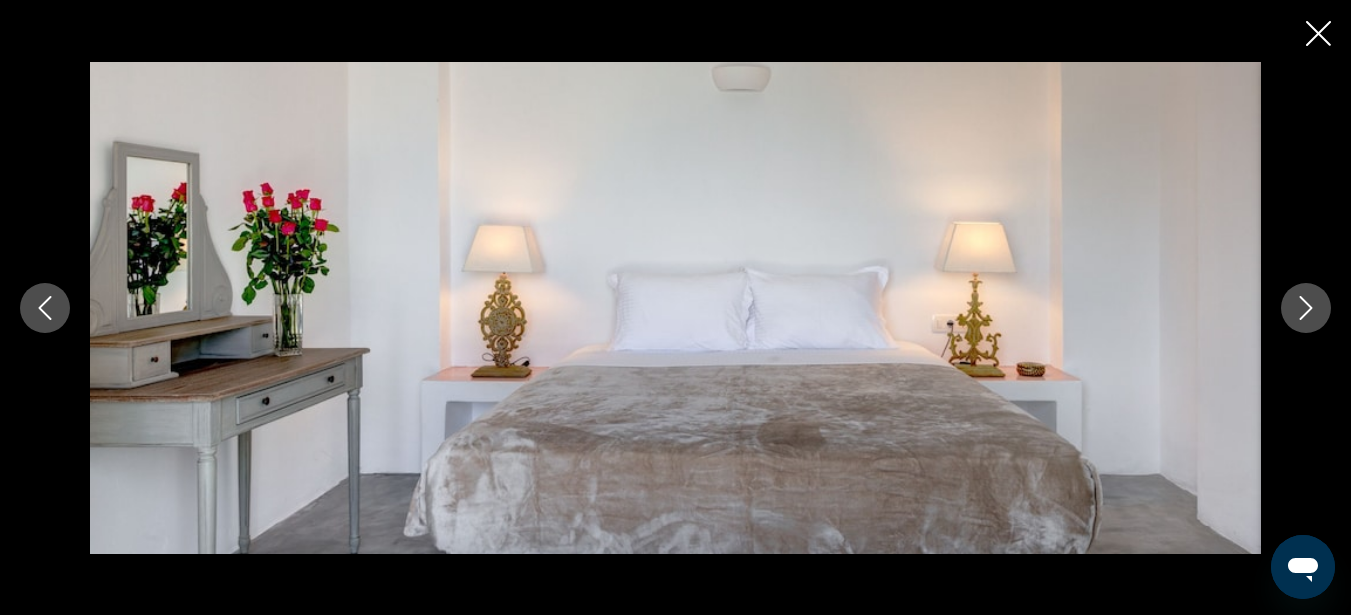 click 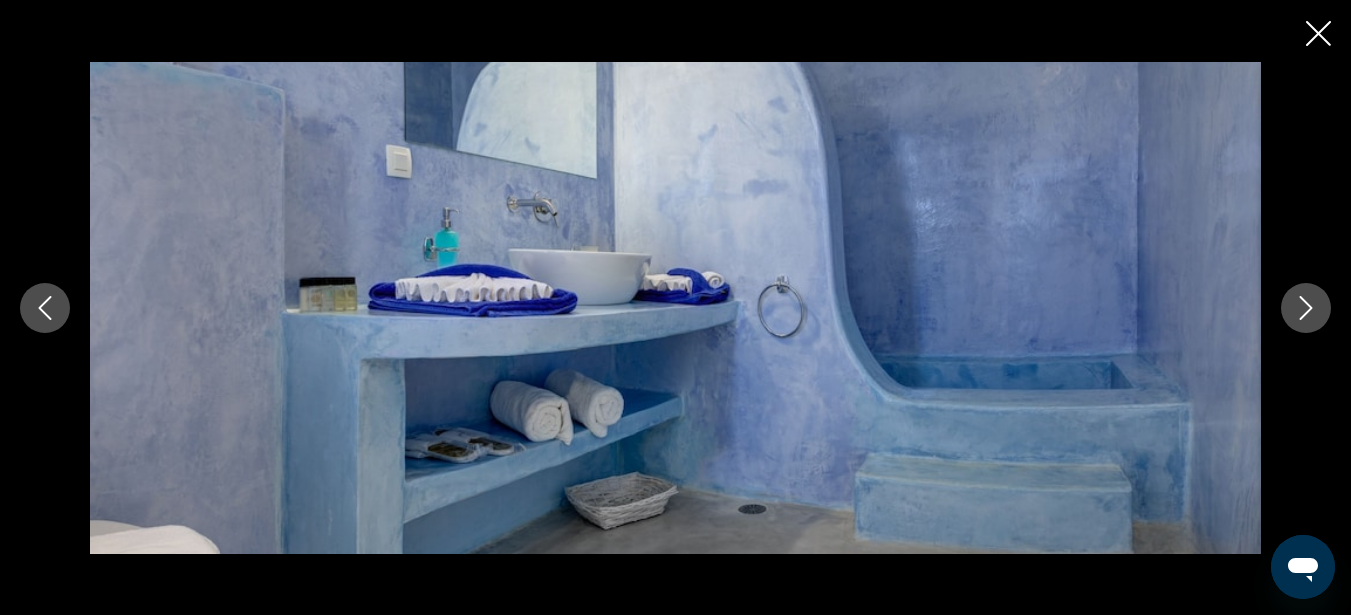 click 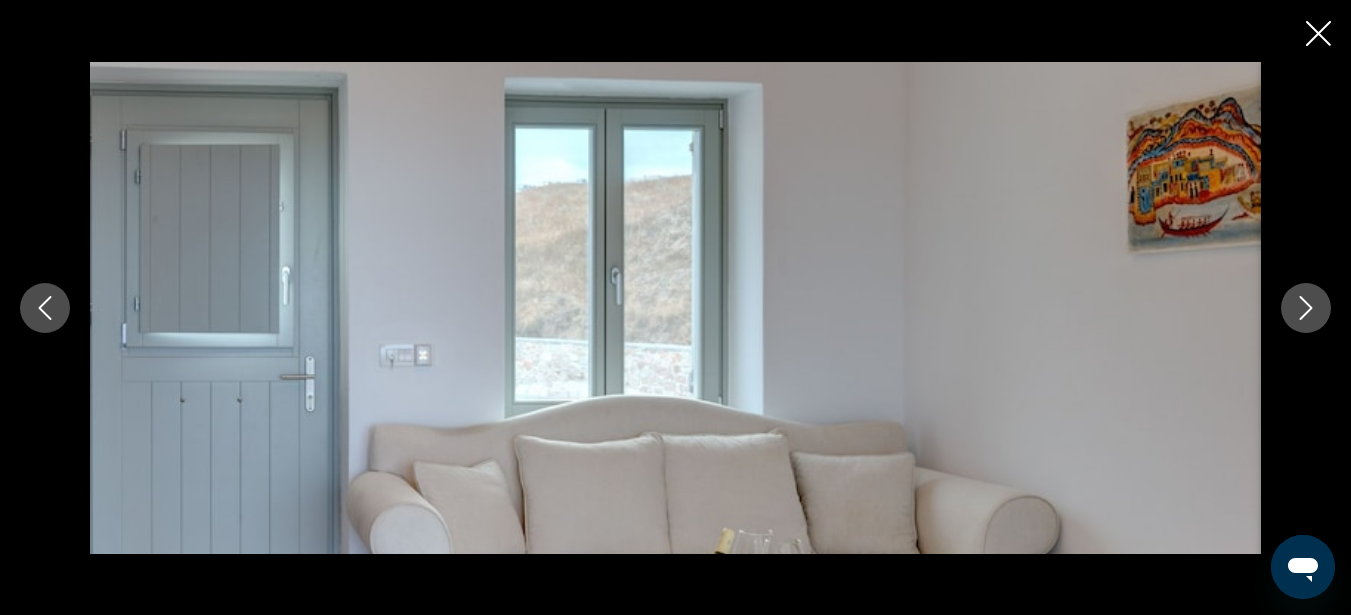 click 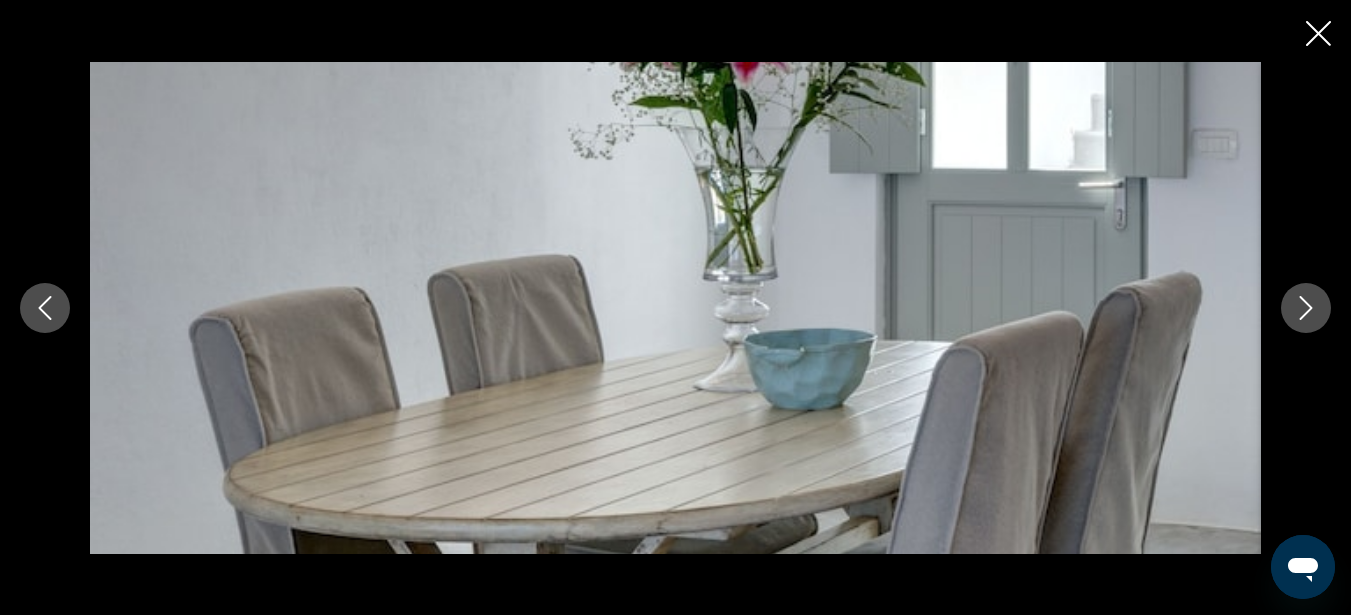 click 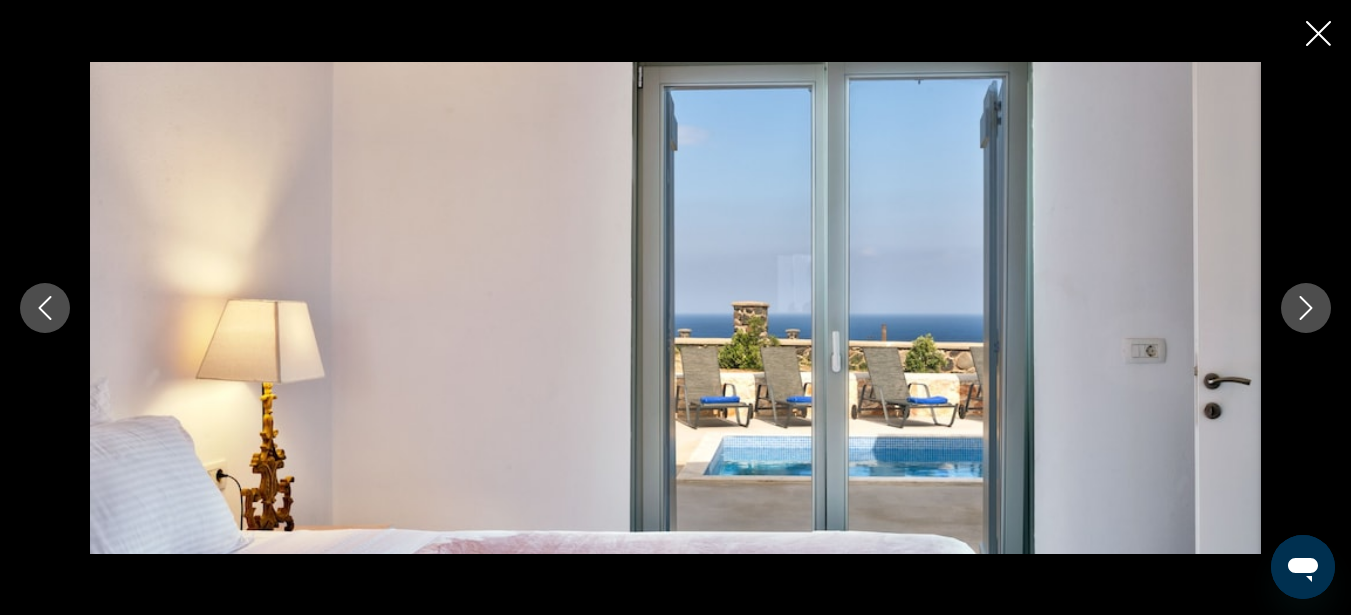 click 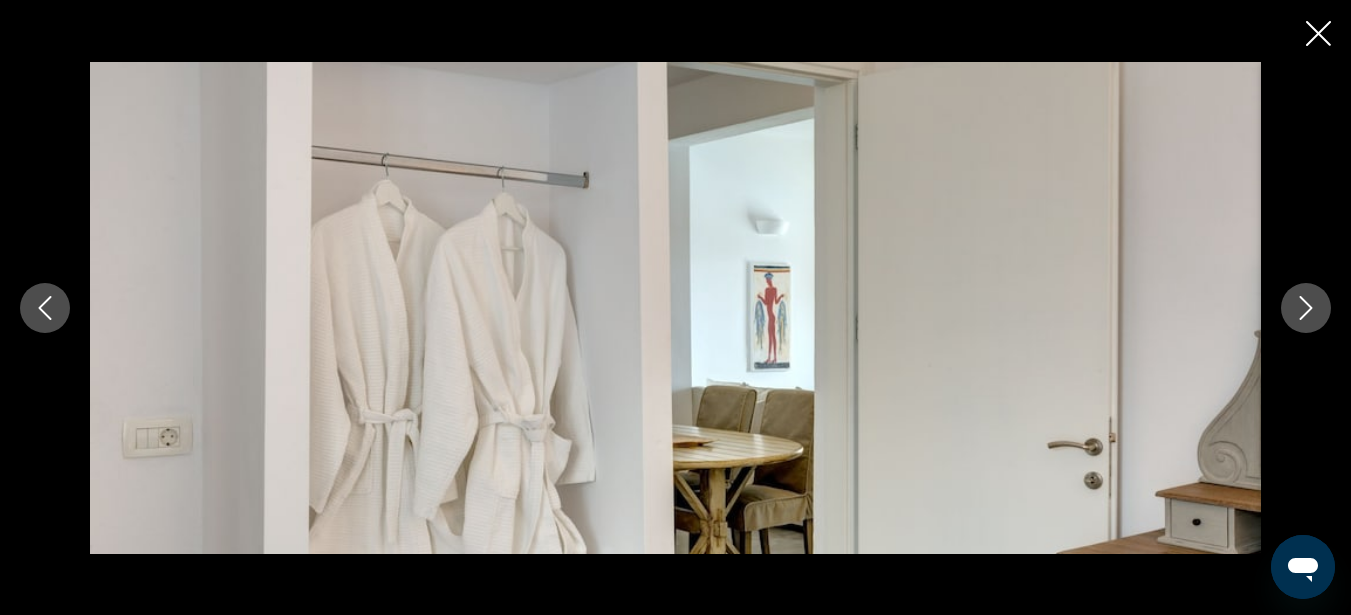 click 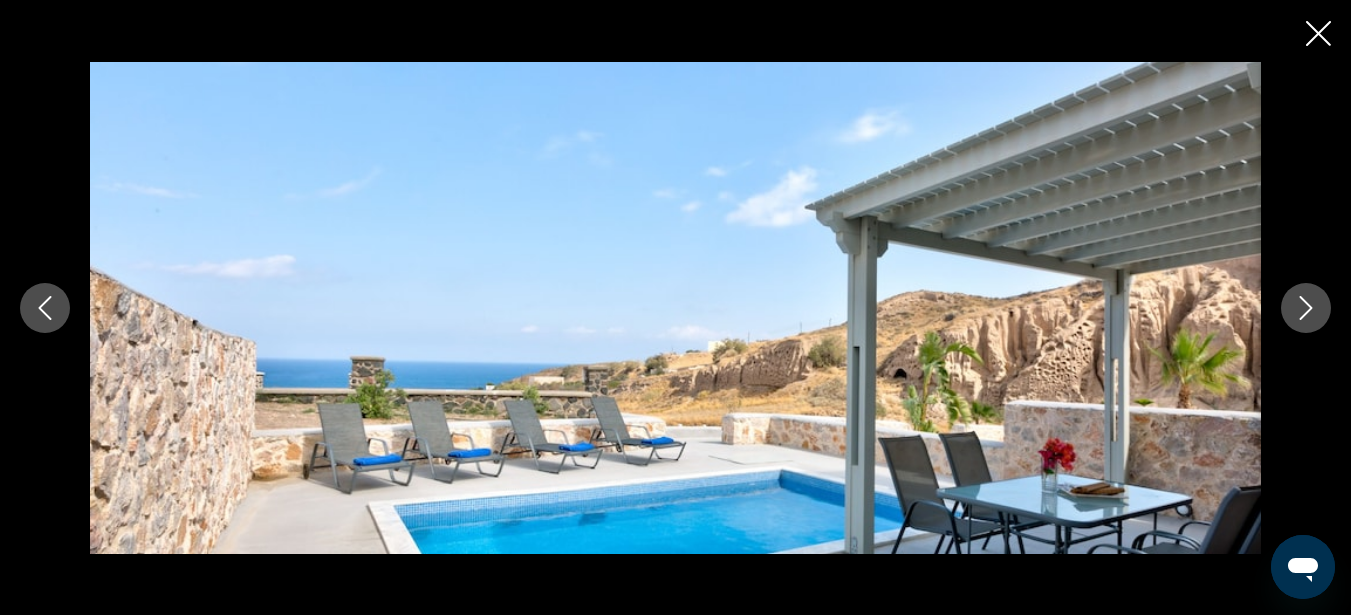 click 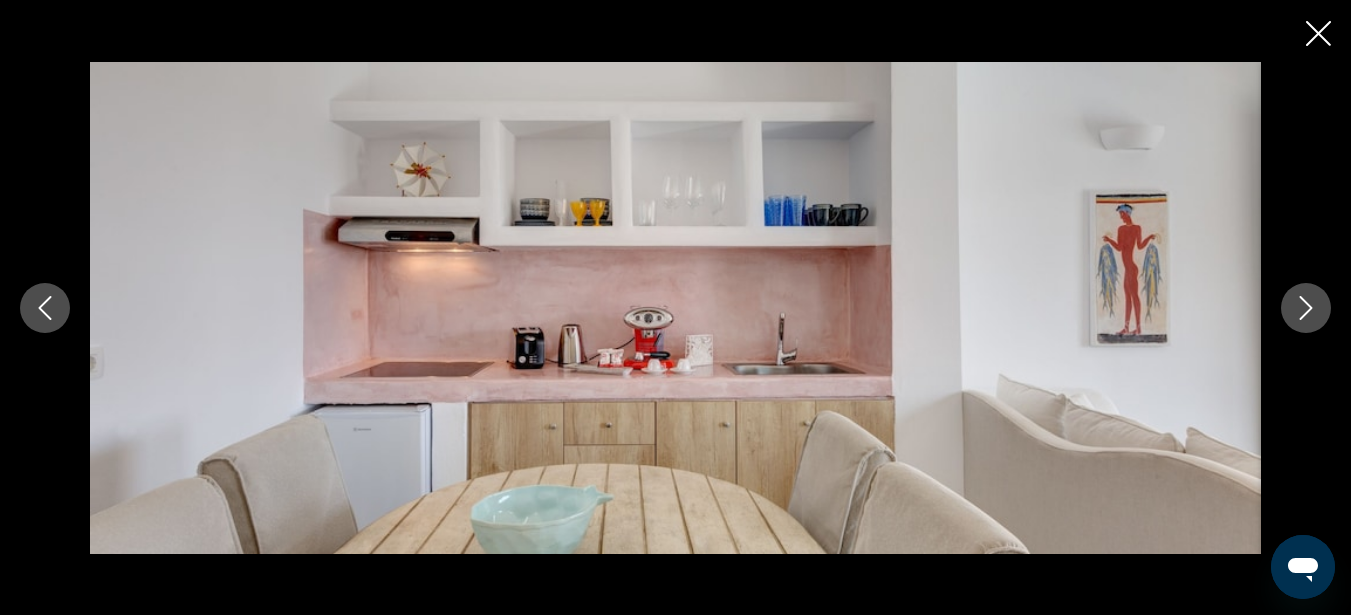 click 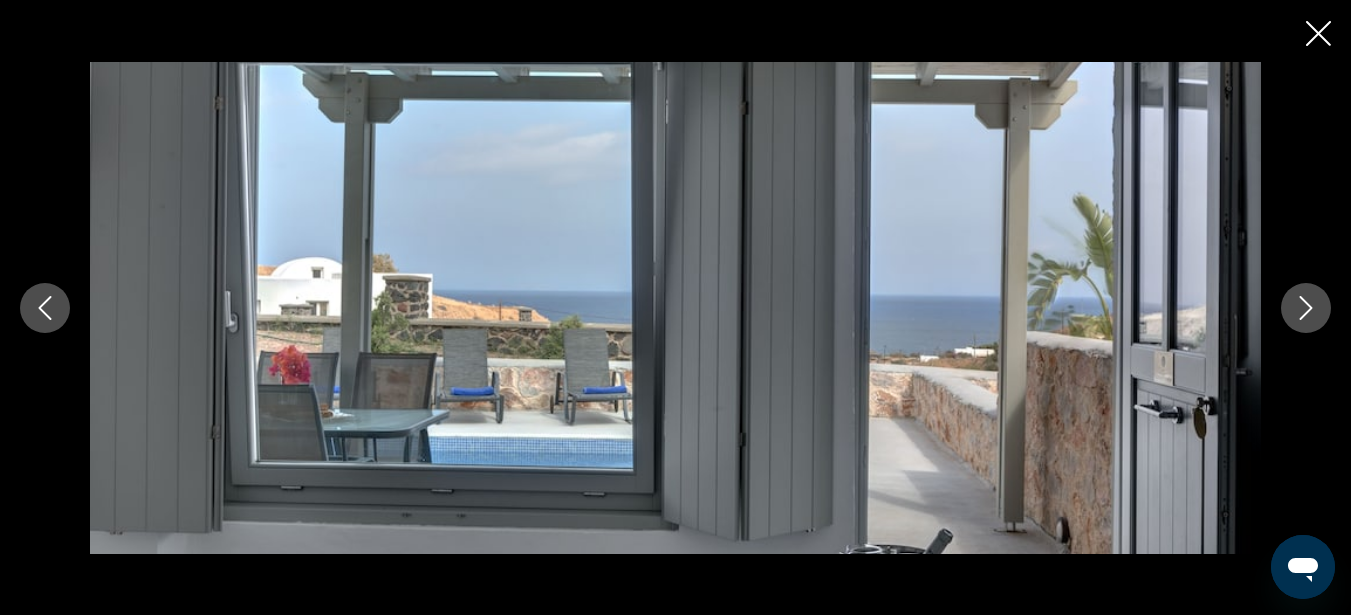 click 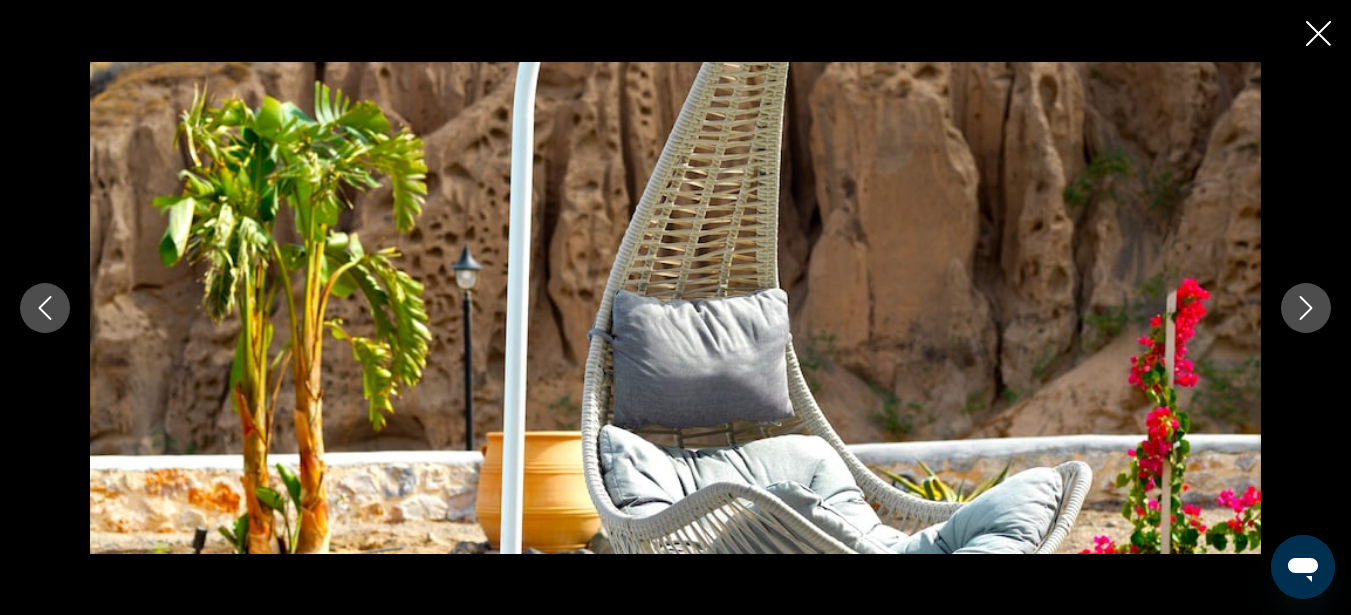 click 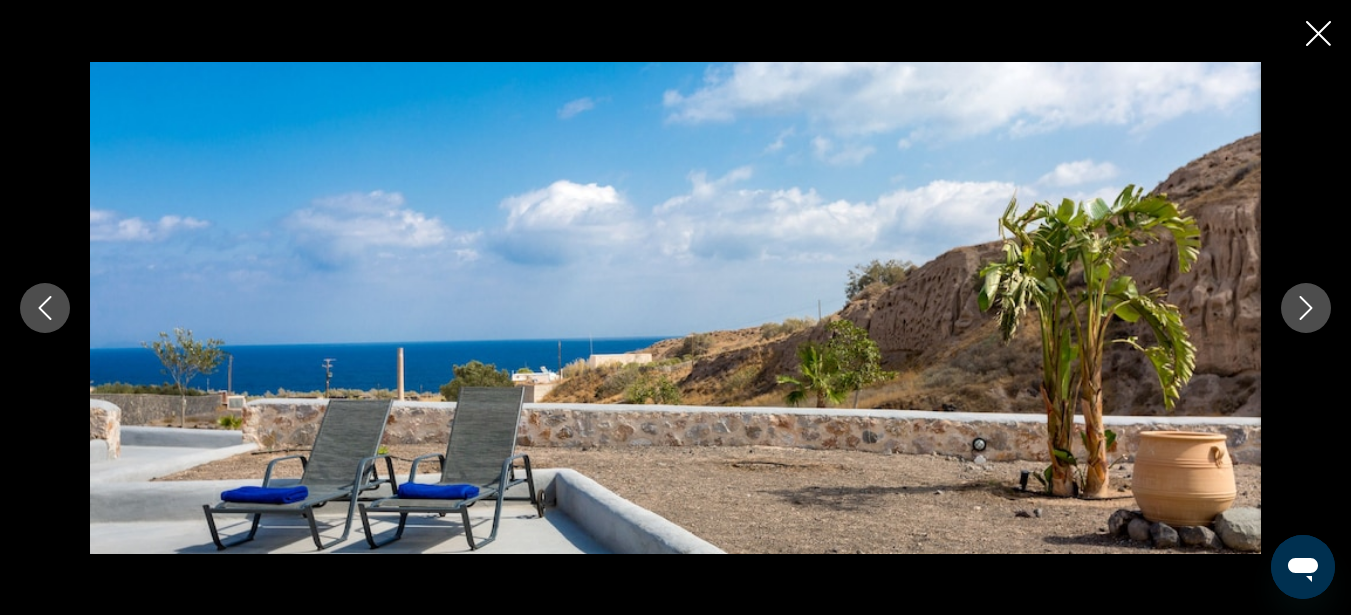 click 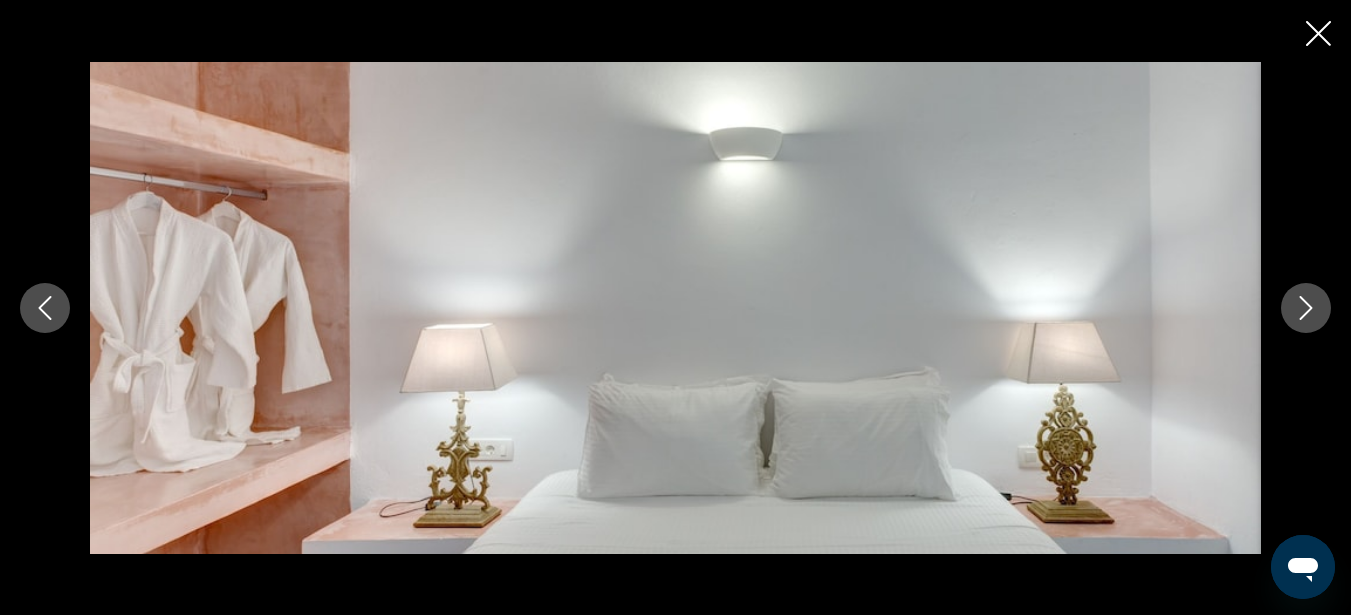 click 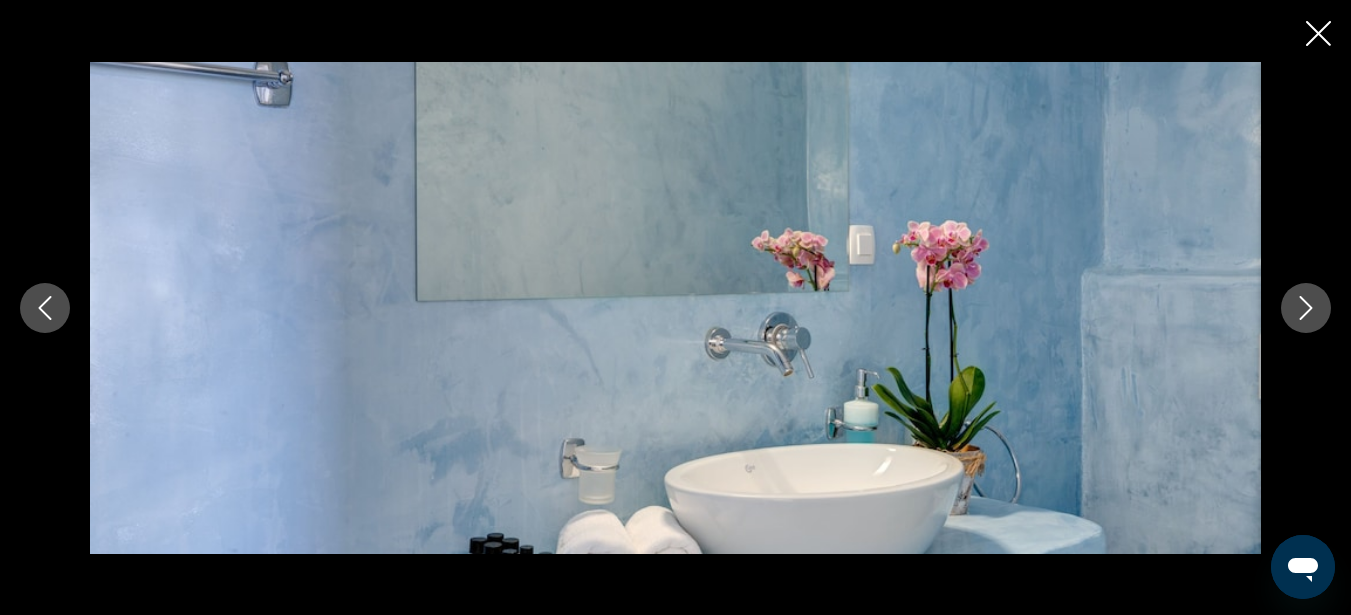 click 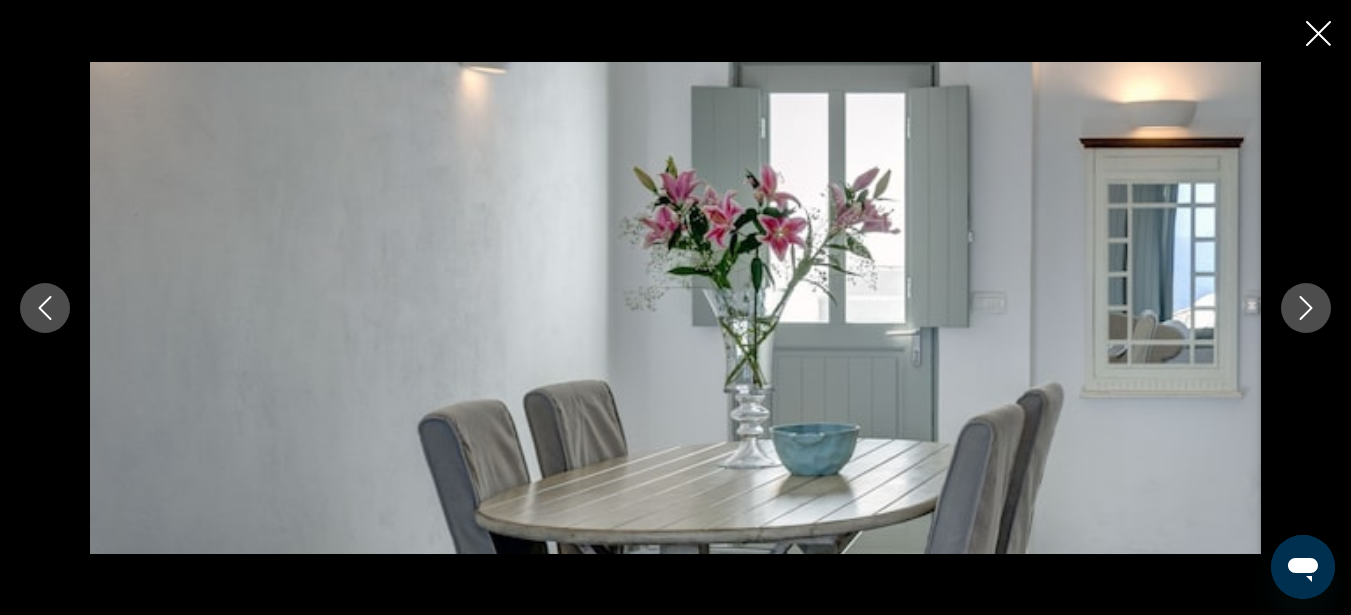 click 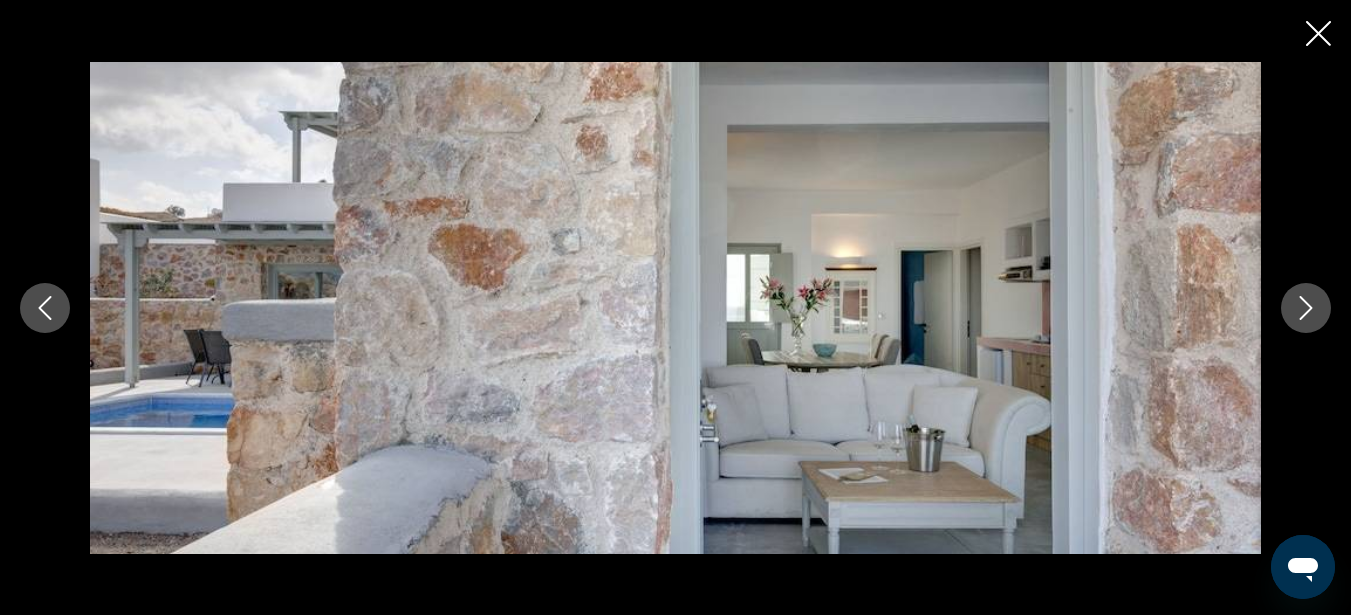 click 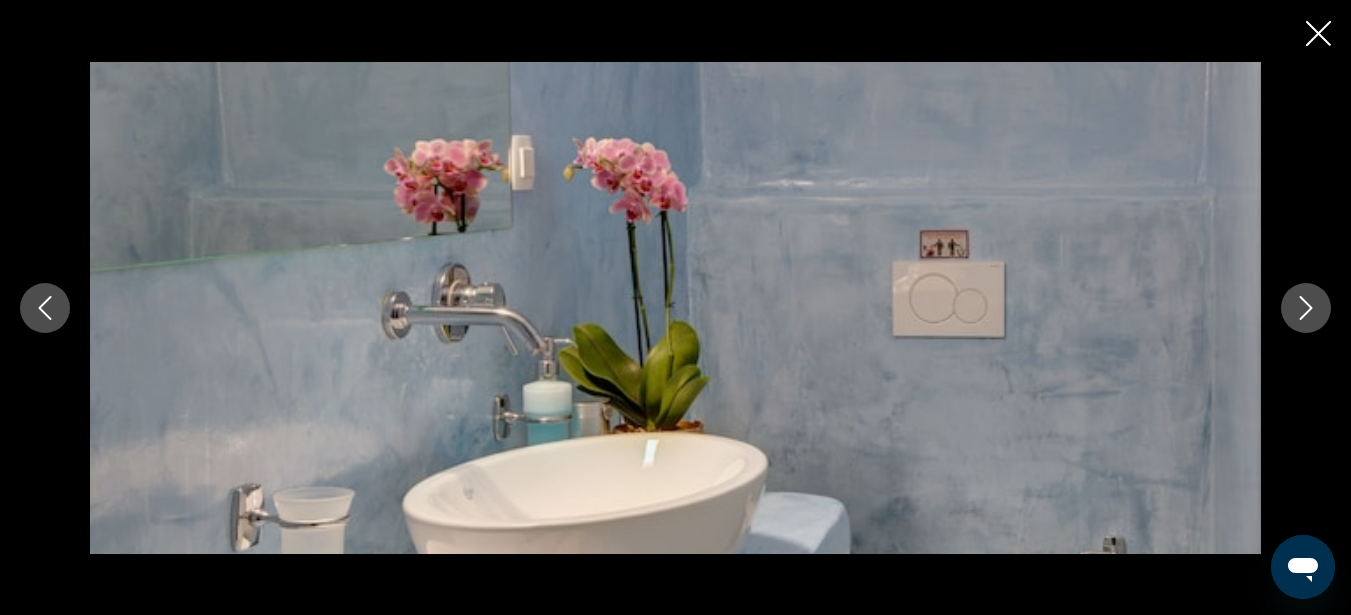 click 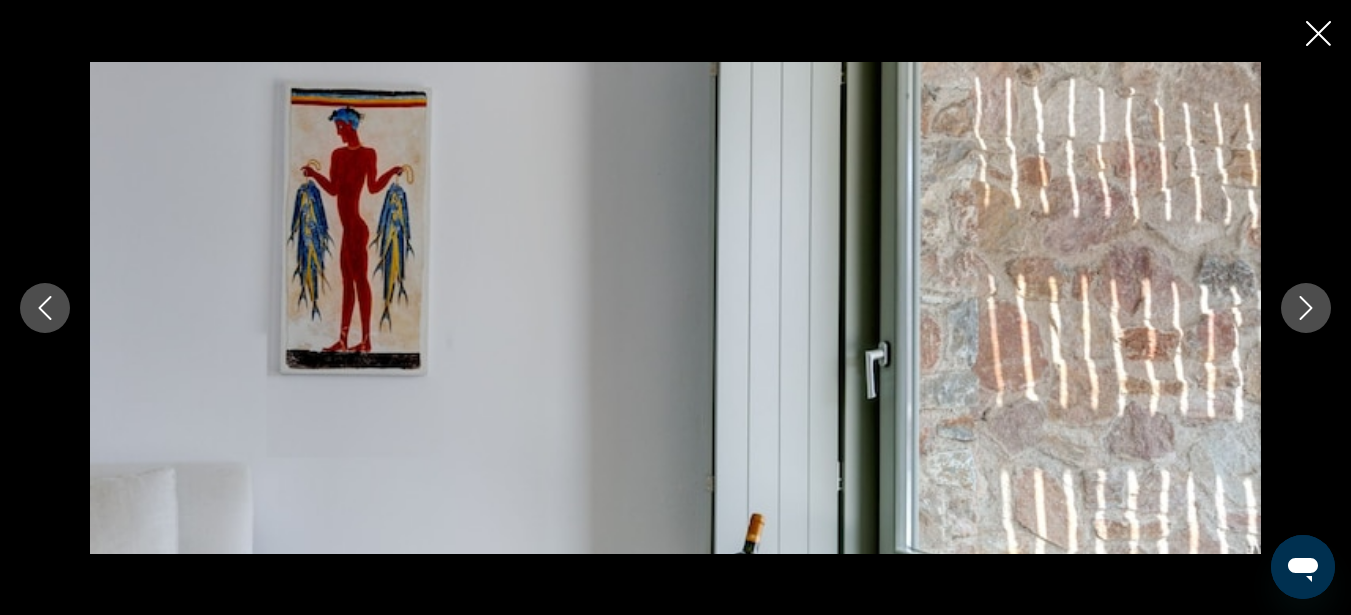 click 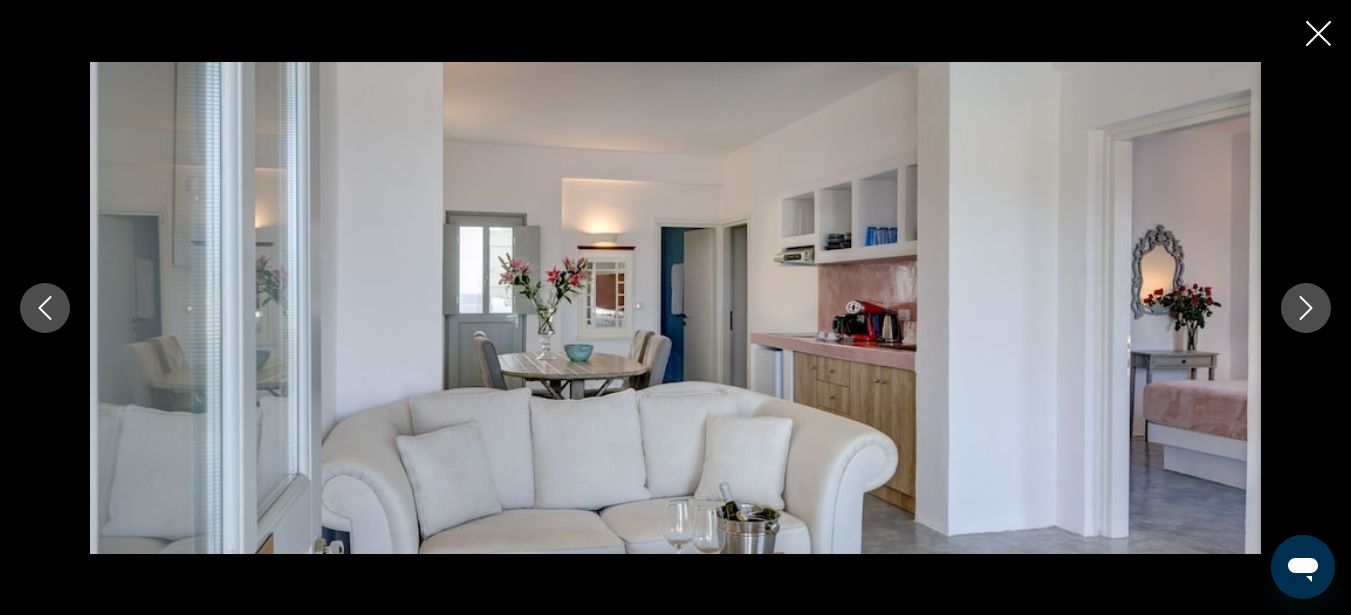 click 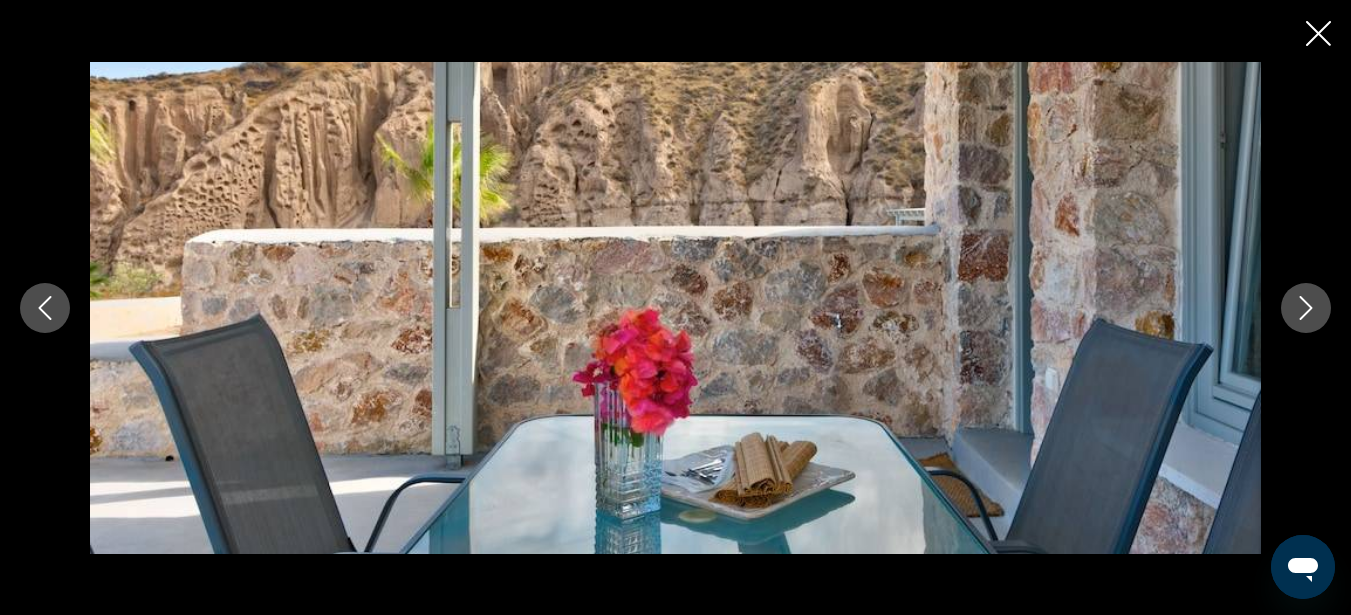 click 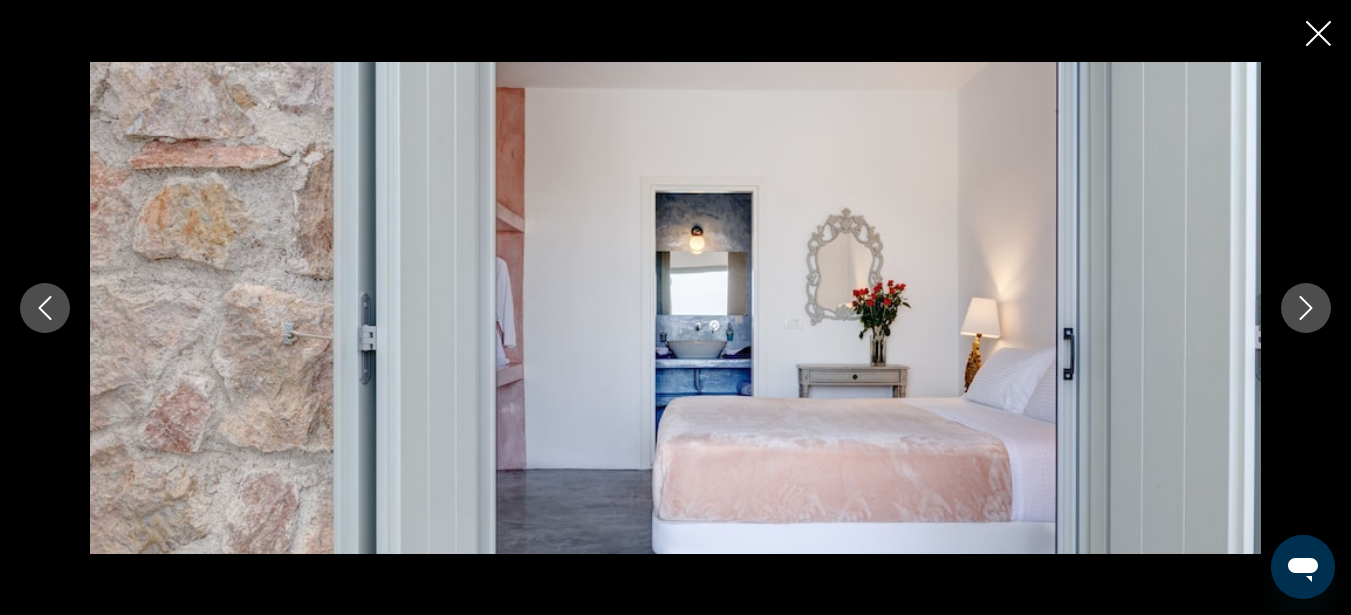 click 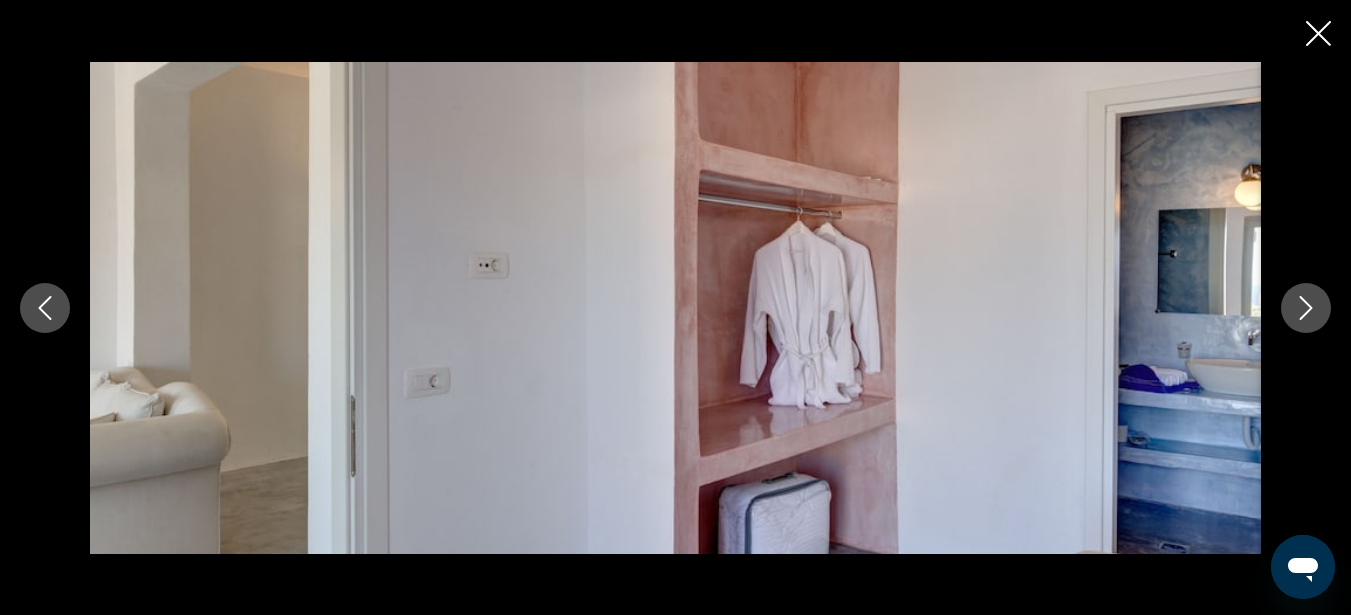 click 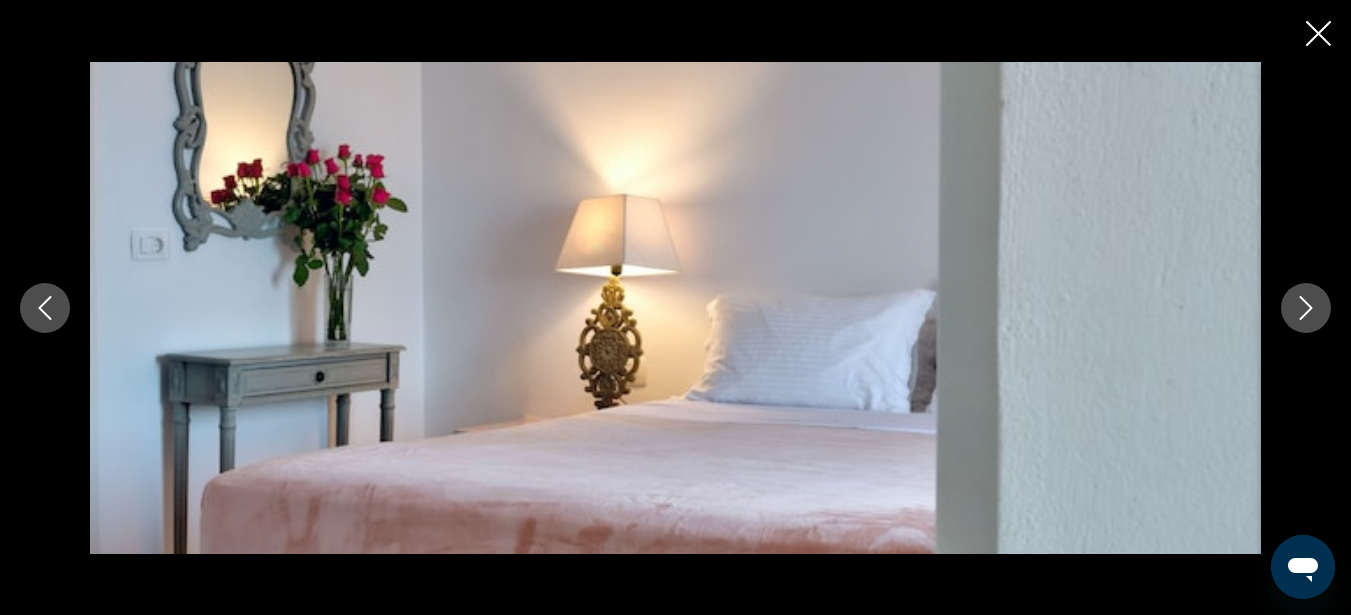 click 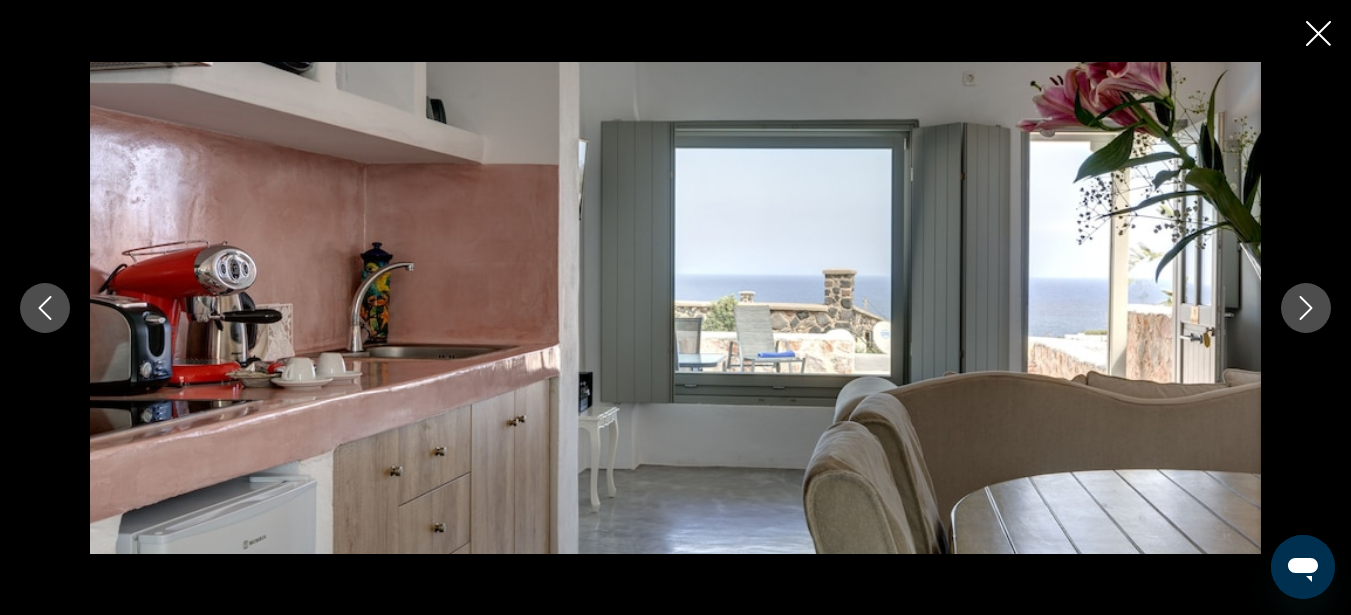 click 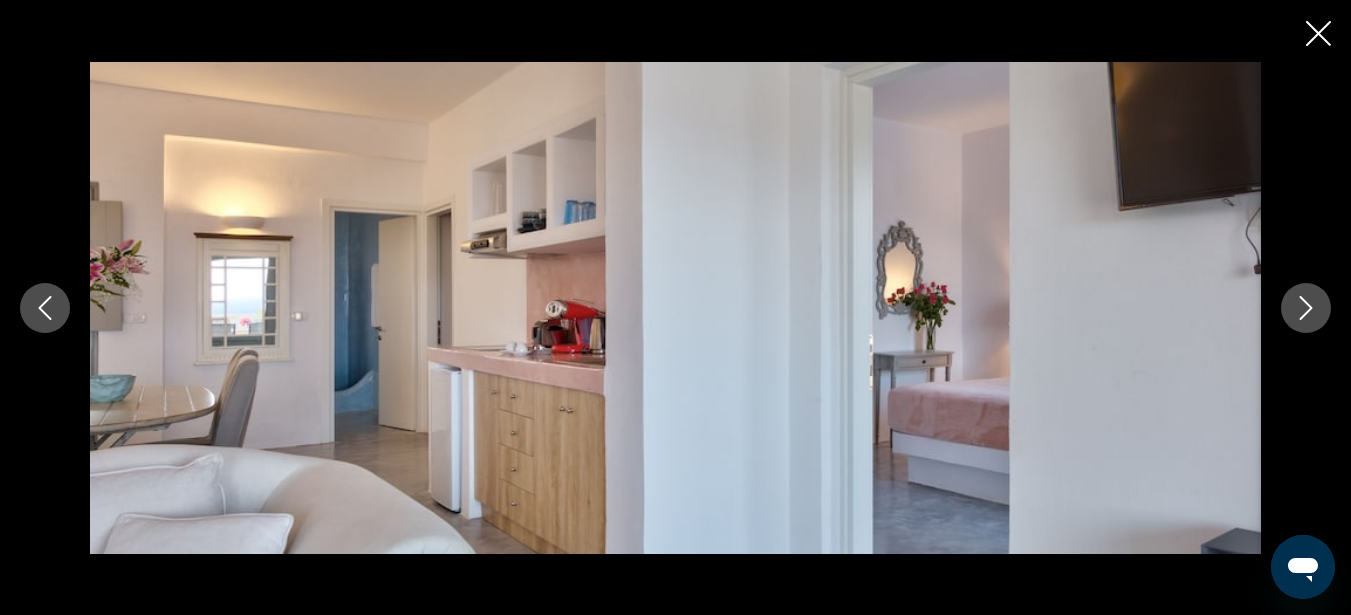 click 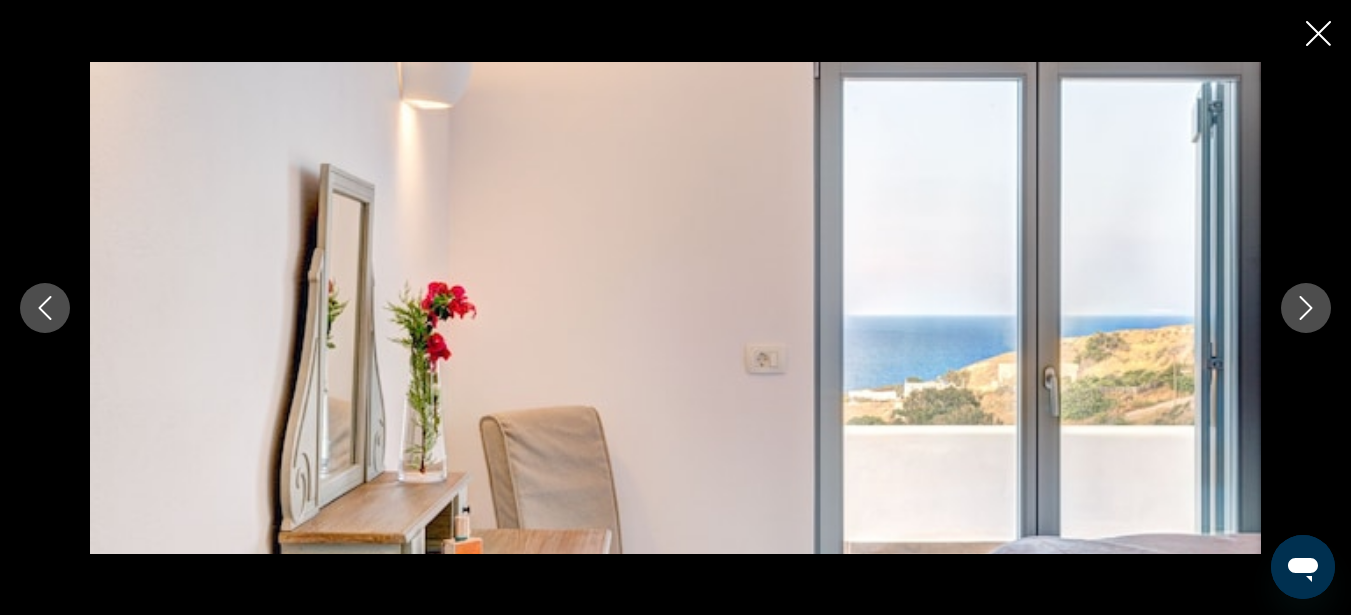 click 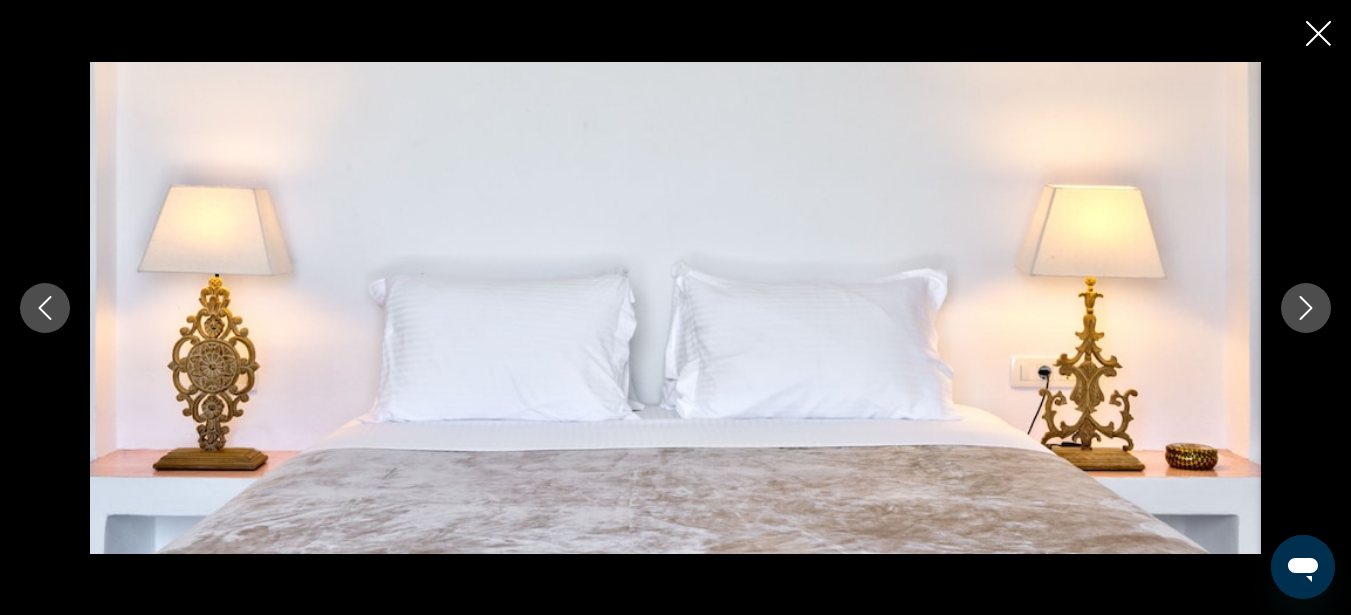 click 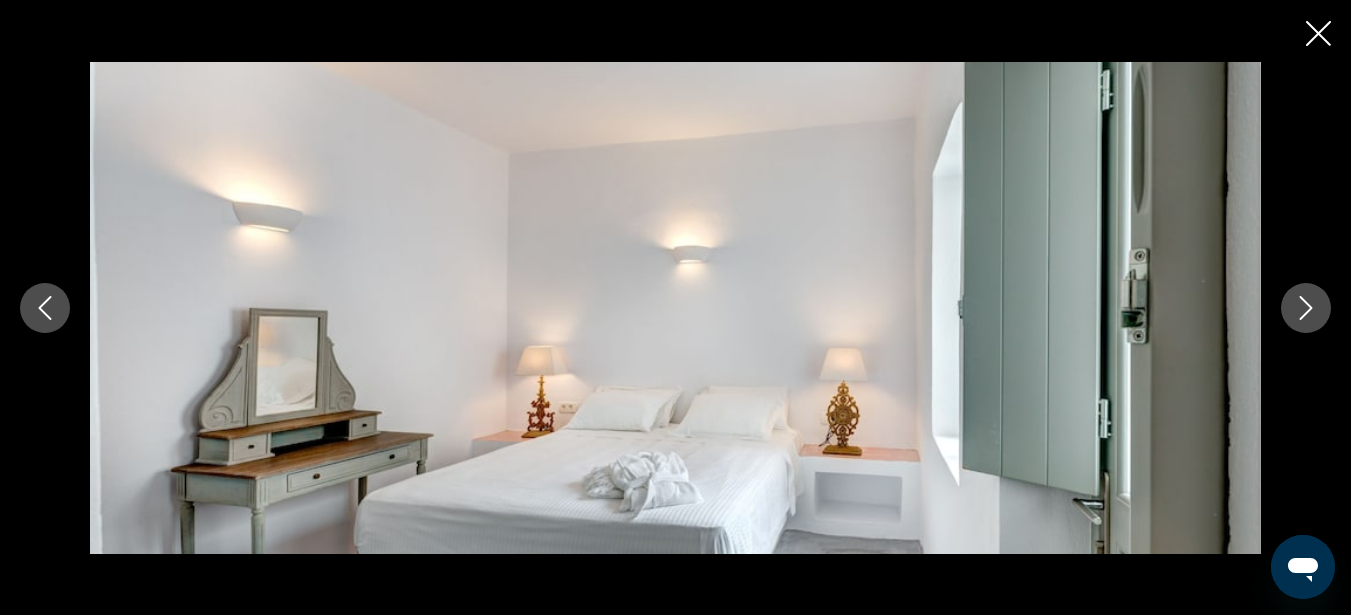 click 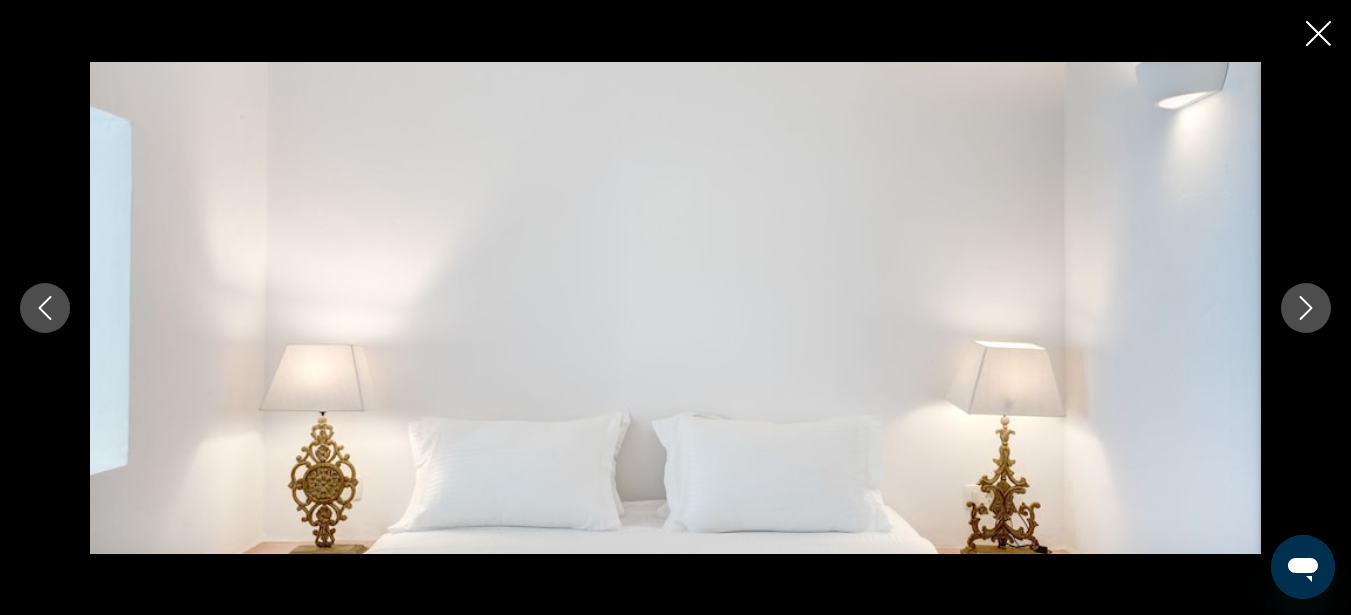 click 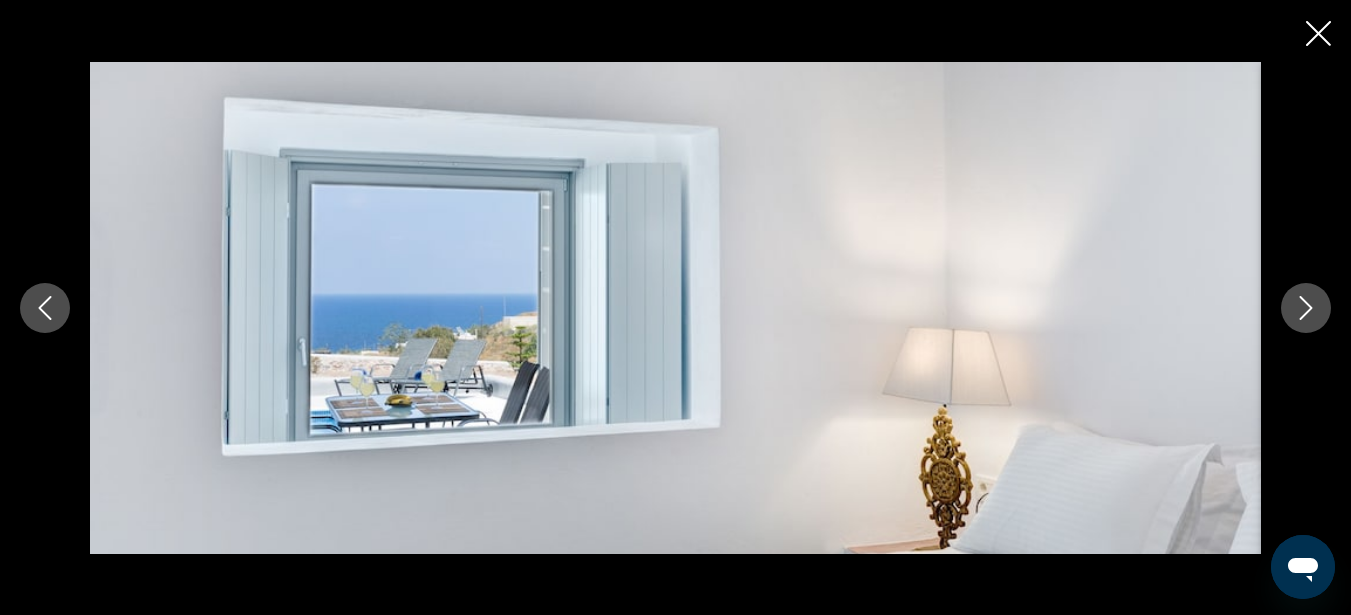 click 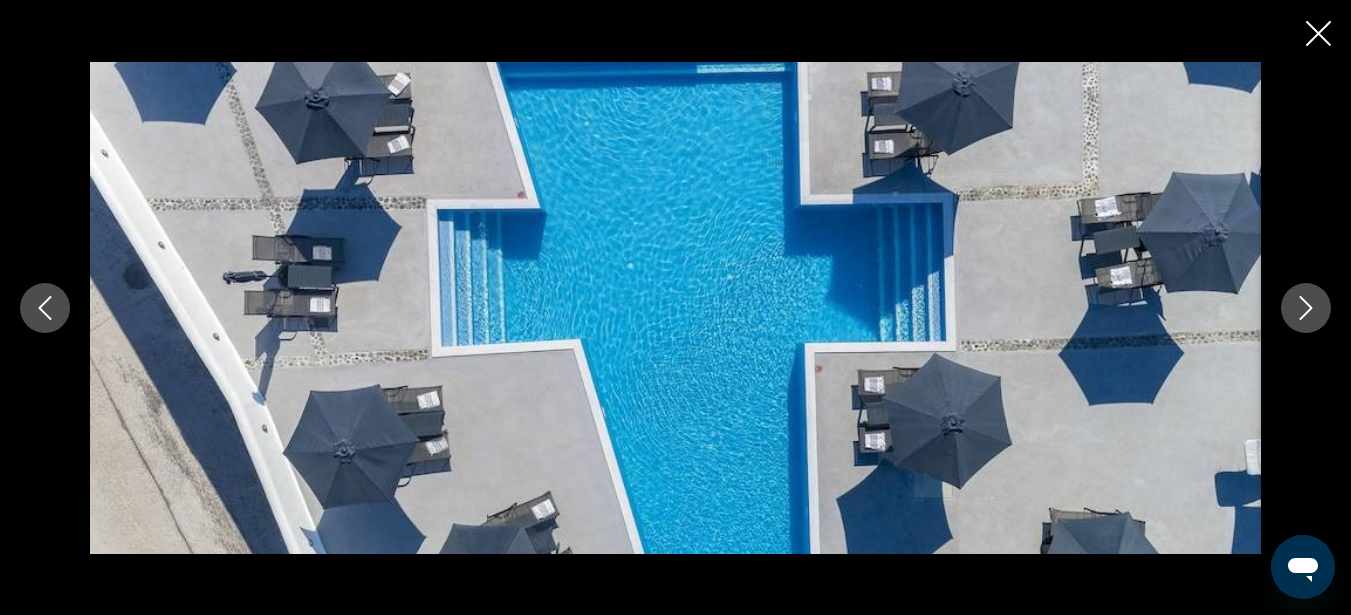 click 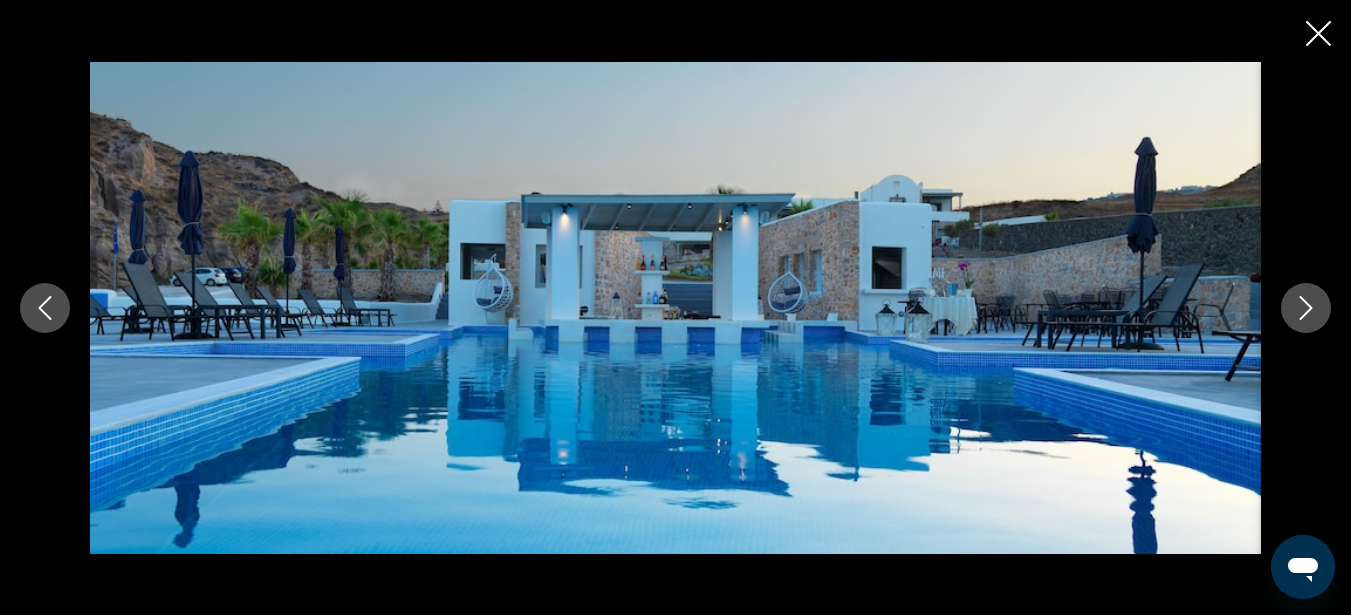 click 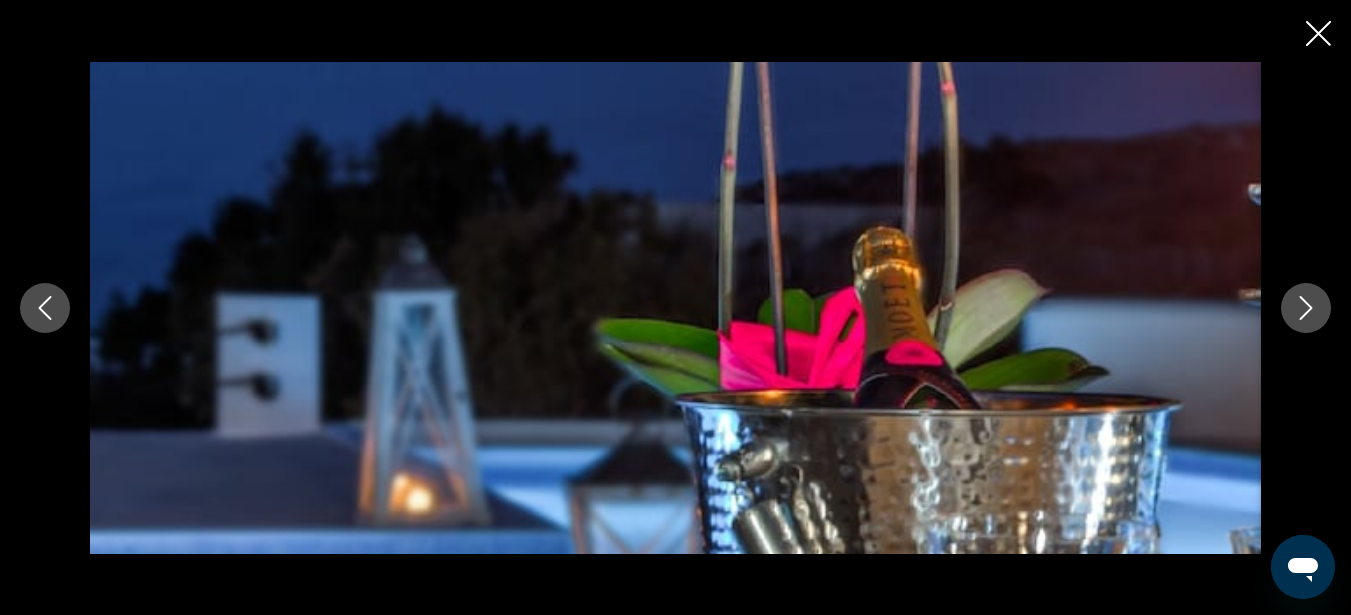click 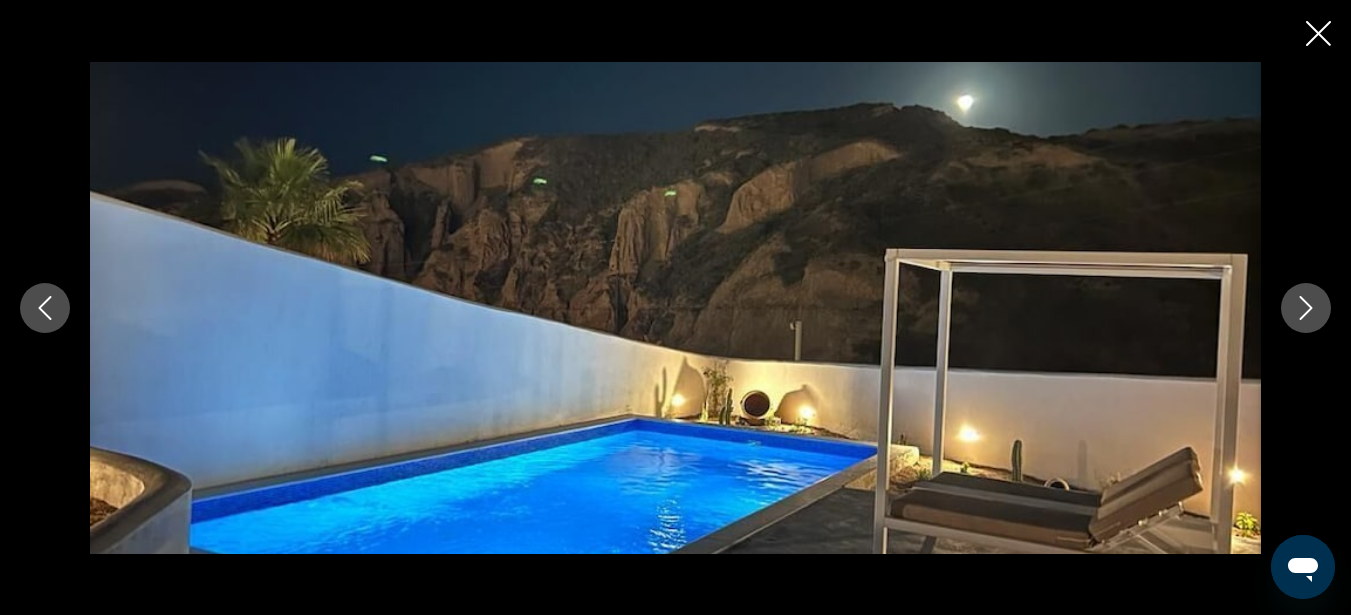 click 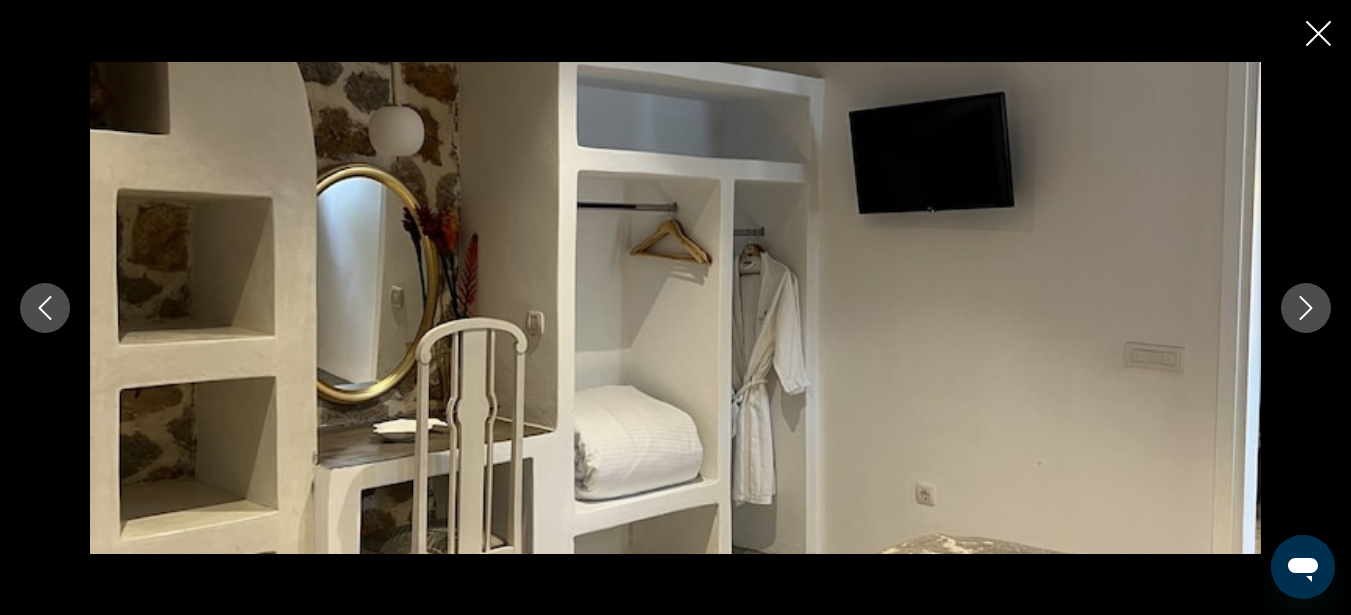 click 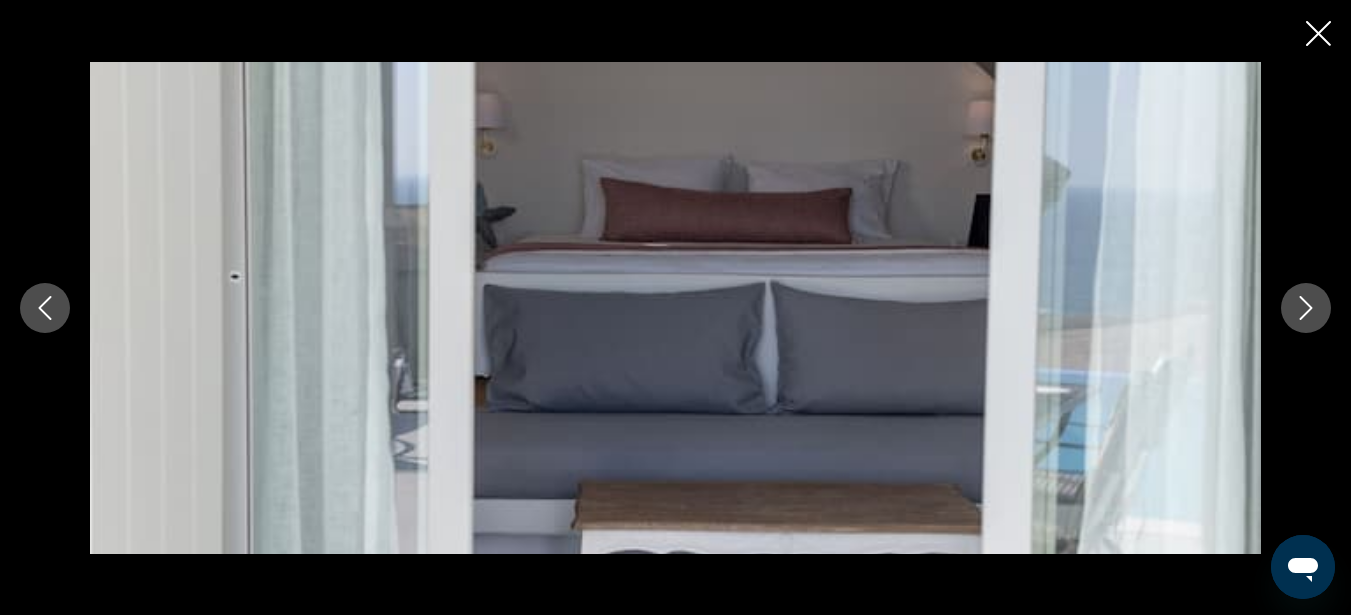 click 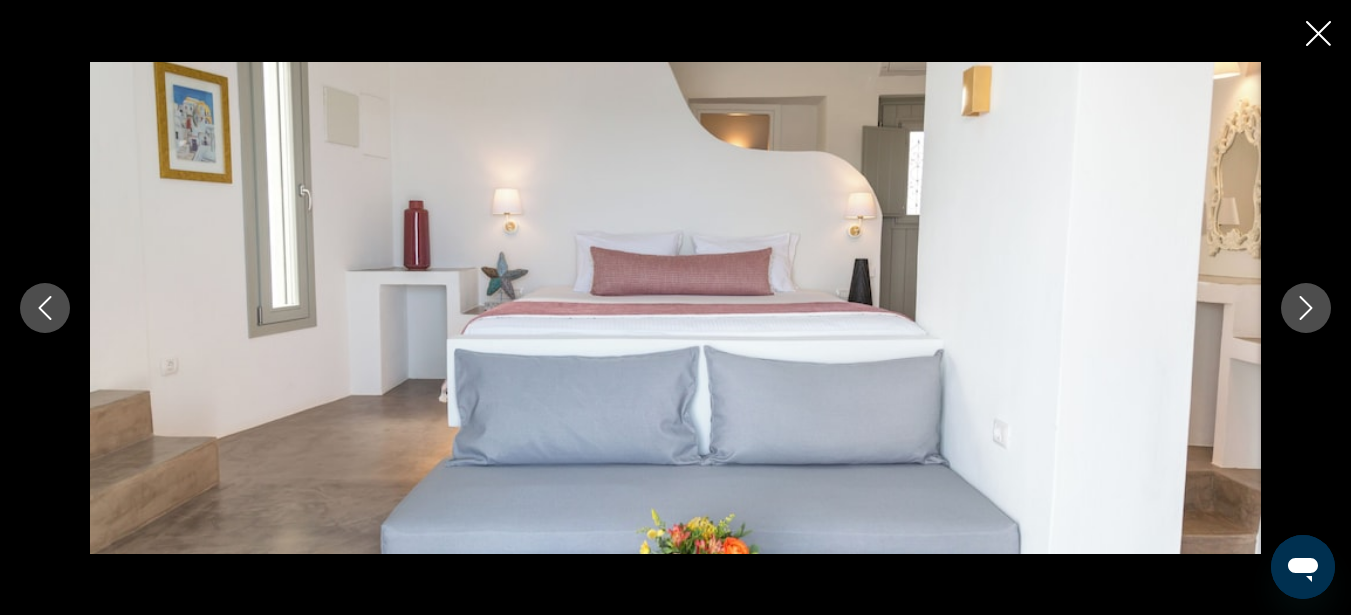 click 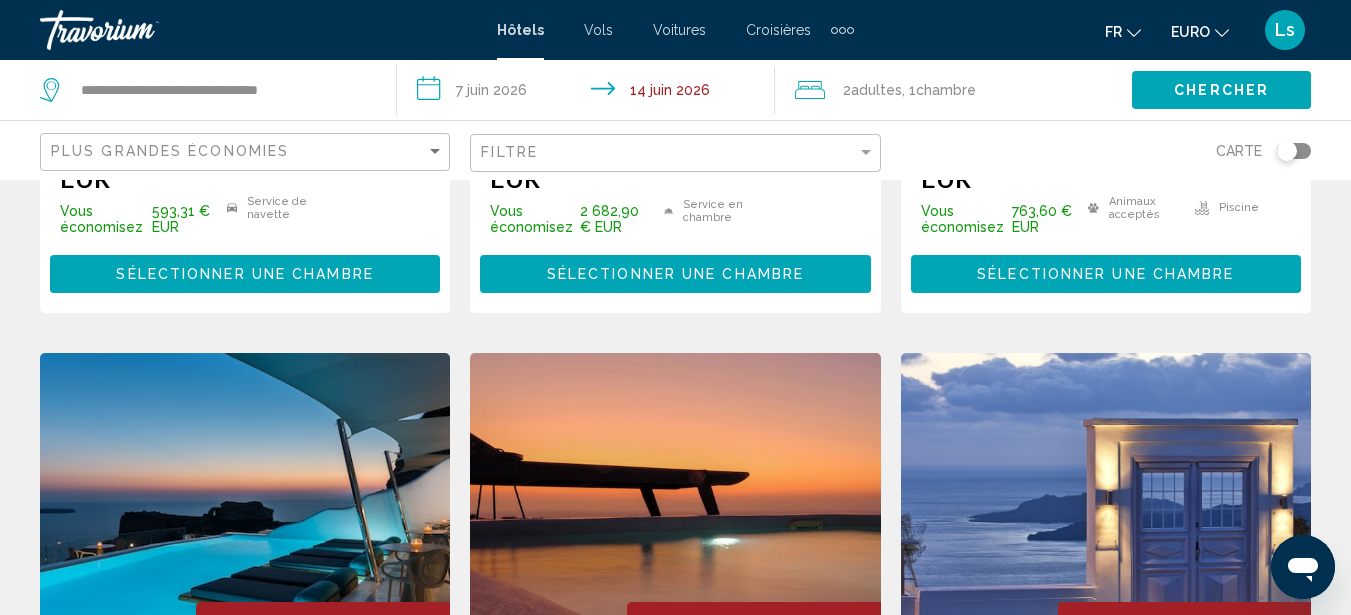 scroll, scrollTop: 1480, scrollLeft: 0, axis: vertical 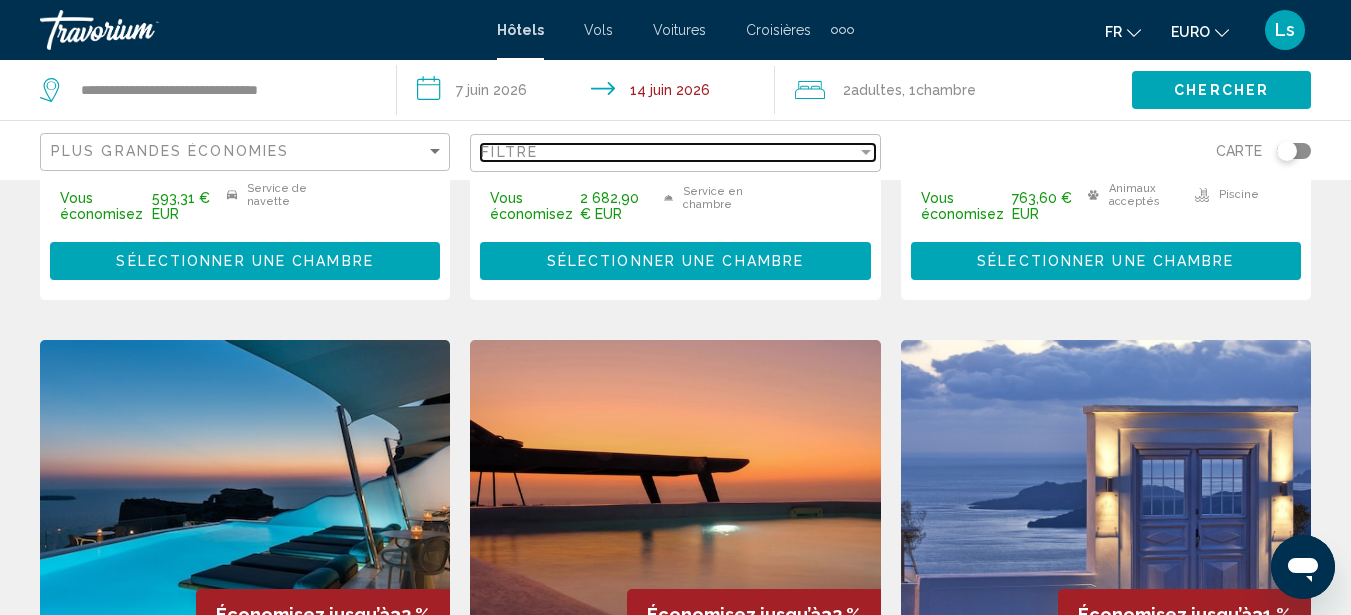 click on "Filtre" at bounding box center [668, 152] 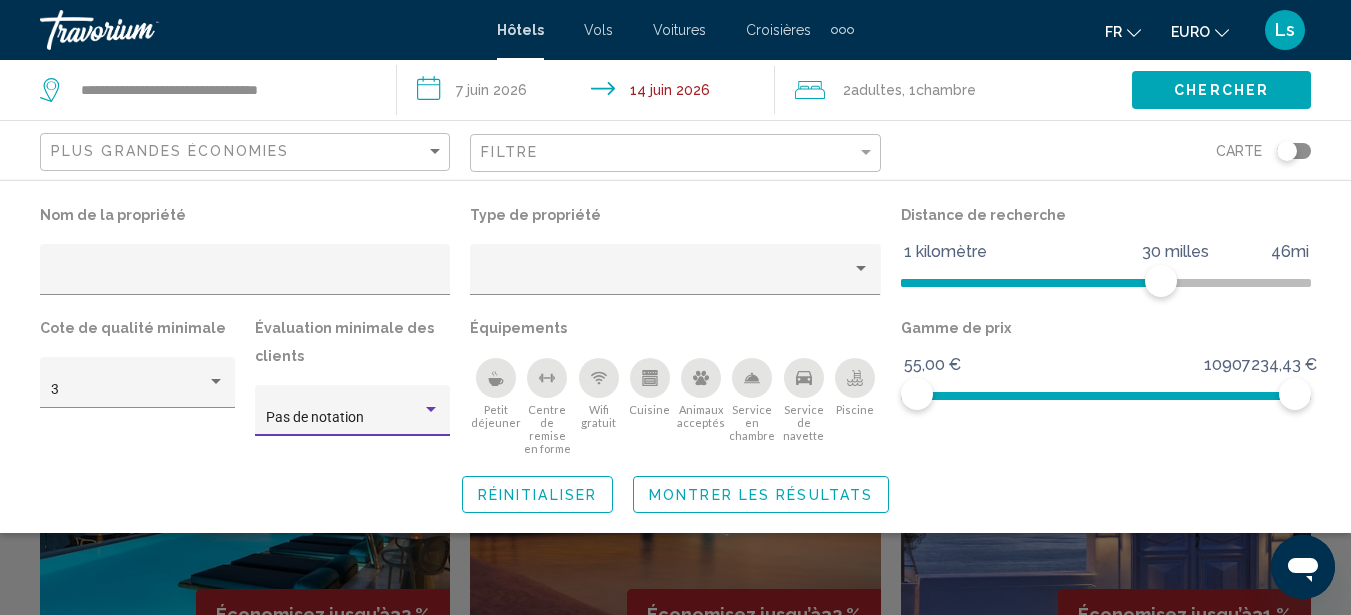 click on "Pas de notation" at bounding box center (315, 417) 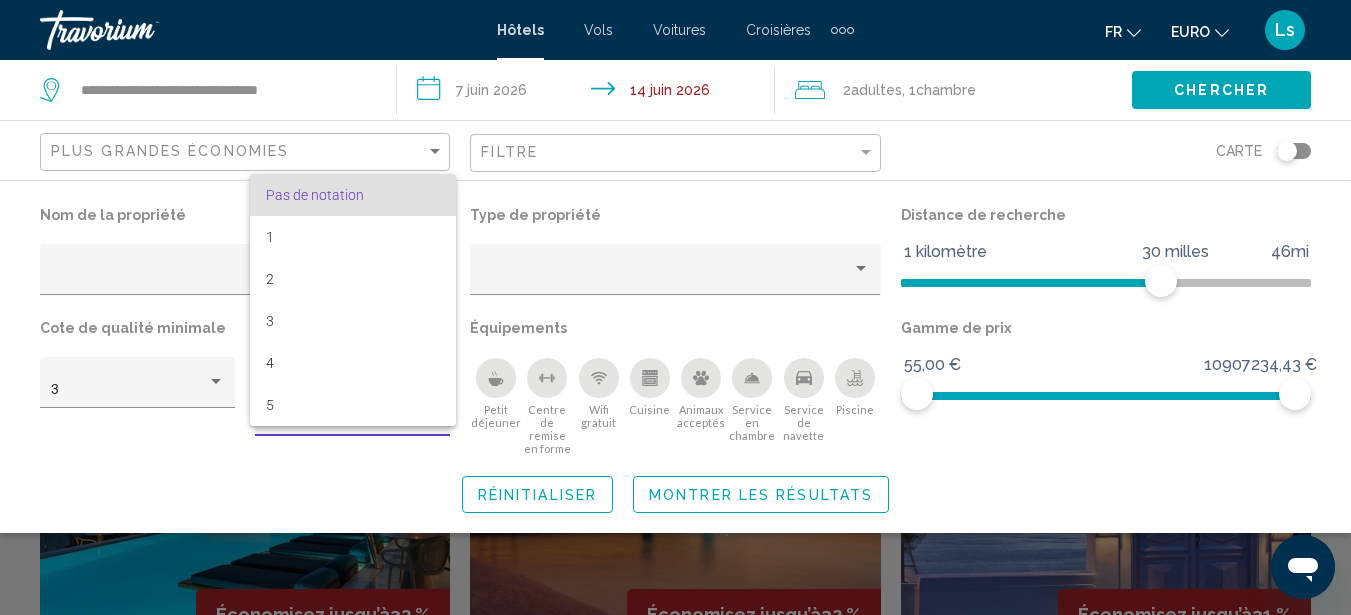 click at bounding box center (675, 307) 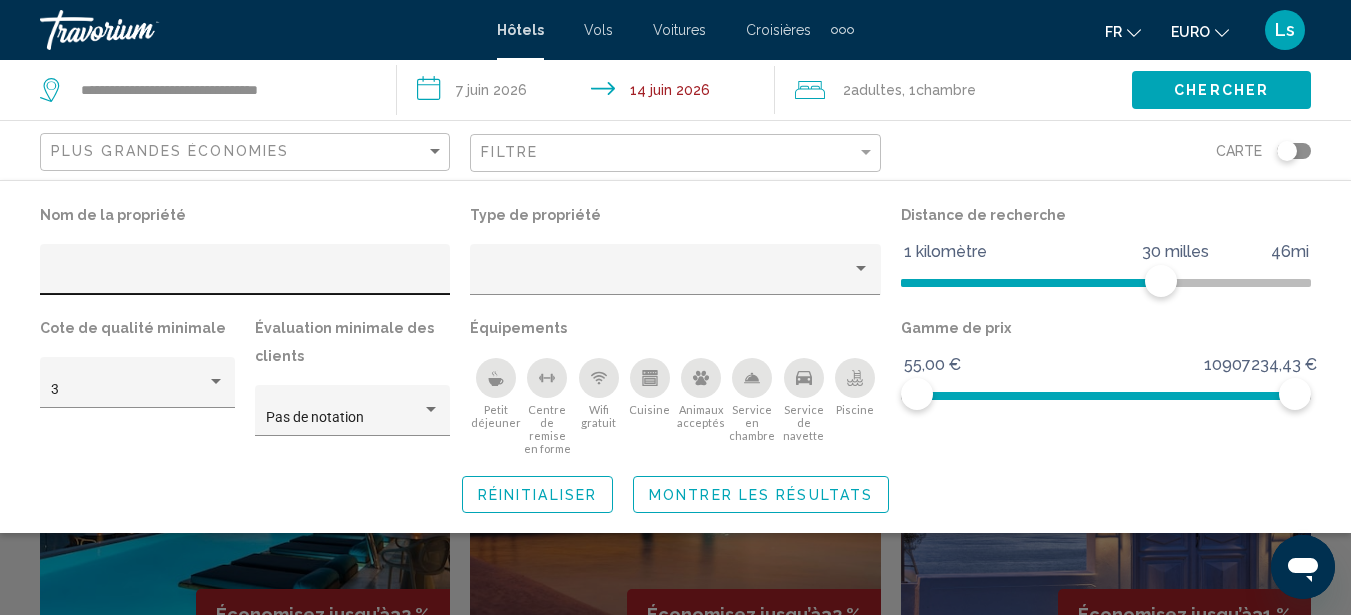 click 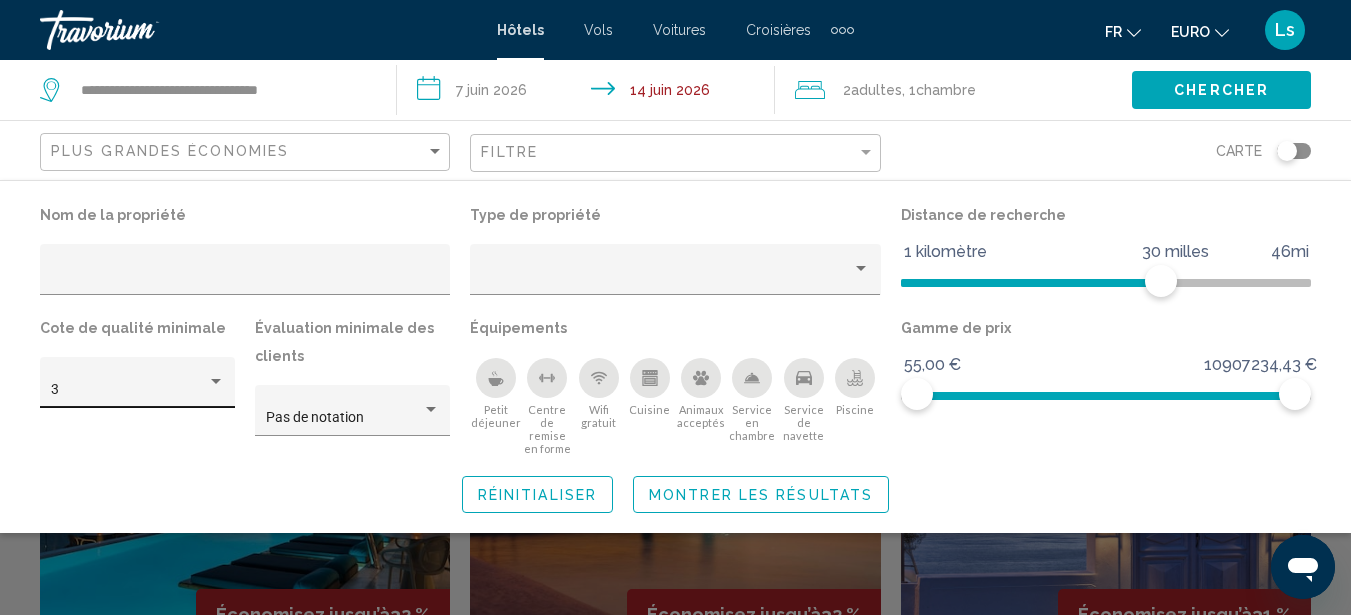 click on "3" 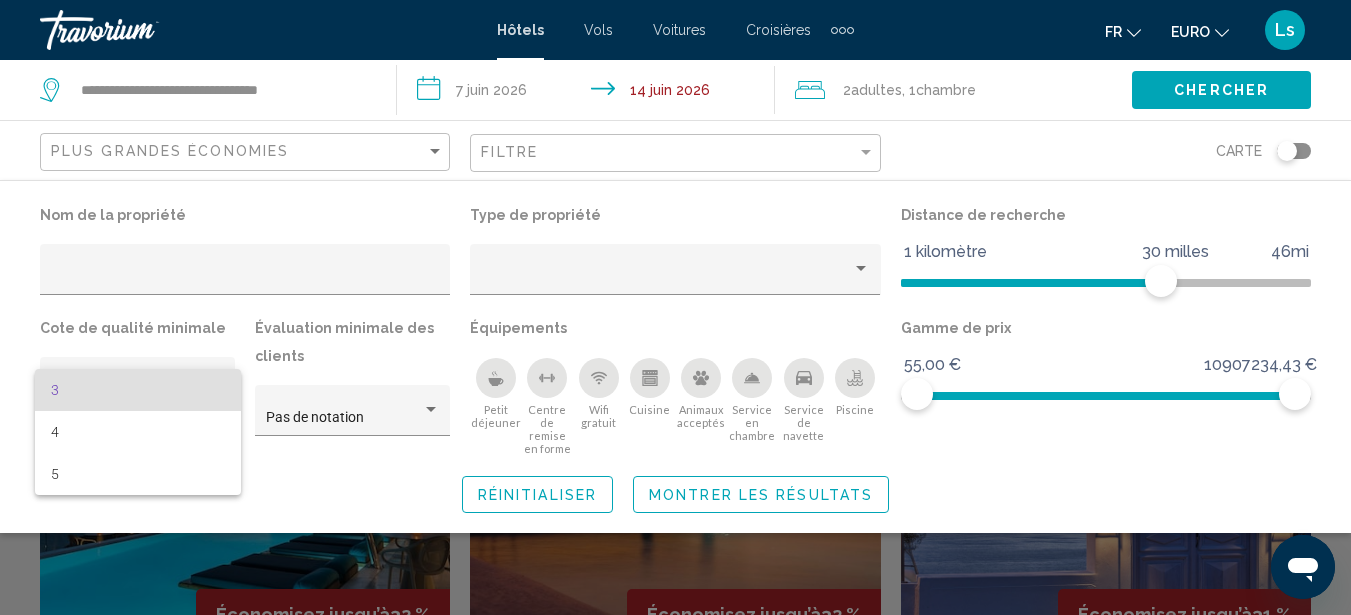 click at bounding box center [675, 307] 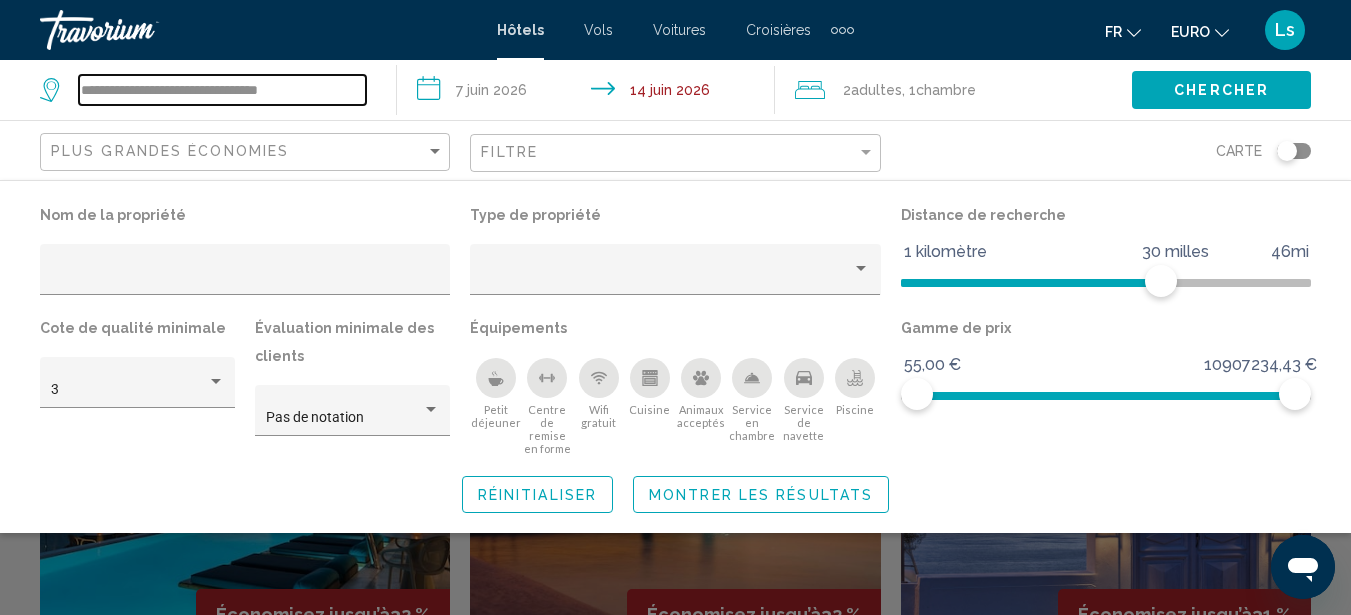 click on "**********" at bounding box center [222, 90] 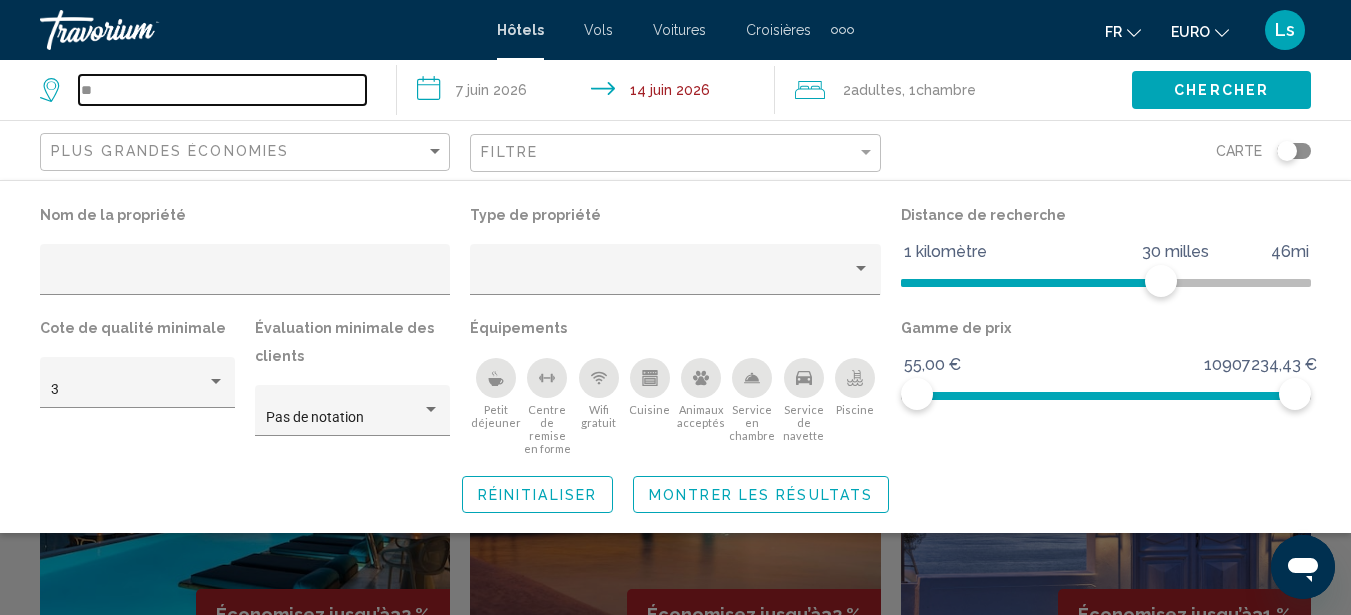 type on "*" 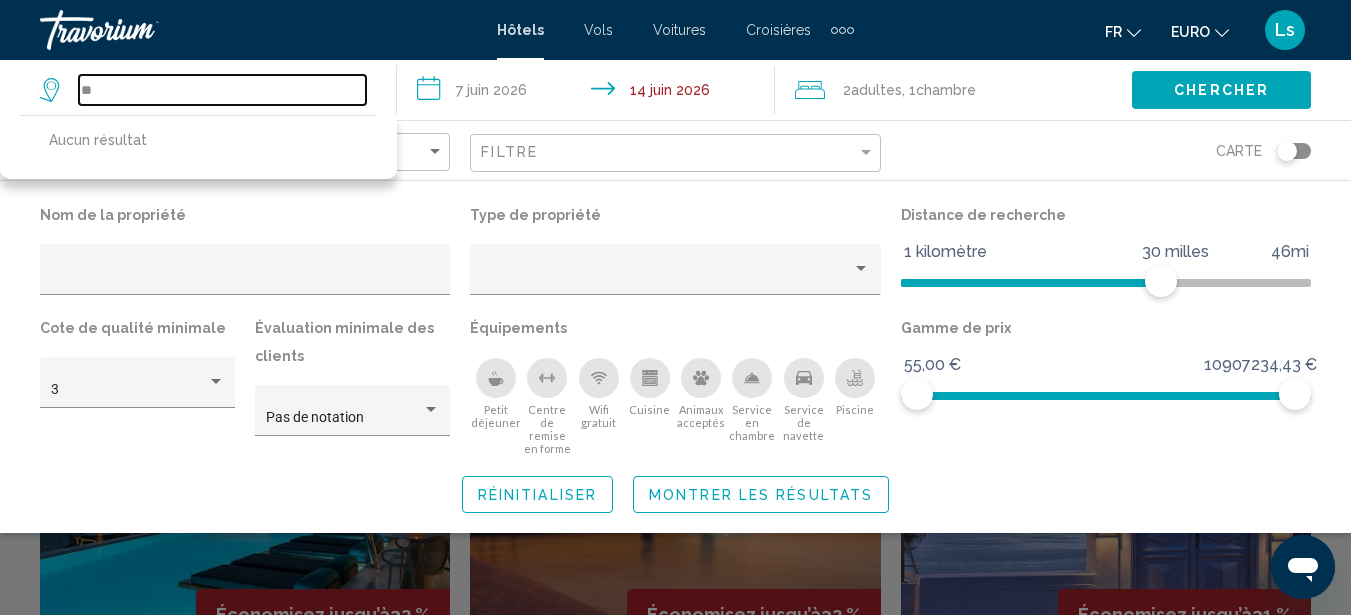 type on "*" 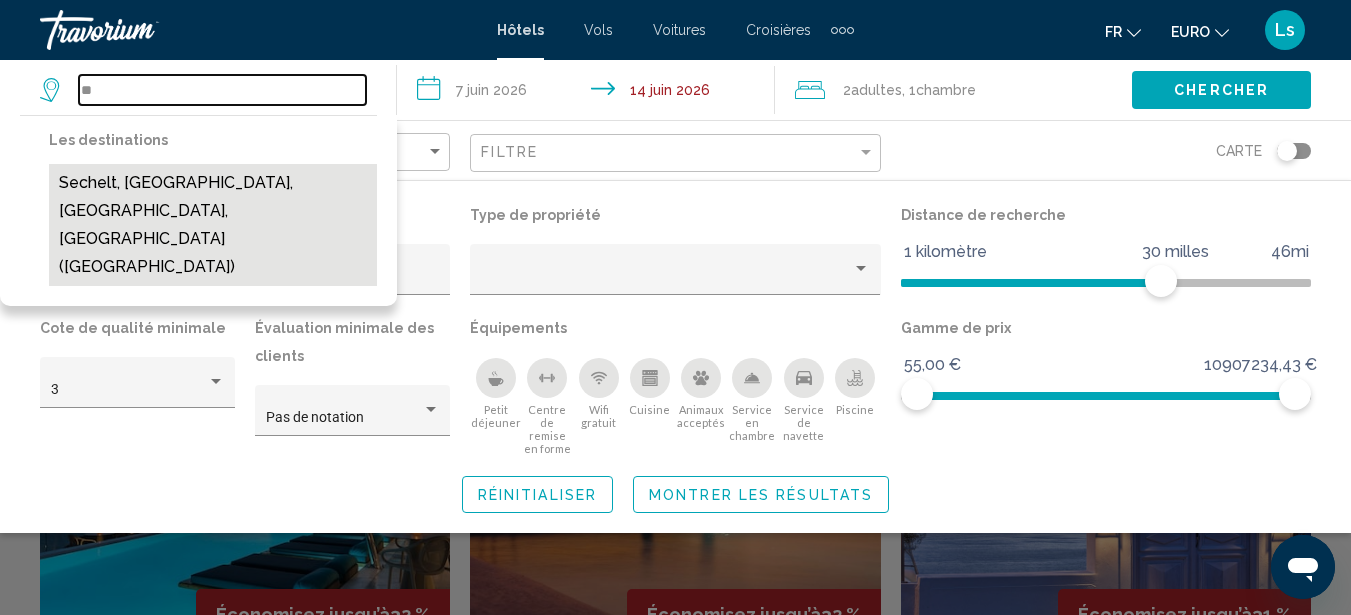 type on "*" 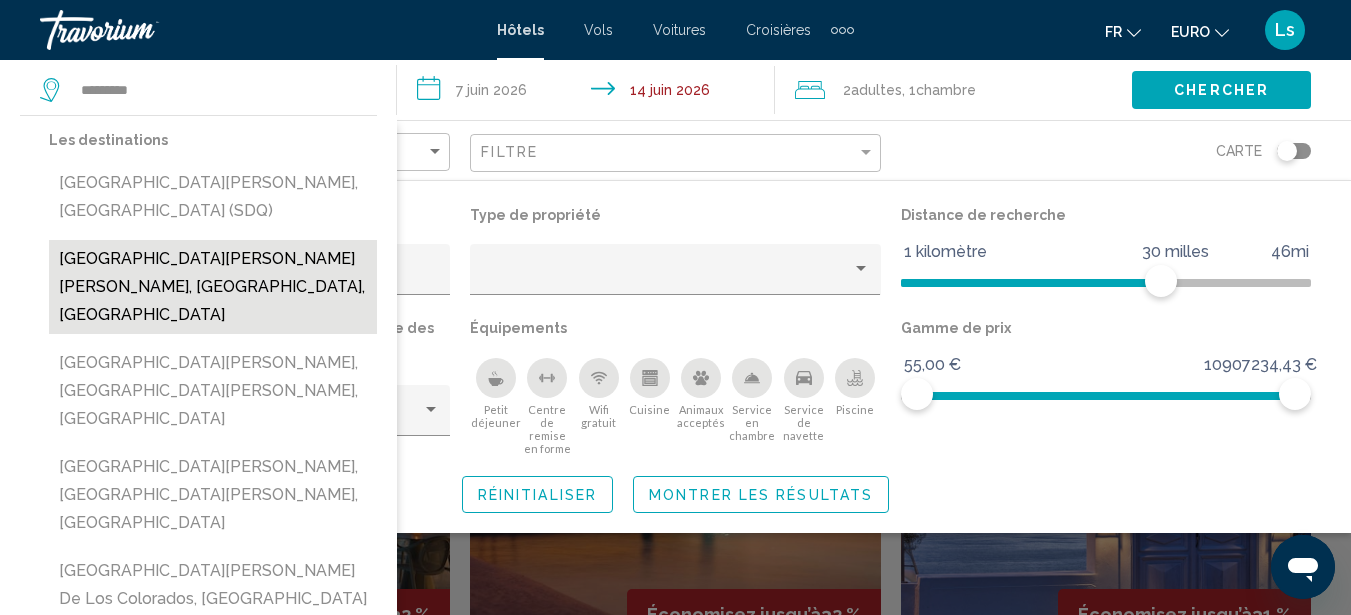 click on "[GEOGRAPHIC_DATA][PERSON_NAME][PERSON_NAME], [GEOGRAPHIC_DATA], [GEOGRAPHIC_DATA]" at bounding box center [213, 287] 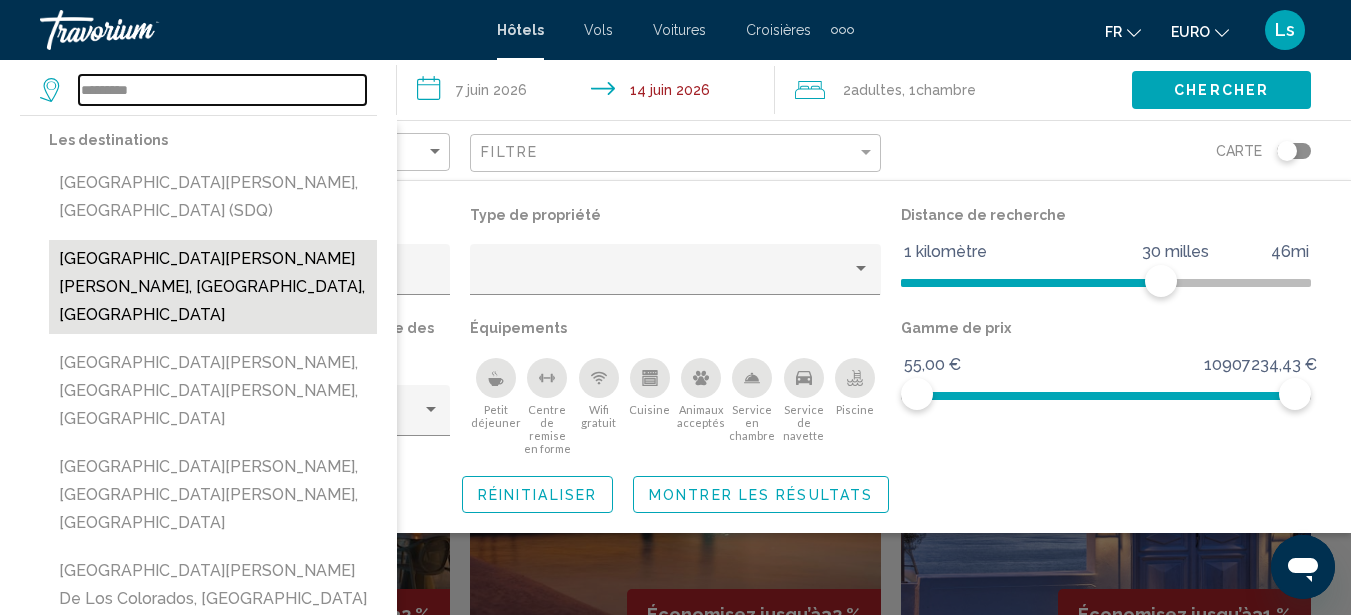 type on "**********" 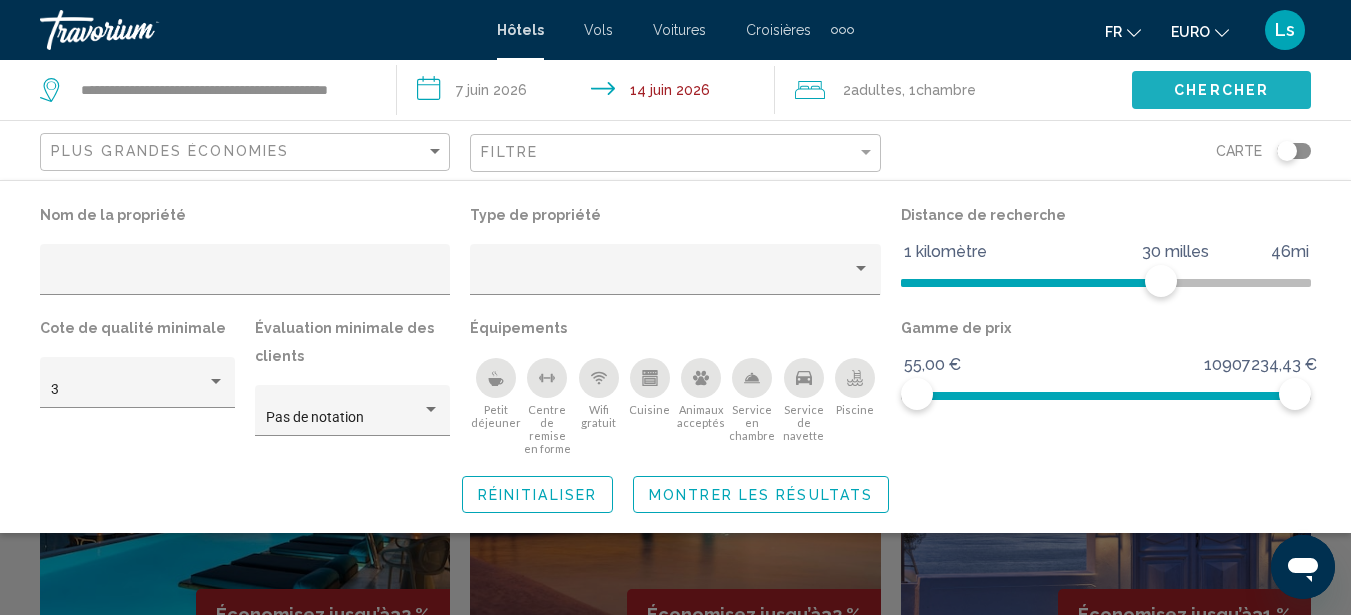 click on "Chercher" 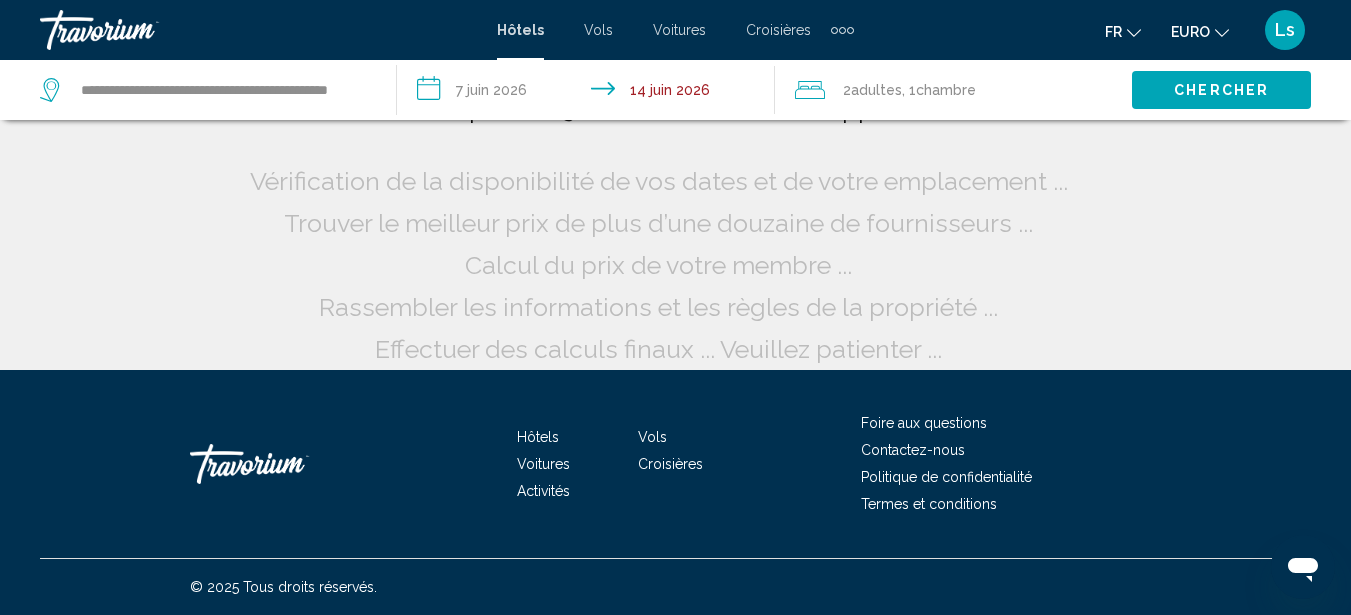 scroll, scrollTop: 42, scrollLeft: 0, axis: vertical 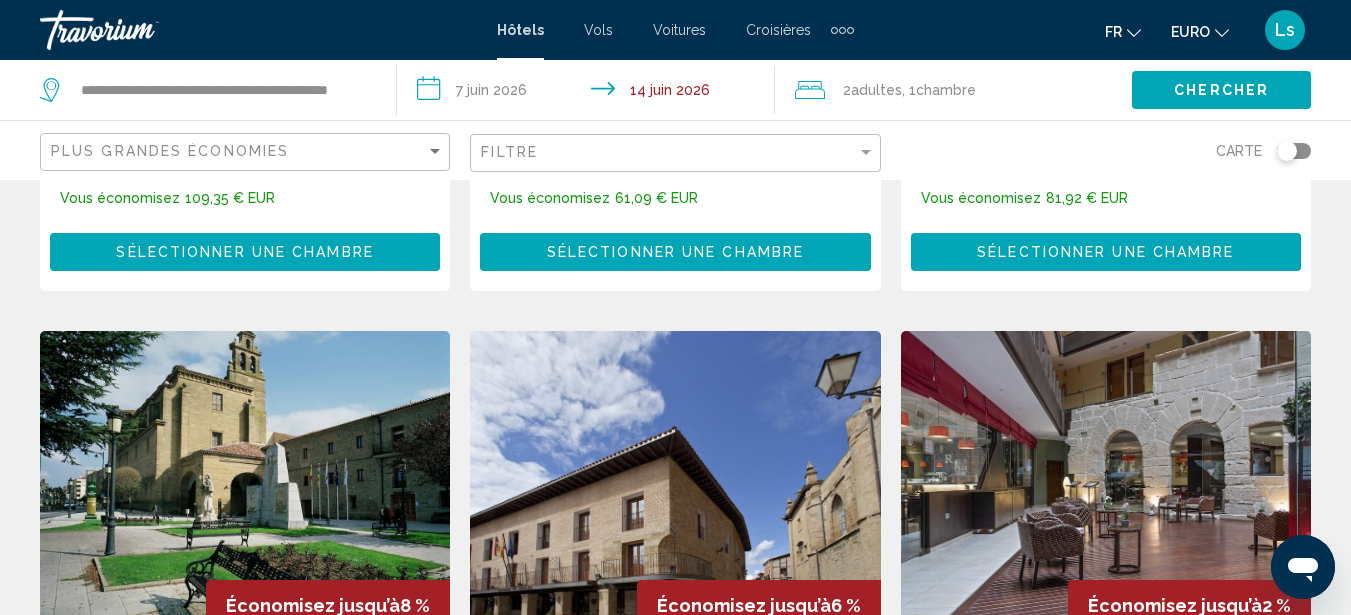 type 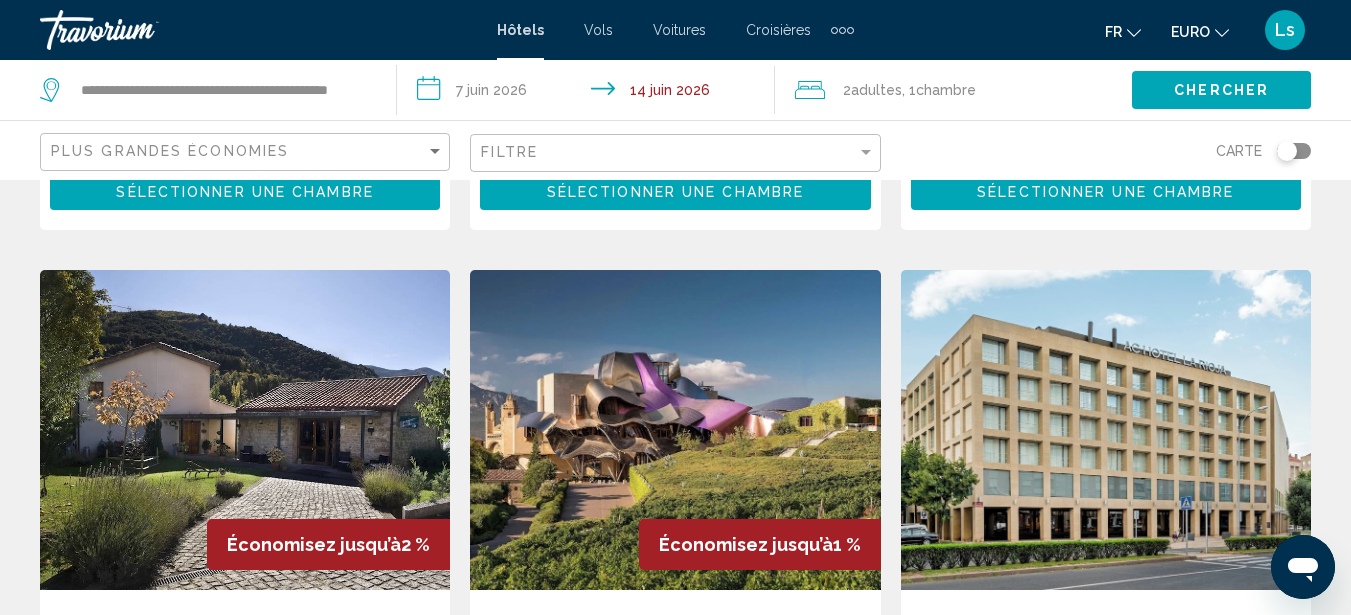 scroll, scrollTop: 2440, scrollLeft: 0, axis: vertical 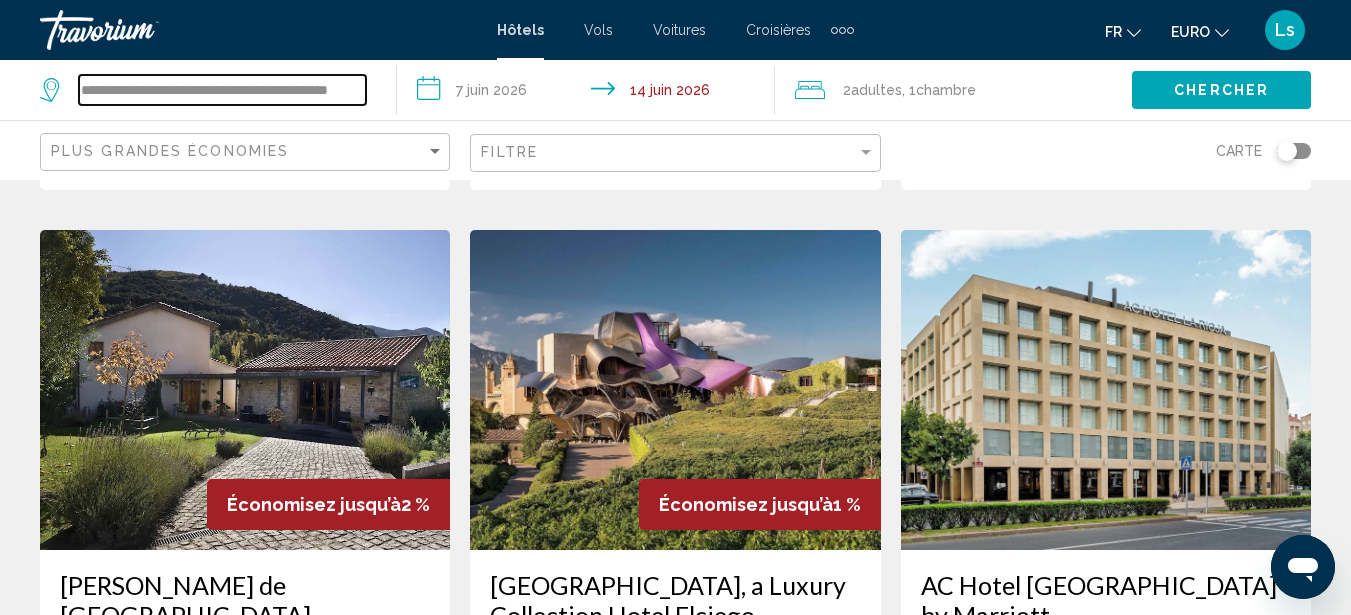 click on "**********" at bounding box center [222, 90] 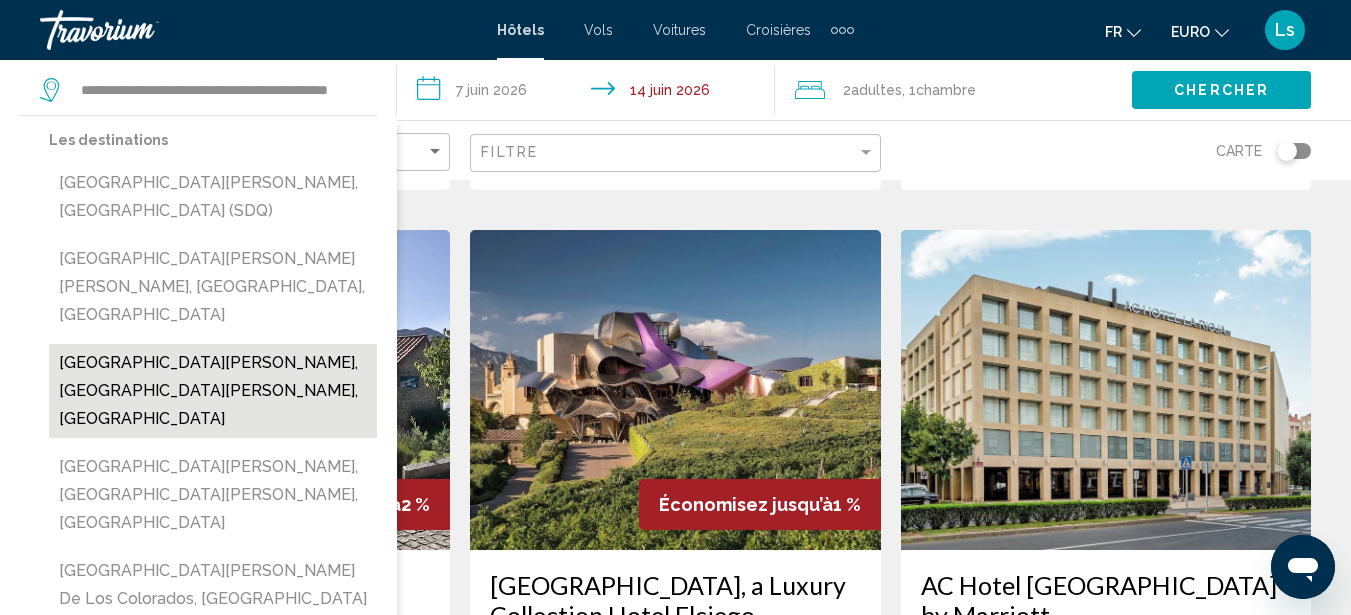 click on "[GEOGRAPHIC_DATA][PERSON_NAME], [GEOGRAPHIC_DATA][PERSON_NAME], [GEOGRAPHIC_DATA]" at bounding box center [213, 391] 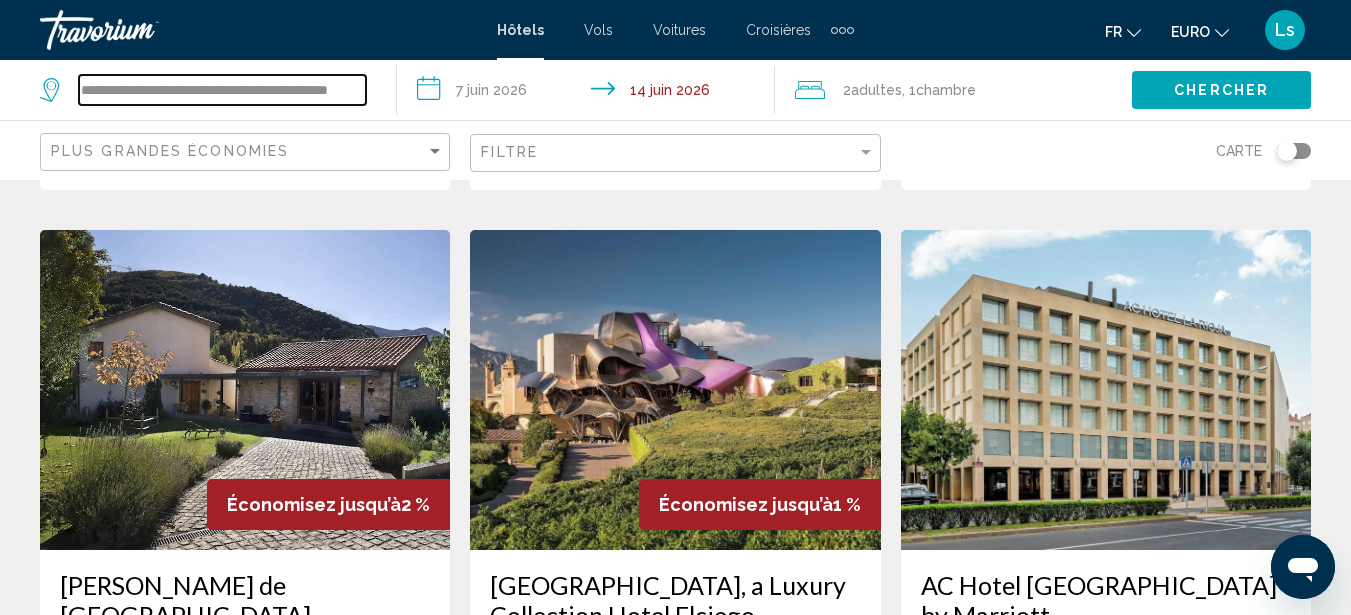 type on "**********" 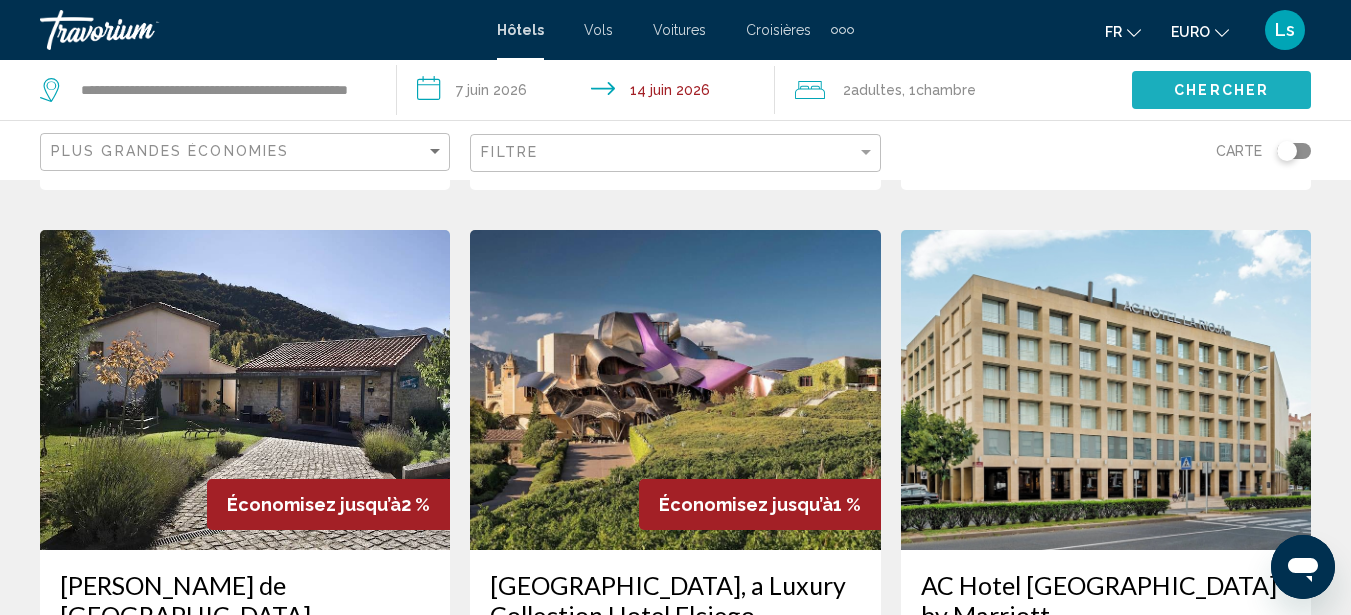 click on "Chercher" 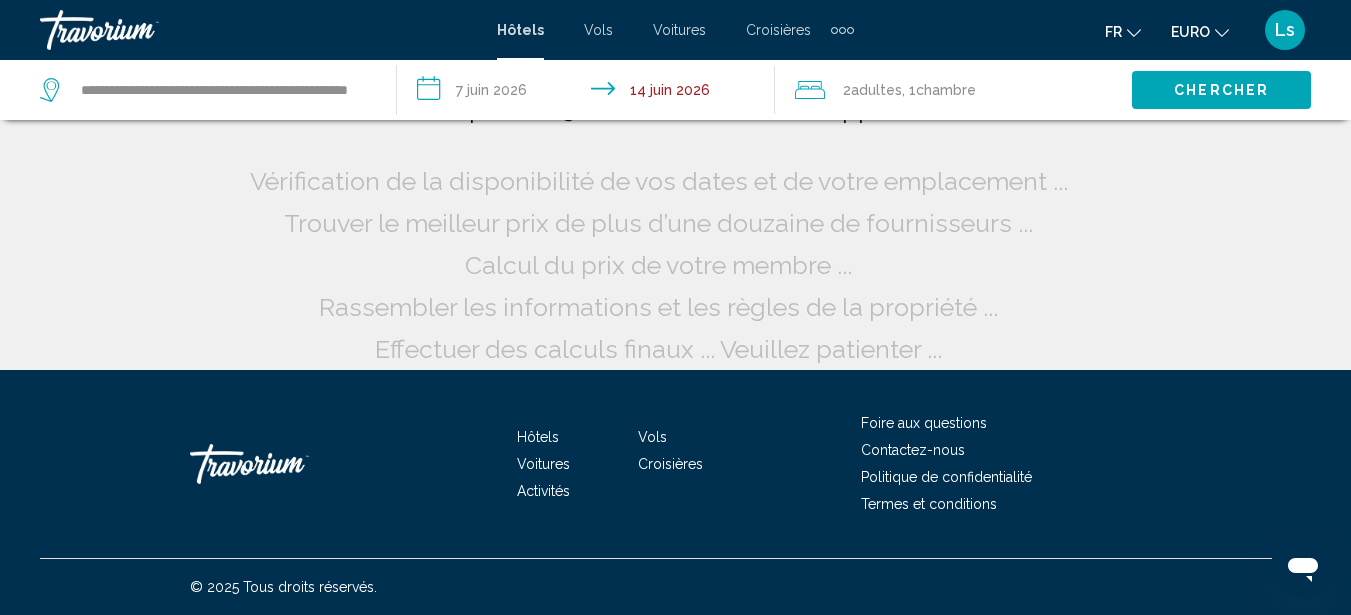 scroll, scrollTop: 42, scrollLeft: 0, axis: vertical 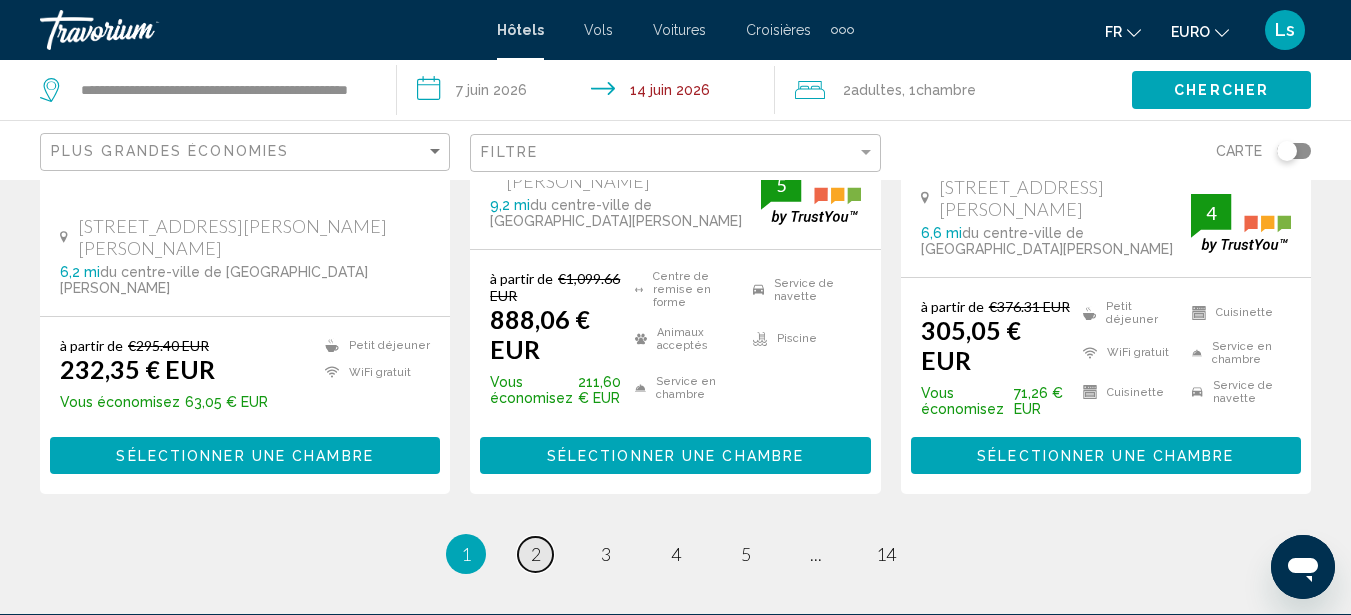 click on "2" at bounding box center [536, 554] 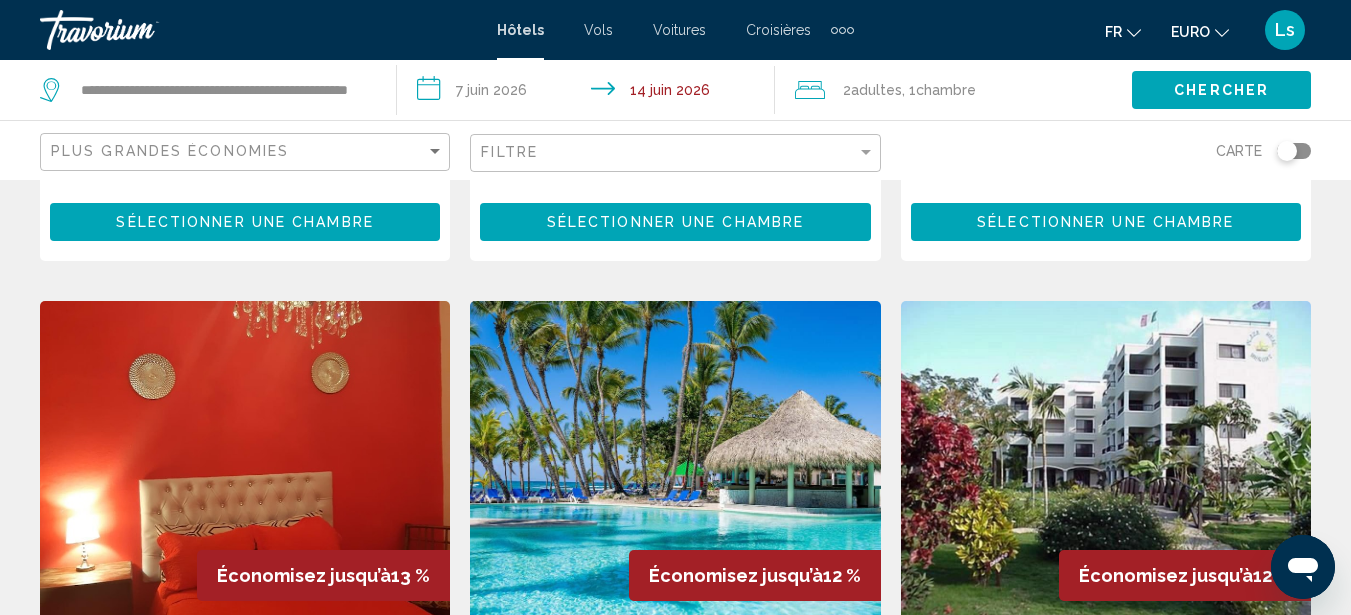 scroll, scrollTop: 1760, scrollLeft: 0, axis: vertical 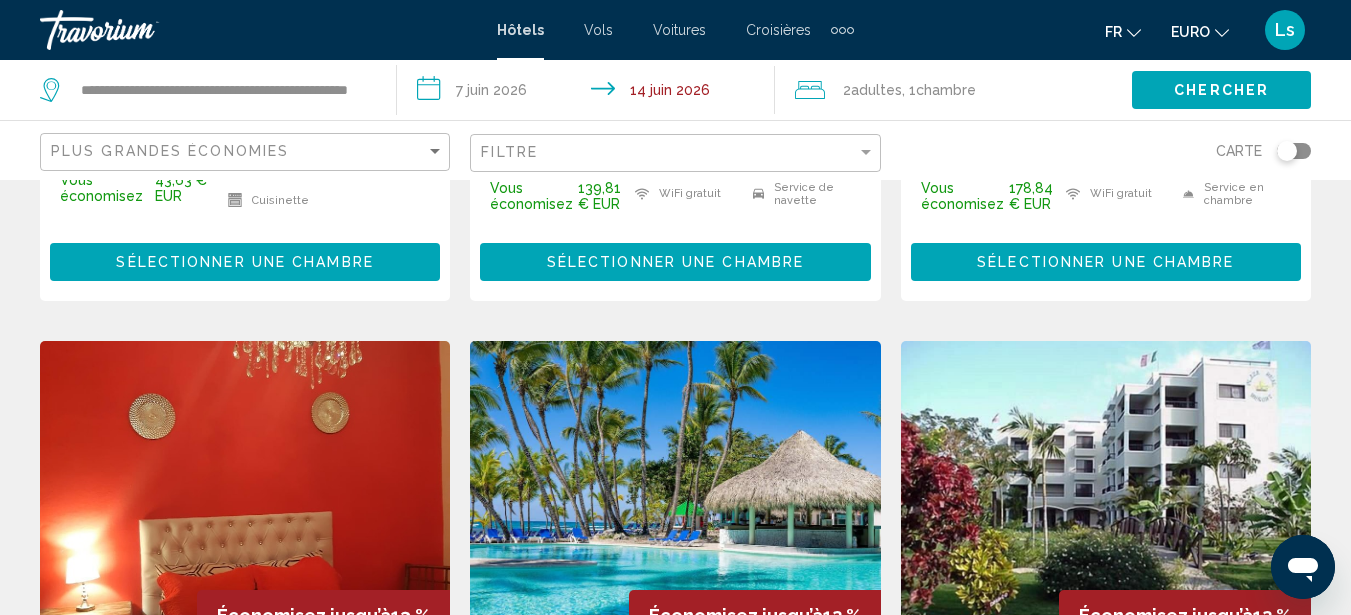 click at bounding box center [675, 501] 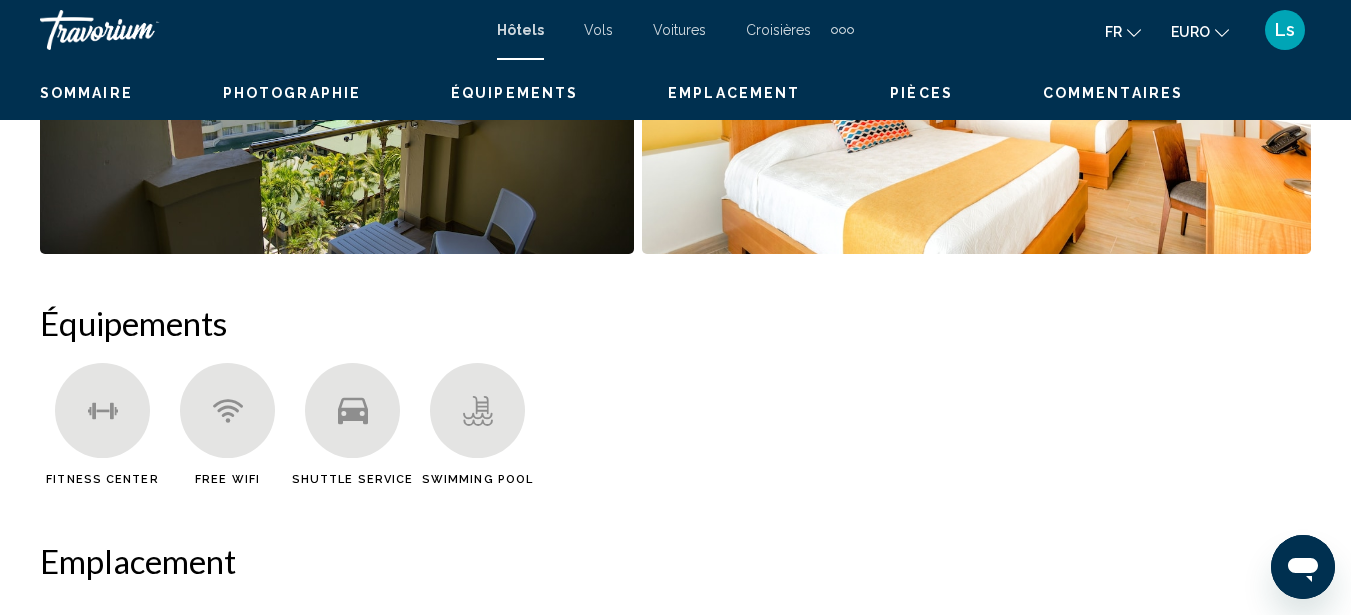 scroll, scrollTop: 0, scrollLeft: 0, axis: both 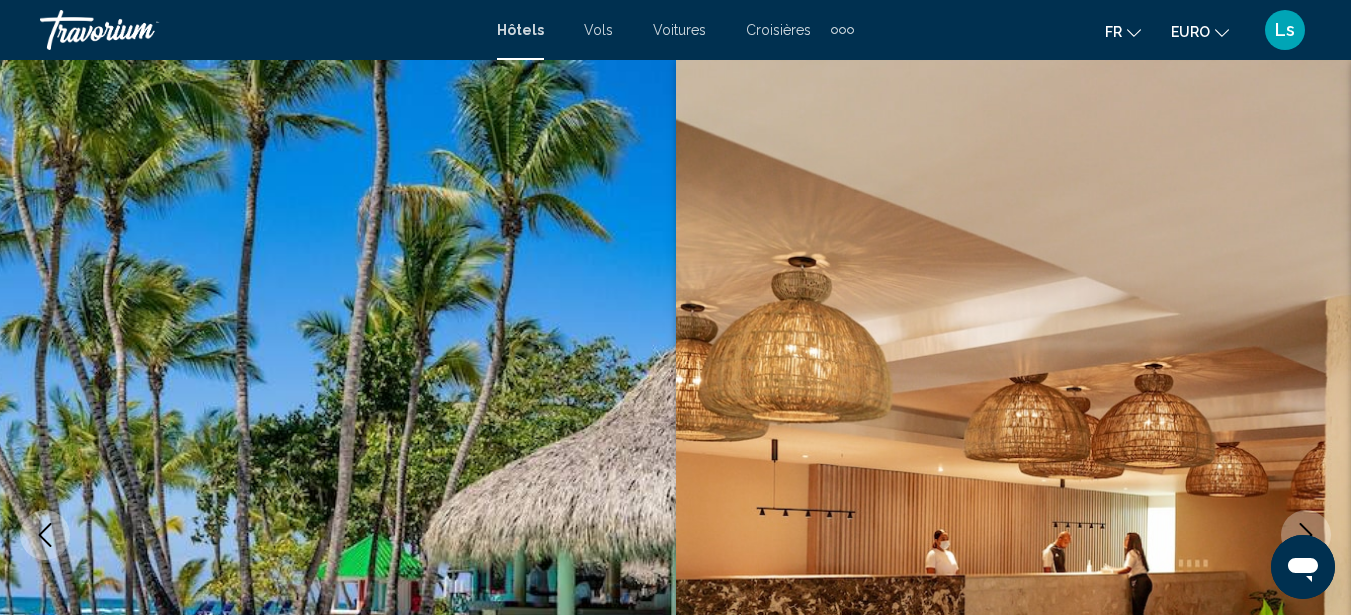 type 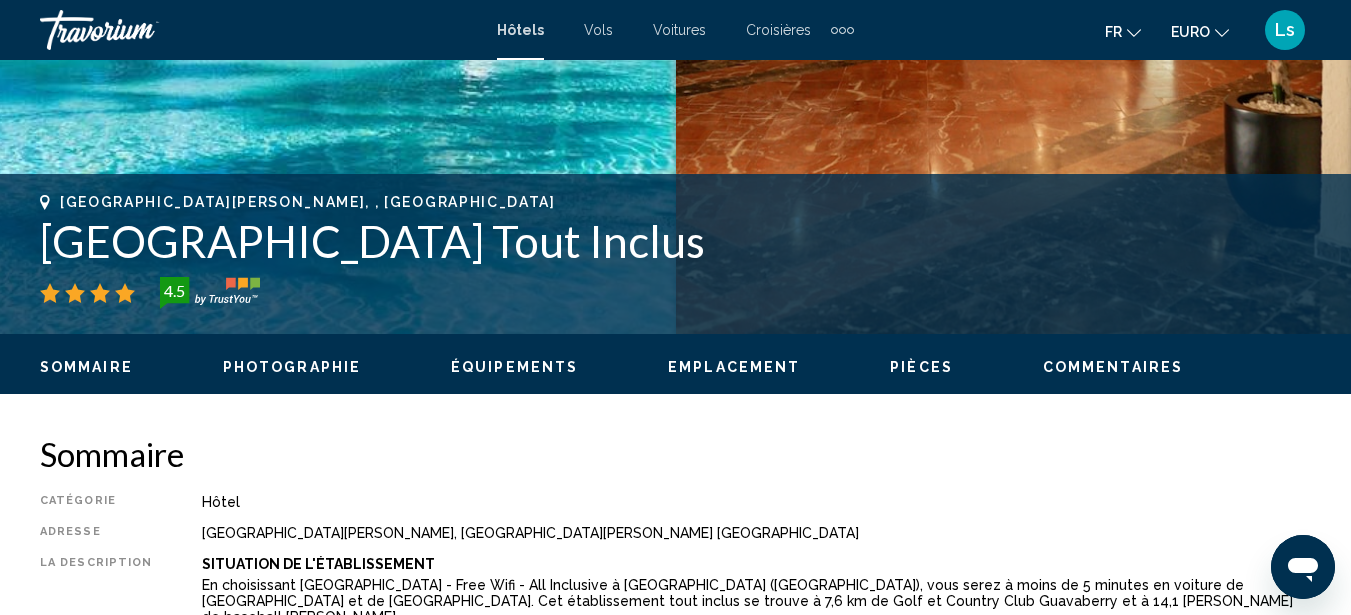 scroll, scrollTop: 680, scrollLeft: 0, axis: vertical 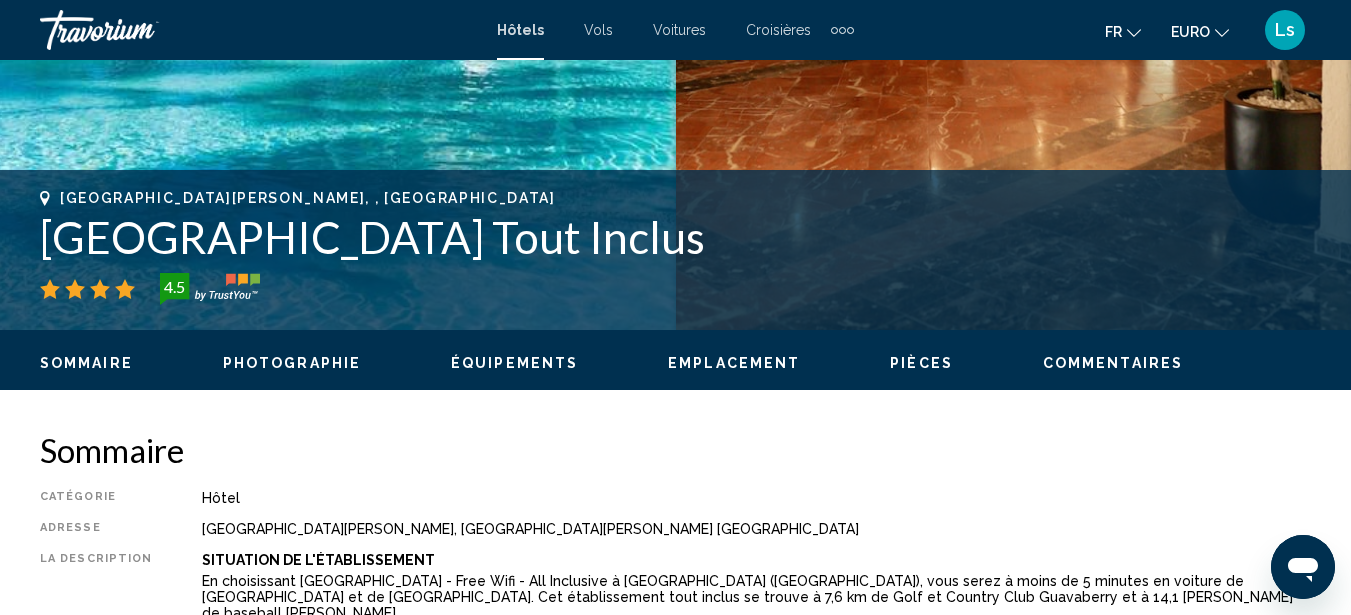 click on "Photographie" at bounding box center (292, 363) 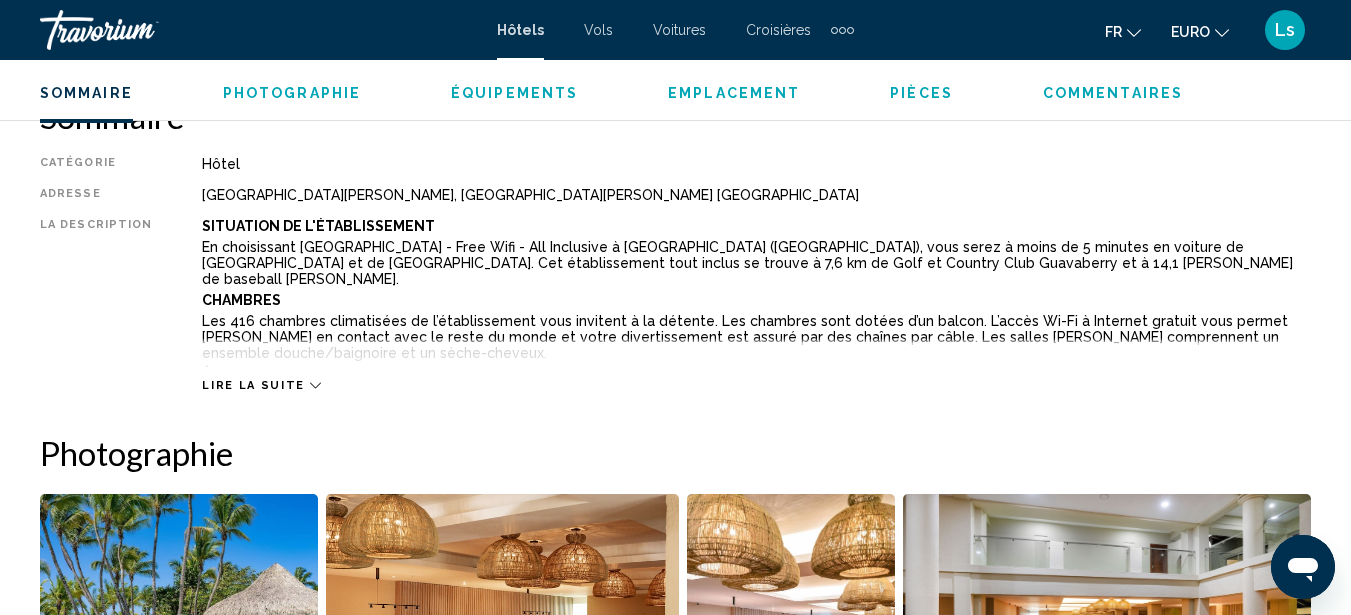 scroll, scrollTop: 1327, scrollLeft: 0, axis: vertical 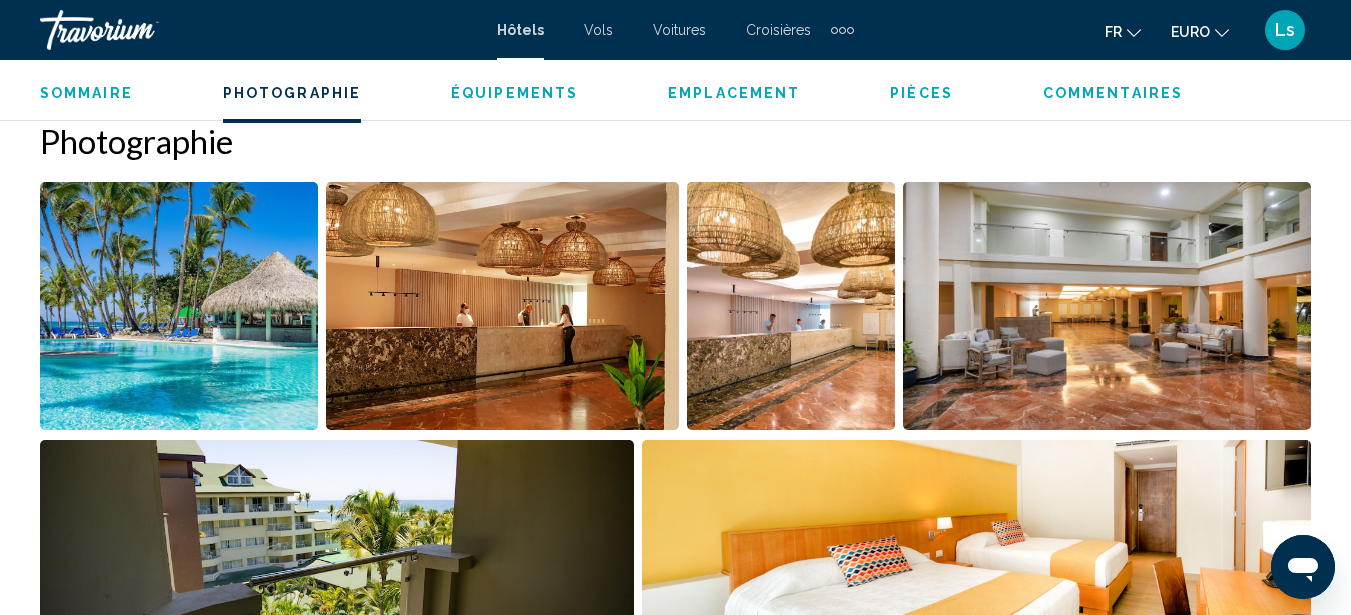 click at bounding box center [179, 306] 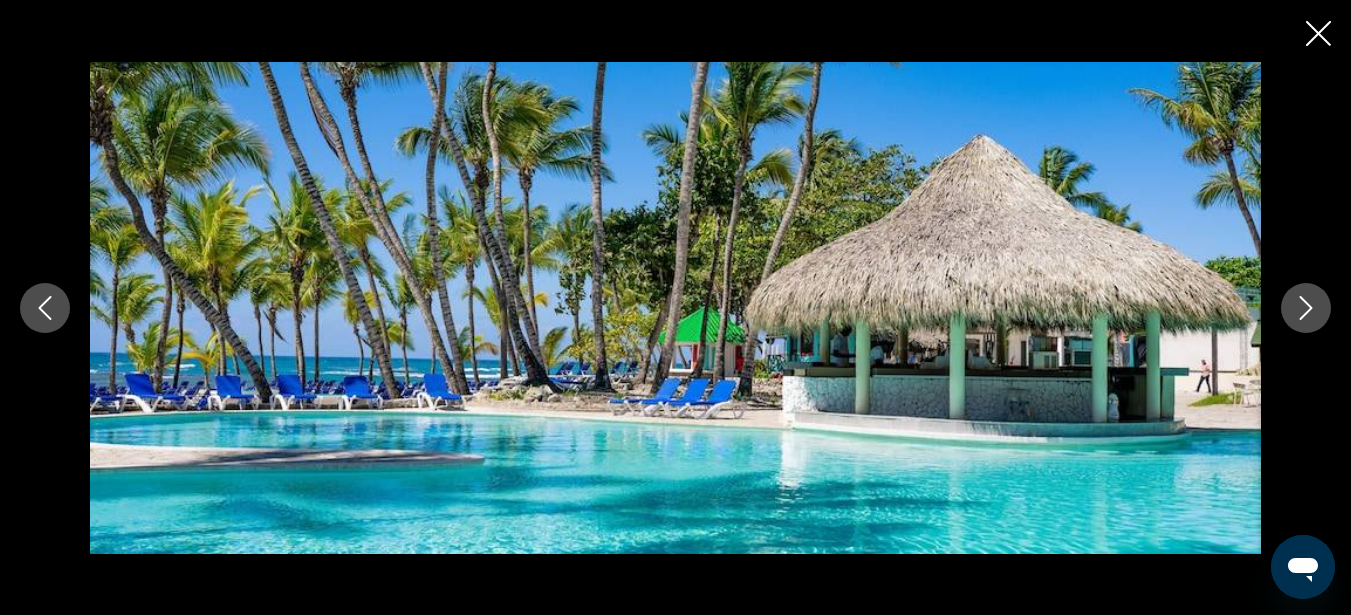 click 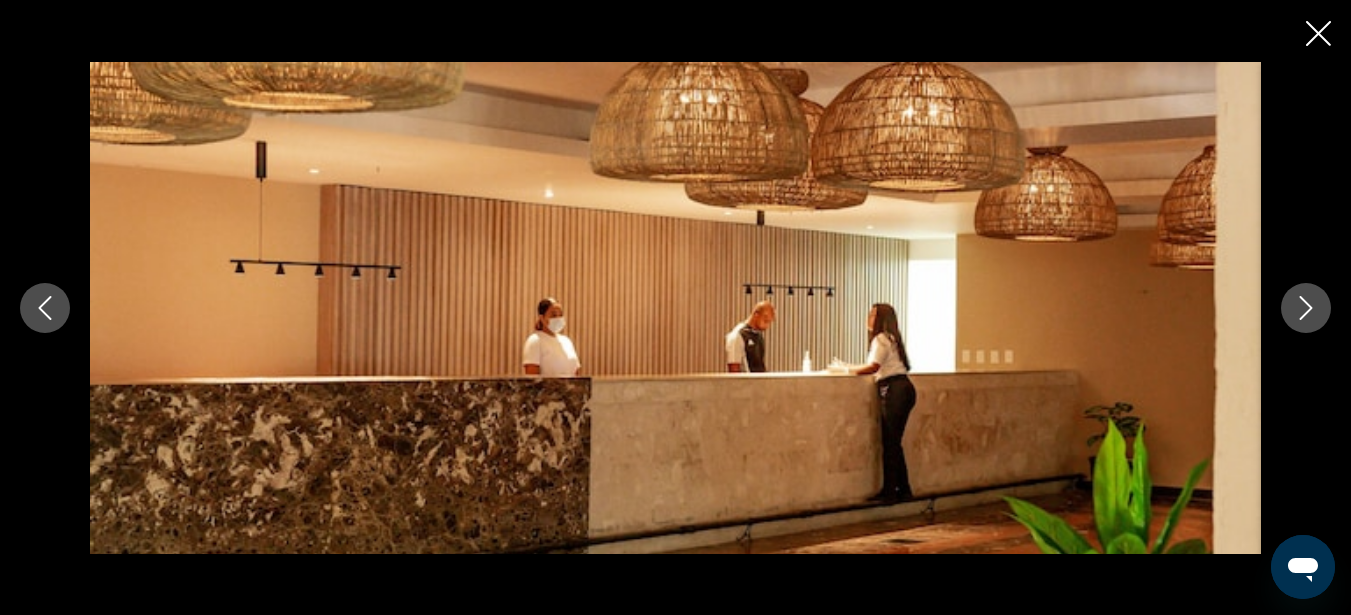 click 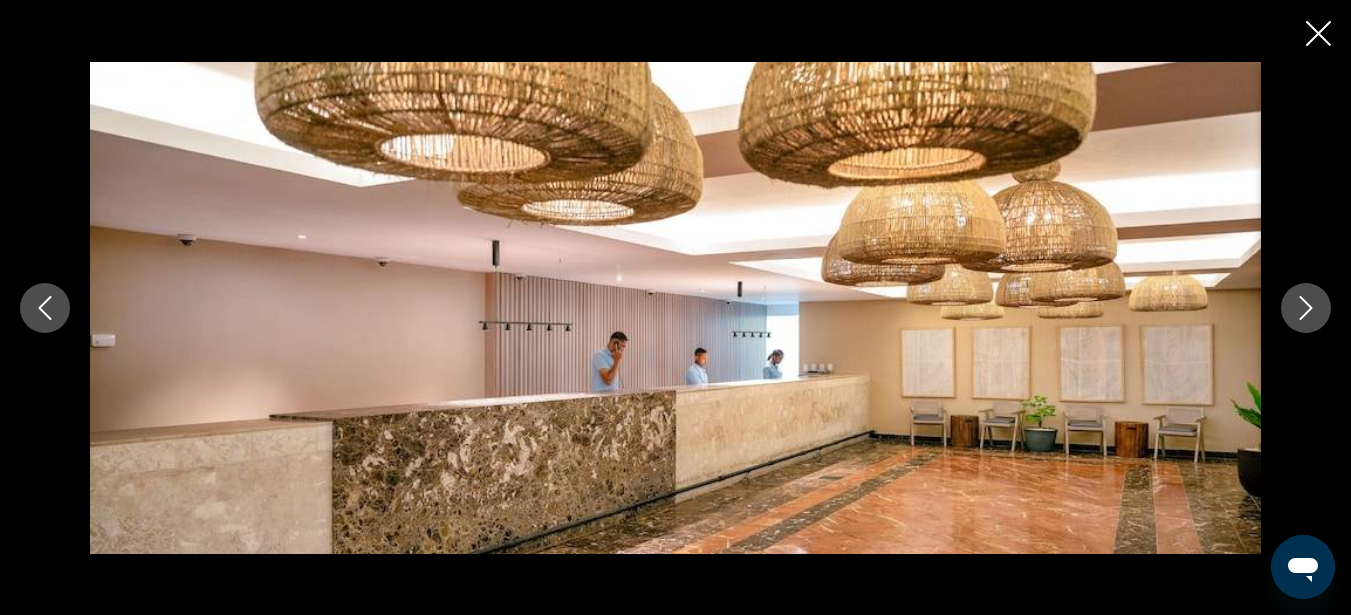 click 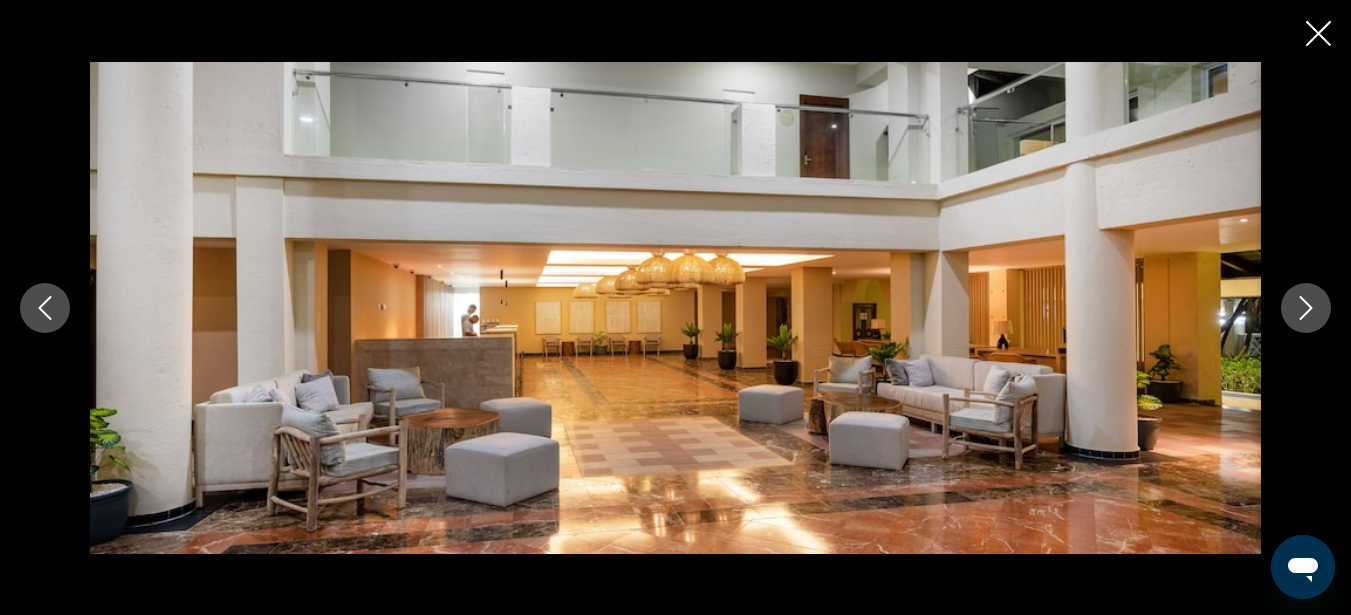 click 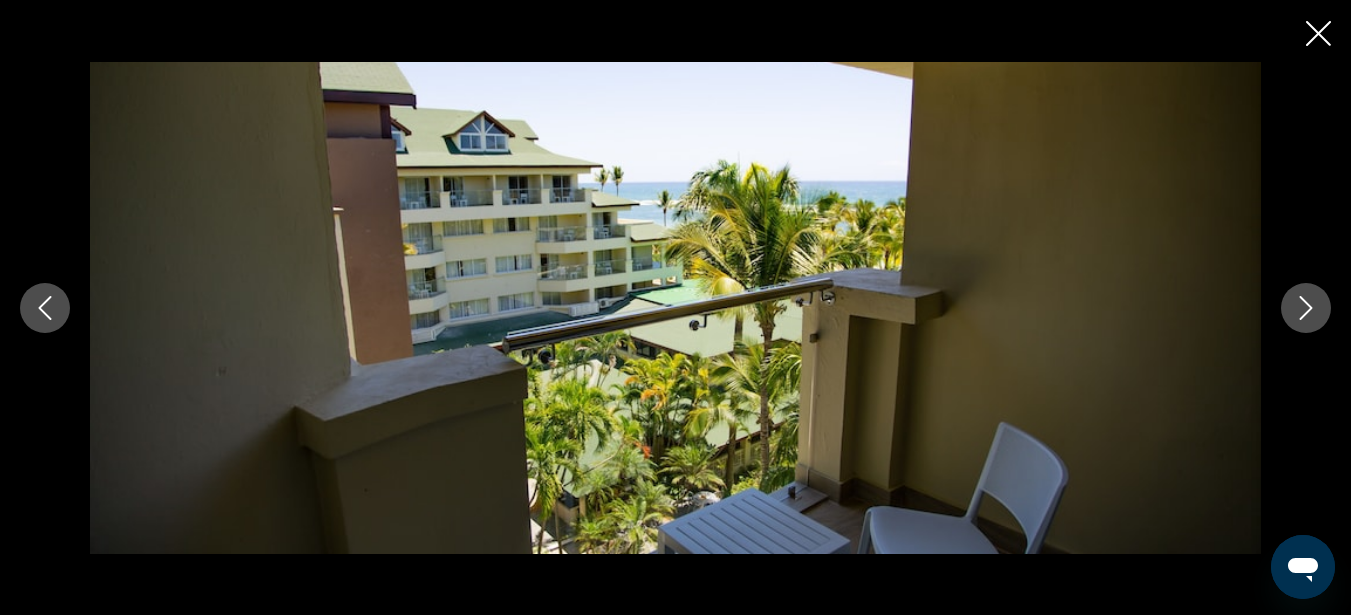 click 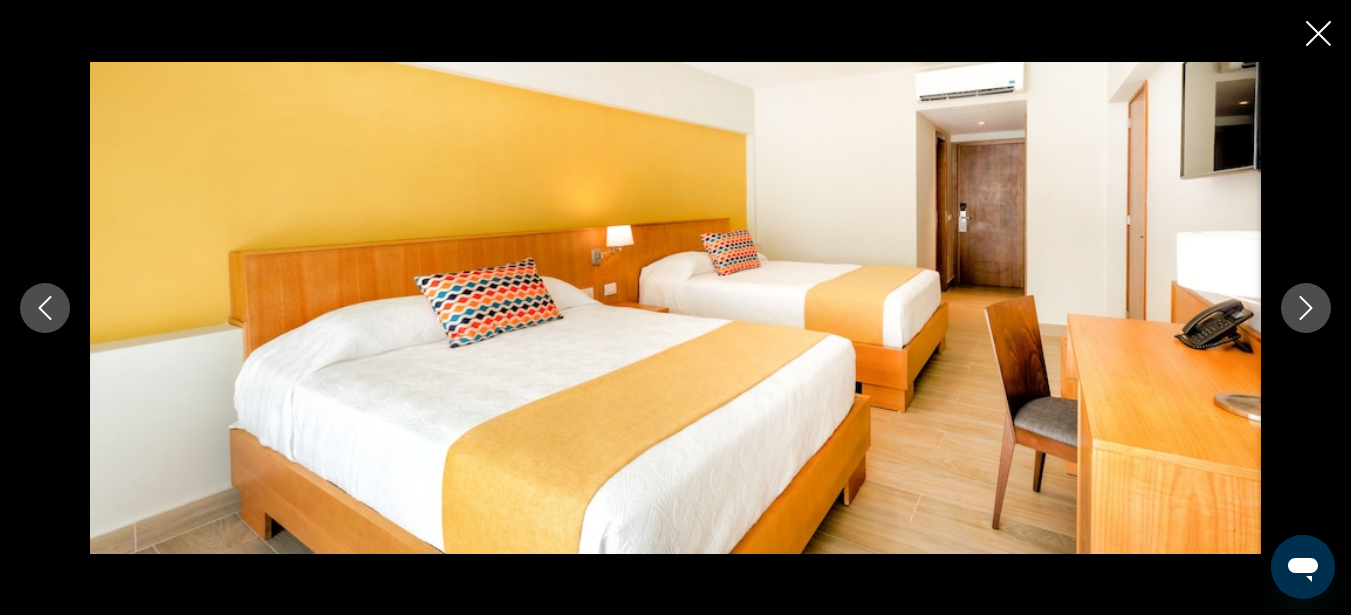 click 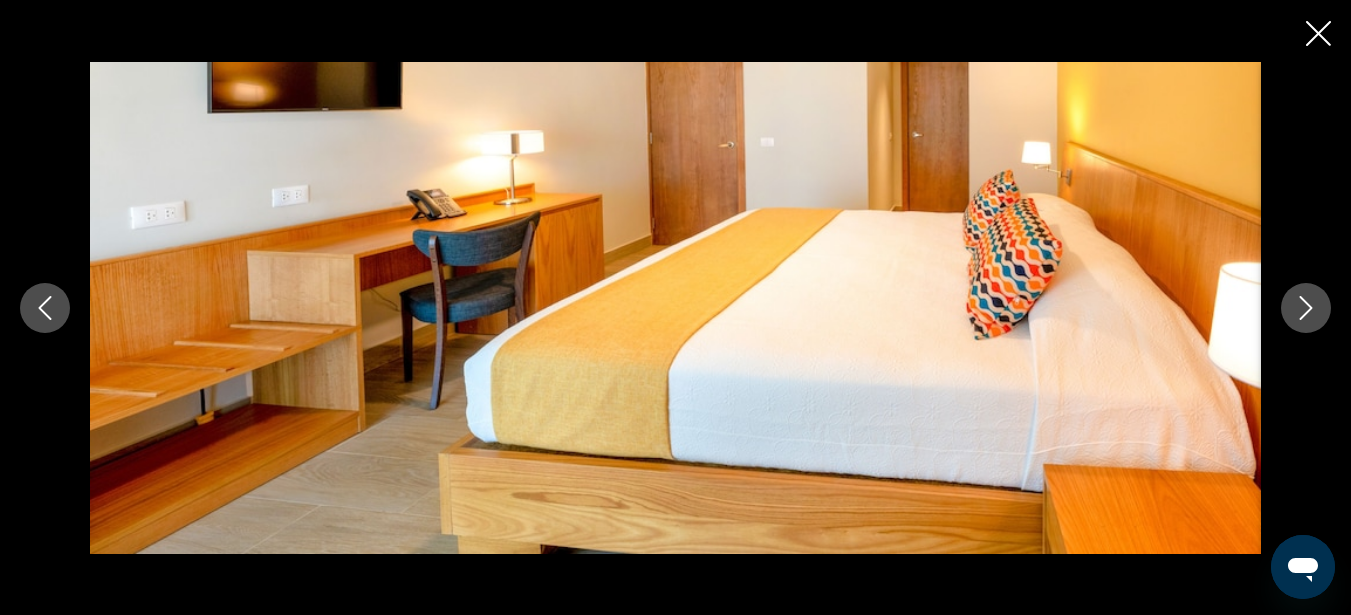 click 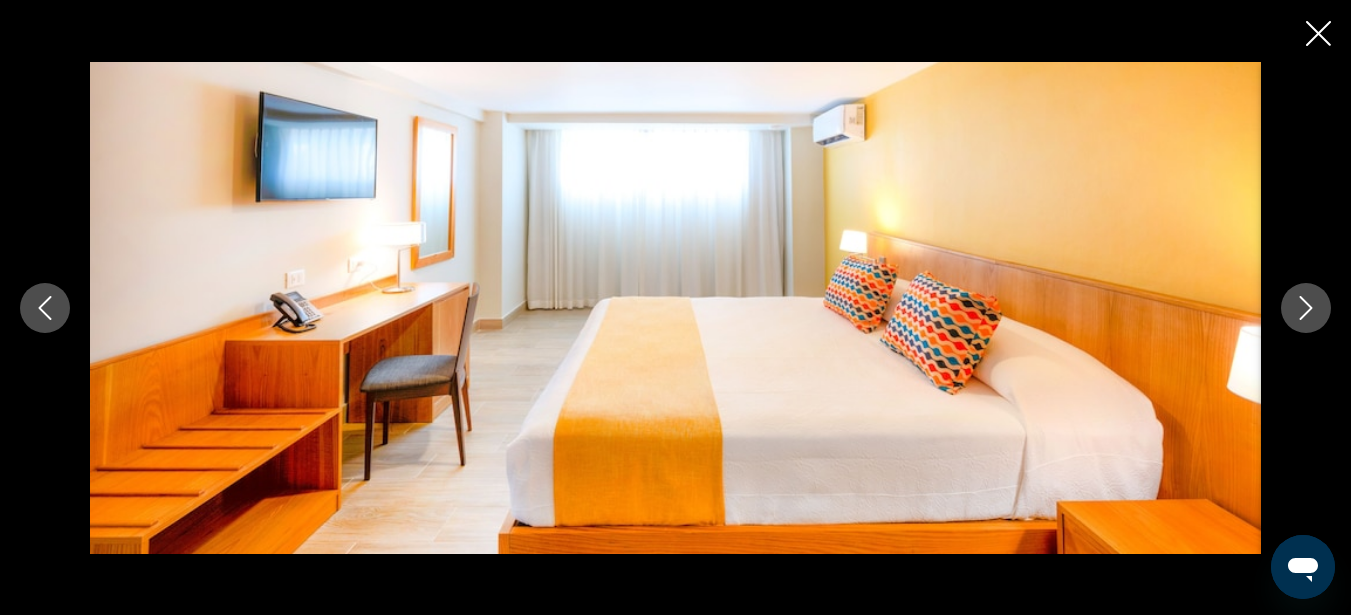 click 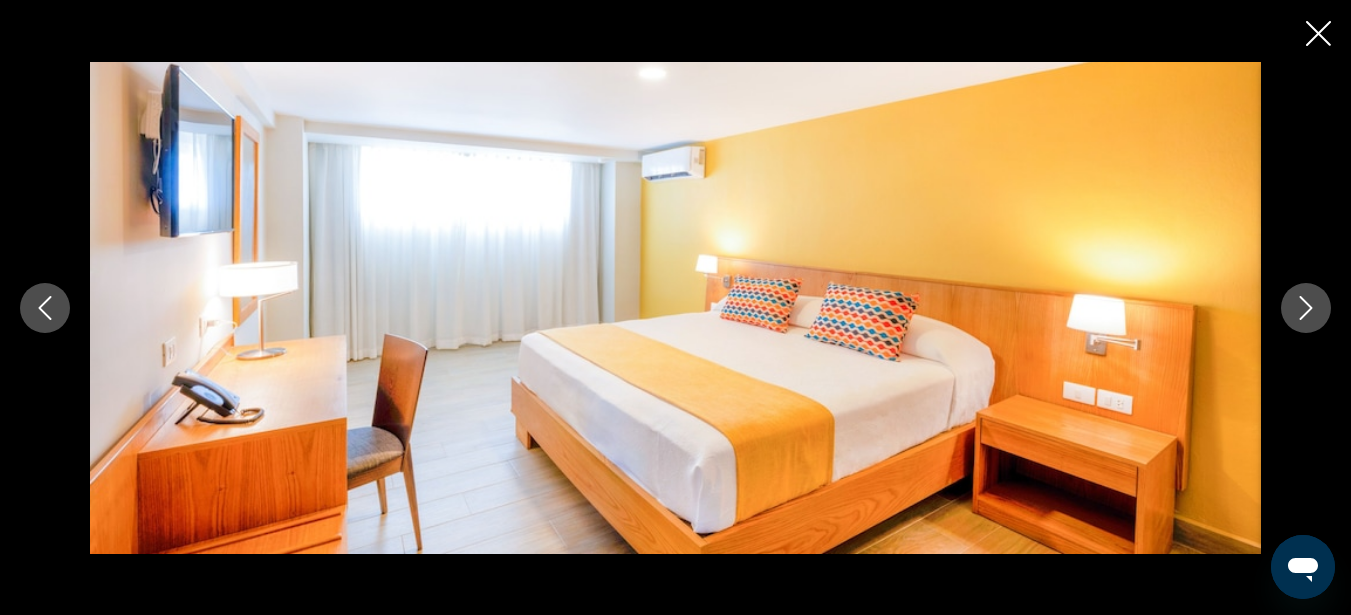 click 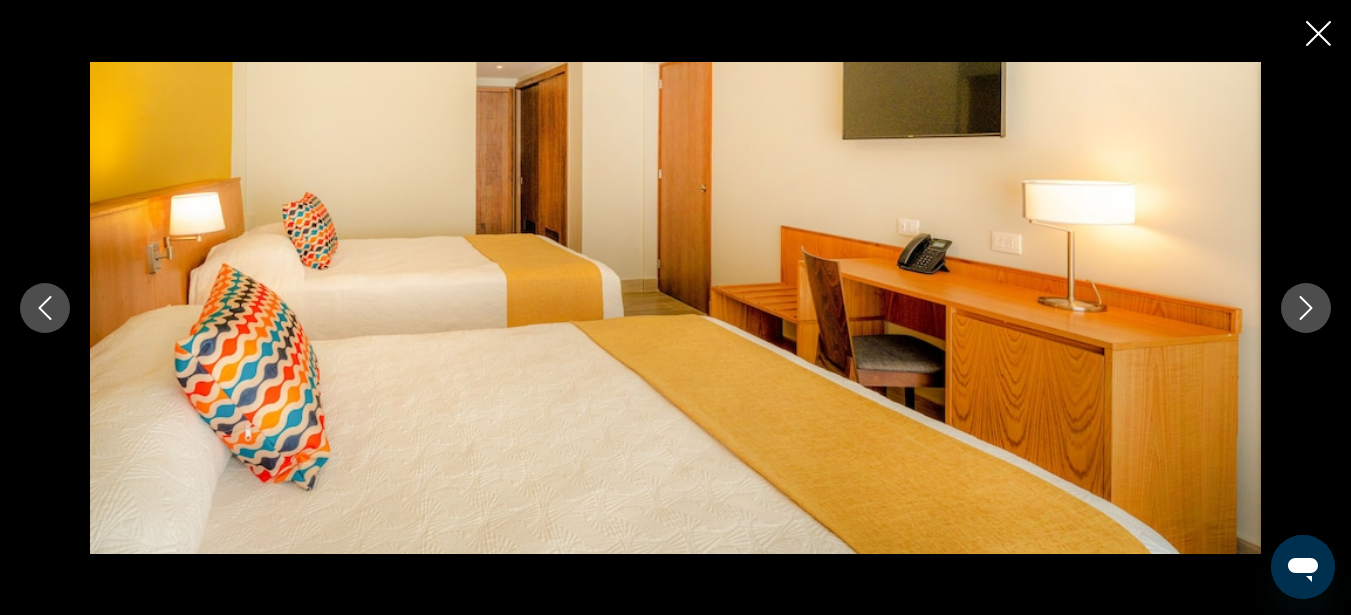 click 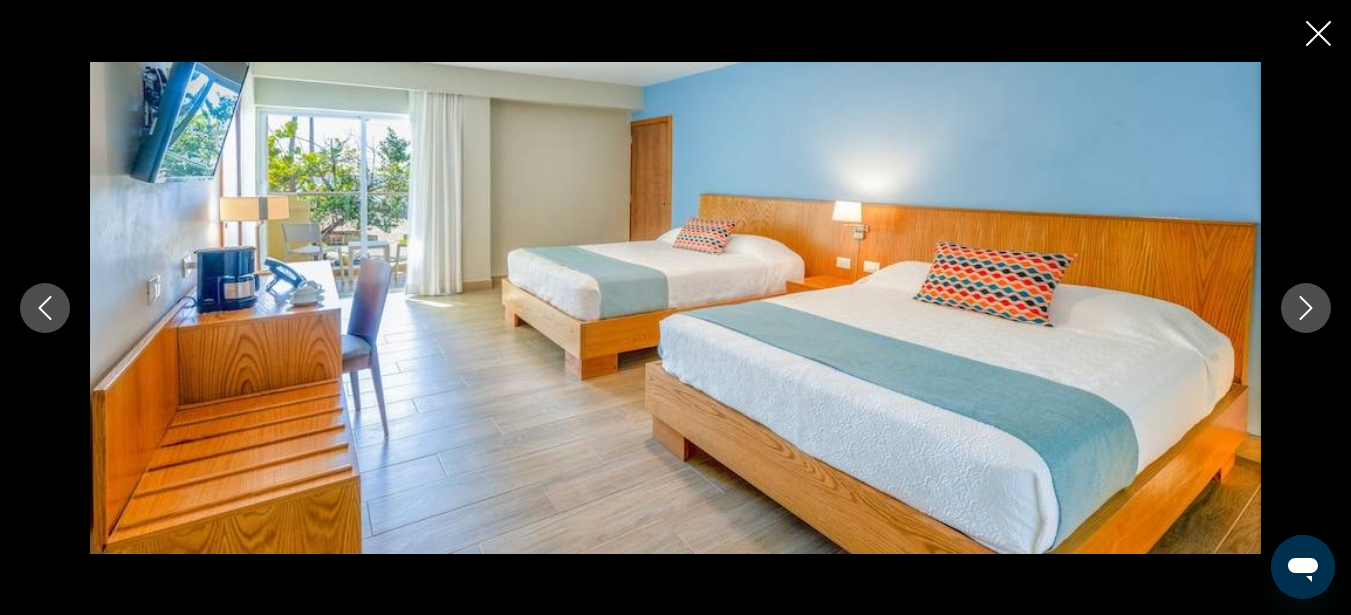 click 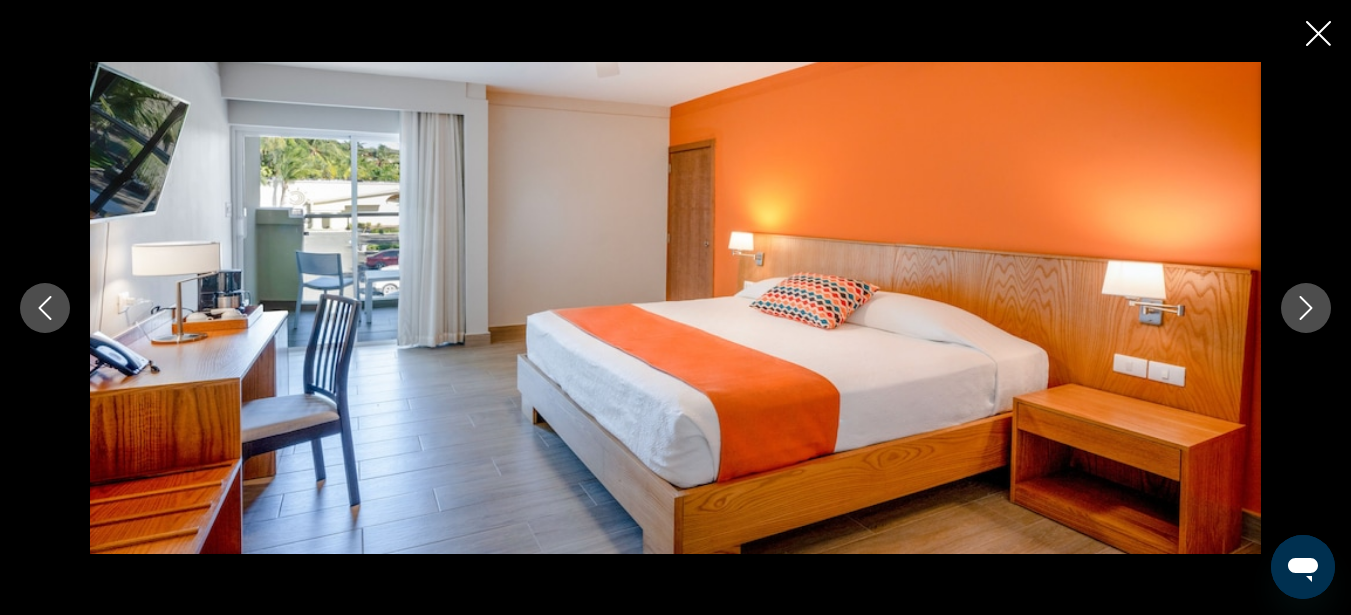 click 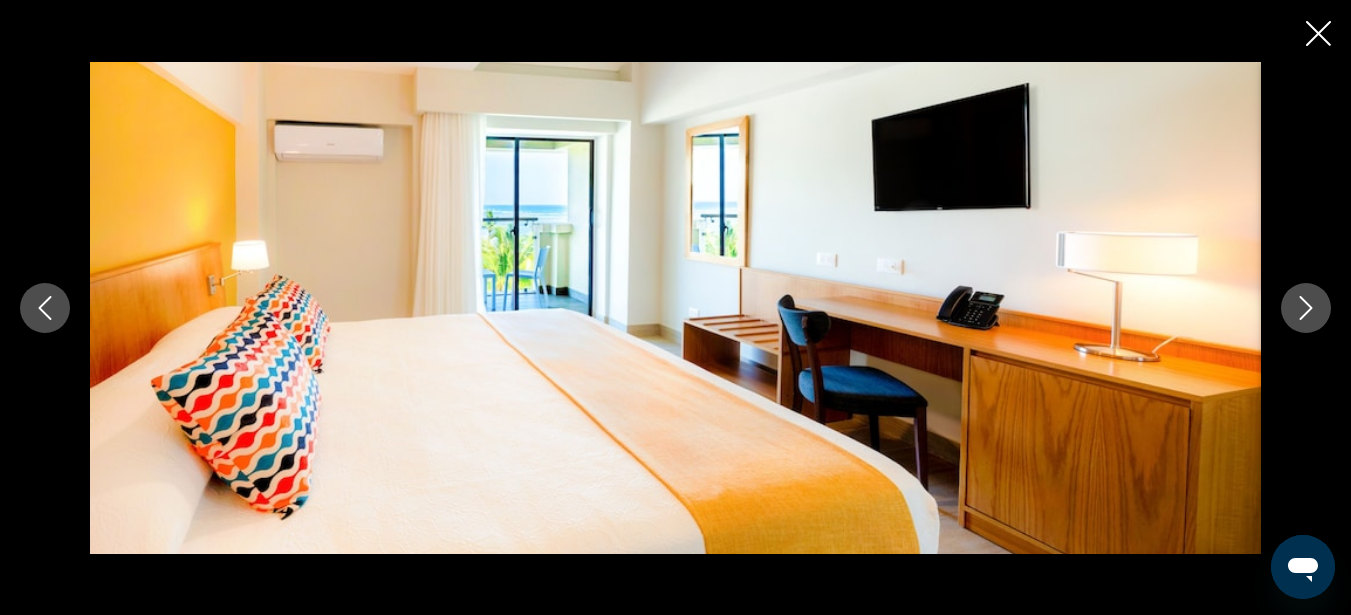 click 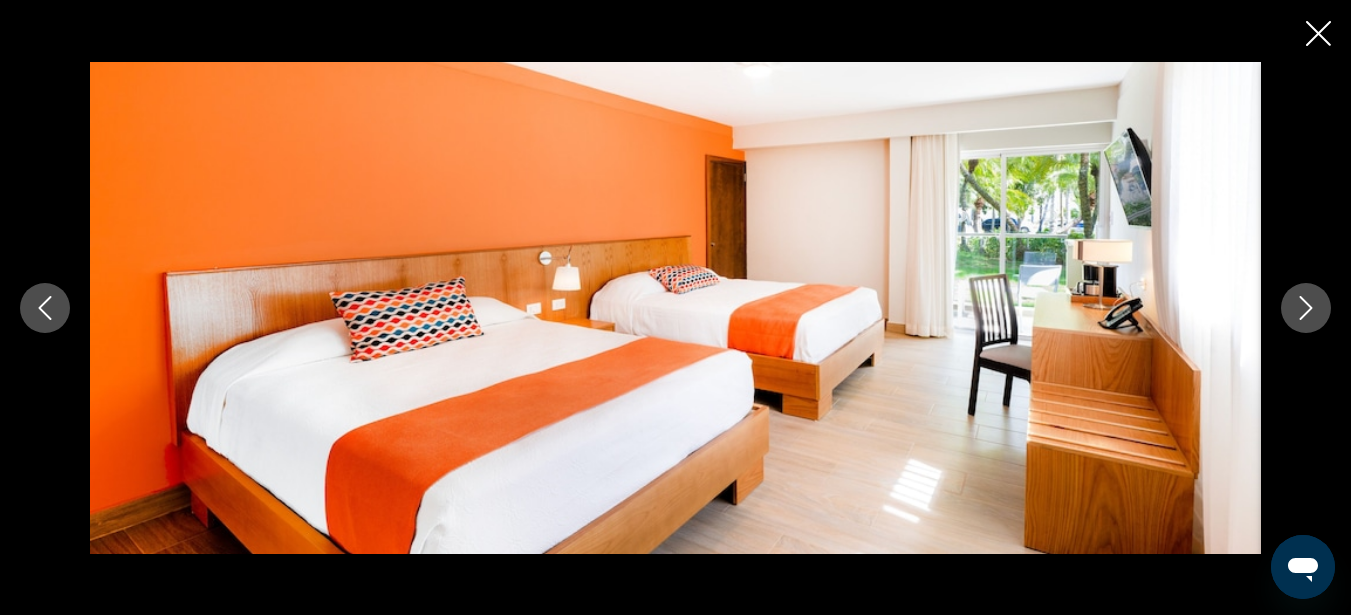click 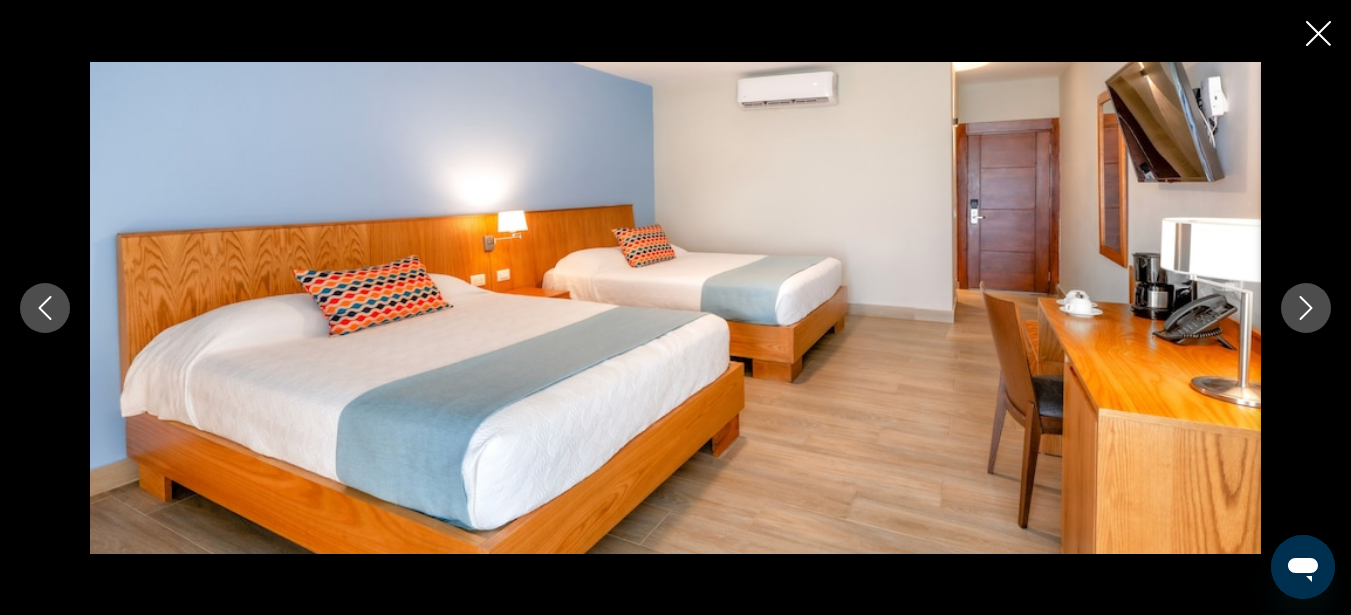 click 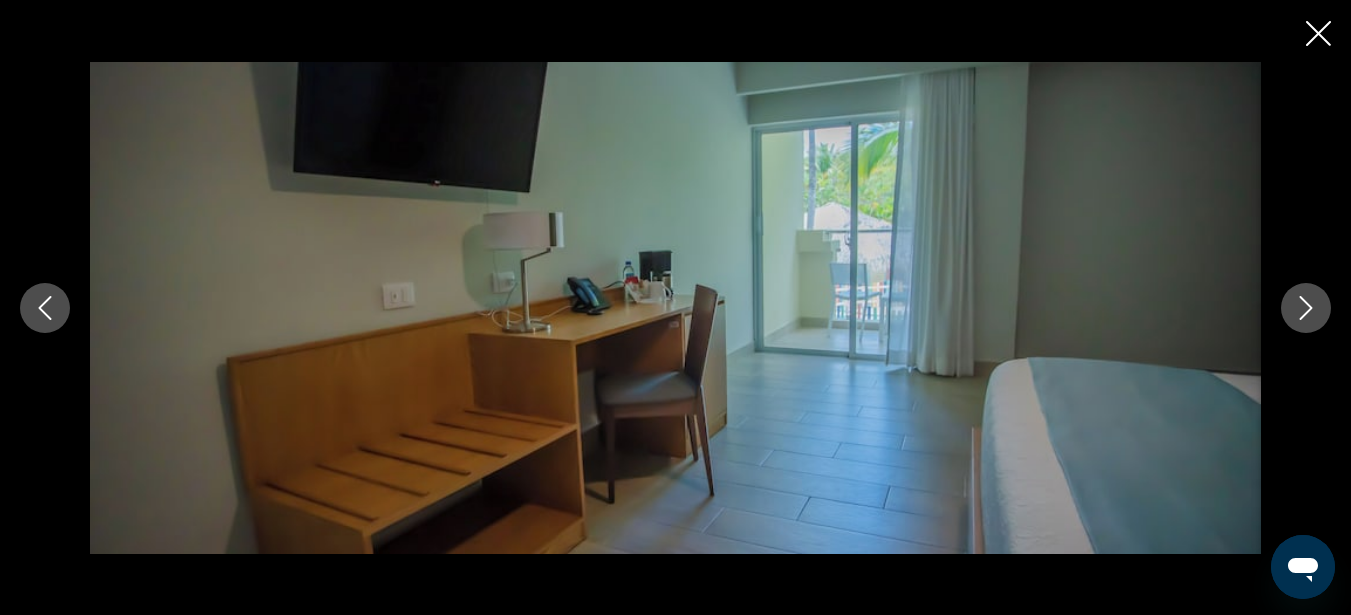 click 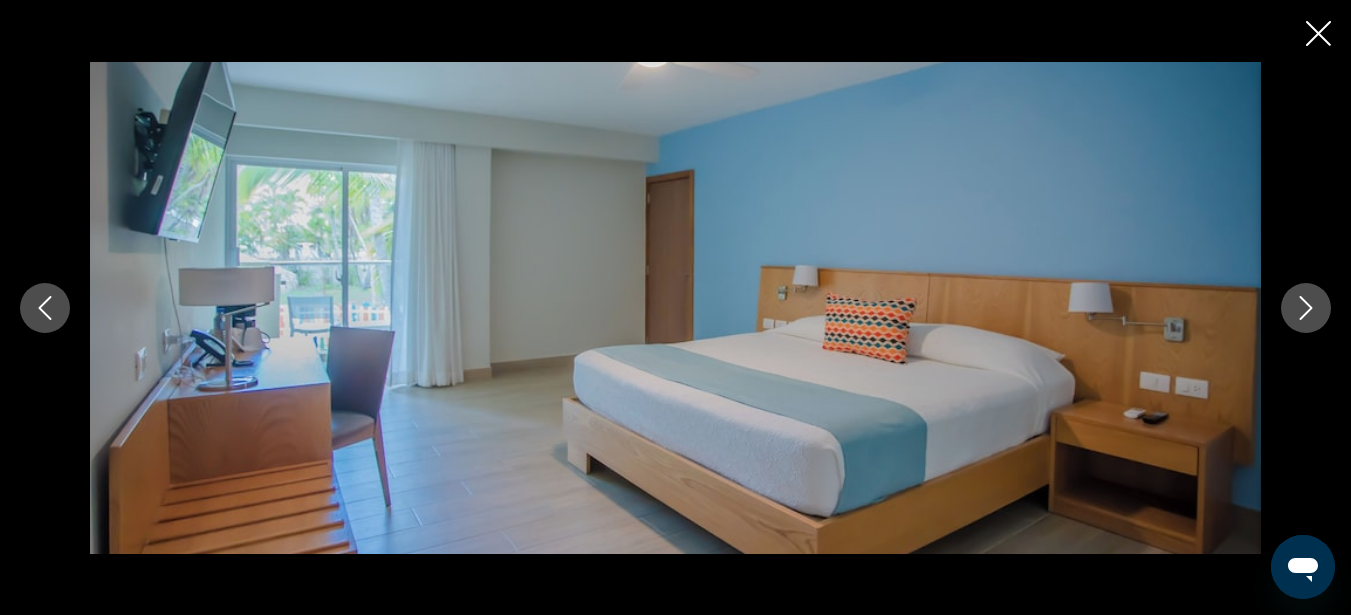 click 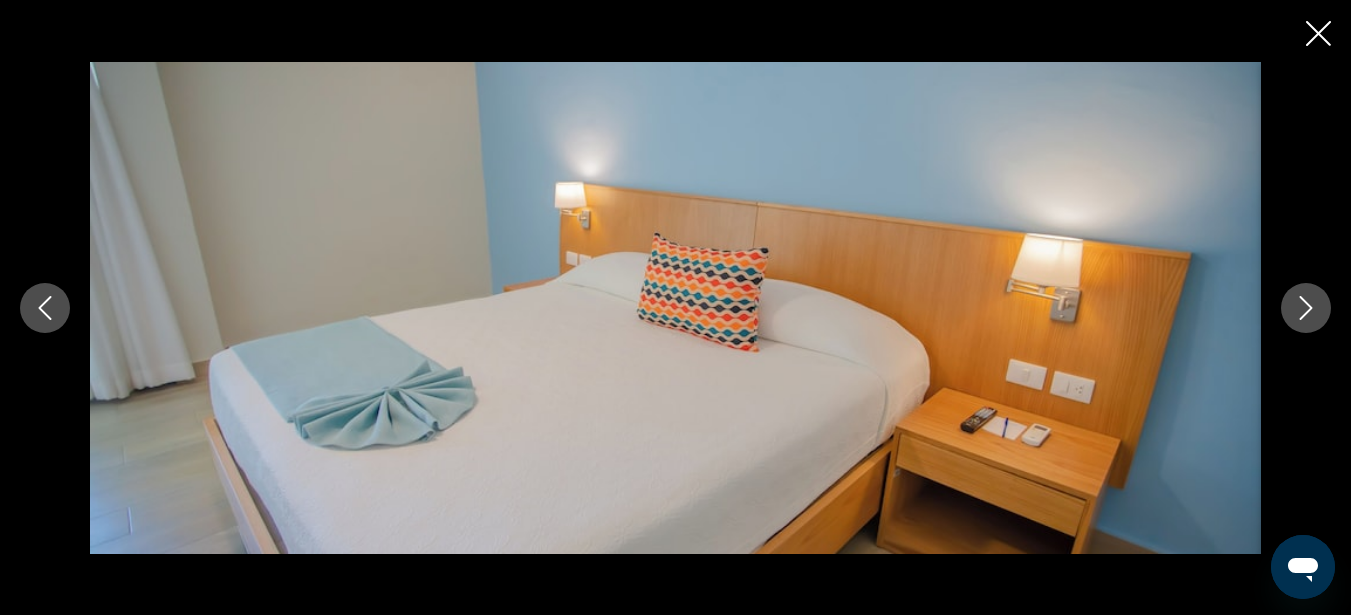 click 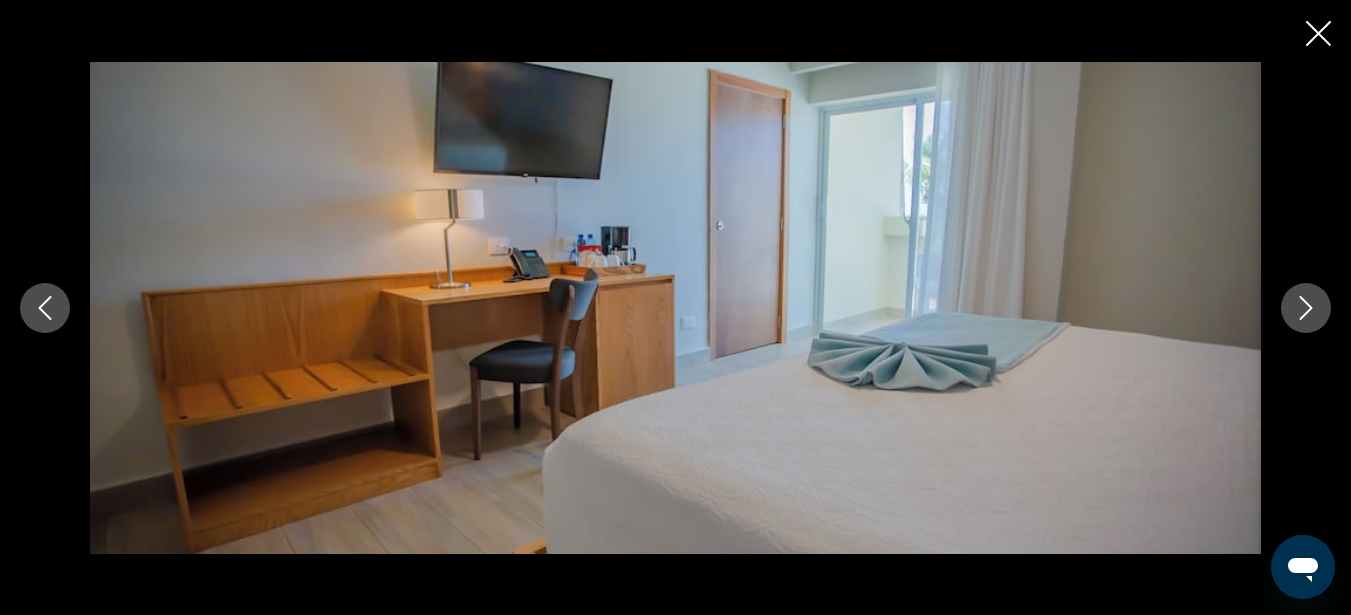 click 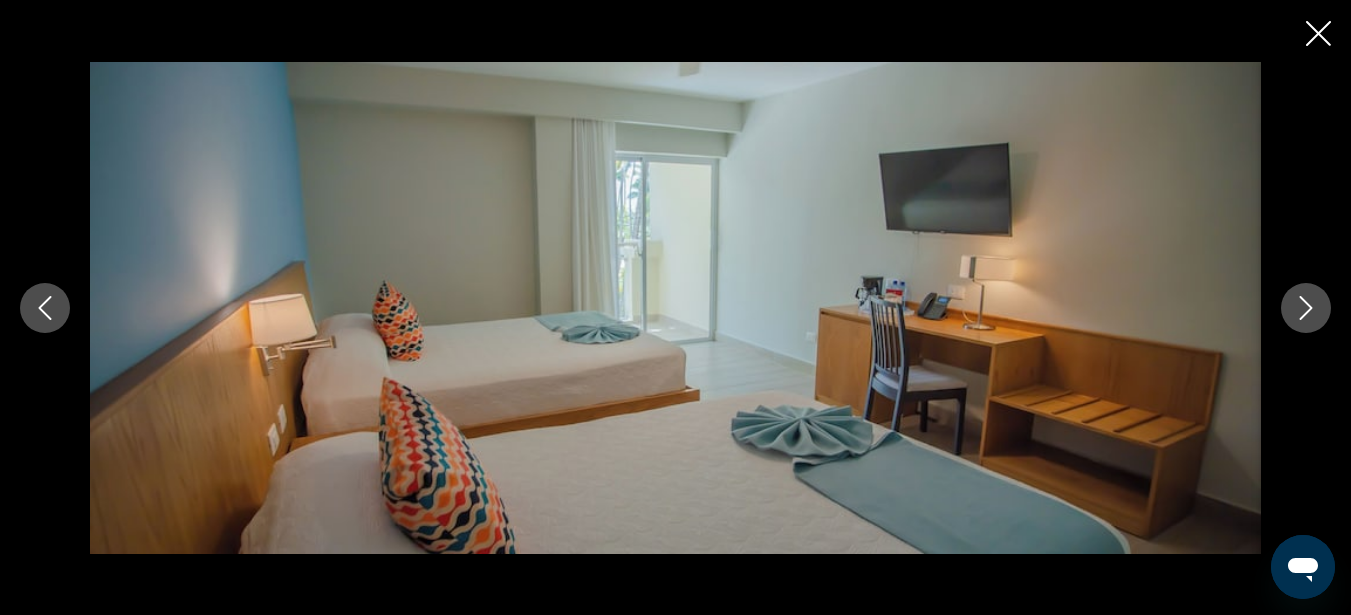 click 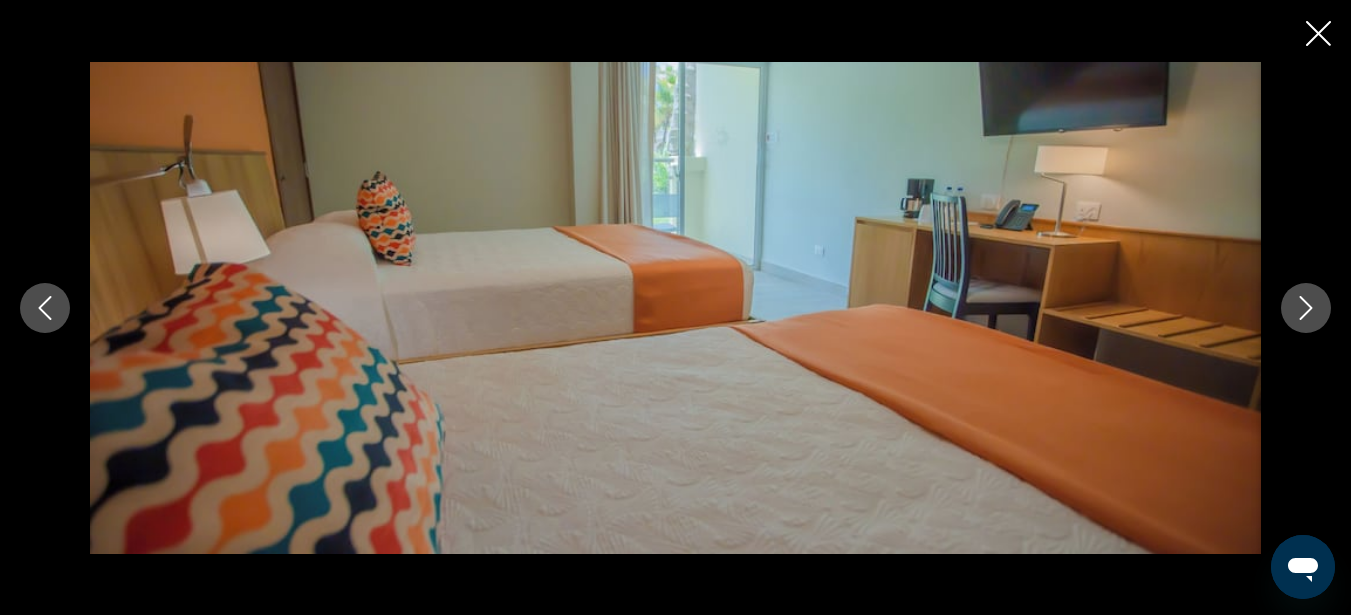 click 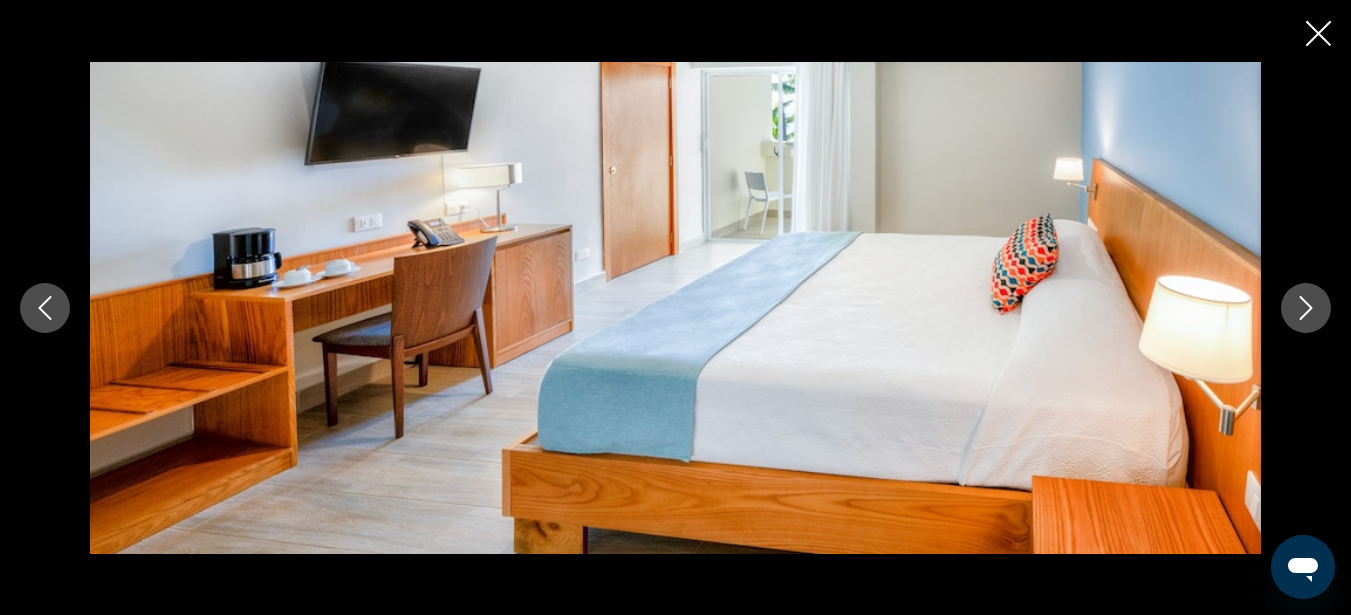 click 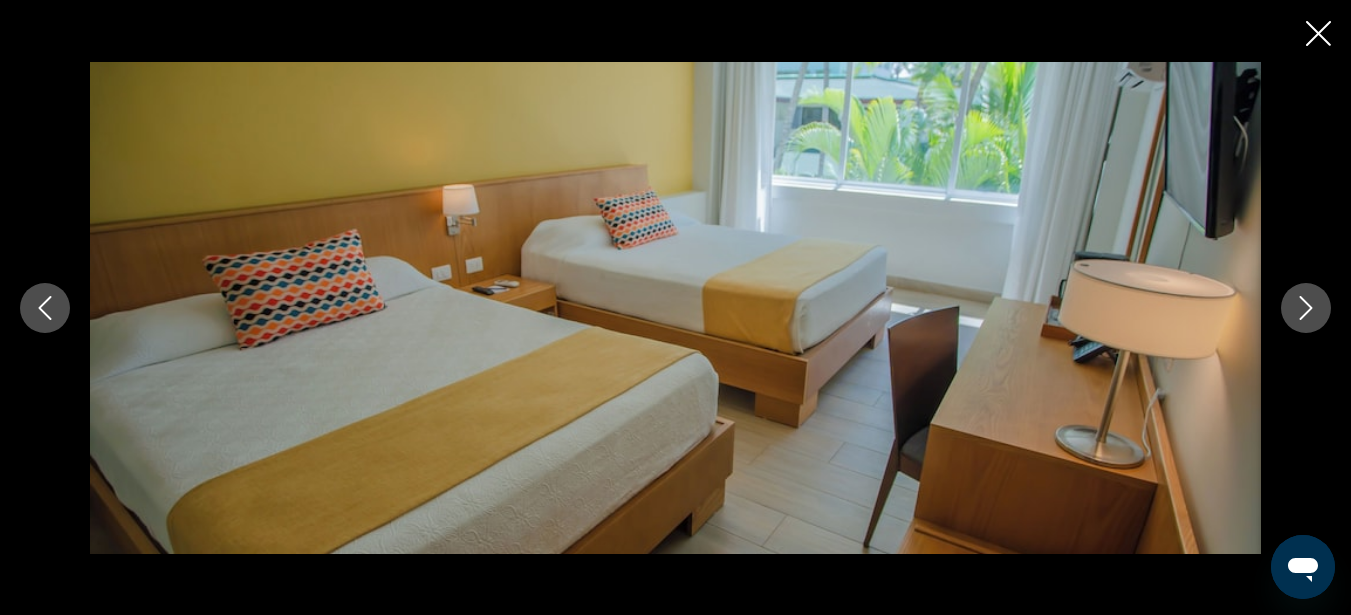 click 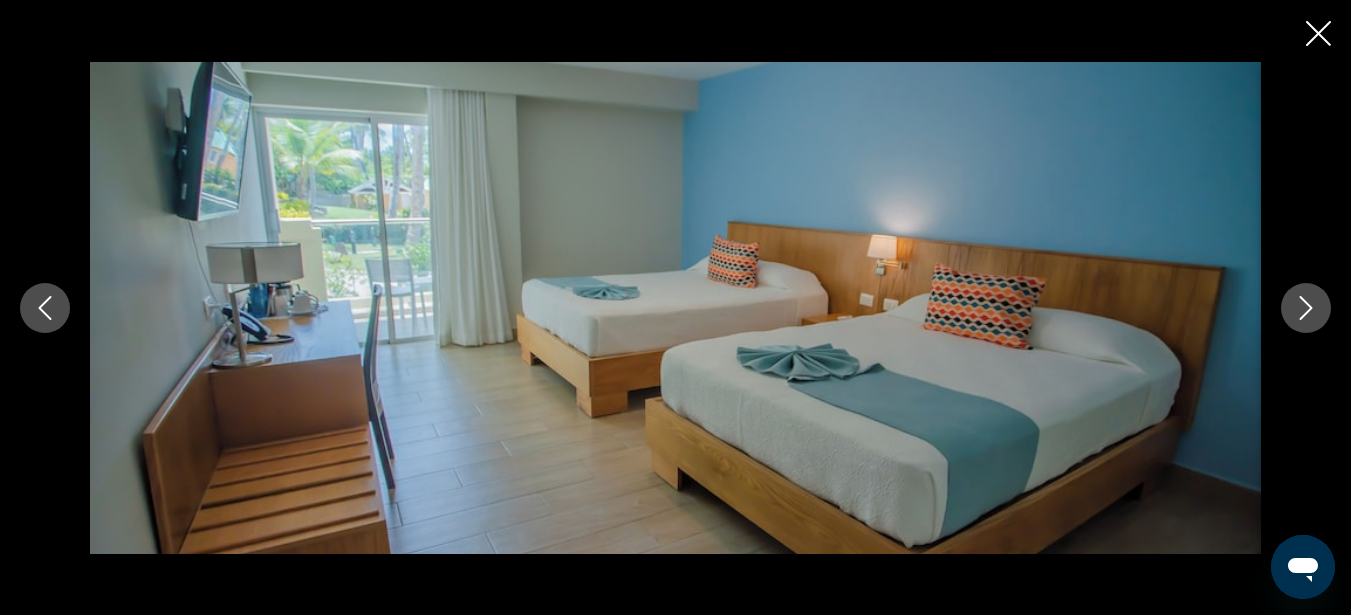 drag, startPoint x: 1296, startPoint y: 304, endPoint x: 709, endPoint y: 395, distance: 594.0118 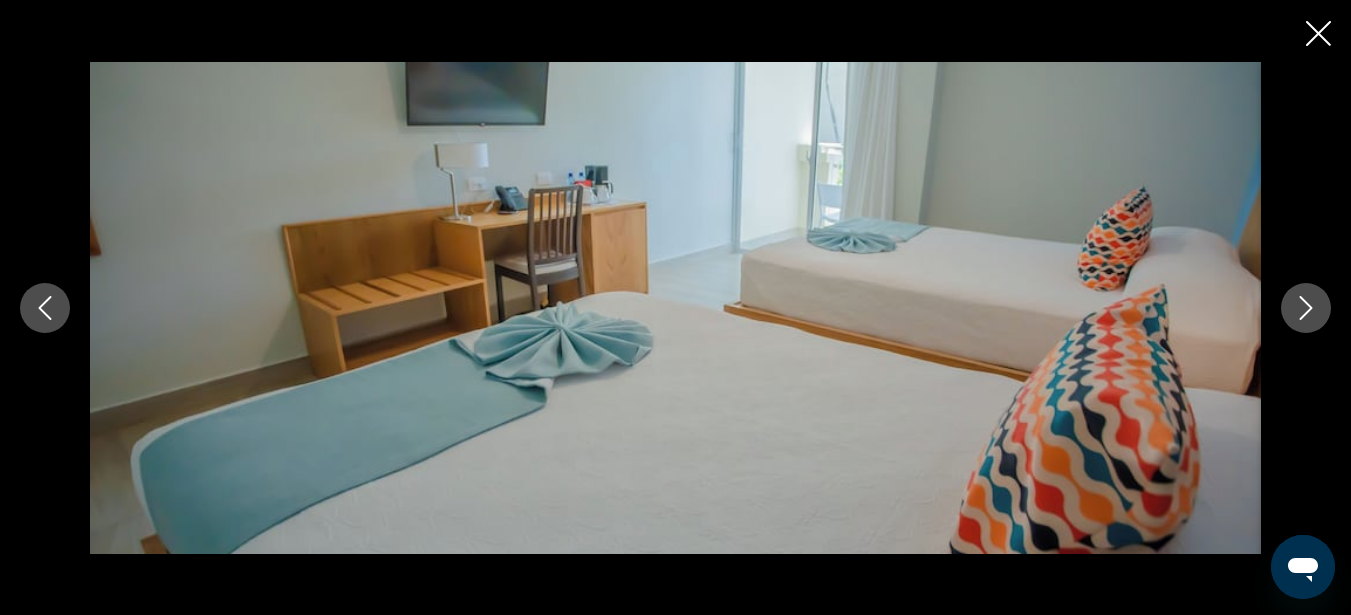 click at bounding box center [1306, 308] 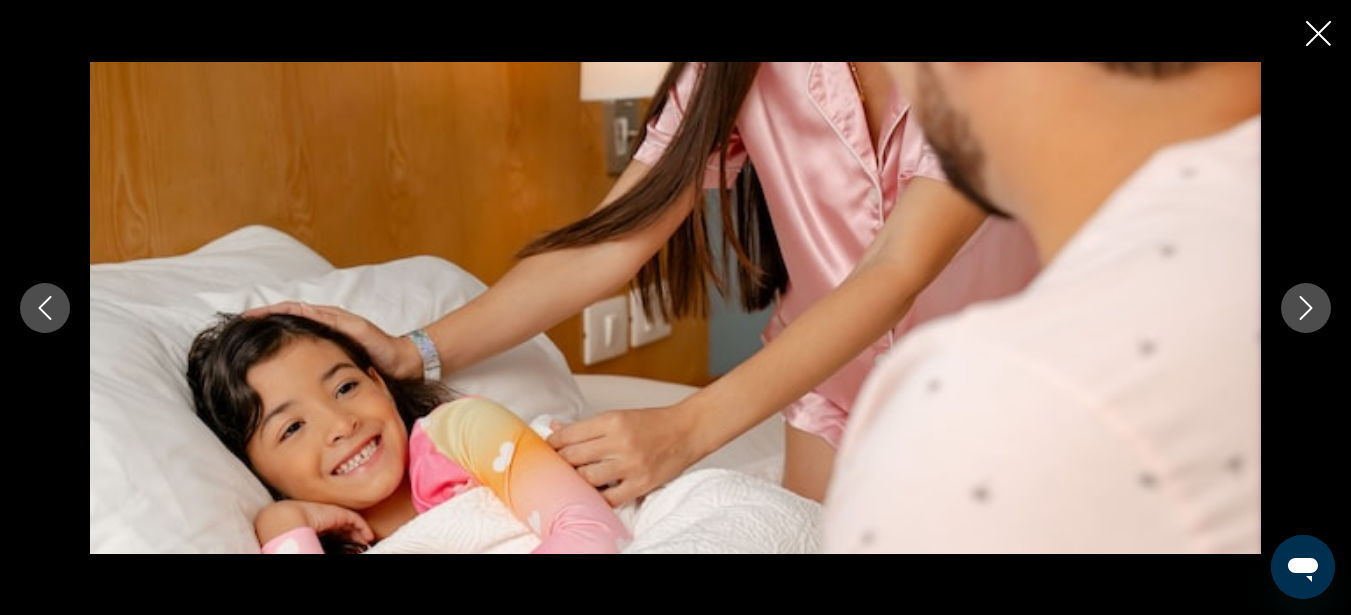 click at bounding box center [1306, 308] 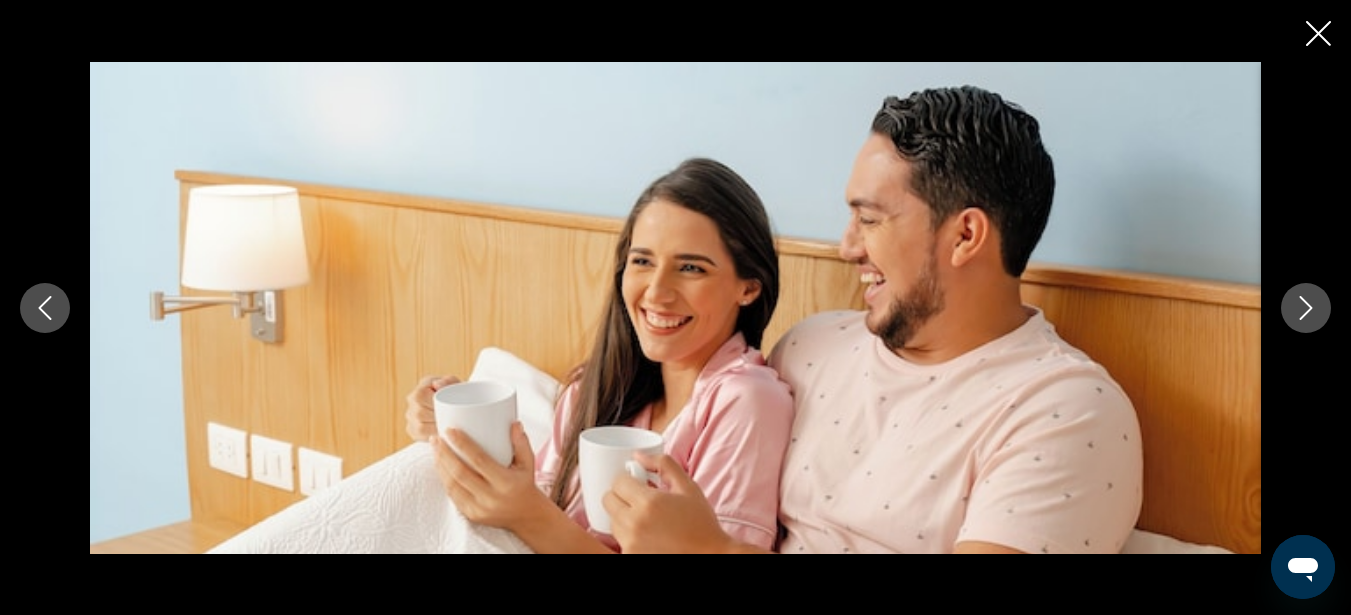 click at bounding box center (1306, 308) 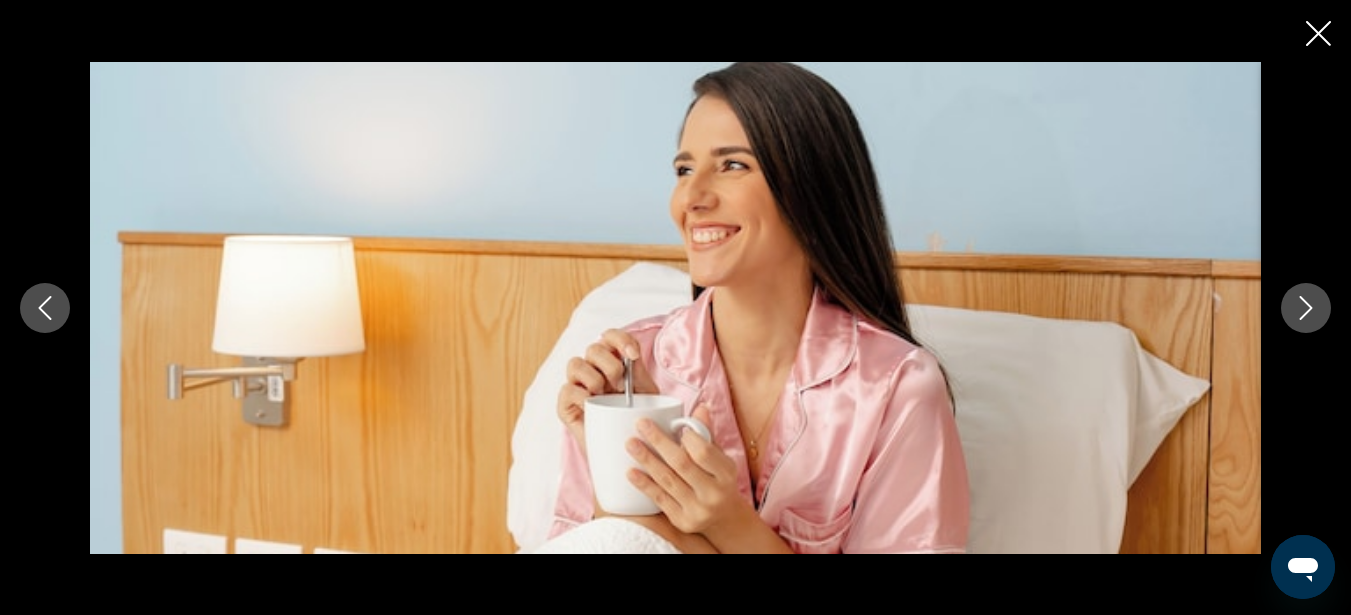 click at bounding box center [1306, 308] 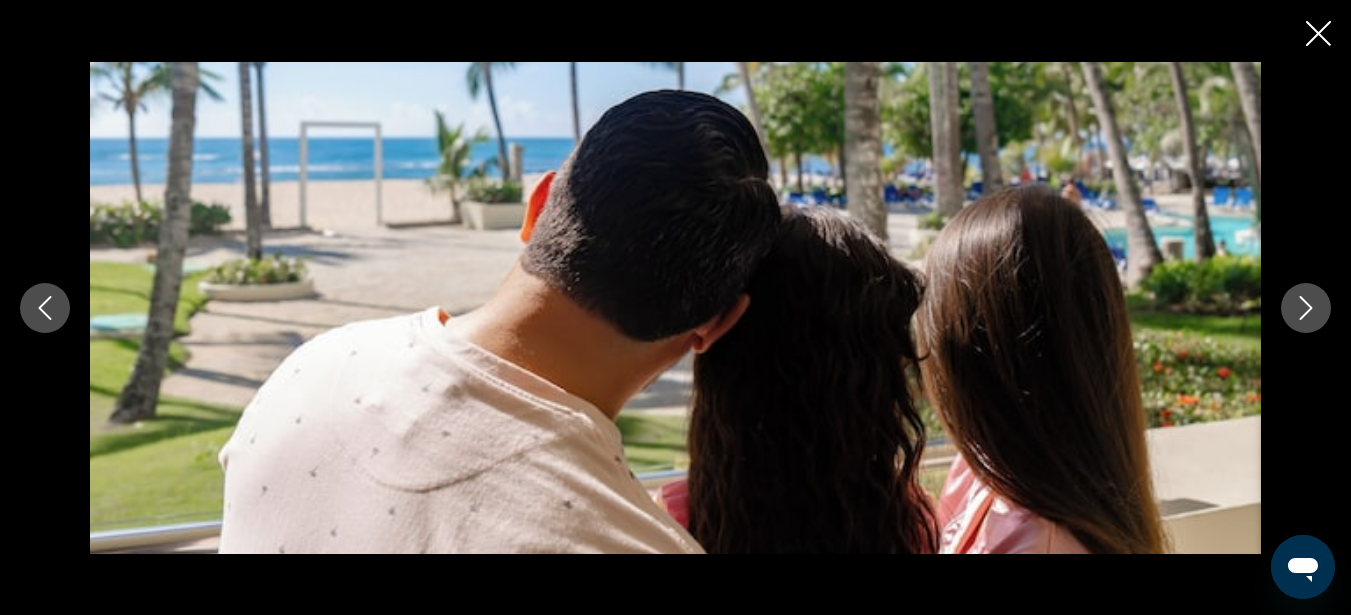 click 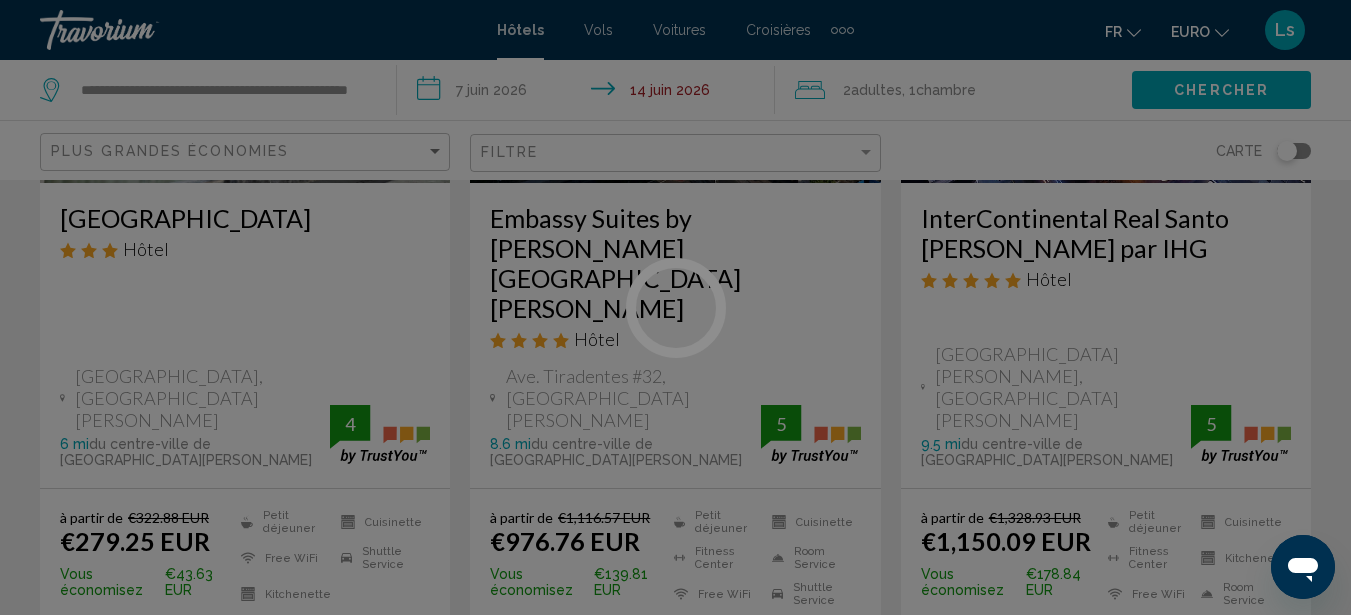 scroll, scrollTop: 0, scrollLeft: 0, axis: both 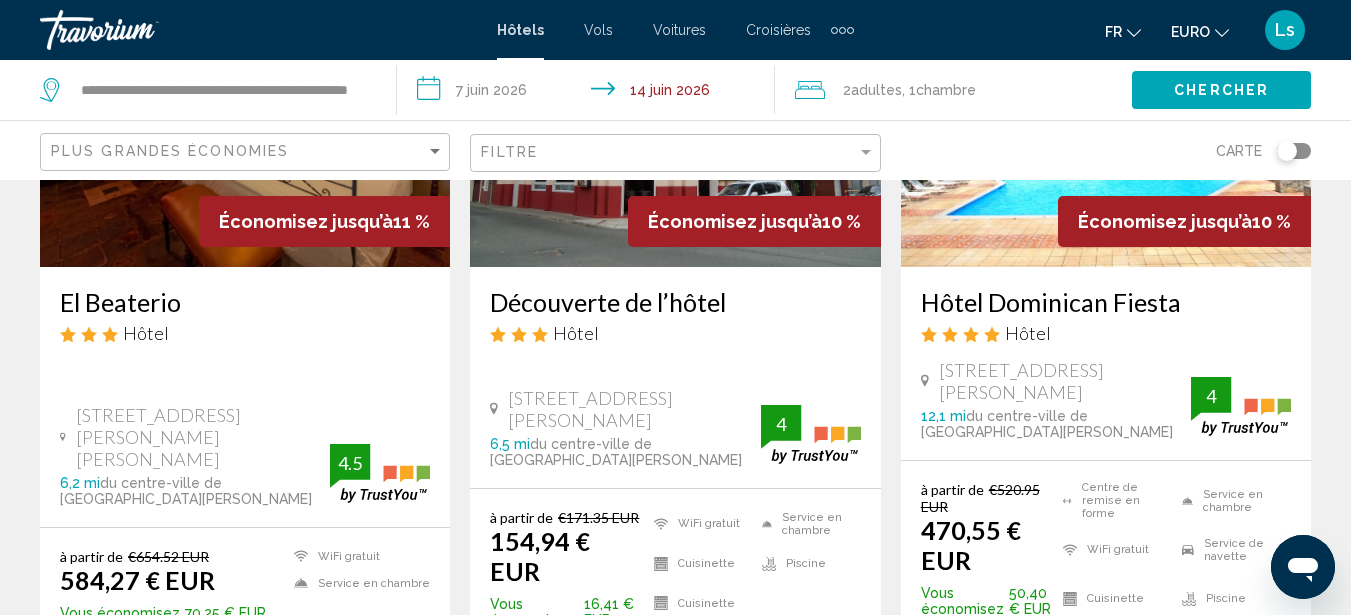 click on "page  3" at bounding box center [605, 765] 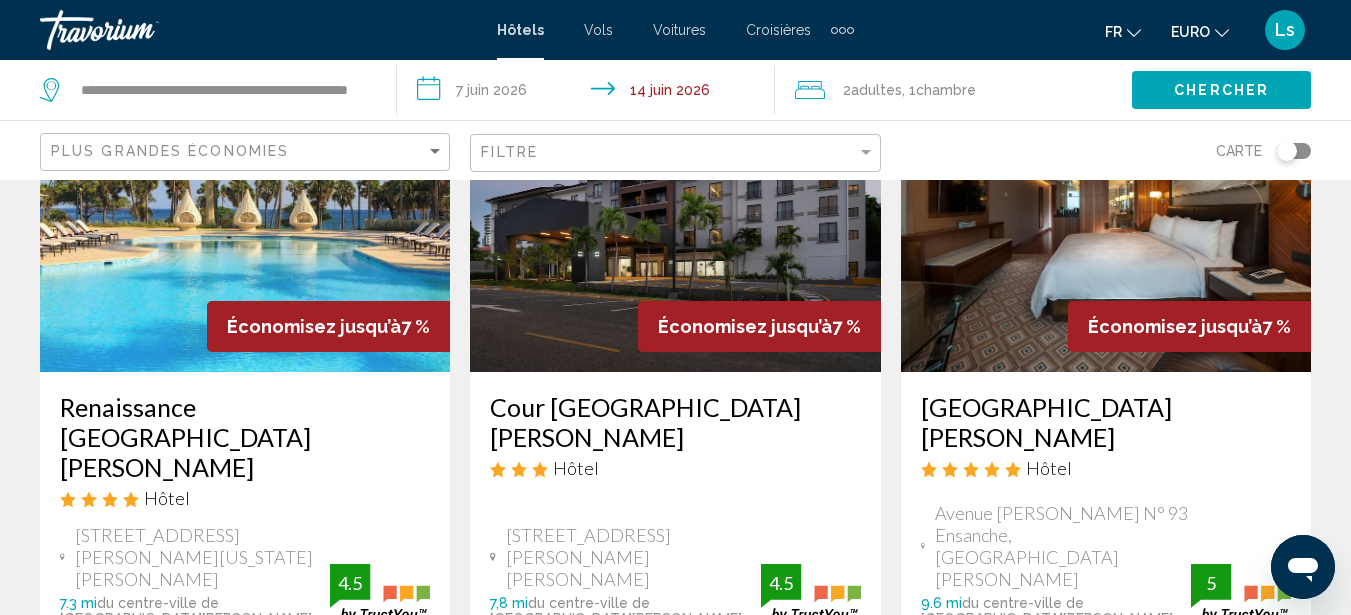 scroll, scrollTop: 2760, scrollLeft: 0, axis: vertical 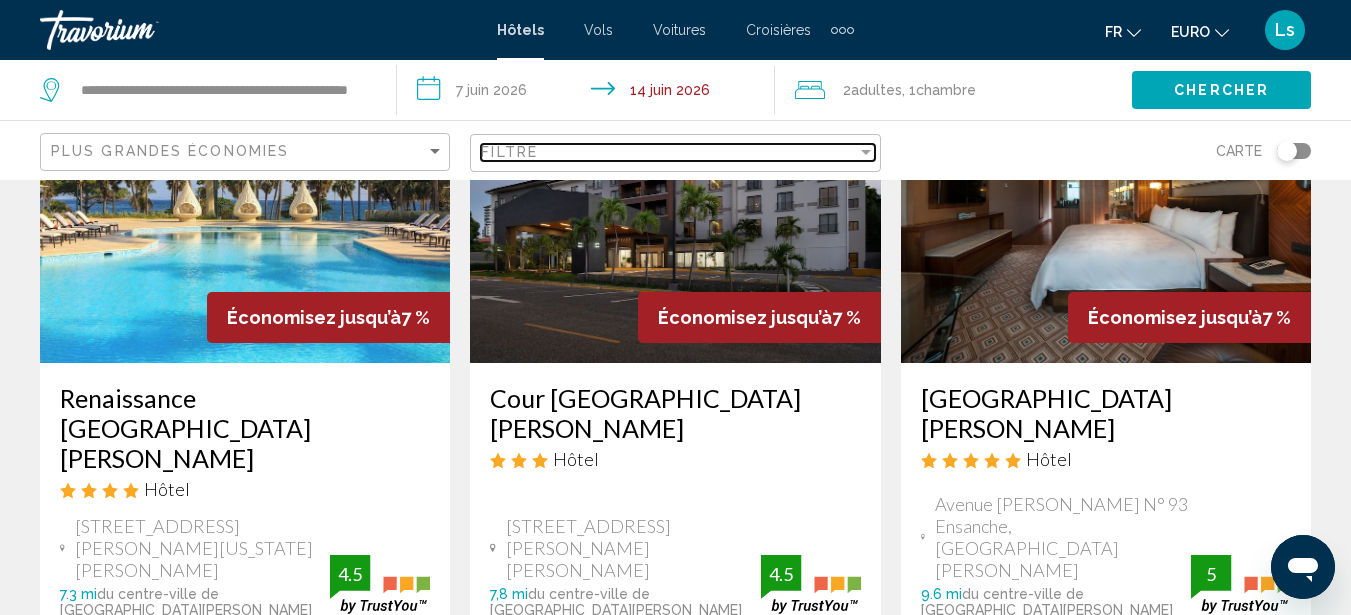 click on "Filtre" at bounding box center (668, 152) 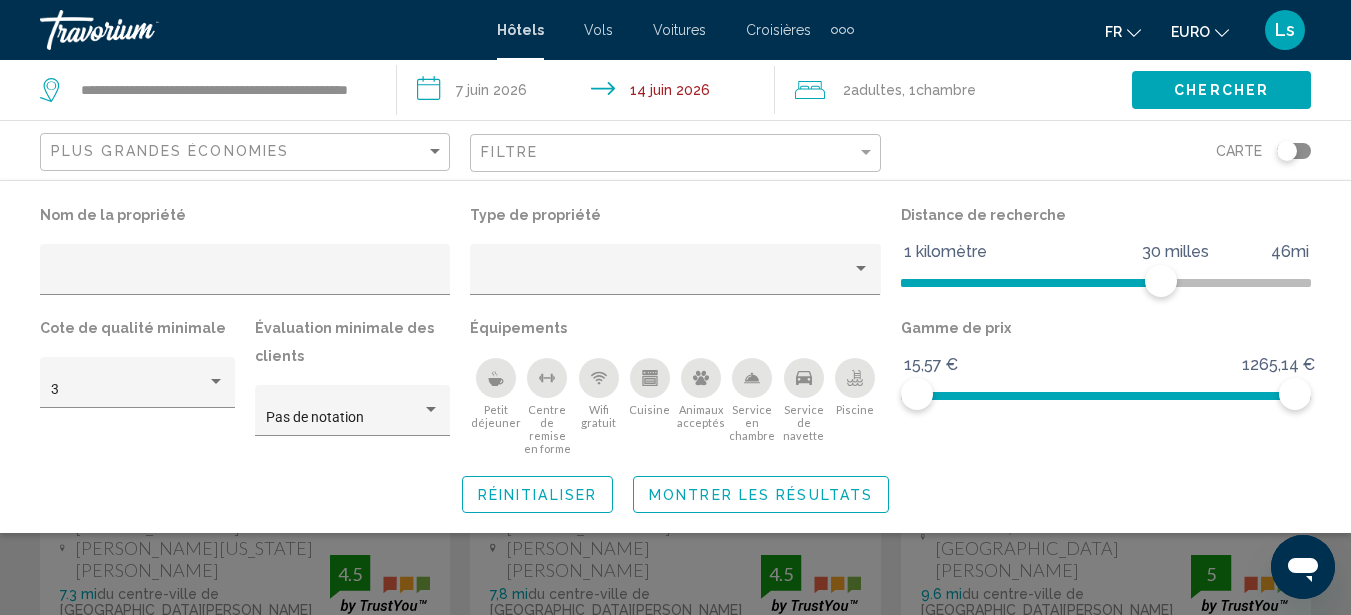 click on "Piscine" 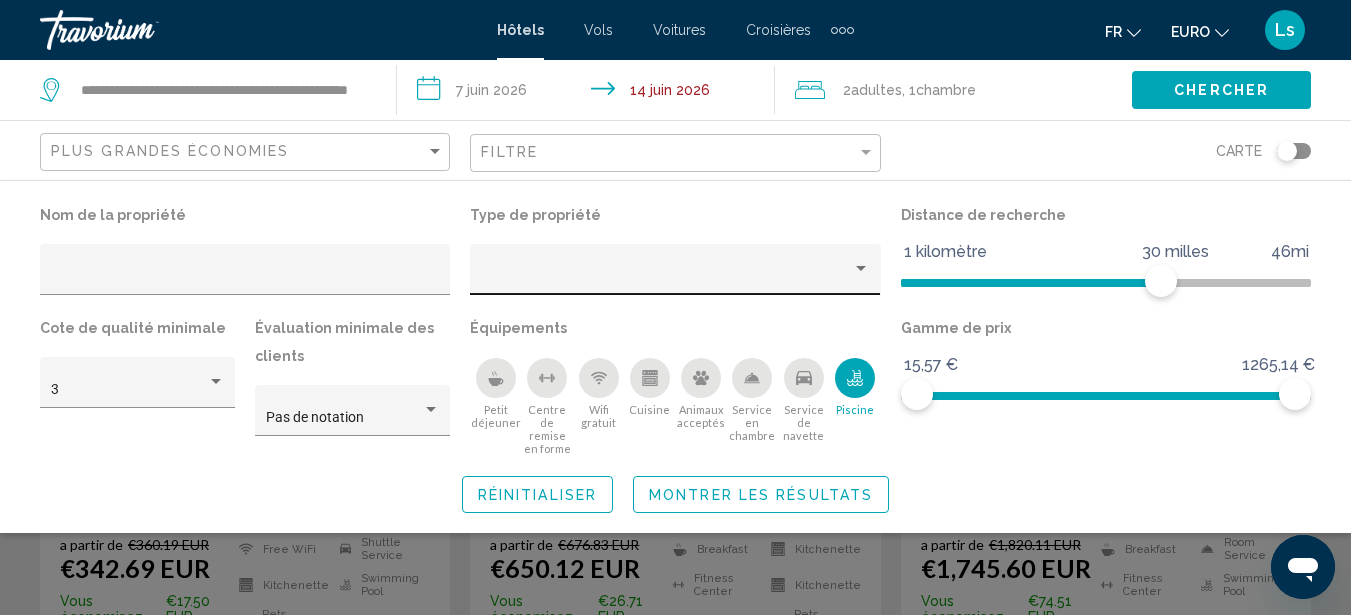 scroll, scrollTop: 396, scrollLeft: 0, axis: vertical 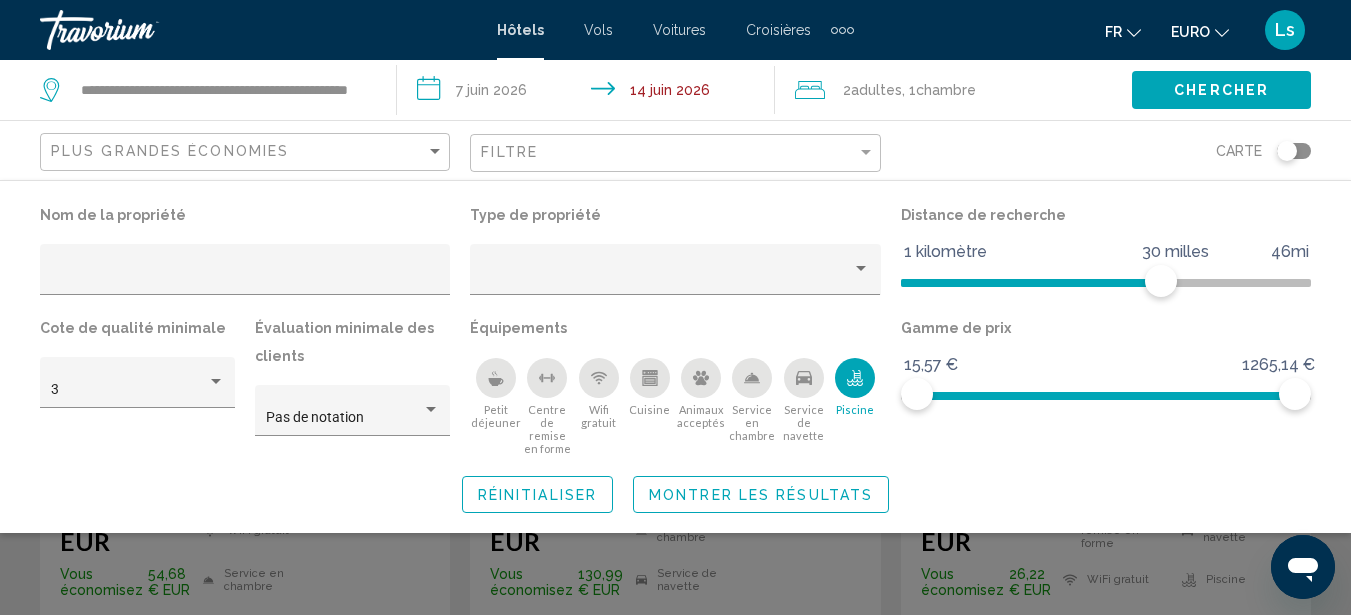 click 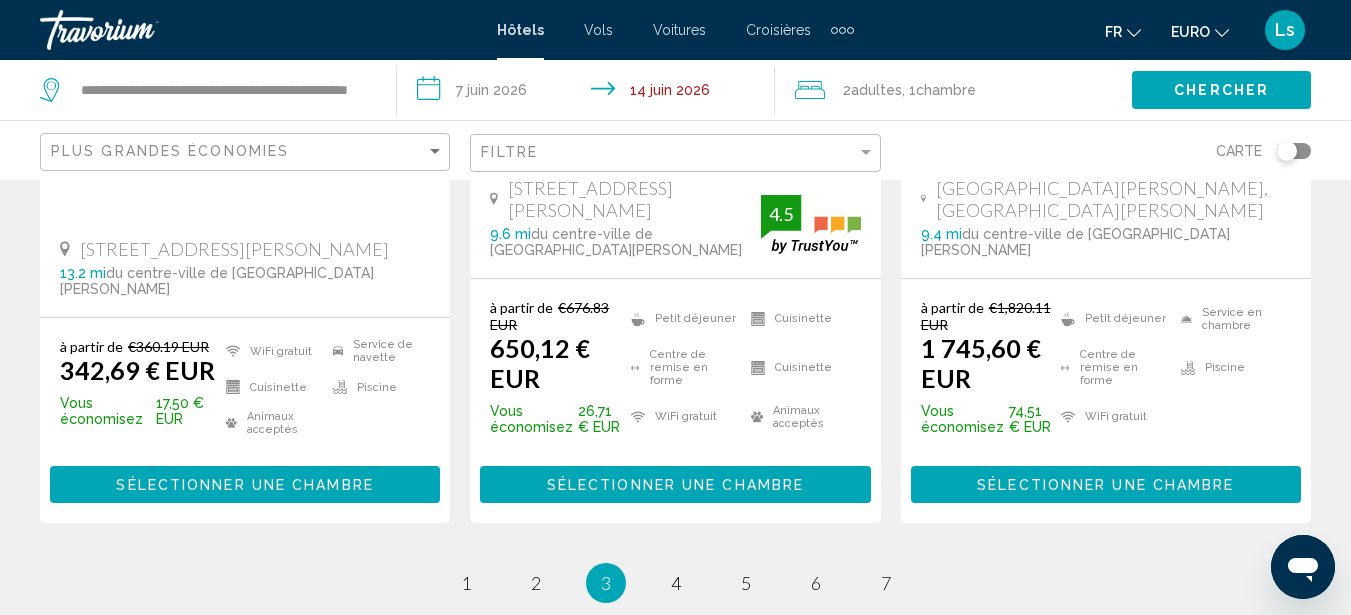 scroll, scrollTop: 3065, scrollLeft: 0, axis: vertical 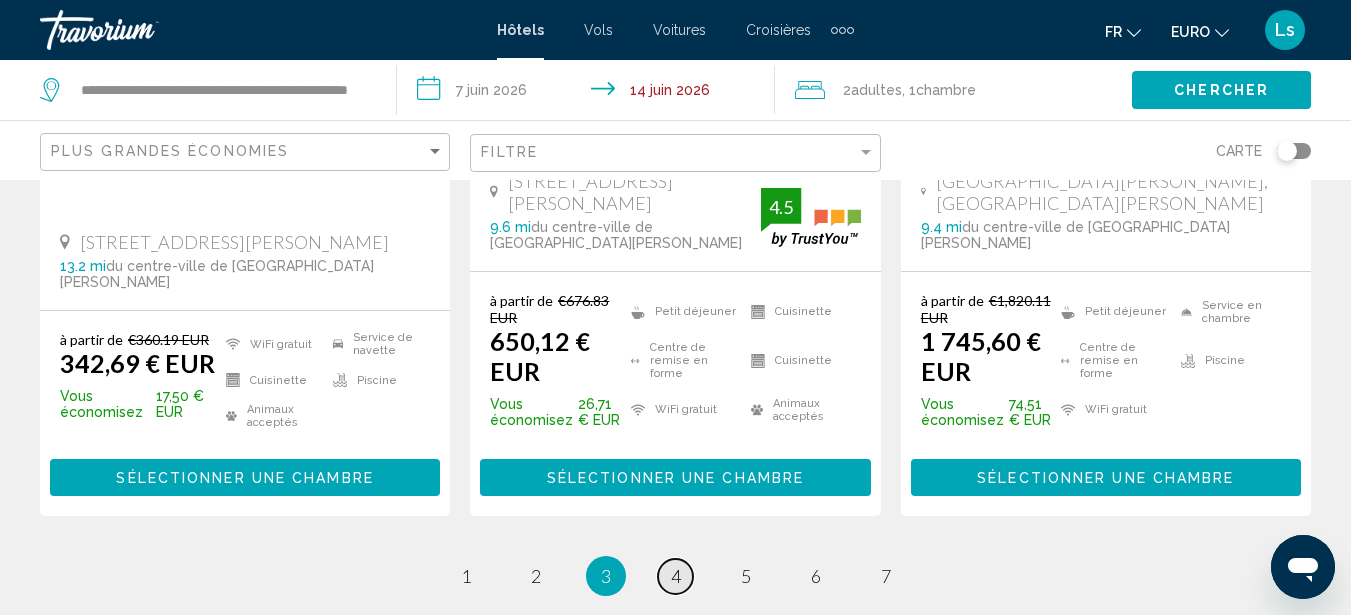 click on "4" at bounding box center (676, 576) 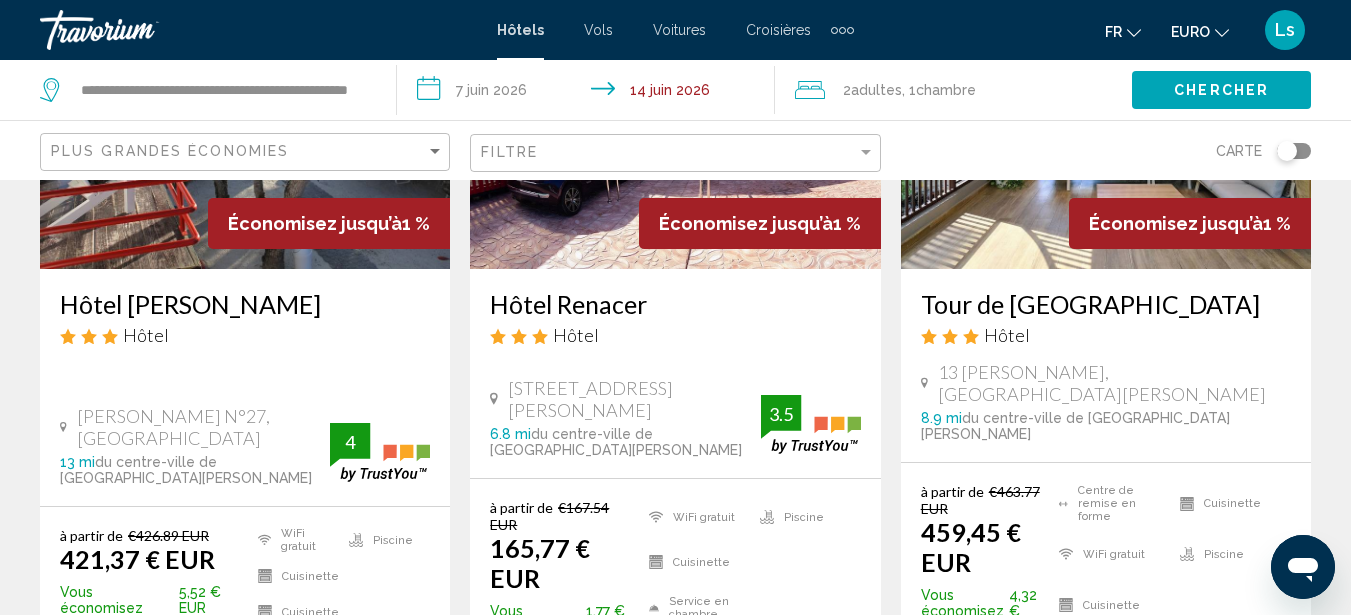 scroll, scrollTop: 0, scrollLeft: 0, axis: both 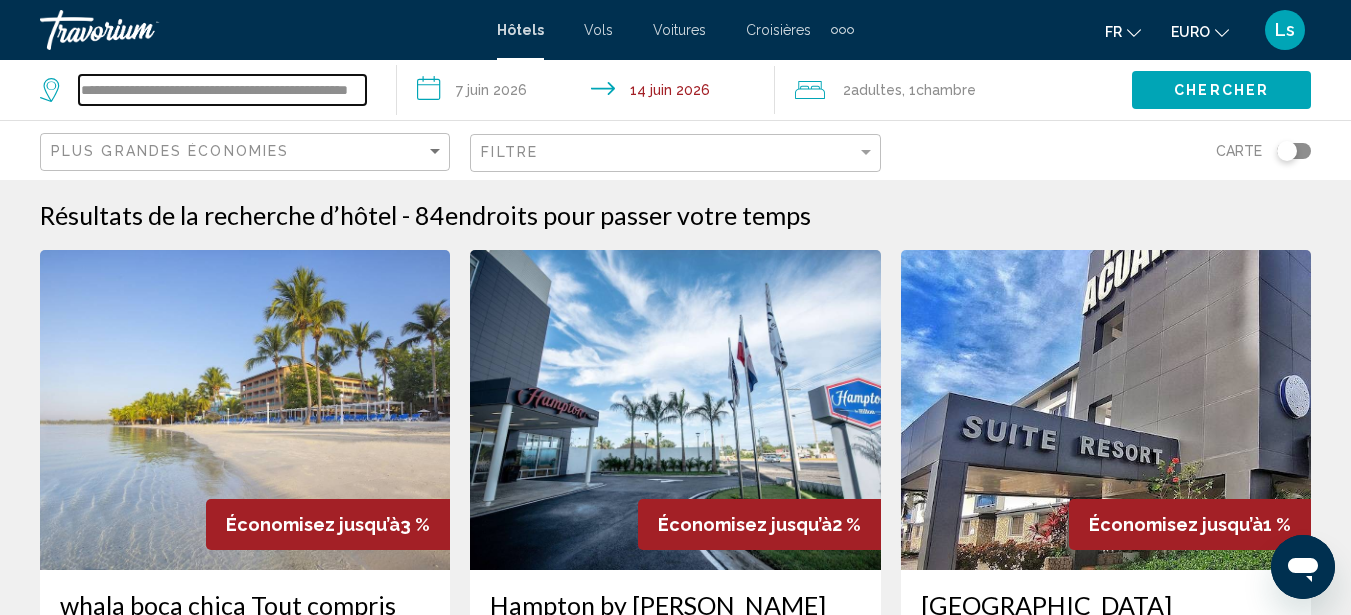 click on "**********" at bounding box center [222, 90] 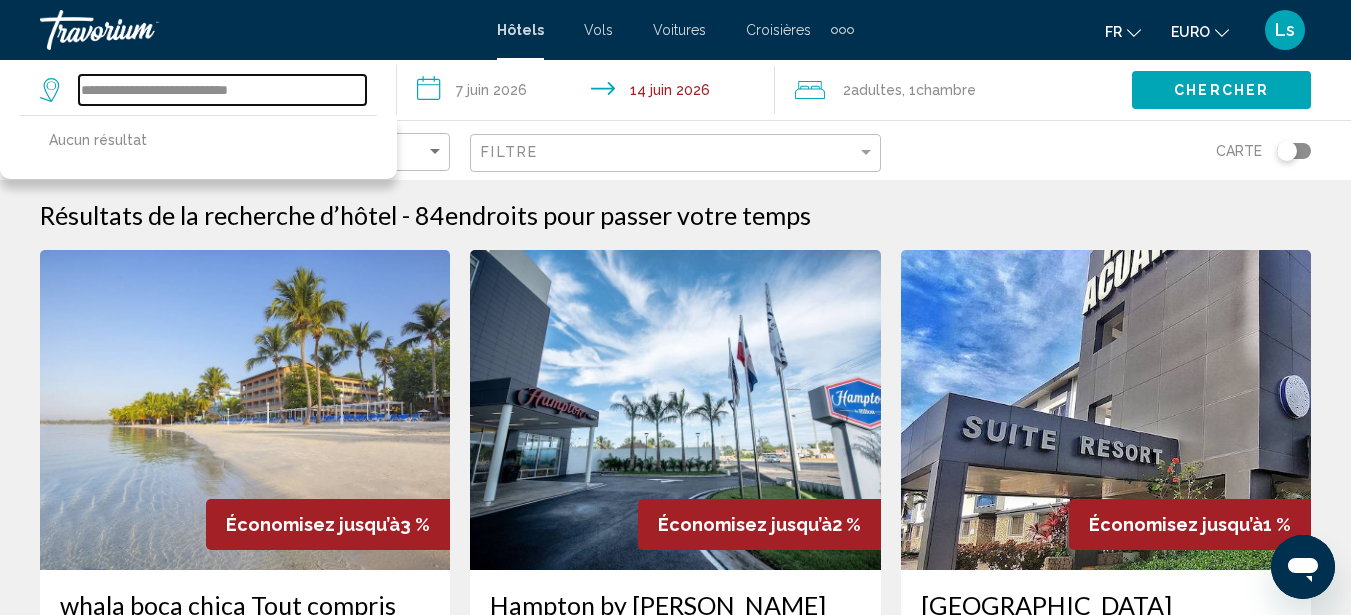 click on "**********" at bounding box center [222, 90] 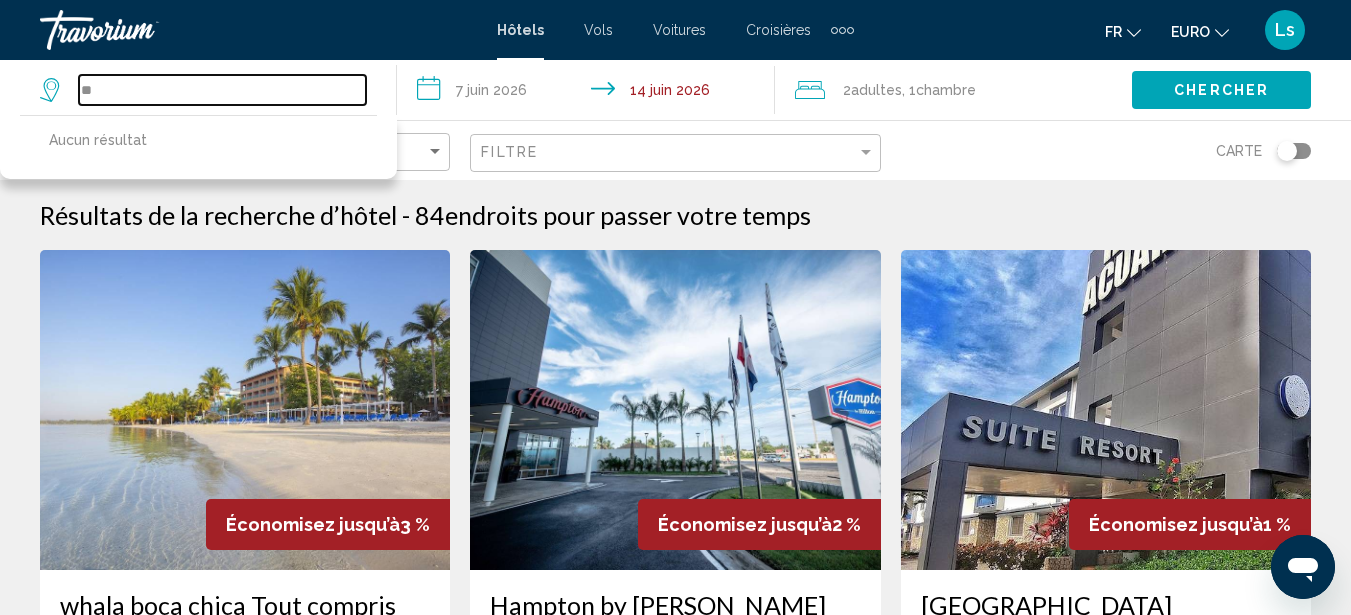 type on "*" 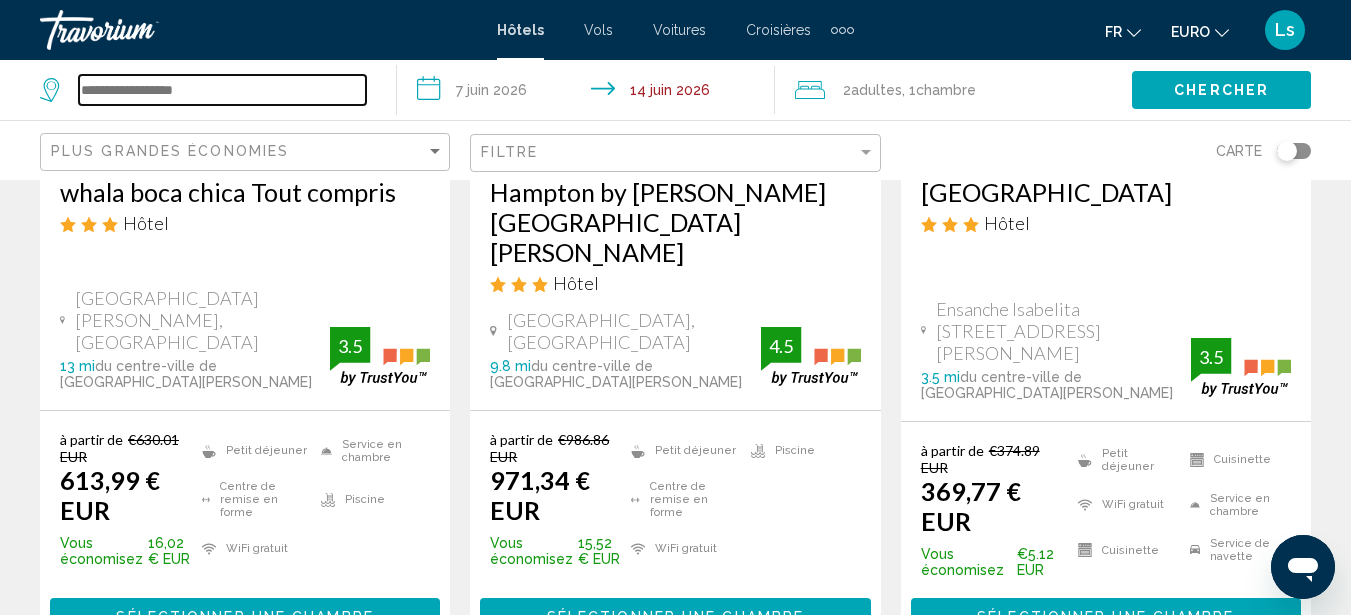 scroll, scrollTop: 520, scrollLeft: 0, axis: vertical 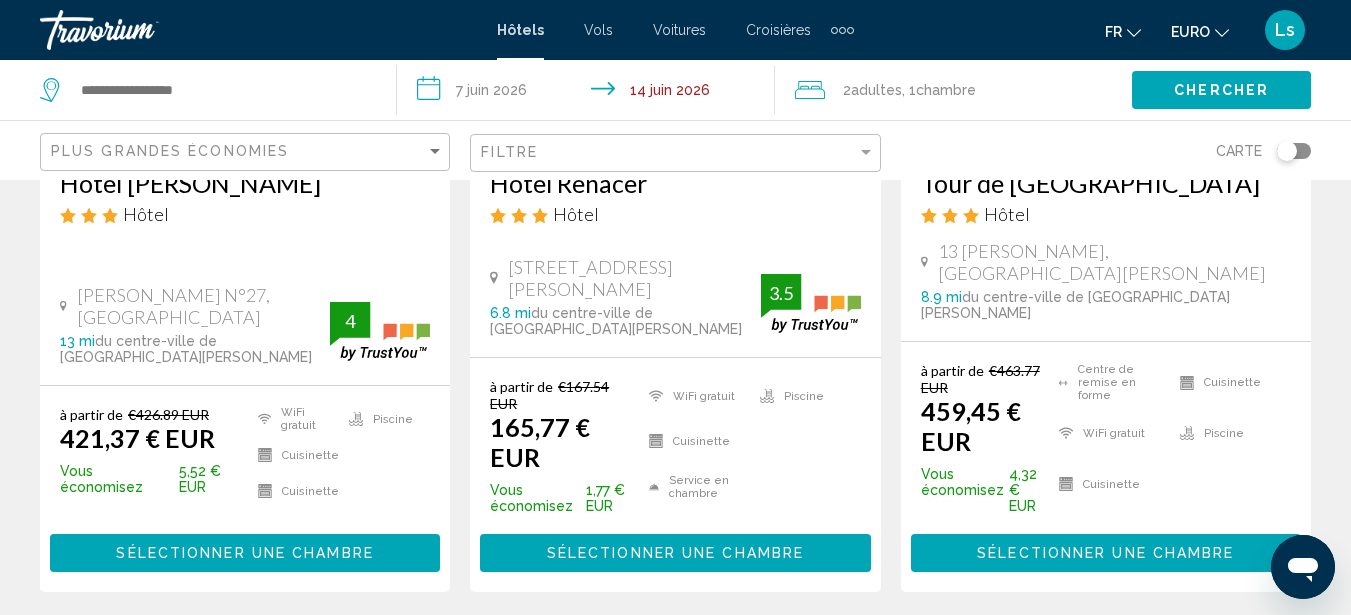 click 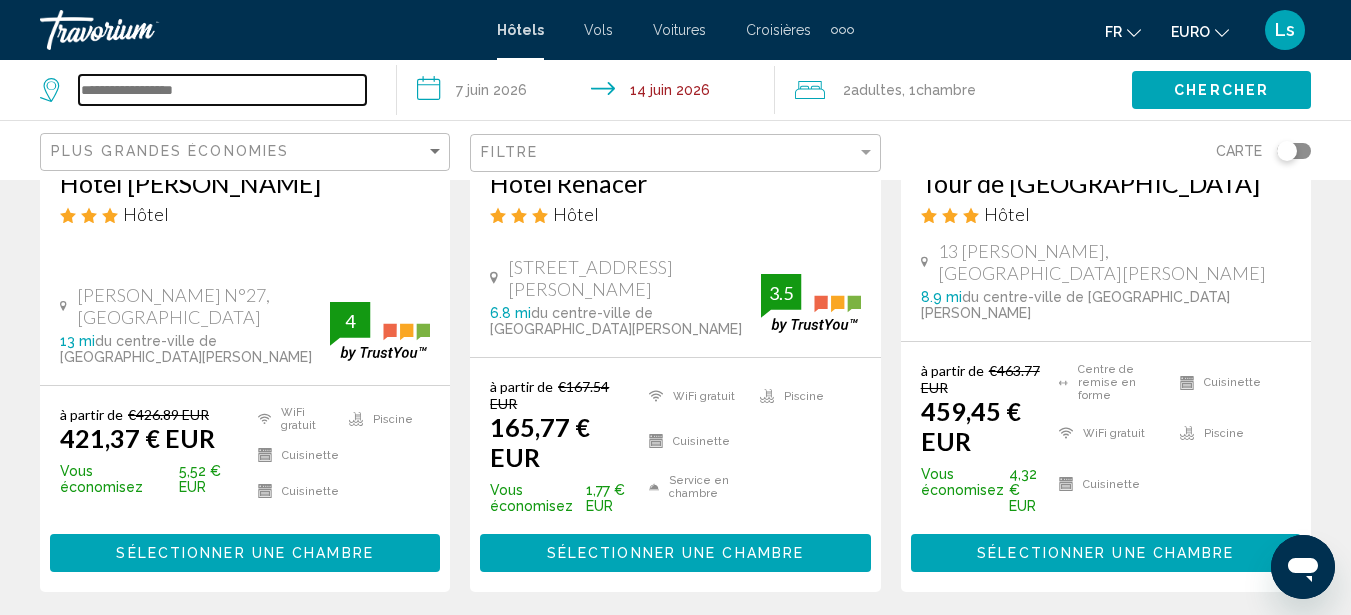 click at bounding box center [222, 90] 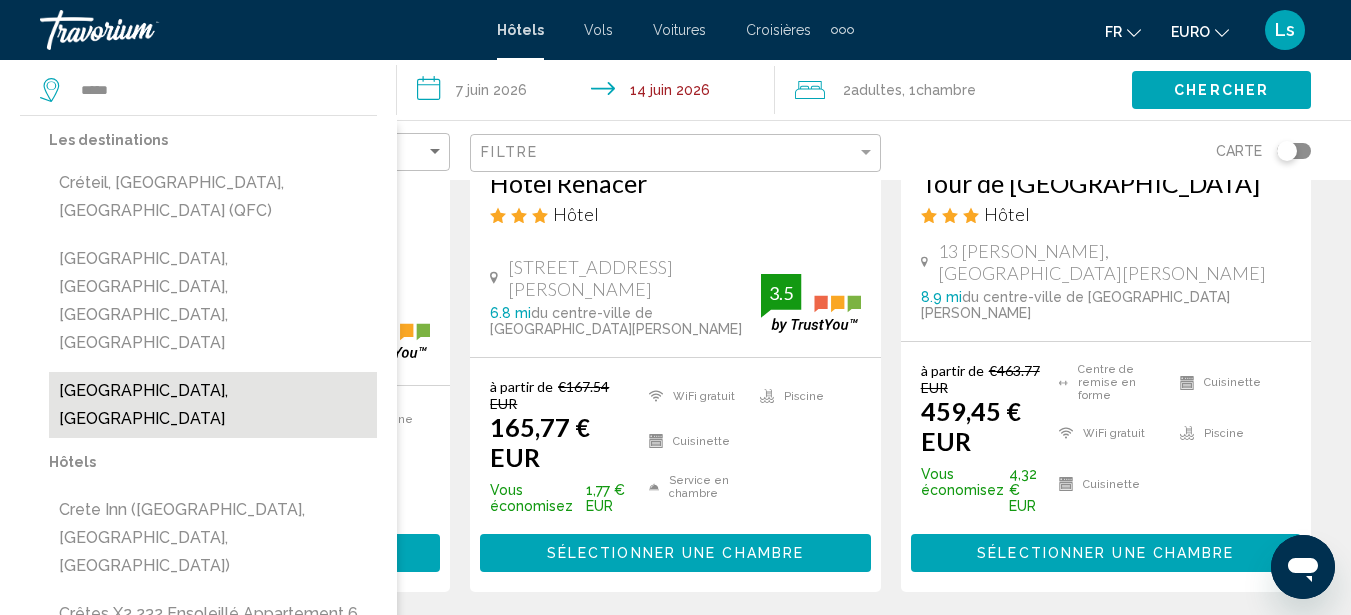 click on "[GEOGRAPHIC_DATA], [GEOGRAPHIC_DATA]" at bounding box center (213, 405) 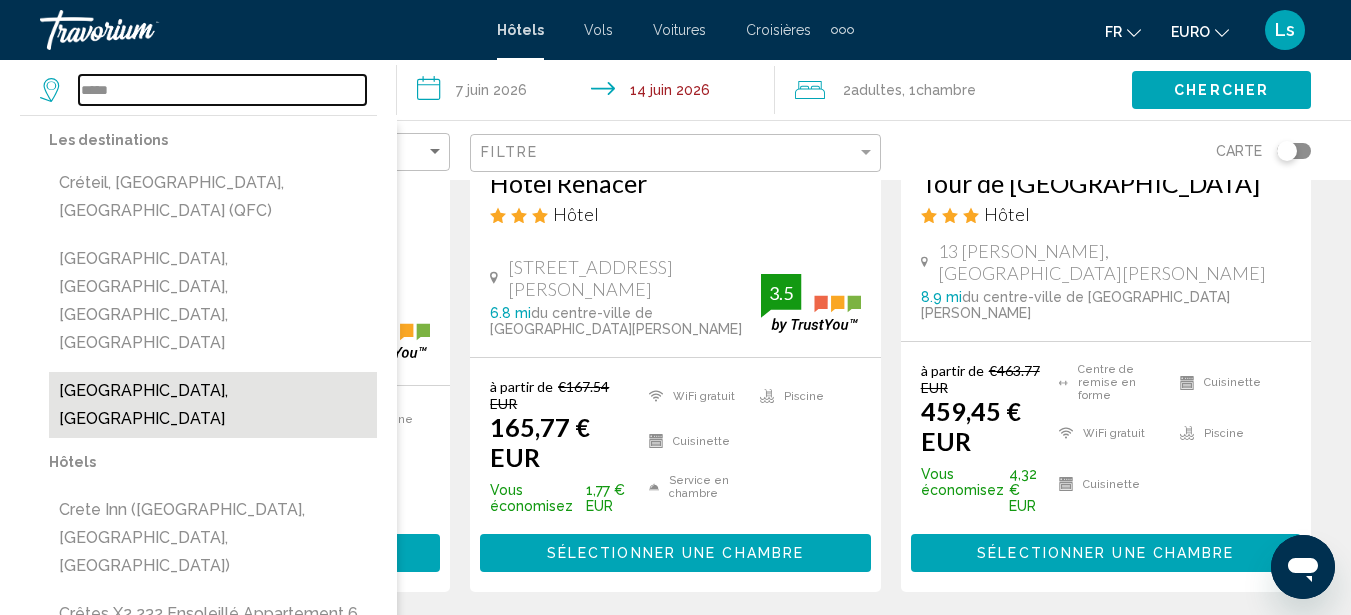 type on "**********" 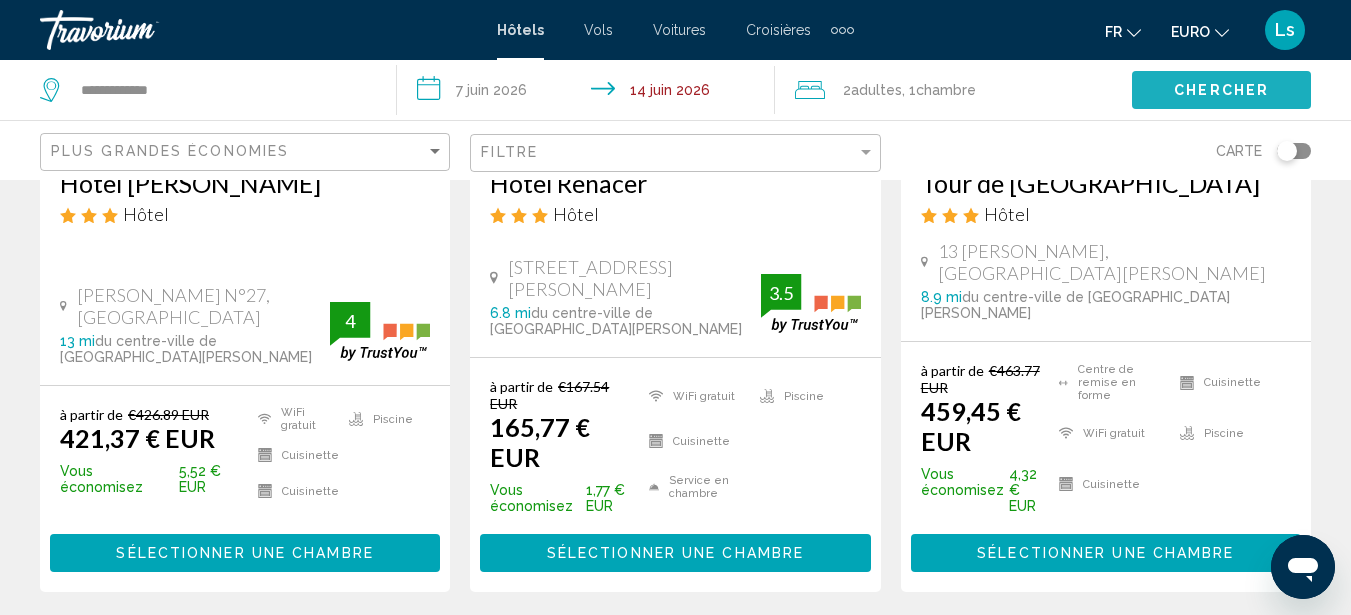 click on "Chercher" 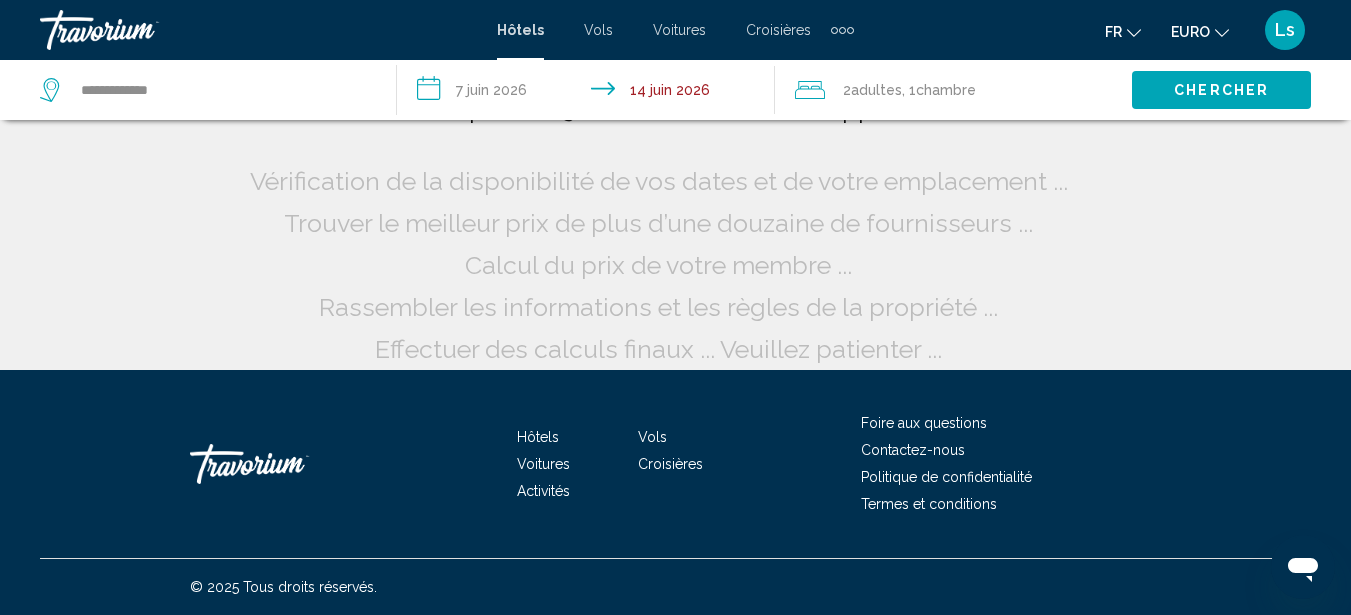 scroll, scrollTop: 42, scrollLeft: 0, axis: vertical 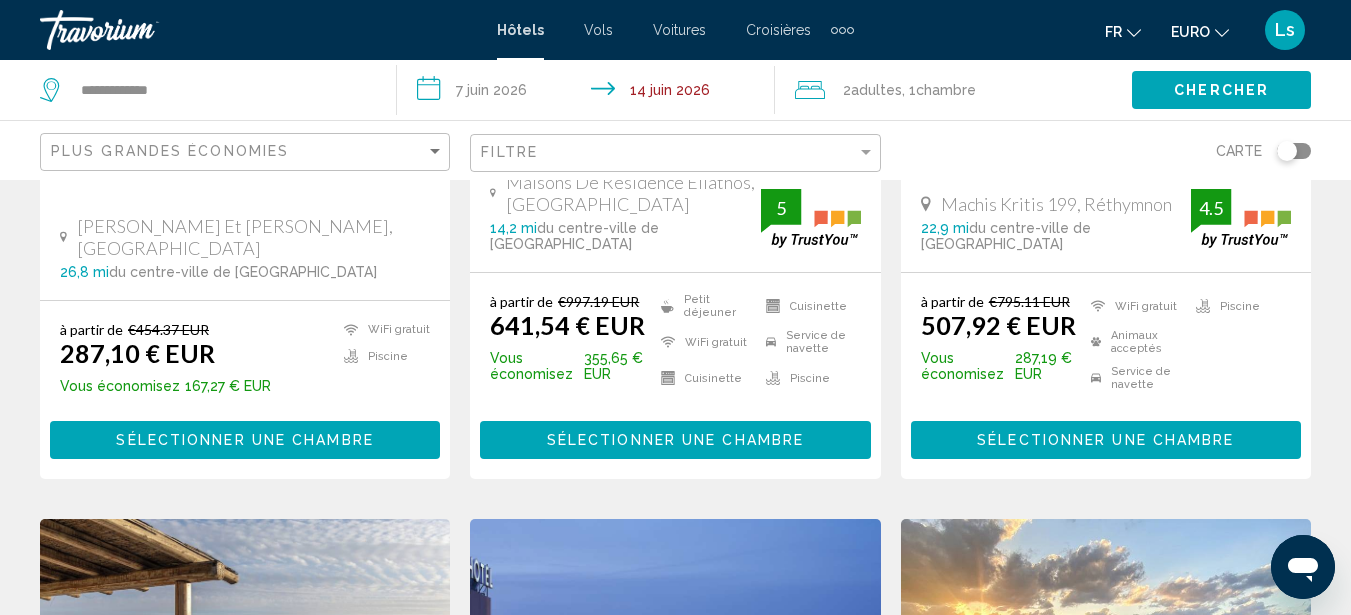 type 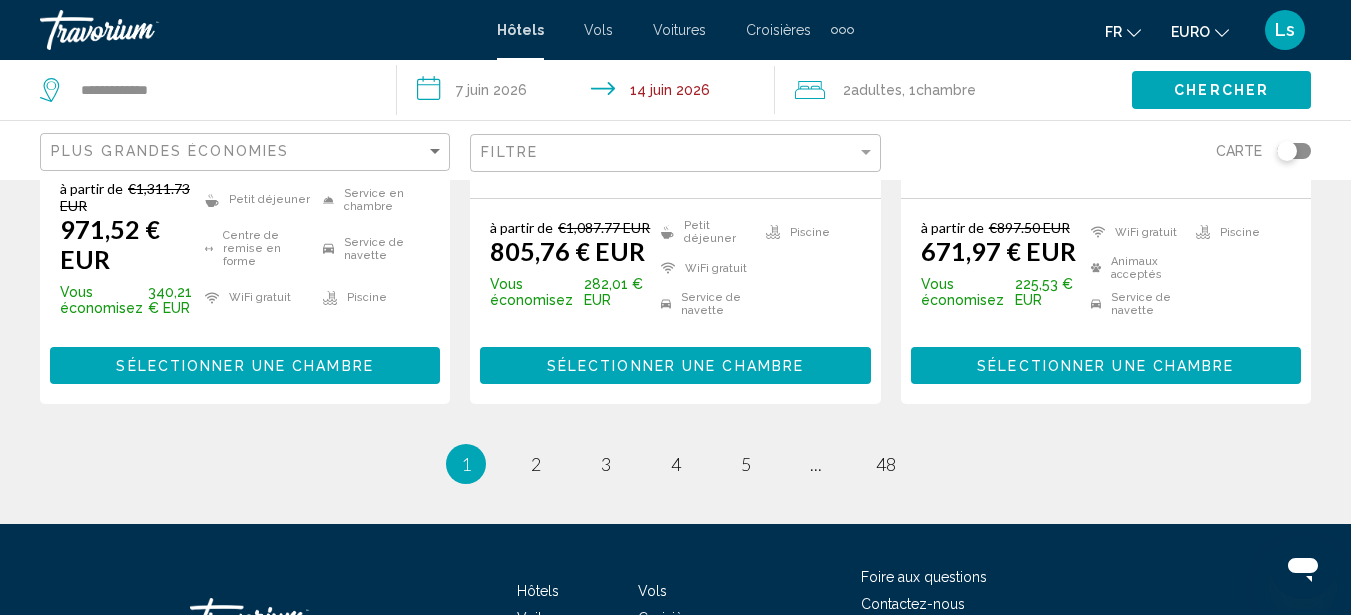scroll, scrollTop: 2920, scrollLeft: 0, axis: vertical 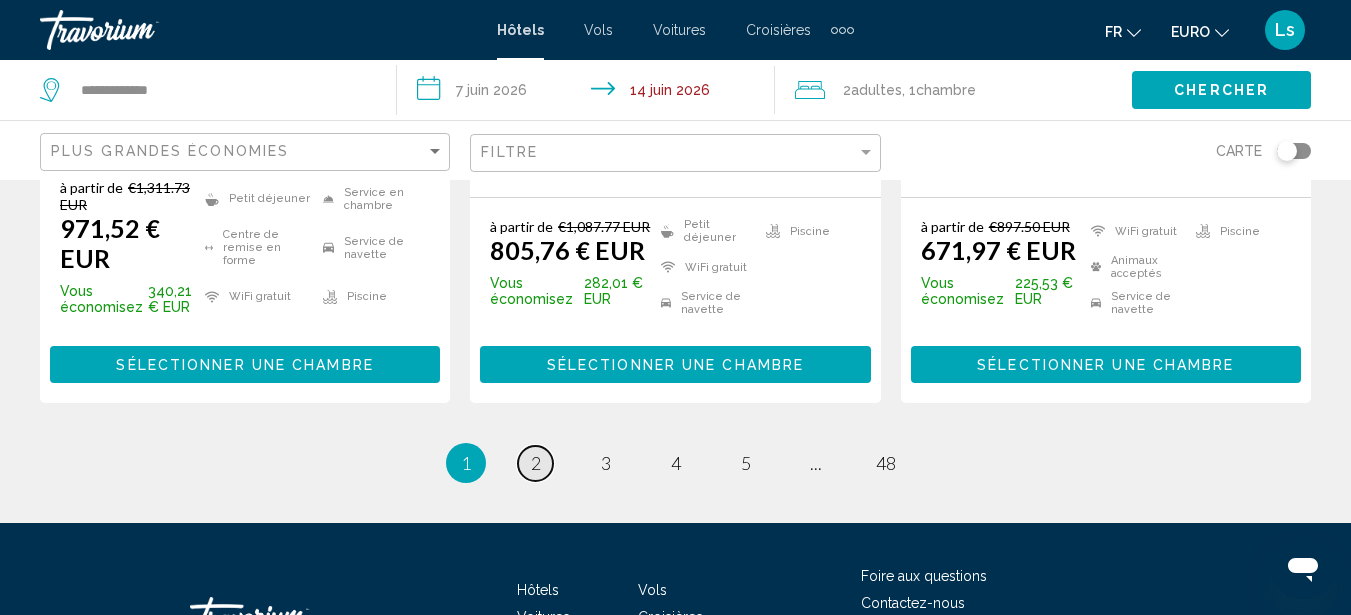 click on "page  2" at bounding box center [535, 463] 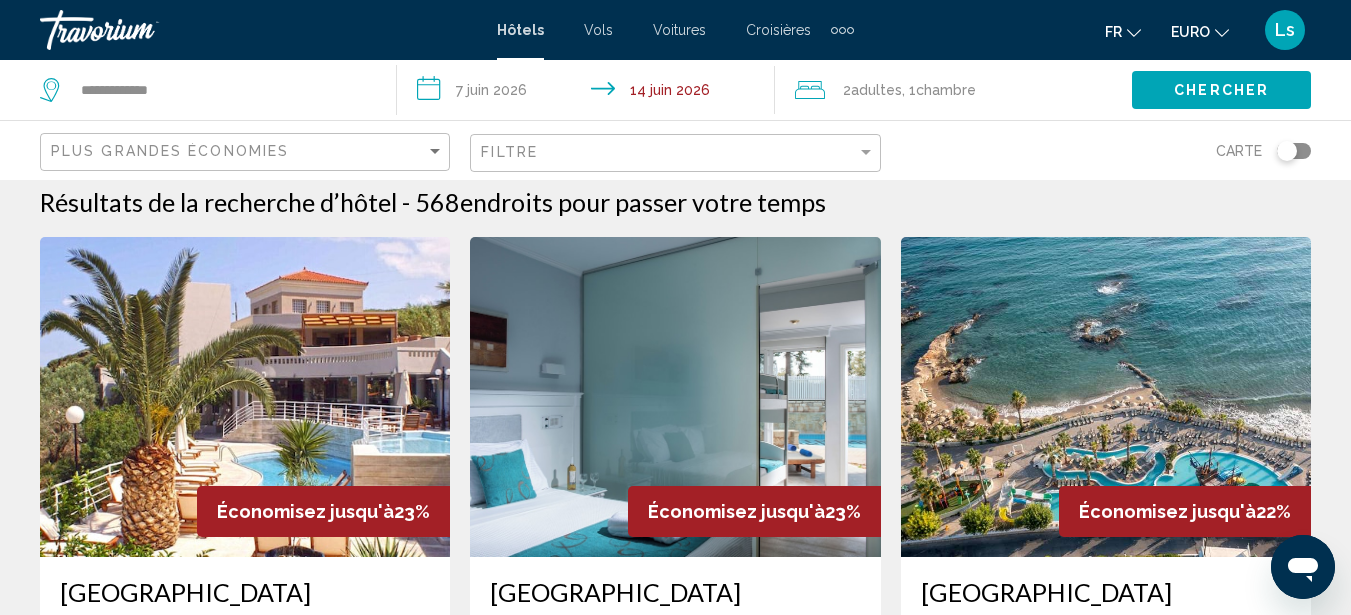 scroll, scrollTop: 0, scrollLeft: 0, axis: both 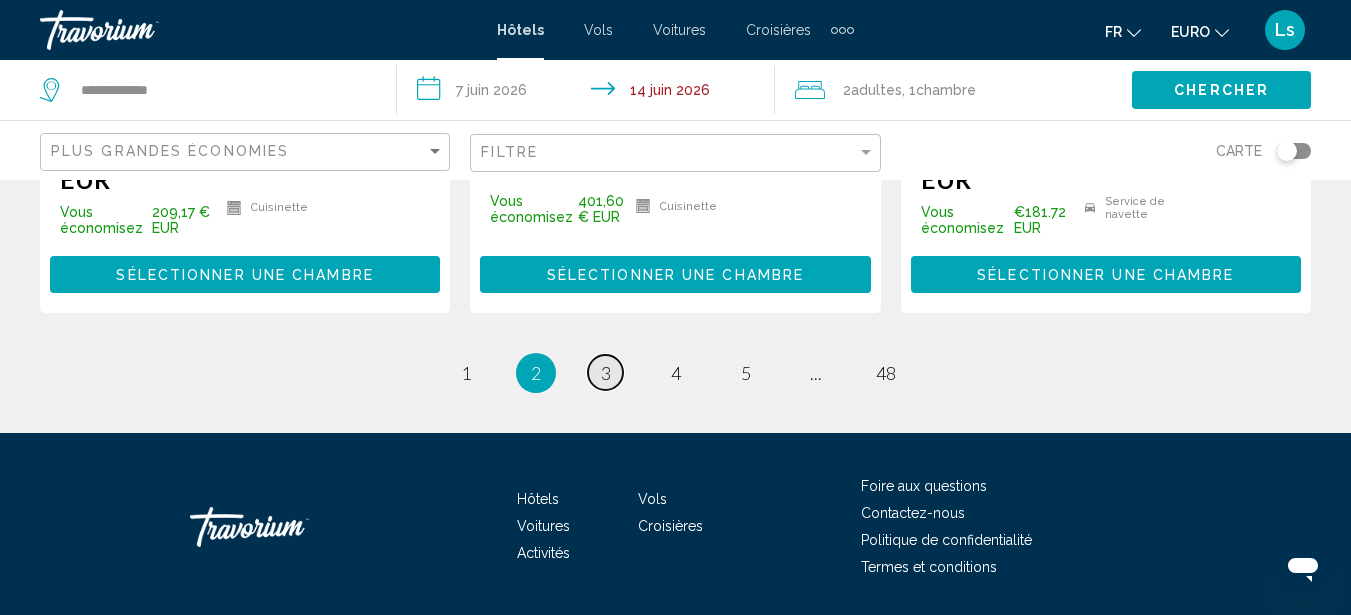 click on "page  3" at bounding box center (605, 372) 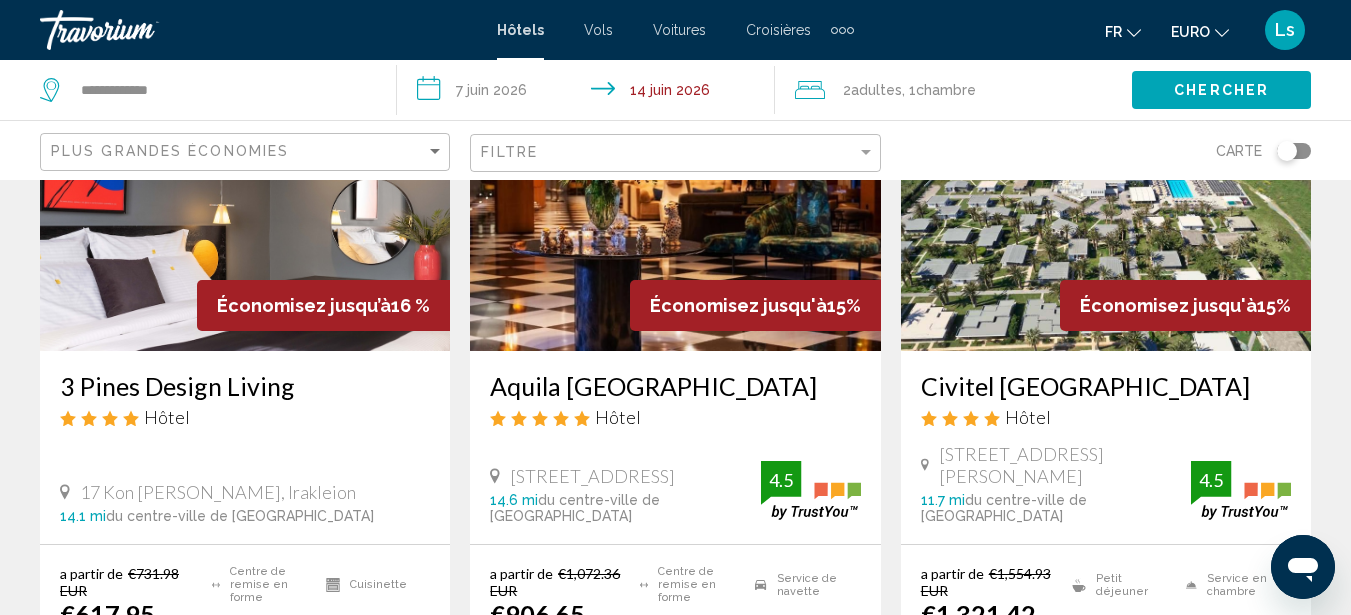 scroll, scrollTop: 0, scrollLeft: 0, axis: both 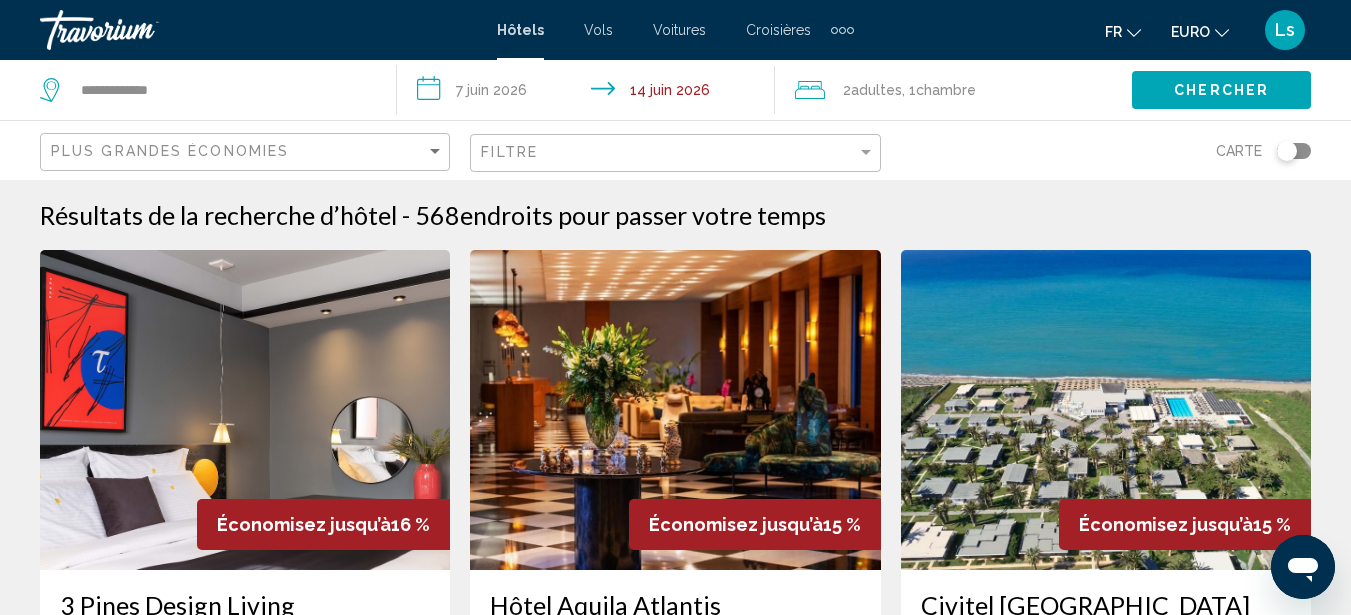 click on "Adultes" 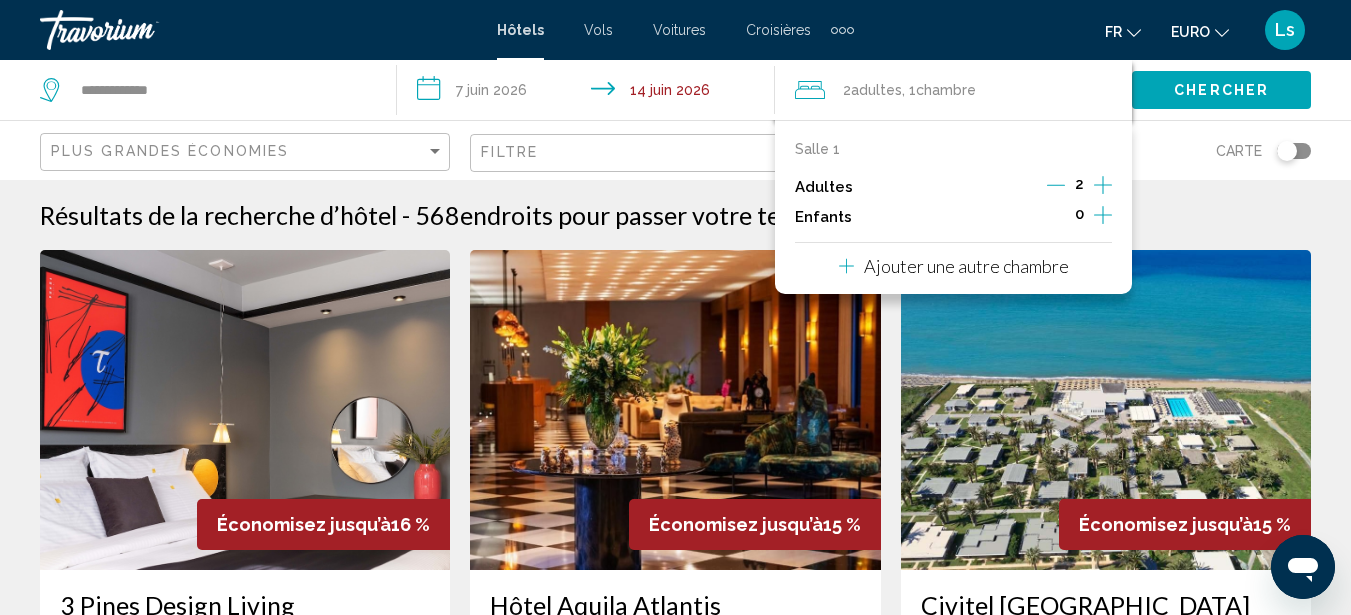 click on "Résultats de la recherche d’hôtel  -   568  endroits pour passer votre temps" at bounding box center (675, 215) 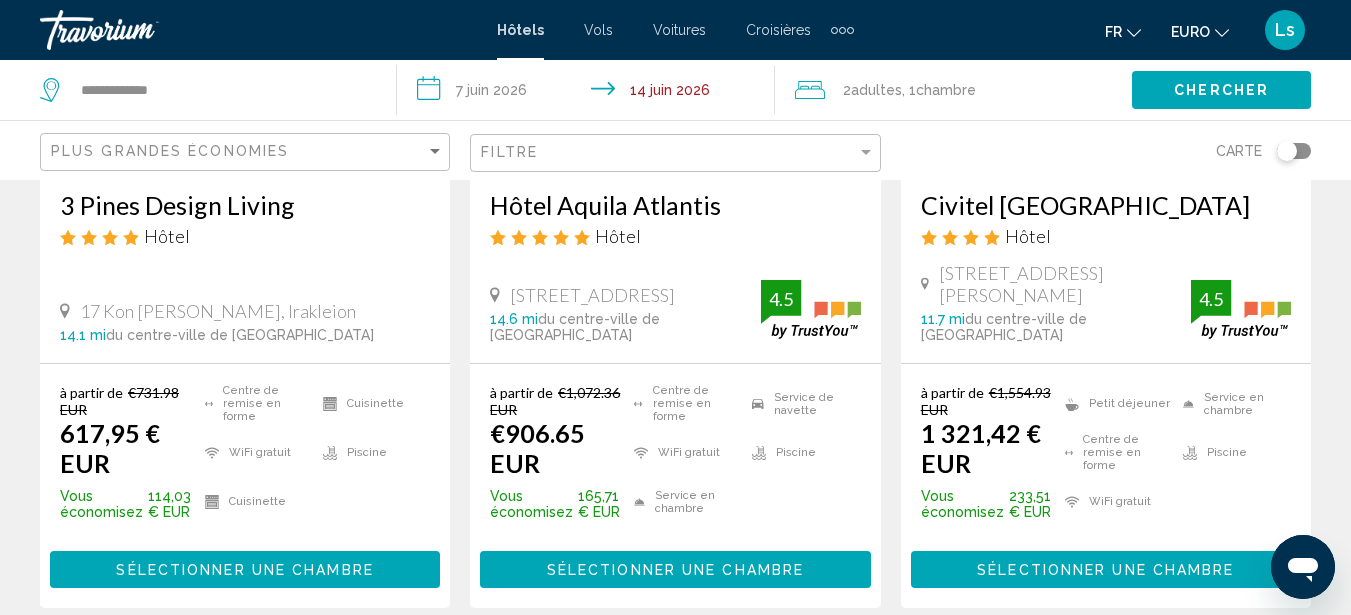 scroll, scrollTop: 440, scrollLeft: 0, axis: vertical 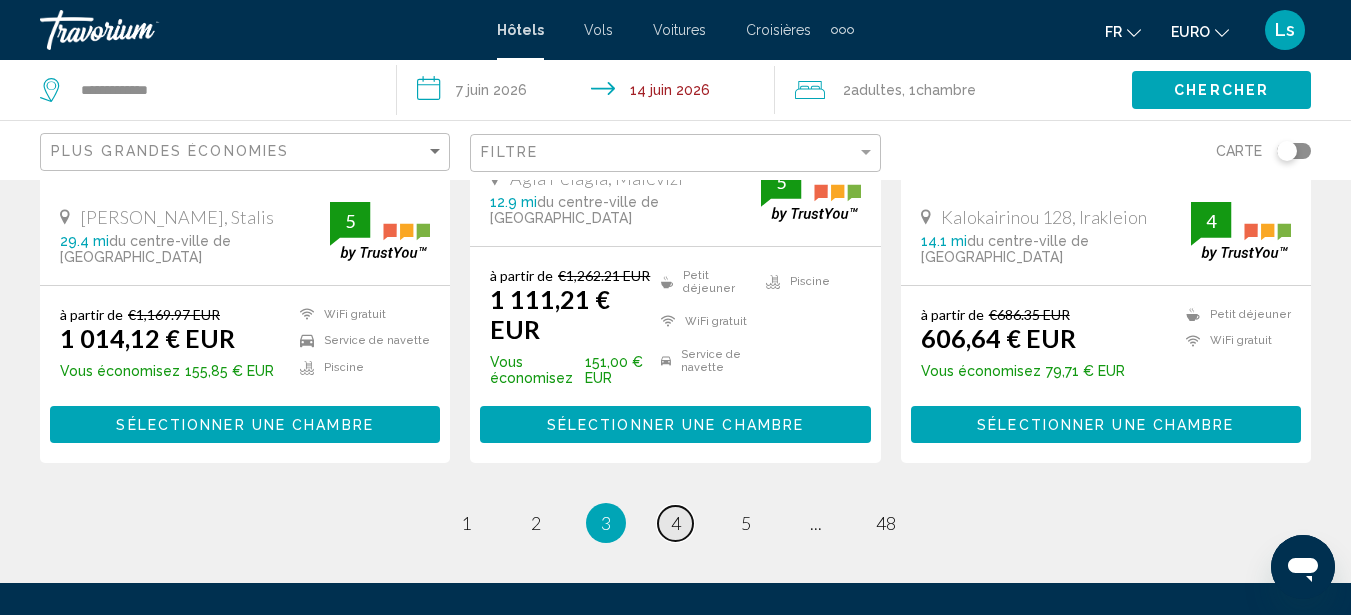 click on "4" at bounding box center (676, 523) 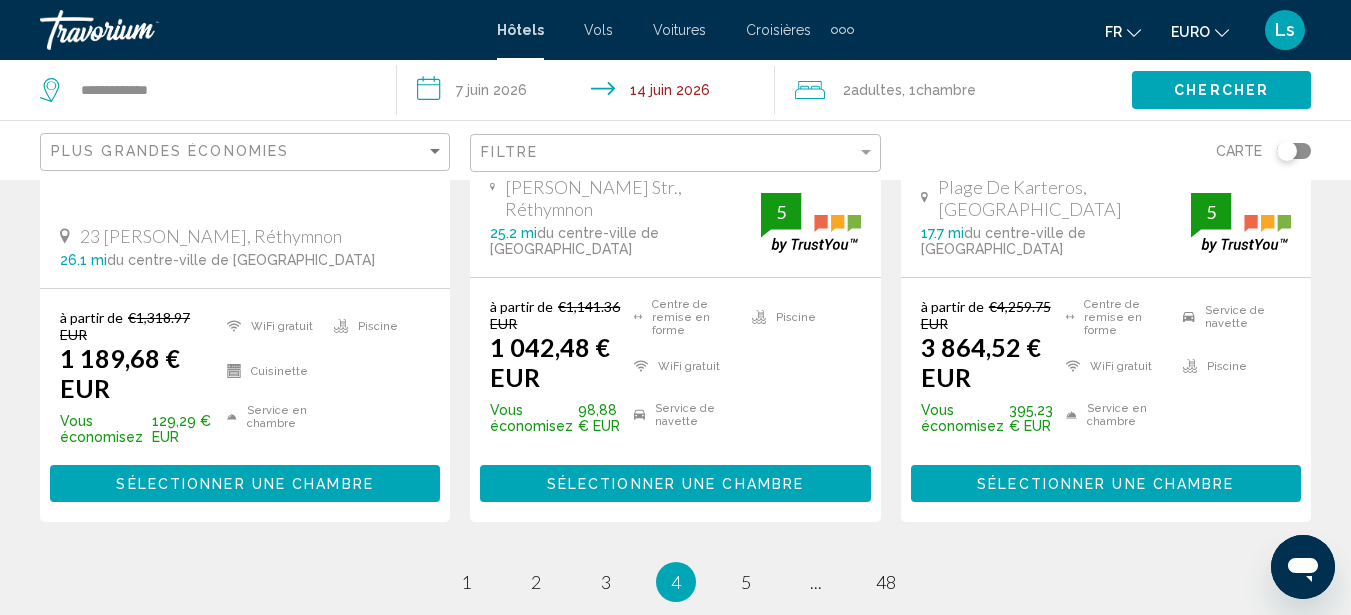 scroll, scrollTop: 2920, scrollLeft: 0, axis: vertical 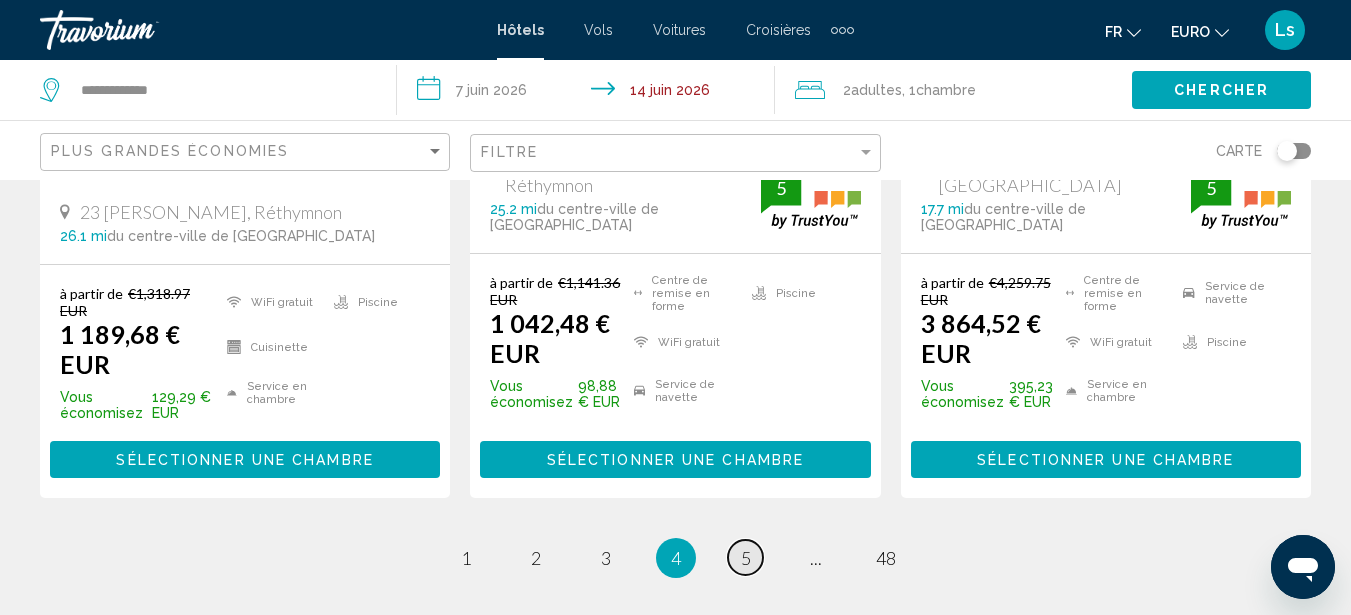 click on "5" at bounding box center [746, 558] 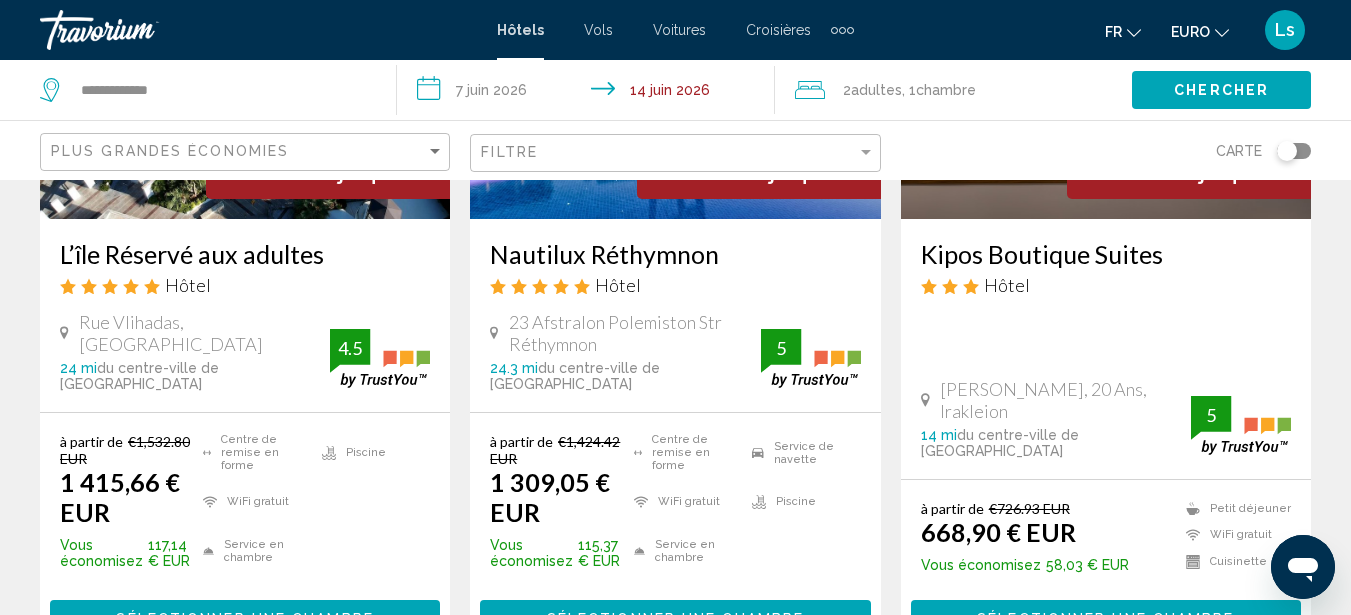 scroll, scrollTop: 360, scrollLeft: 0, axis: vertical 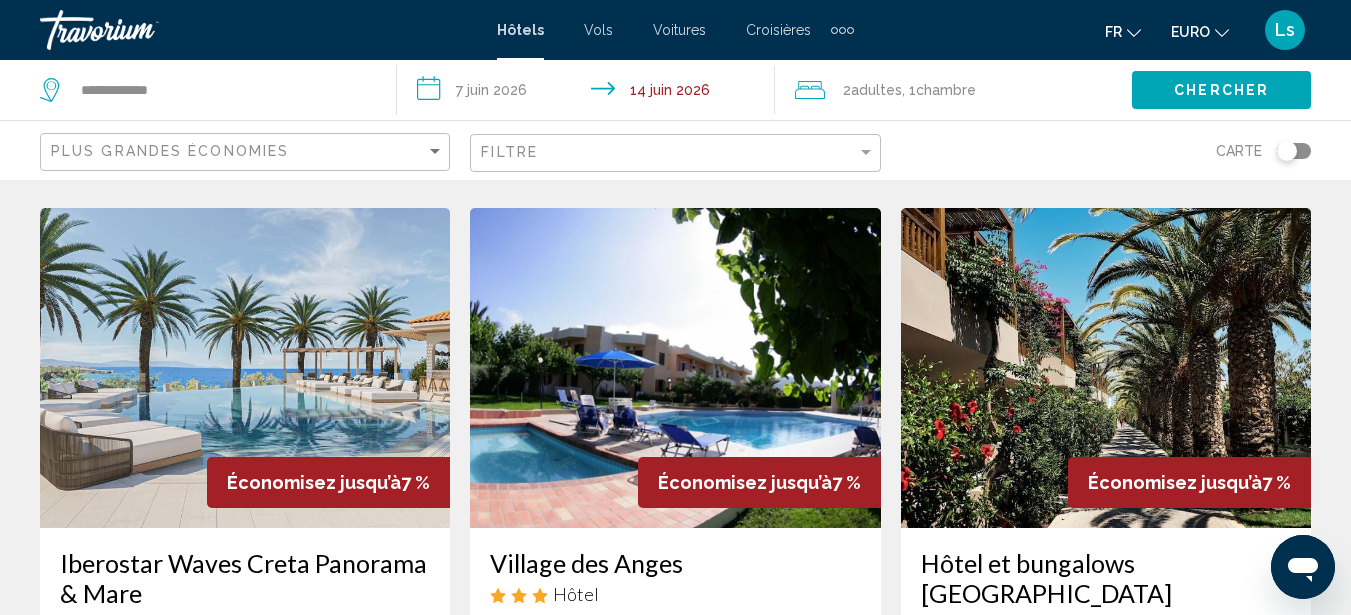 click at bounding box center (1106, 368) 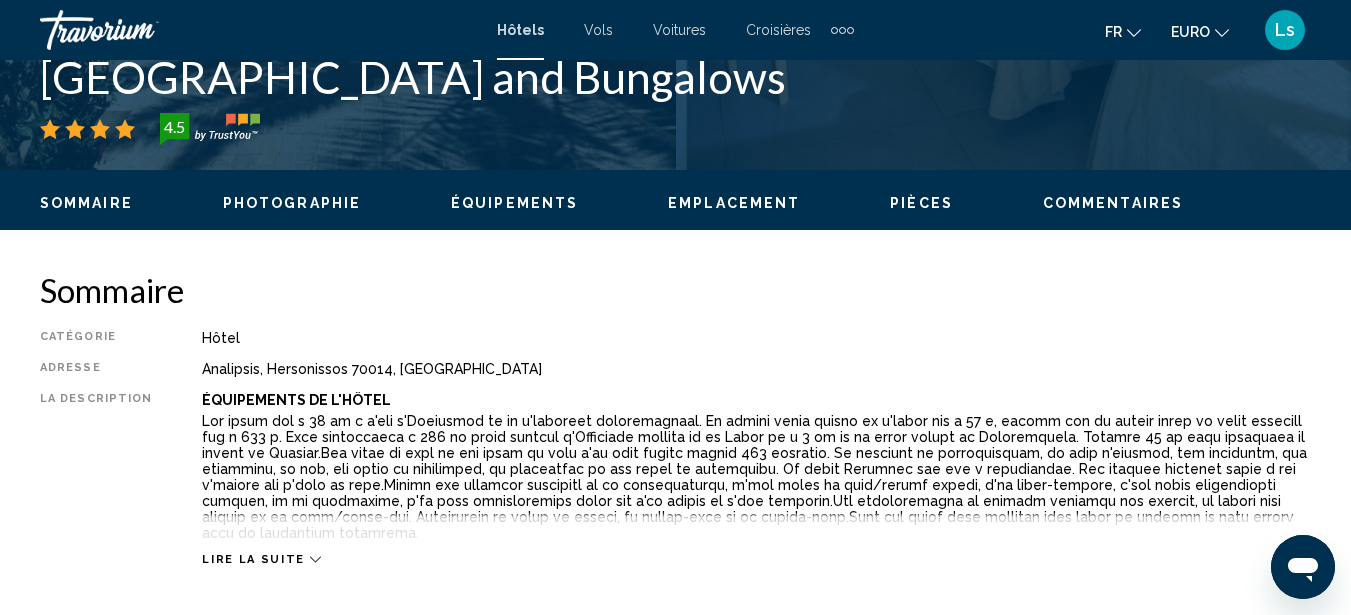scroll, scrollTop: 0, scrollLeft: 0, axis: both 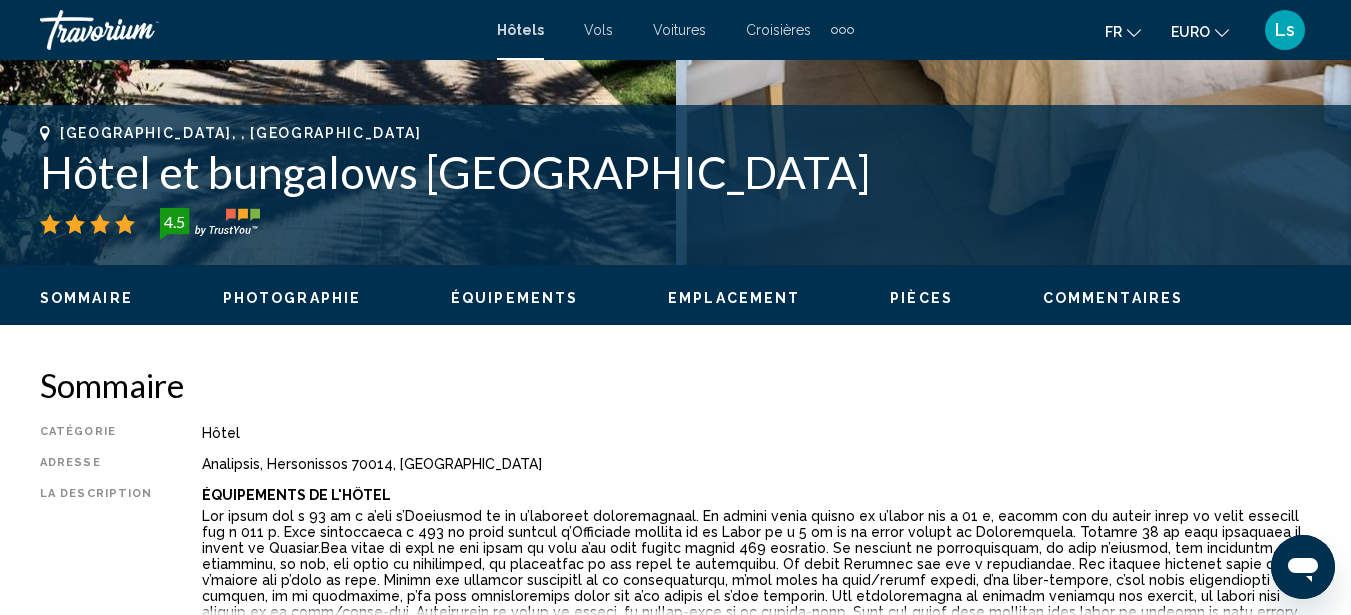click on "Photographie" at bounding box center [292, 298] 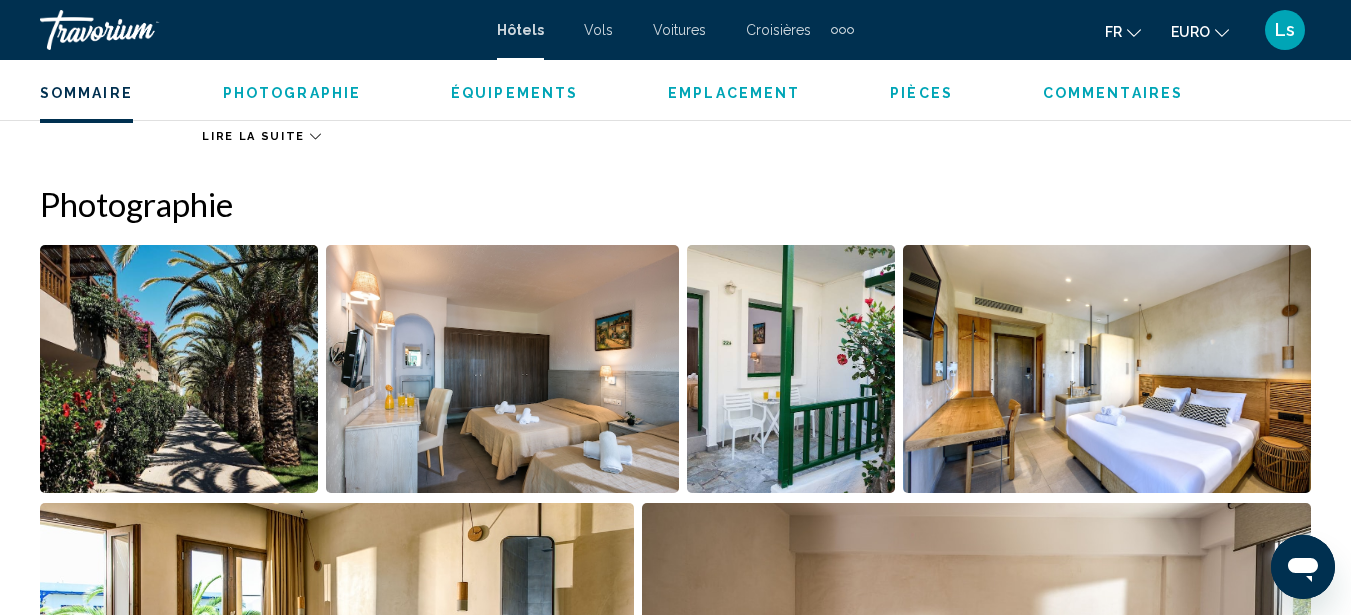 scroll, scrollTop: 1315, scrollLeft: 0, axis: vertical 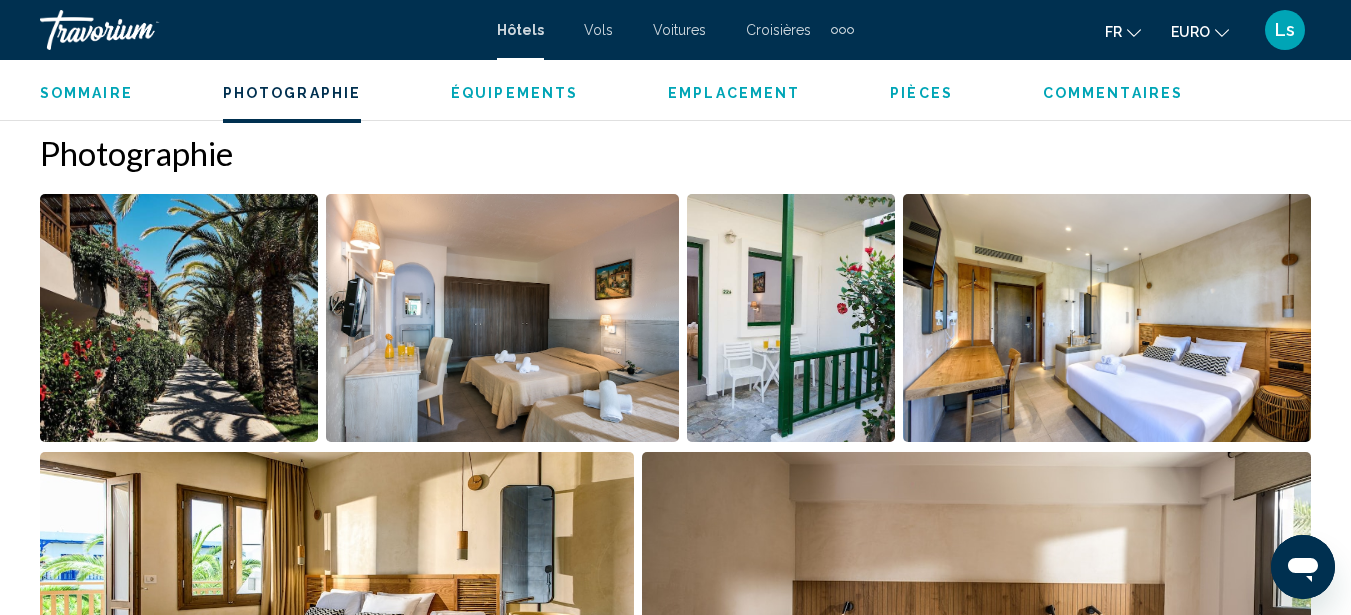 click at bounding box center [179, 318] 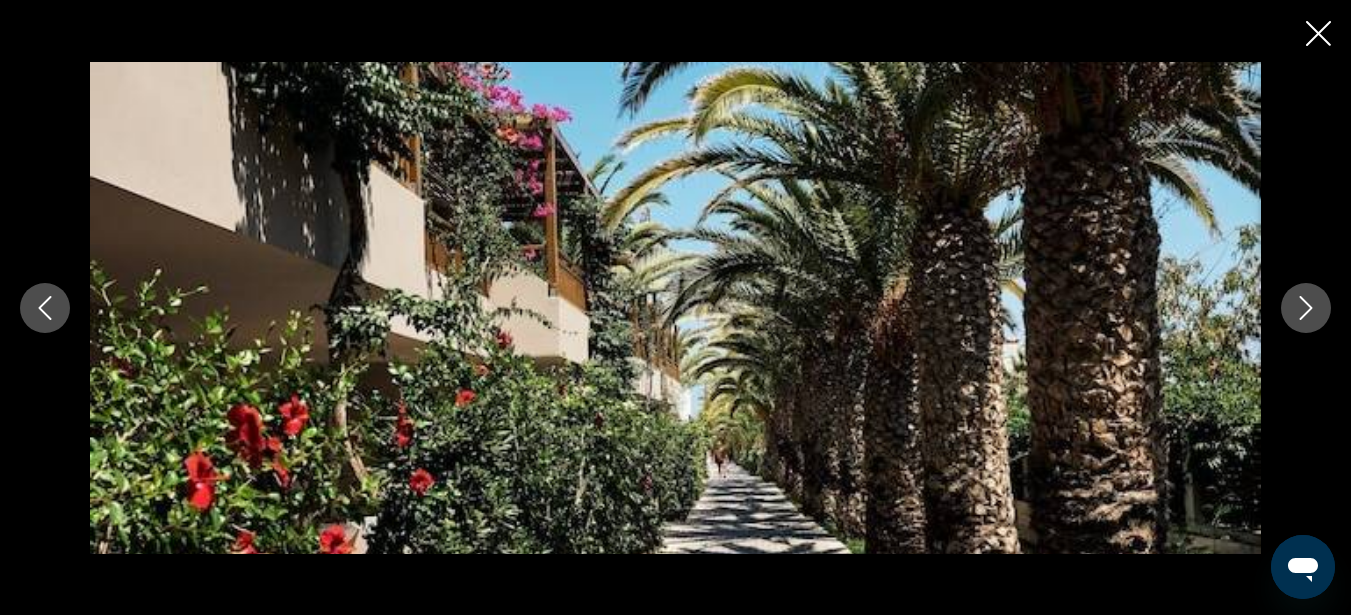 click at bounding box center [1306, 308] 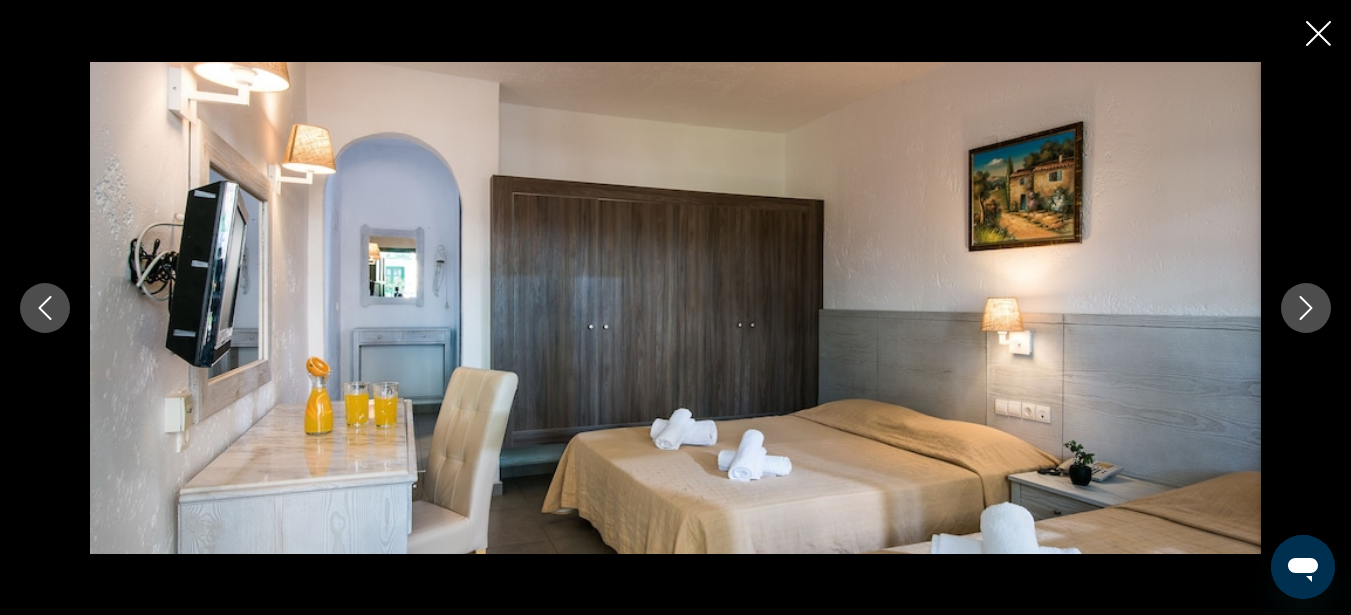 click at bounding box center [1306, 308] 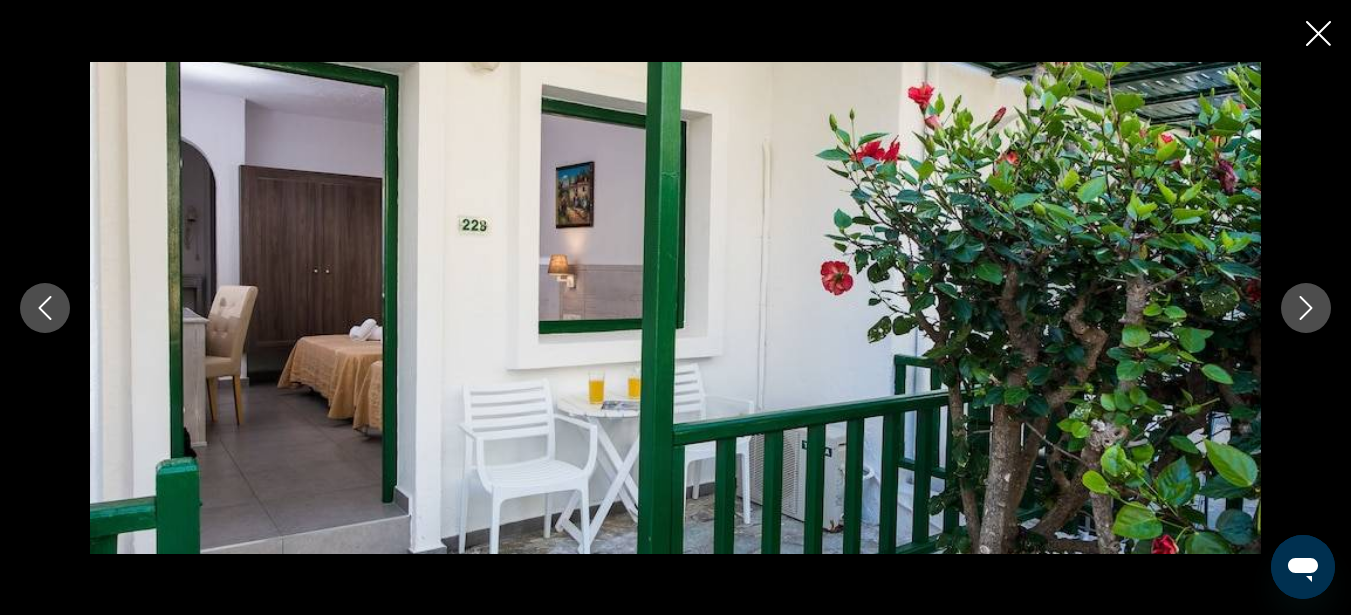 click at bounding box center (1306, 308) 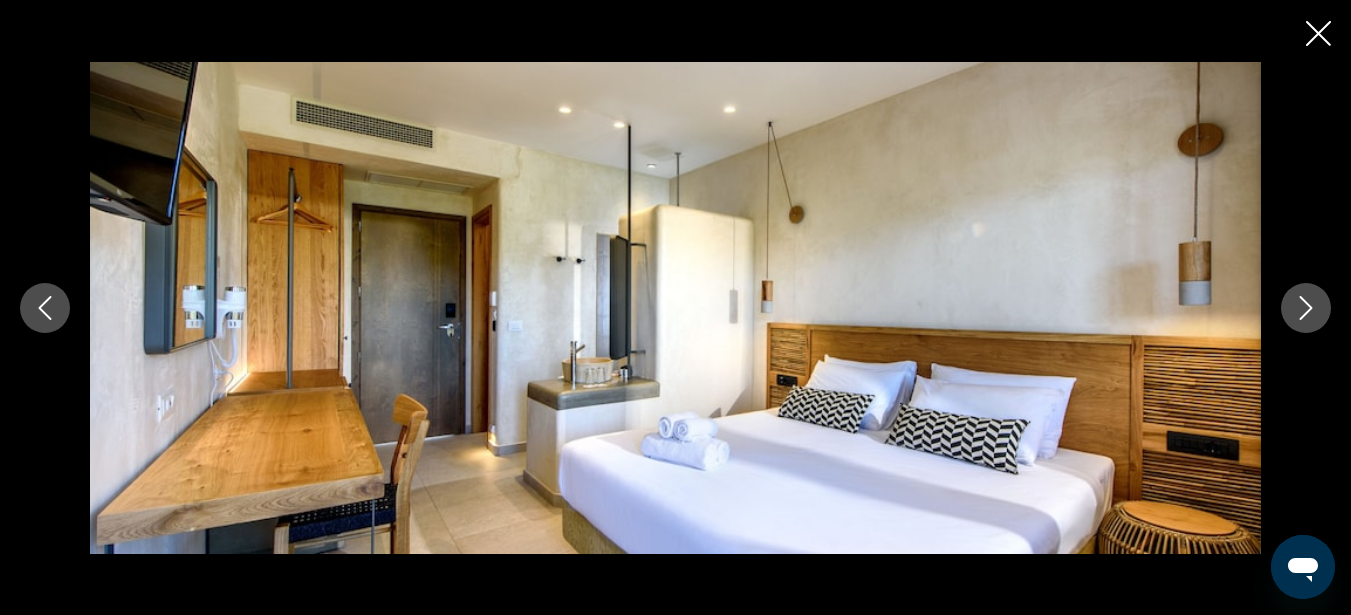 click at bounding box center [1306, 308] 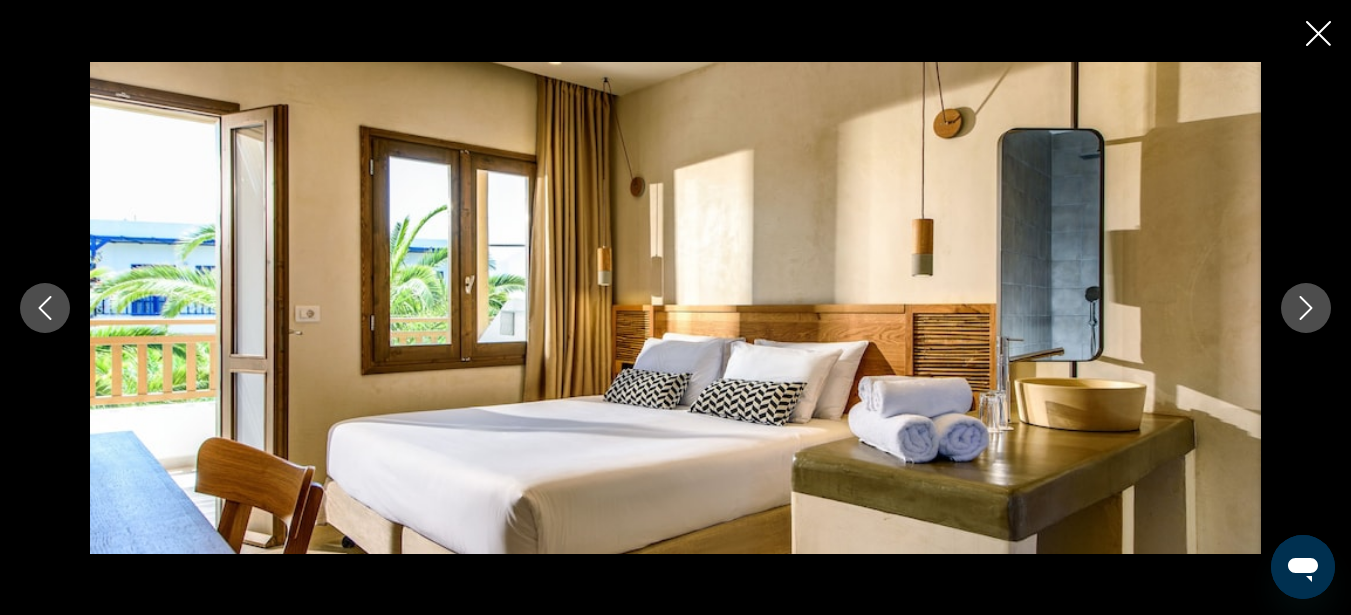 click at bounding box center [1306, 308] 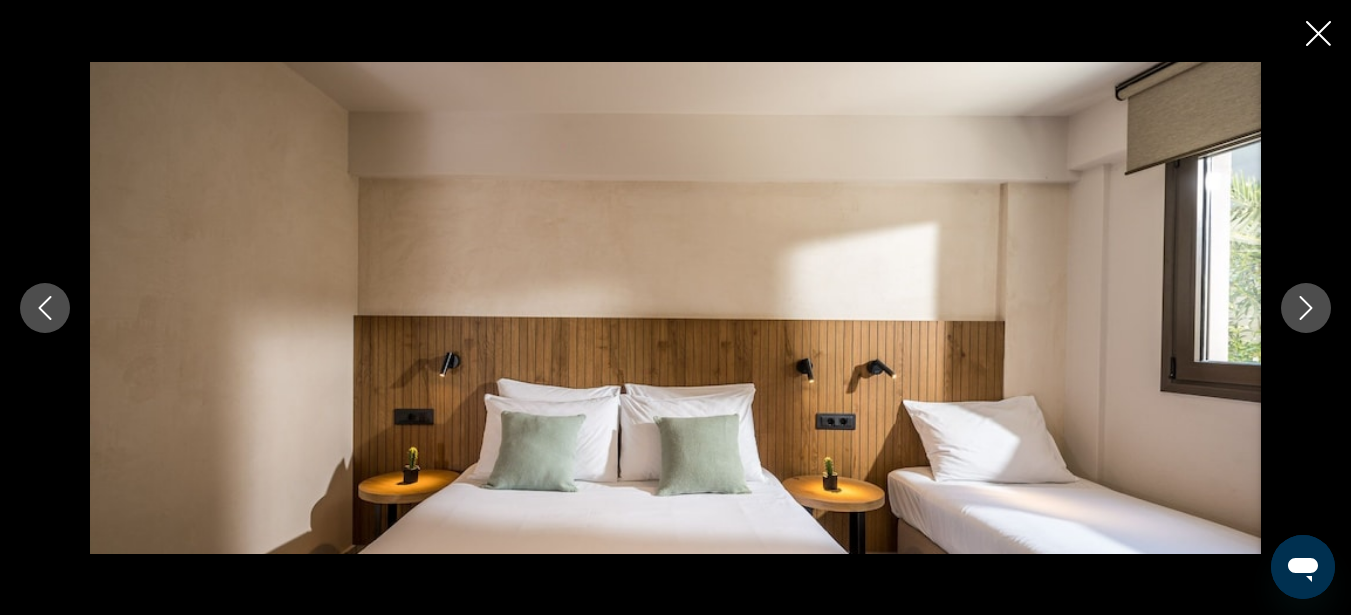 click at bounding box center (1306, 308) 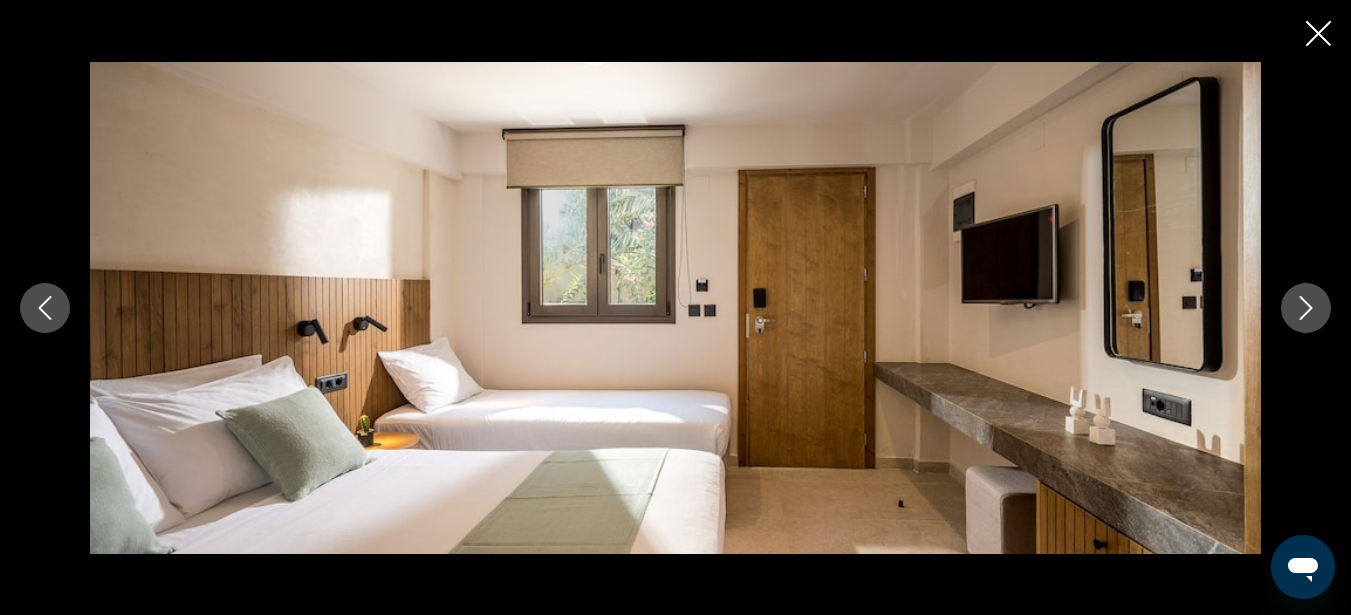 click at bounding box center (1306, 308) 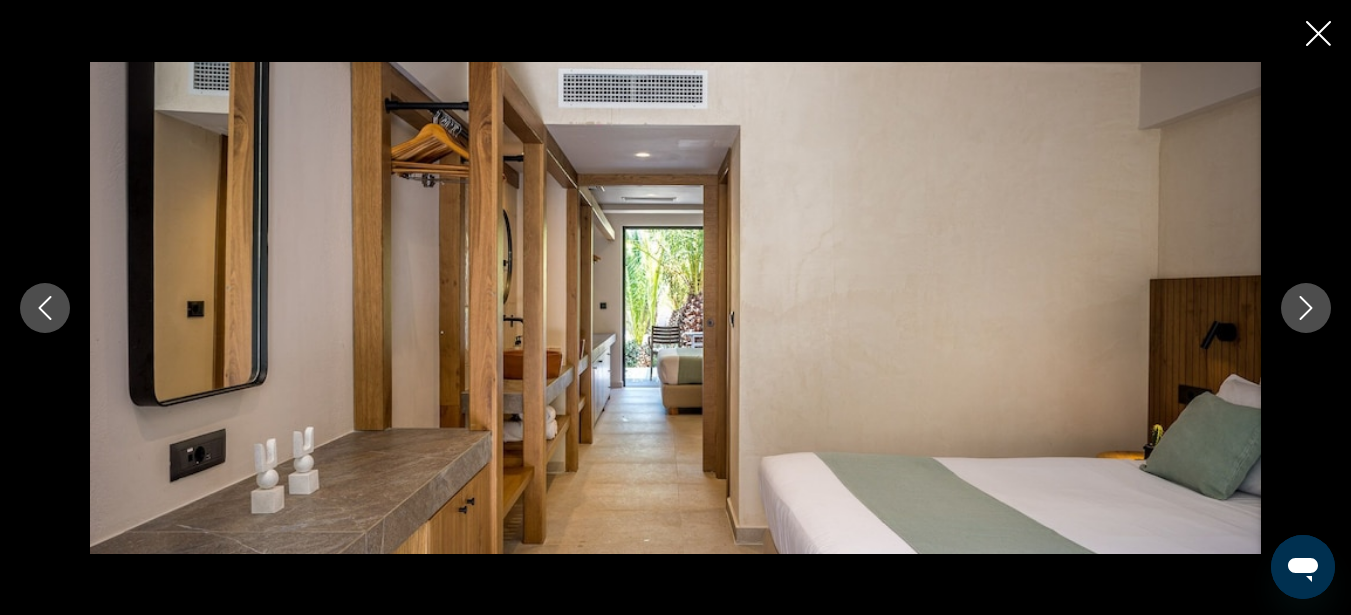 click at bounding box center (1306, 308) 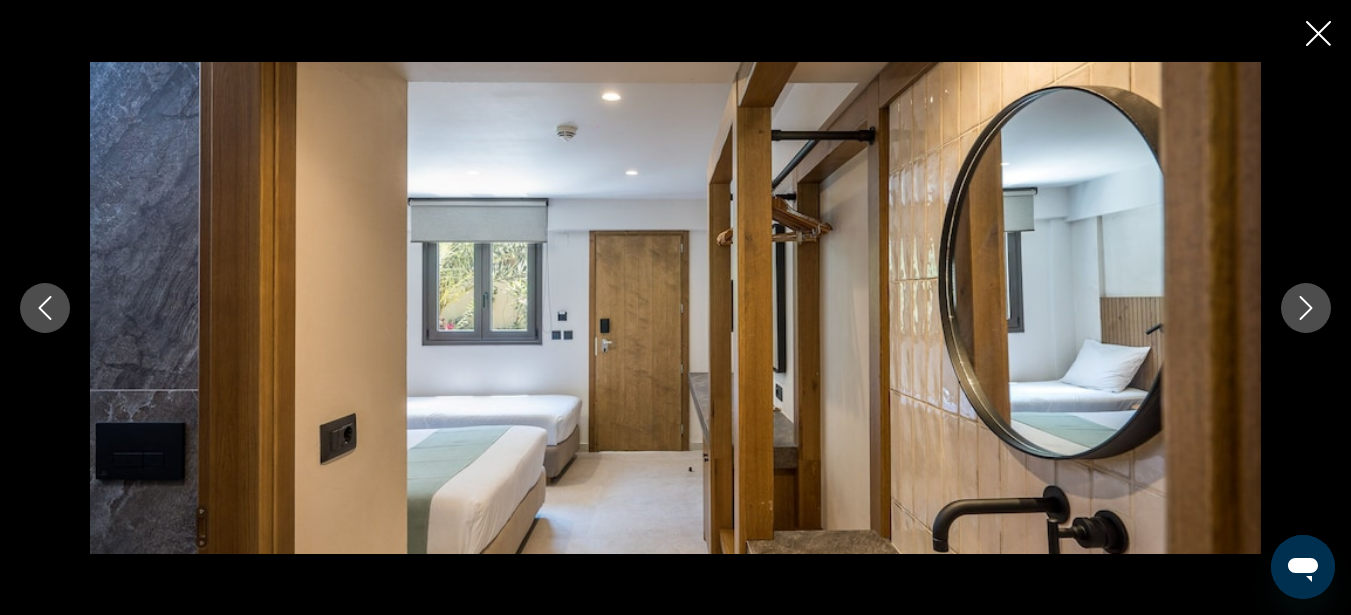 click at bounding box center [1306, 308] 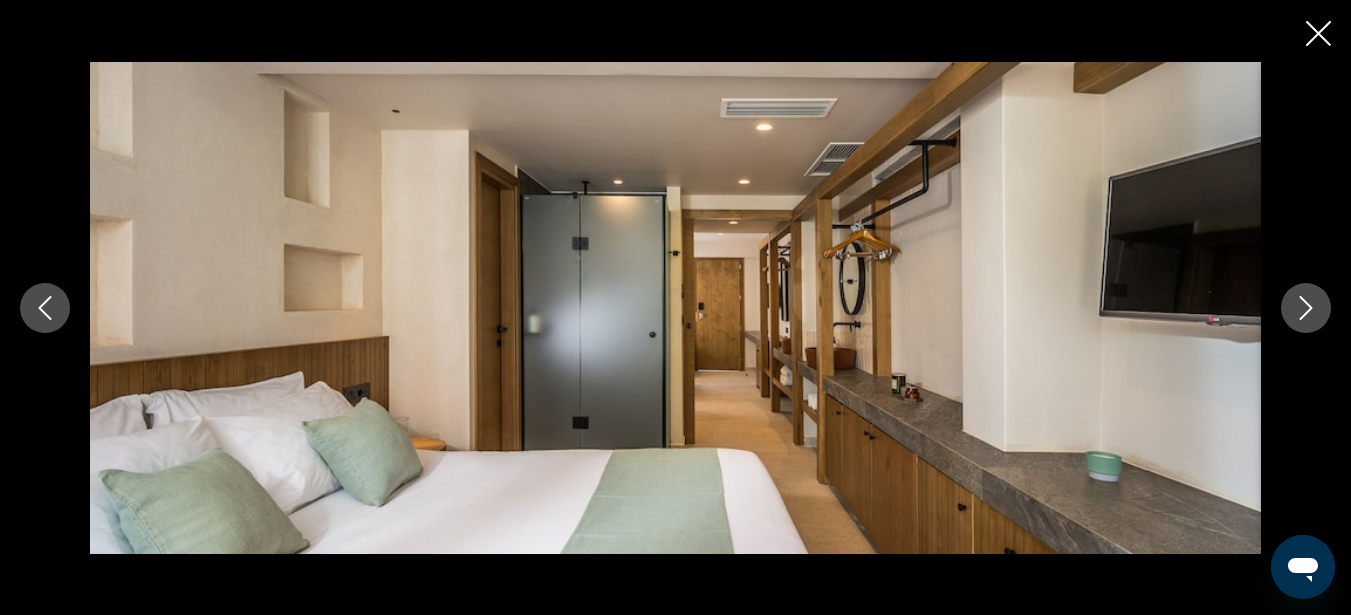click at bounding box center [1306, 308] 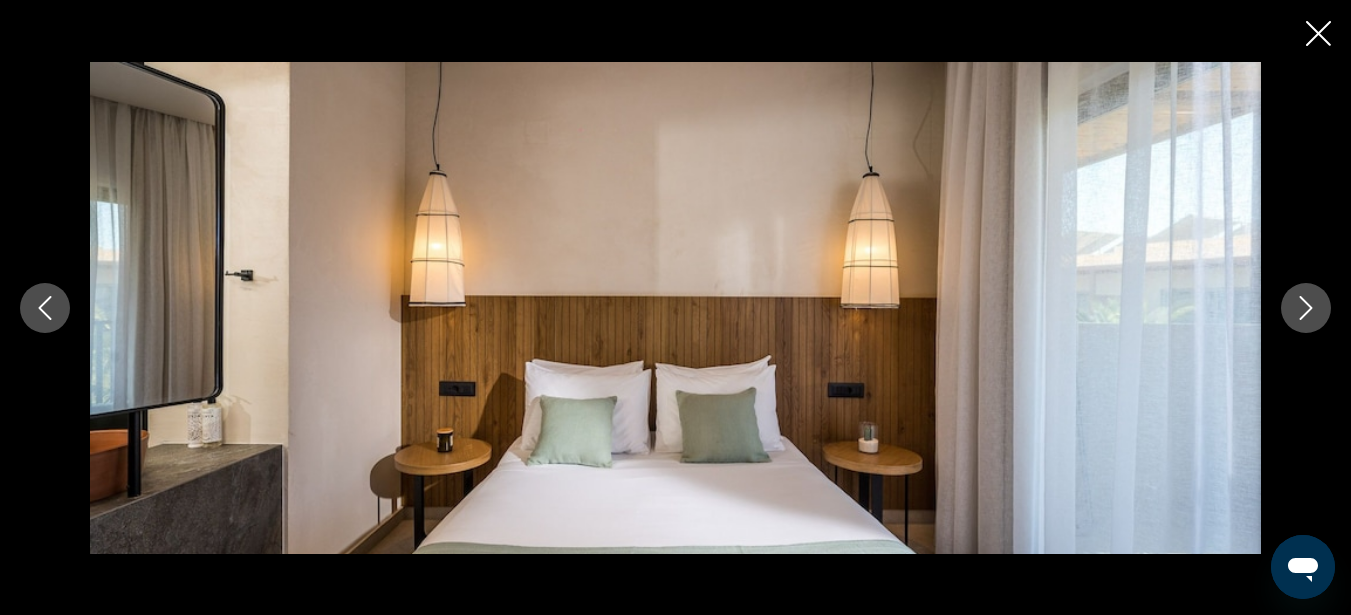 click at bounding box center (1306, 308) 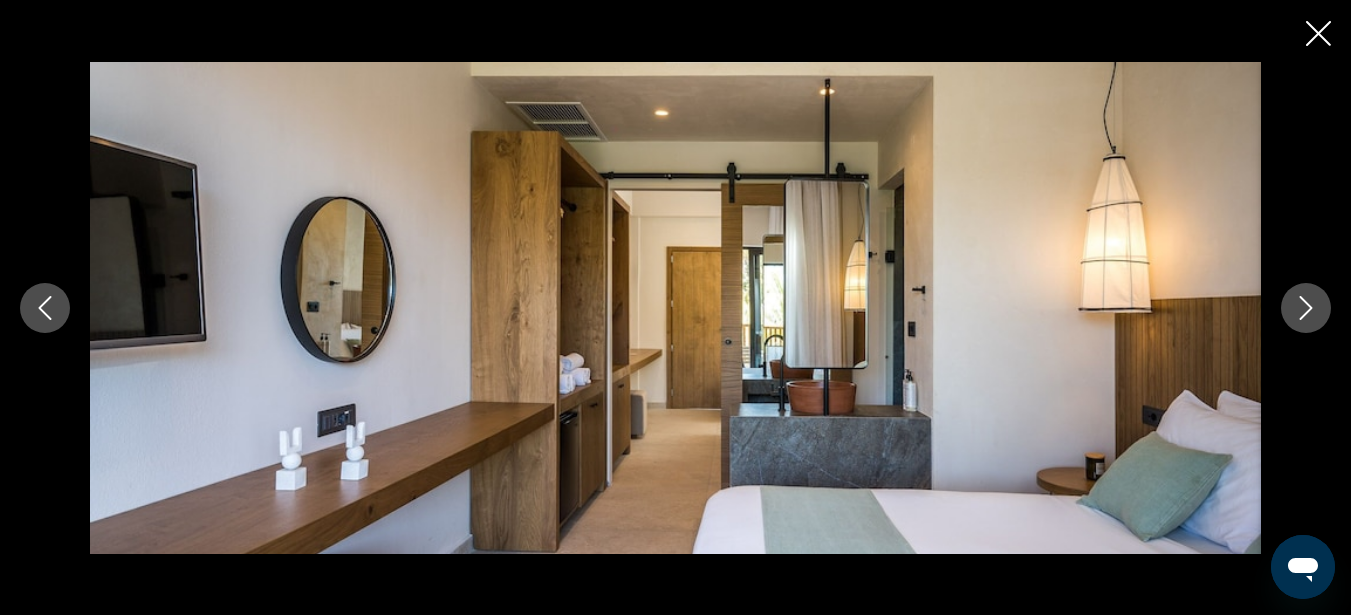 click at bounding box center (1306, 308) 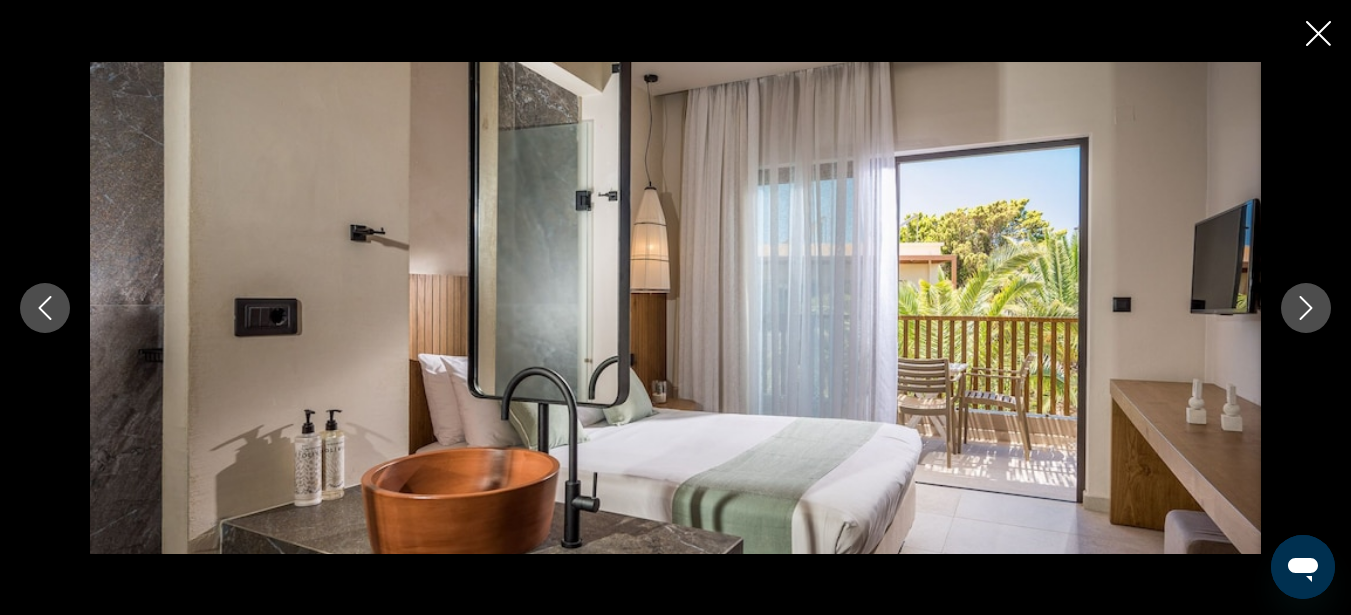 click at bounding box center (1306, 308) 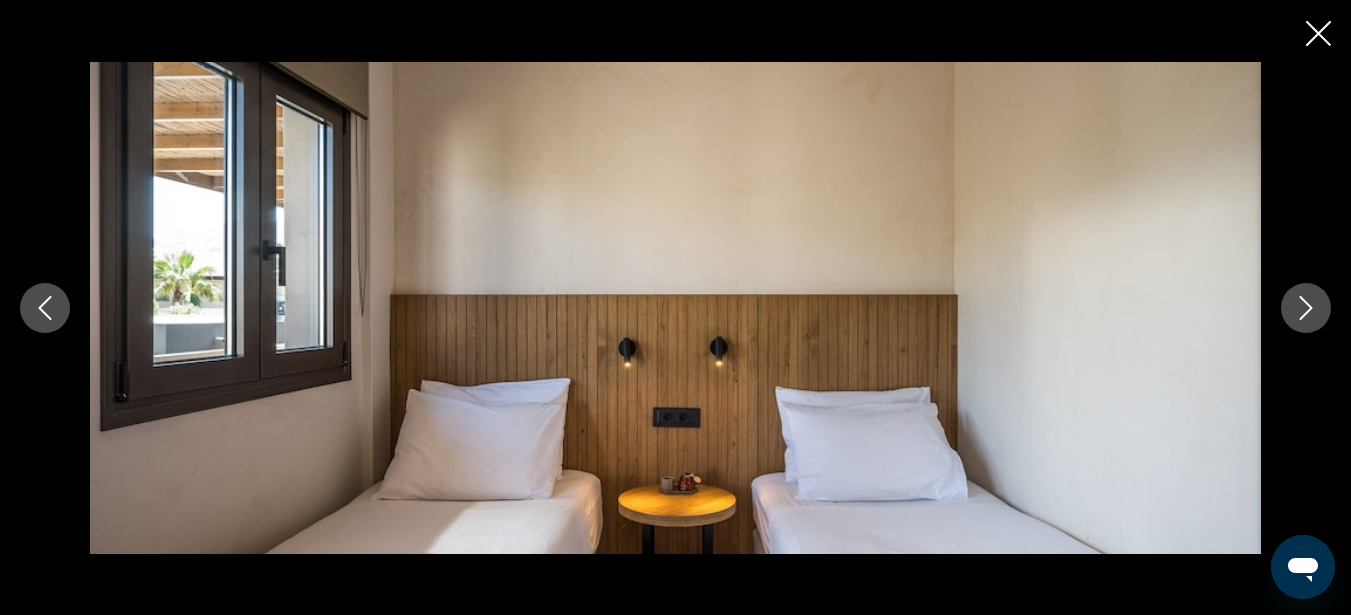 click at bounding box center (1306, 308) 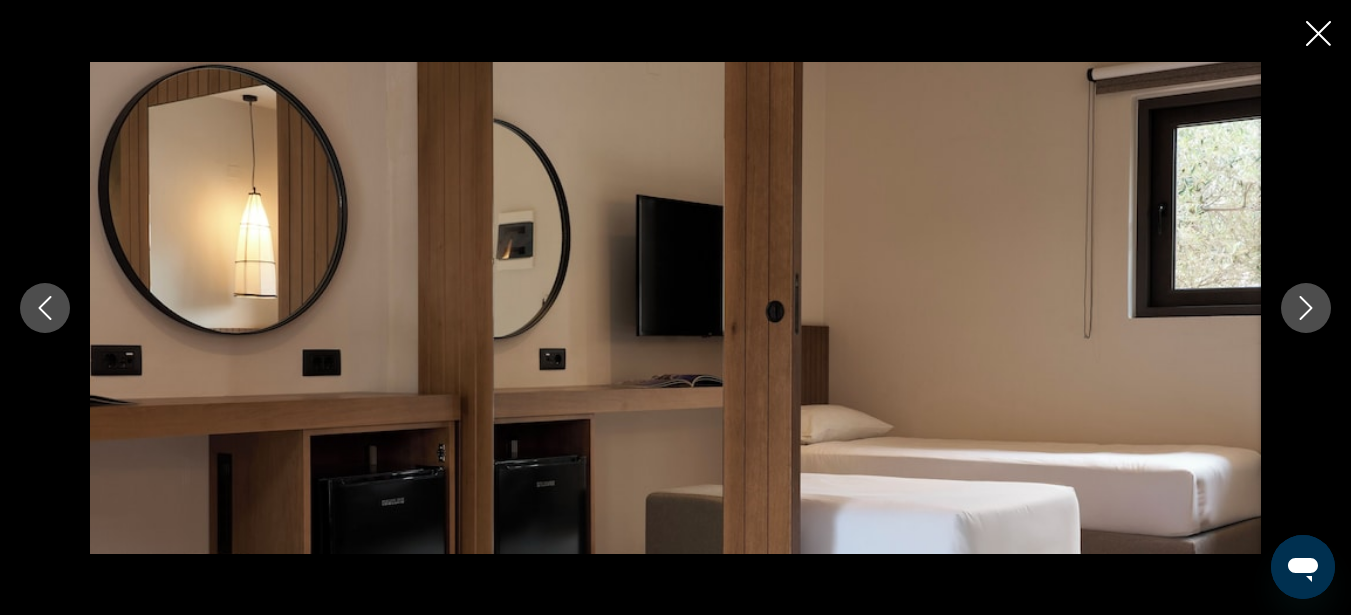 click at bounding box center [1306, 308] 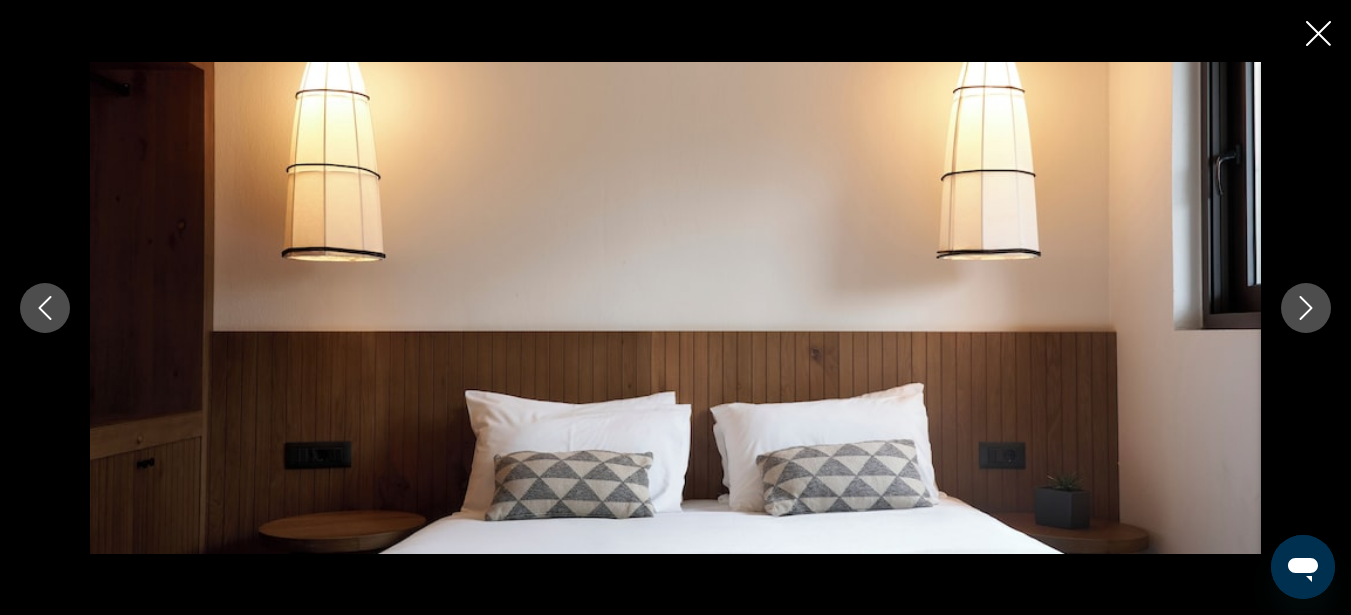 click at bounding box center [1306, 308] 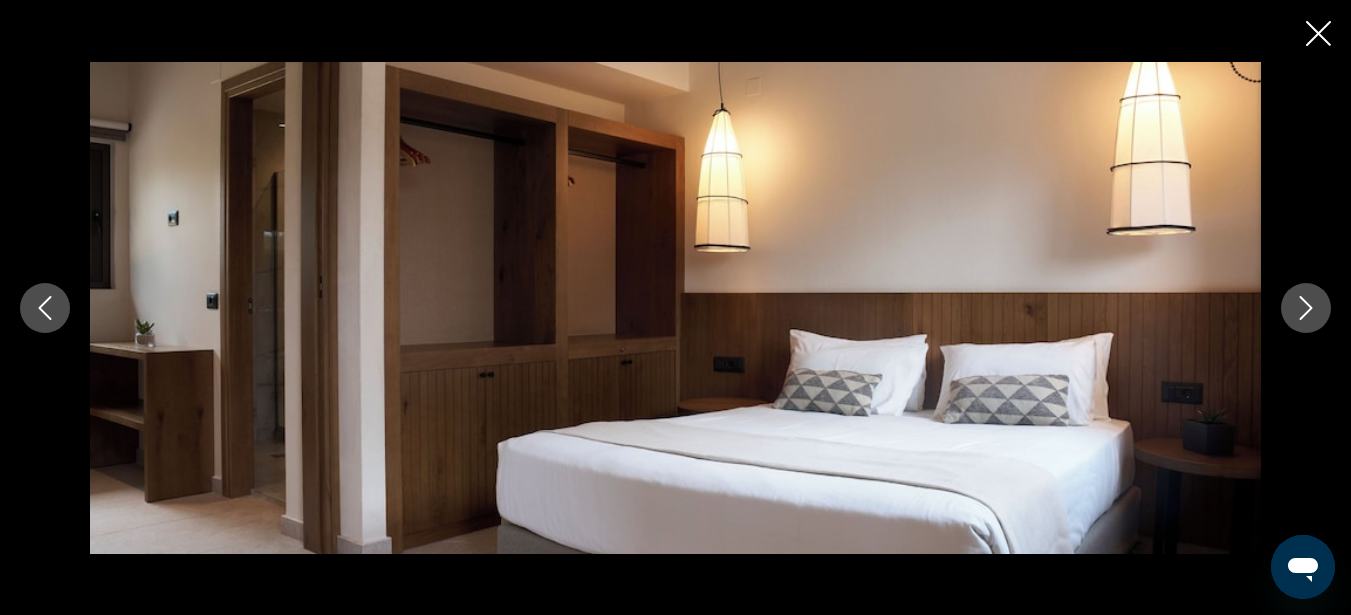 click at bounding box center (1306, 308) 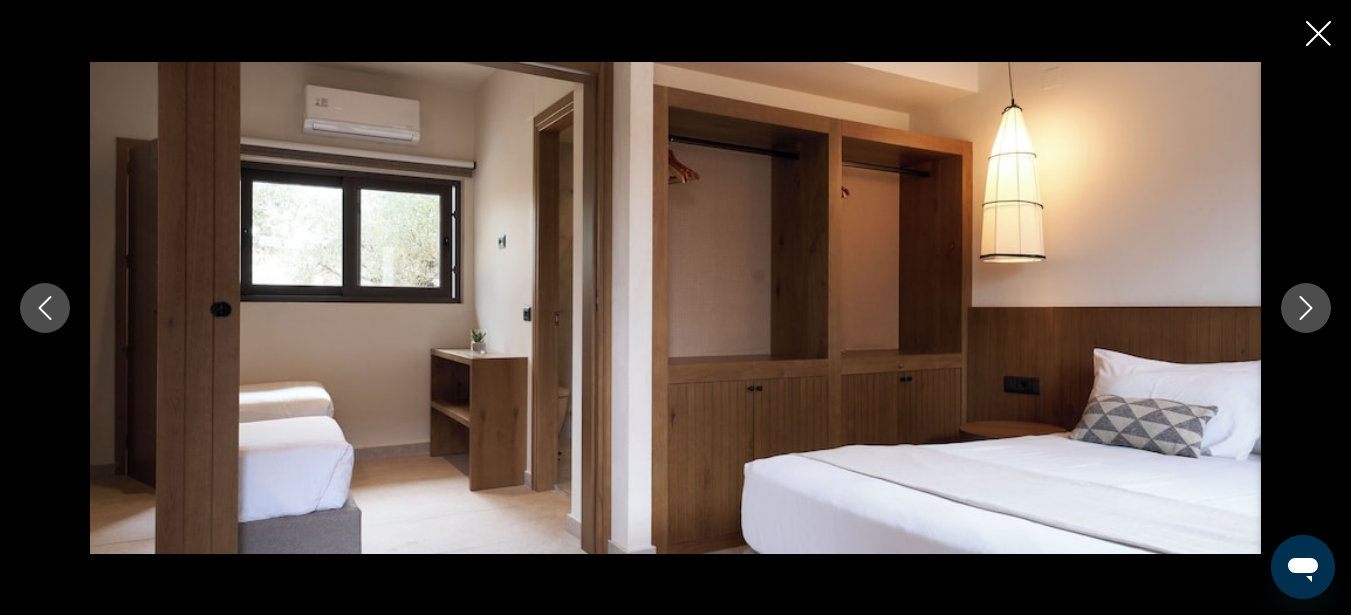 click at bounding box center (1306, 308) 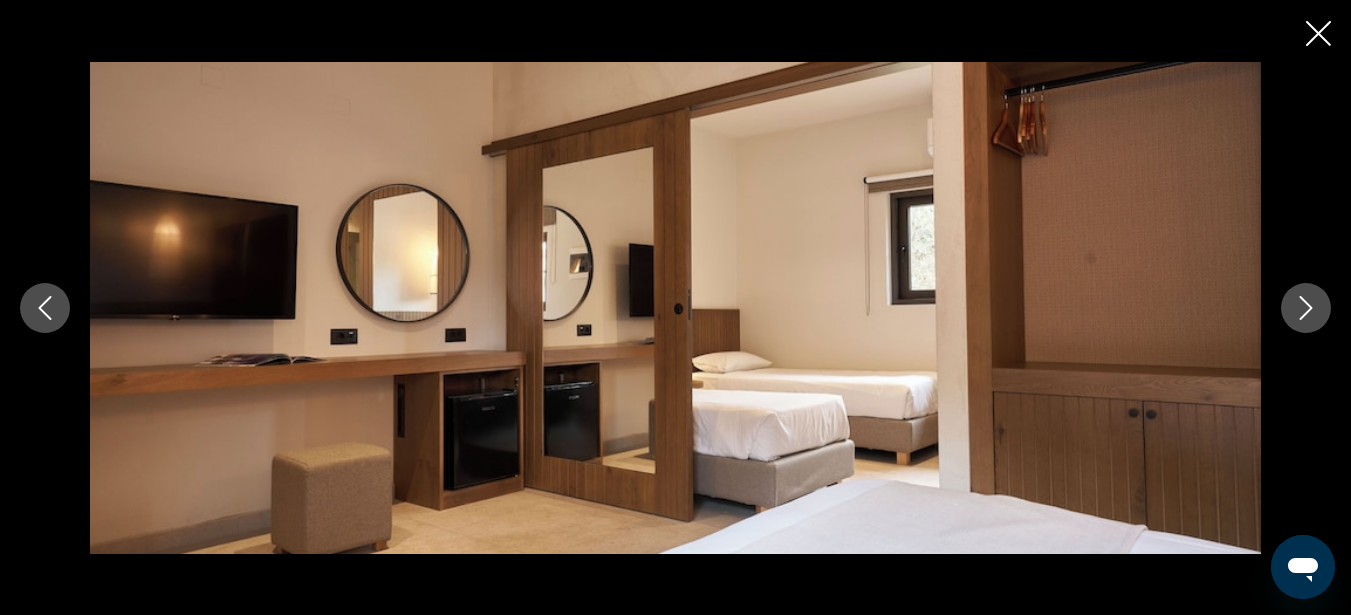 click at bounding box center (1306, 308) 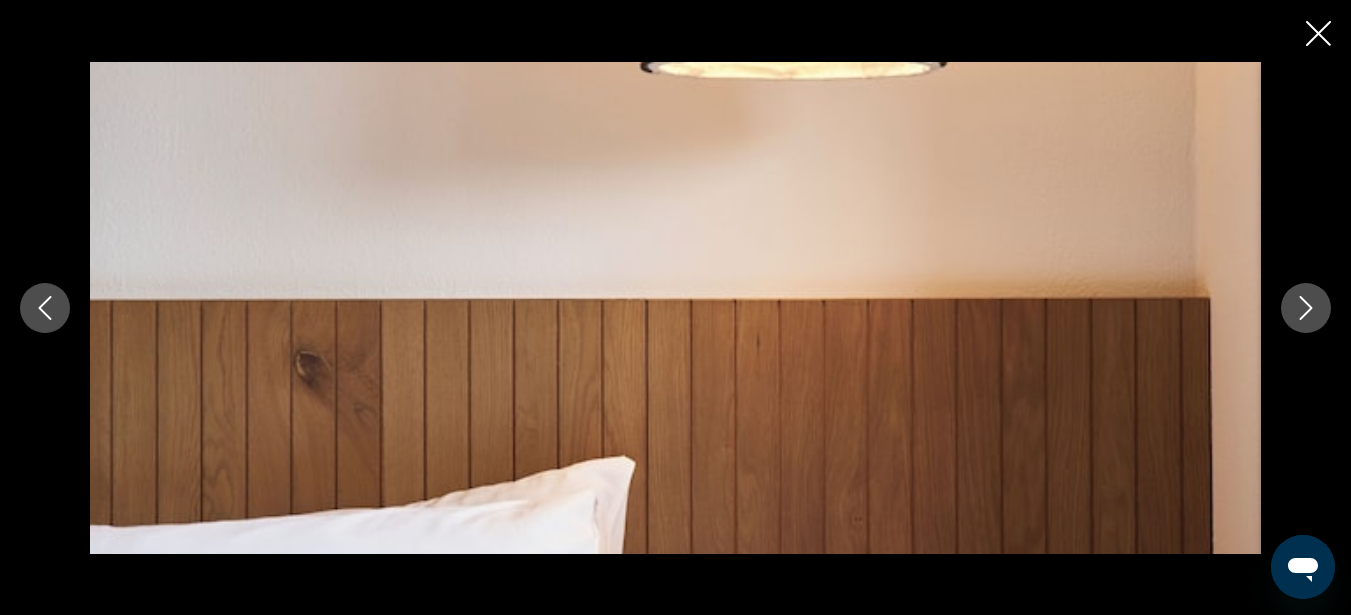 click at bounding box center (1306, 308) 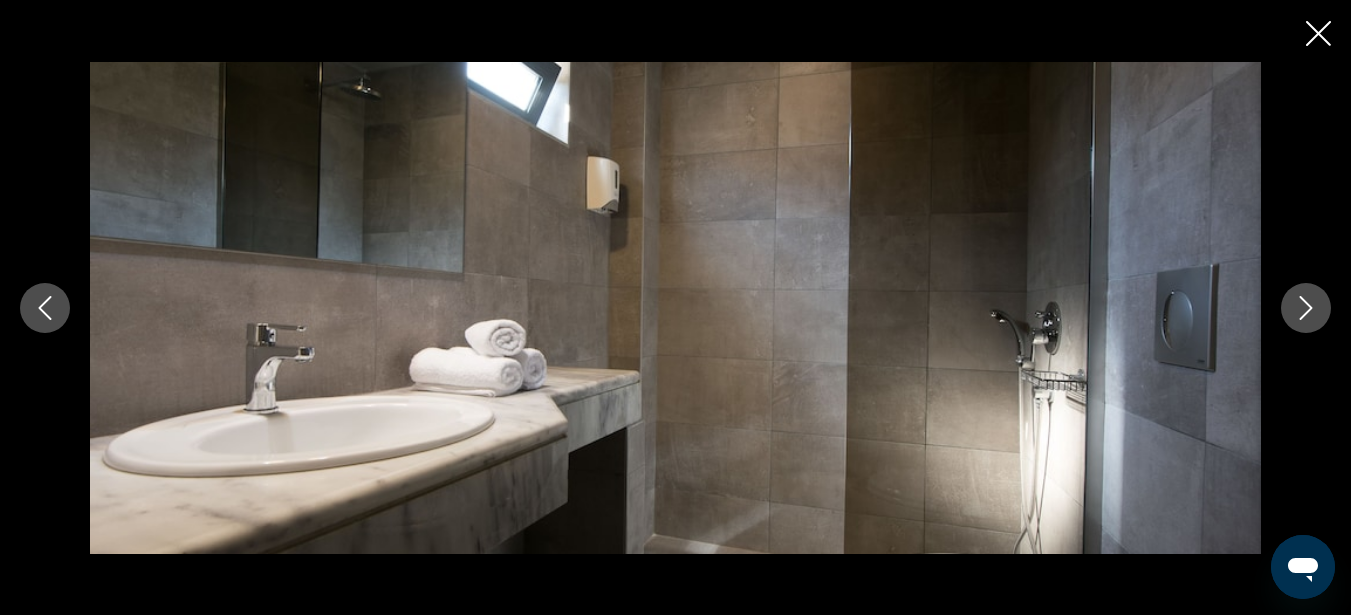 click at bounding box center [1306, 308] 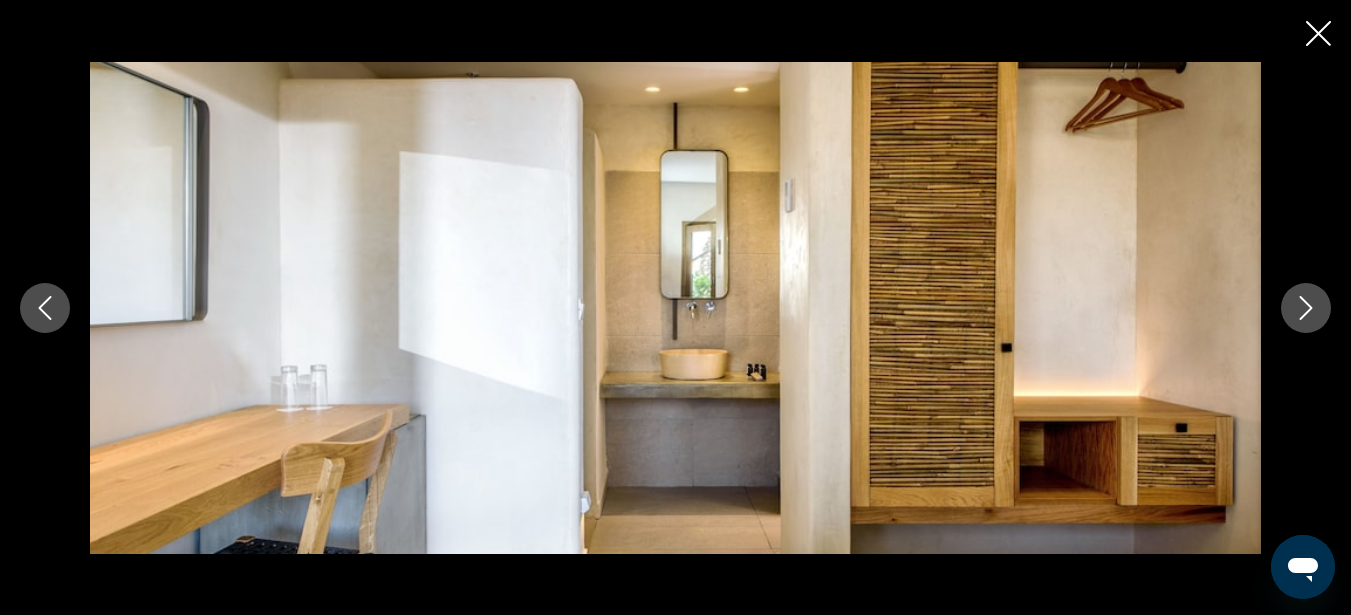 click at bounding box center [1306, 308] 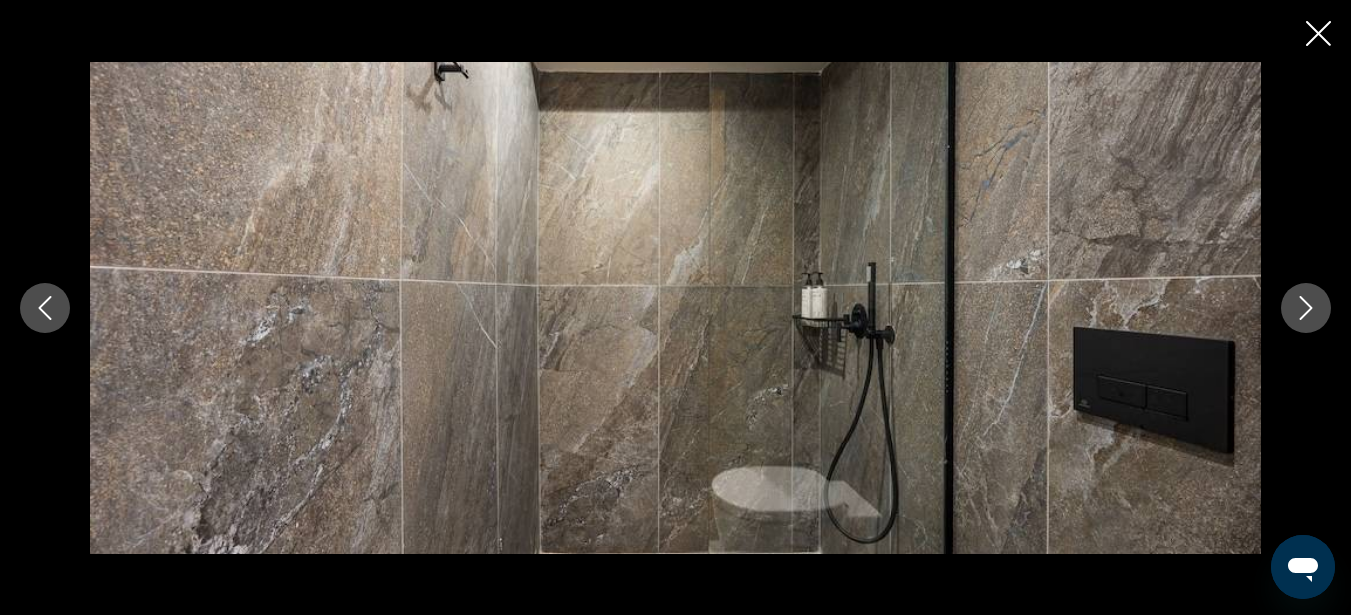 click at bounding box center [1306, 308] 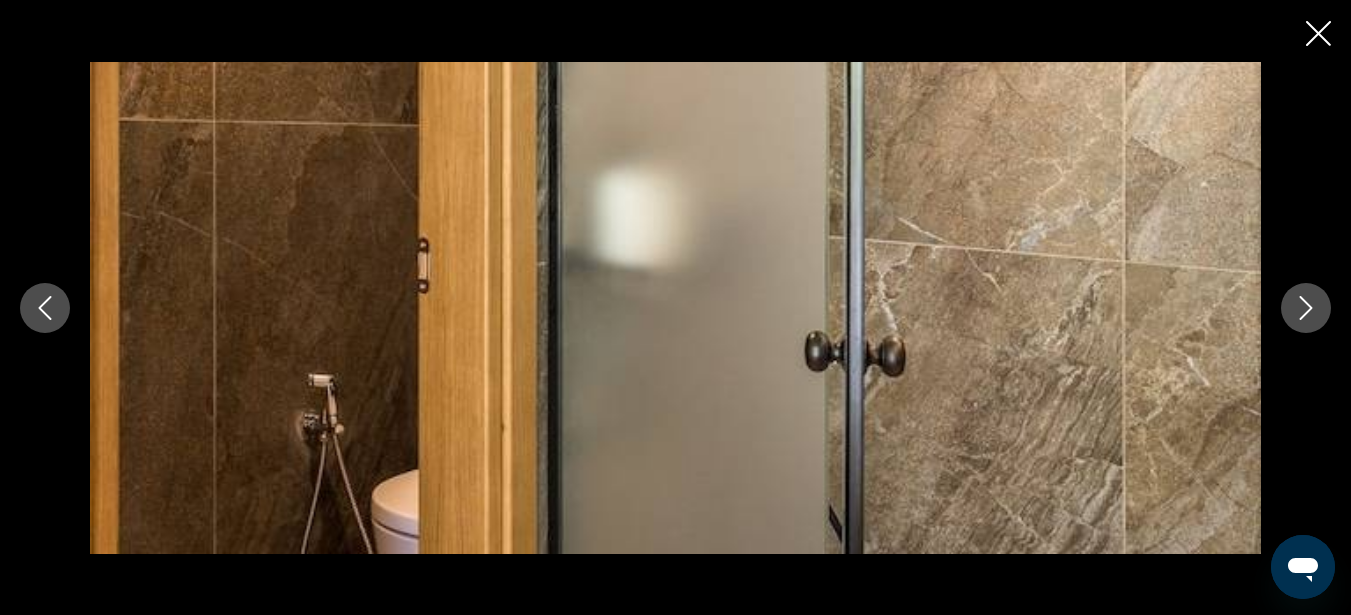 click at bounding box center (1306, 308) 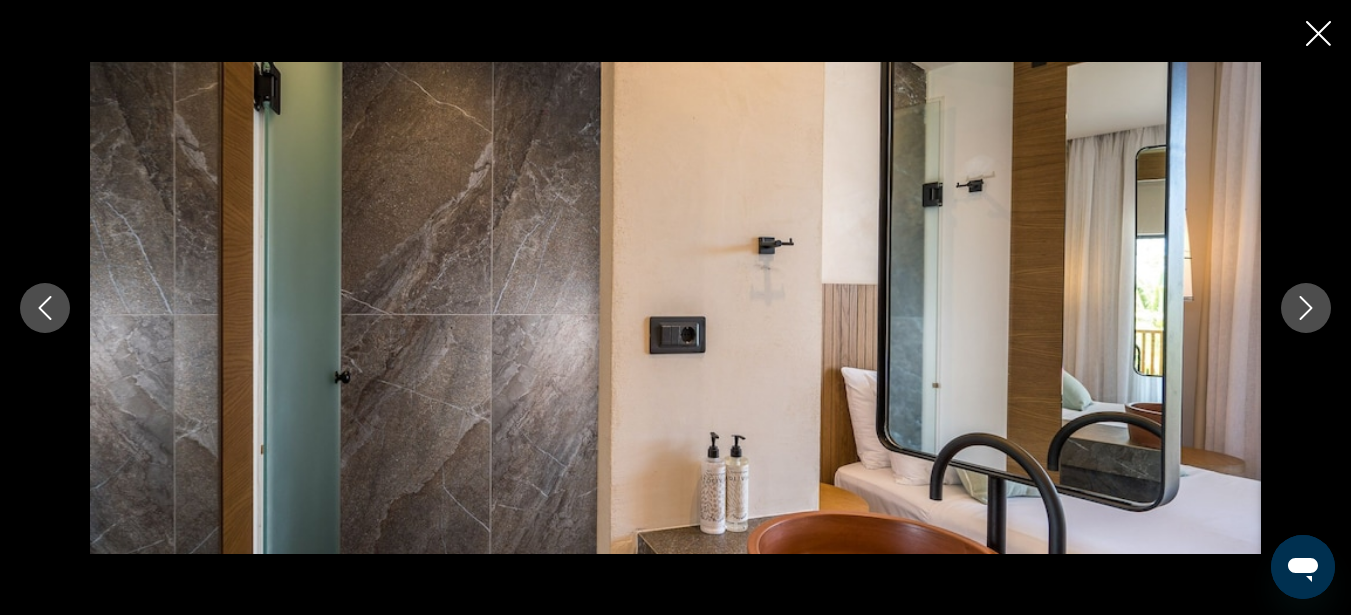 click at bounding box center (1306, 308) 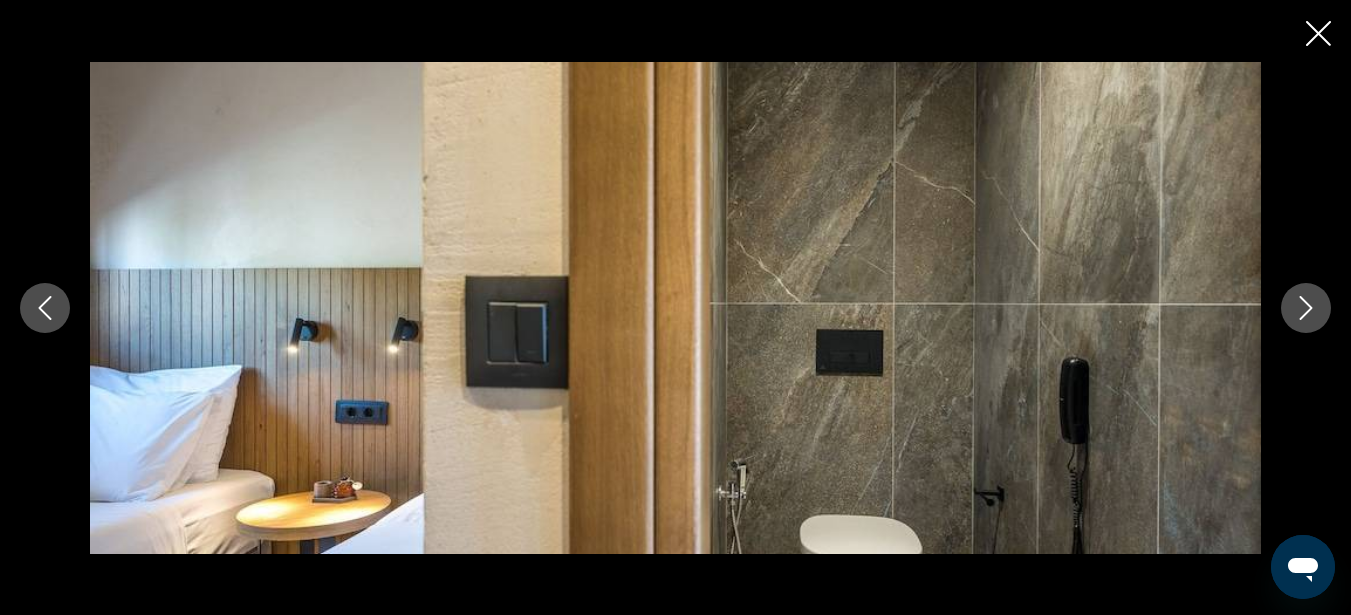 click at bounding box center [1306, 308] 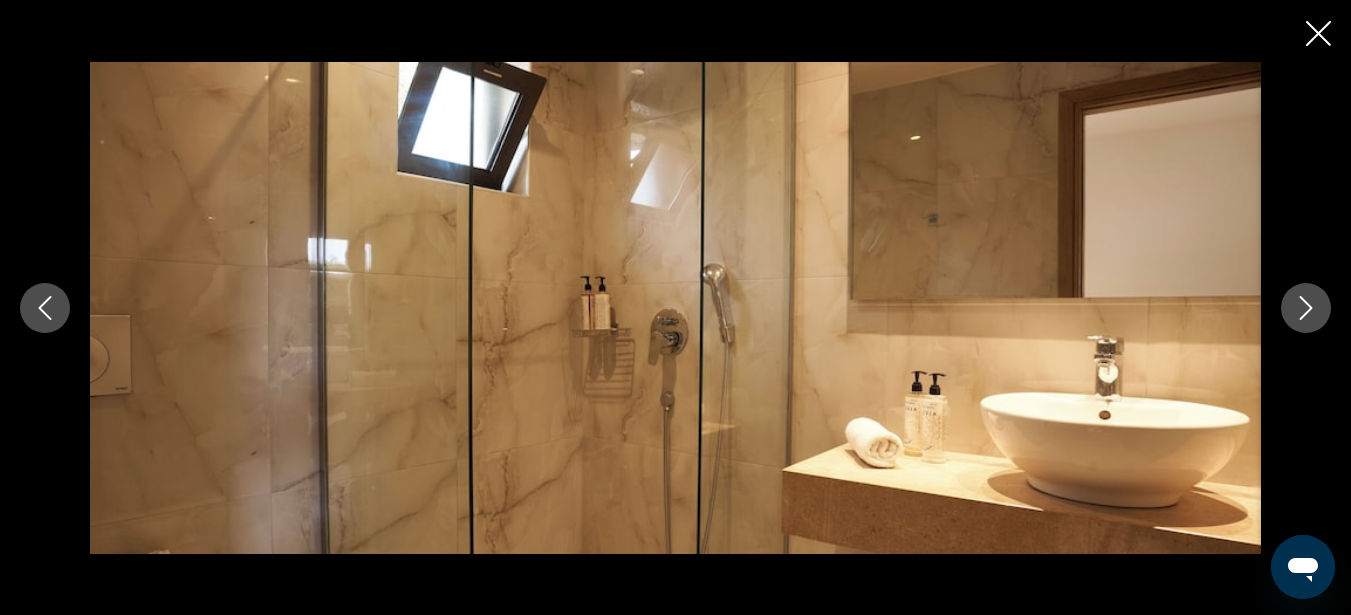 click at bounding box center [1306, 308] 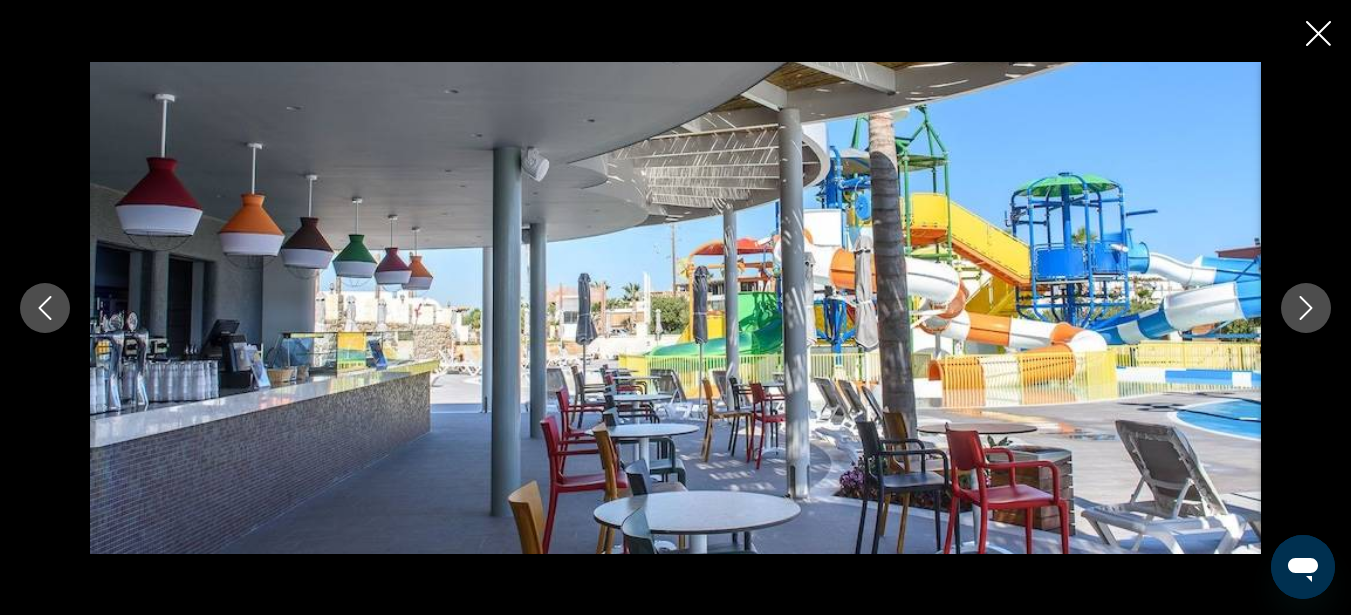 click at bounding box center [1306, 308] 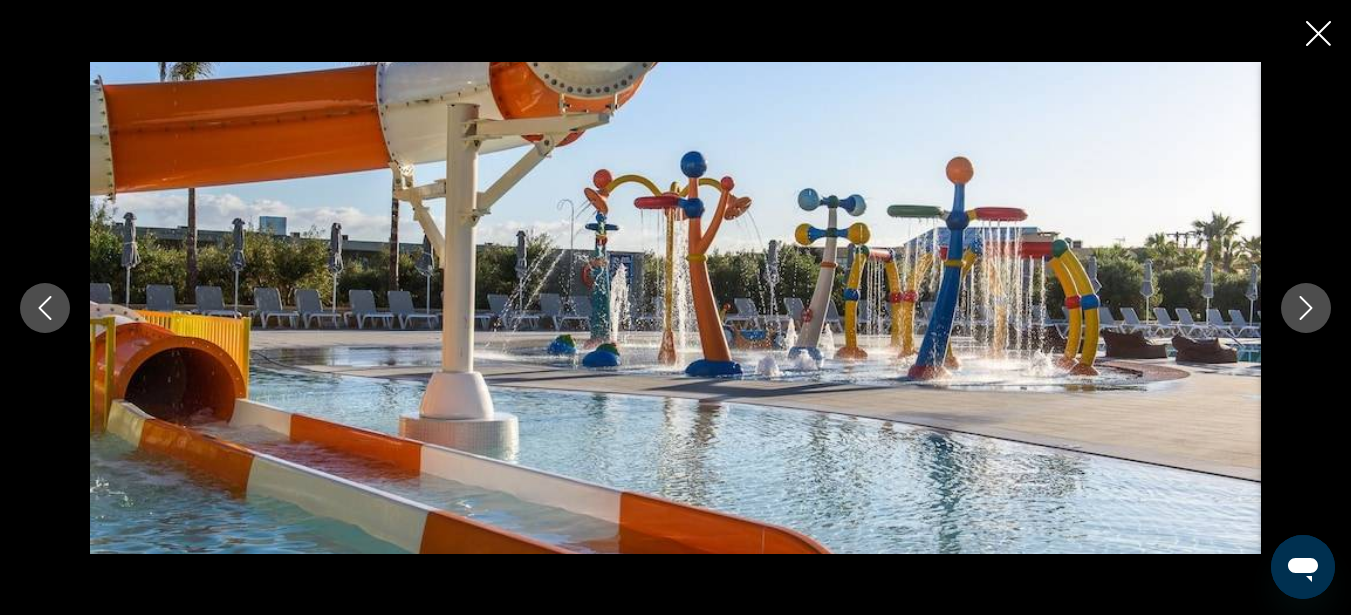 click at bounding box center (45, 308) 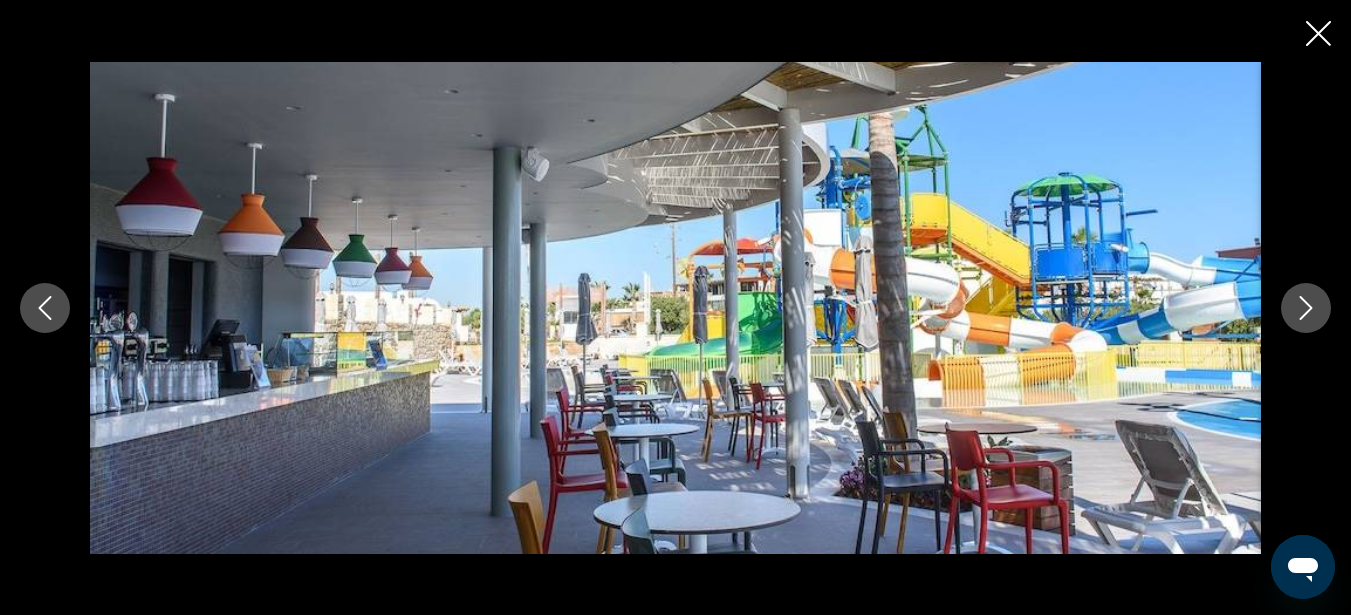 click 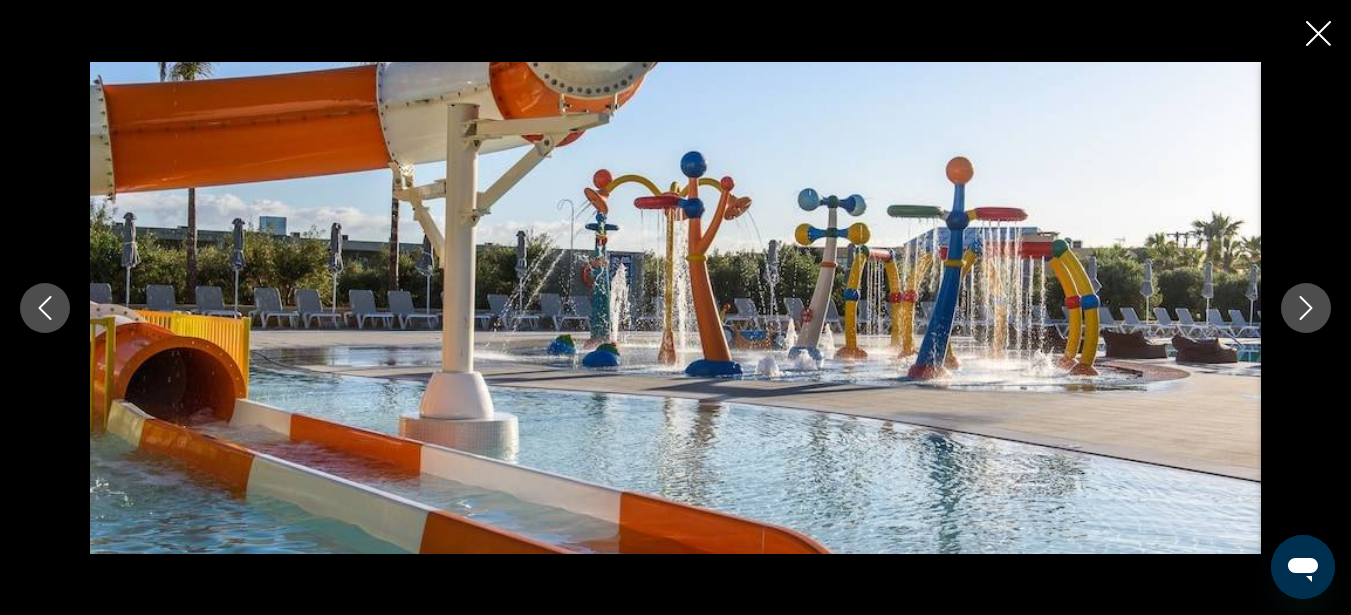 click 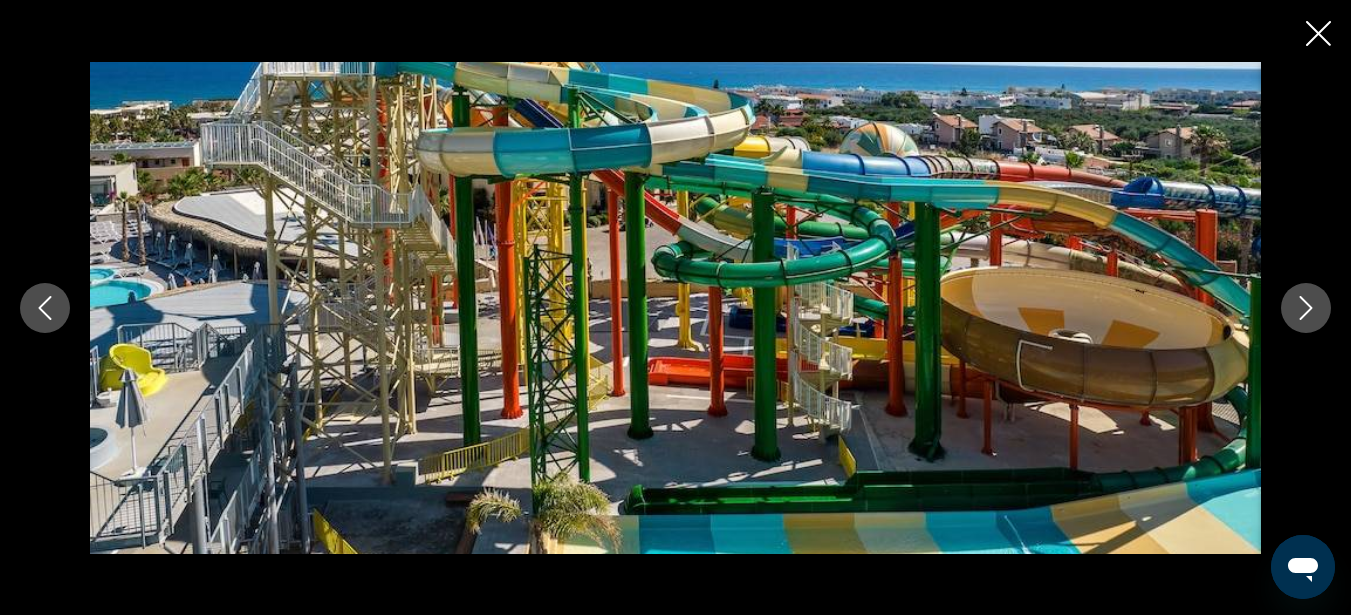 click 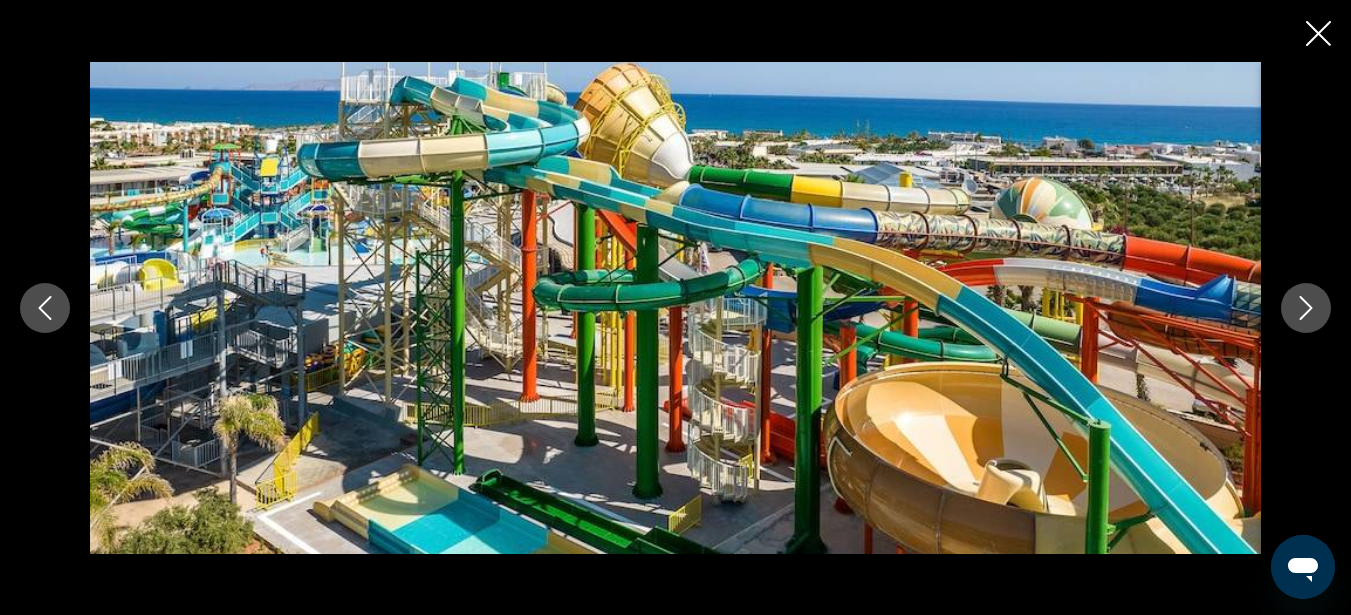 click 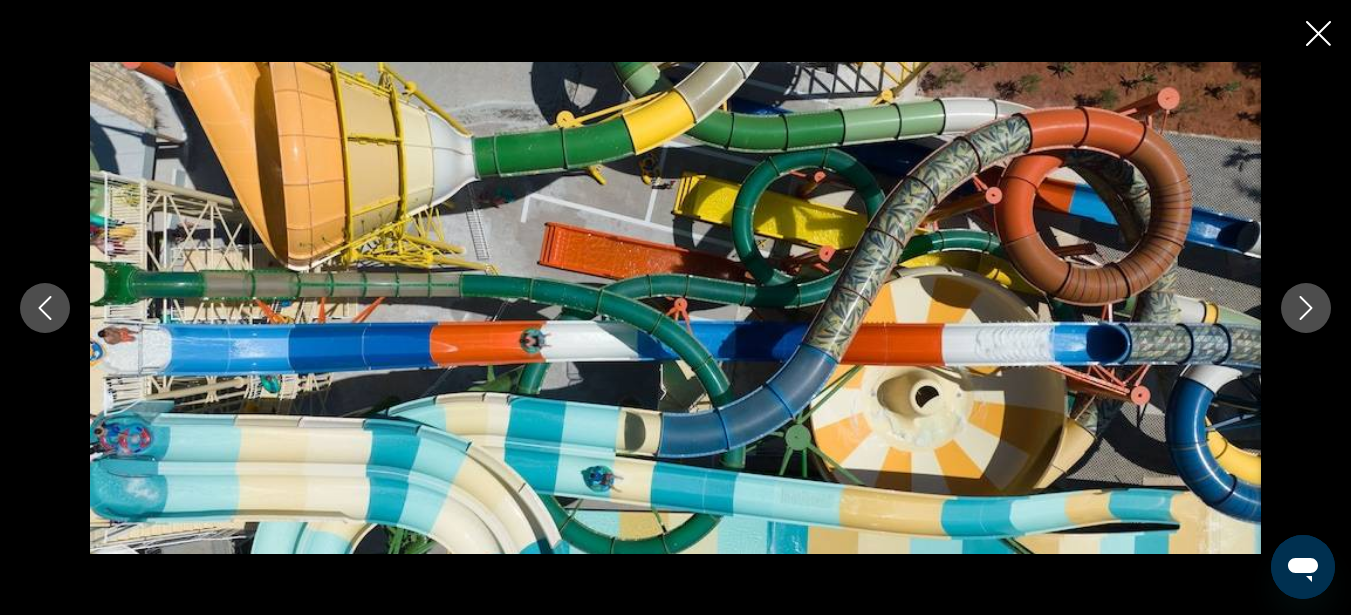 click 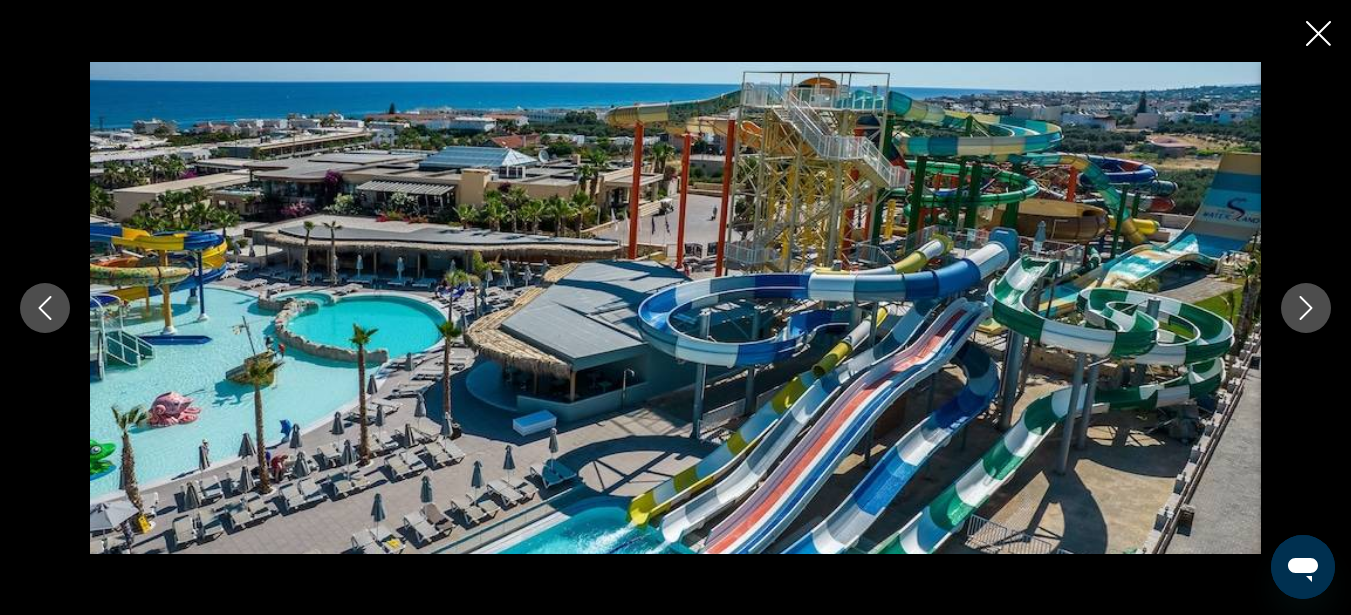 click 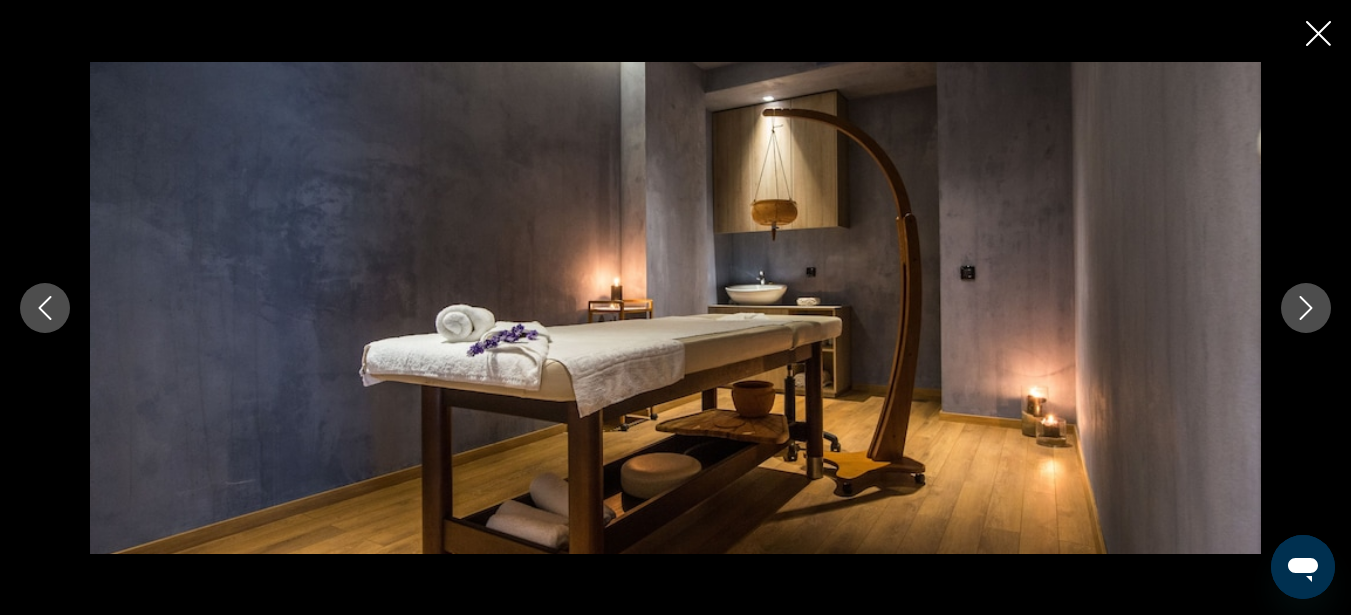 click 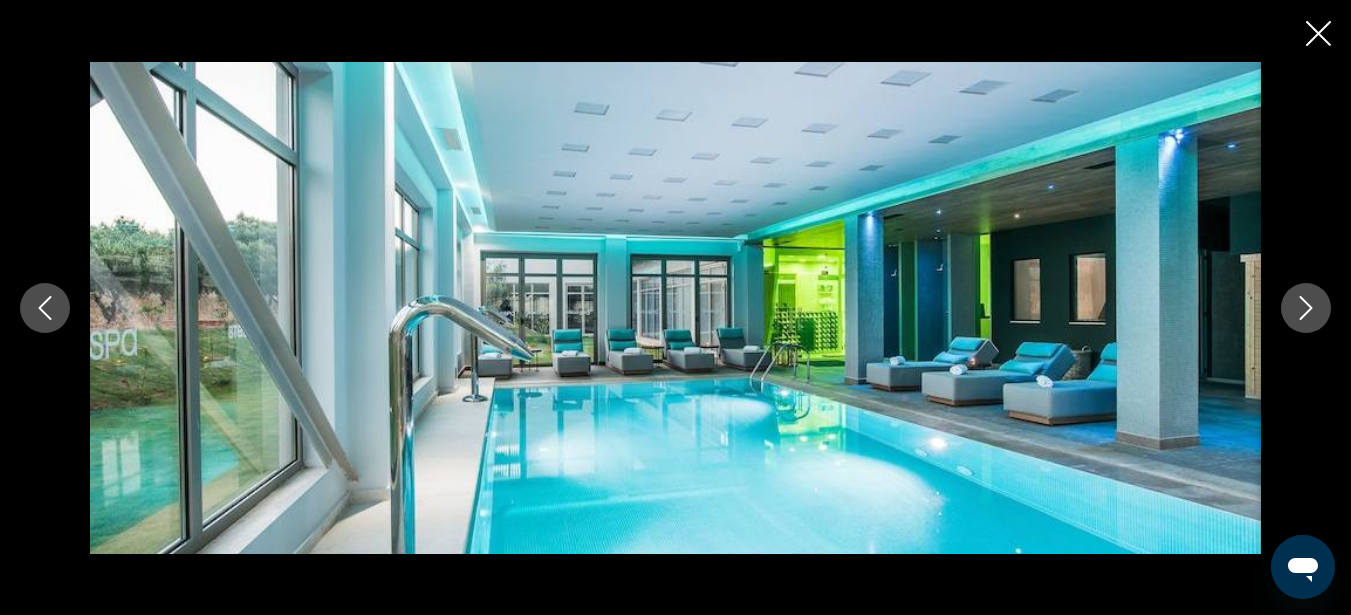 click 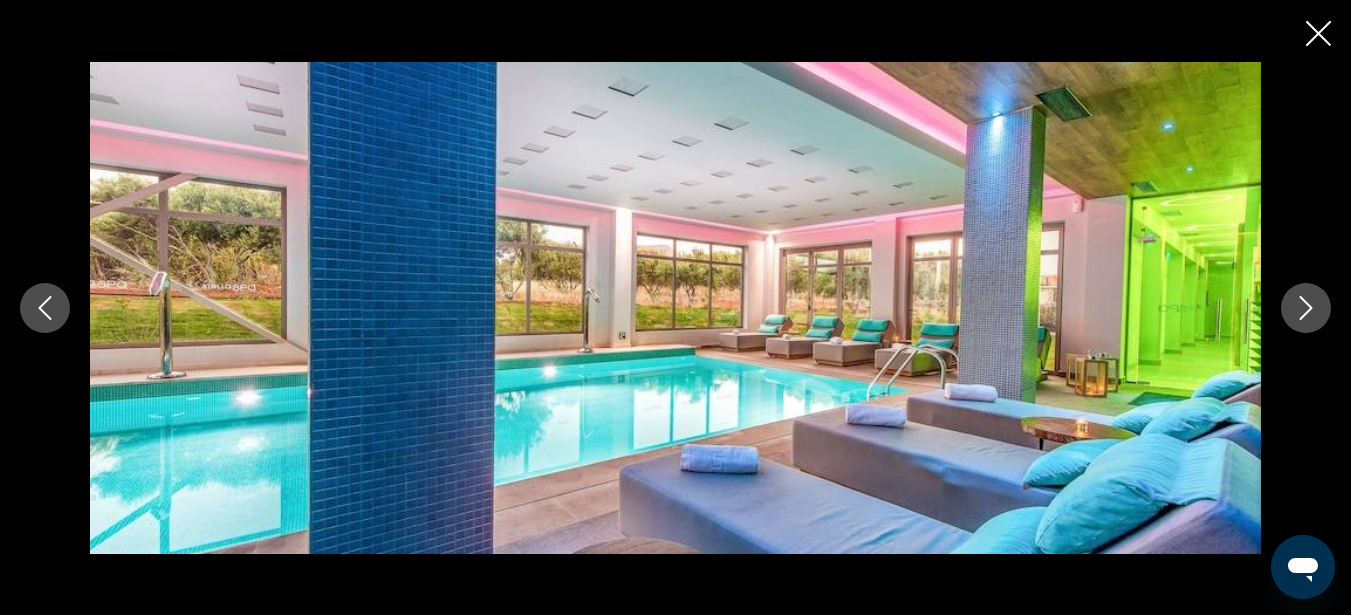 click 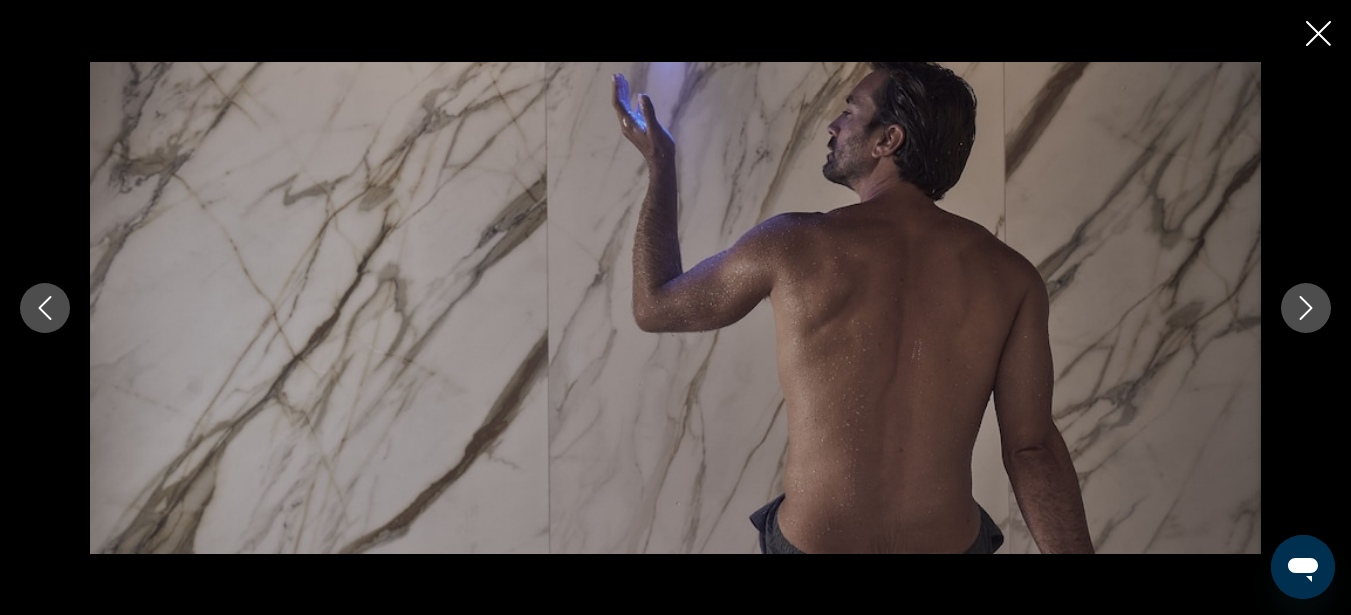 click 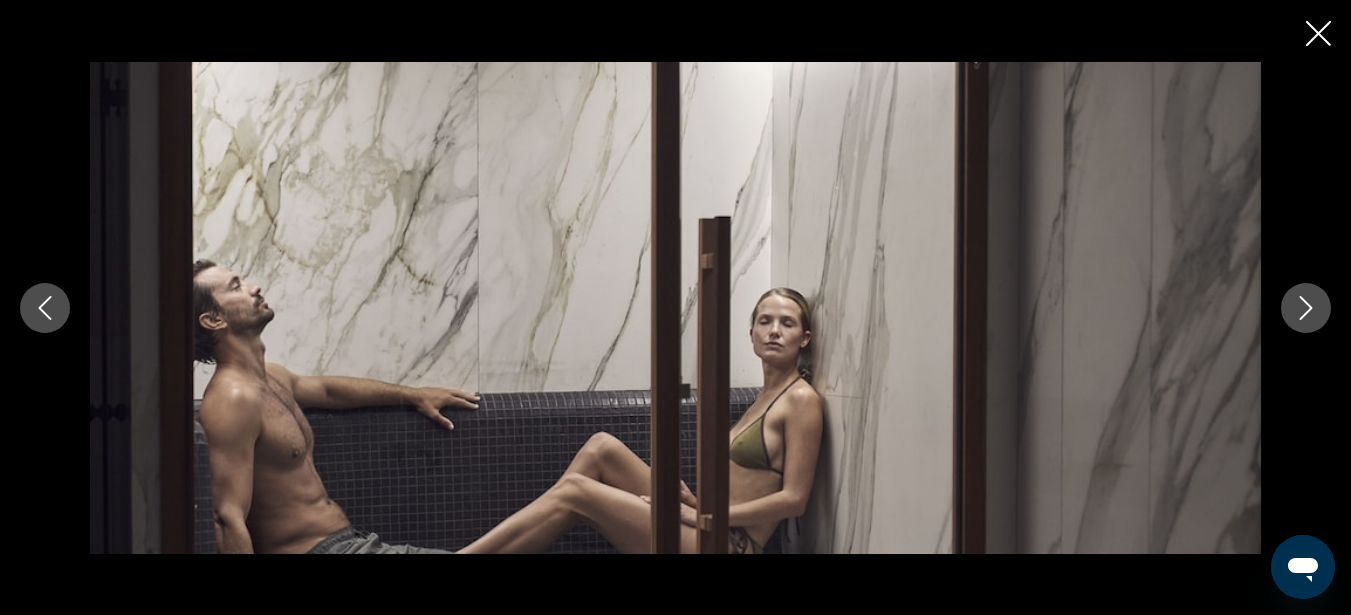 click 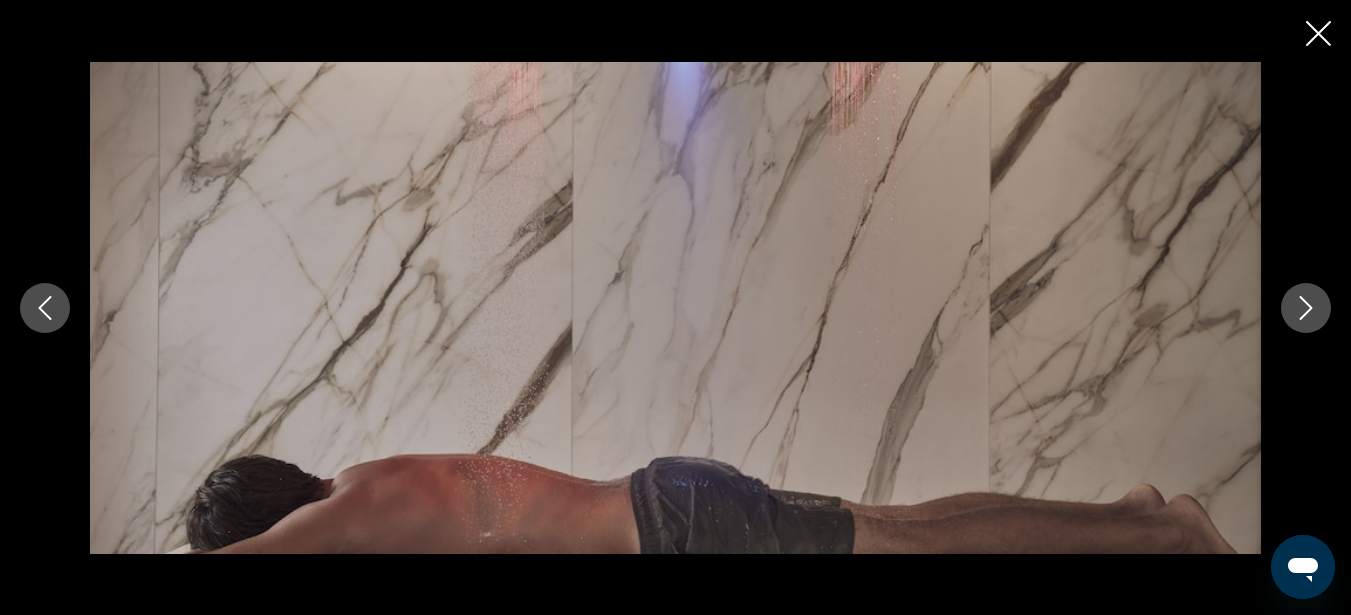 click 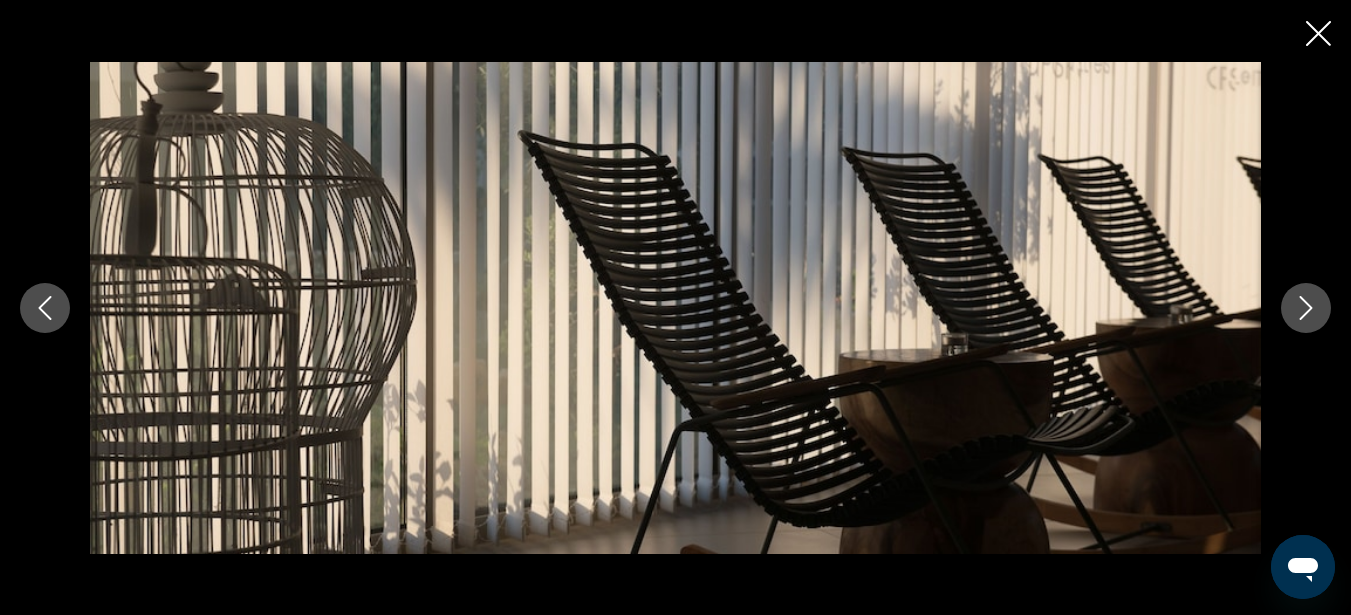 click 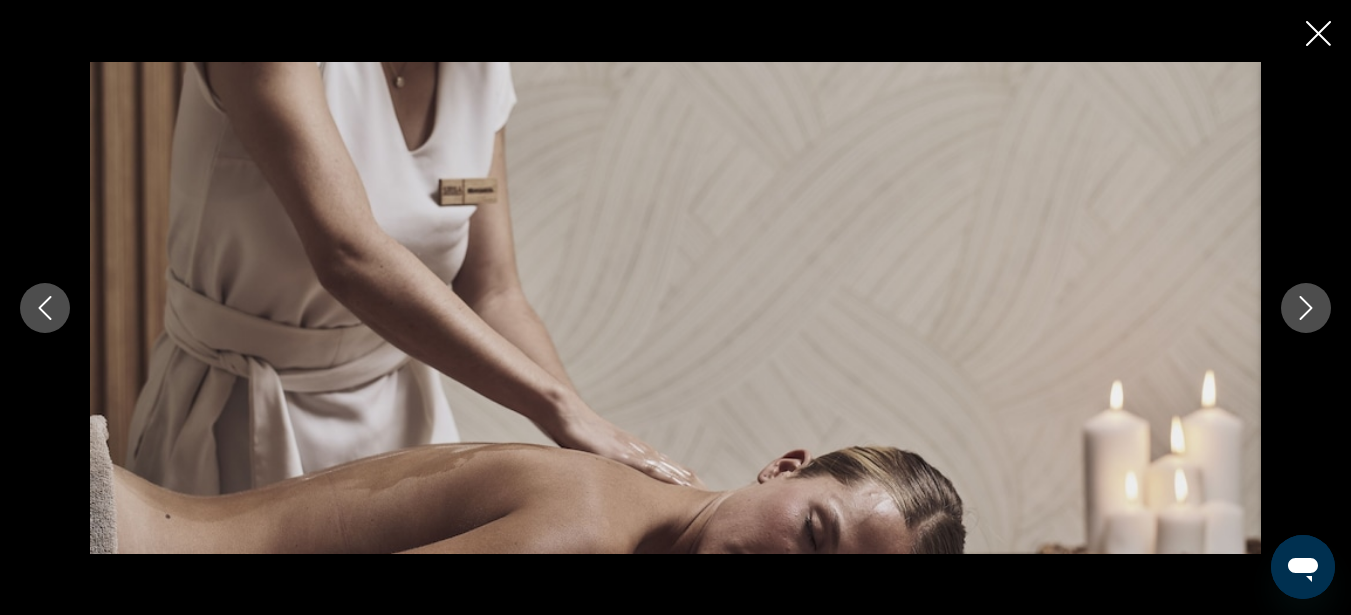 click 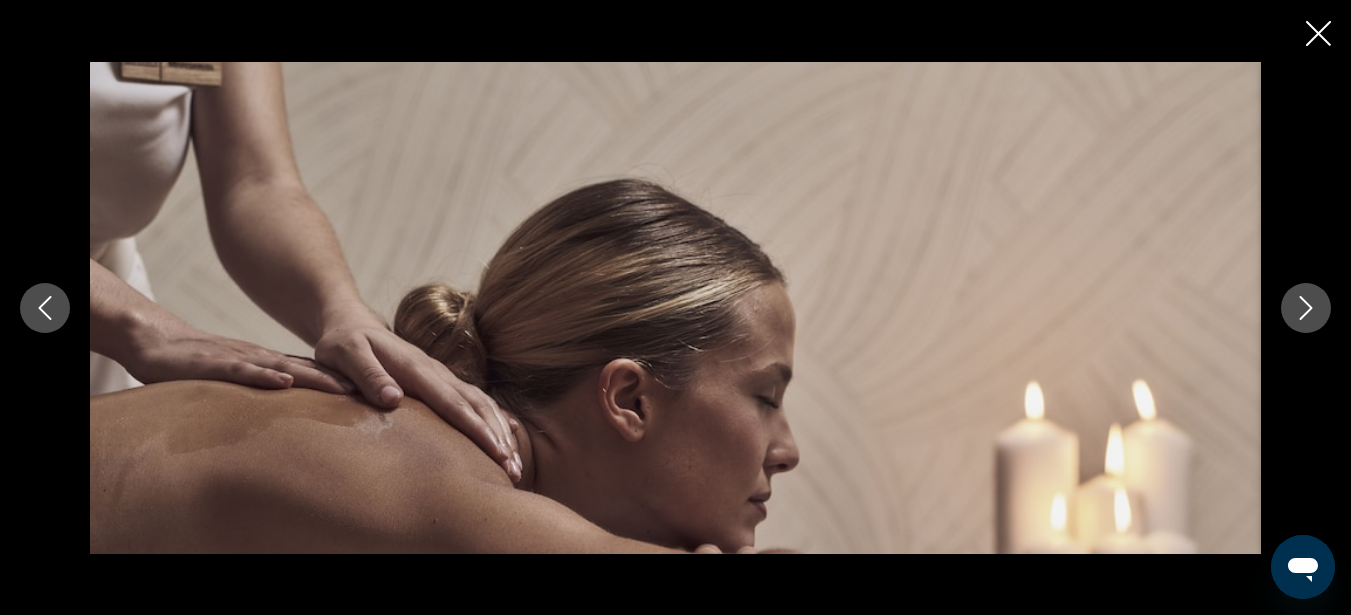 click 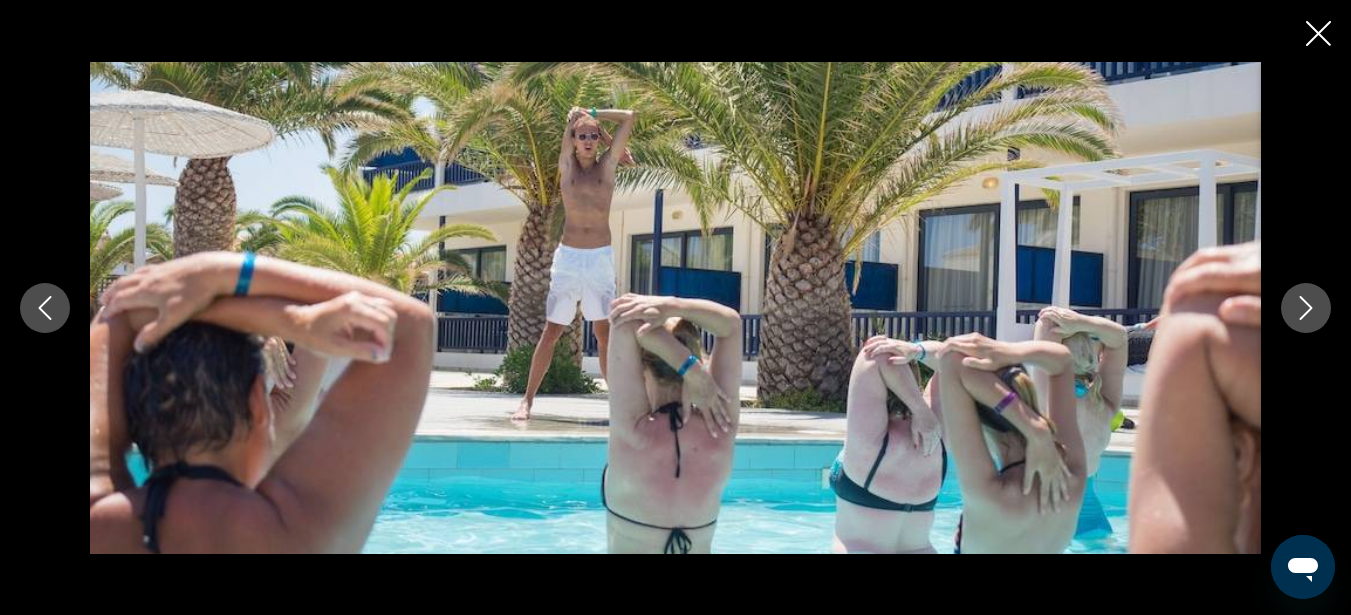 click 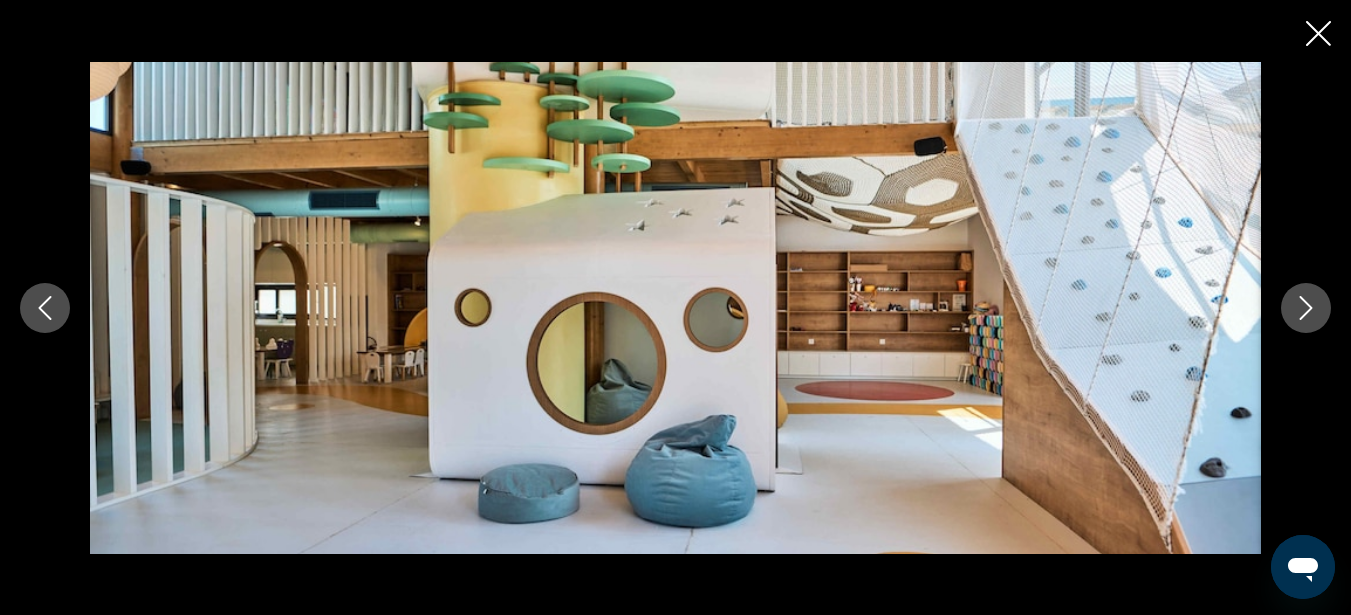 click 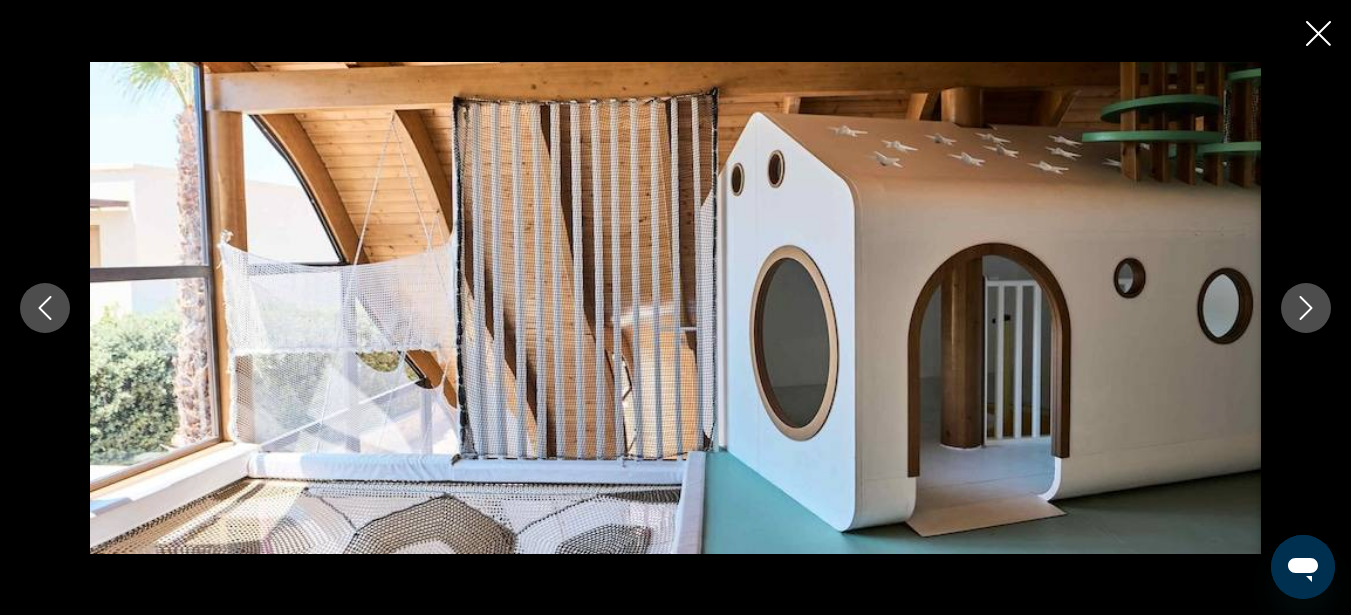 click 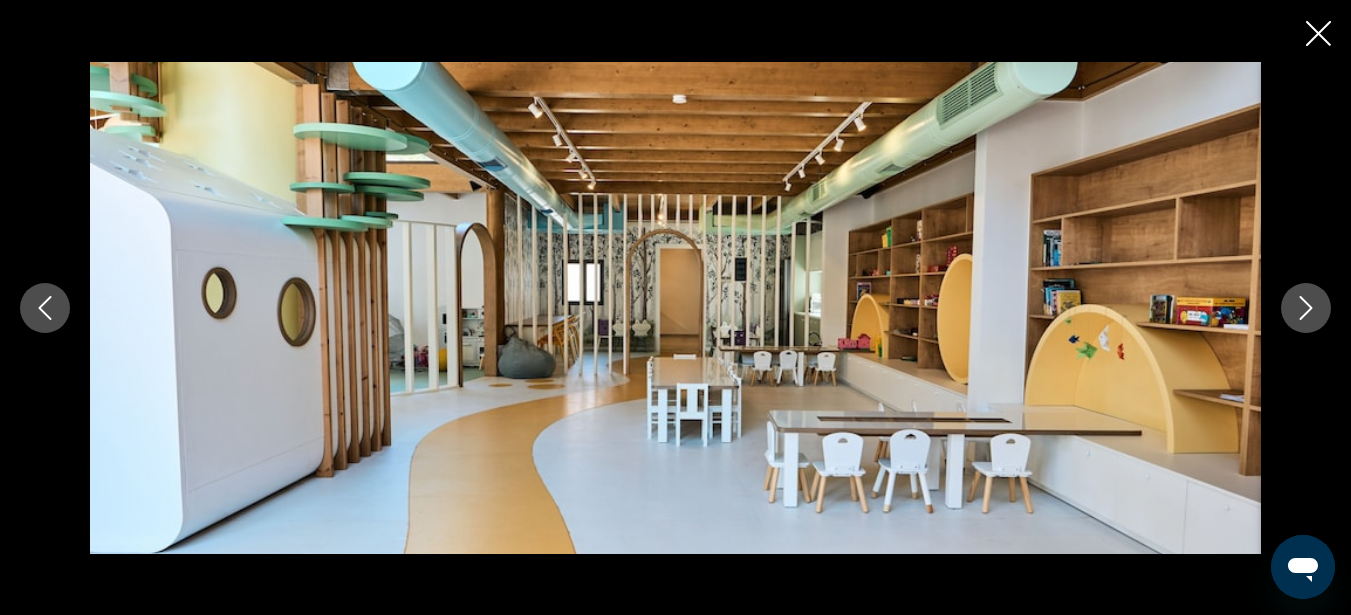 click 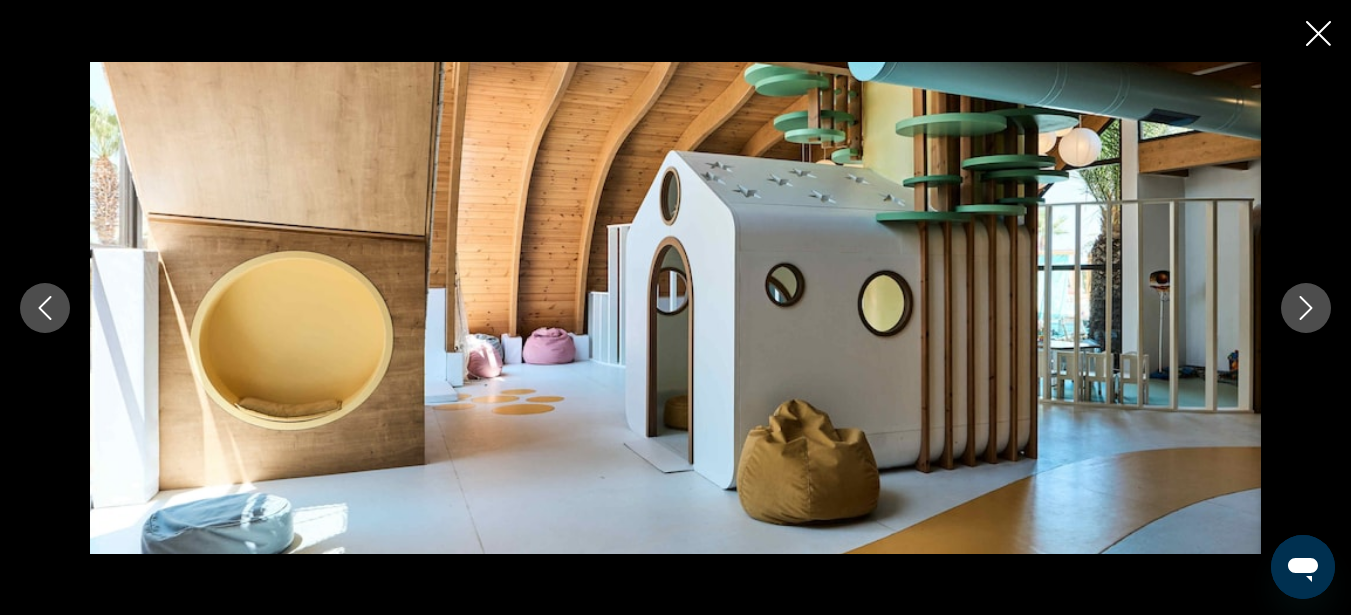 click 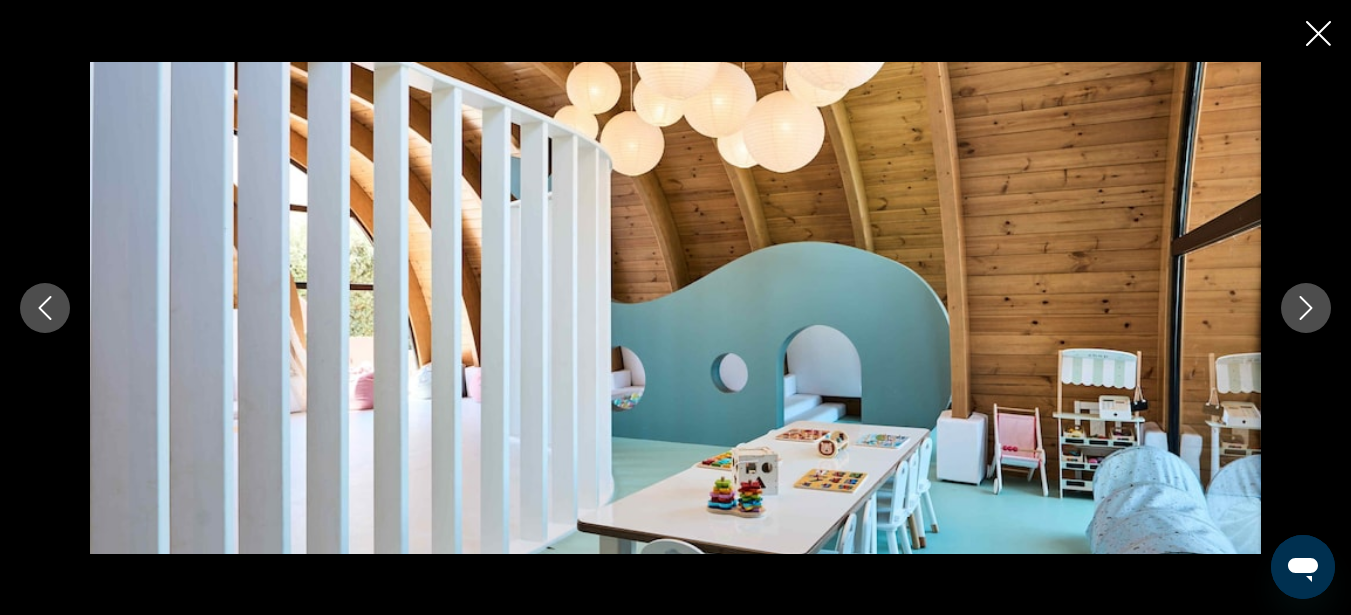 click 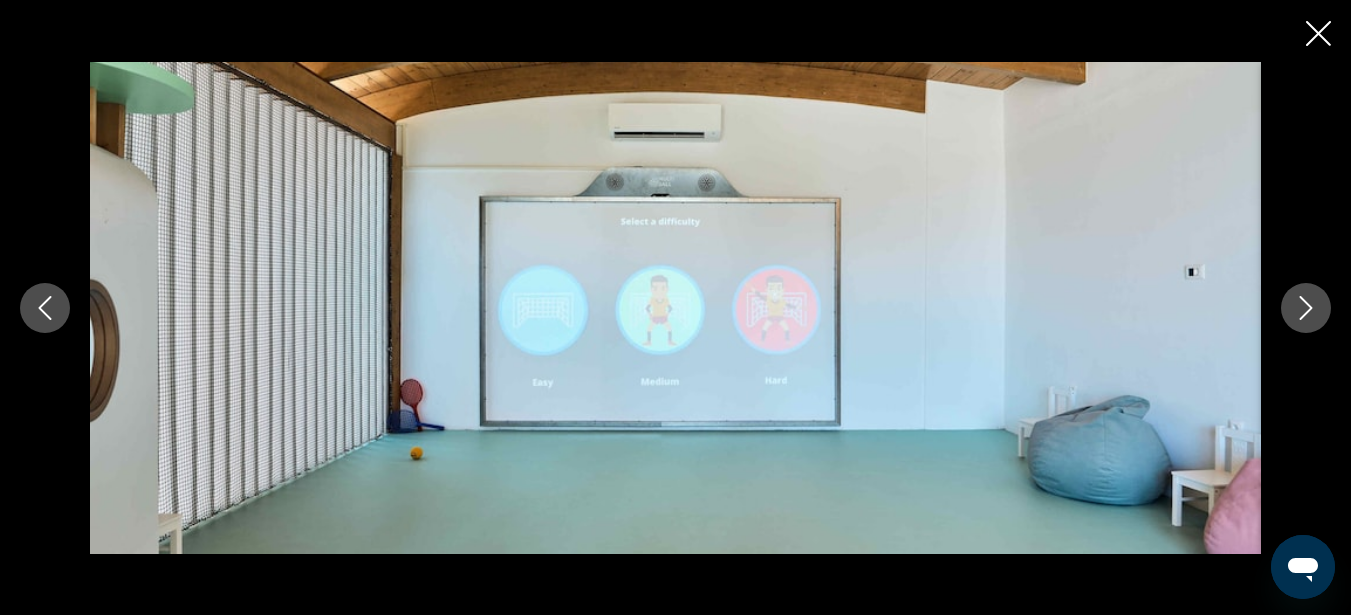 click 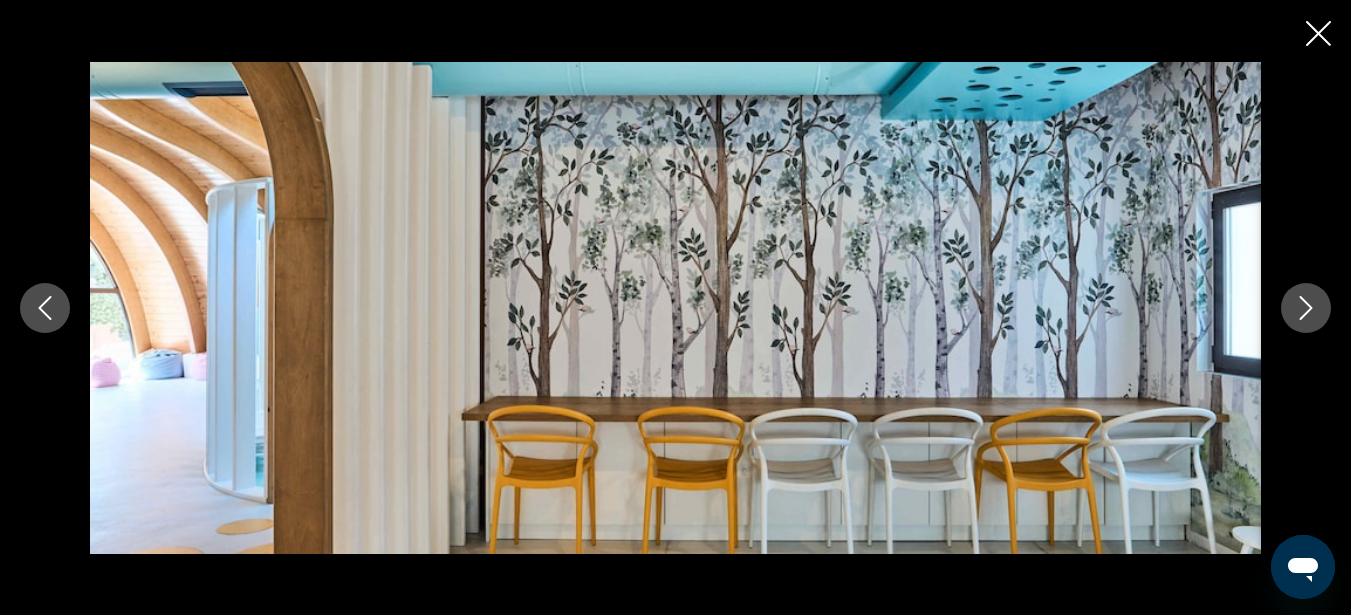 click 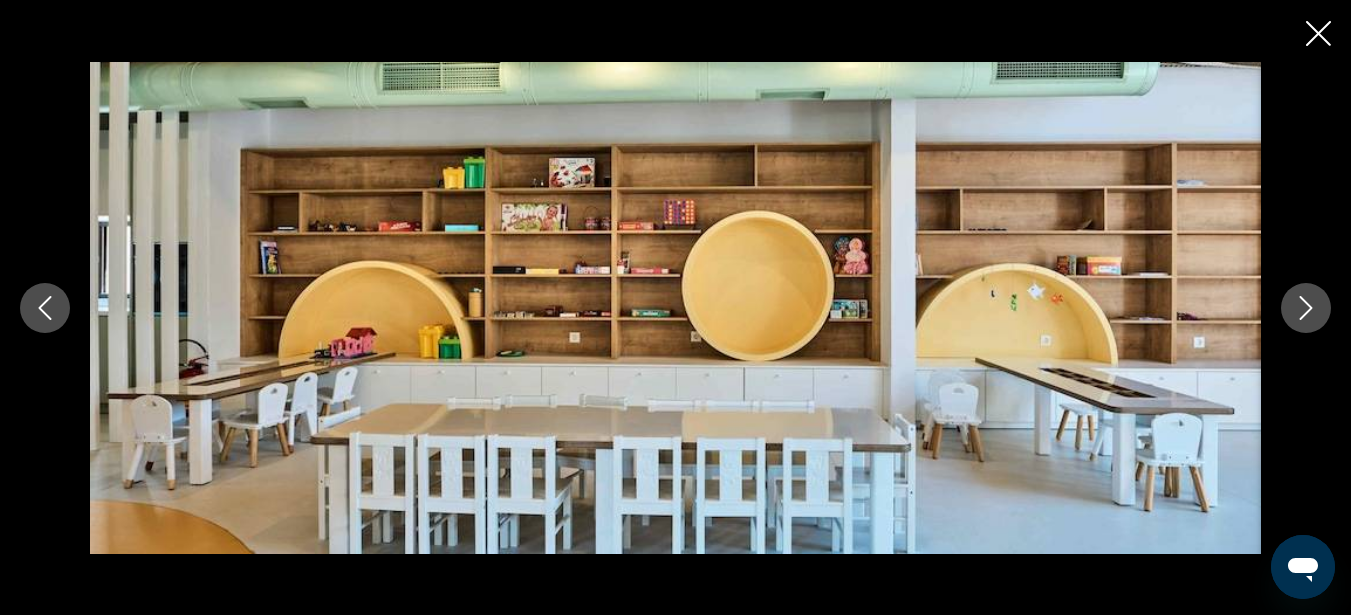 click 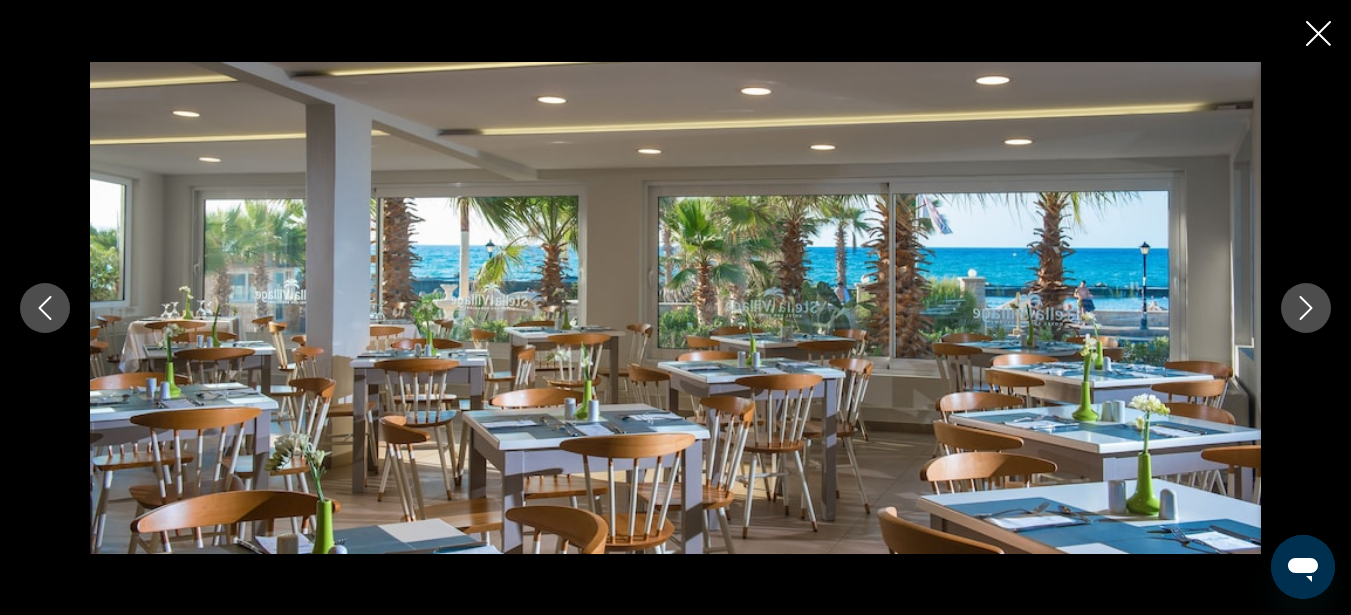click 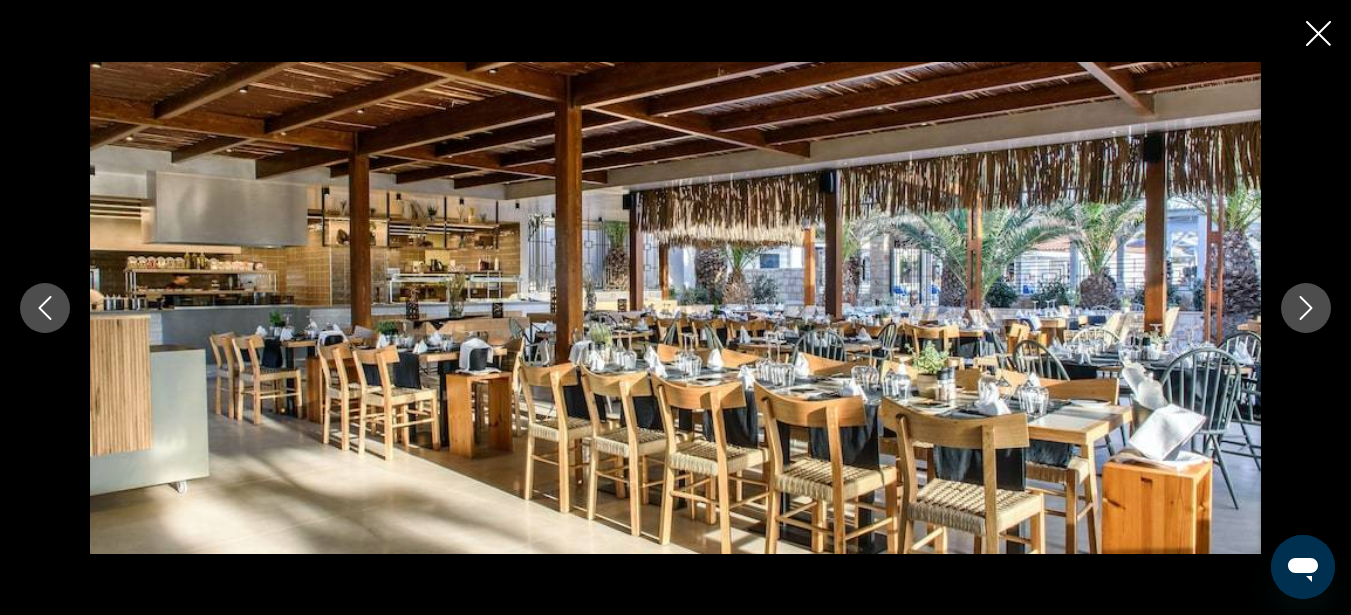 click 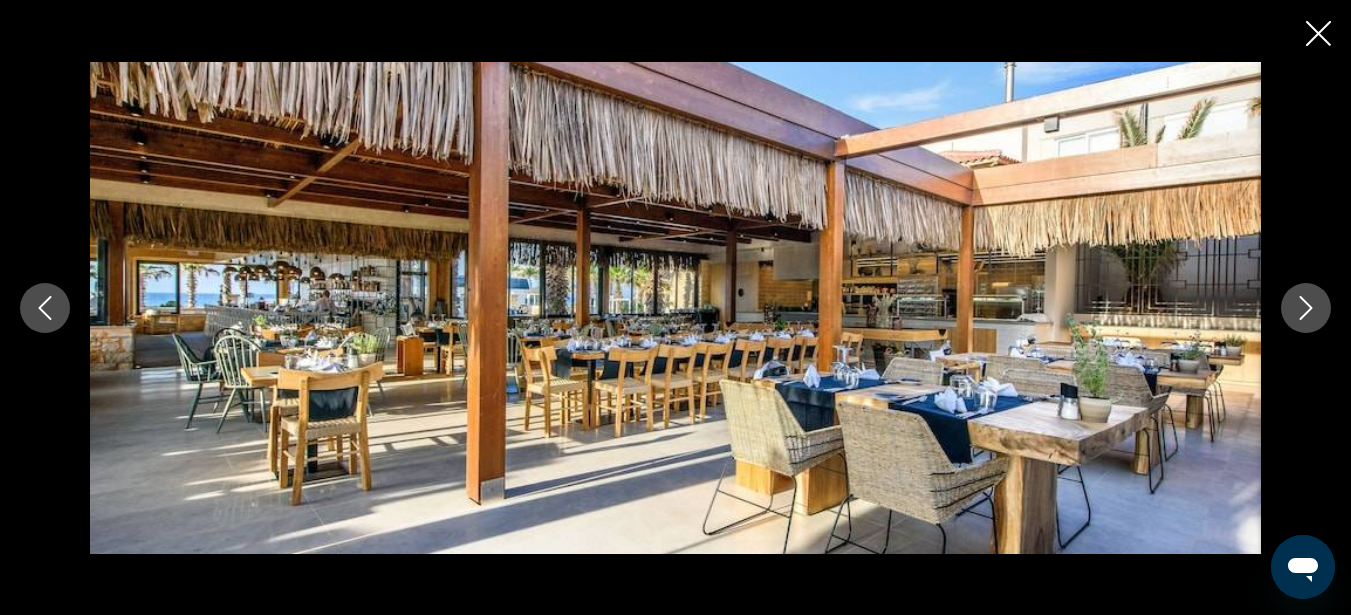 click 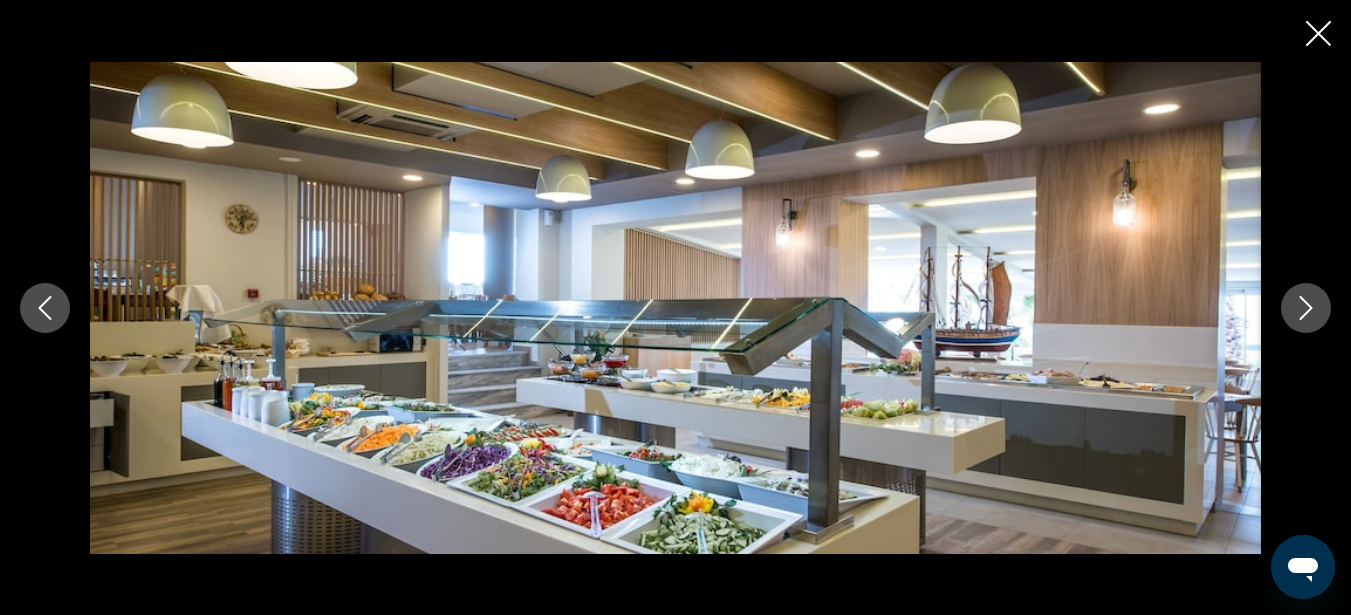 click 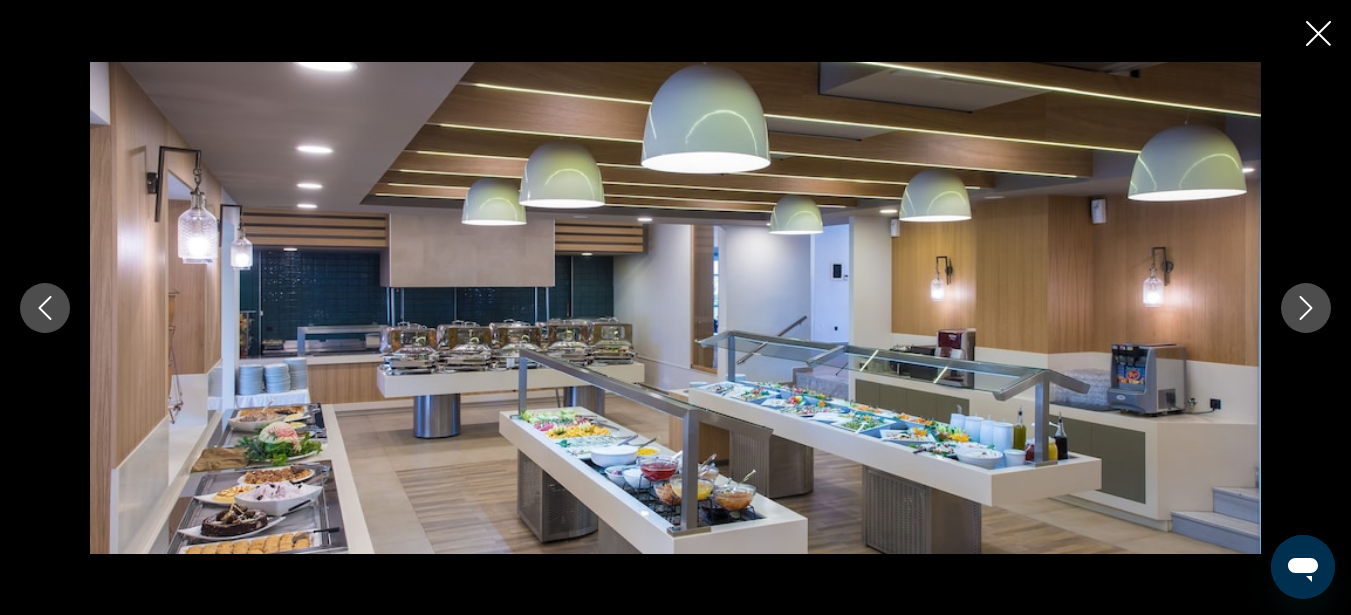 click 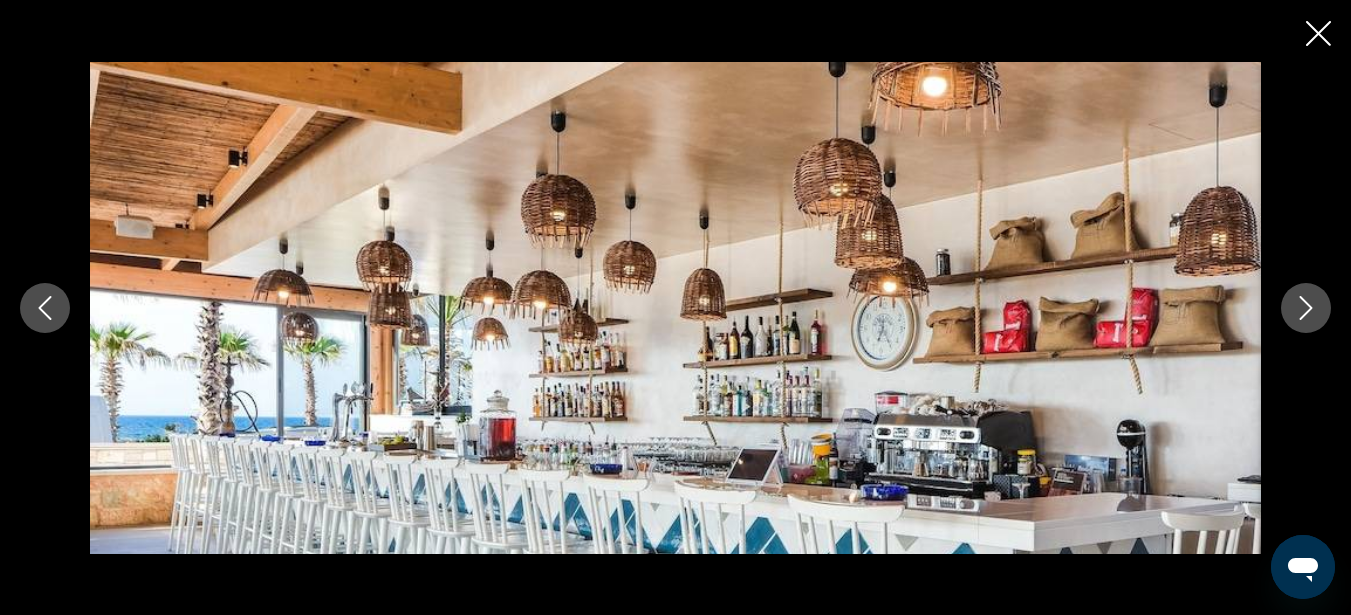 click 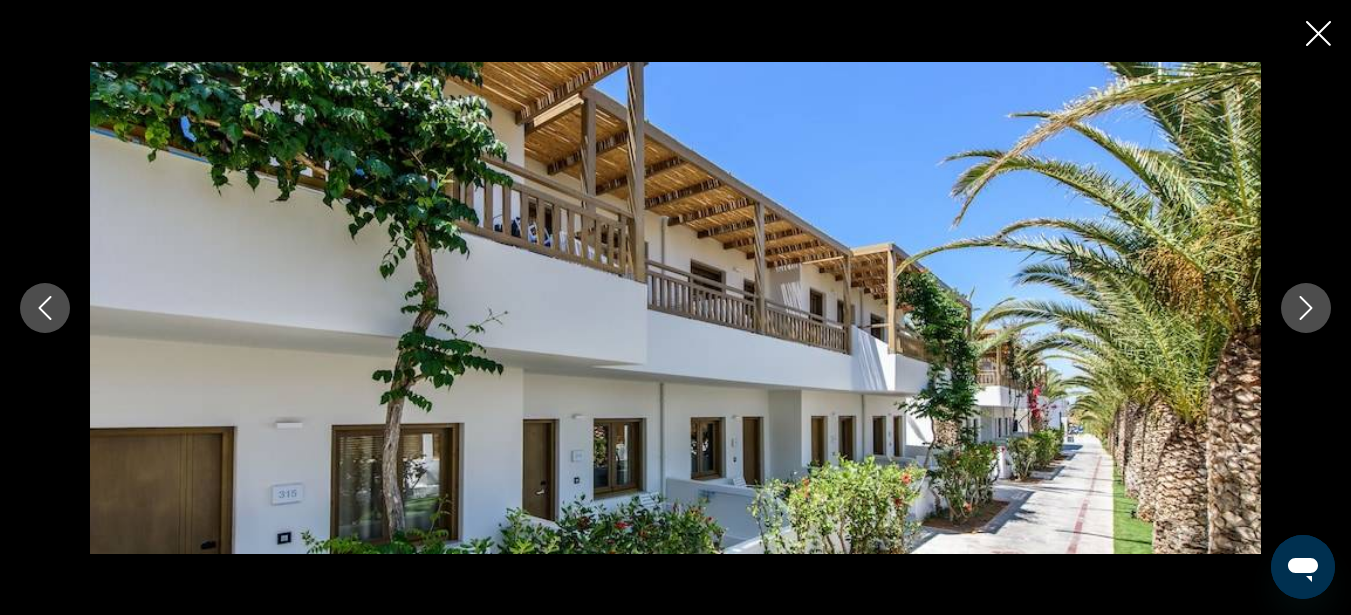 click 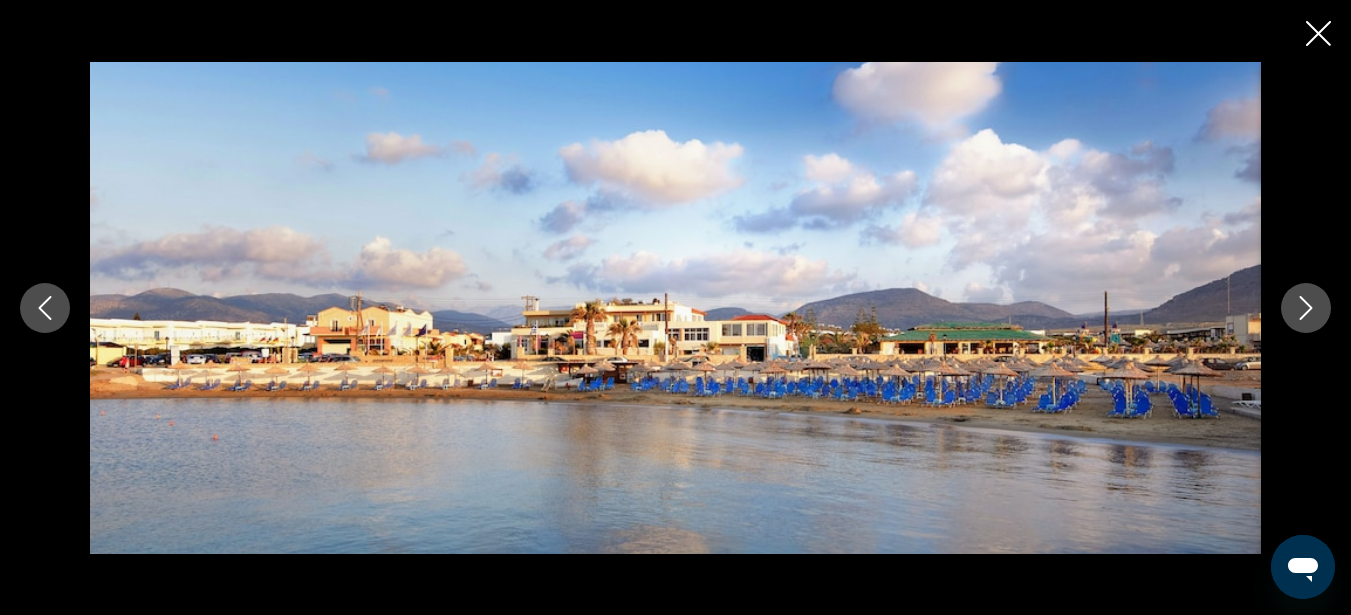 click 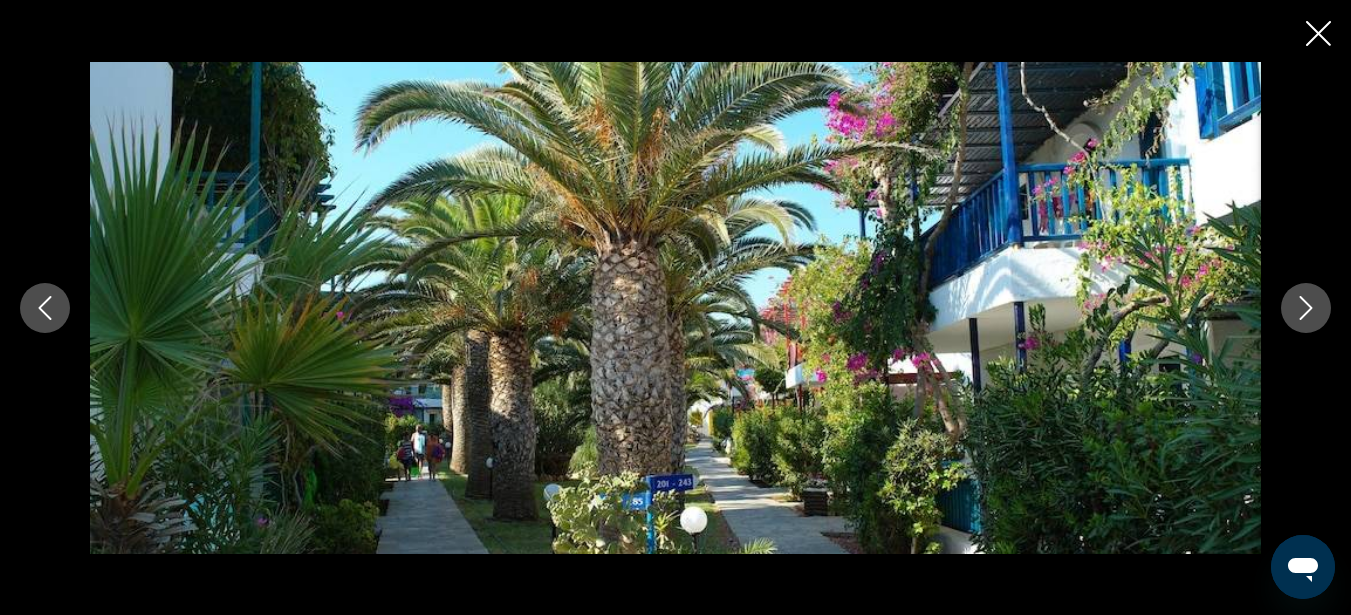 click 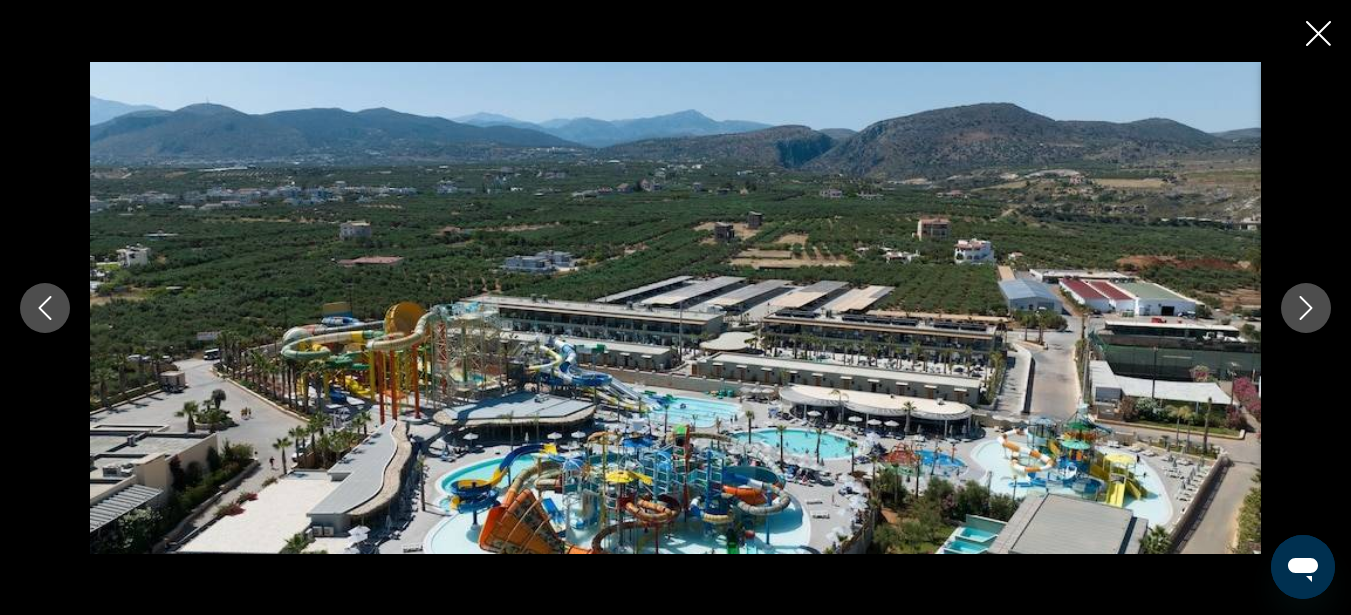 click 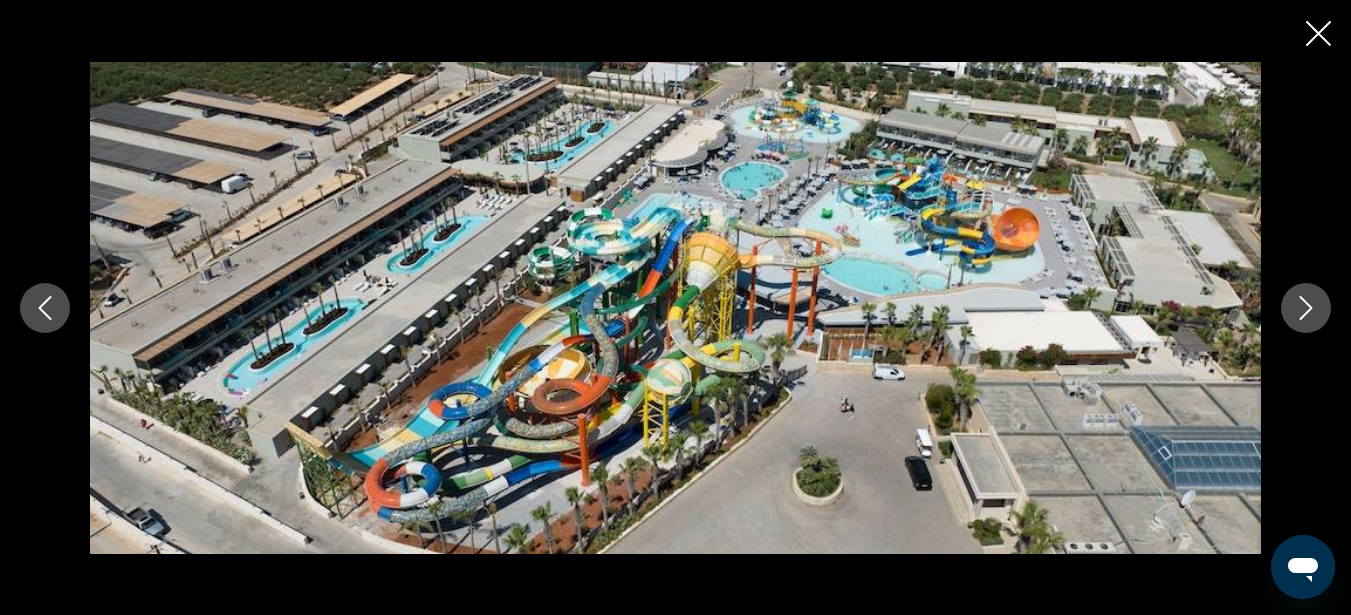 click at bounding box center (1306, 308) 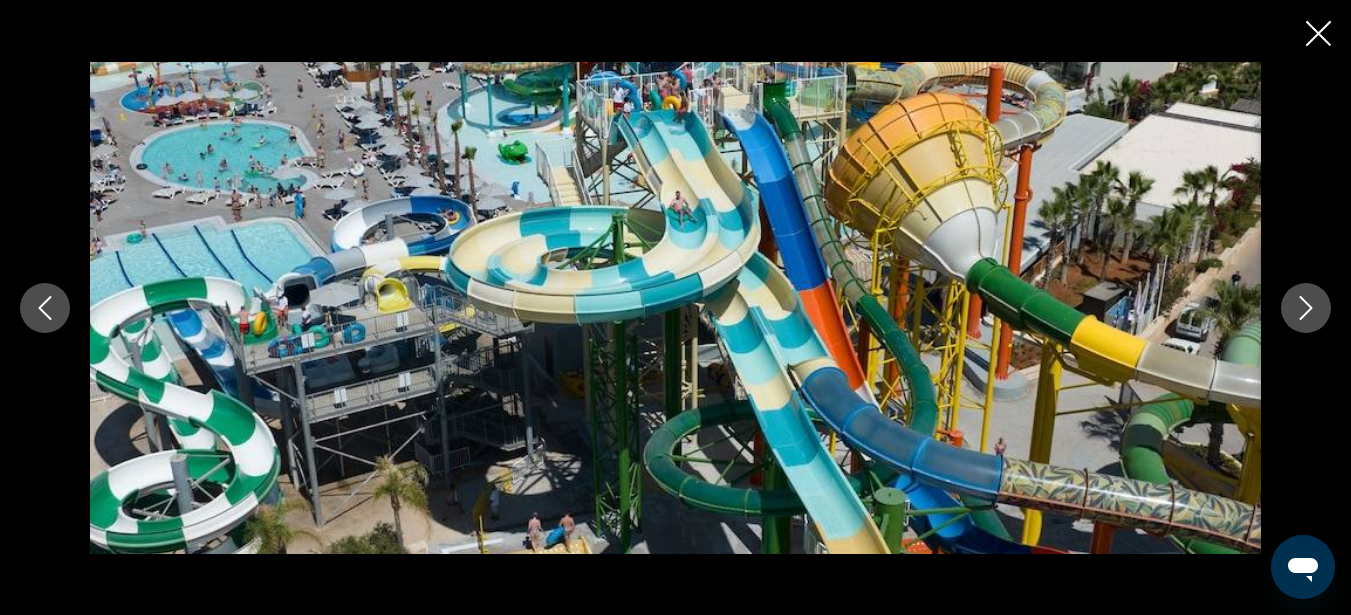 click at bounding box center [1306, 308] 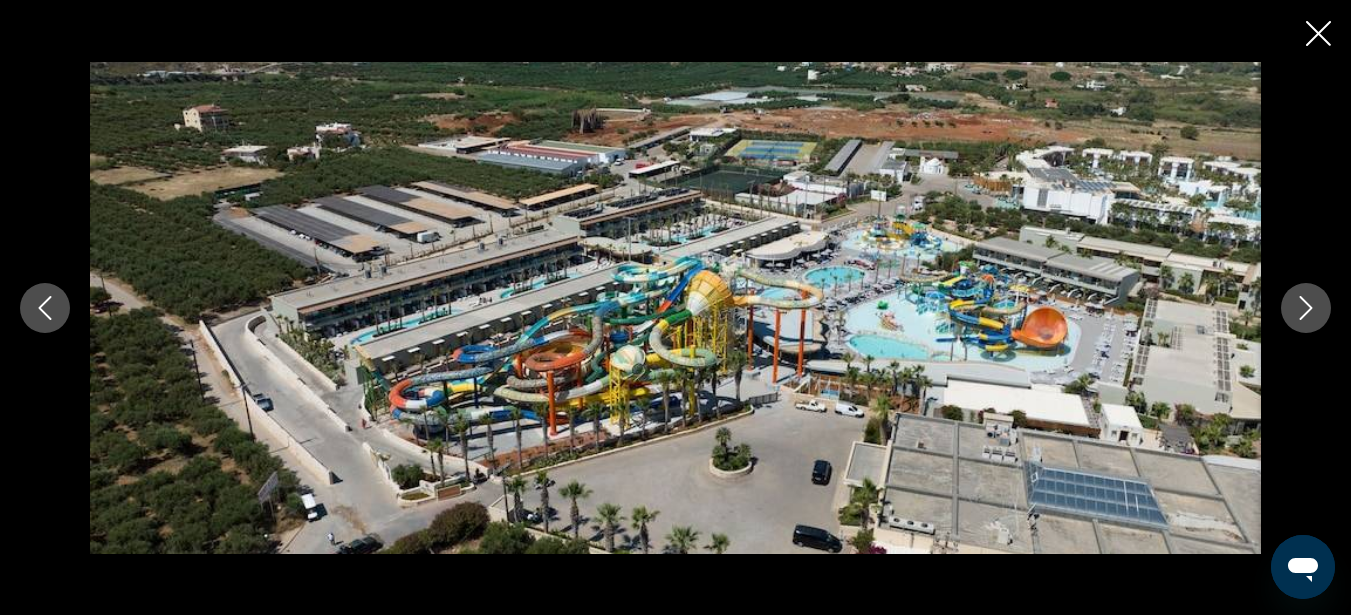 click 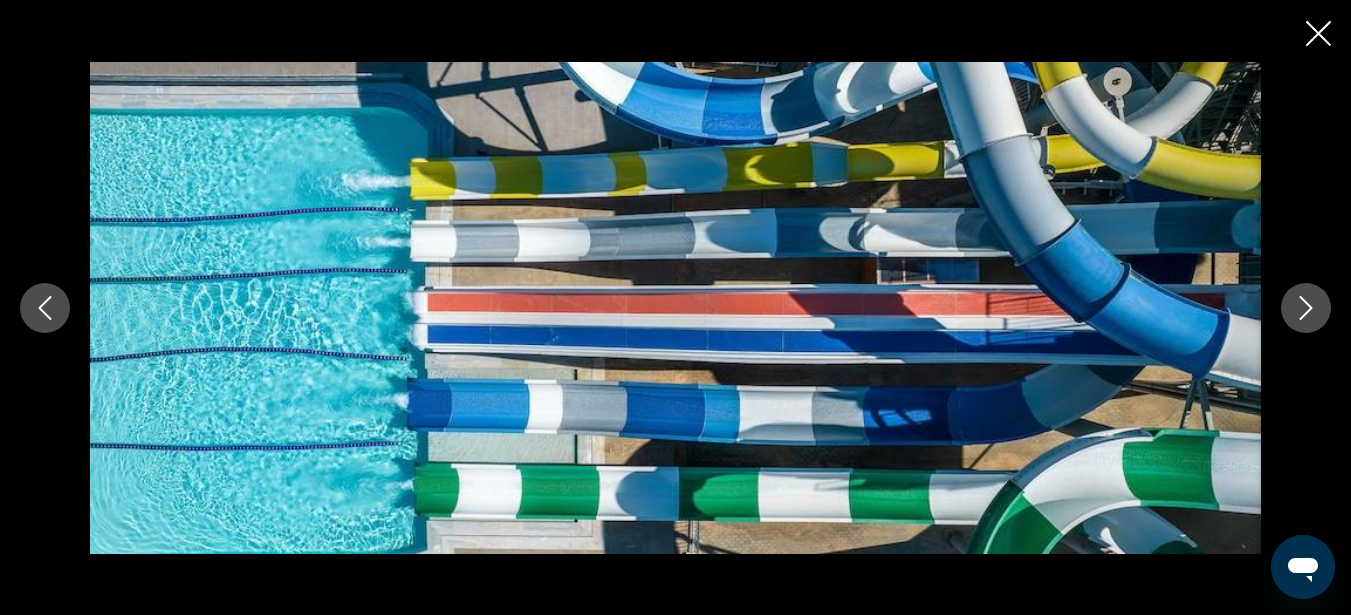 click 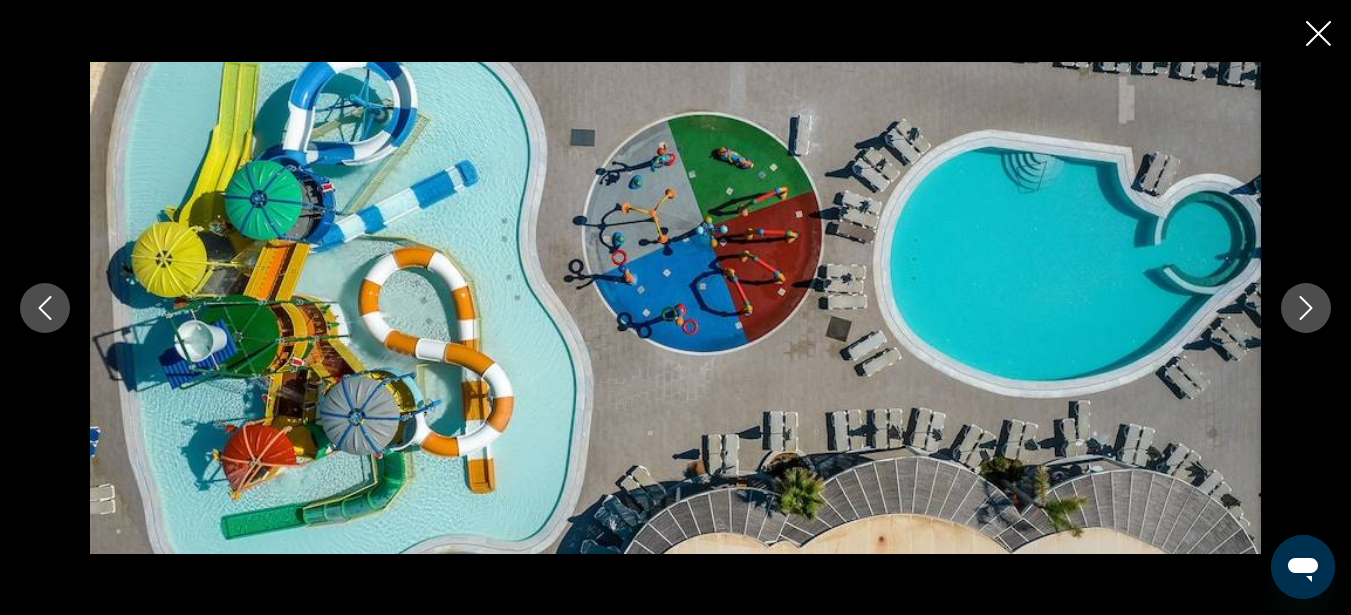 click 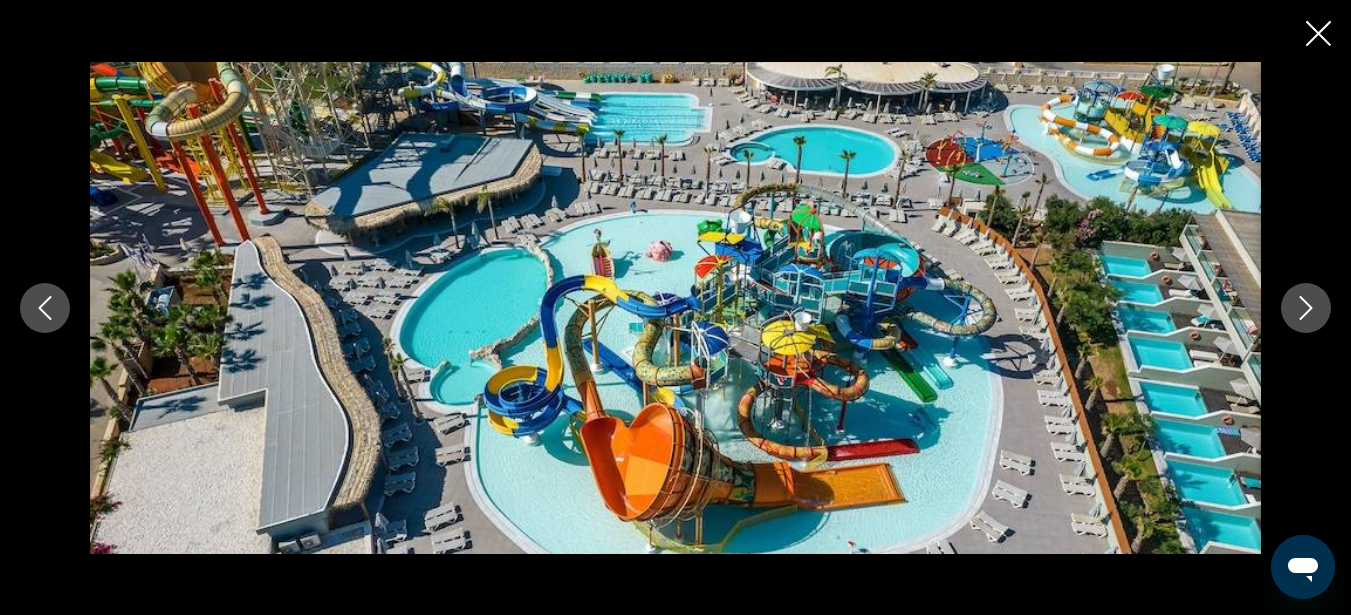 click 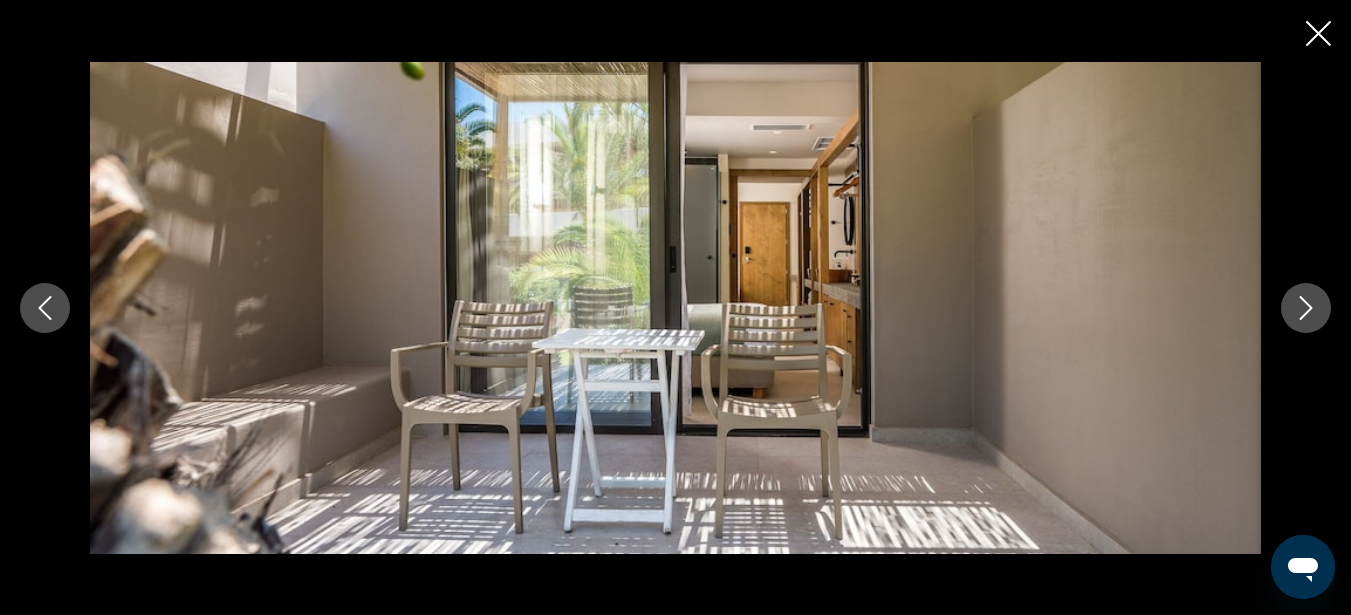 click 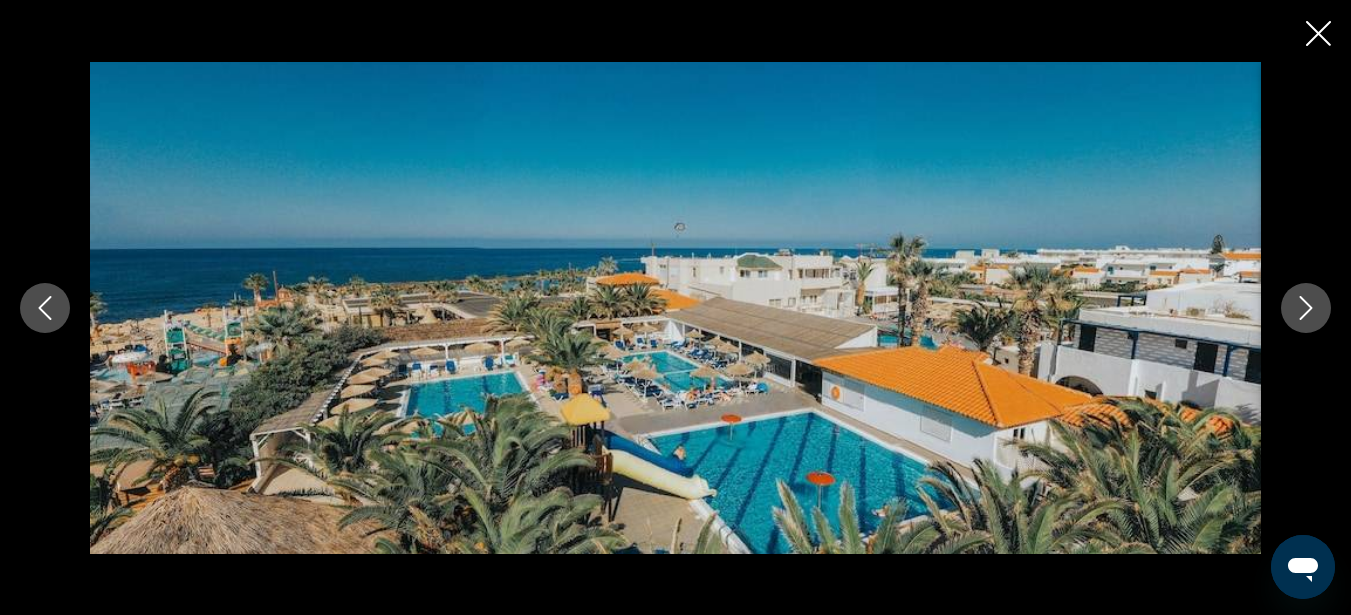 click 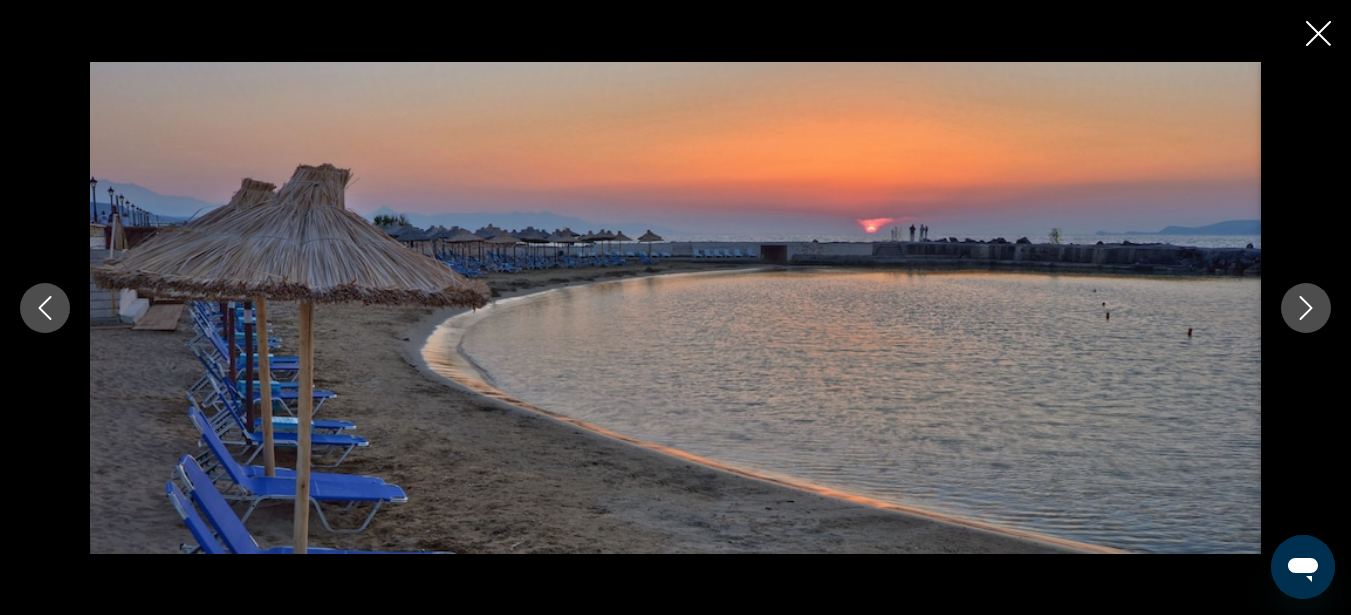 click at bounding box center (1306, 308) 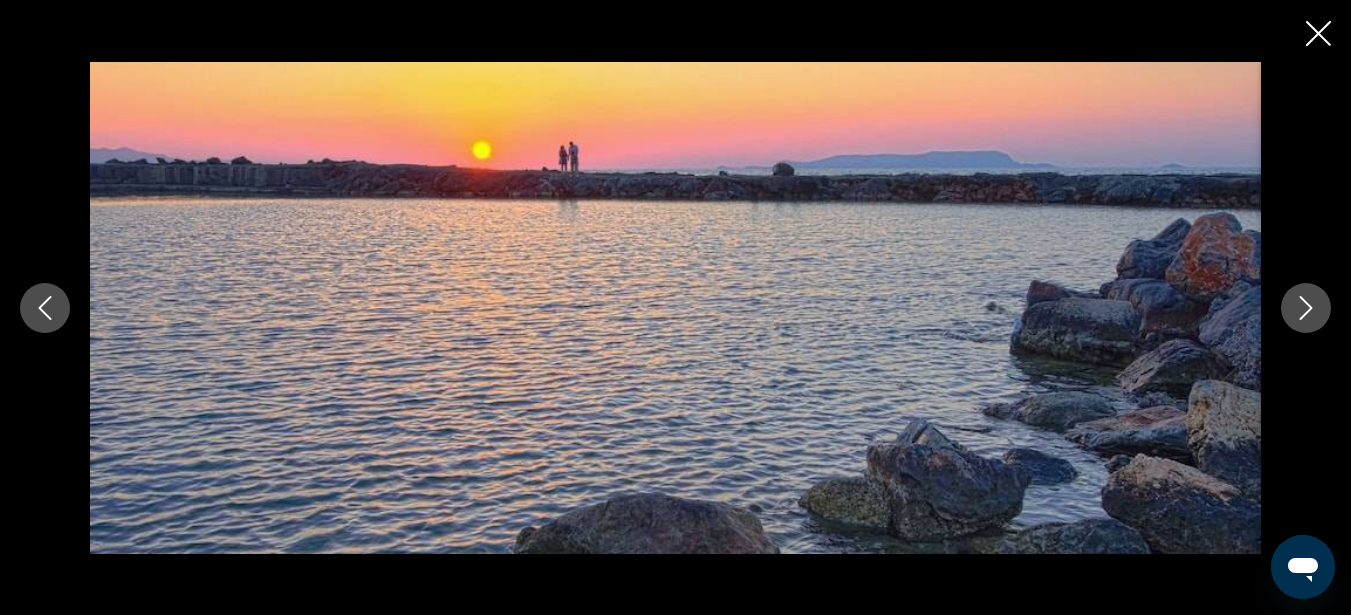 click at bounding box center (1306, 308) 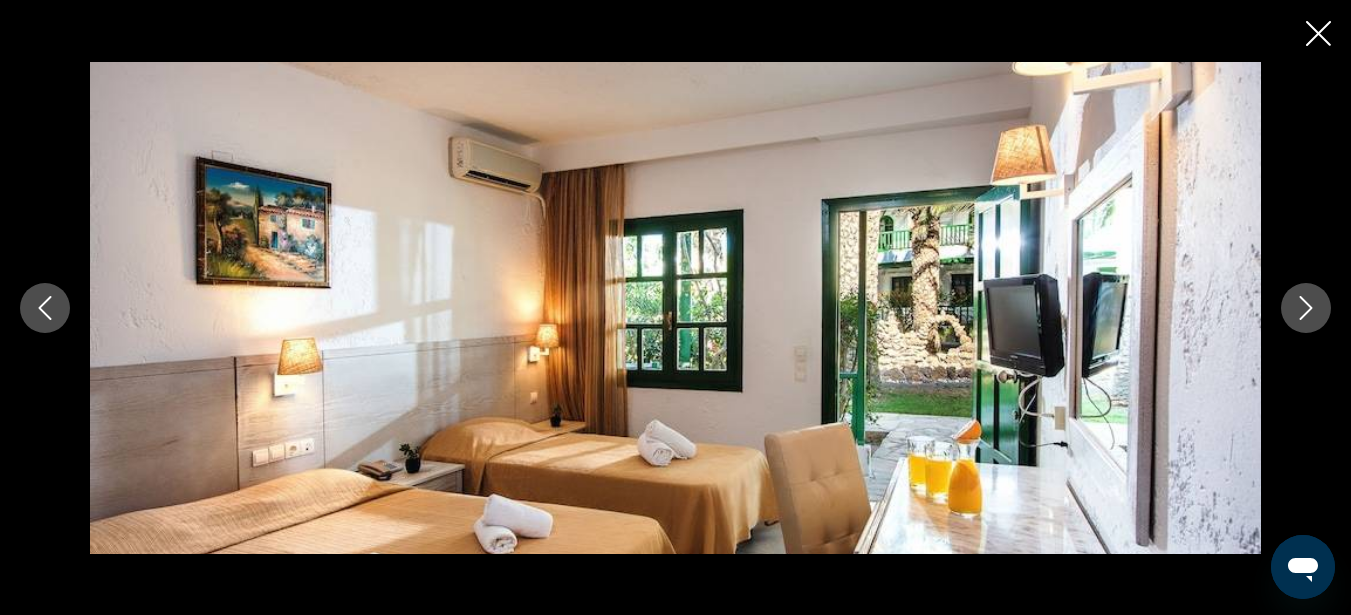 click at bounding box center [1306, 308] 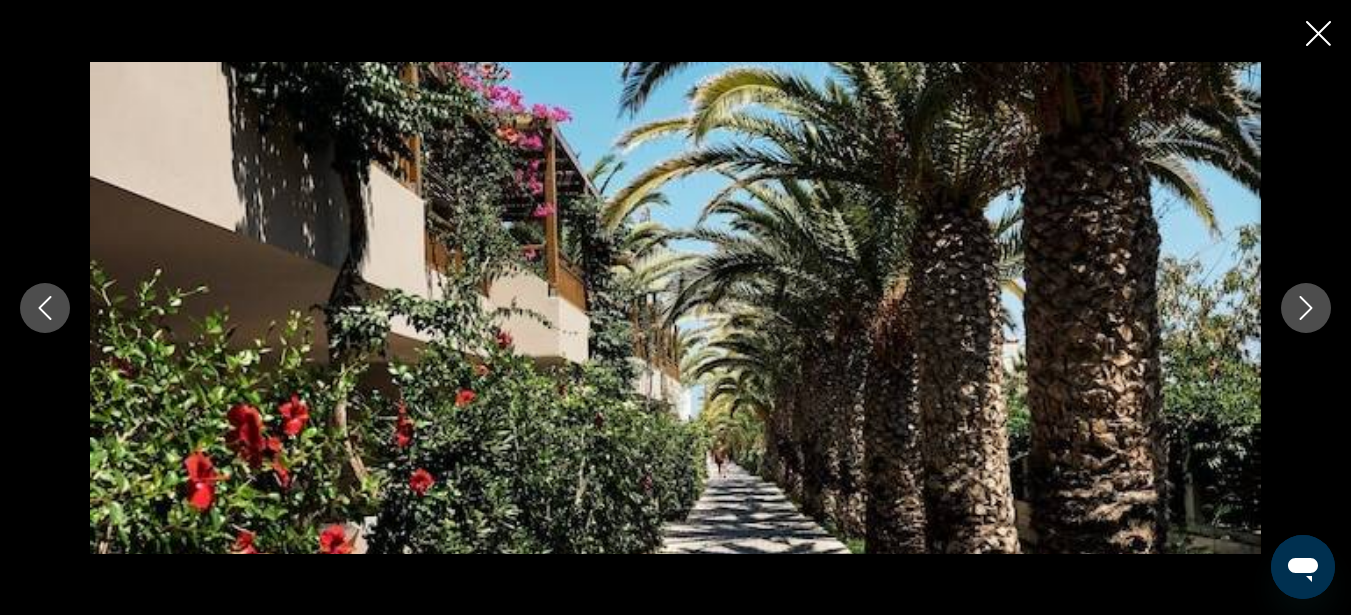 click 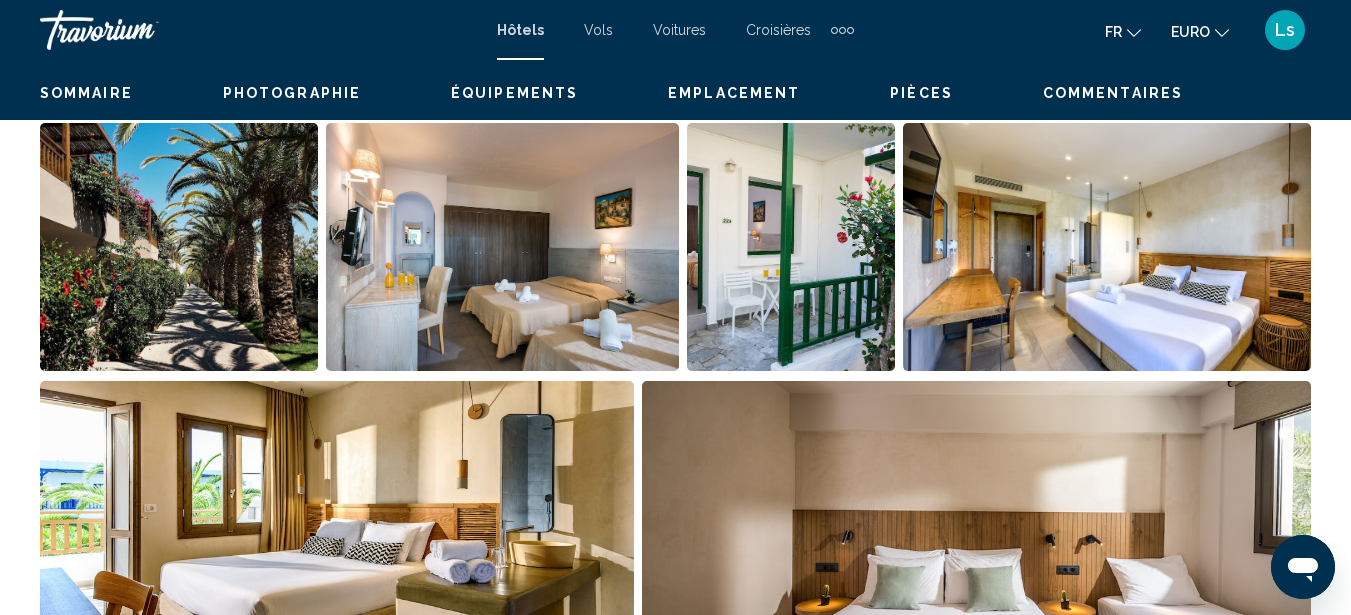 scroll, scrollTop: 93, scrollLeft: 0, axis: vertical 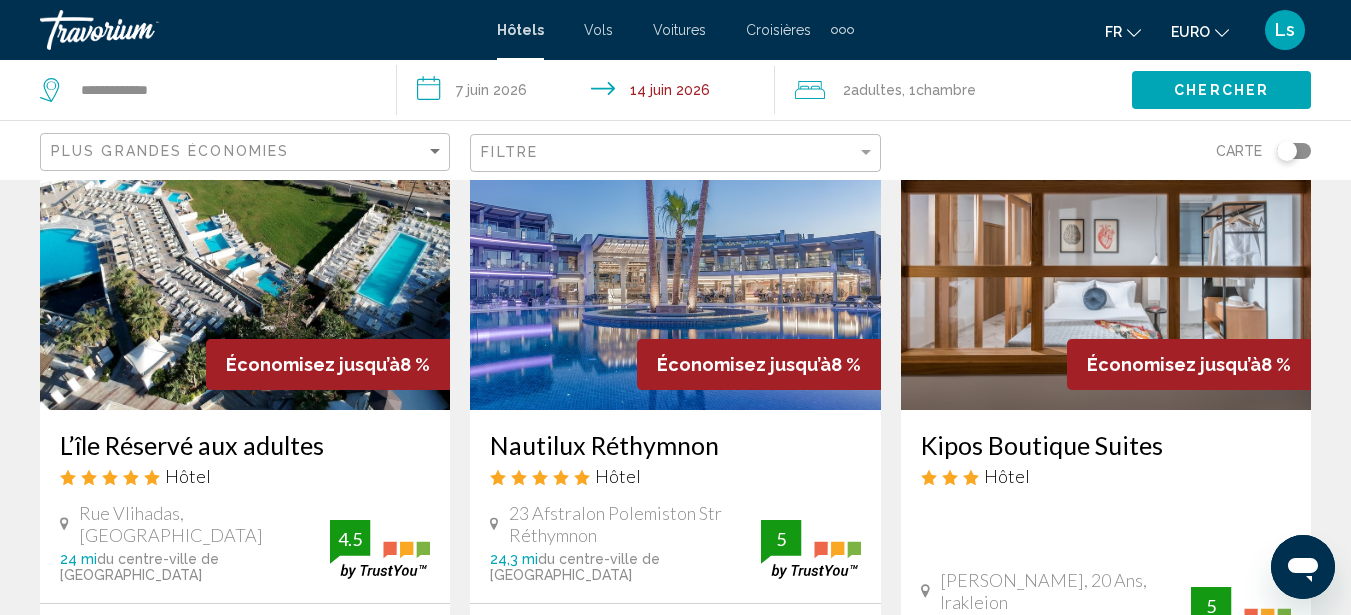 click at bounding box center [675, 250] 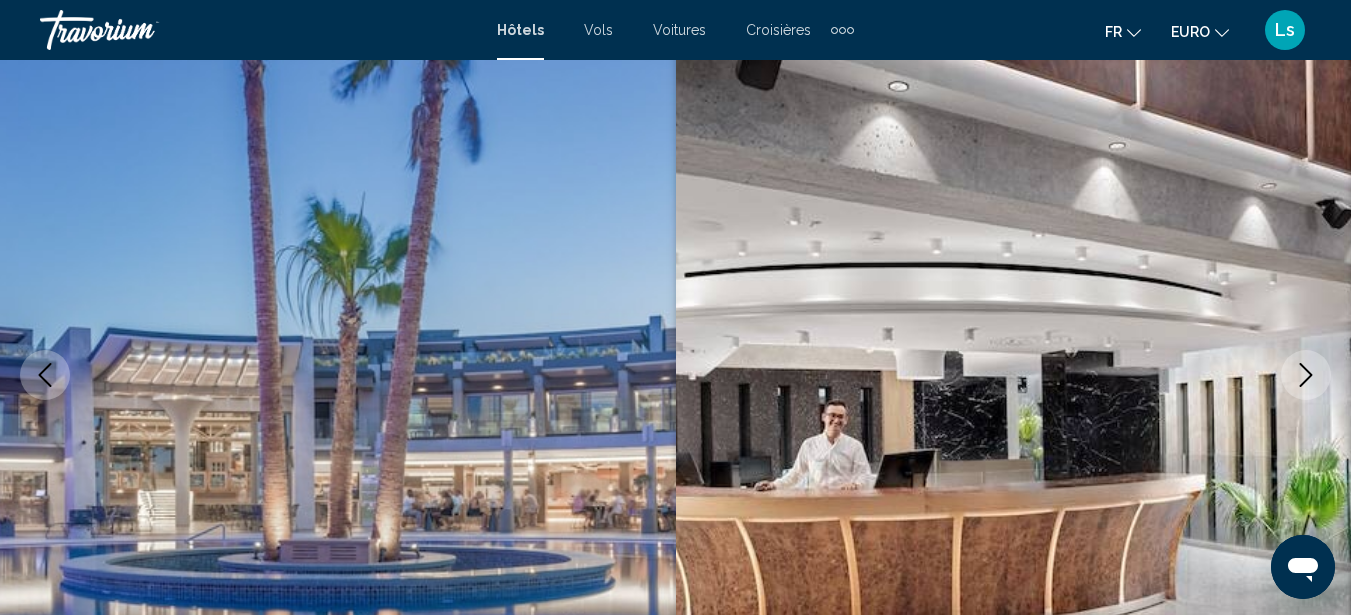 scroll, scrollTop: 0, scrollLeft: 0, axis: both 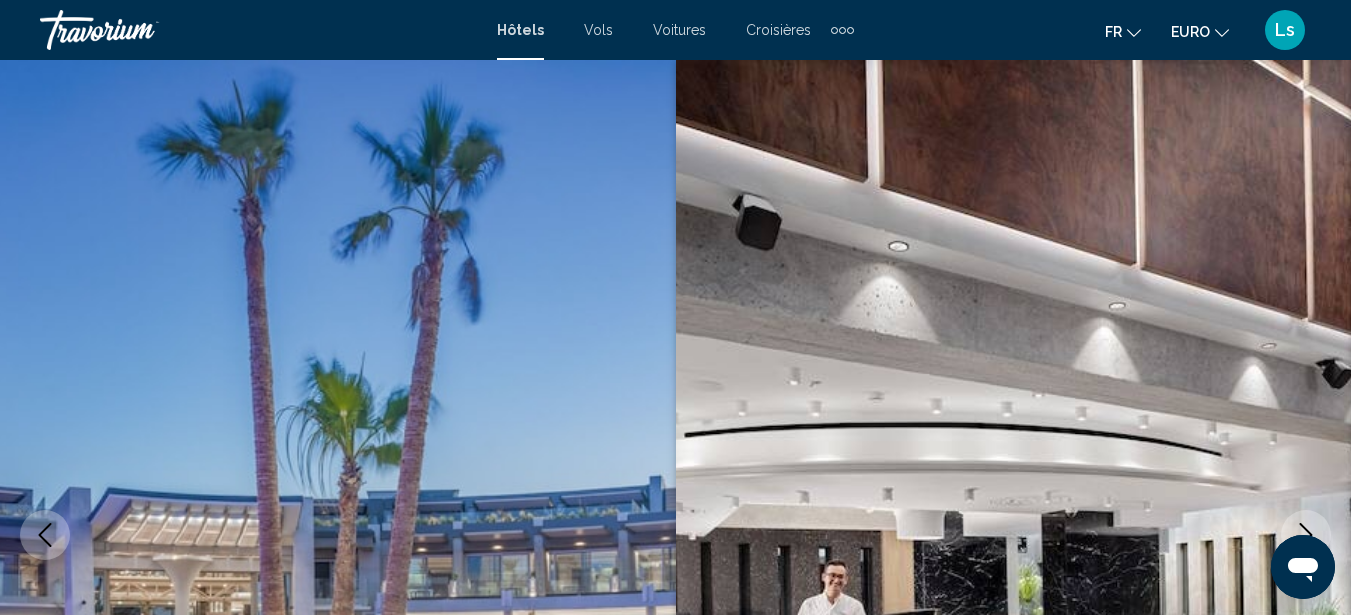 type 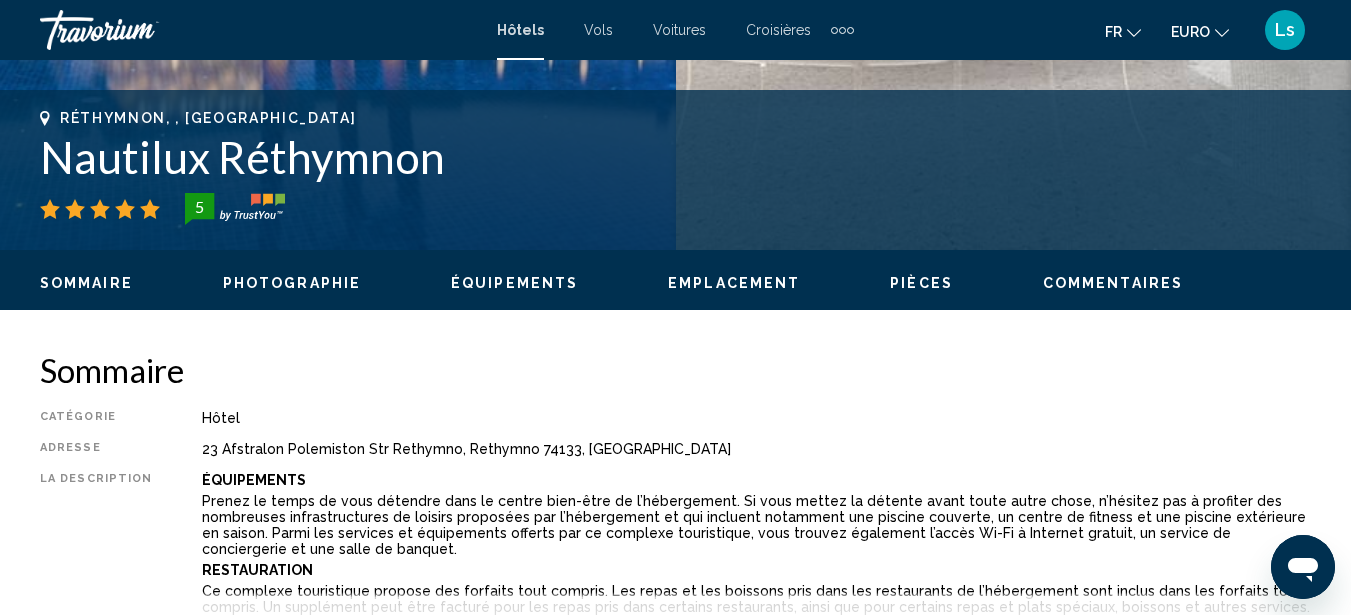 scroll, scrollTop: 800, scrollLeft: 0, axis: vertical 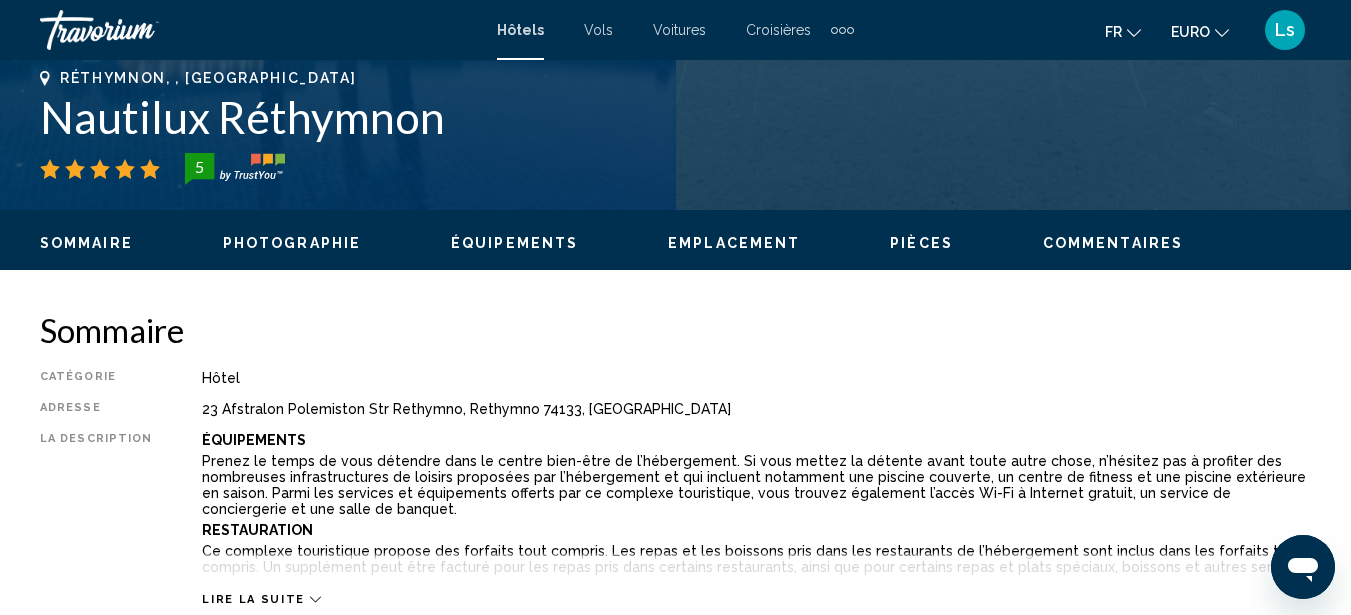 click on "Sommaire
Photographie
Équipements
Emplacement
Pièces
Commentaires
Voir les disponibilités" 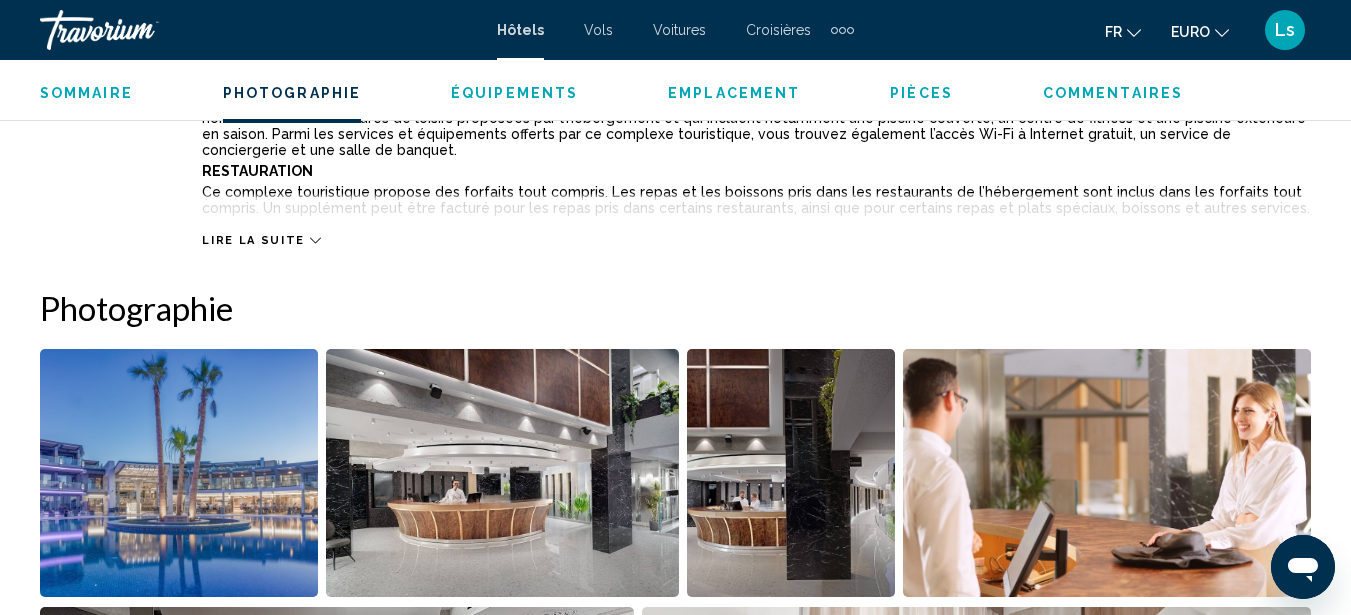 scroll, scrollTop: 1327, scrollLeft: 0, axis: vertical 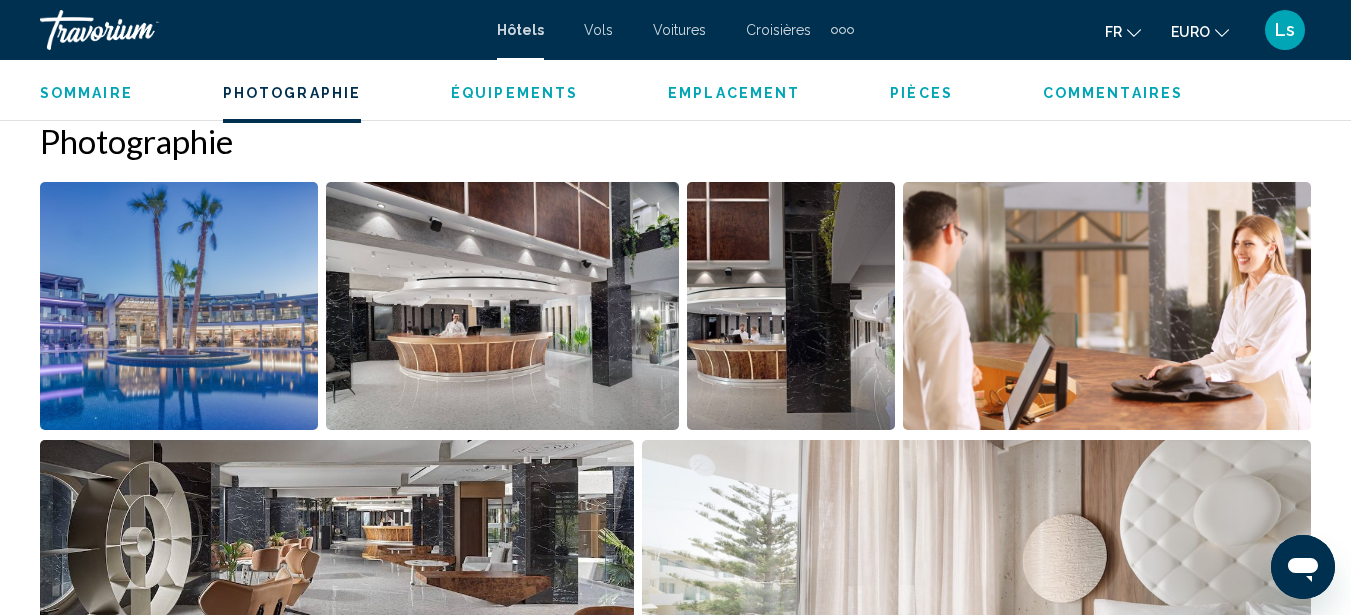type 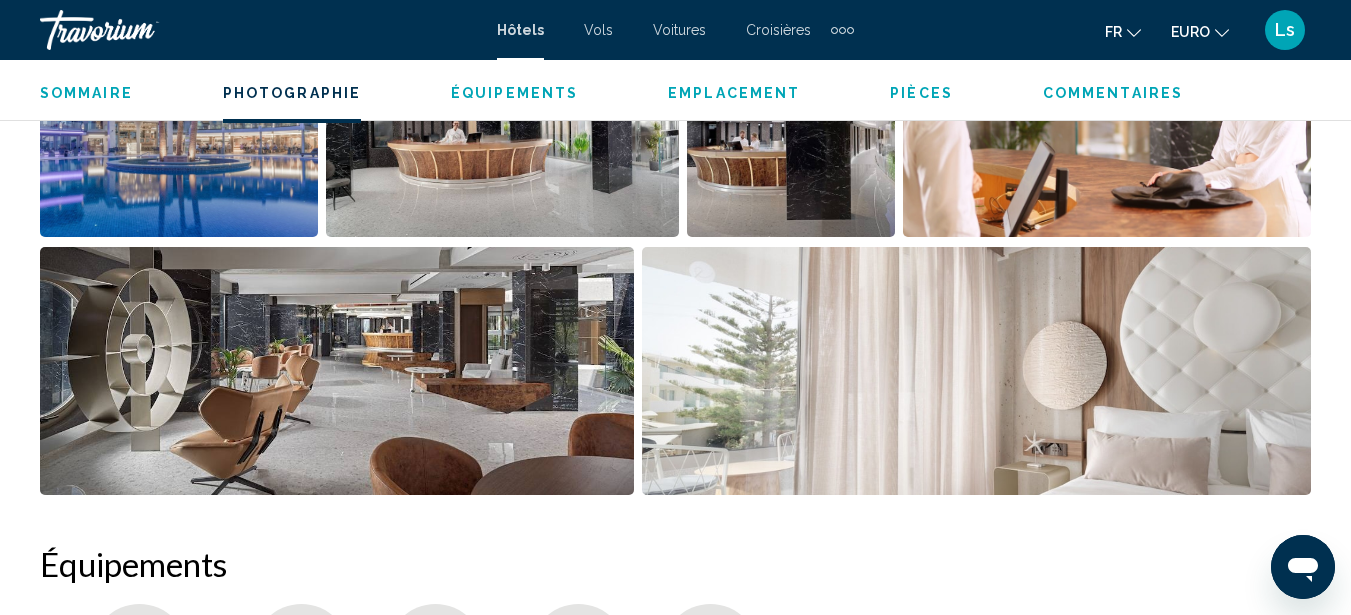 scroll, scrollTop: 1488, scrollLeft: 0, axis: vertical 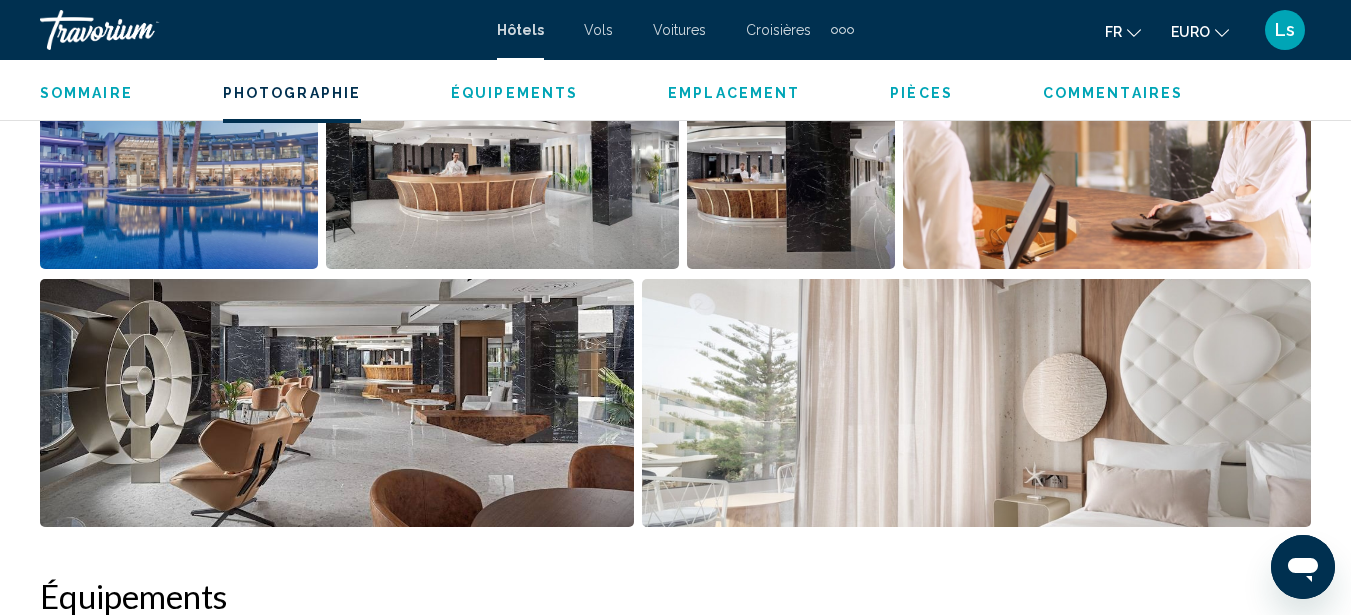 click at bounding box center [179, 145] 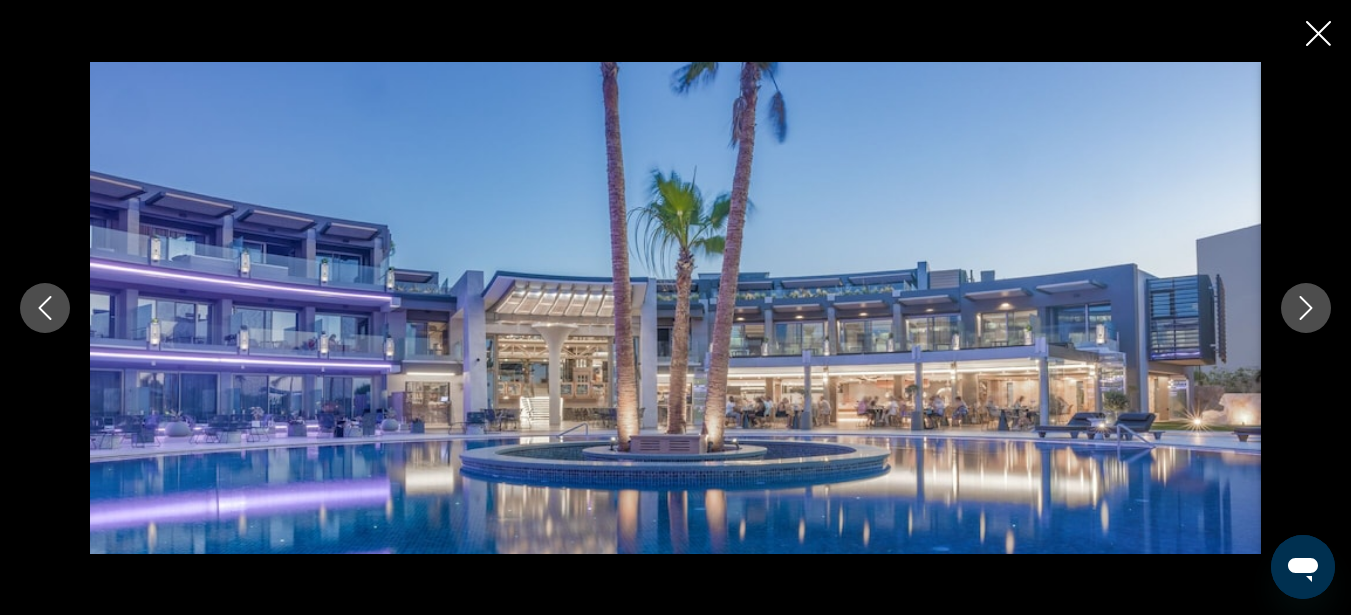 click 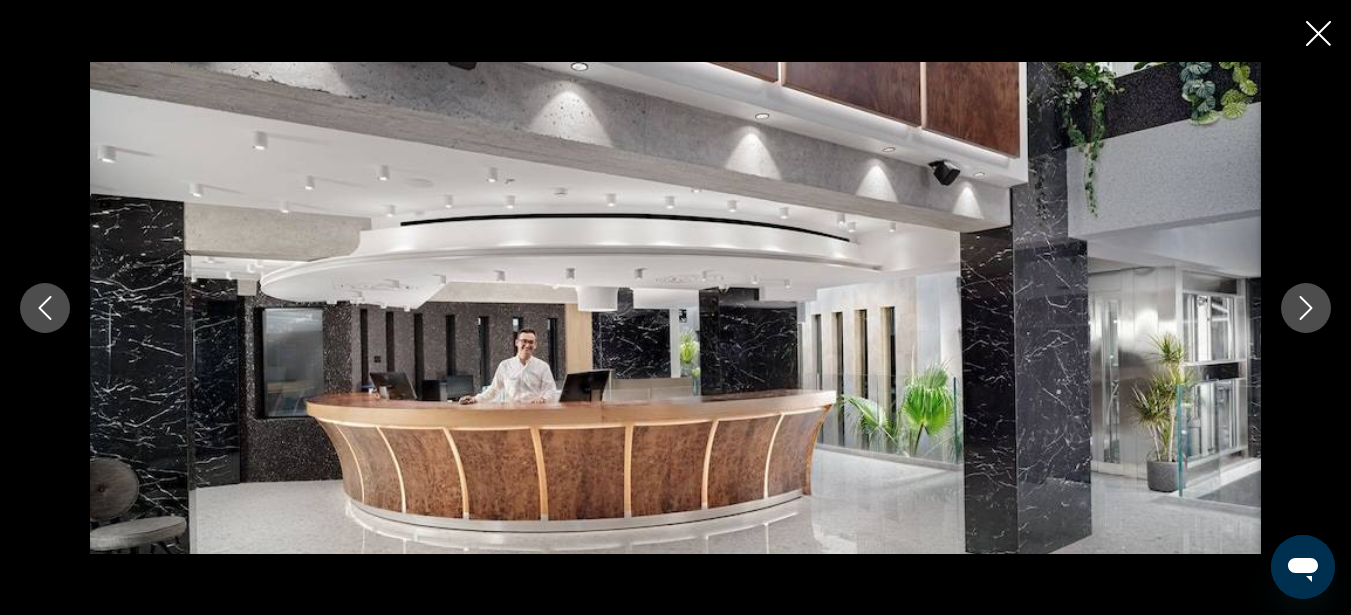 click 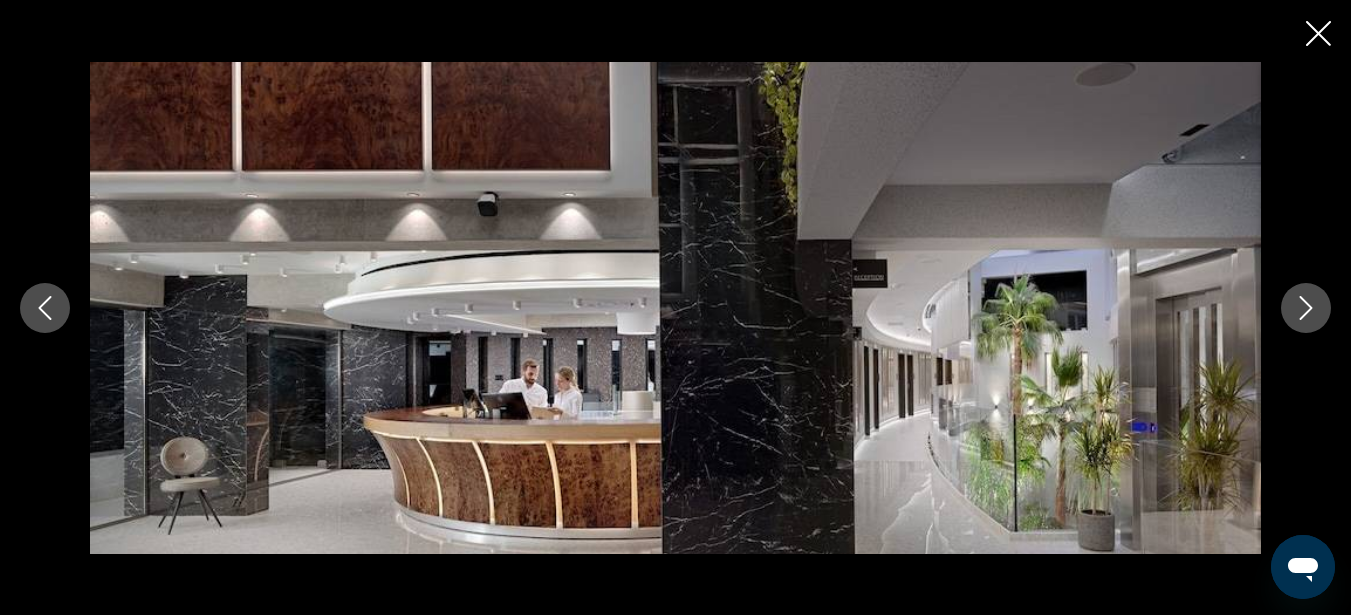 click 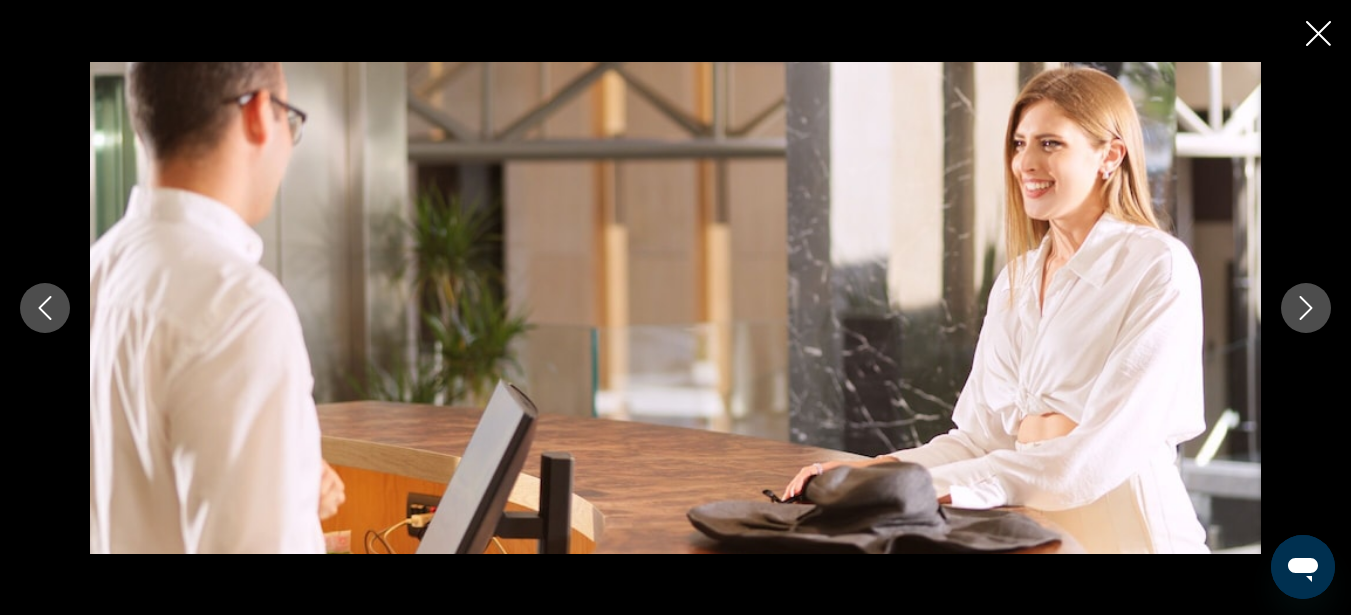 click 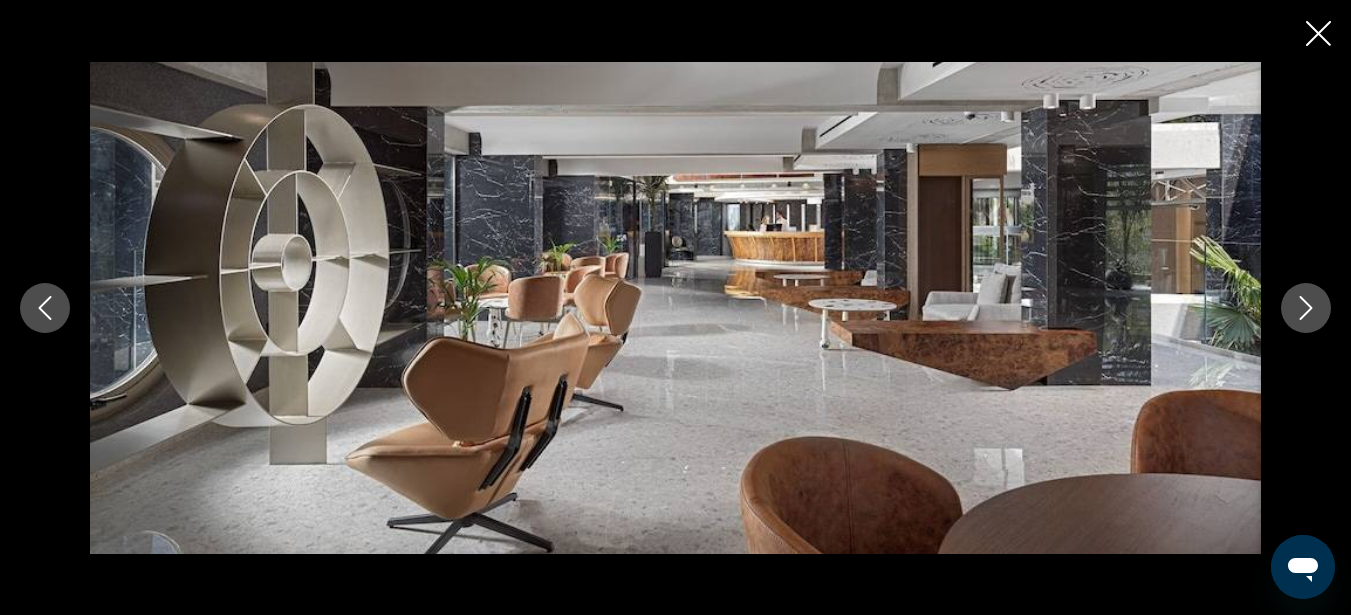 click 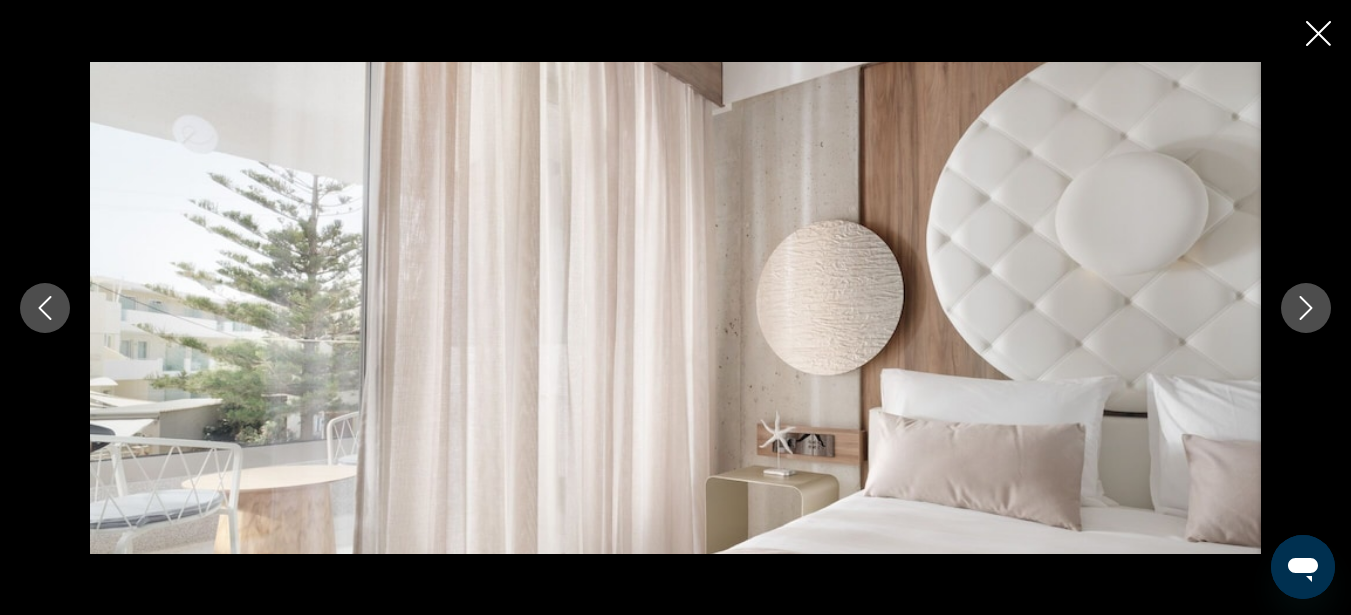click 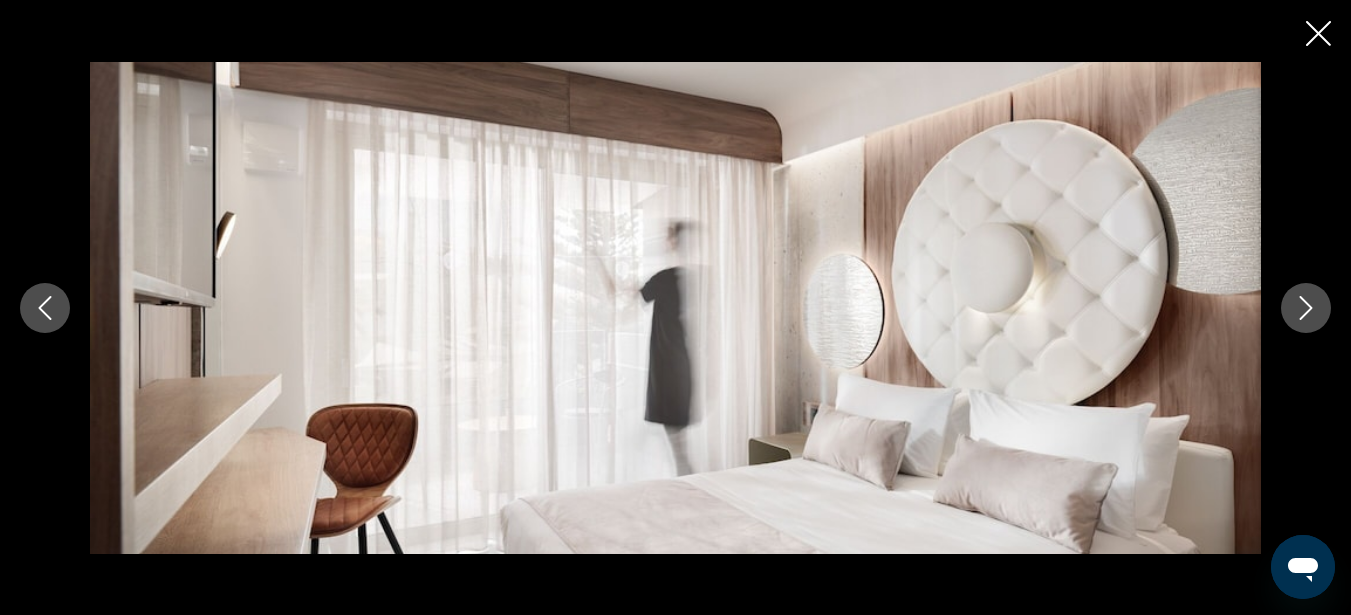 click 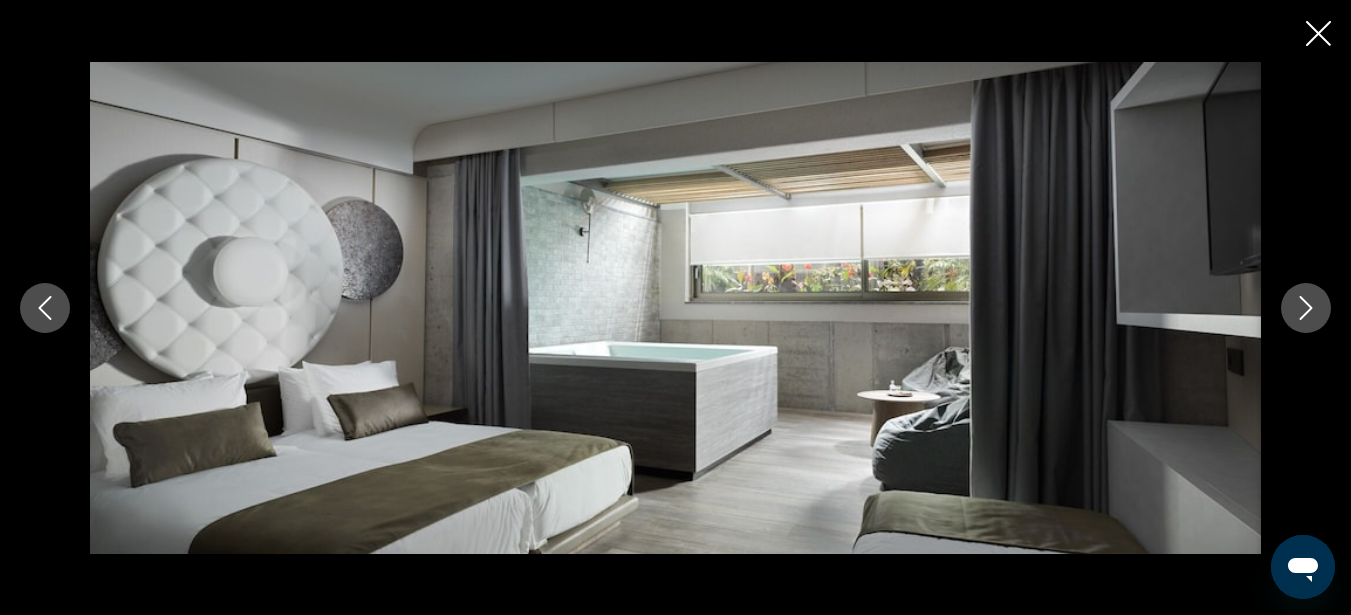 click 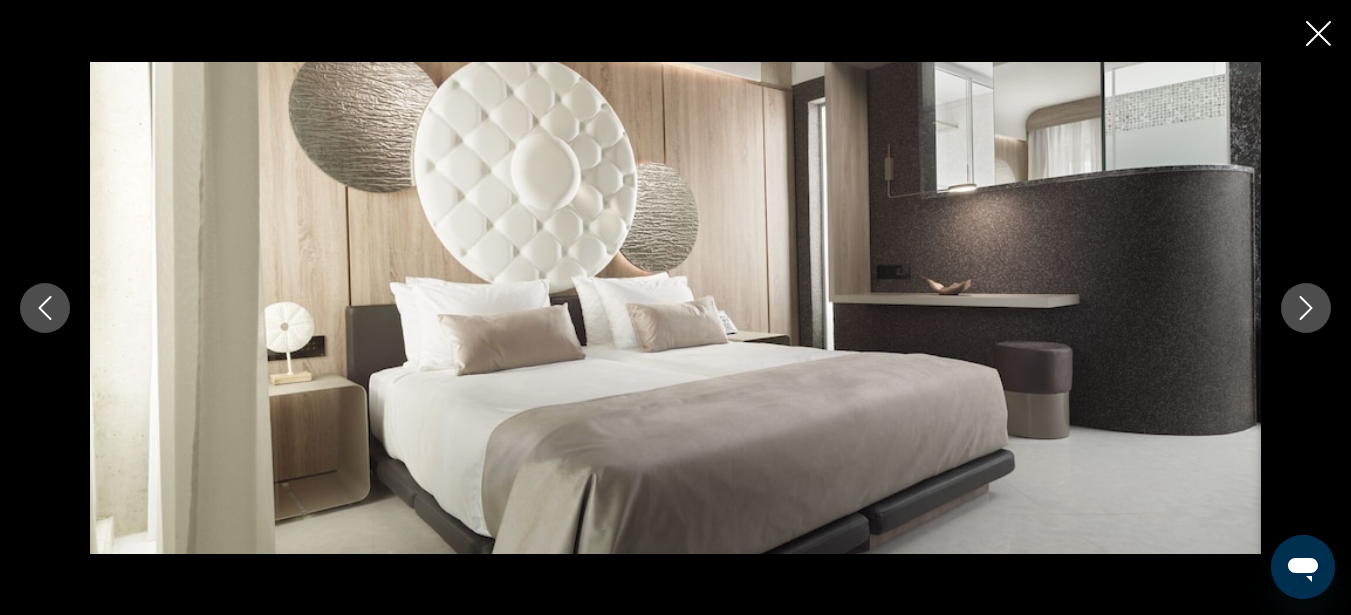 click 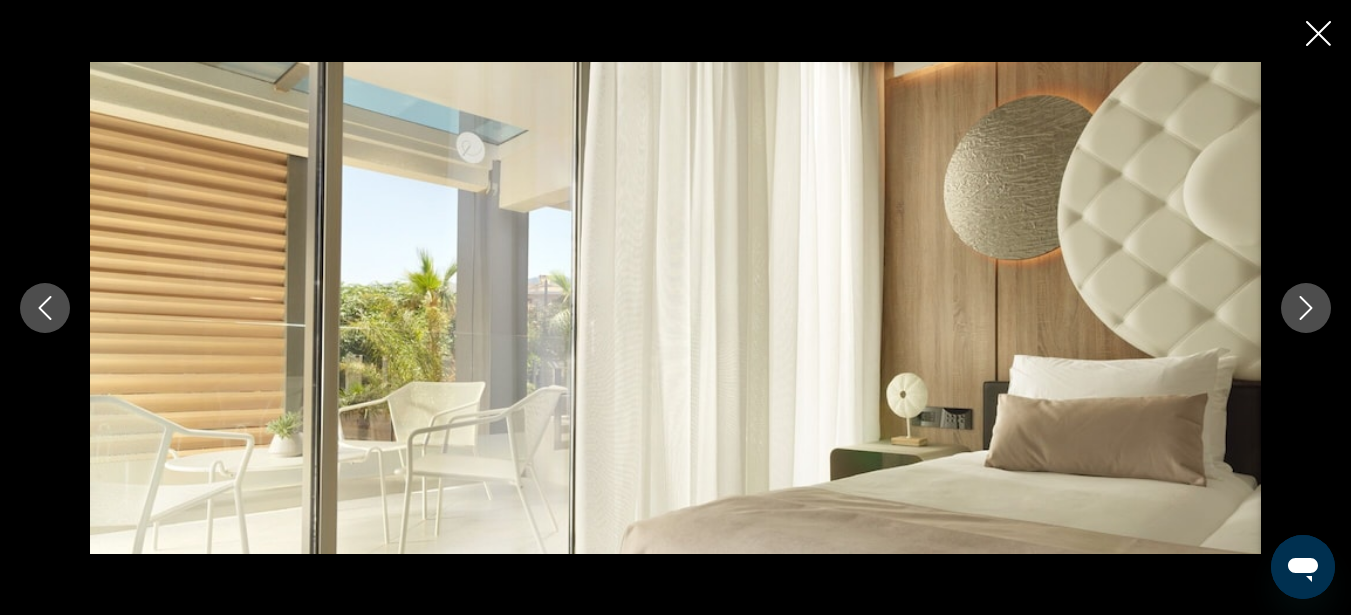 click 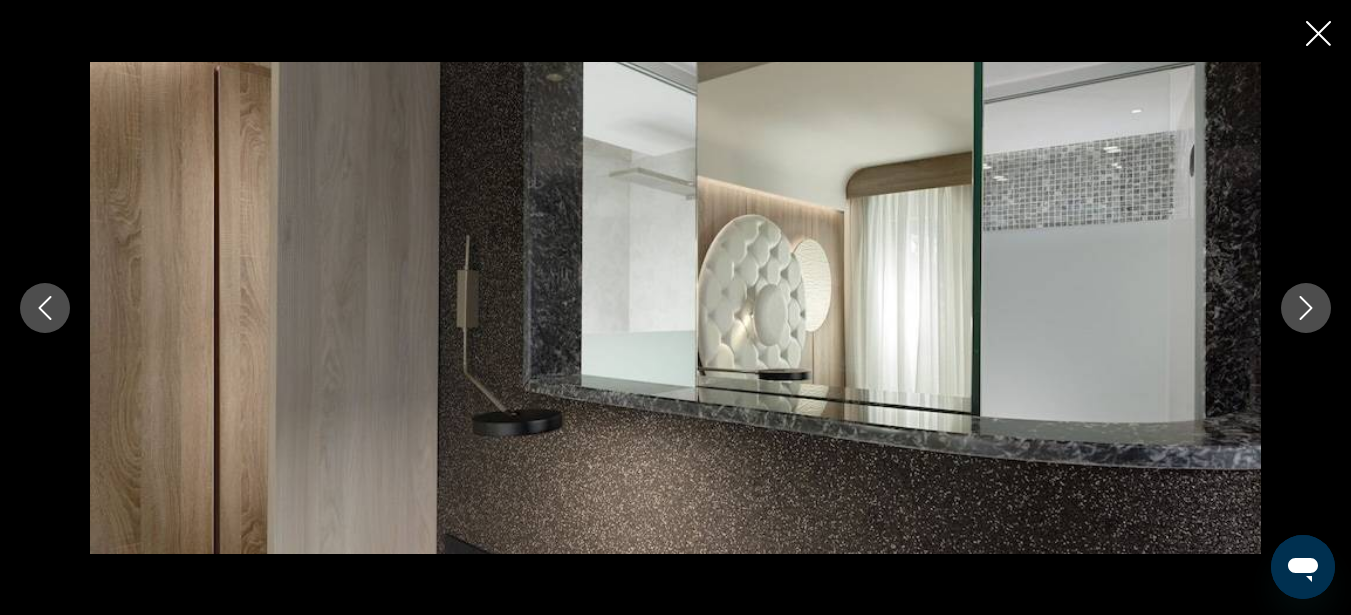 click 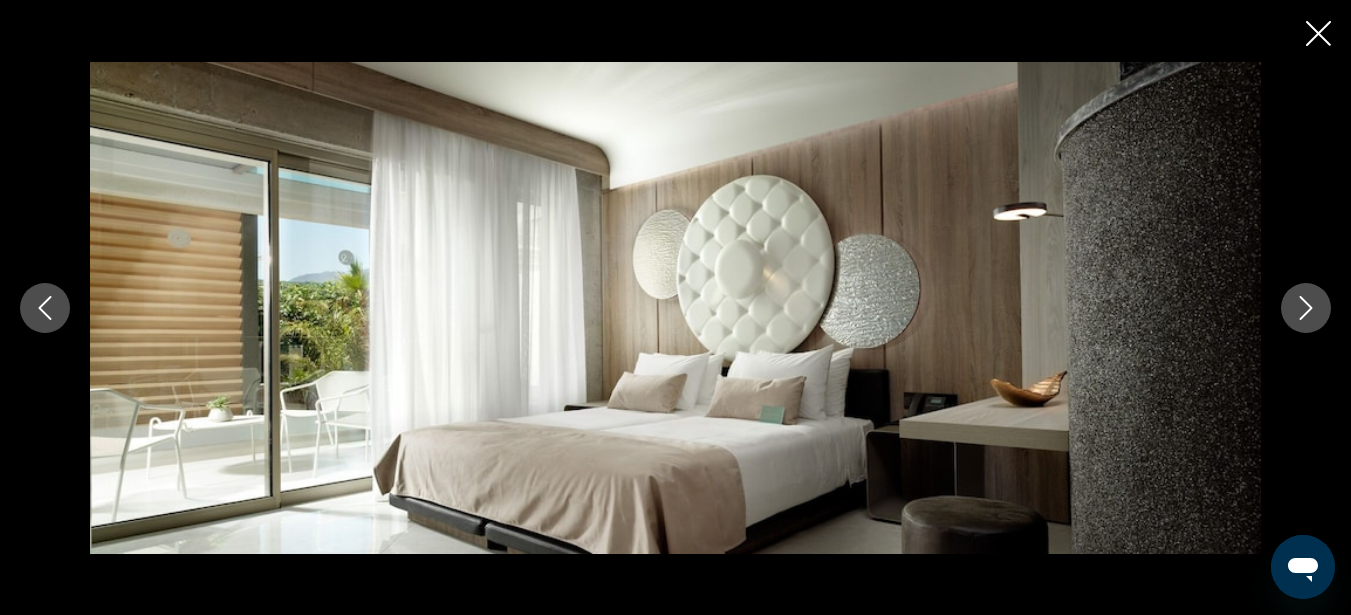 click 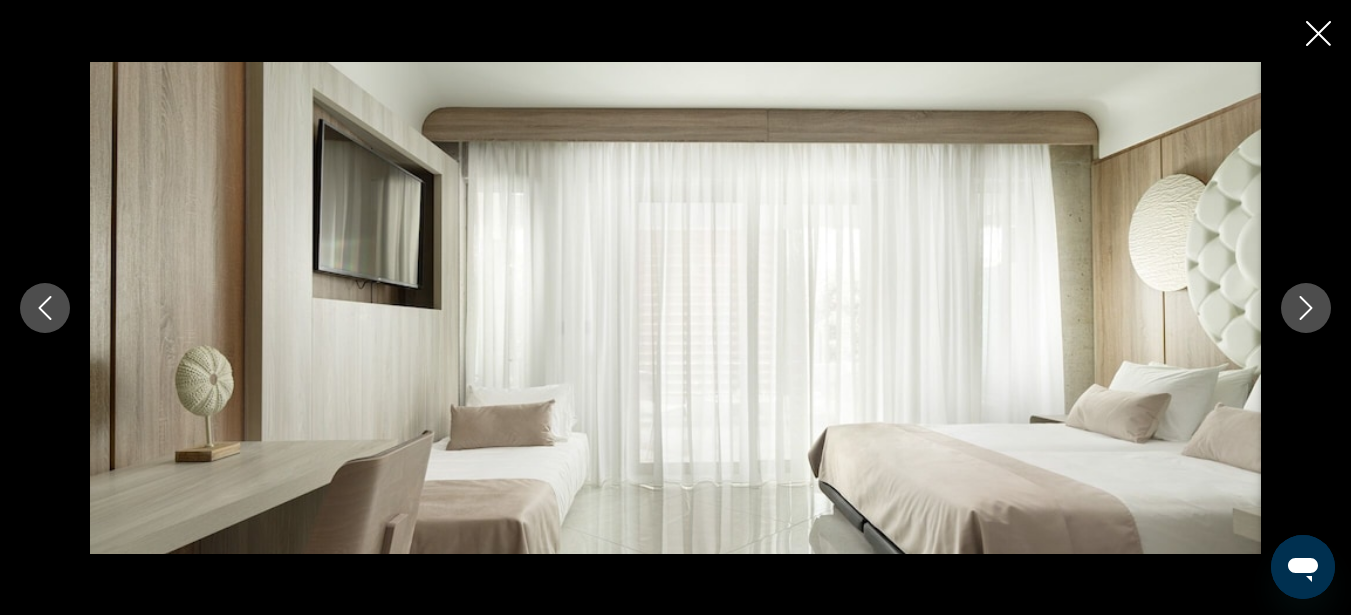 click 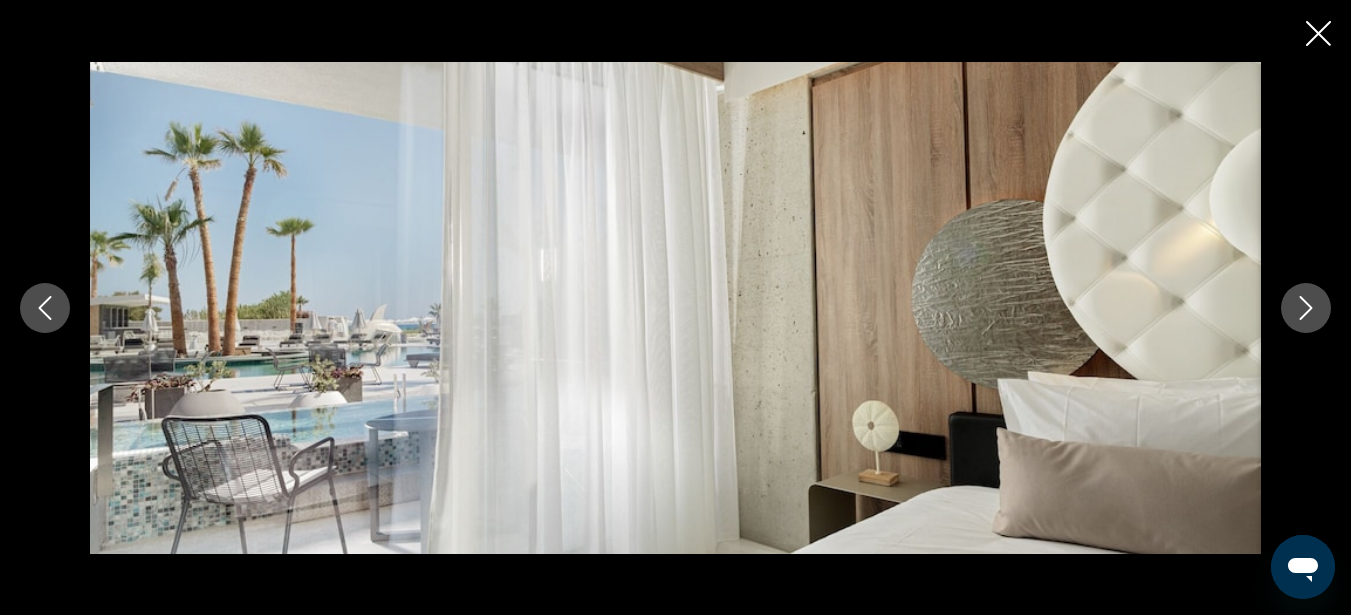 click 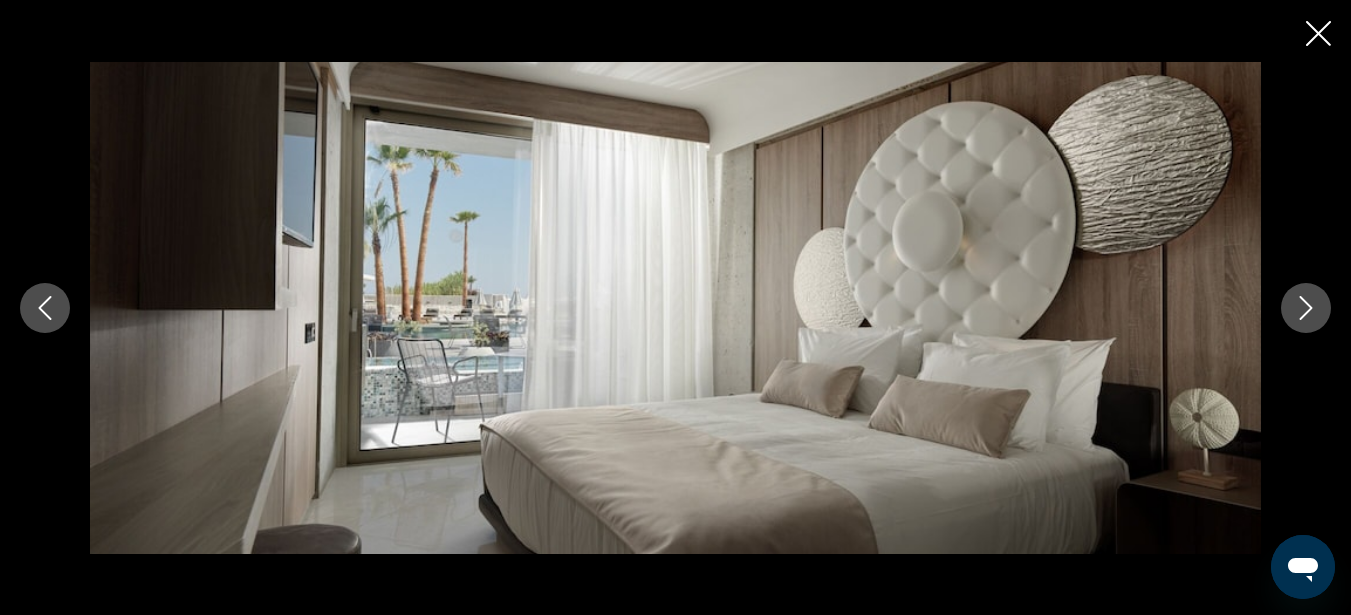 click 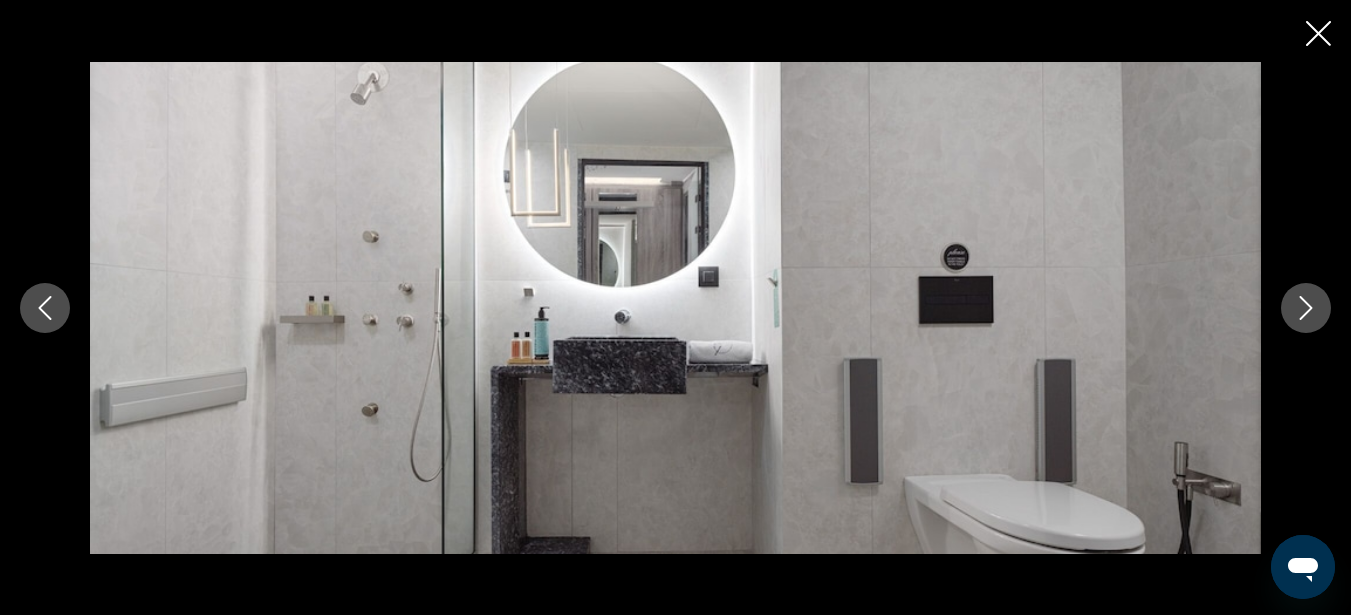 click 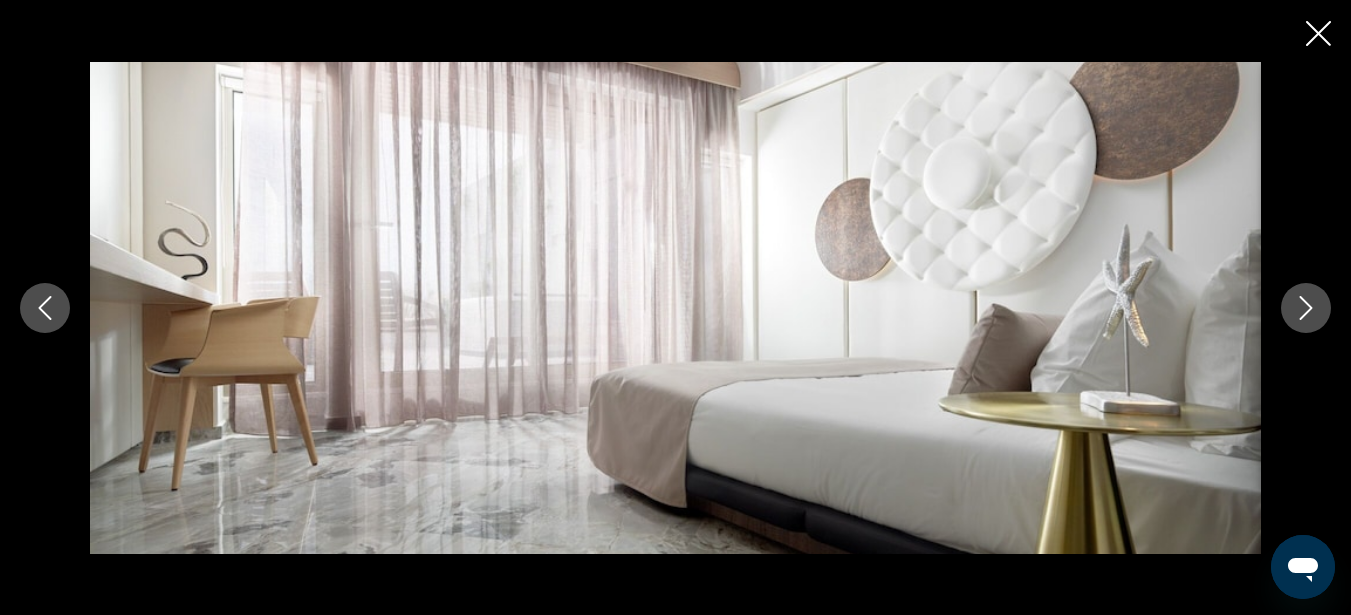 click 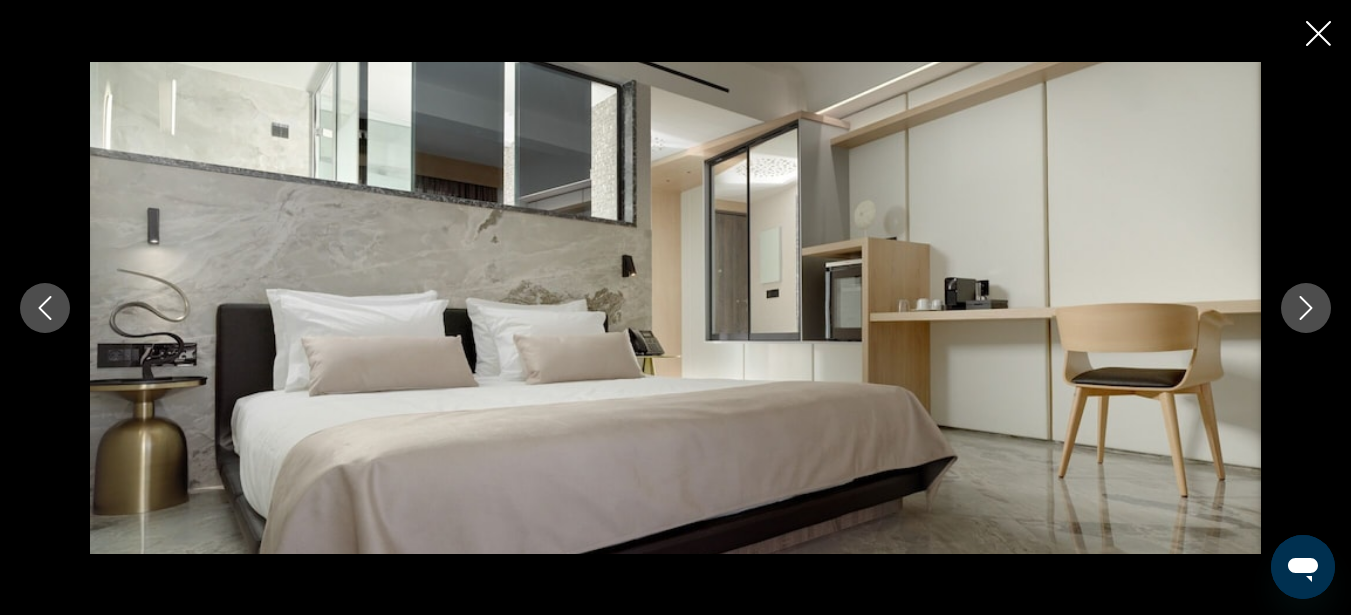 click 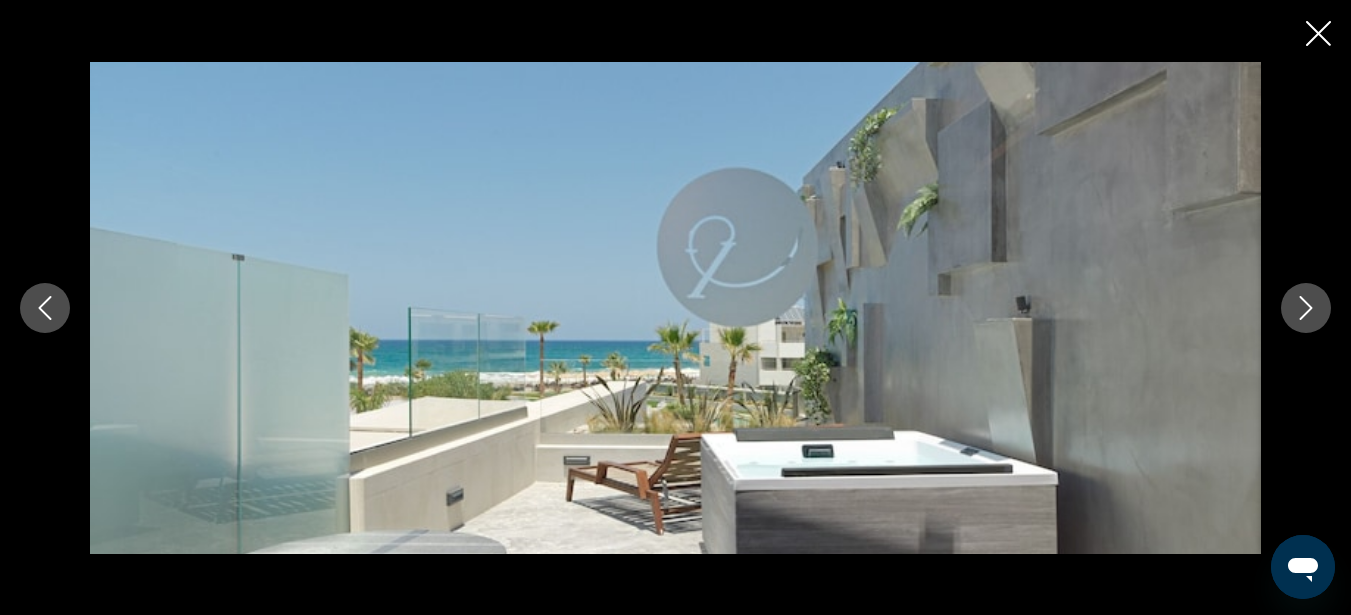 click 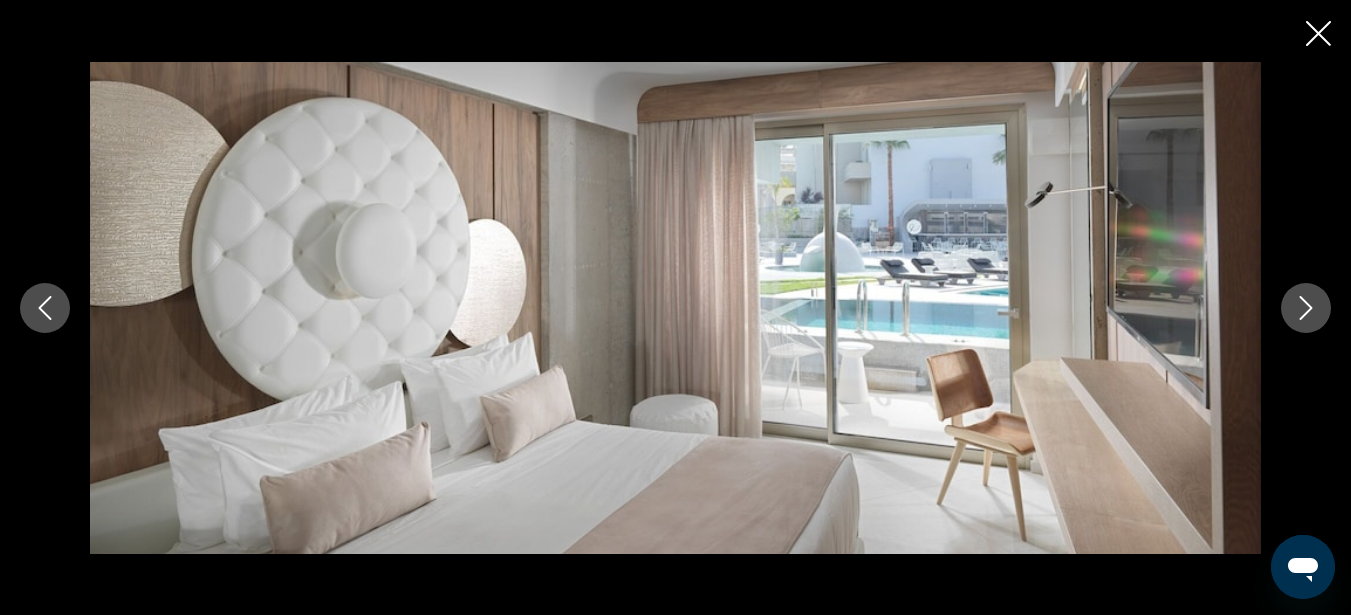 click 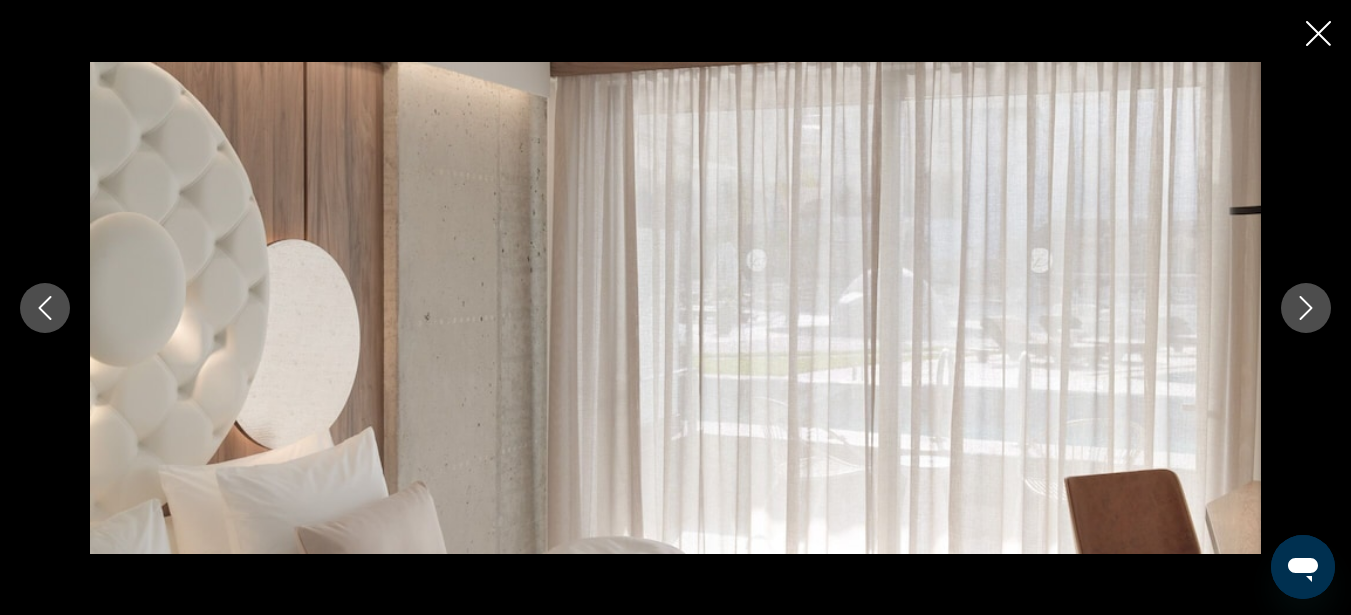 click 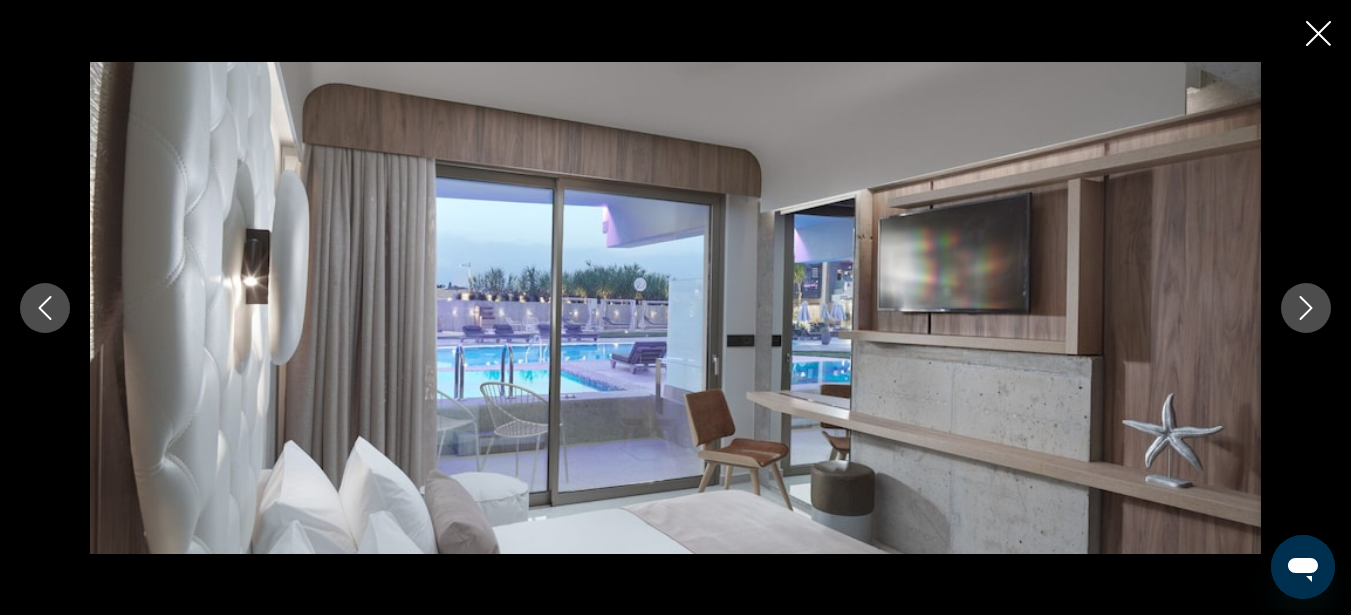 click 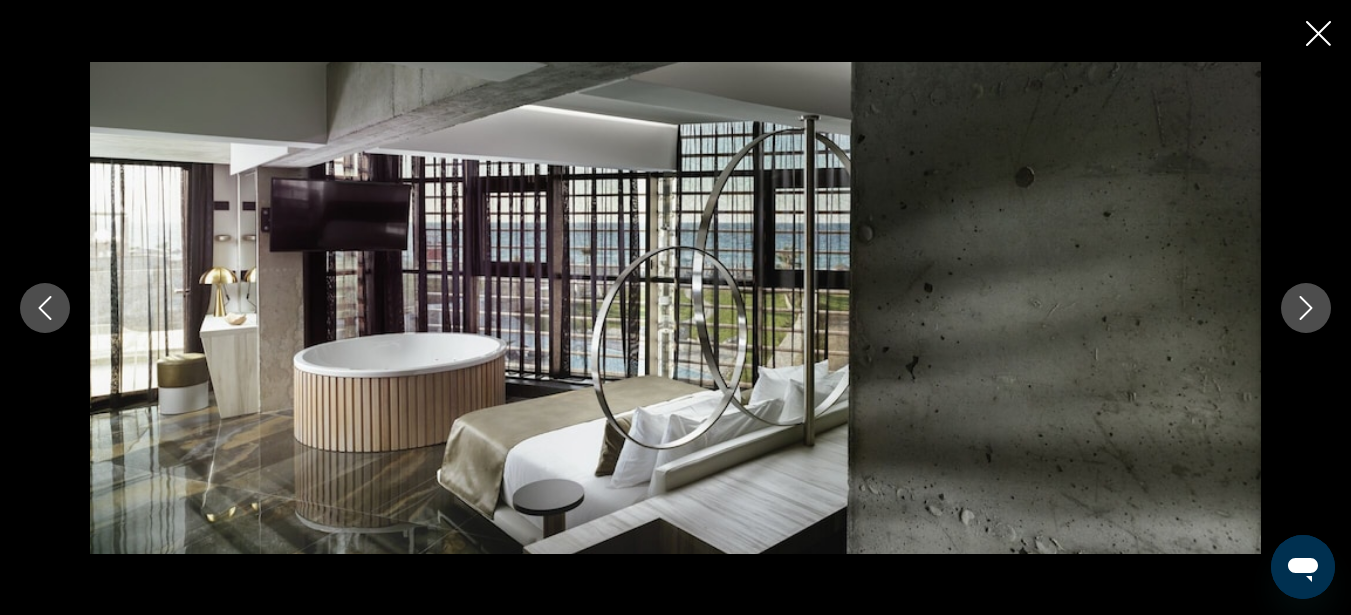 click 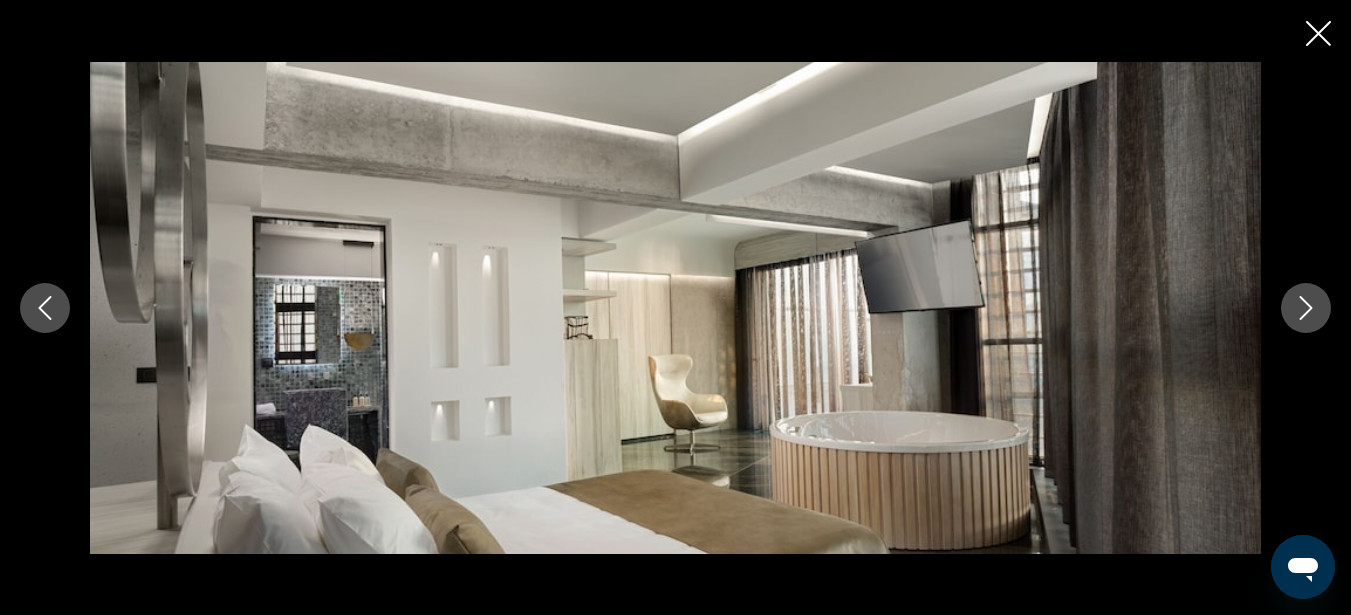 click 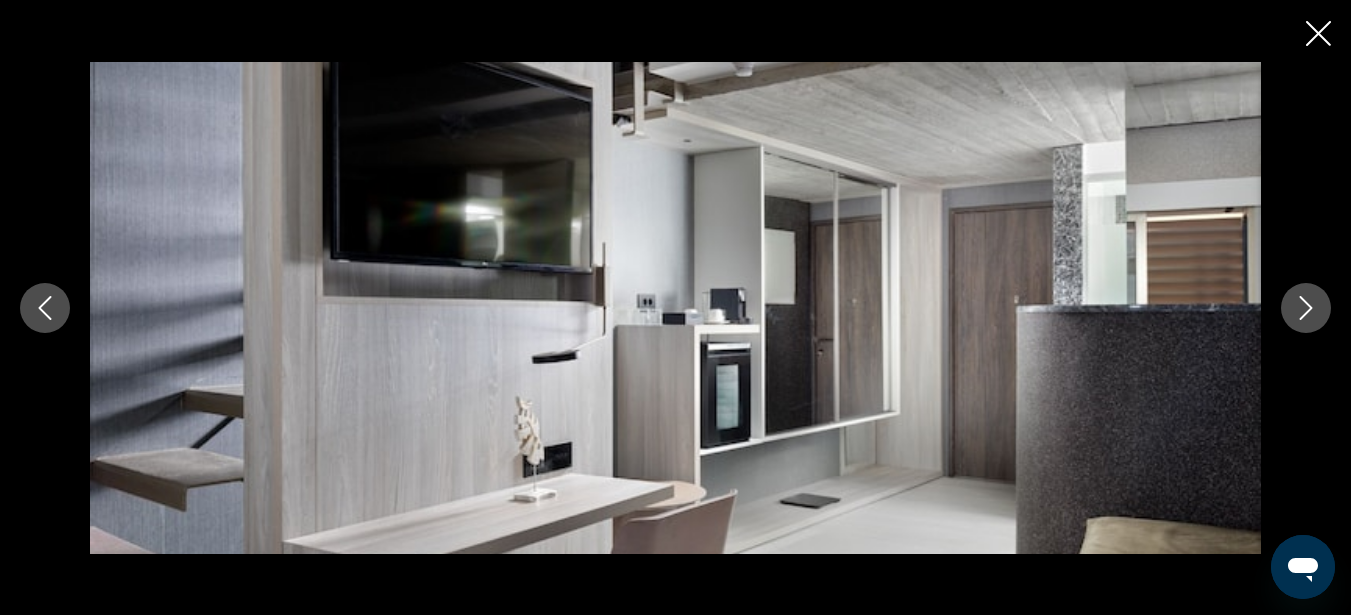 click 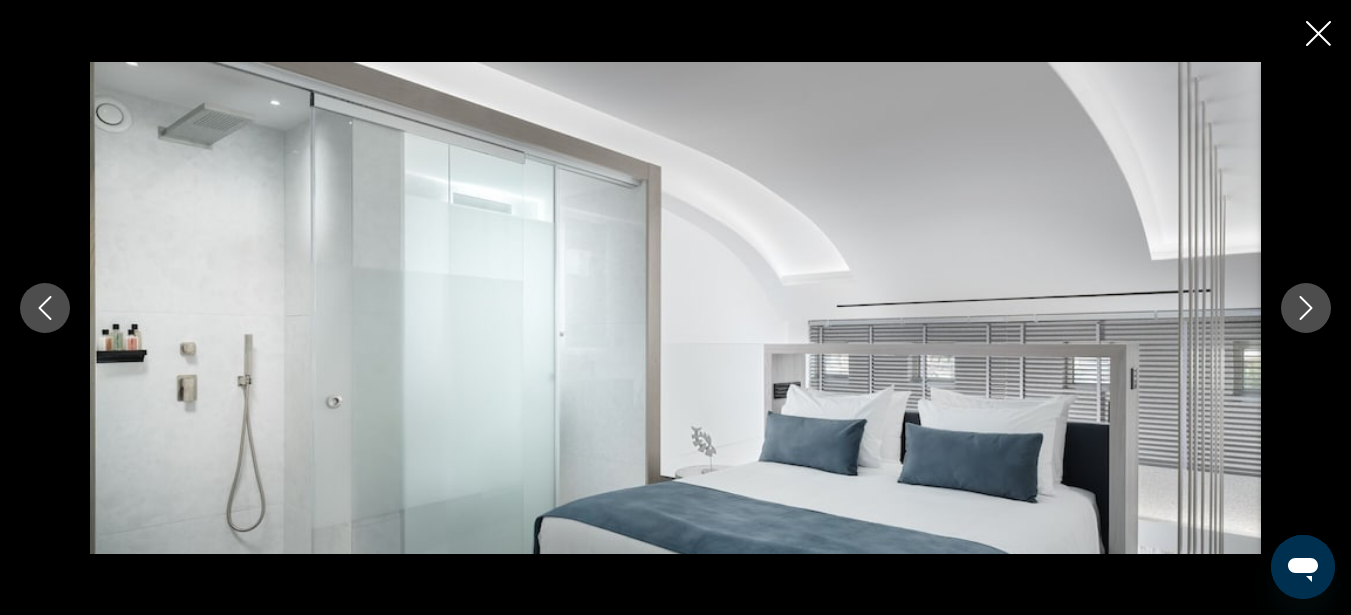 click 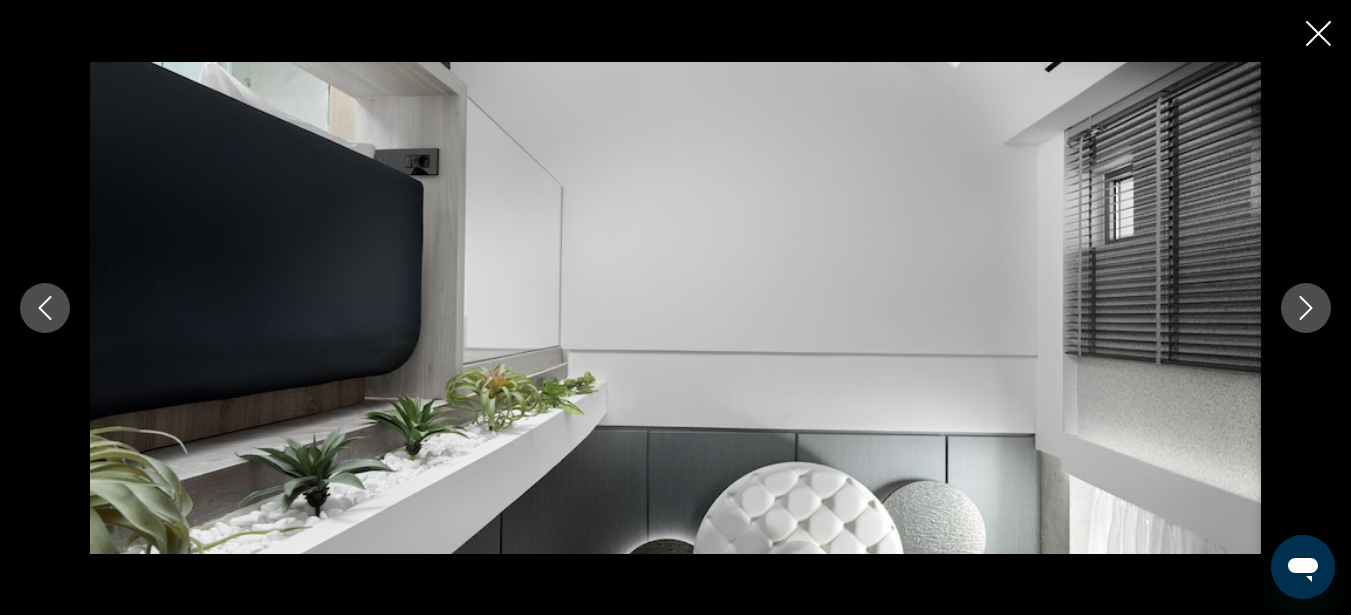 click 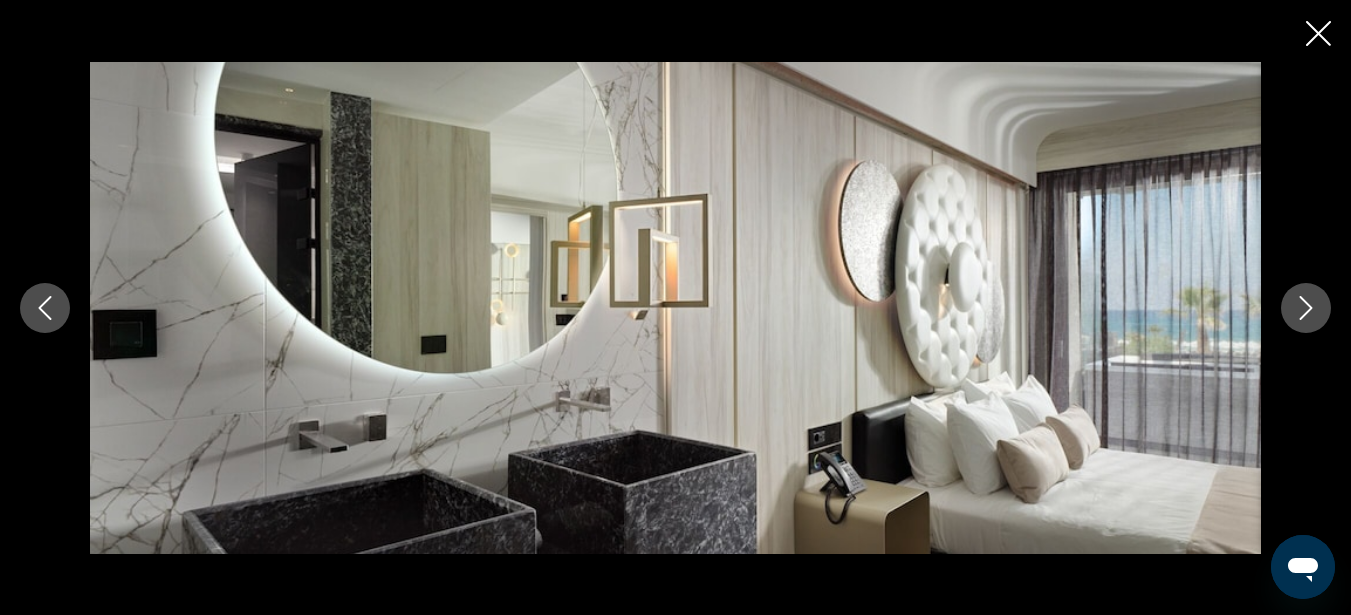 click 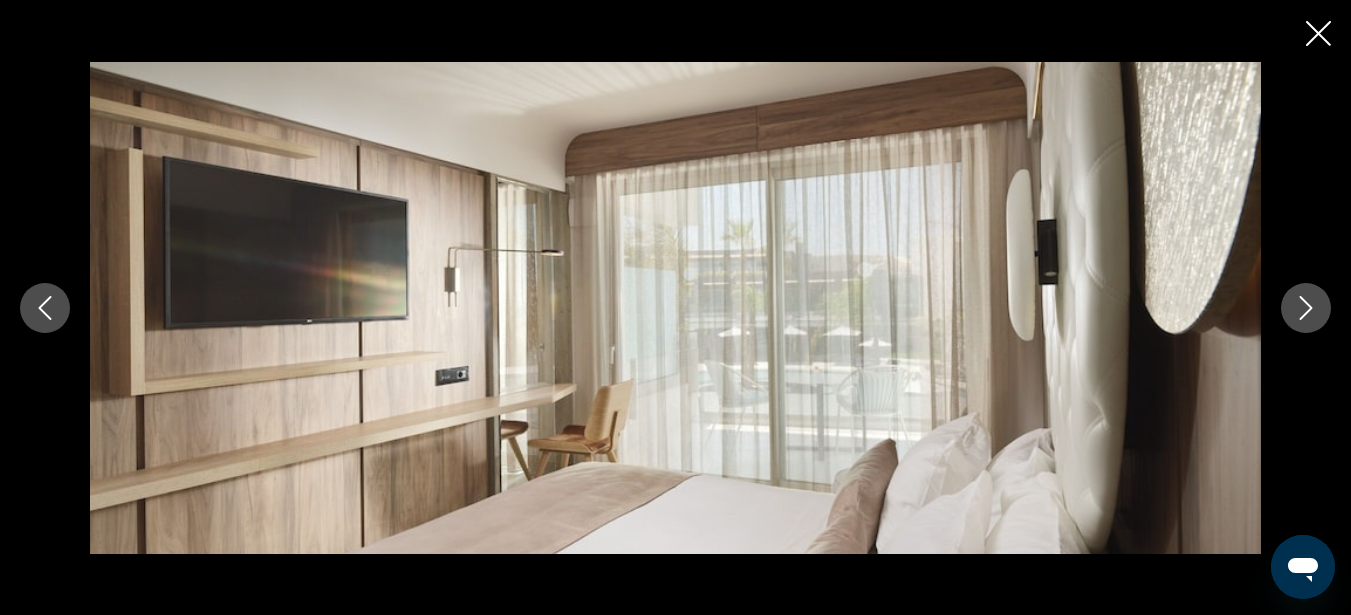 click 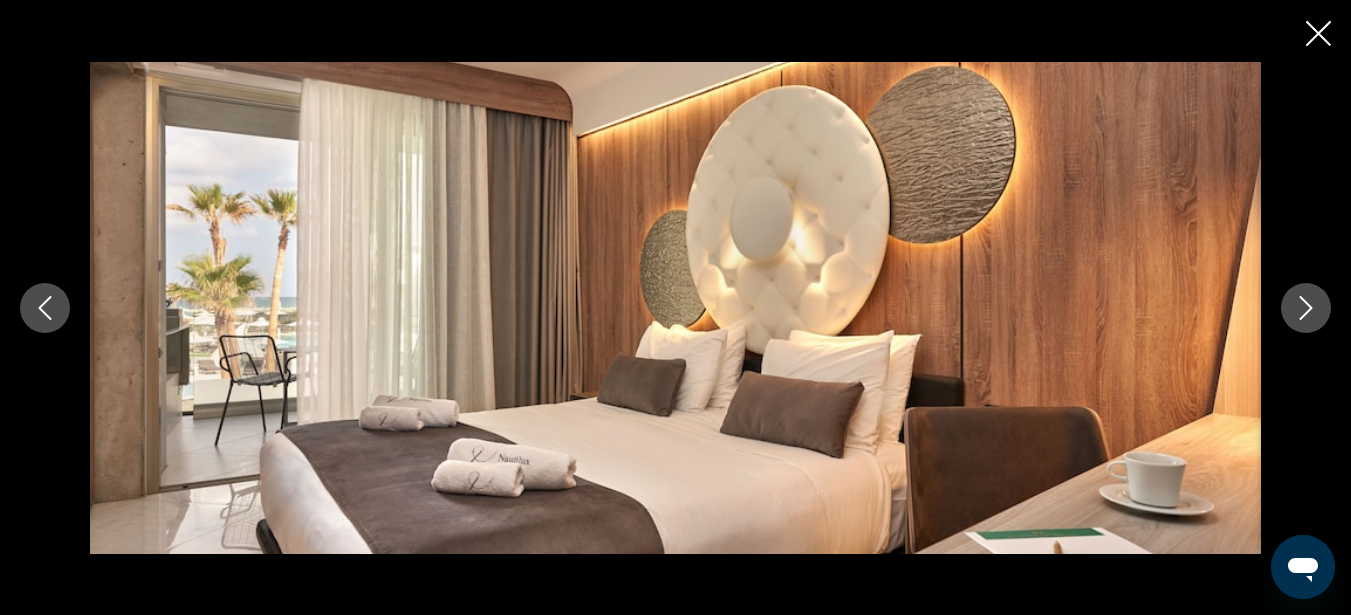 click 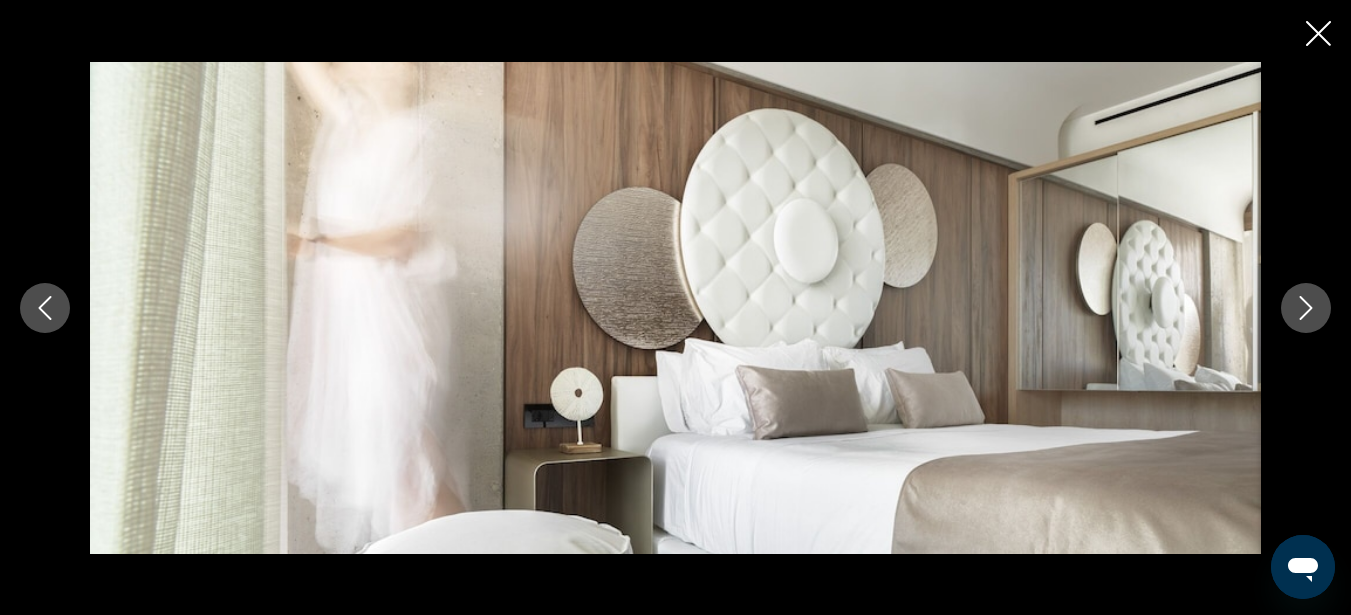 click 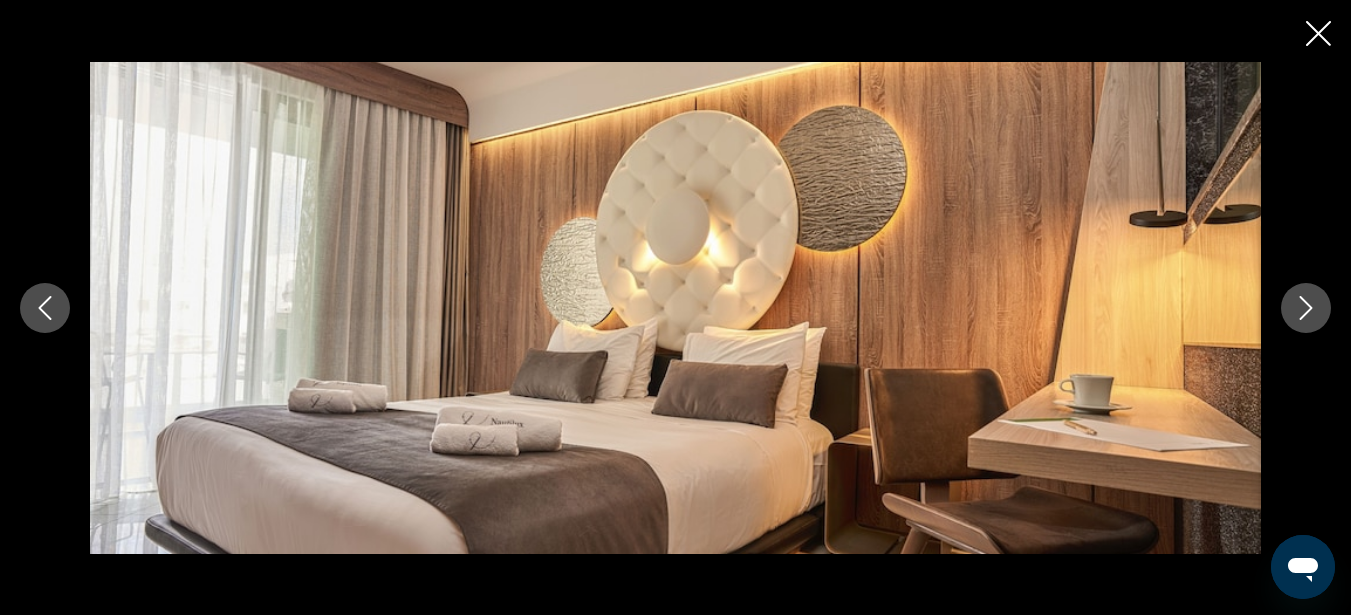 click 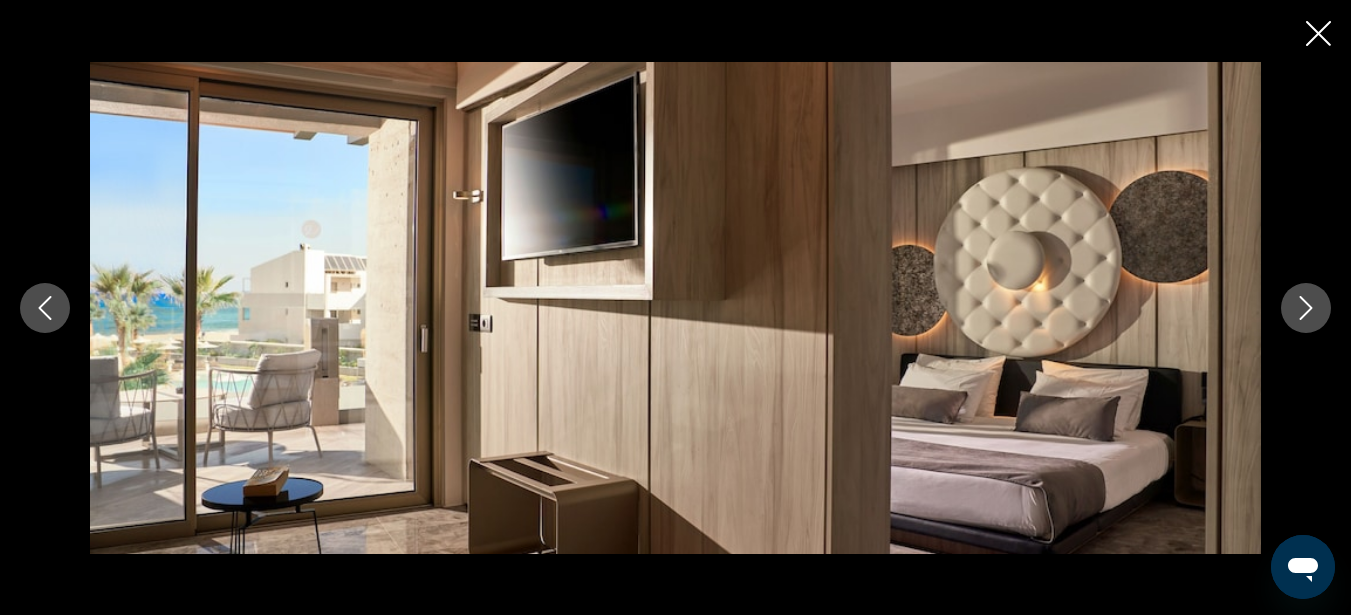 click 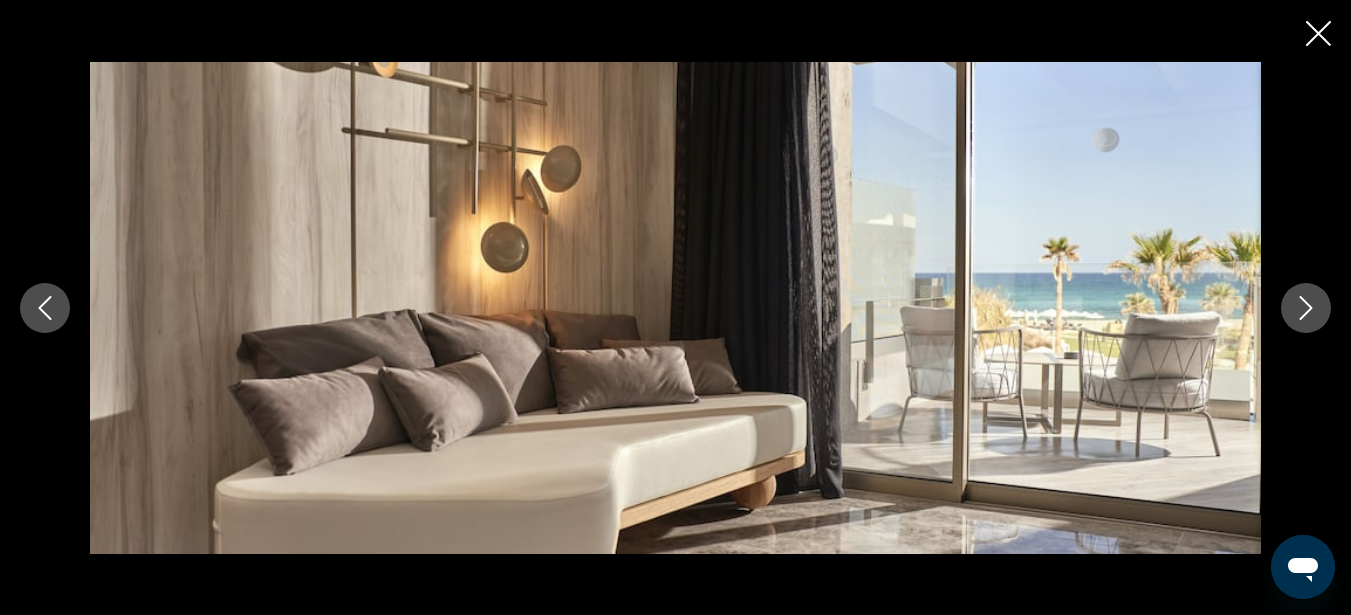 click 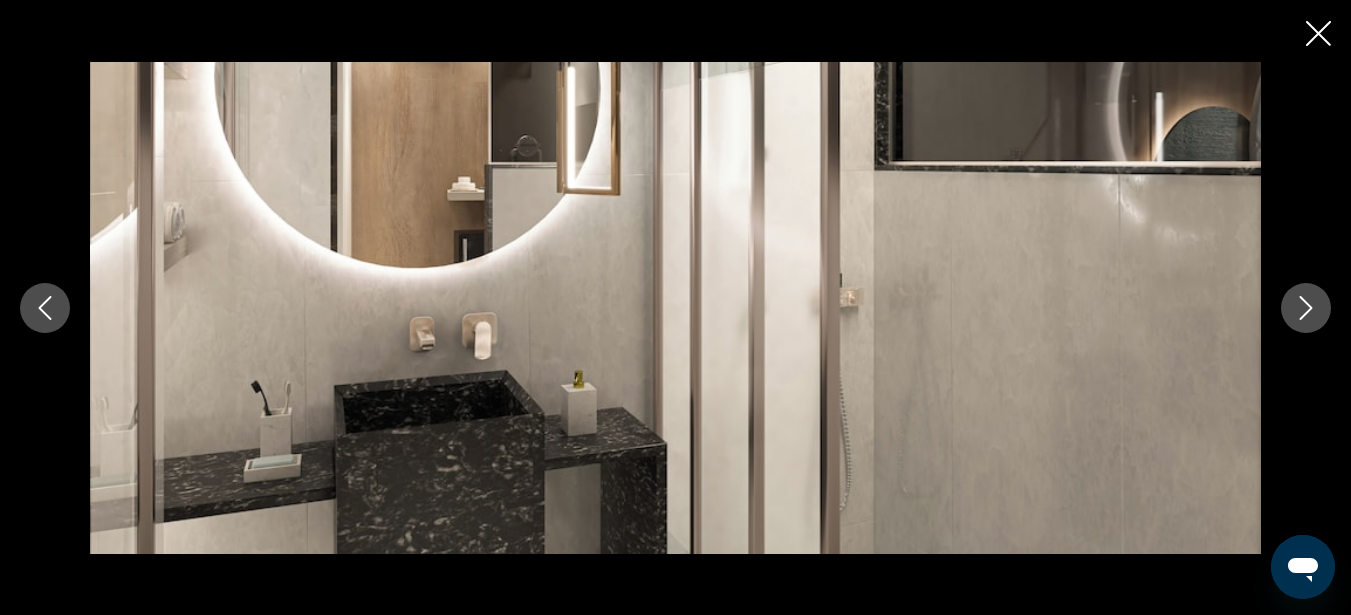 click 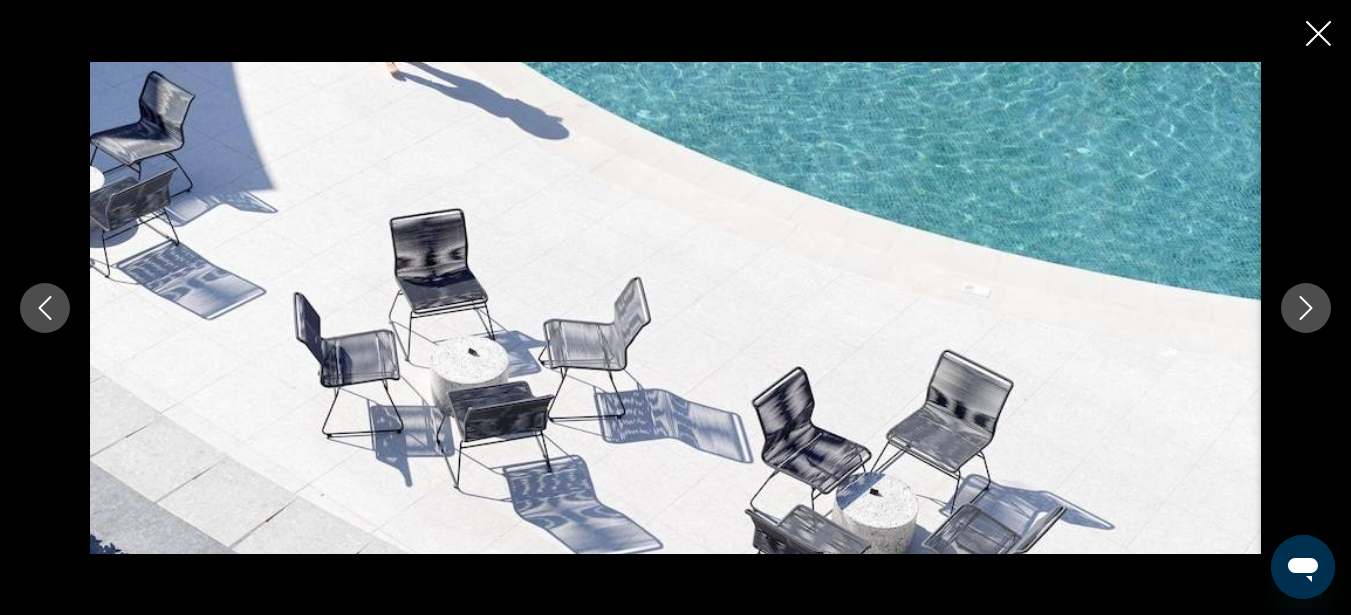 click 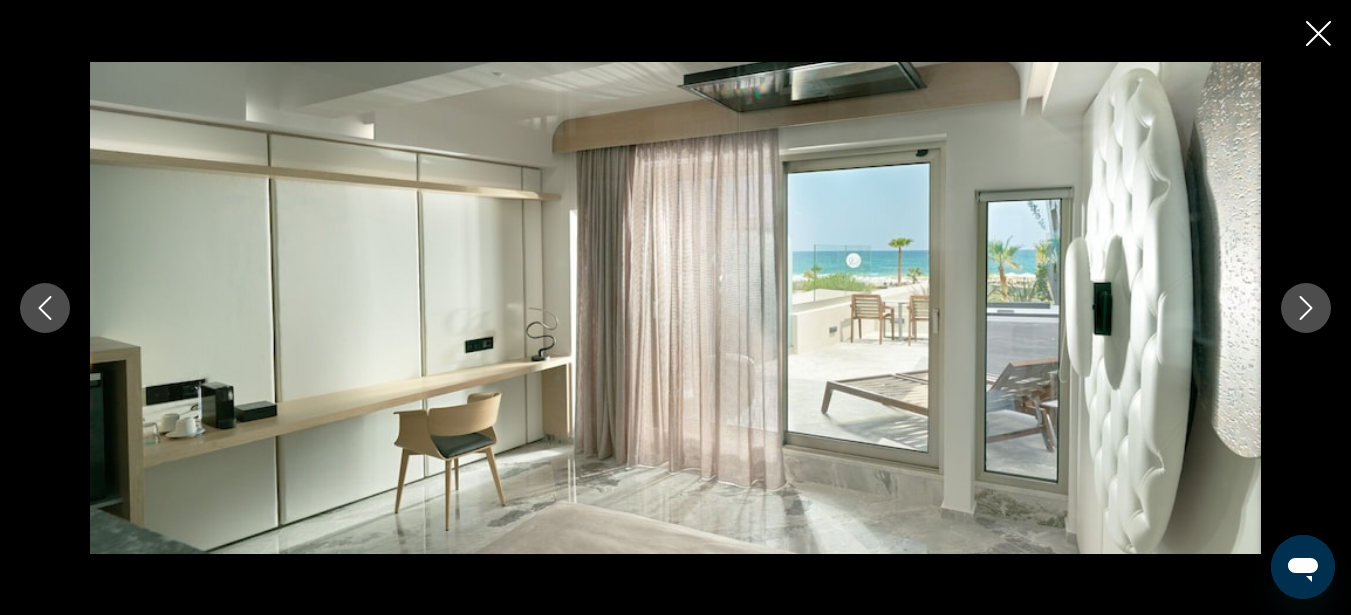 click 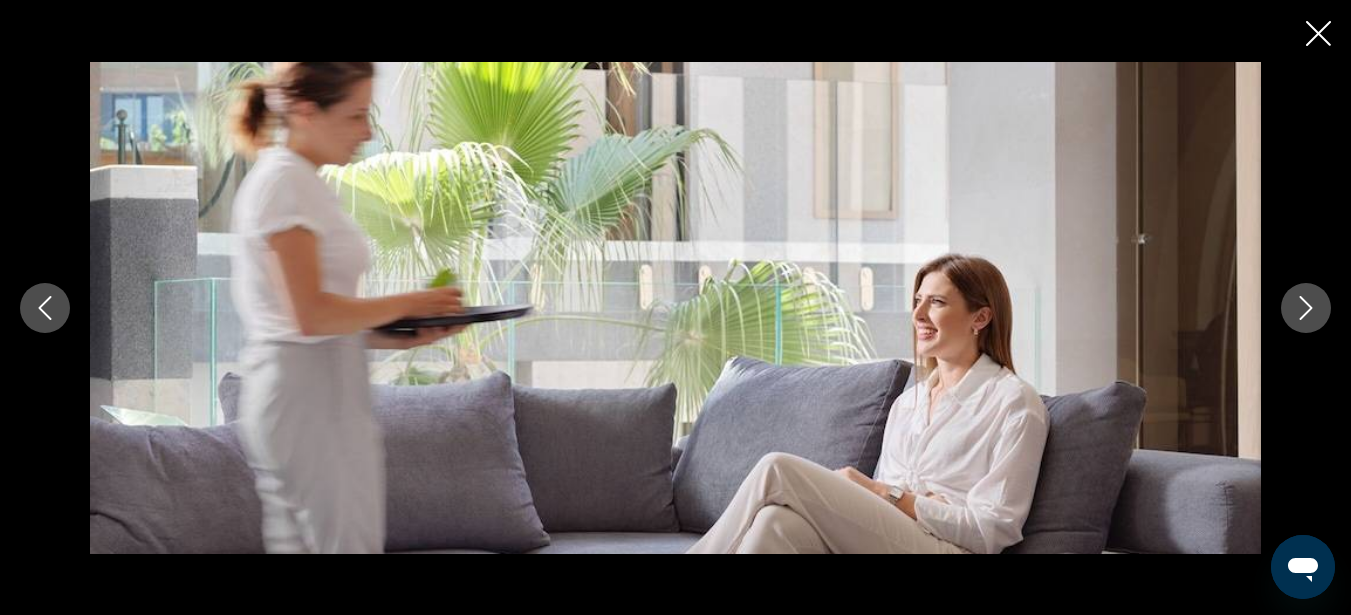 click 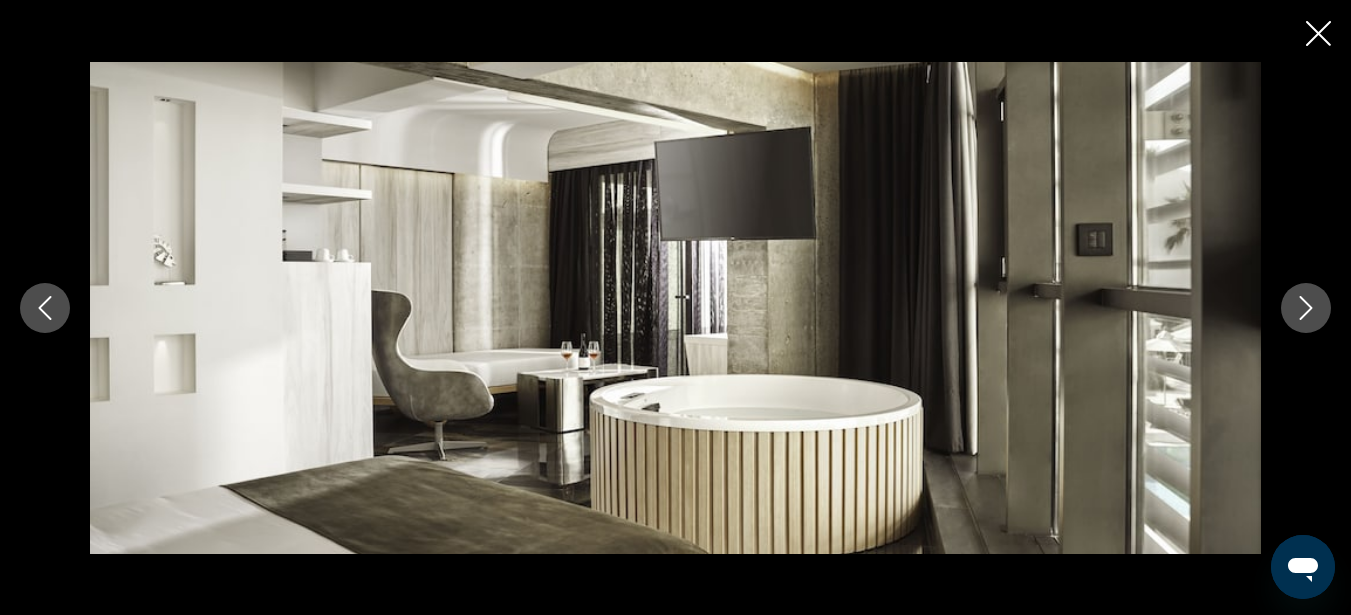click 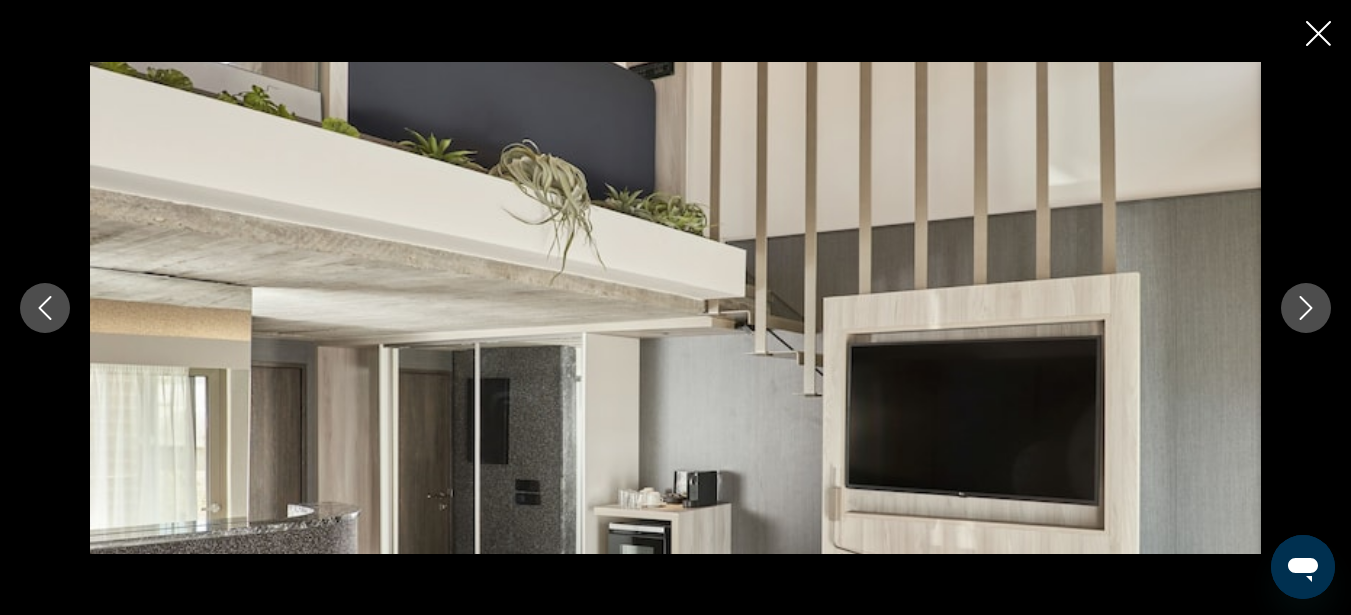 click 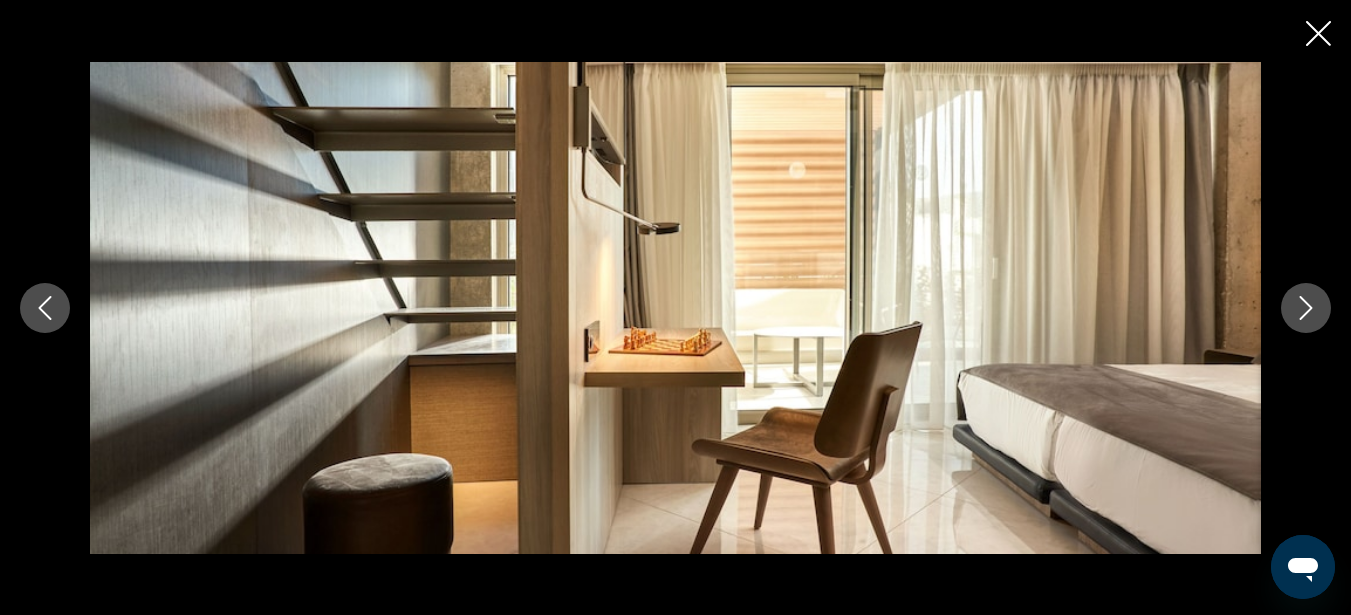click 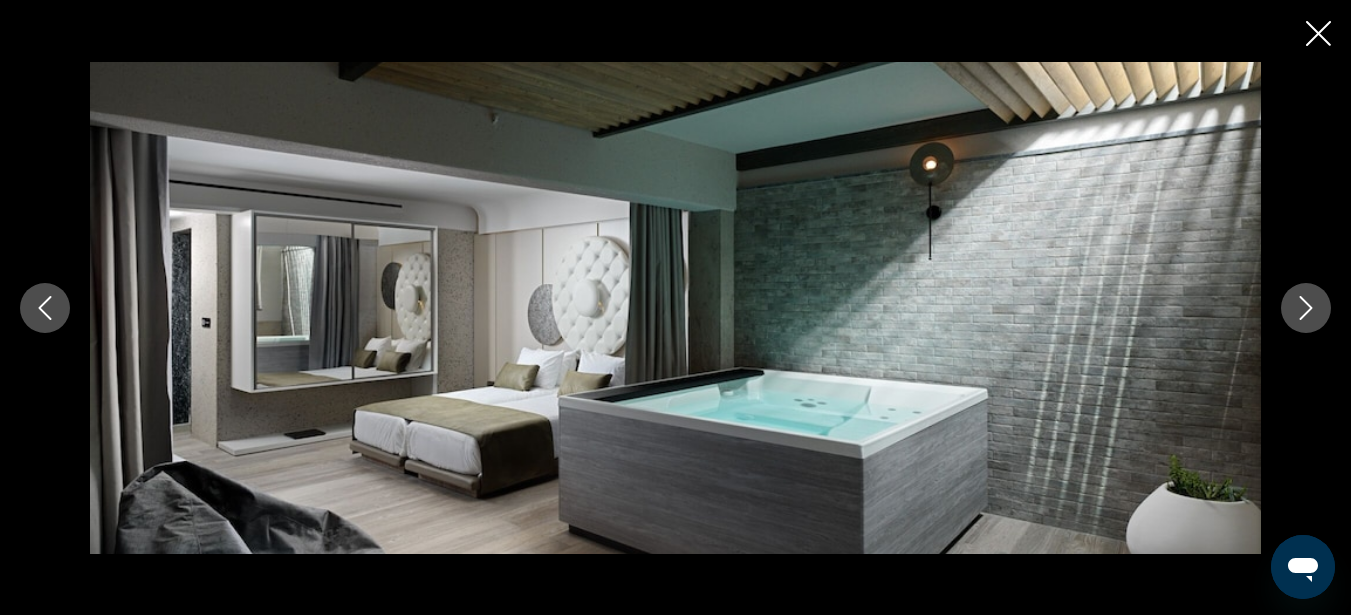 click 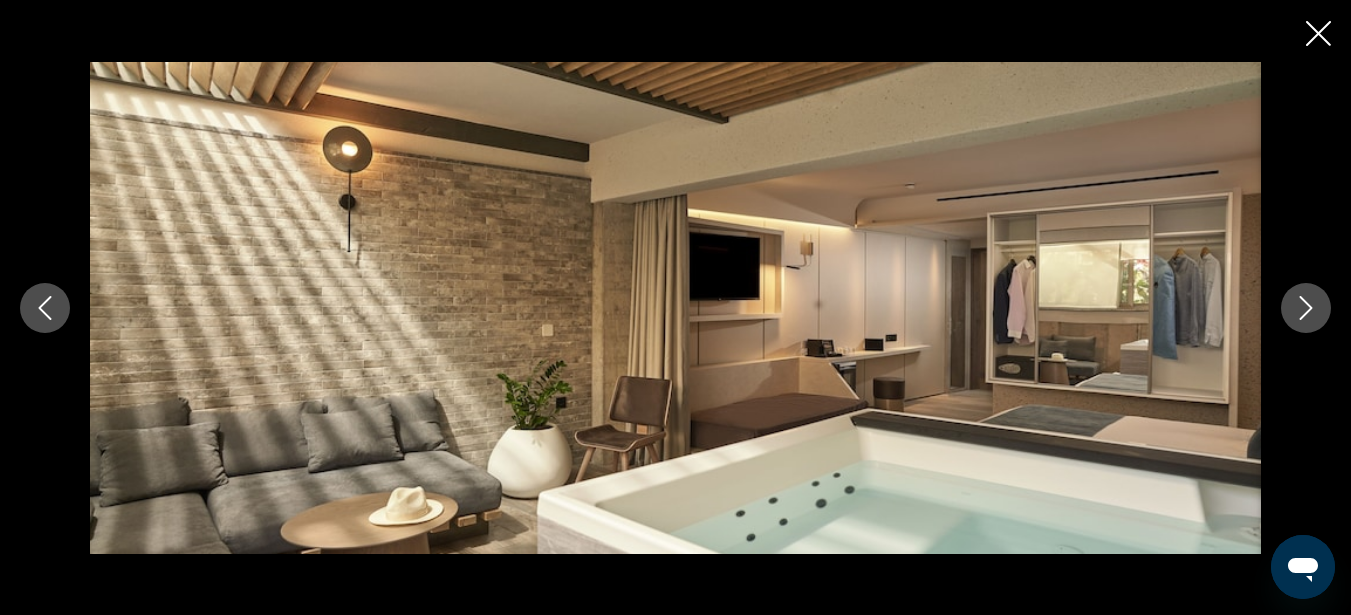 click 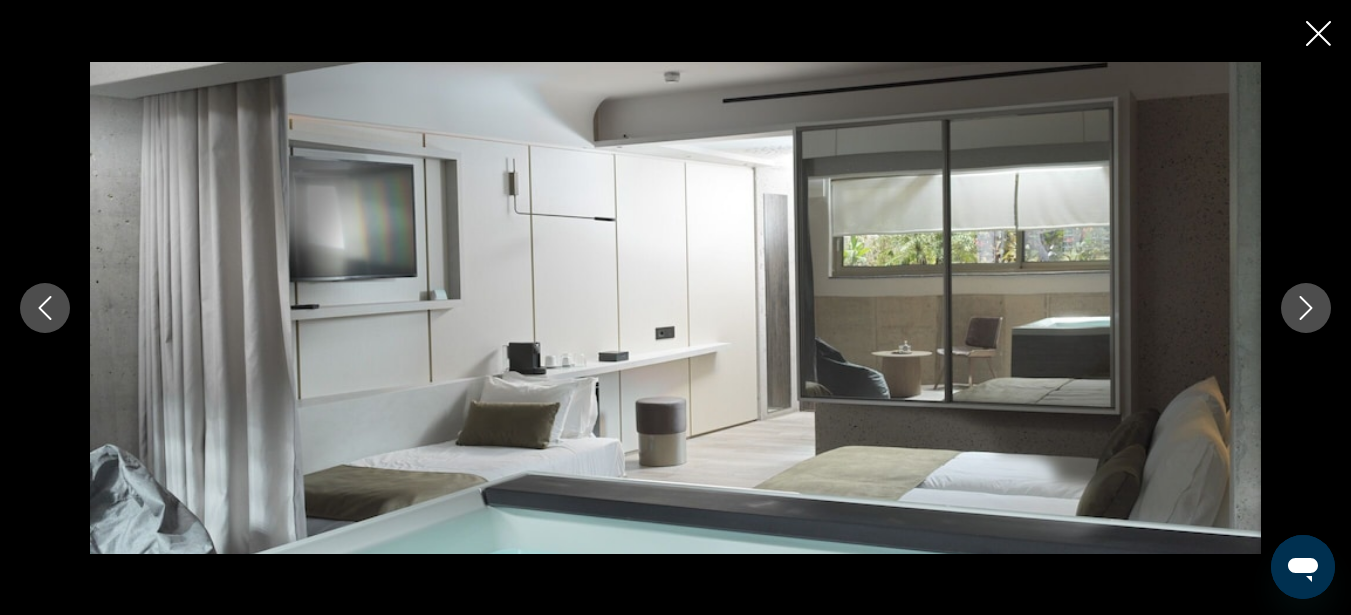 click 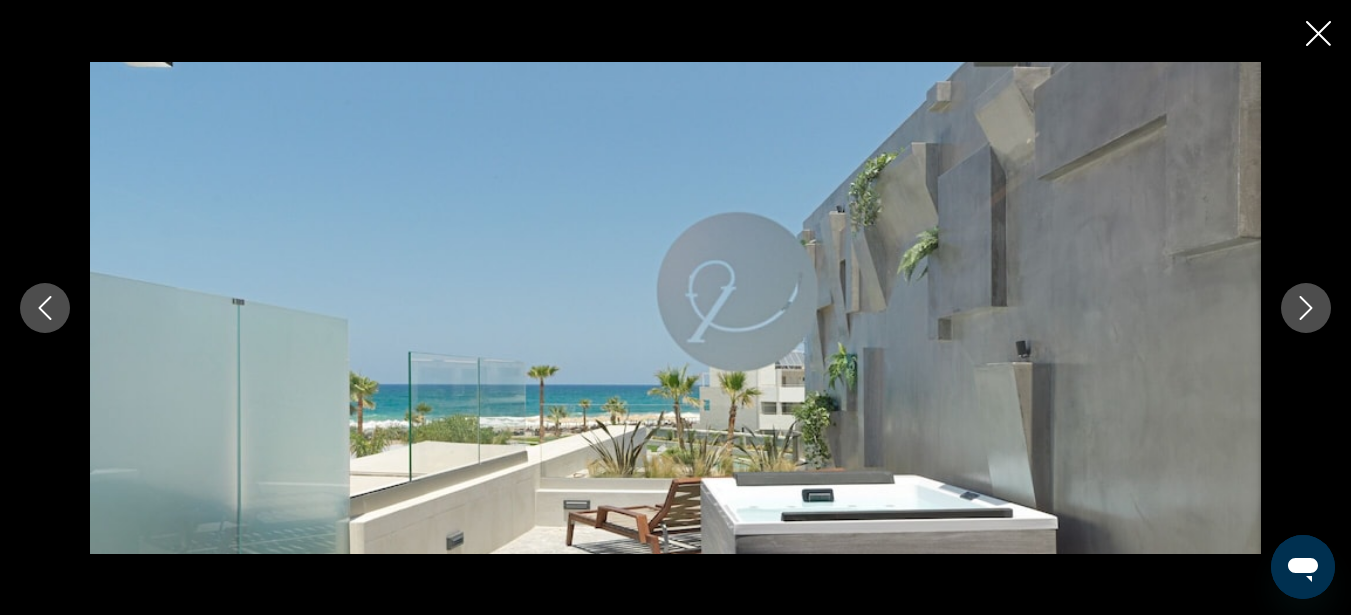 click 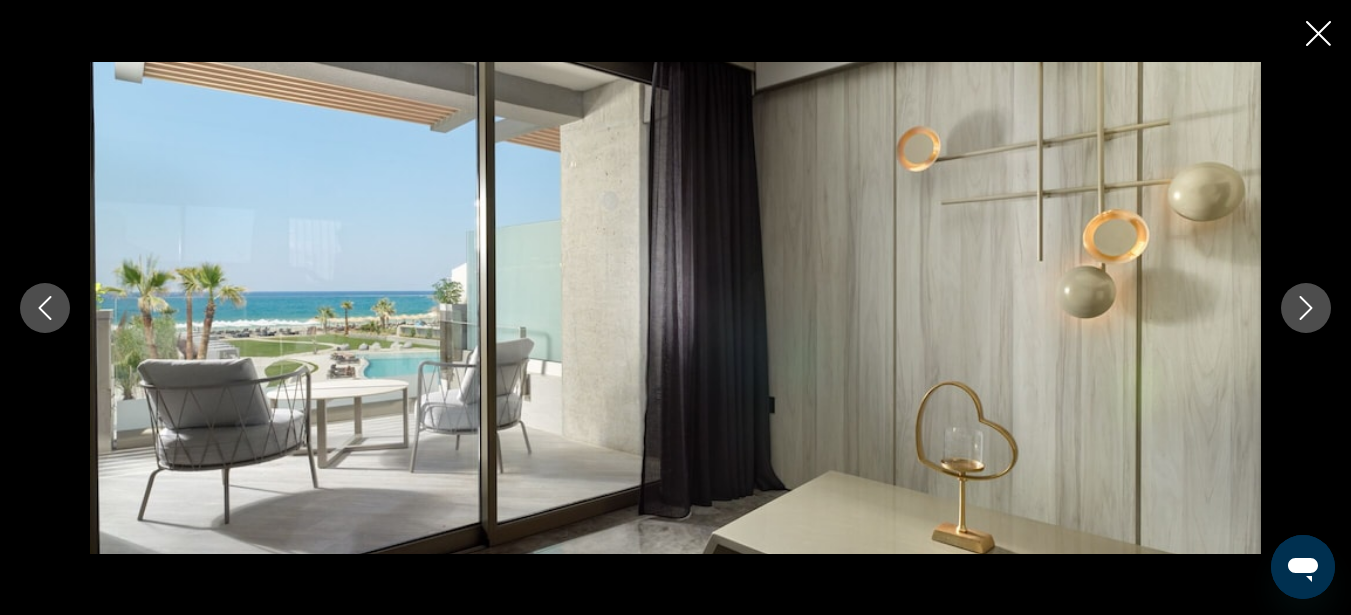 click 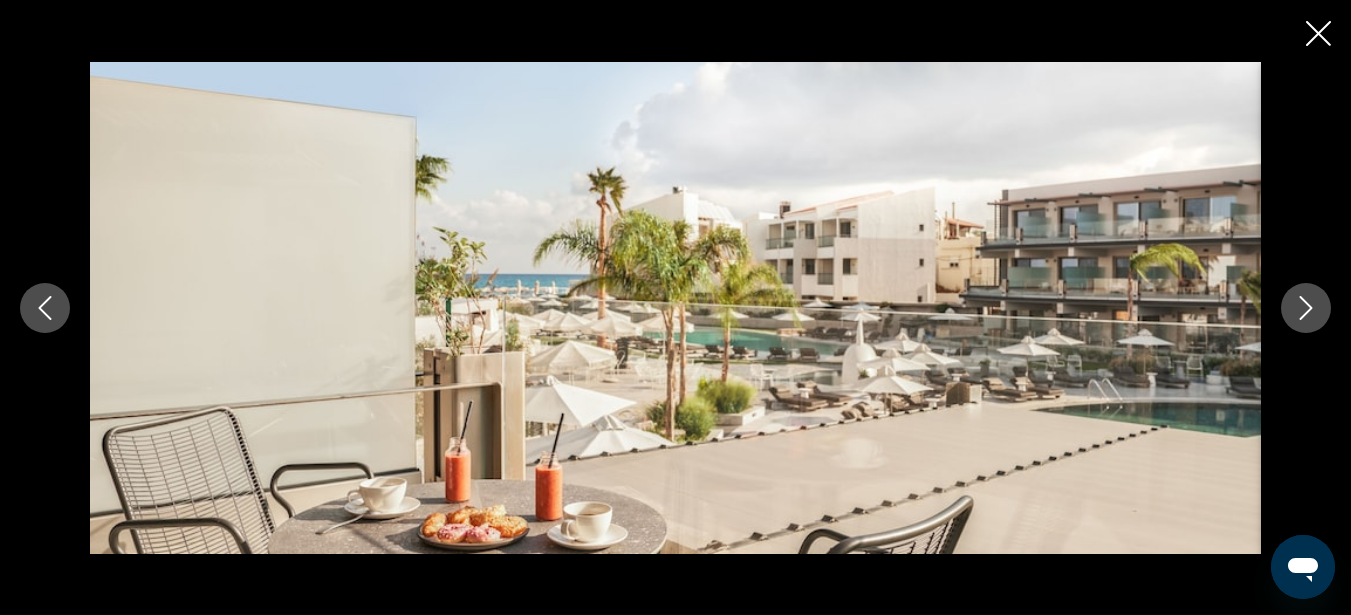 click 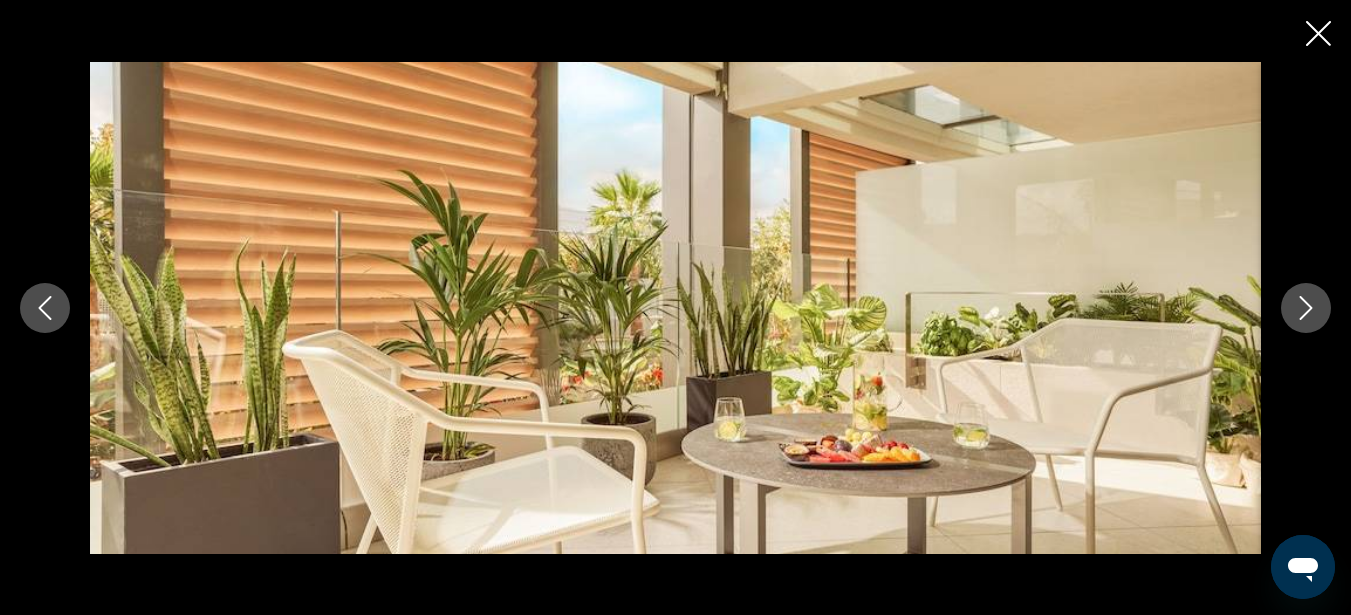 click 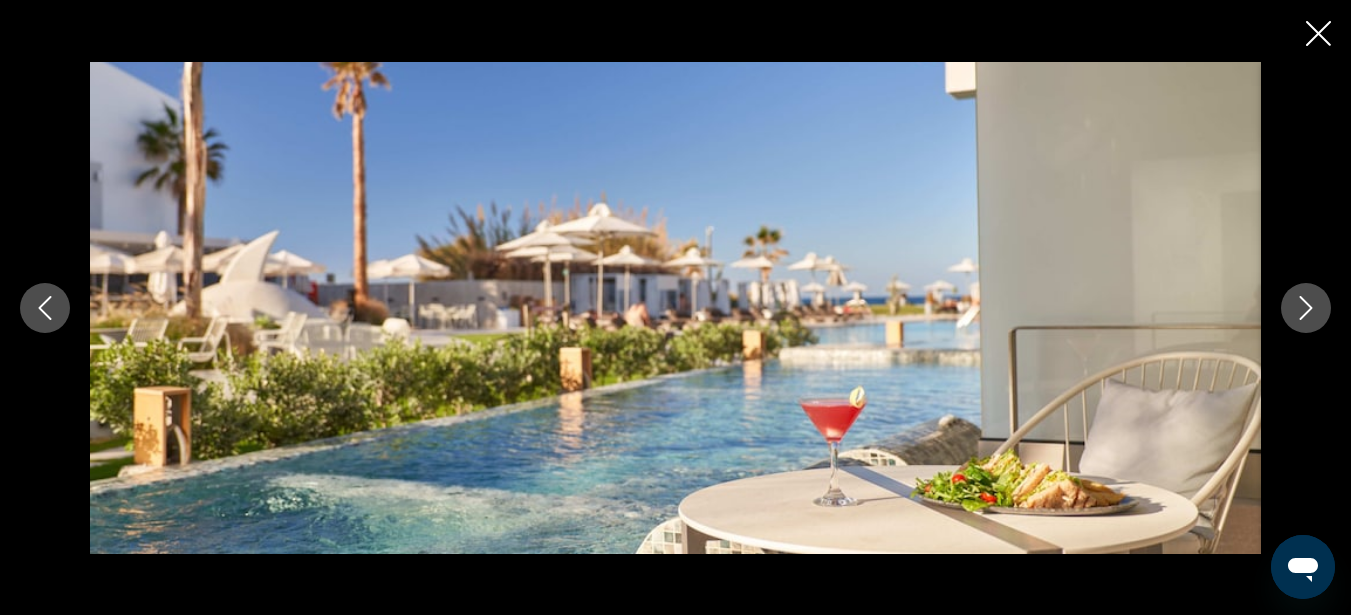 click 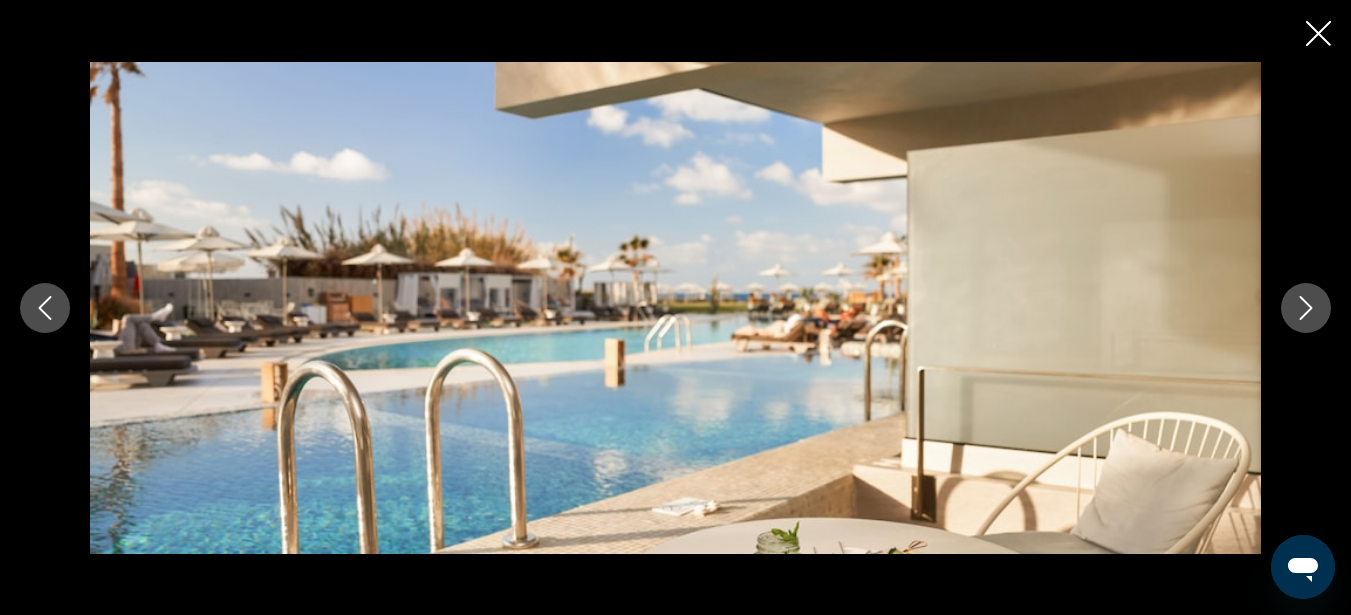 click 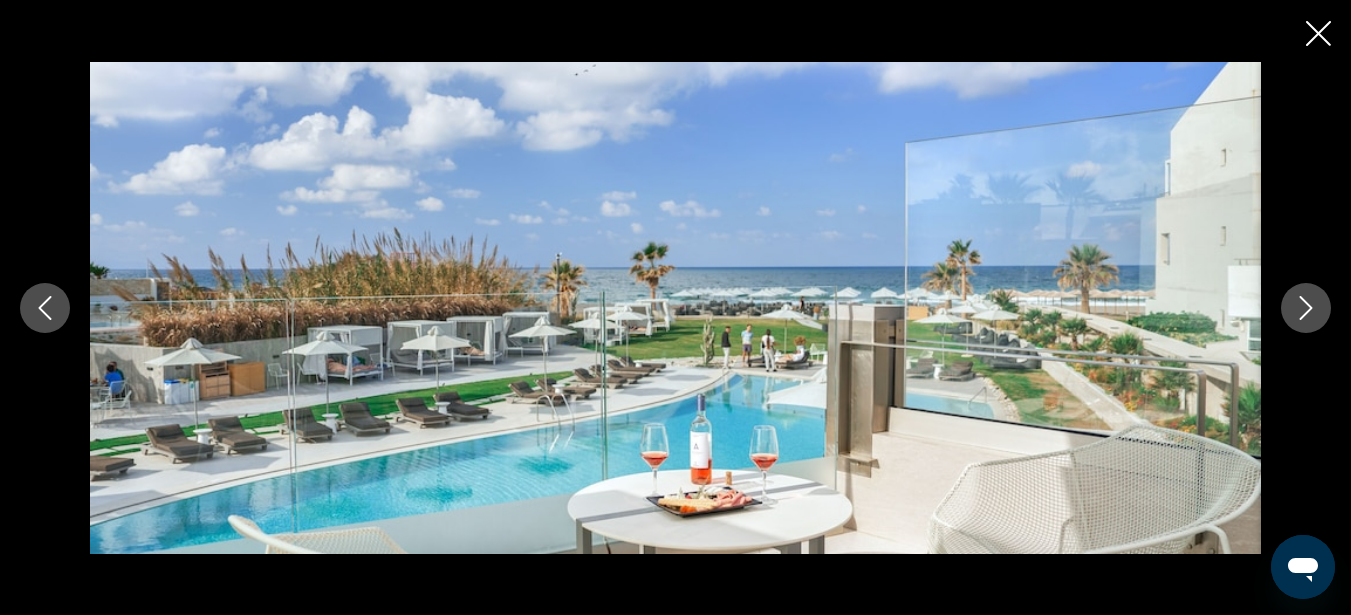 click 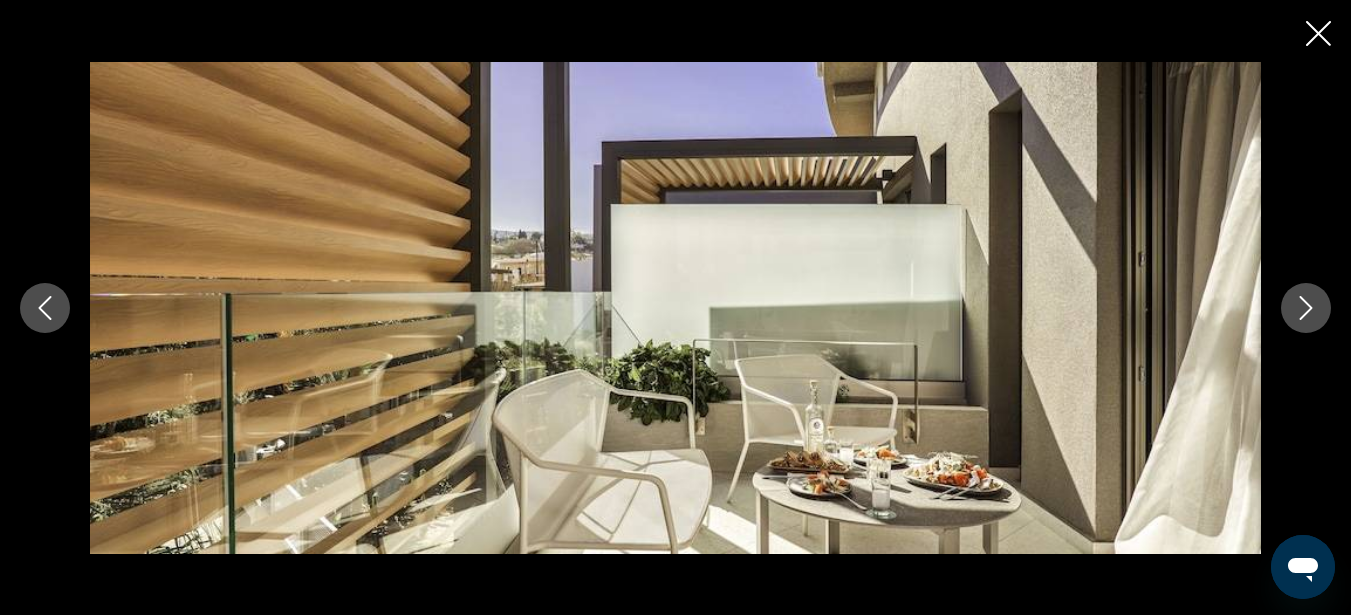 click 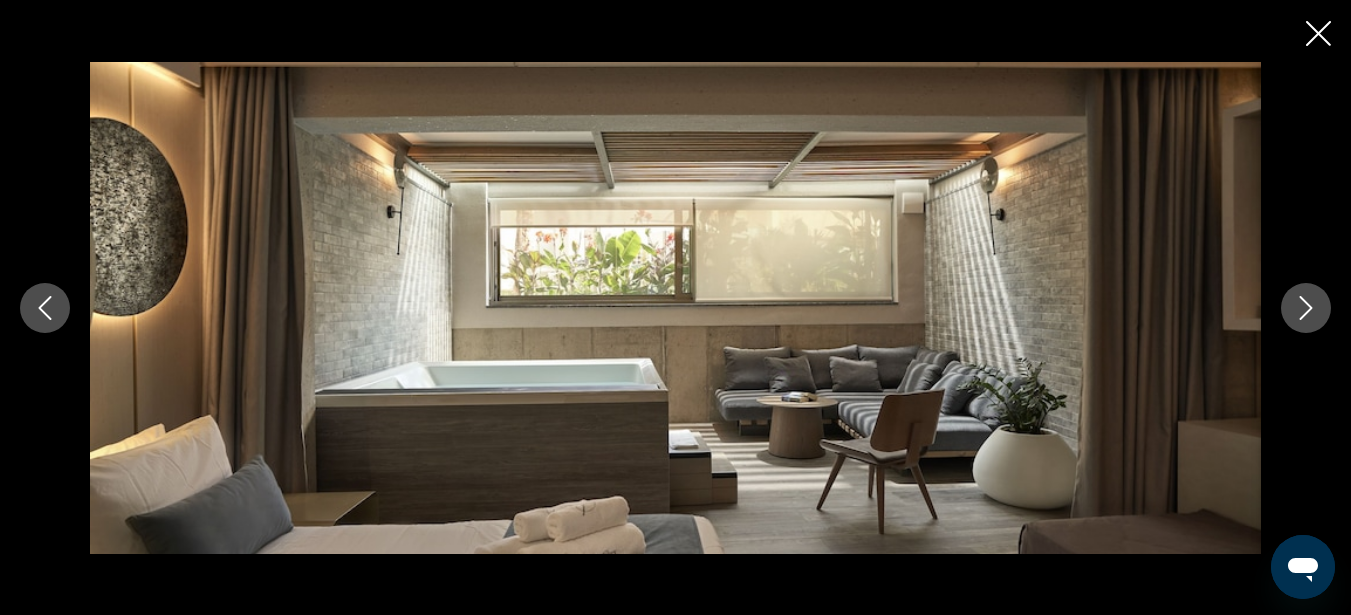 click 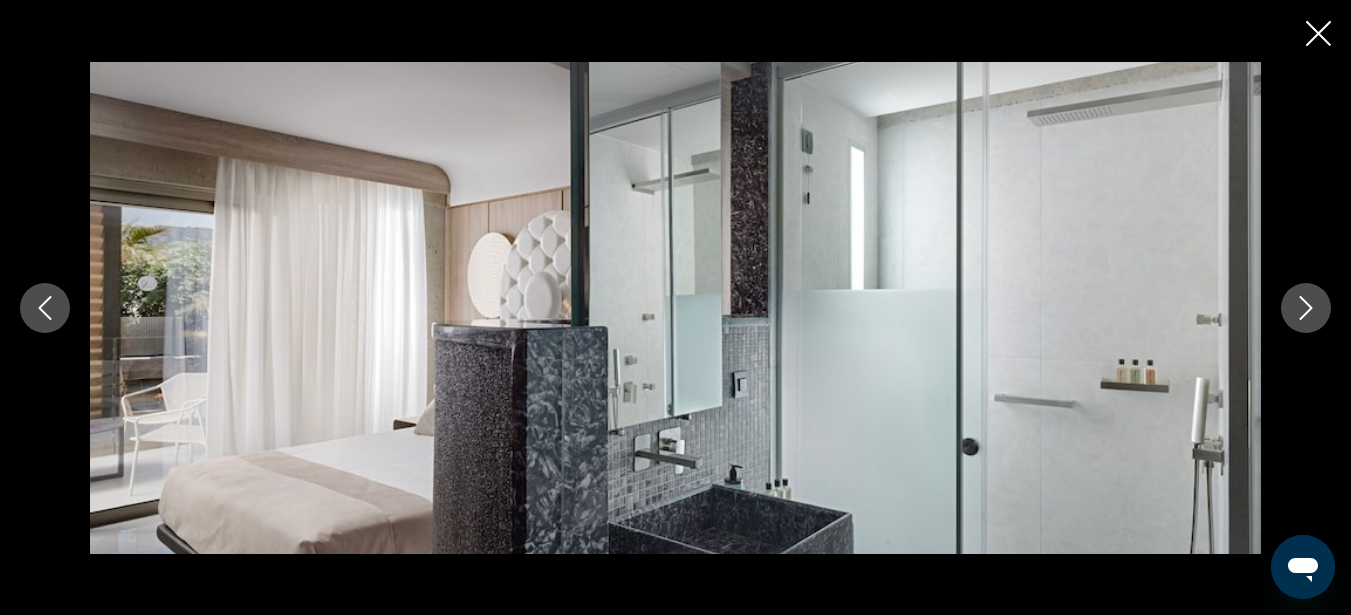 click 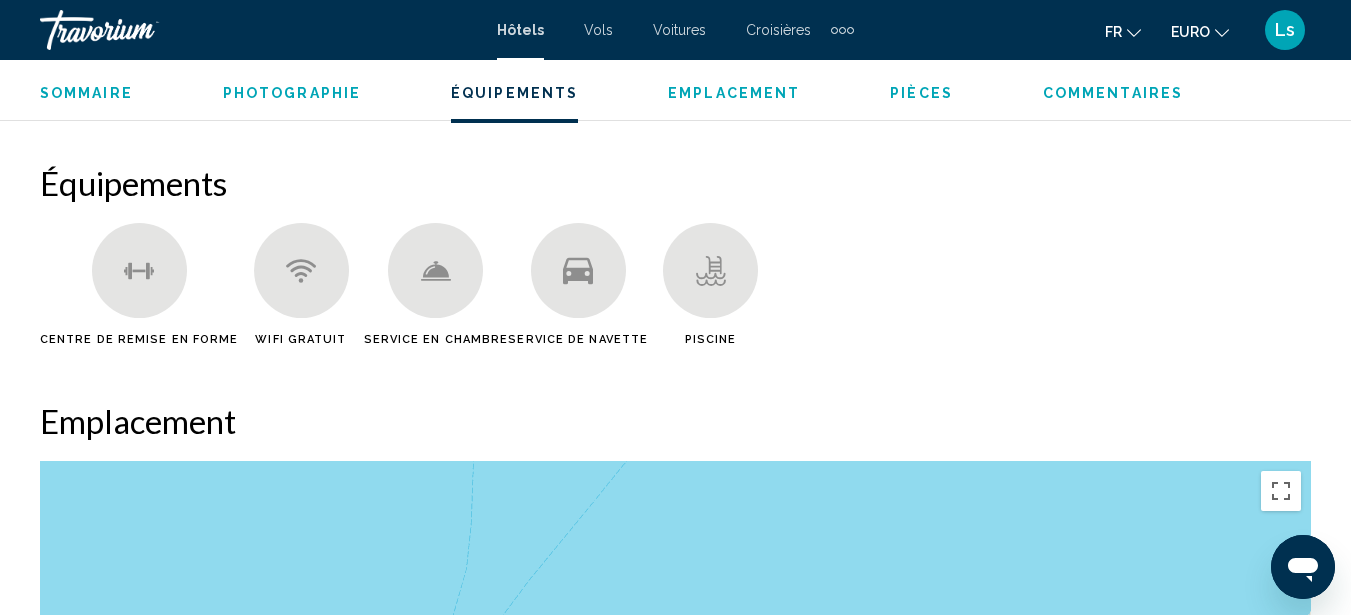scroll, scrollTop: 1954, scrollLeft: 0, axis: vertical 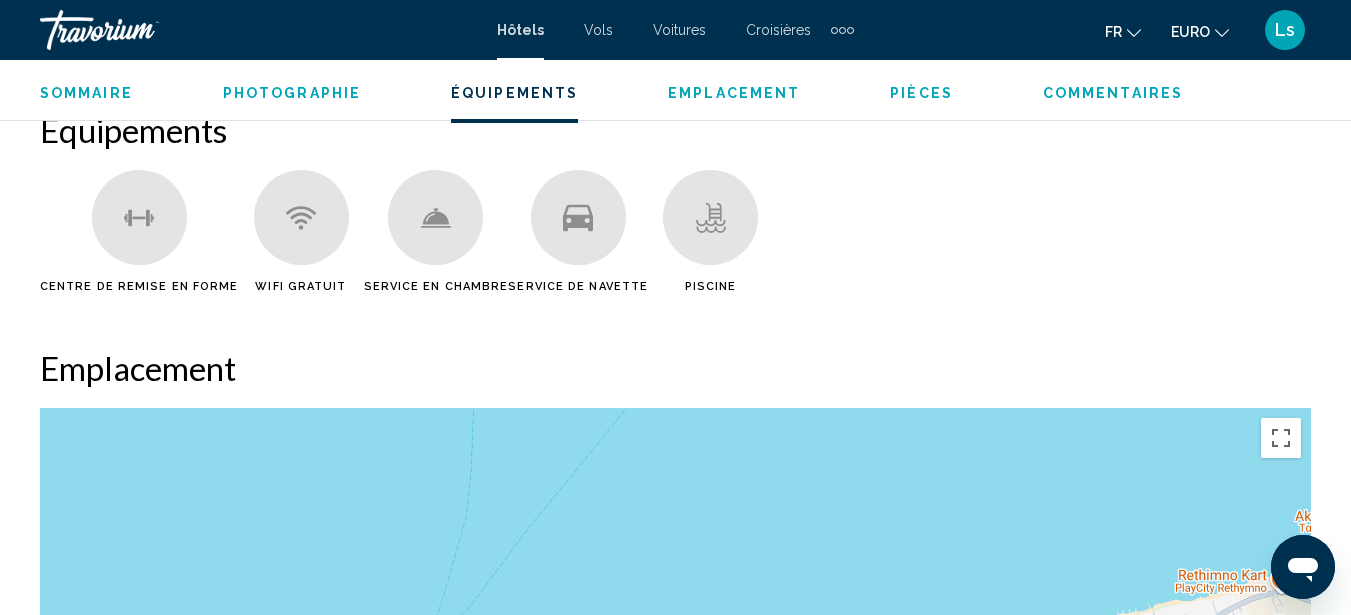 click on "Sommaire" at bounding box center (86, 93) 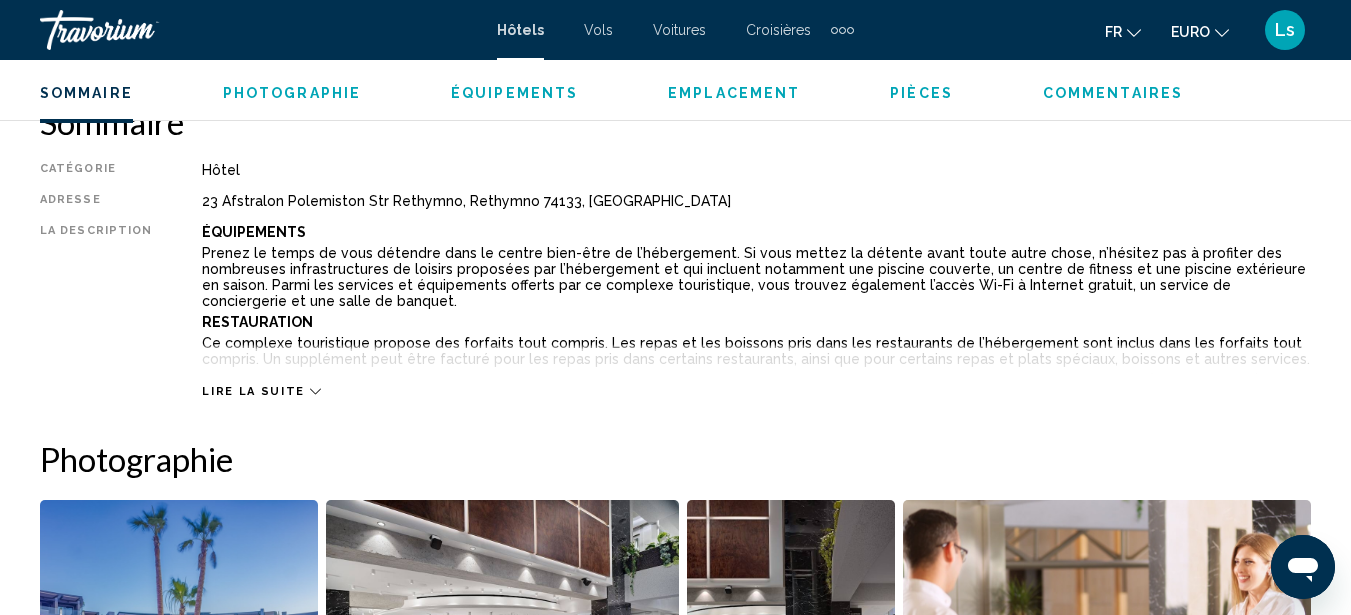 scroll, scrollTop: 991, scrollLeft: 0, axis: vertical 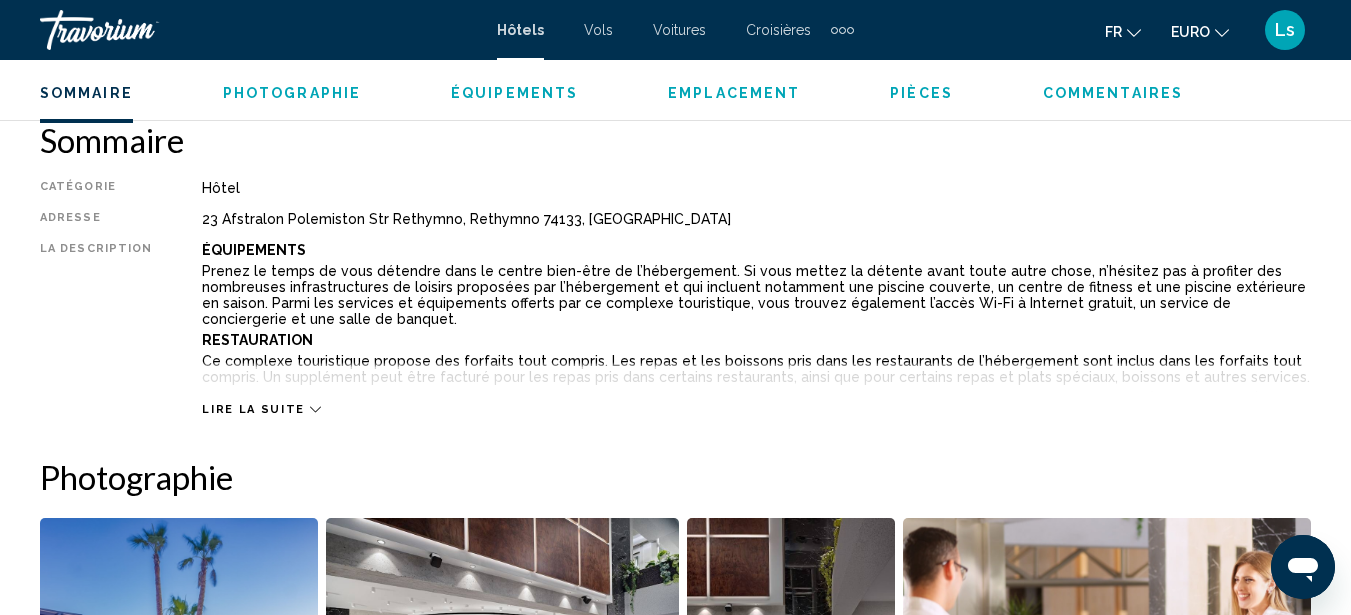 click on "Lire la suite" at bounding box center (253, 409) 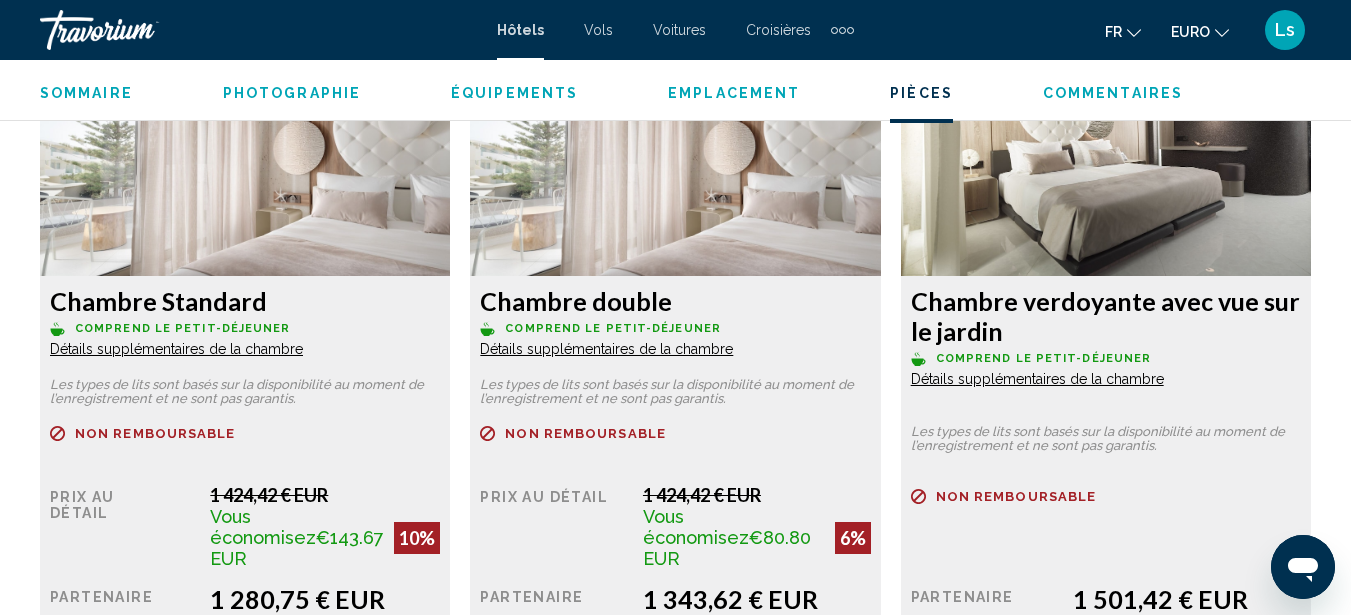 scroll, scrollTop: 3871, scrollLeft: 0, axis: vertical 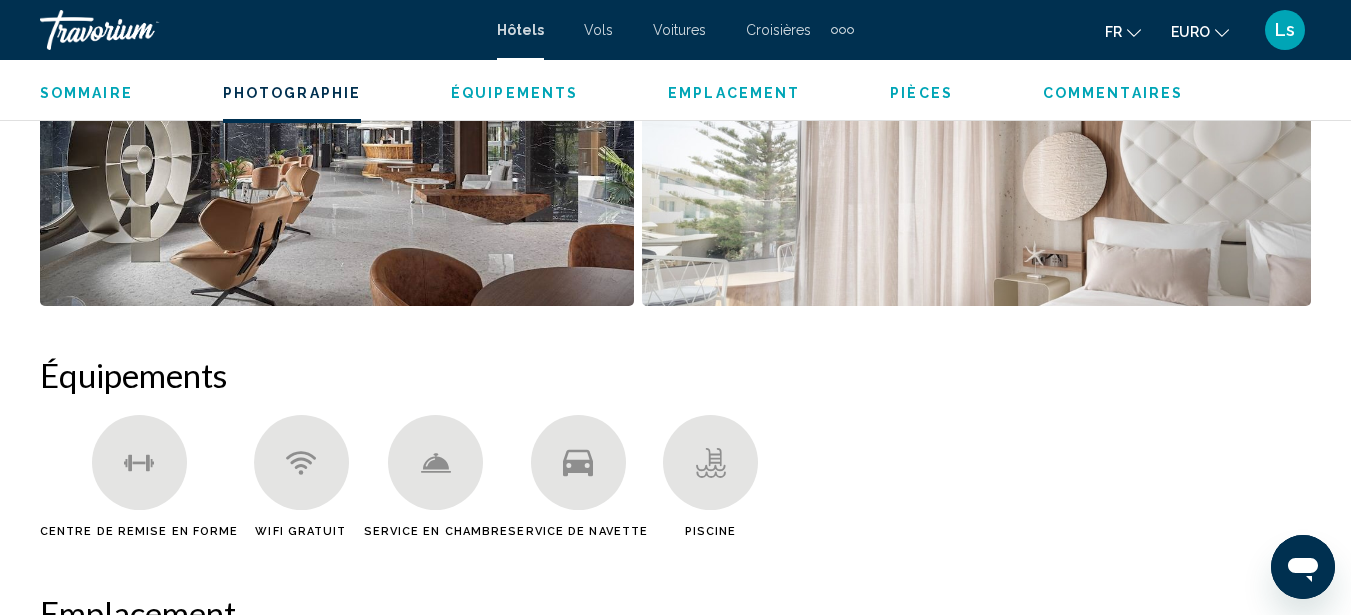 click on "Sommaire Catégorie Hôtel Adresse [STREET_ADDRESS] La description Équipements Prenez le temps de vous détendre dans le centre bien-être de l’hébergement. Si vous mettez la détente avant toute autre chose, n’hésitez pas à profiter des nombreuses infrastructures de loisirs proposées par l’hébergement et qui incluent notamment une piscine couverte, un centre de fitness et une piscine extérieure en saison. Parmi les services et équipements offerts par ce complexe touristique, vous trouvez également l’accès Wi-Fi à Internet gratuit, un service de conciergerie et une salle de banquet. Restauration Ce complexe touristique propose des forfaits tout compris. [PERSON_NAME] et les boissons pris dans les restaurants de l’hébergement sont inclus dans les forfaits tout compris. Un supplément peut être facturé pour [PERSON_NAME] pris dans certains restaurants, ainsi que pour certains repas et plats spéciaux, boissons et autres services. Chambres Attractions +" at bounding box center [675, 3514] 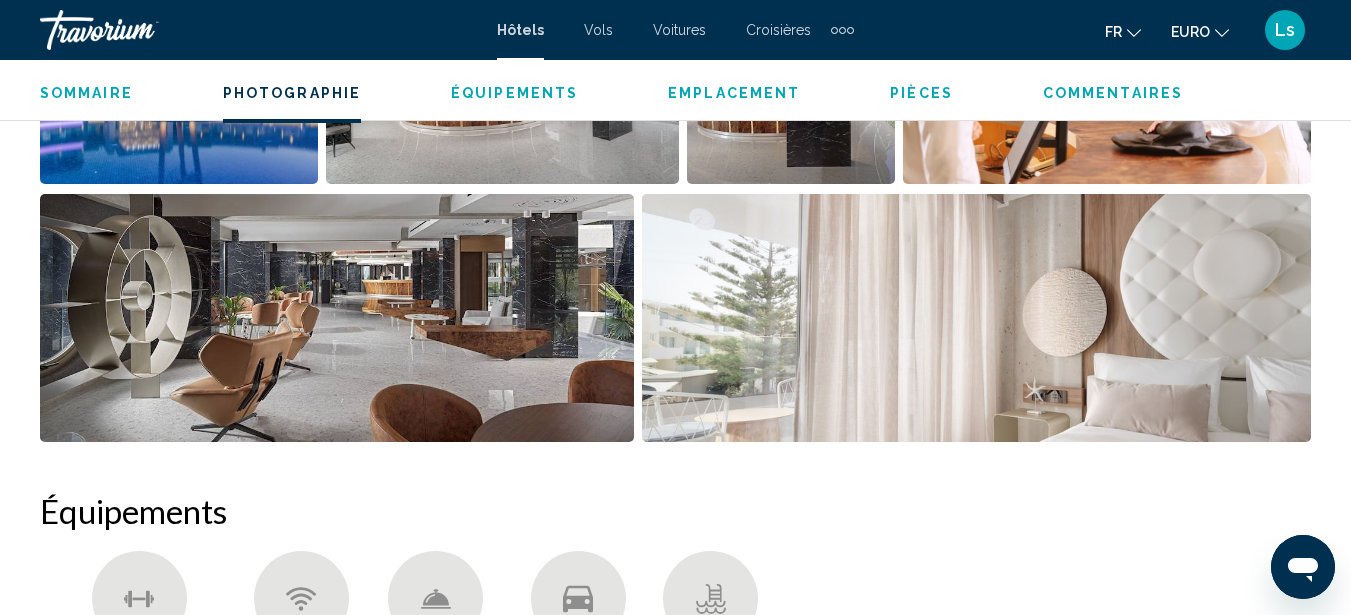 click on "Ls" at bounding box center [1285, 30] 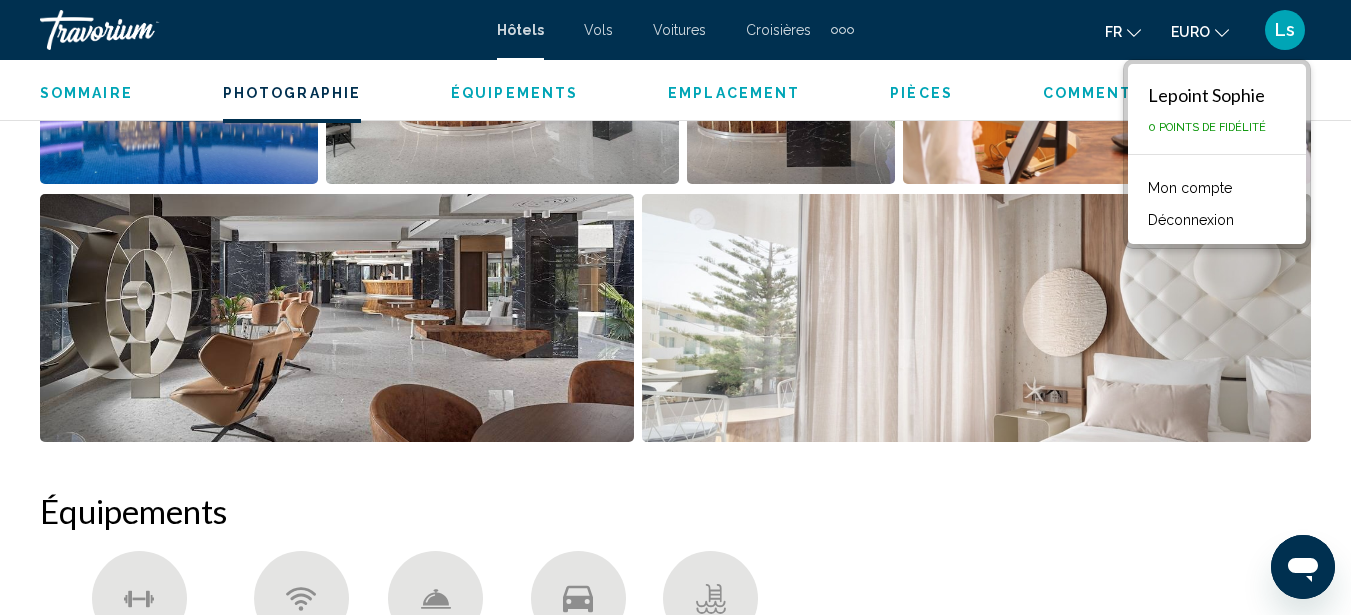 click at bounding box center (140, 30) 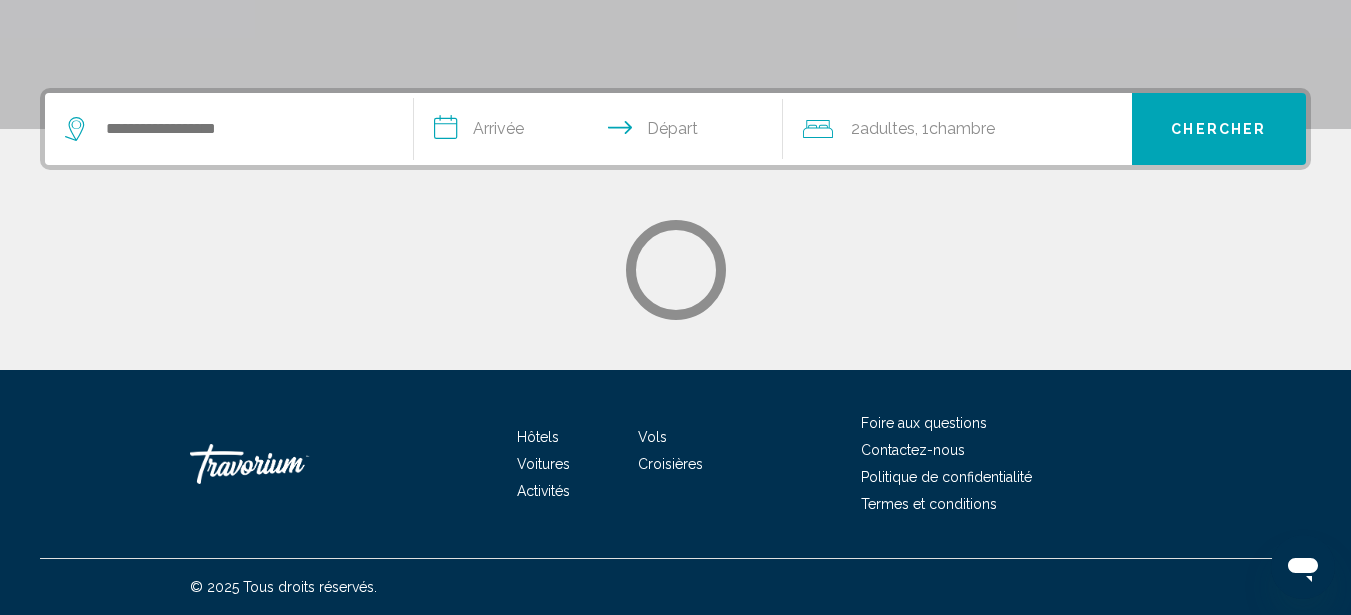 scroll, scrollTop: 0, scrollLeft: 0, axis: both 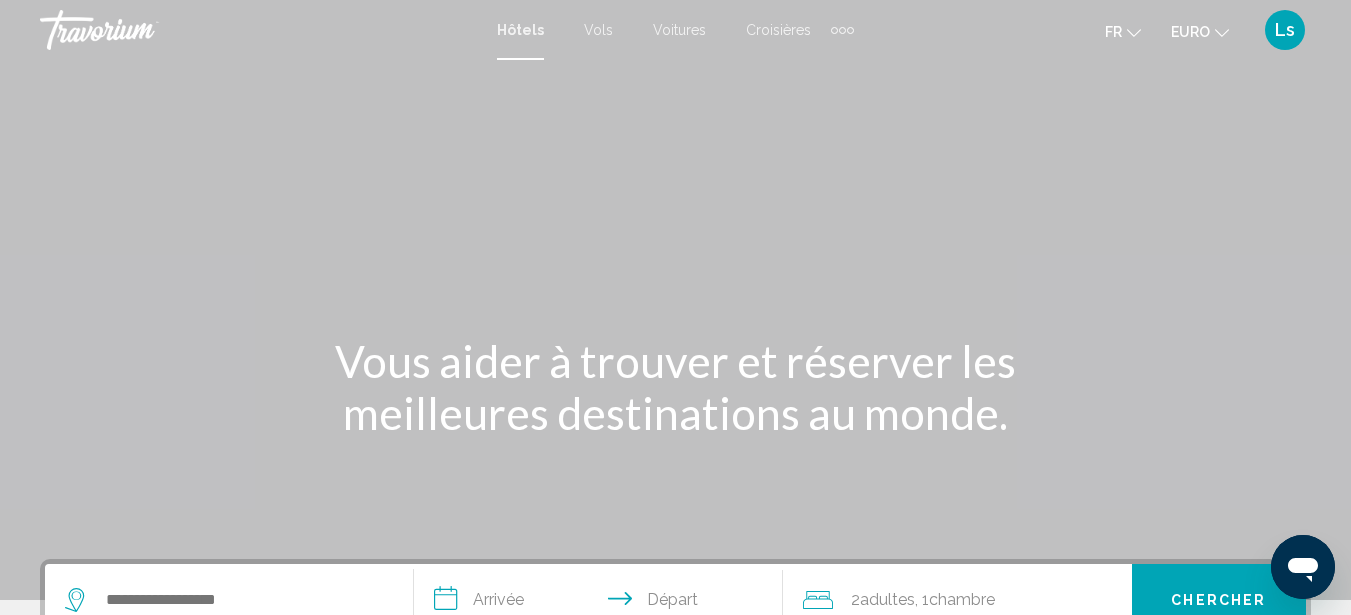 click on "Vols" at bounding box center (598, 30) 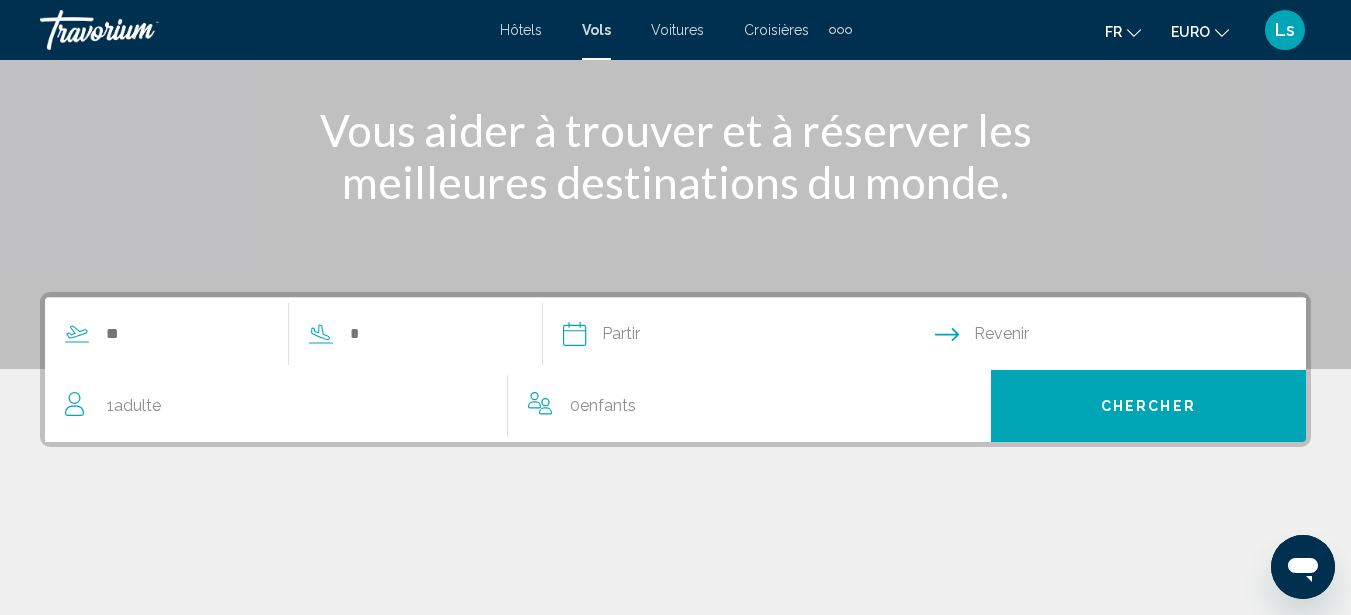 scroll, scrollTop: 233, scrollLeft: 0, axis: vertical 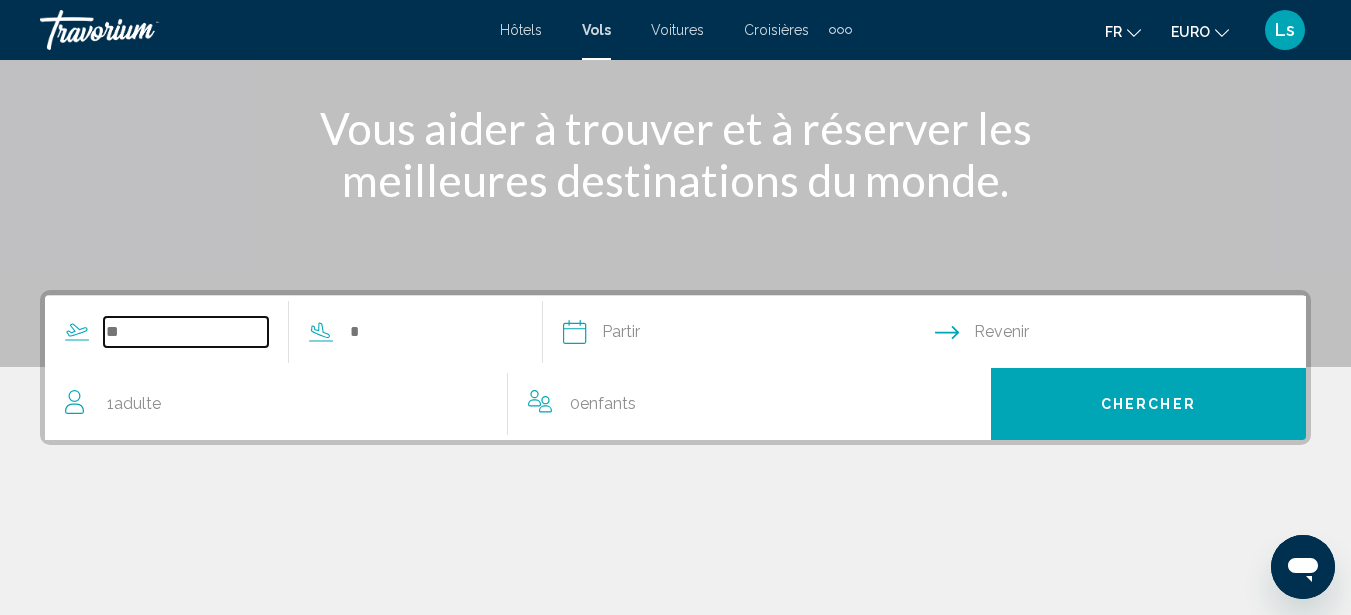 click at bounding box center (186, 332) 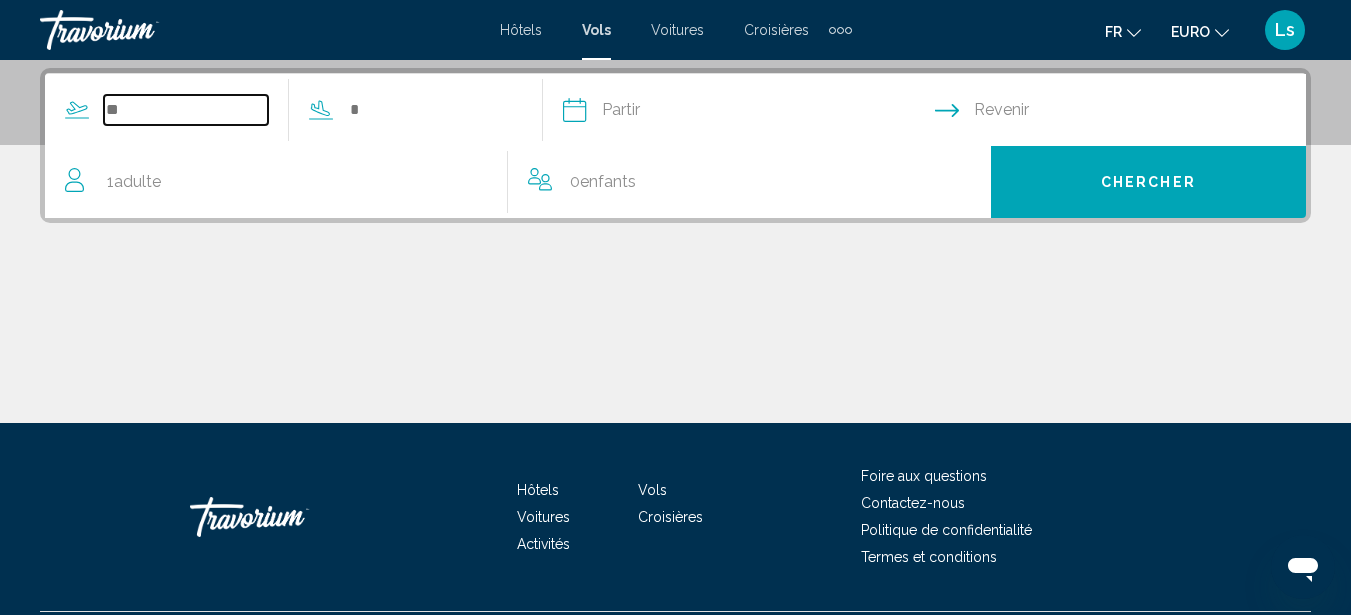 scroll, scrollTop: 458, scrollLeft: 0, axis: vertical 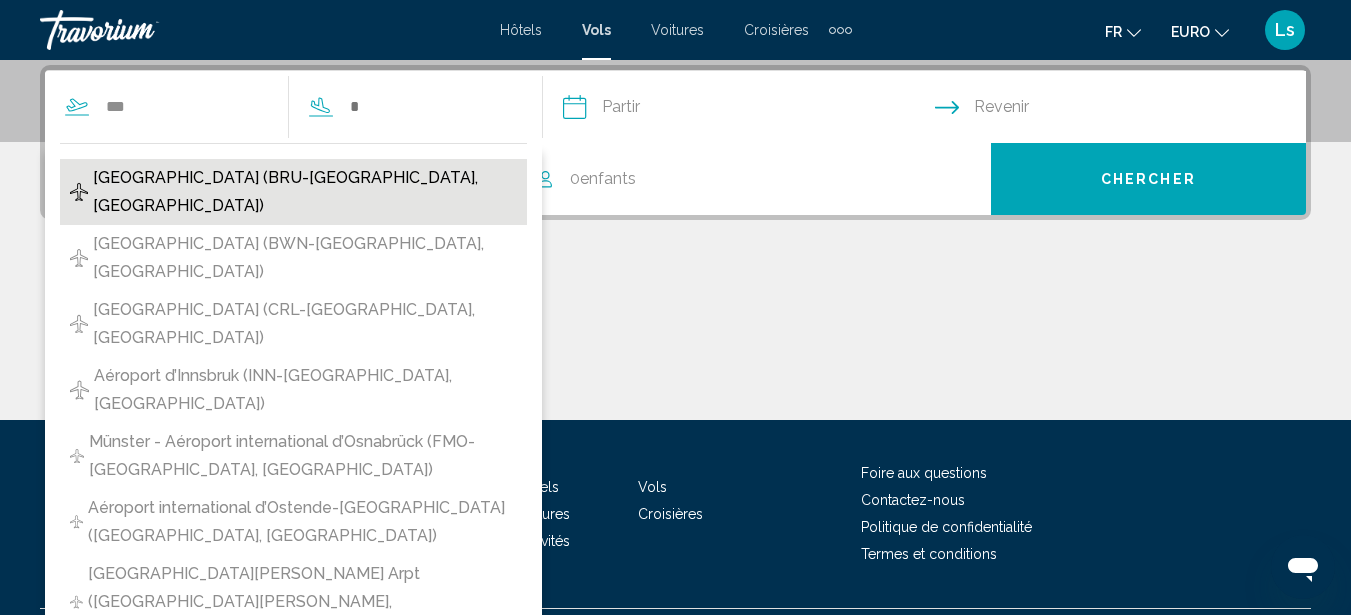 click on "[GEOGRAPHIC_DATA] (BRU-[GEOGRAPHIC_DATA], [GEOGRAPHIC_DATA])" at bounding box center [305, 192] 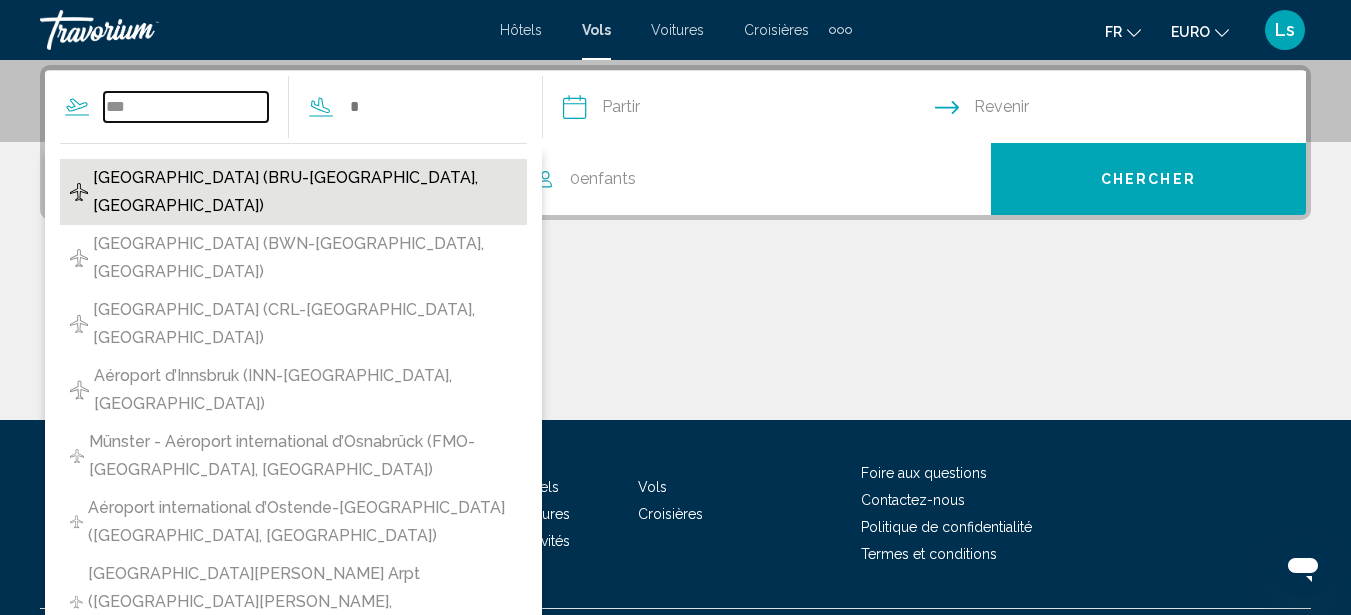type on "**********" 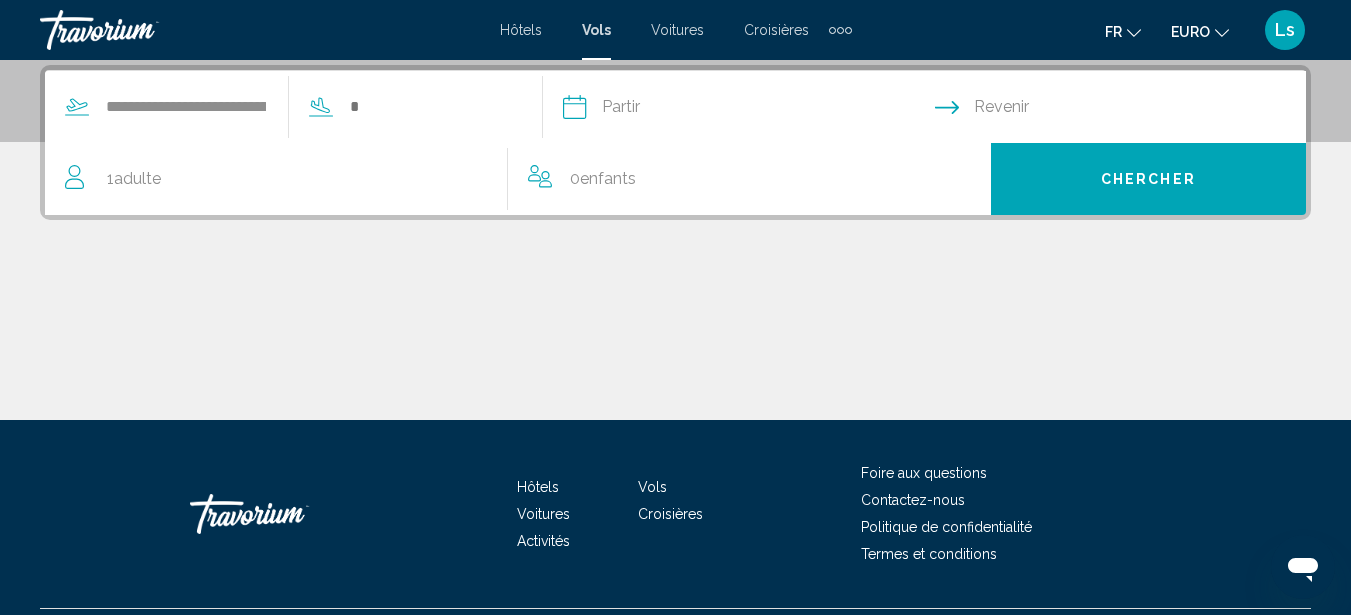 click on "Adulte" at bounding box center (137, 178) 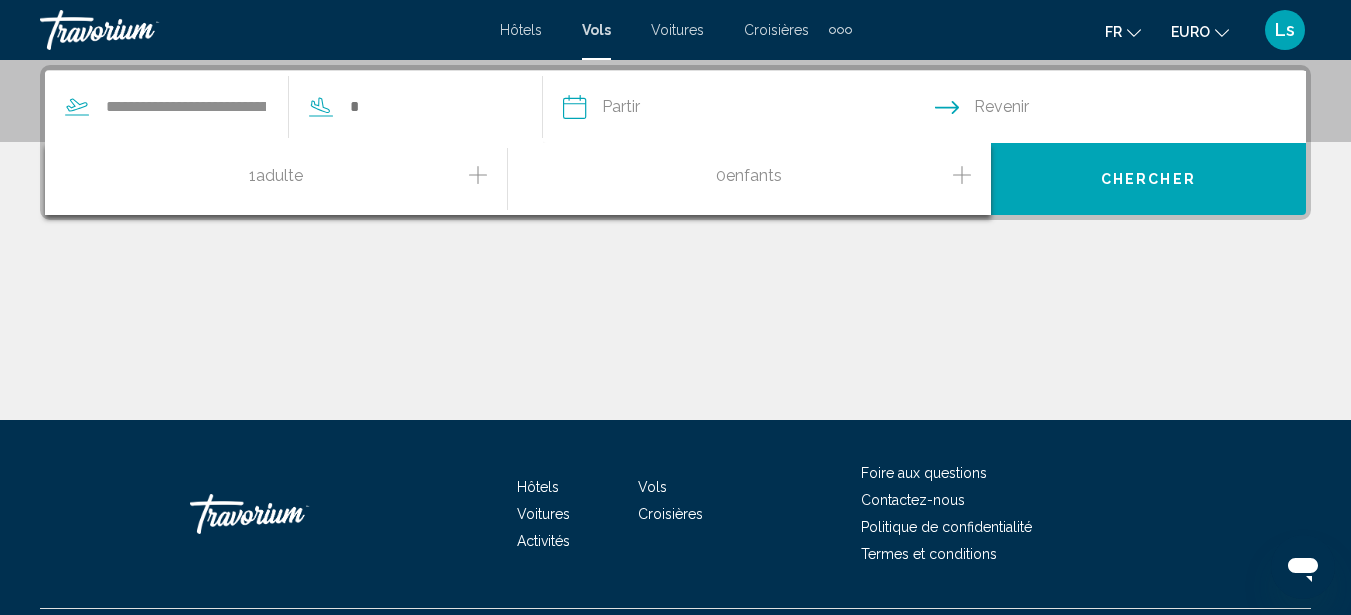 click 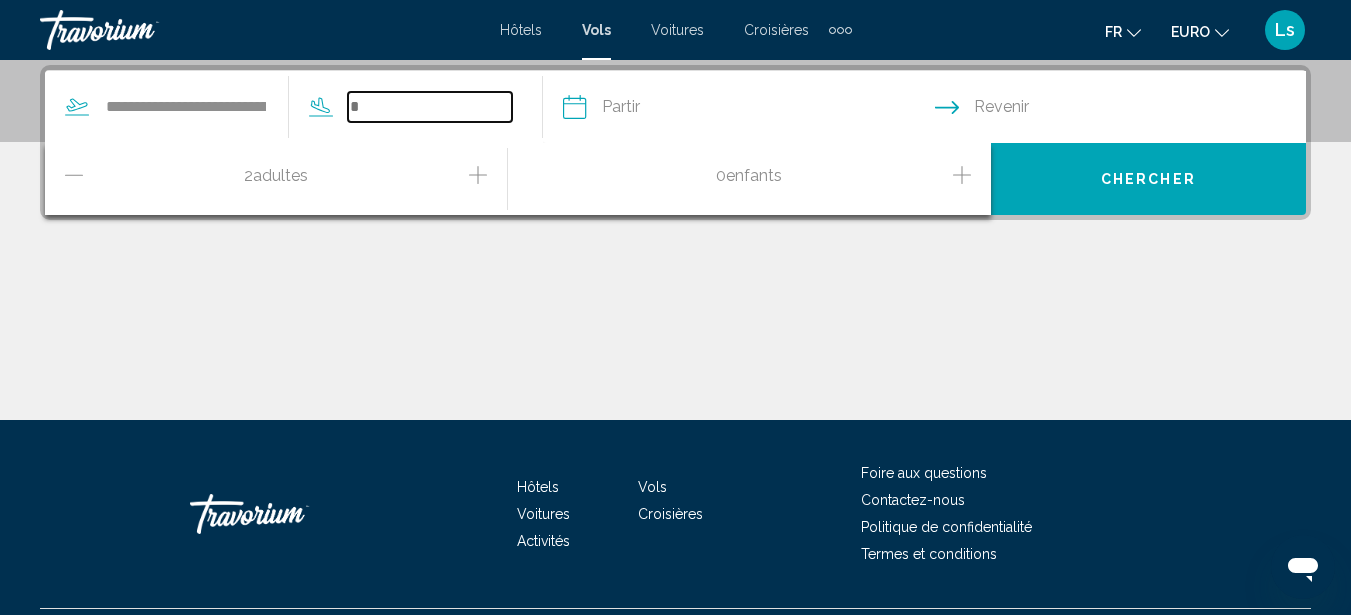 click at bounding box center [430, 107] 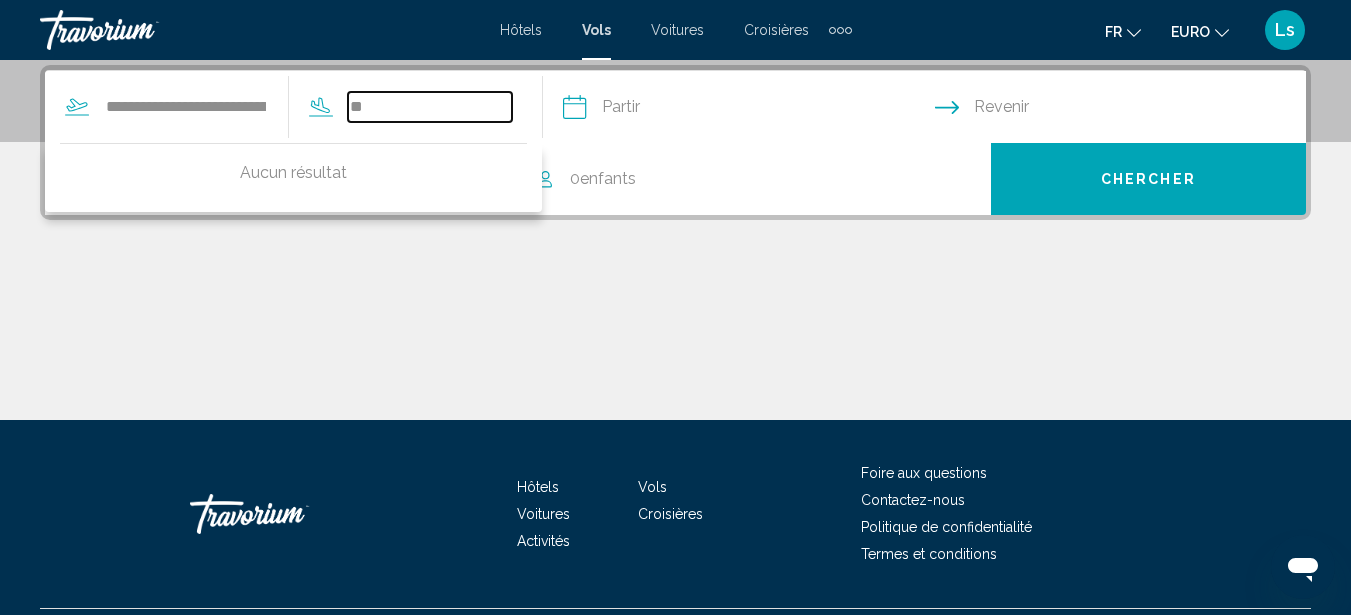 type on "*" 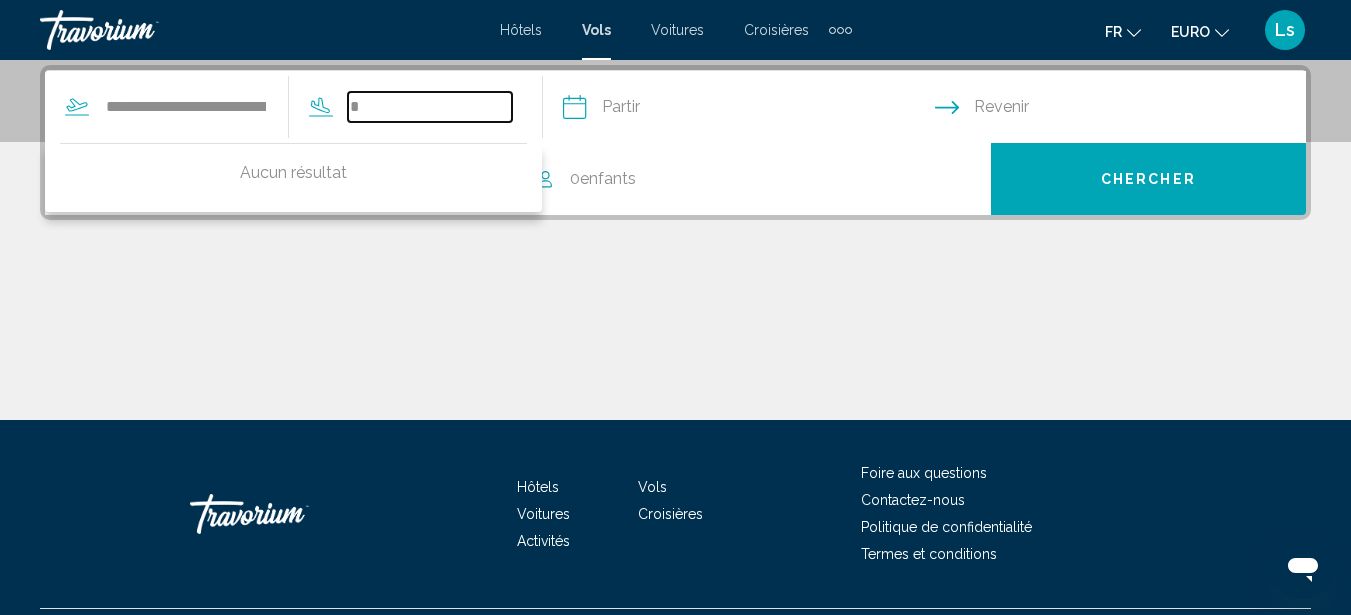 type 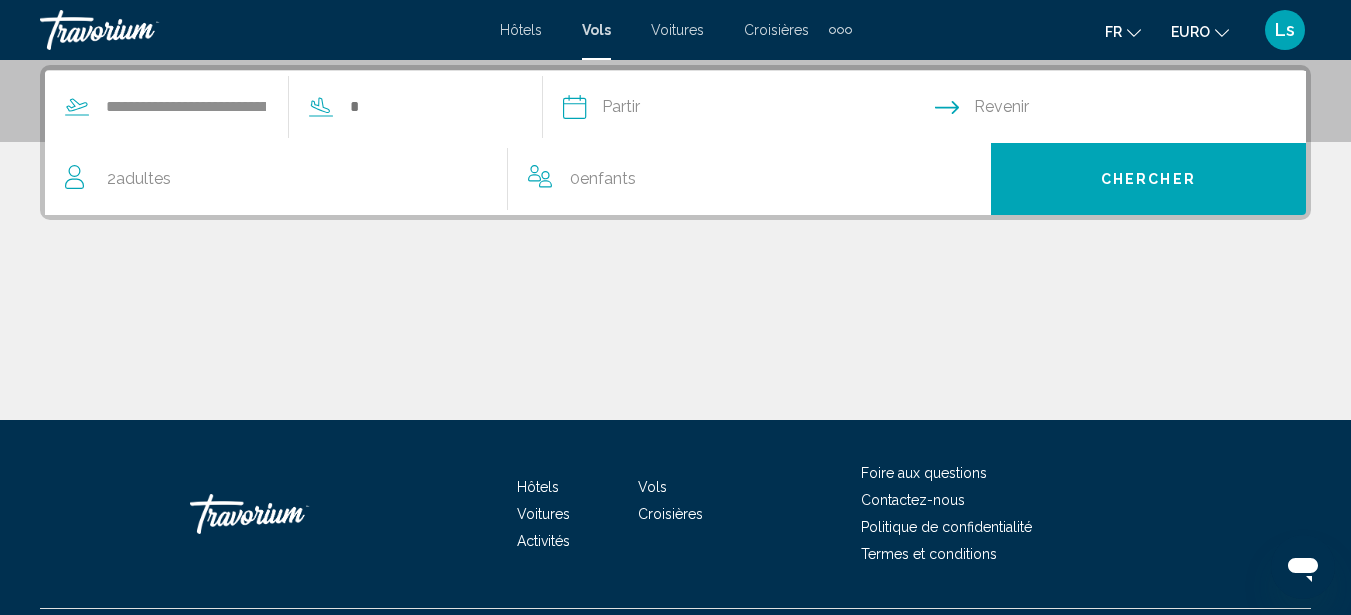 click on "Hôtels" at bounding box center [521, 30] 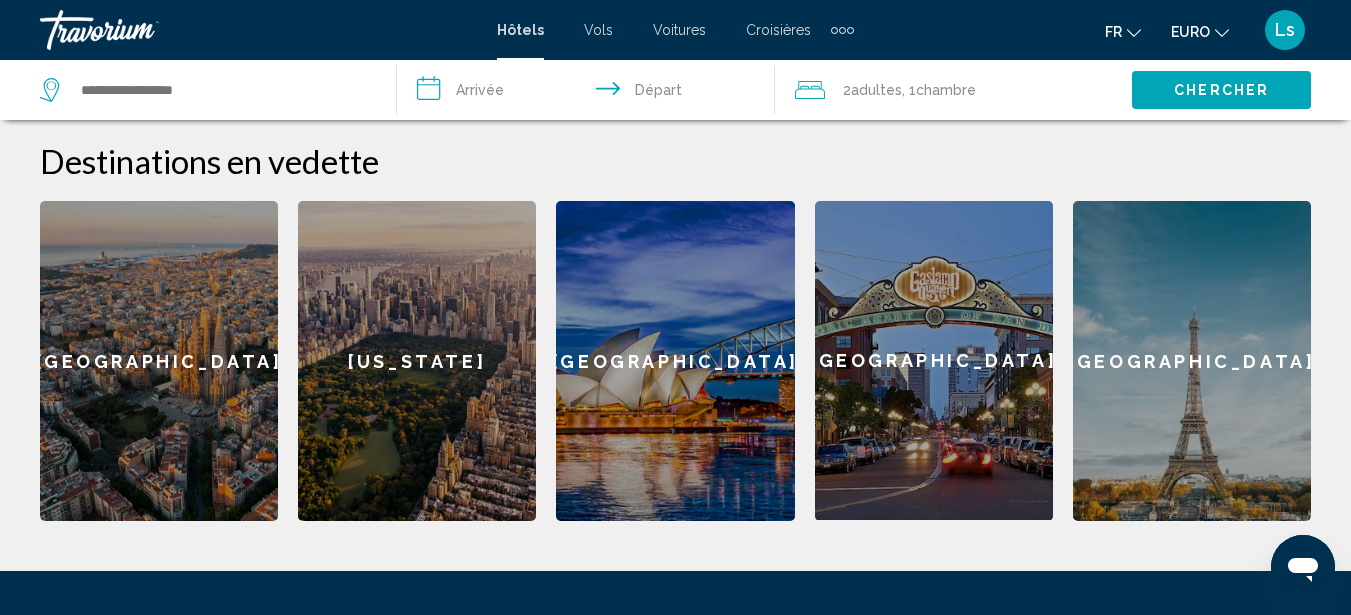 scroll, scrollTop: 800, scrollLeft: 0, axis: vertical 